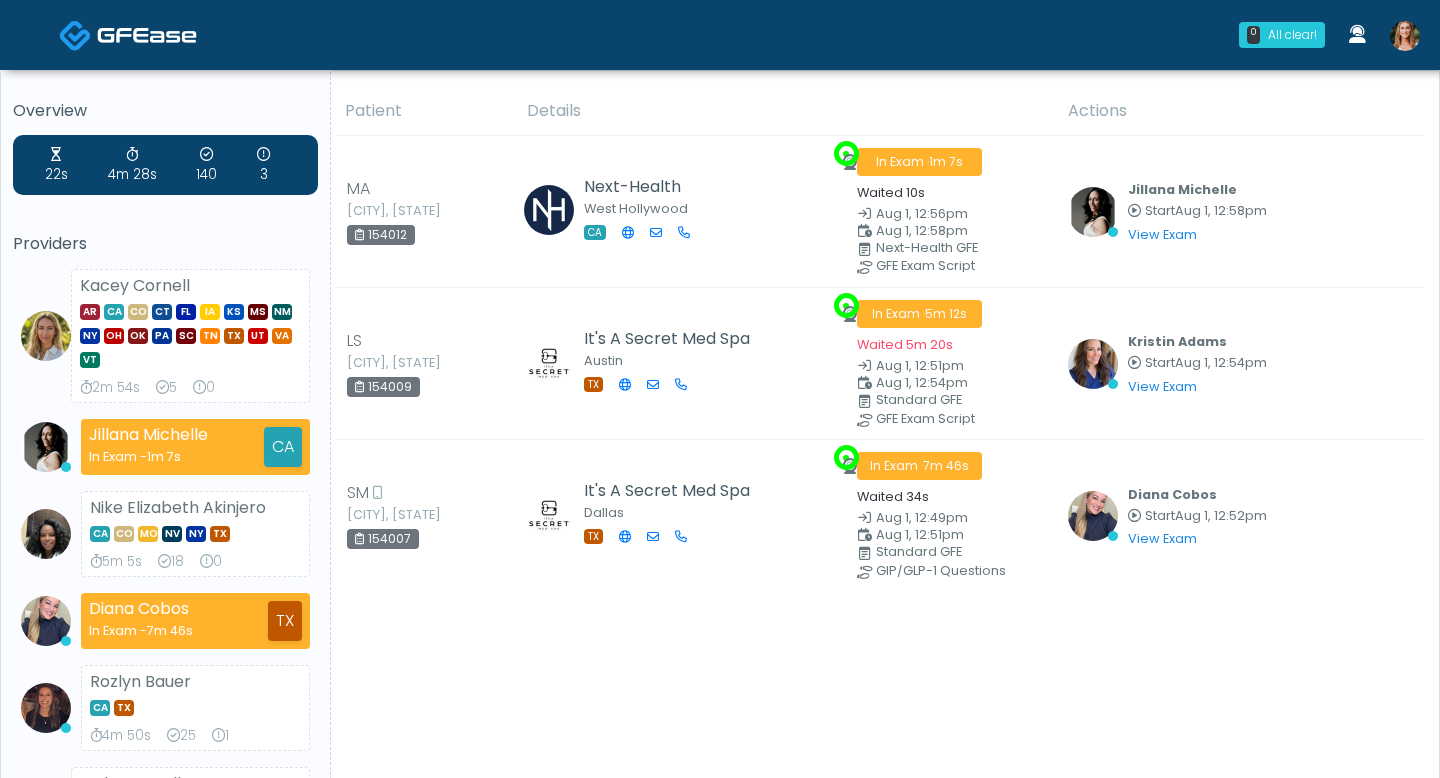scroll, scrollTop: 0, scrollLeft: 0, axis: both 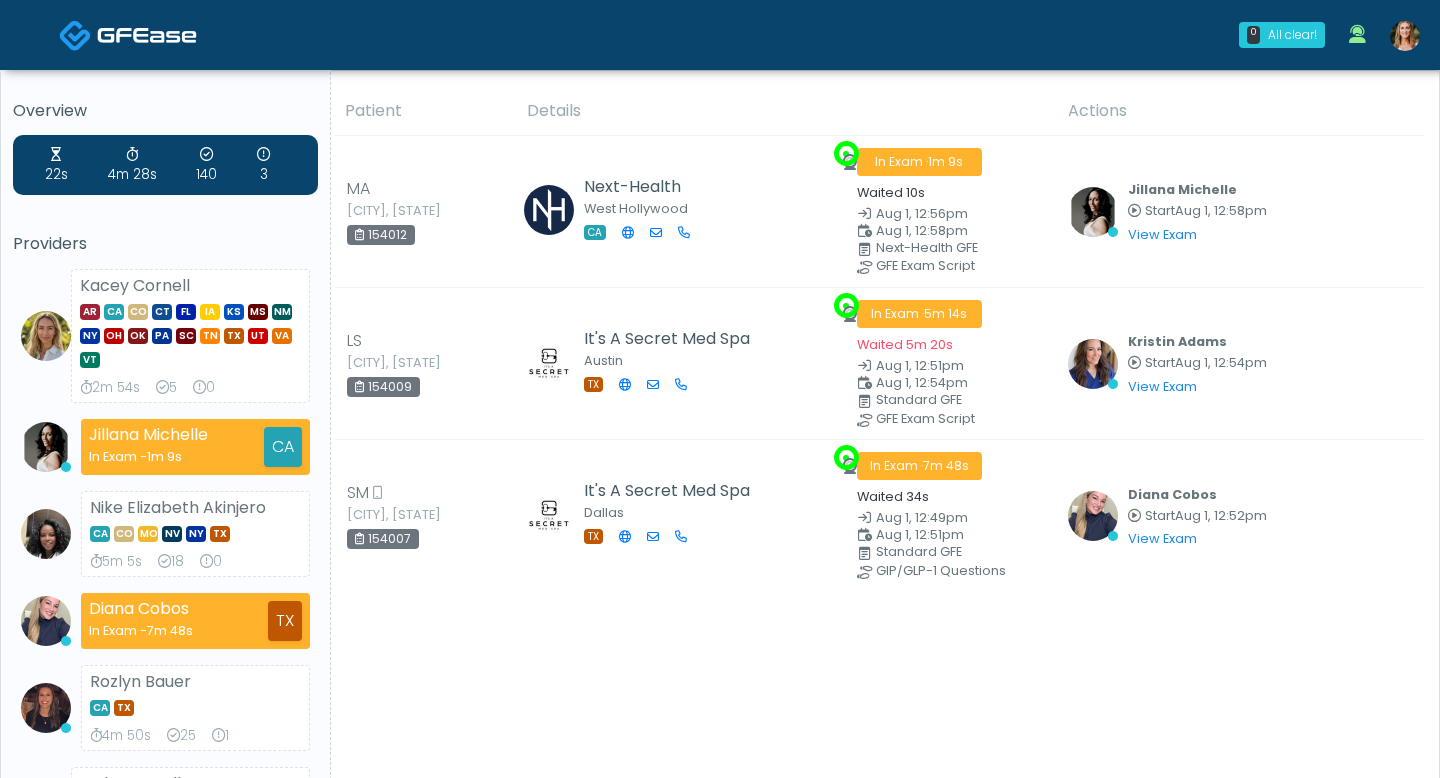 click at bounding box center (1405, 36) 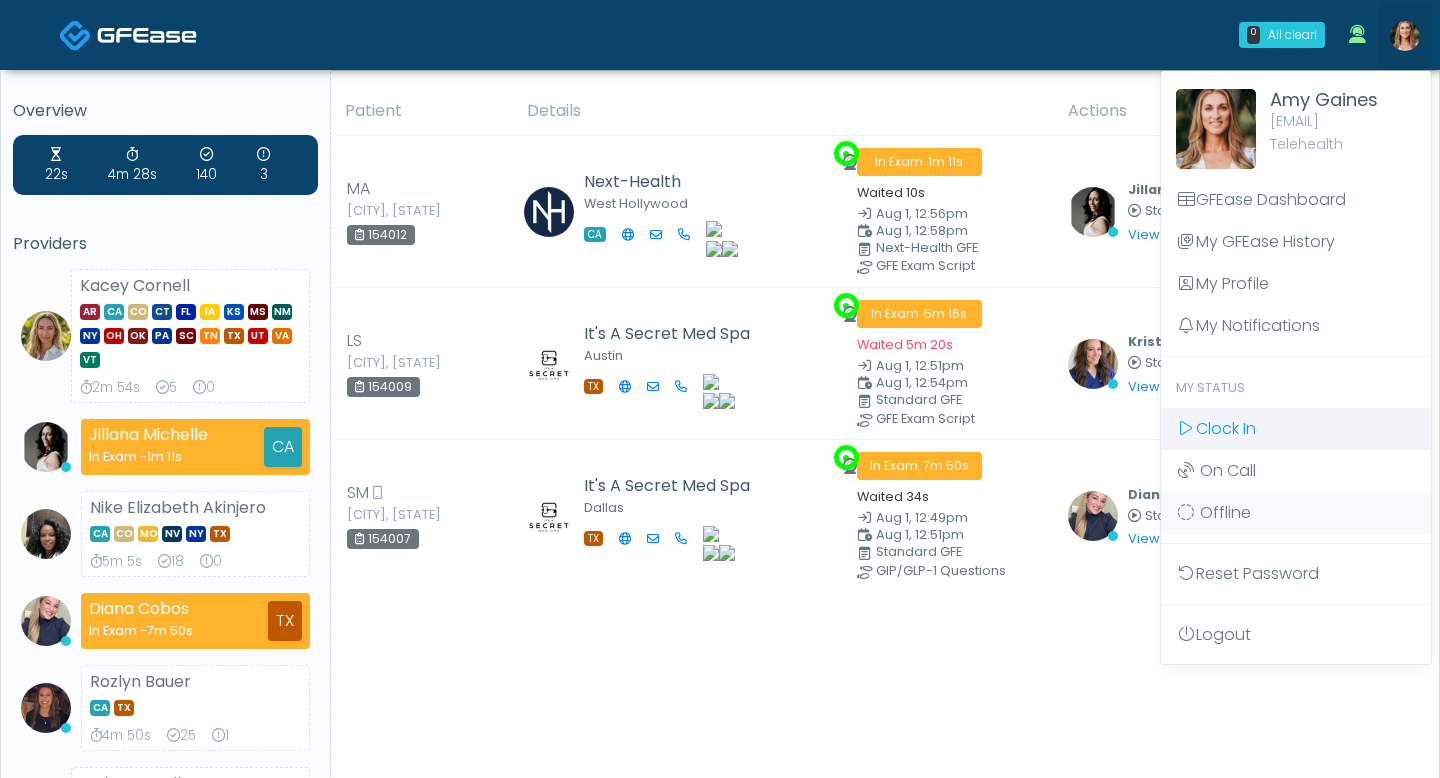 click on "Clock In" at bounding box center [1226, 428] 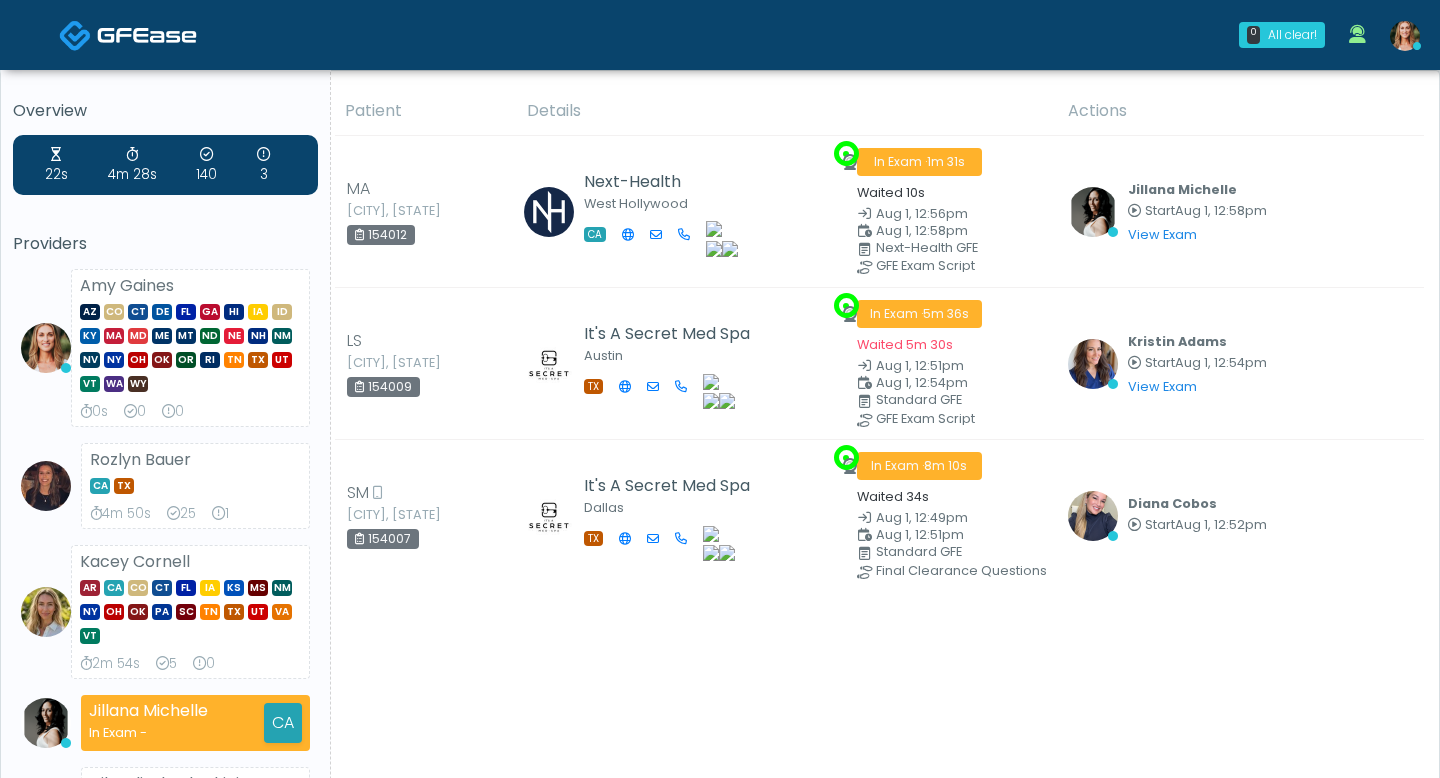 scroll, scrollTop: 0, scrollLeft: 0, axis: both 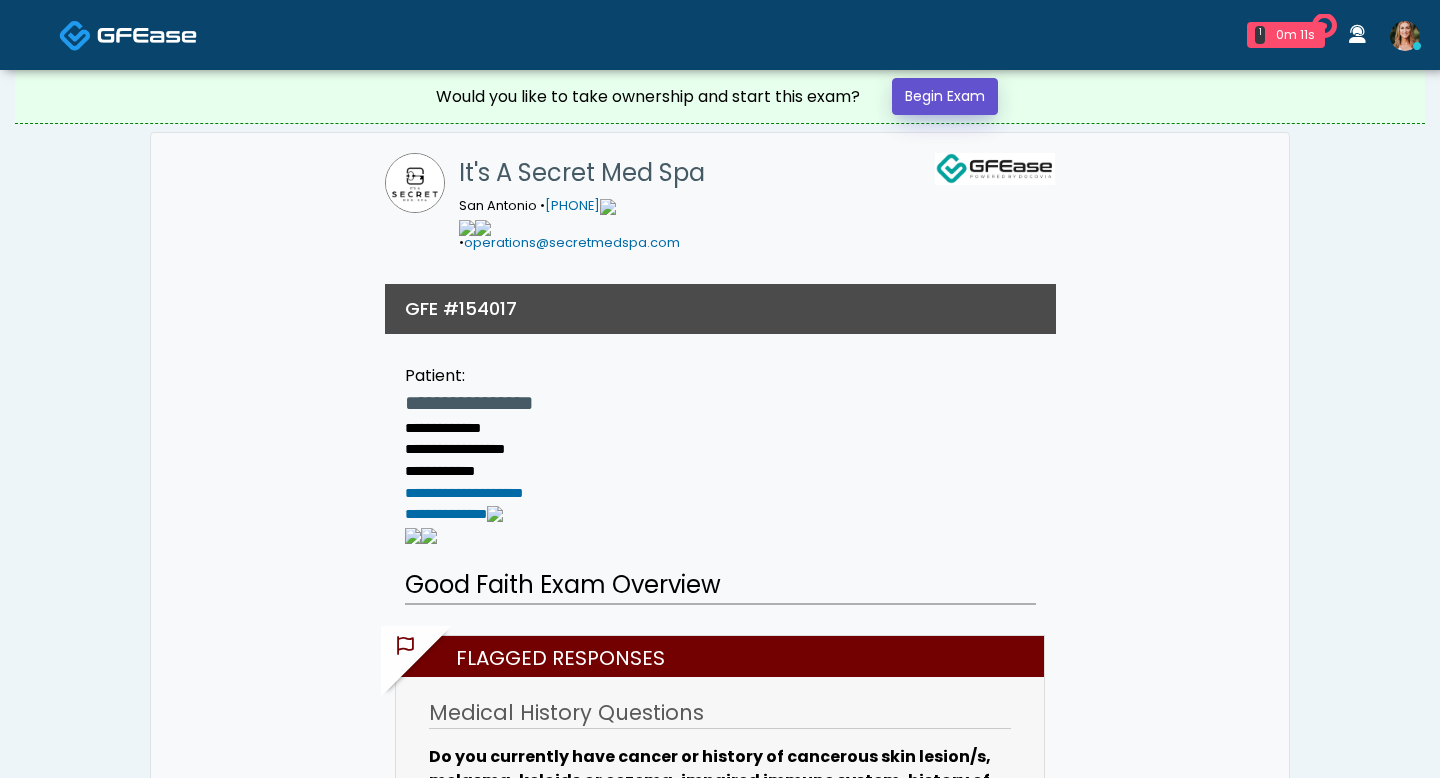 click on "Begin Exam" at bounding box center [945, 96] 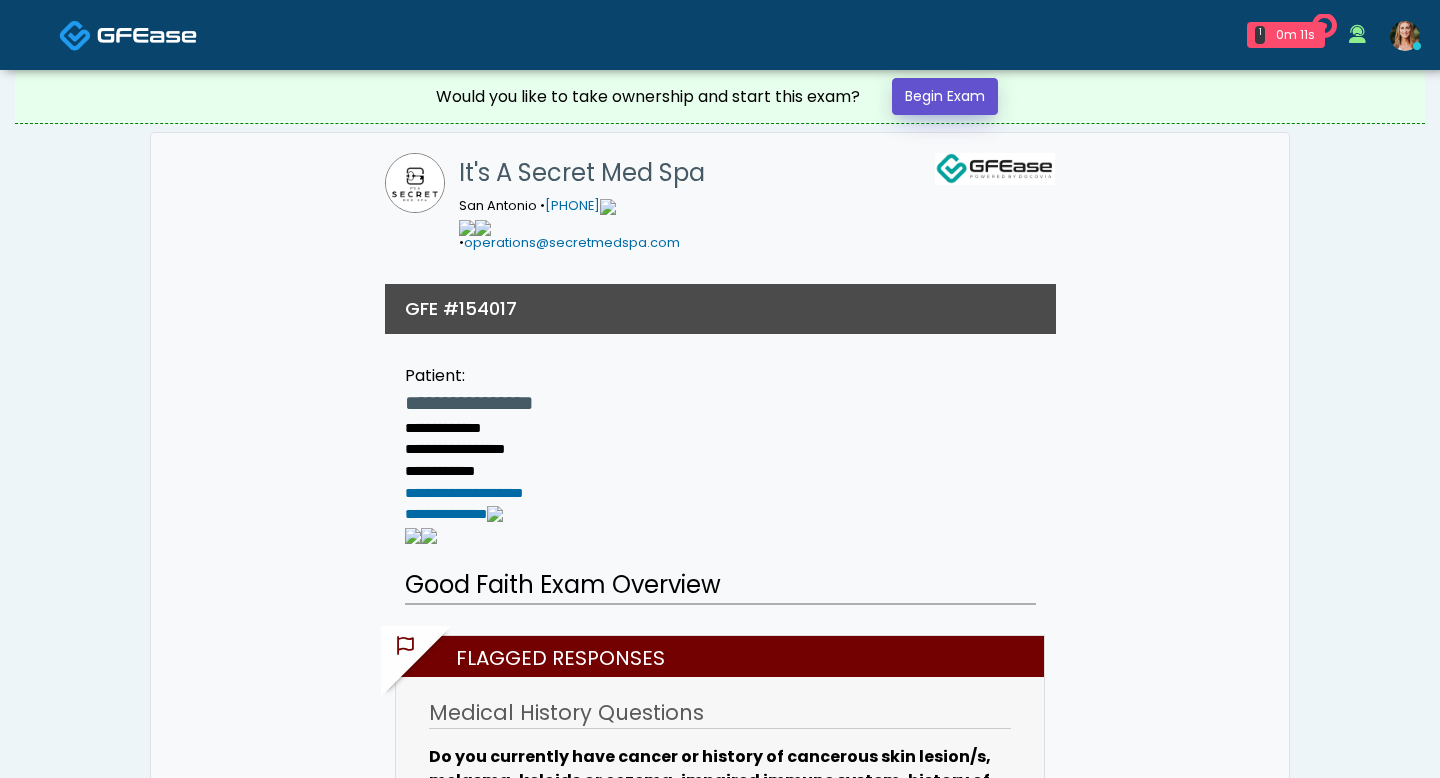 scroll, scrollTop: 0, scrollLeft: 0, axis: both 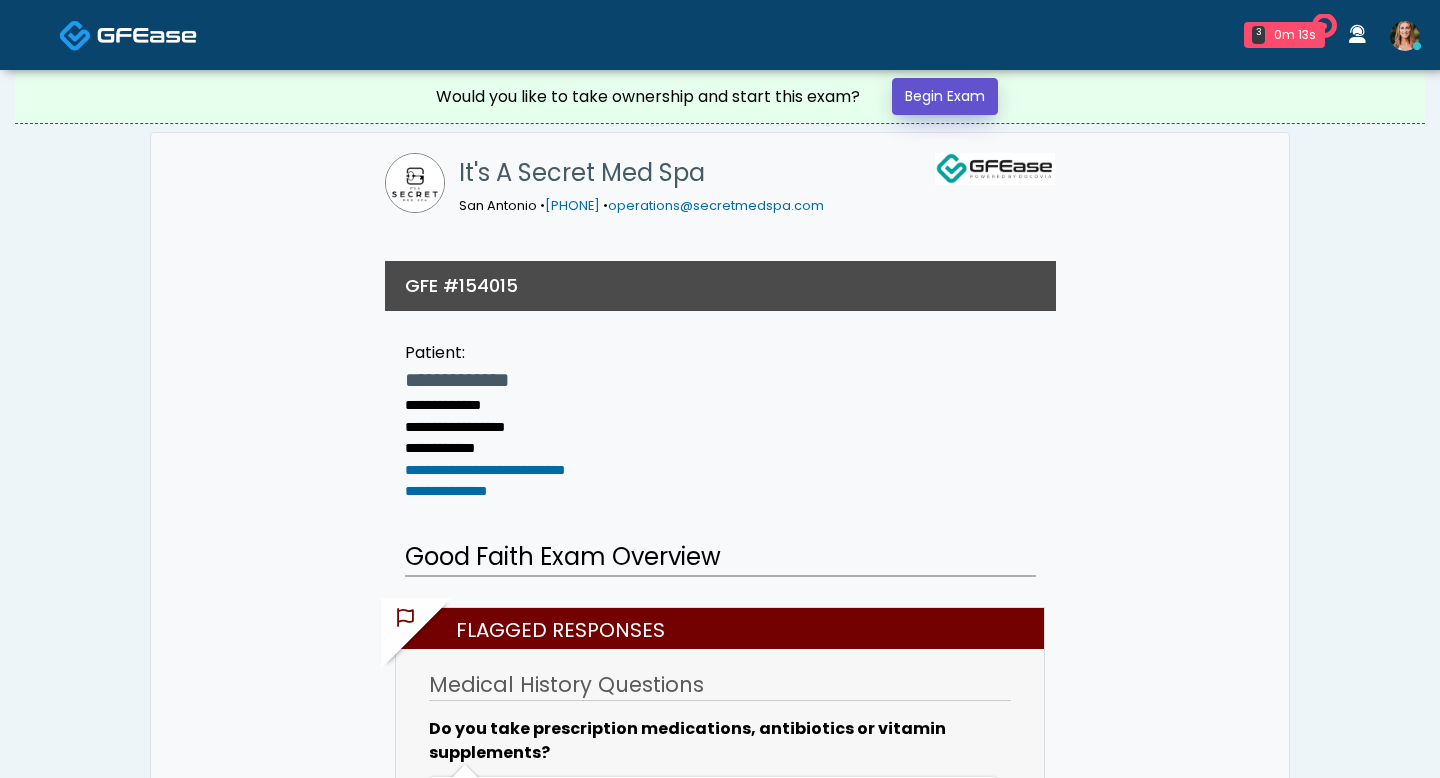 click on "Begin Exam" at bounding box center [945, 96] 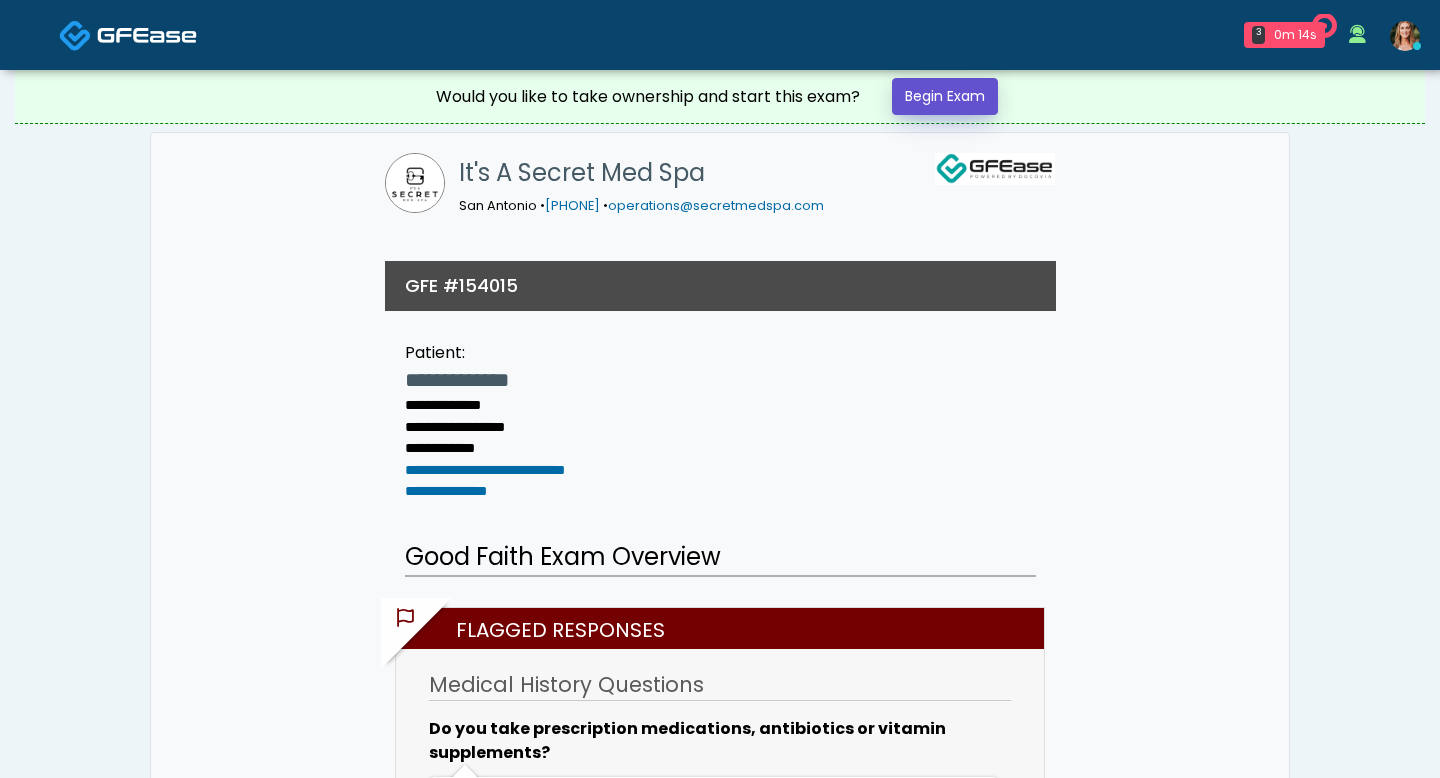 scroll, scrollTop: 0, scrollLeft: 0, axis: both 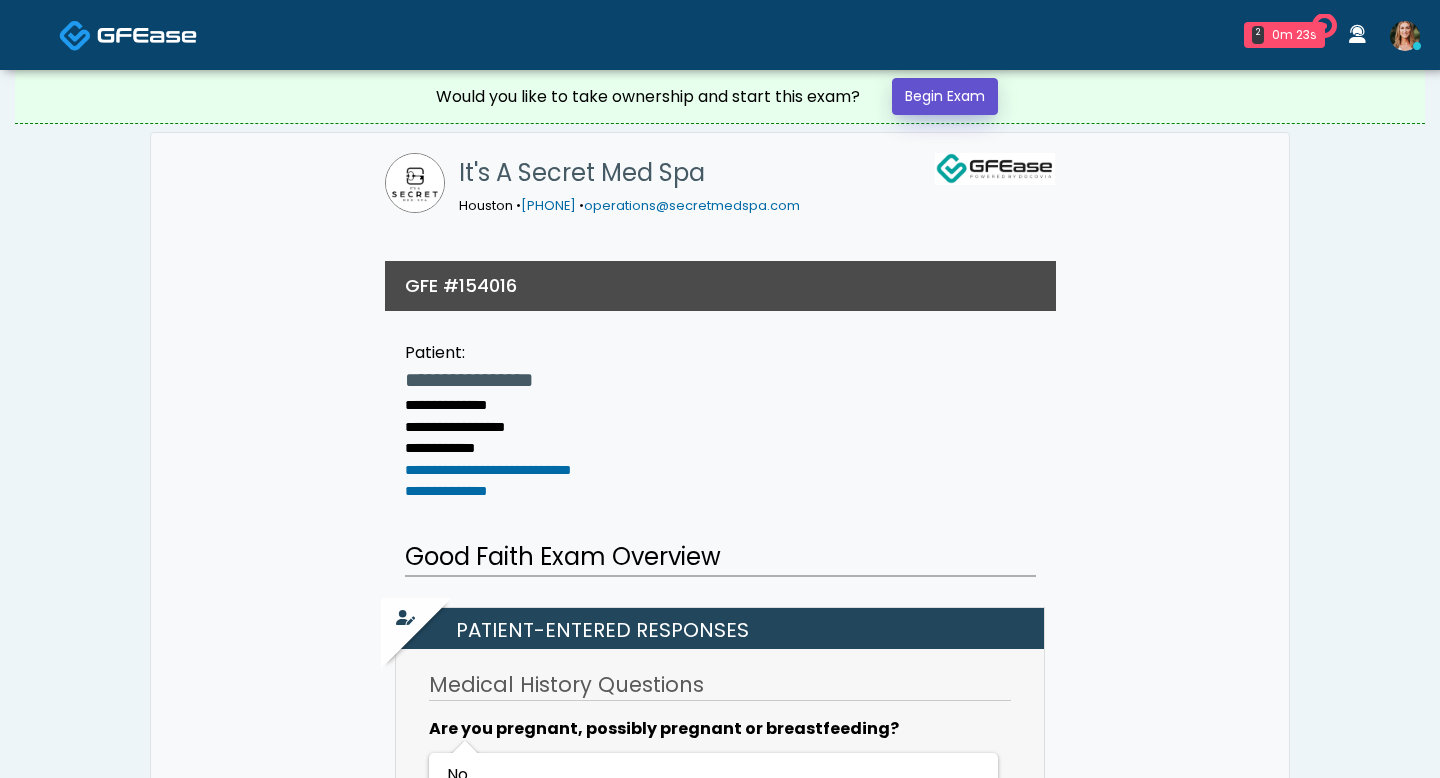 click on "Begin Exam" at bounding box center (945, 96) 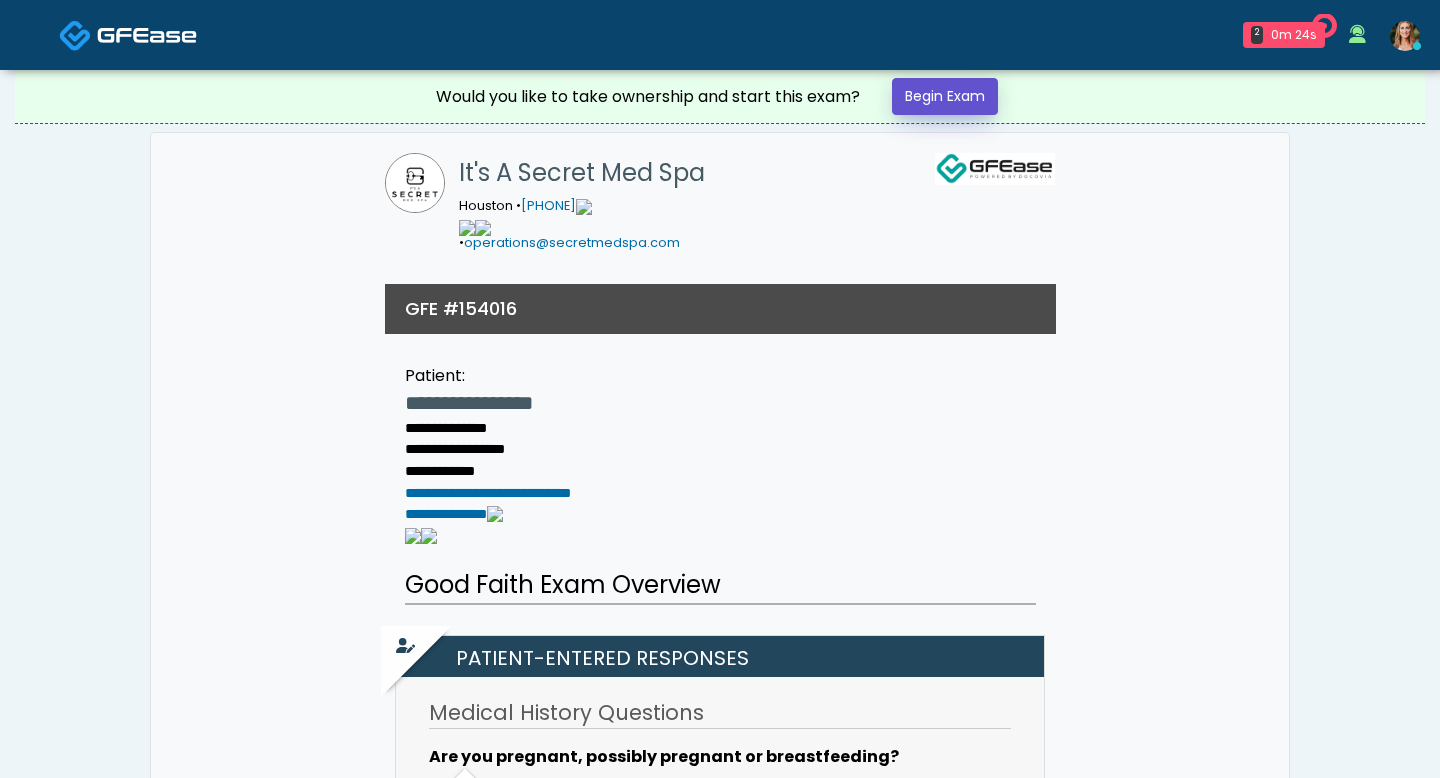 scroll, scrollTop: 0, scrollLeft: 0, axis: both 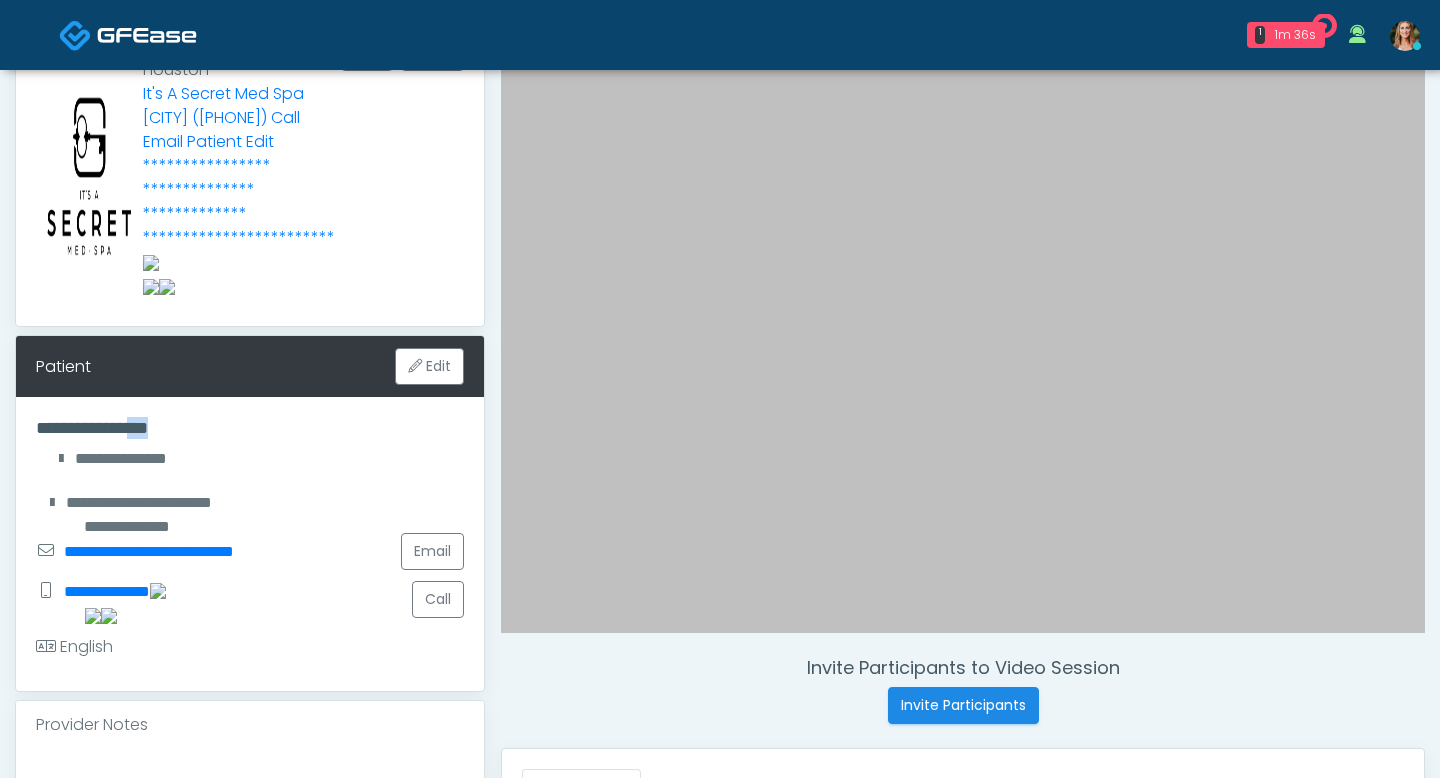 drag, startPoint x: 220, startPoint y: 263, endPoint x: 171, endPoint y: 263, distance: 49 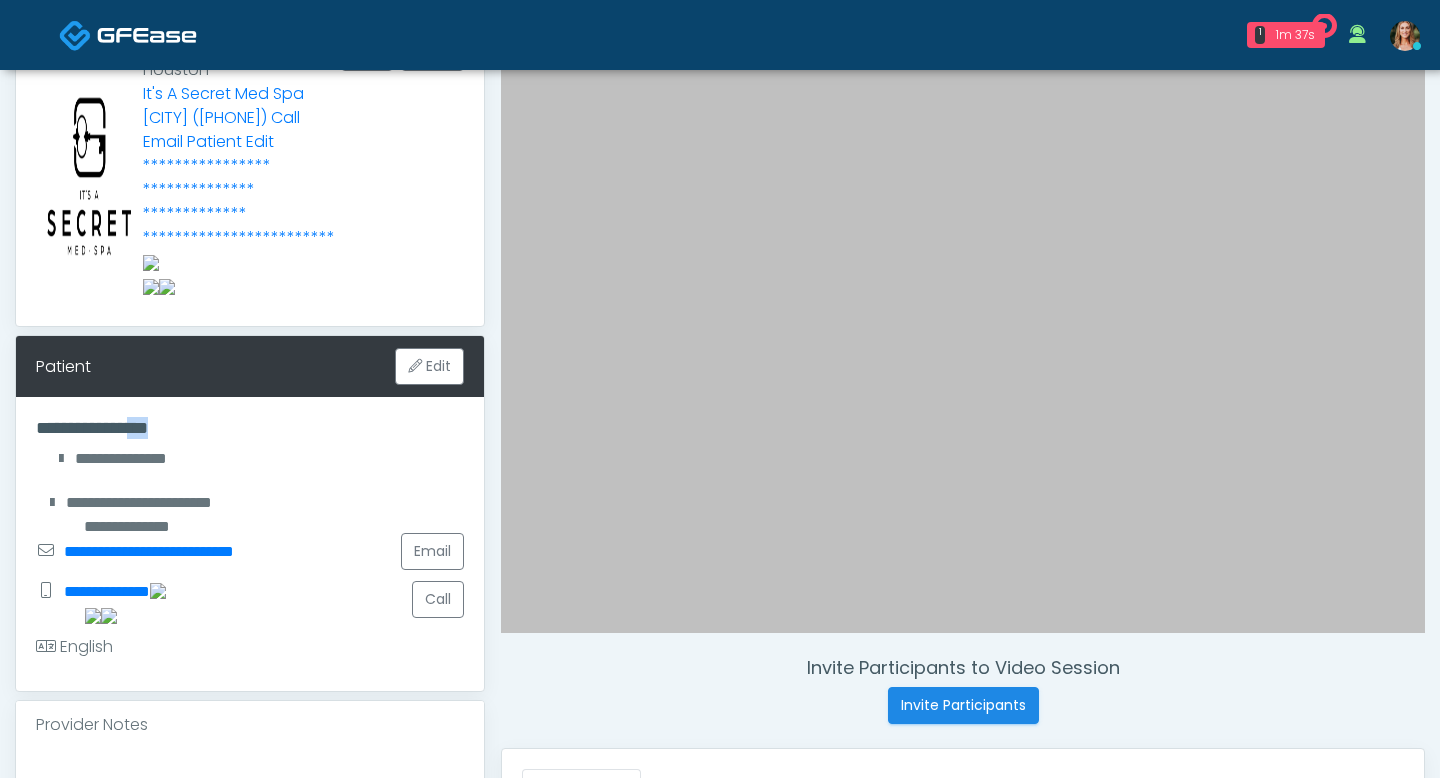 click on "**********" at bounding box center (250, 428) 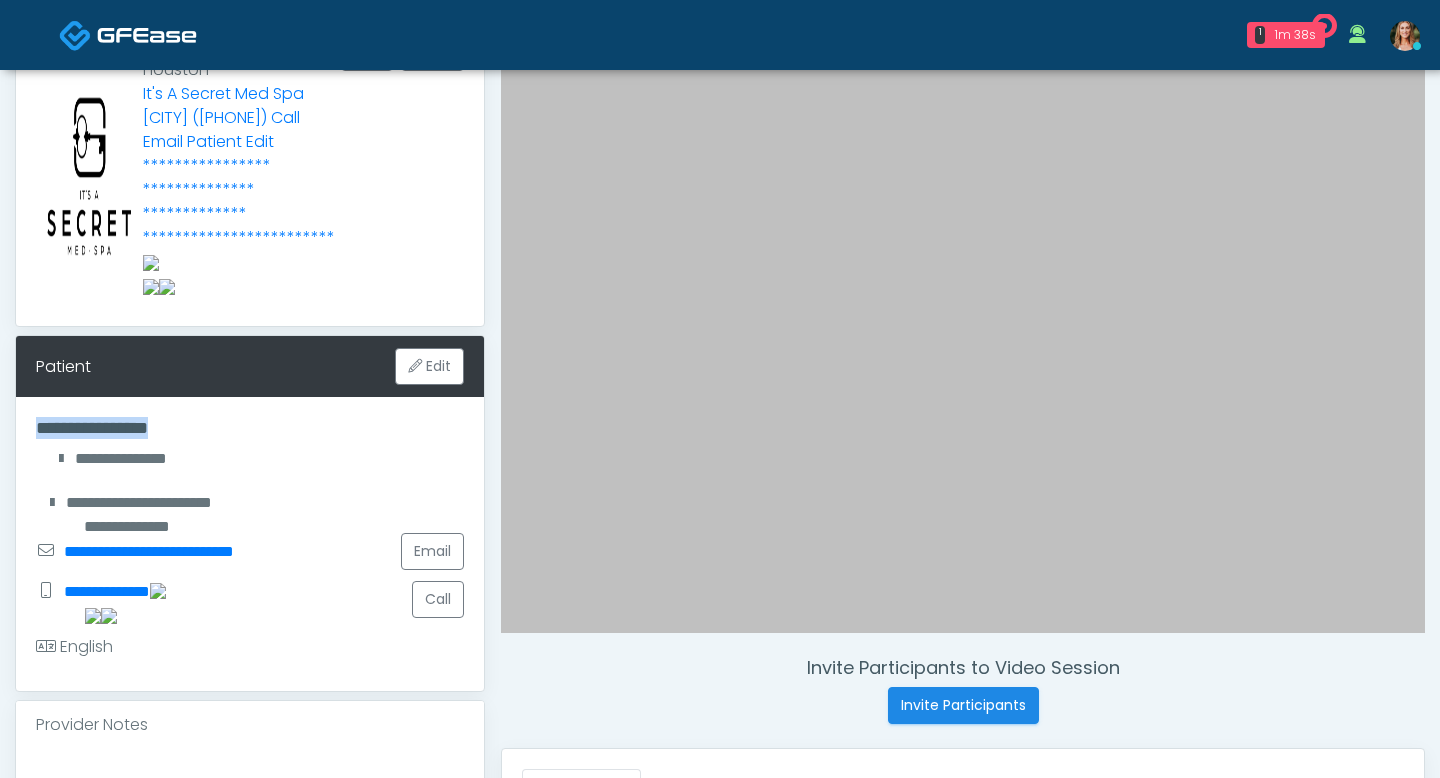drag, startPoint x: 197, startPoint y: 264, endPoint x: 5, endPoint y: 262, distance: 192.01042 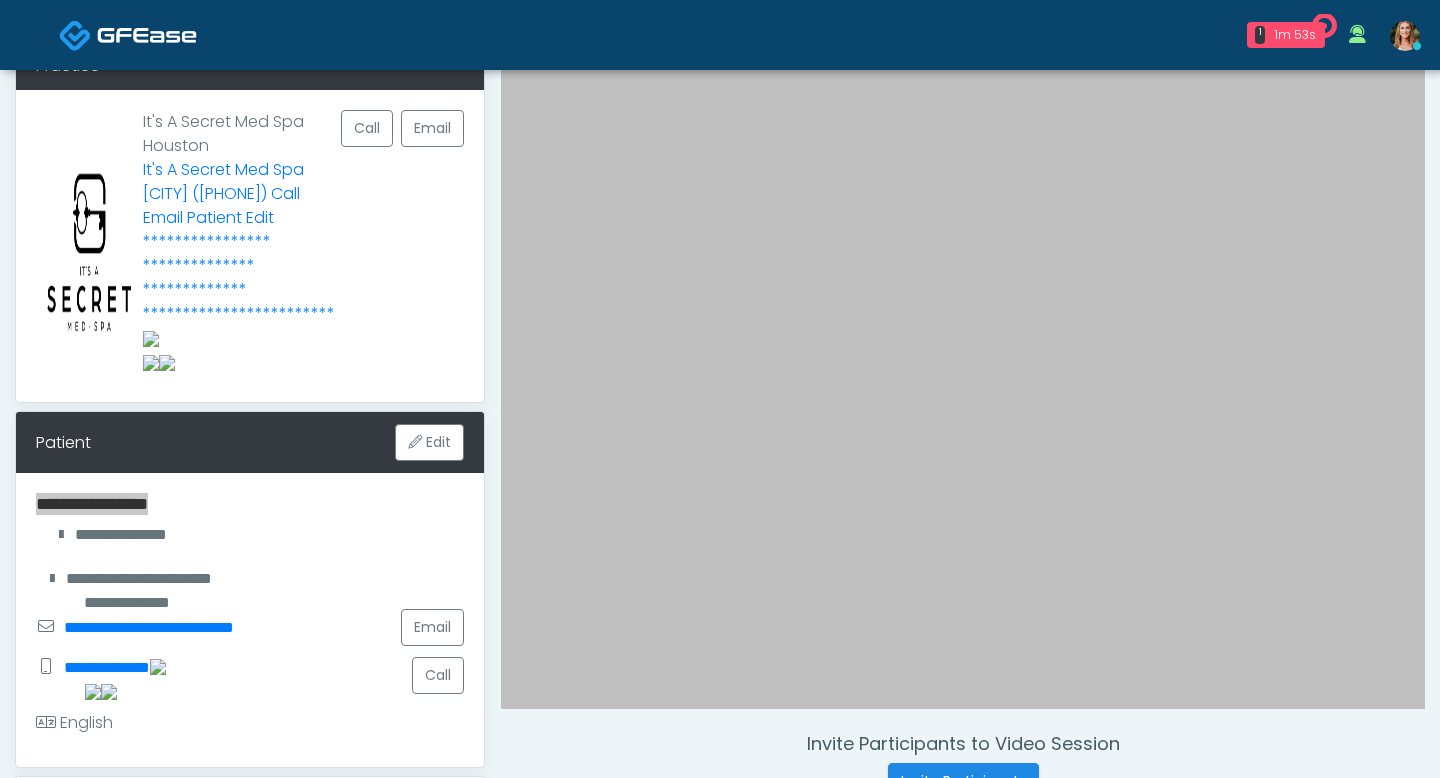 scroll, scrollTop: 116, scrollLeft: 0, axis: vertical 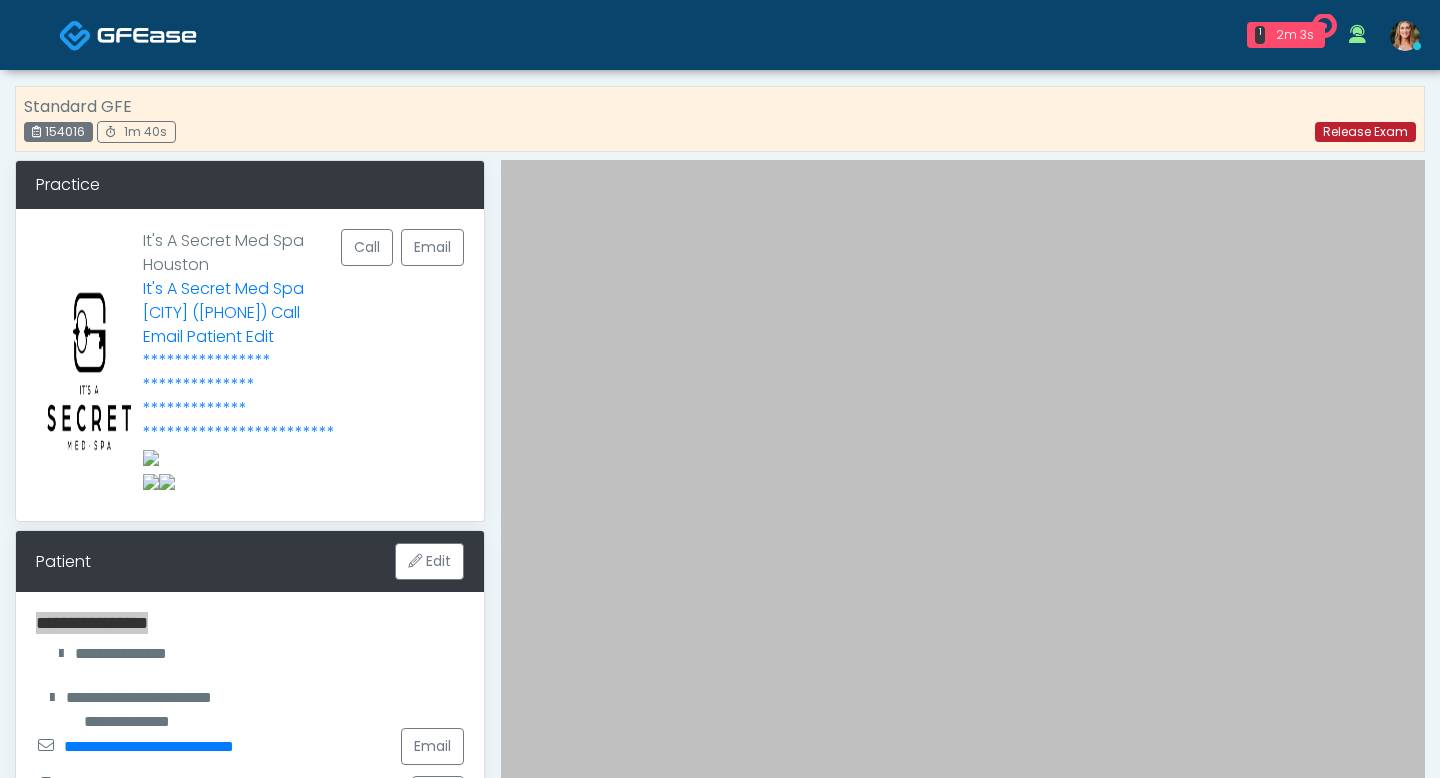 click on "Release Exam" at bounding box center (1365, 132) 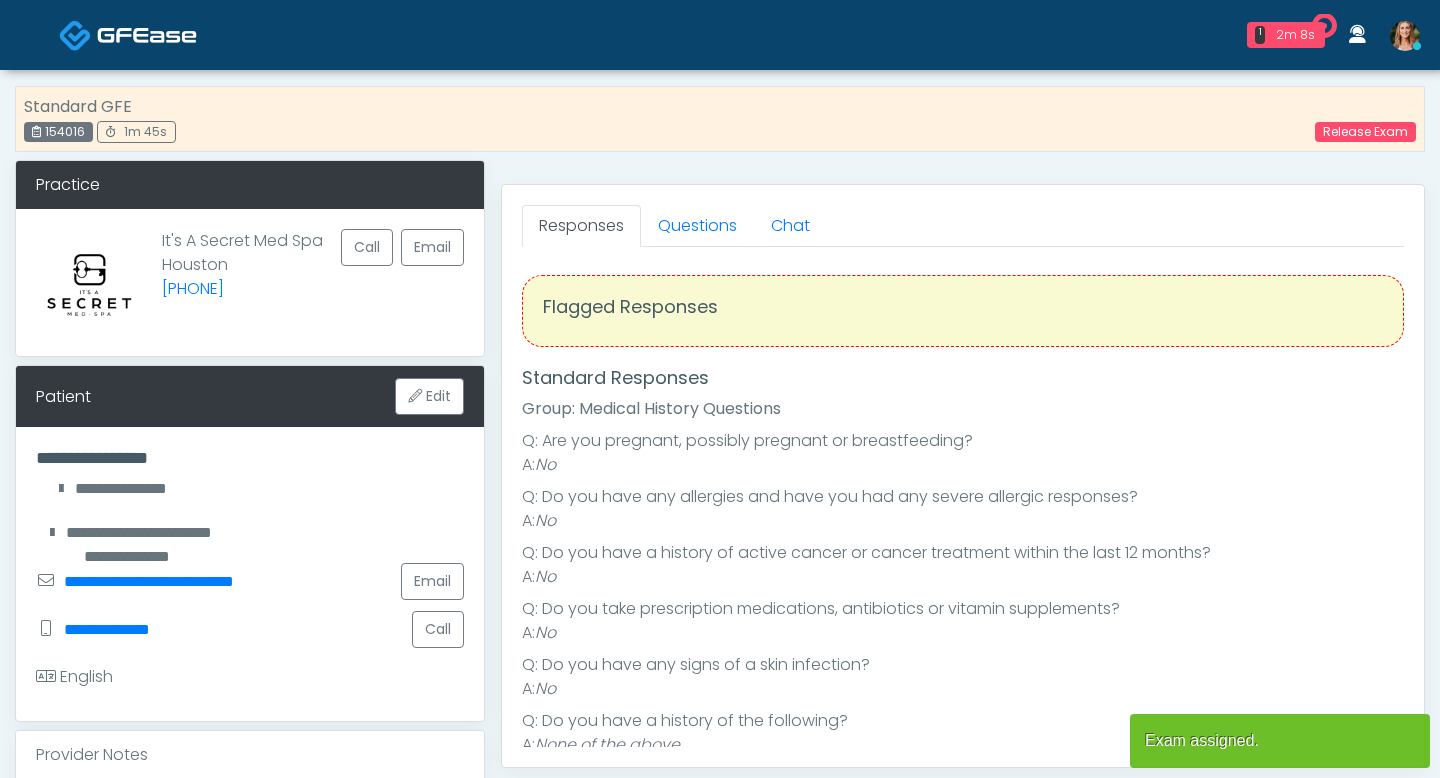 scroll, scrollTop: 0, scrollLeft: 0, axis: both 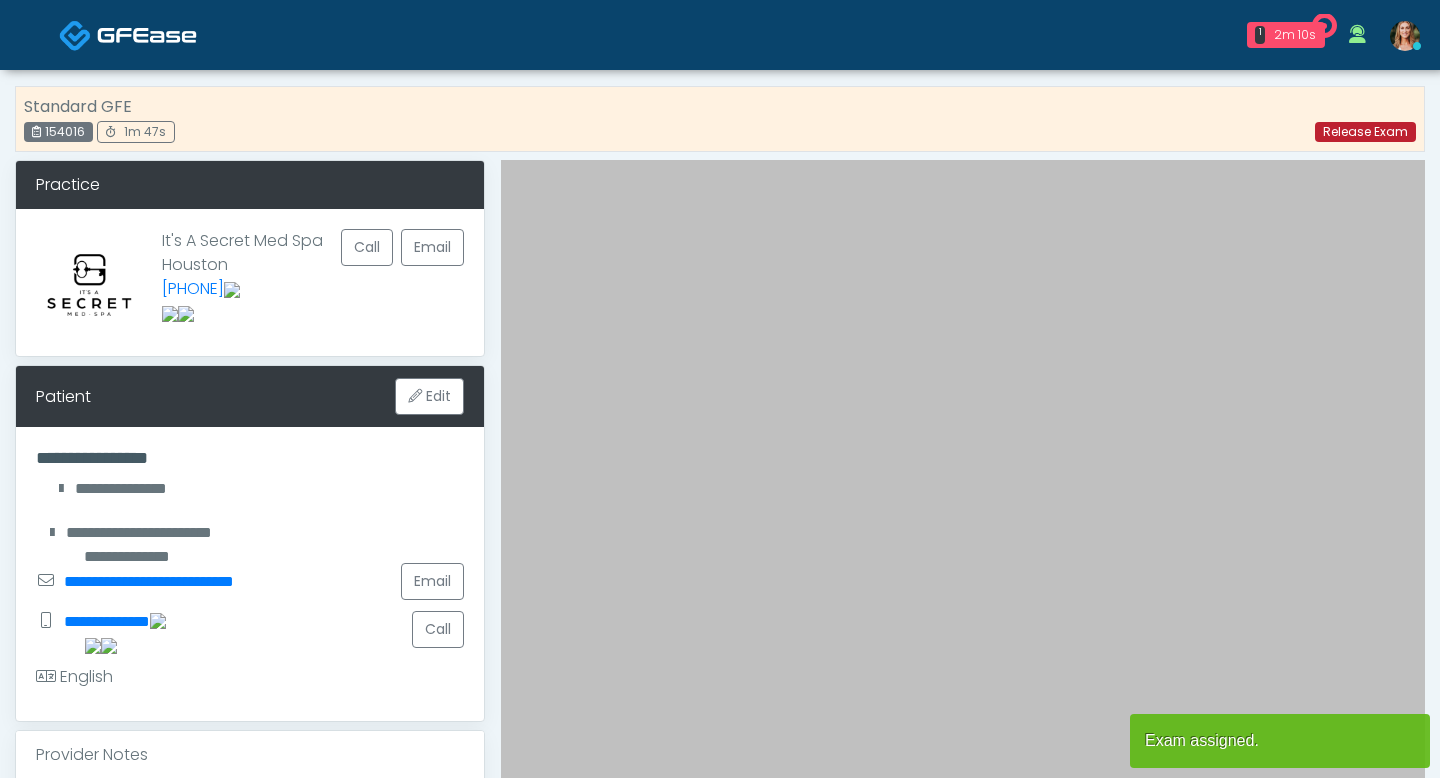 click on "Release Exam" at bounding box center (1365, 132) 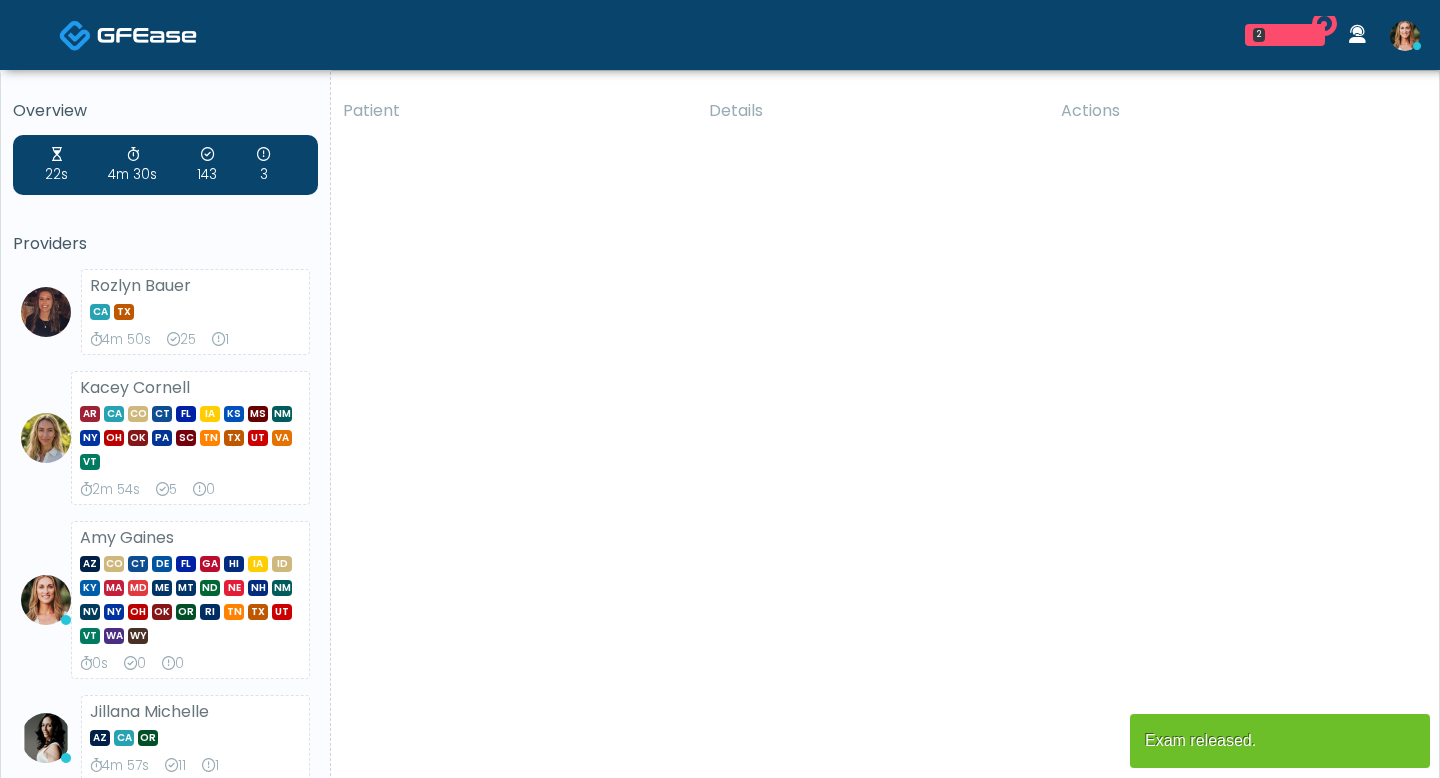 scroll, scrollTop: 0, scrollLeft: 0, axis: both 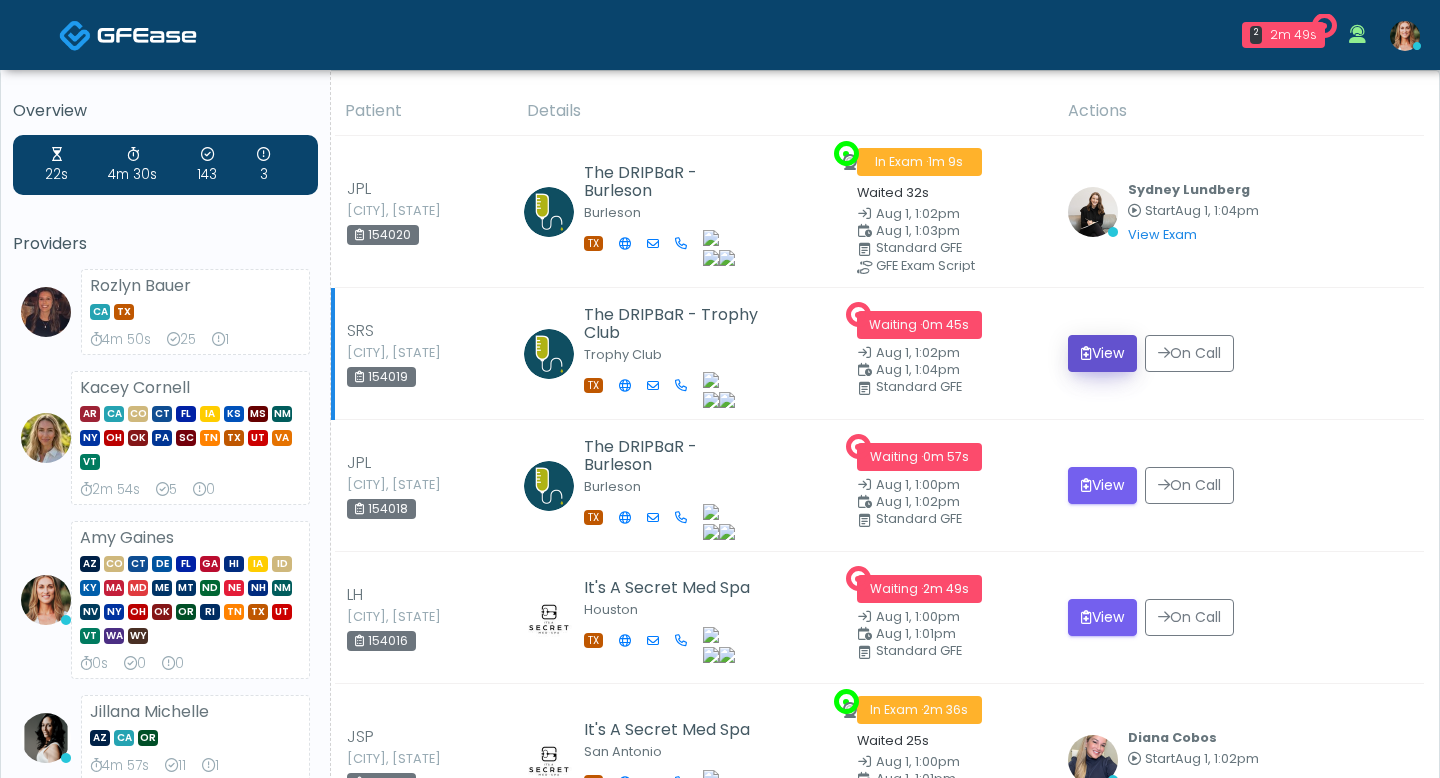 click on "View" at bounding box center [1102, 353] 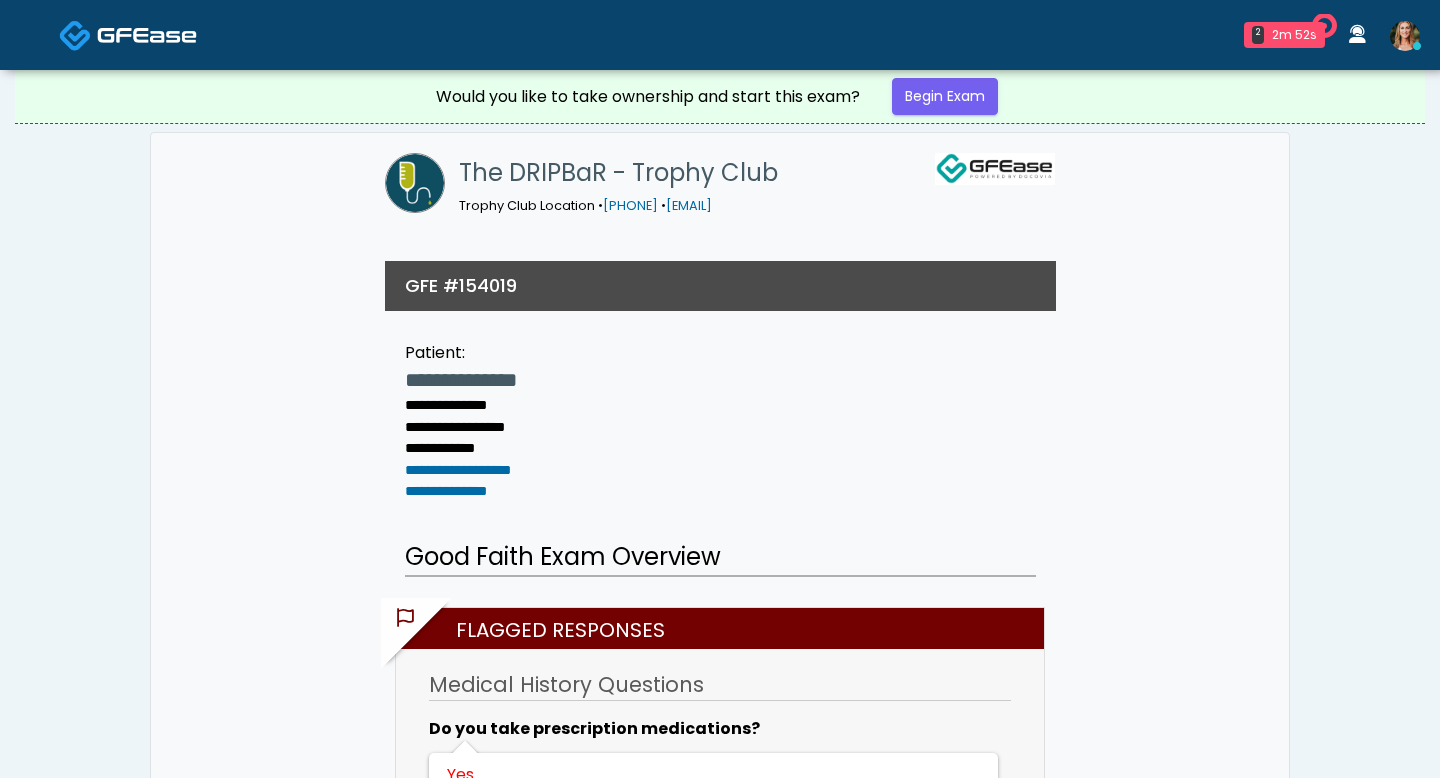 scroll, scrollTop: 0, scrollLeft: 0, axis: both 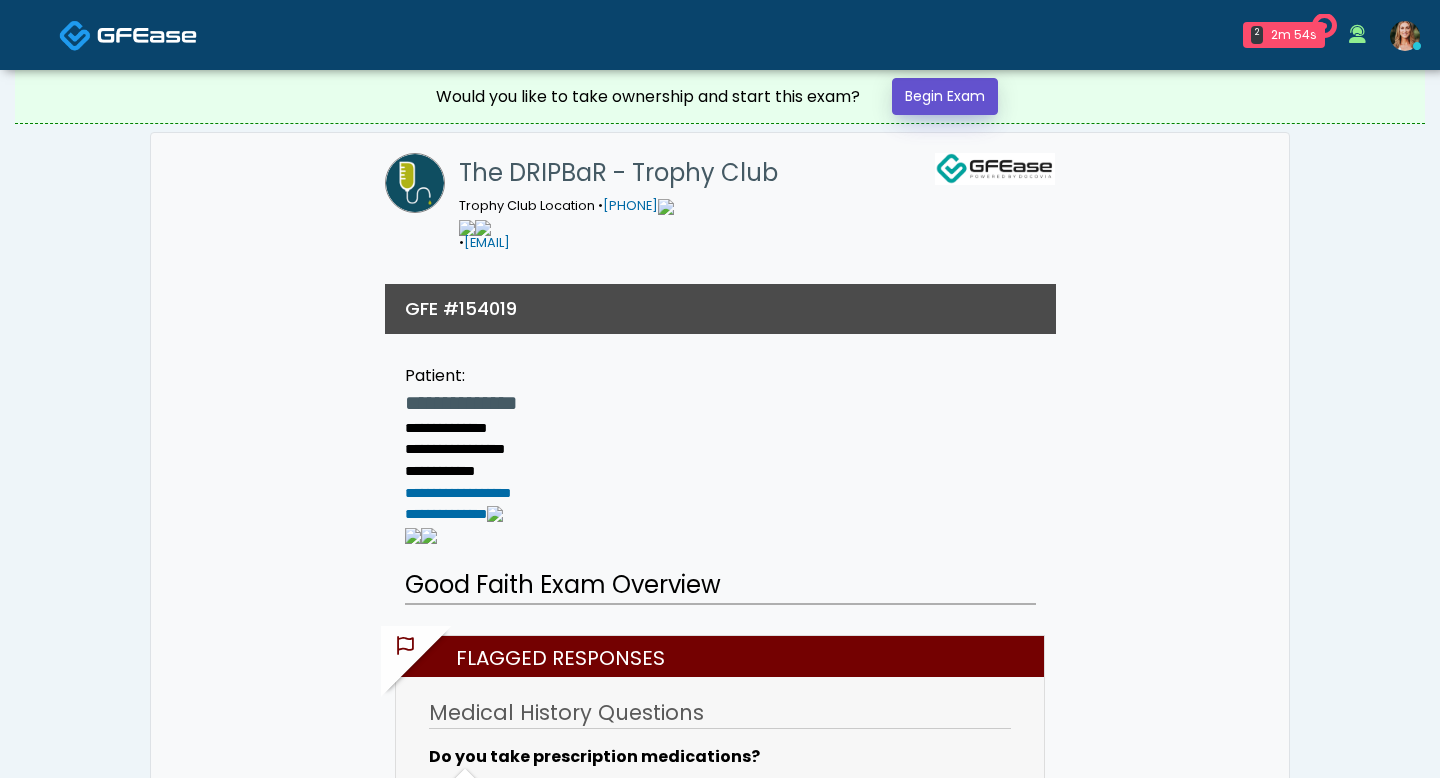 click on "Begin Exam" at bounding box center [945, 96] 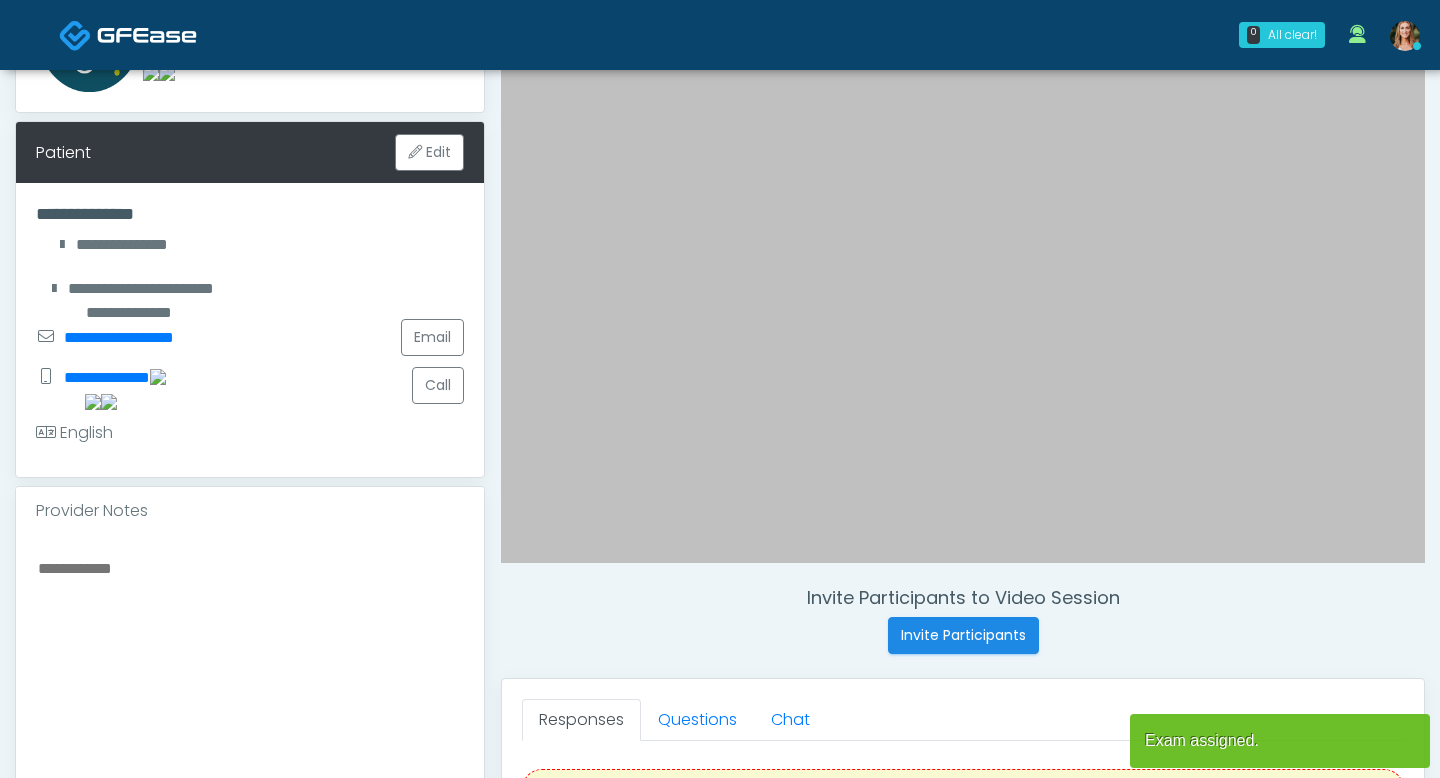 scroll, scrollTop: 100, scrollLeft: 0, axis: vertical 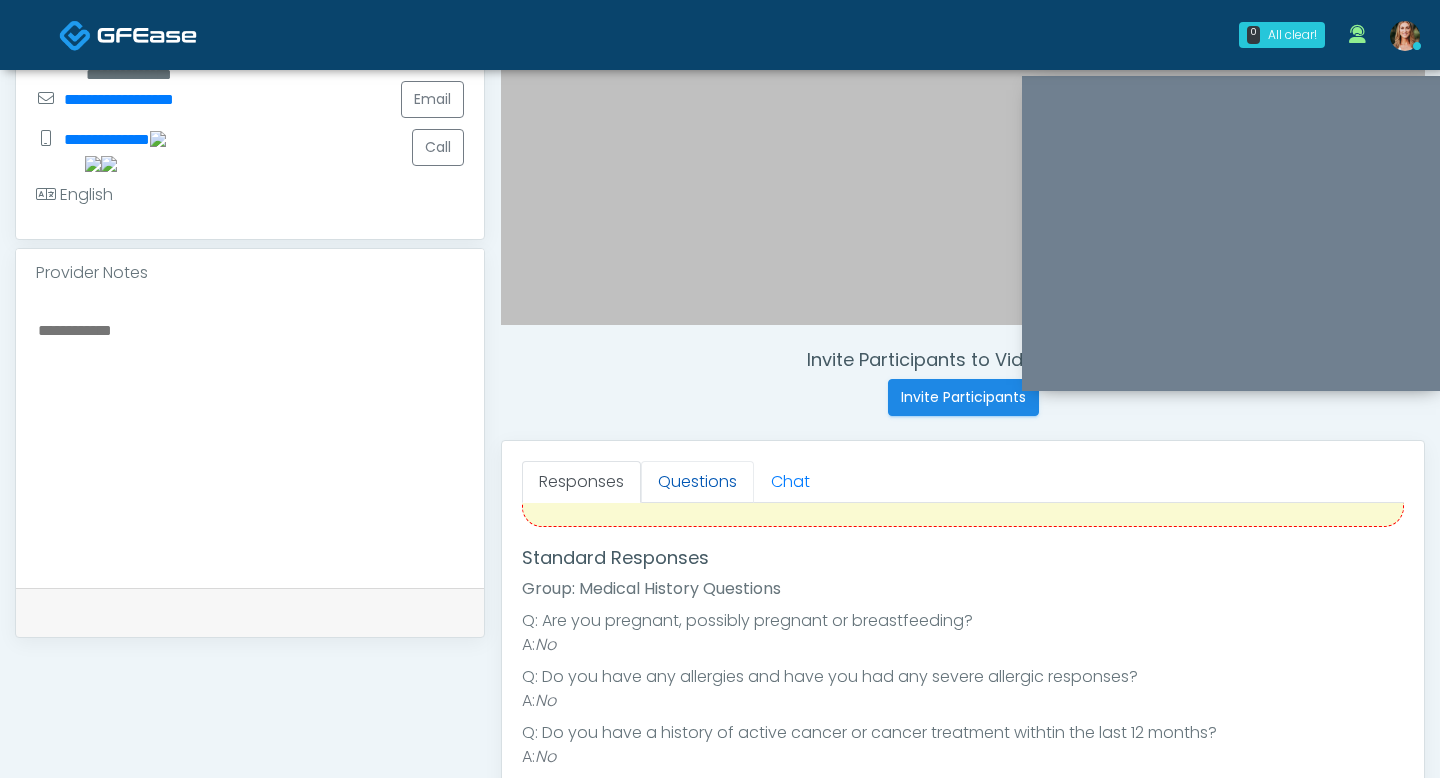 click on "Questions" at bounding box center (697, 482) 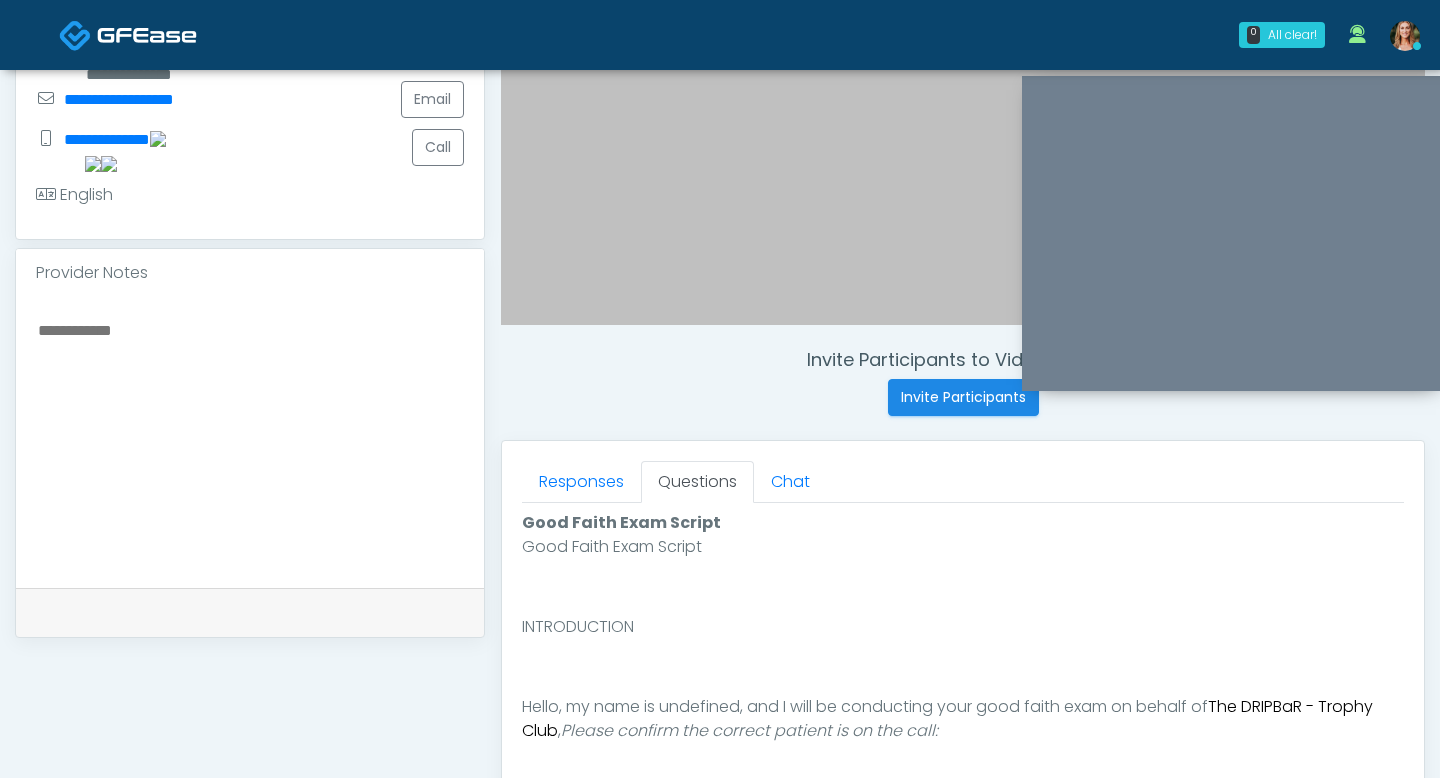scroll, scrollTop: 0, scrollLeft: 0, axis: both 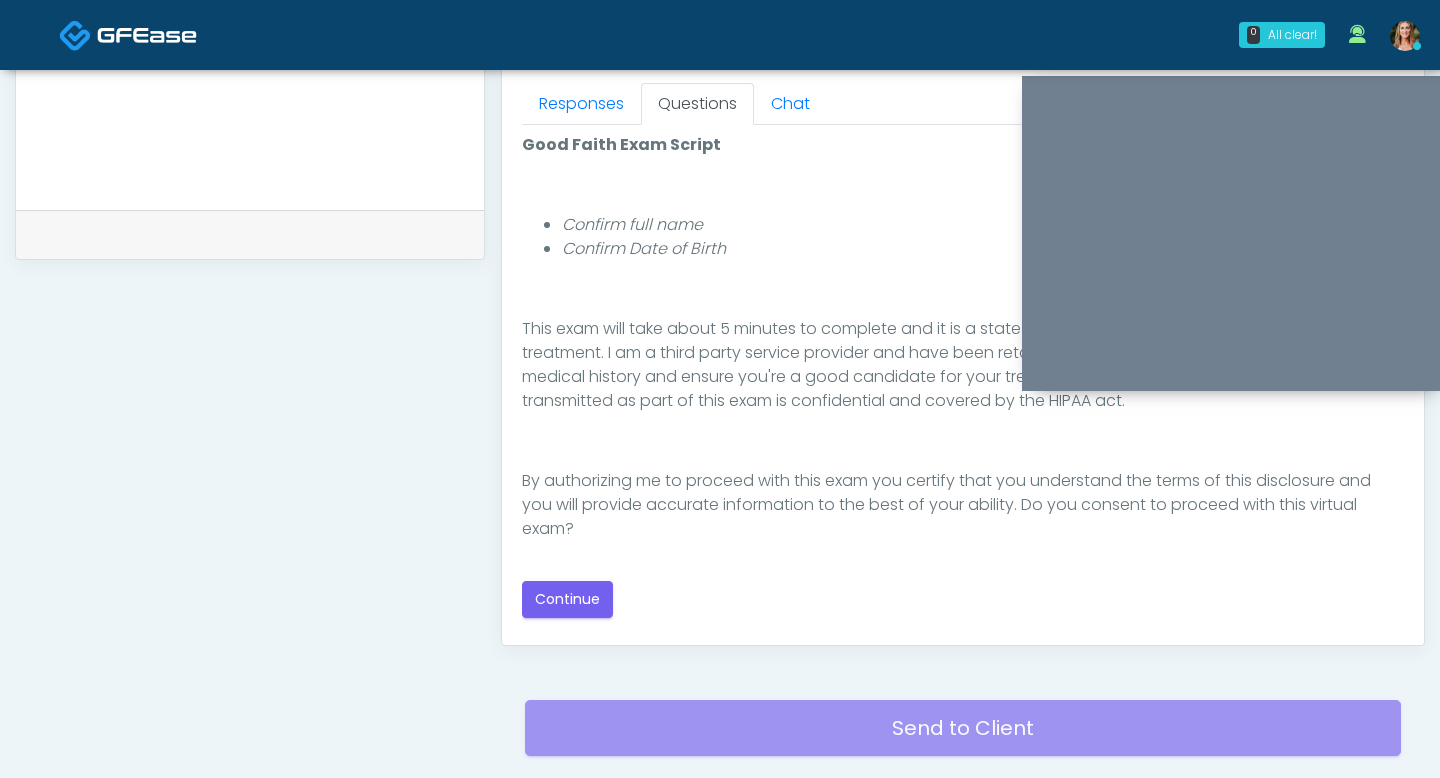 click on "Good Faith Exam Script
Good Faith Exam Script INTRODUCTION Hello, my name is undefined, and I will be conducting your good faith exam on behalf of  The DRIPBaR - Trophy Club ,  Please confirm the correct patient is on the call: Confirm full name Confirm Date of Birth ﻿﻿ This exam will take about 5 minutes to complete and it is a state requirement before you receive any new treatment. I am a third party service provider and have been retained by this practice to collect and review your medical history and ensure you're a good candidate for your treatment. all information collected, stored and transmitted as part of this exam is confidential and covered by the HIPAA act.
Continue
Flagged Responses
A: Yes A:" at bounding box center (963, 375) 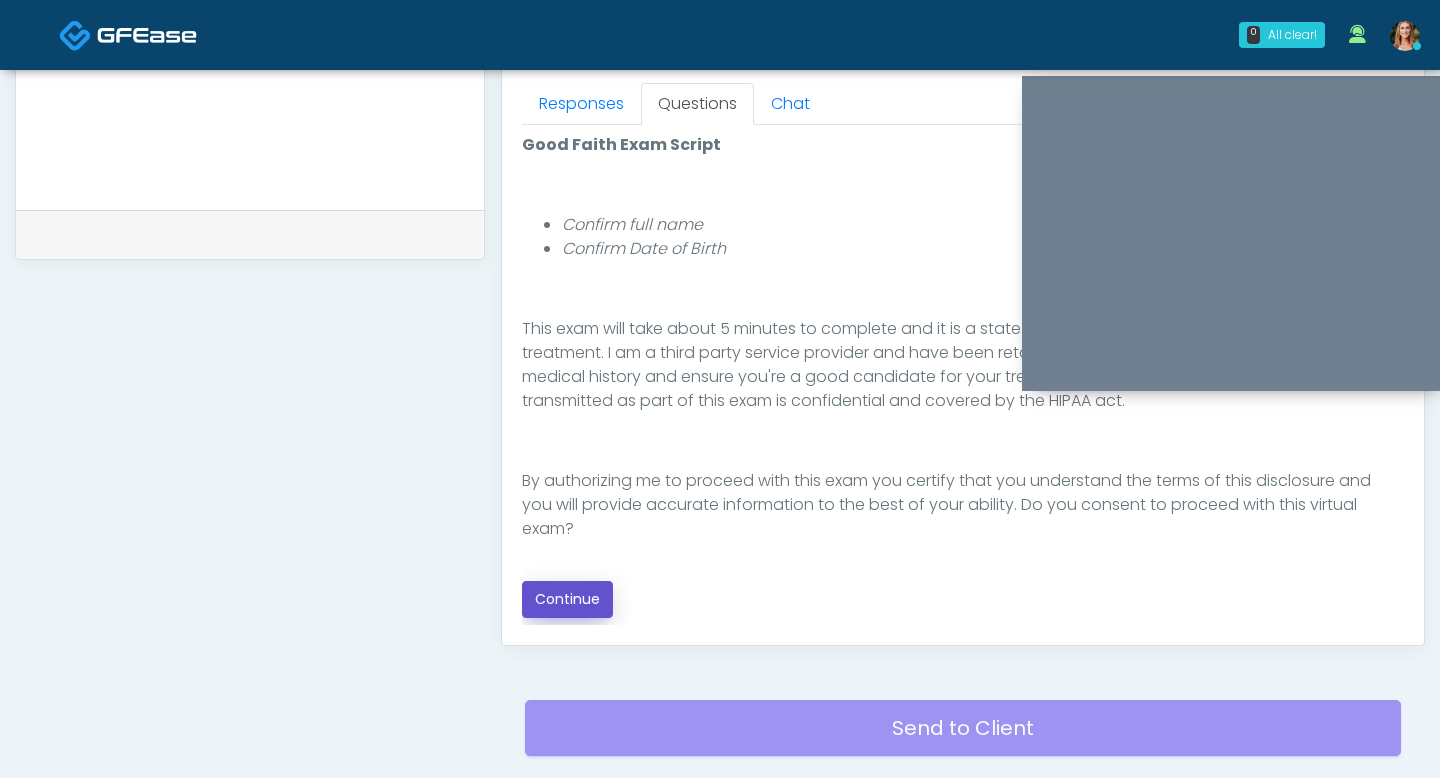 click on "Continue" at bounding box center (567, 599) 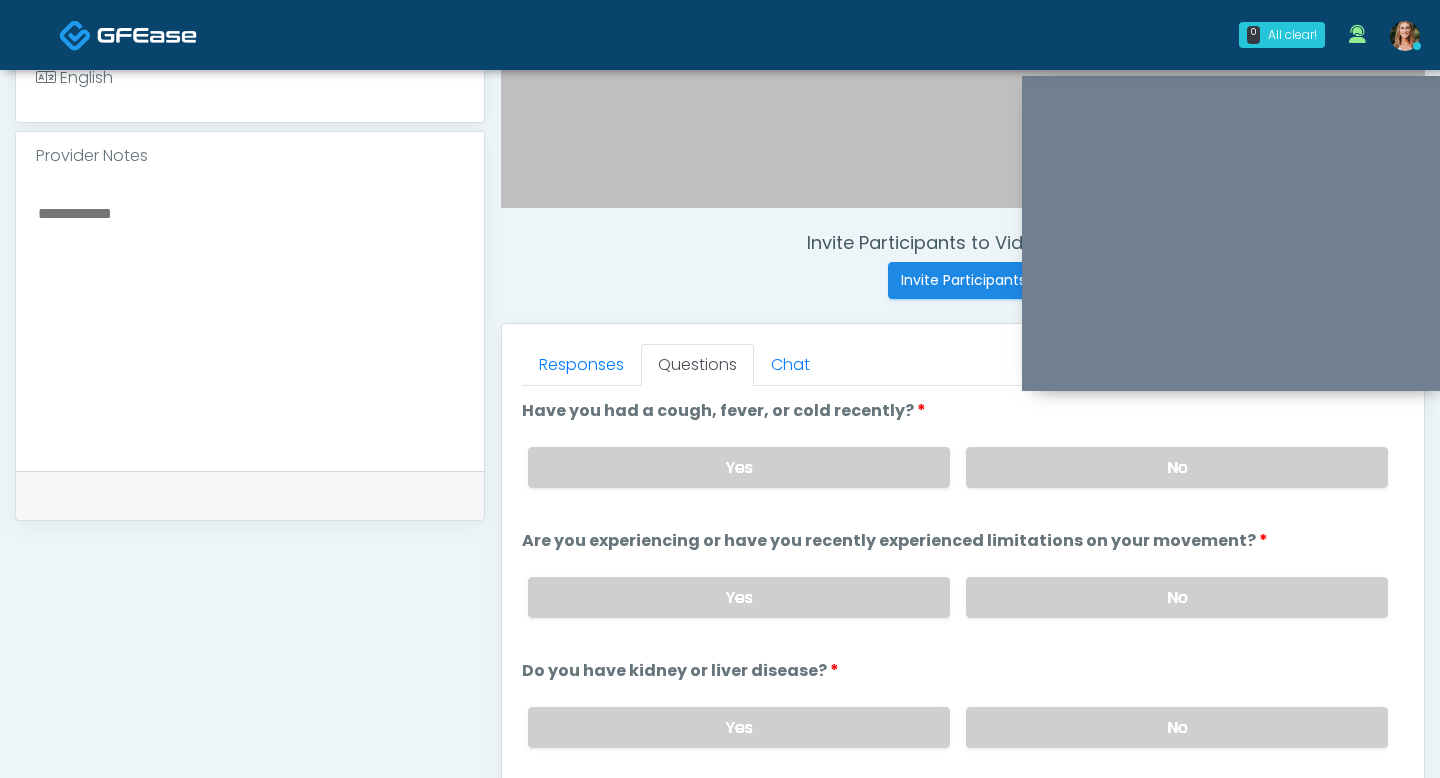 scroll, scrollTop: 607, scrollLeft: 0, axis: vertical 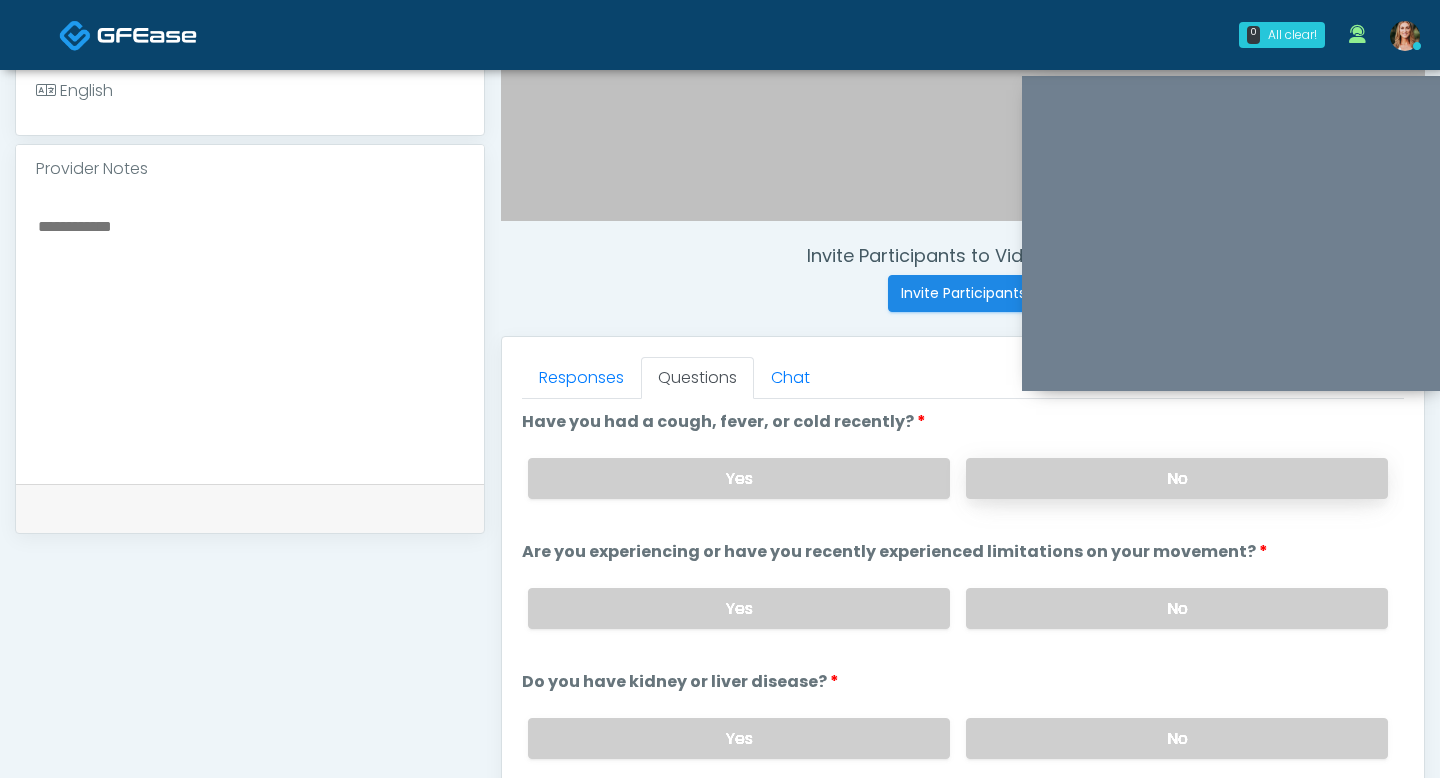 click on "No" at bounding box center [1177, 478] 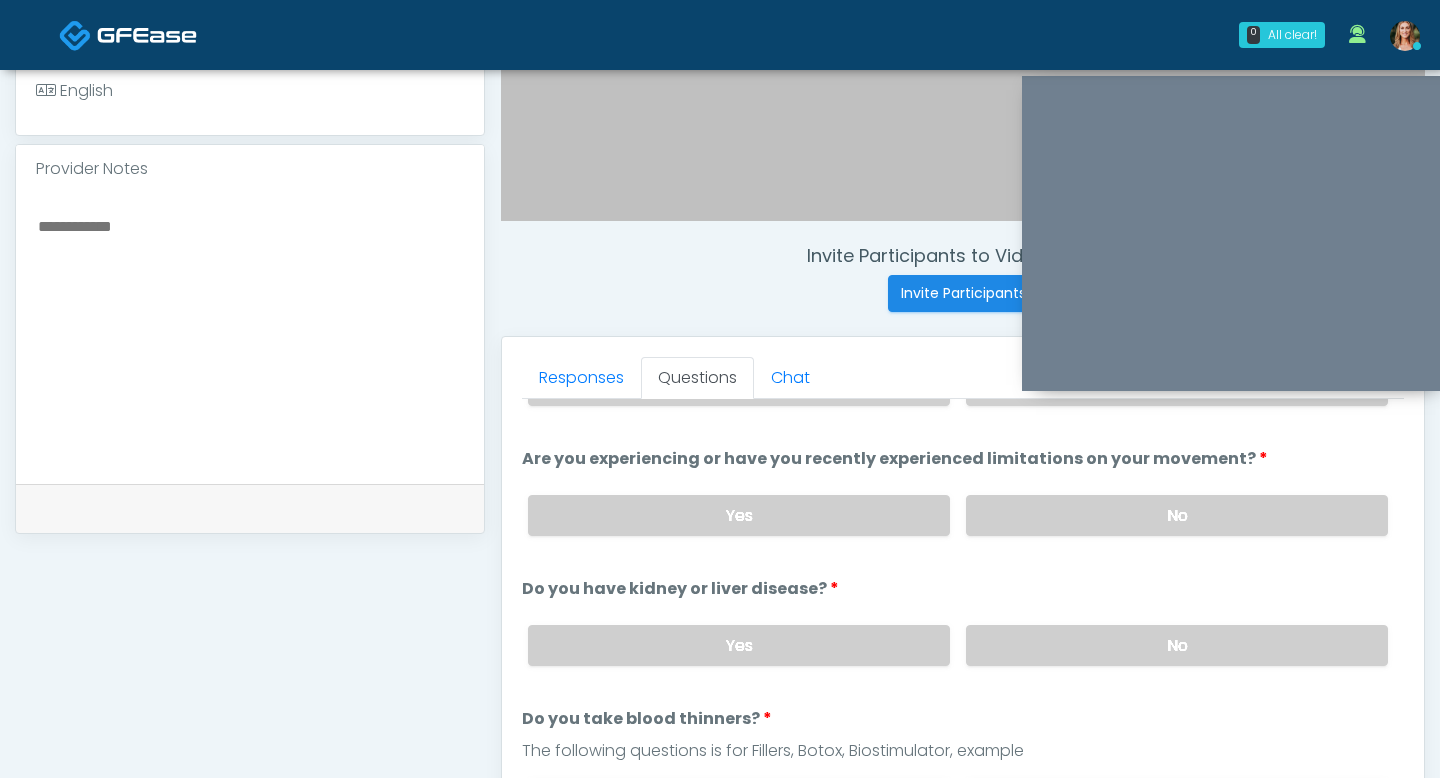 scroll, scrollTop: 126, scrollLeft: 0, axis: vertical 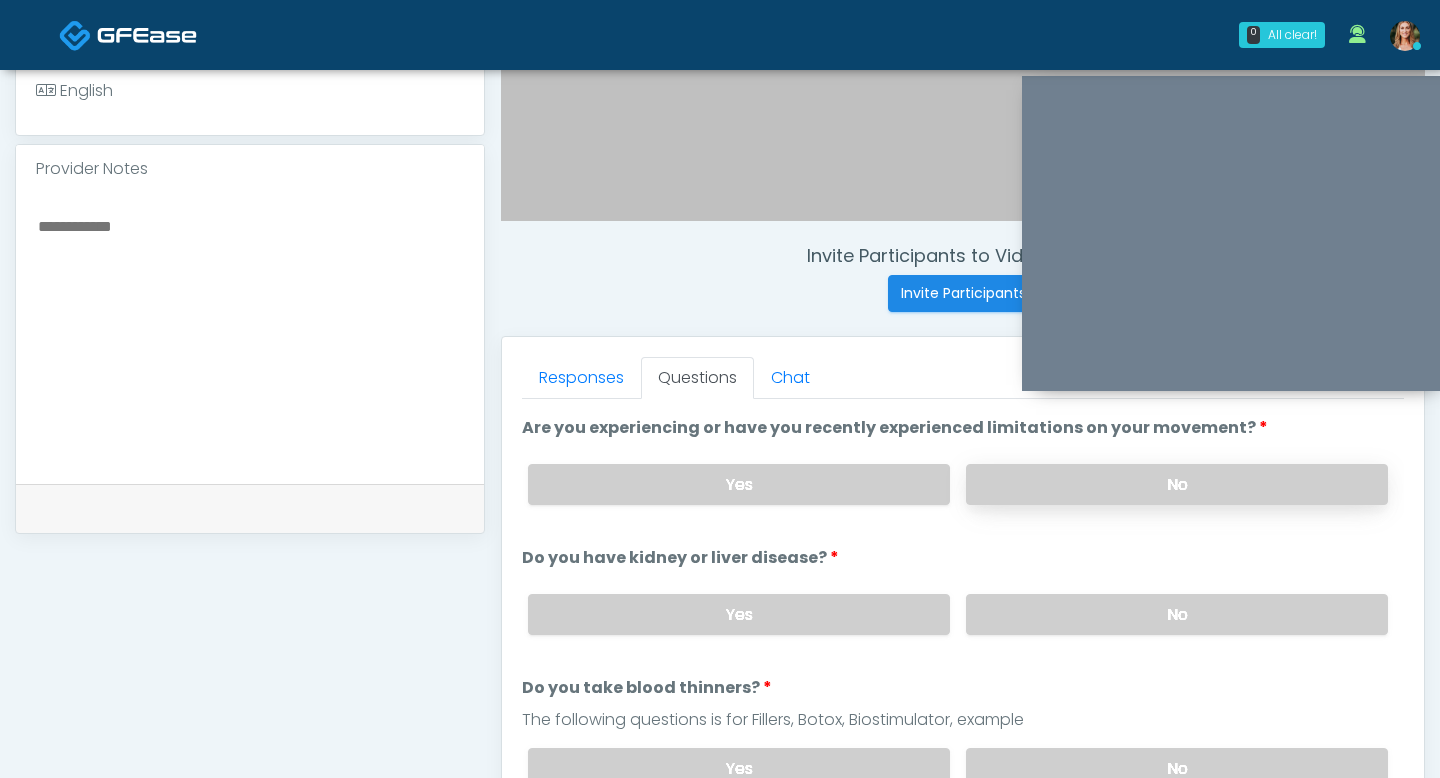 click on "No" at bounding box center (1177, 484) 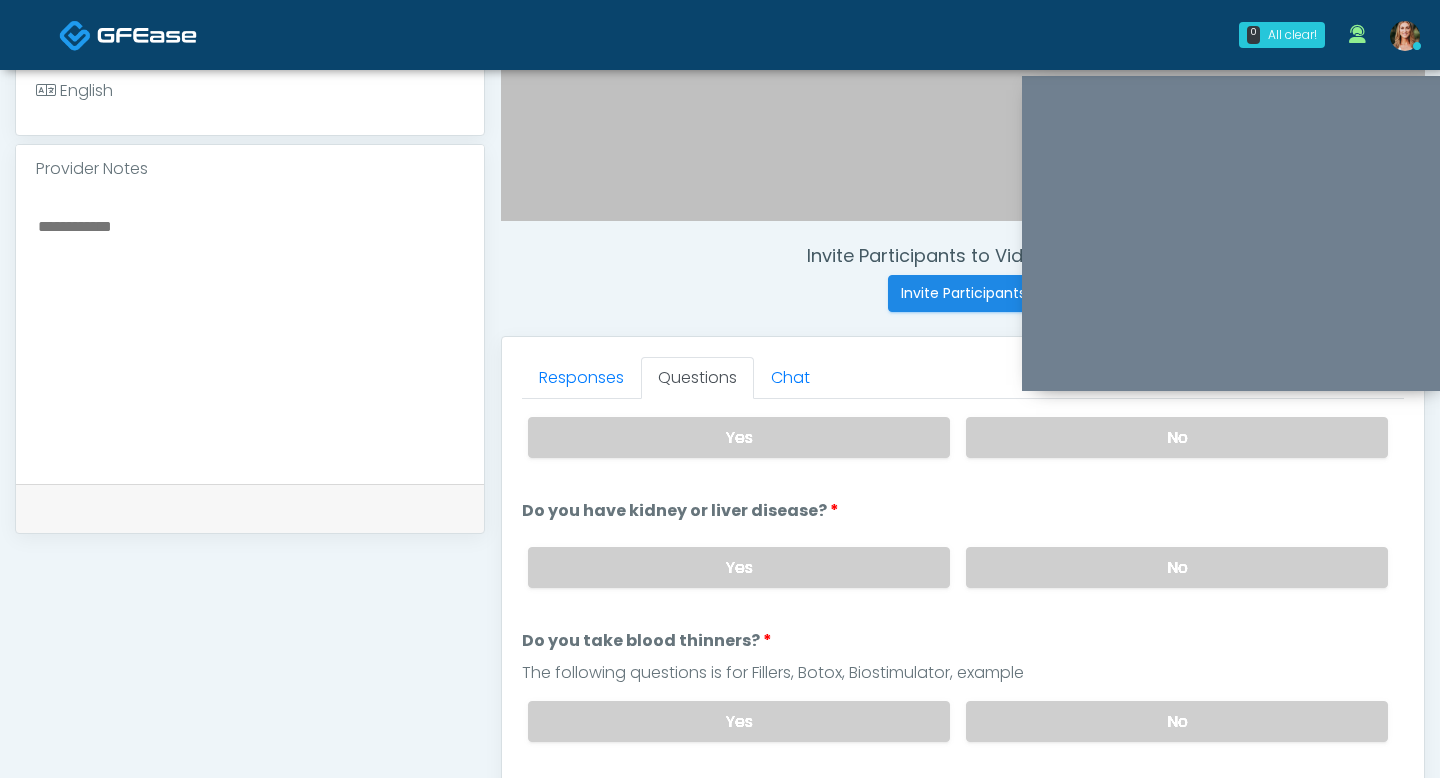 scroll, scrollTop: 186, scrollLeft: 0, axis: vertical 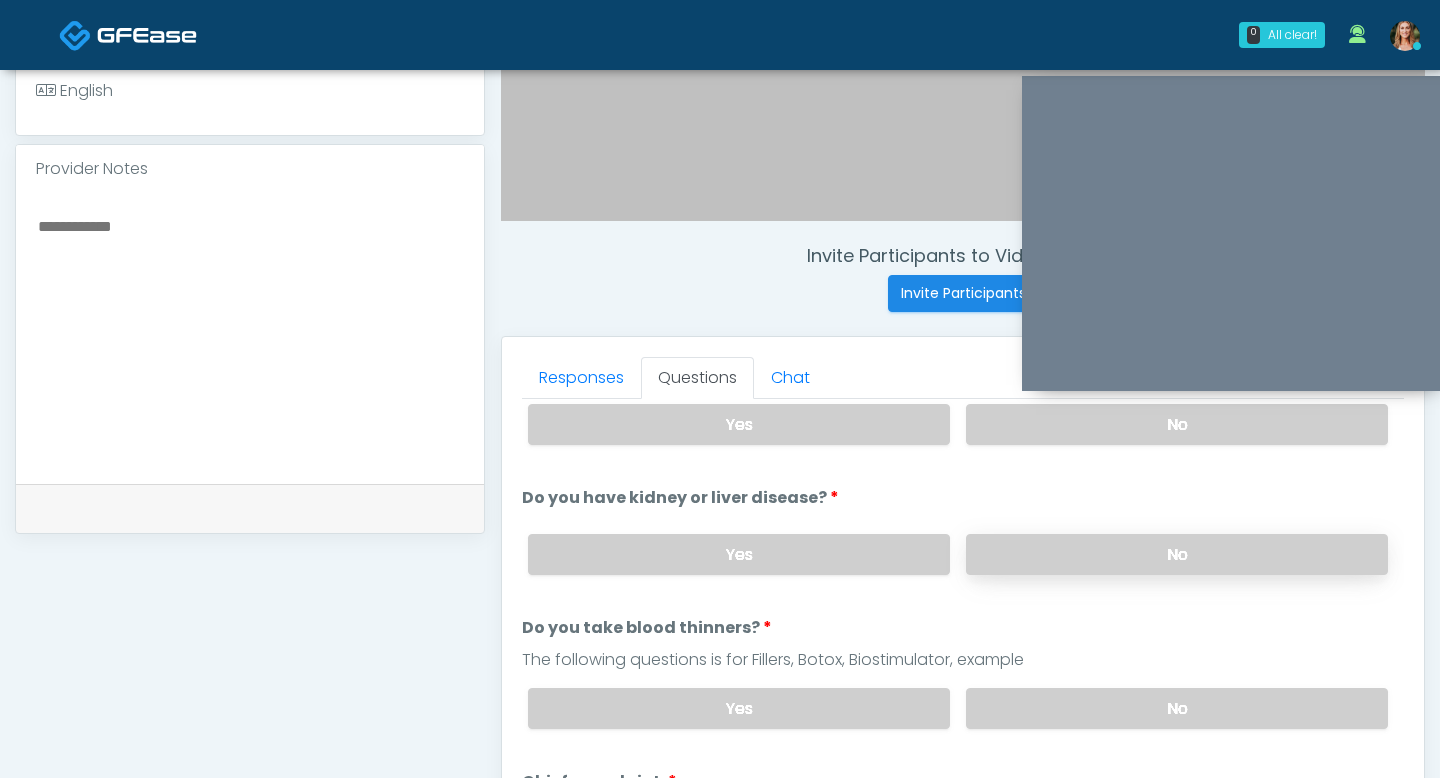 click on "No" at bounding box center [1177, 554] 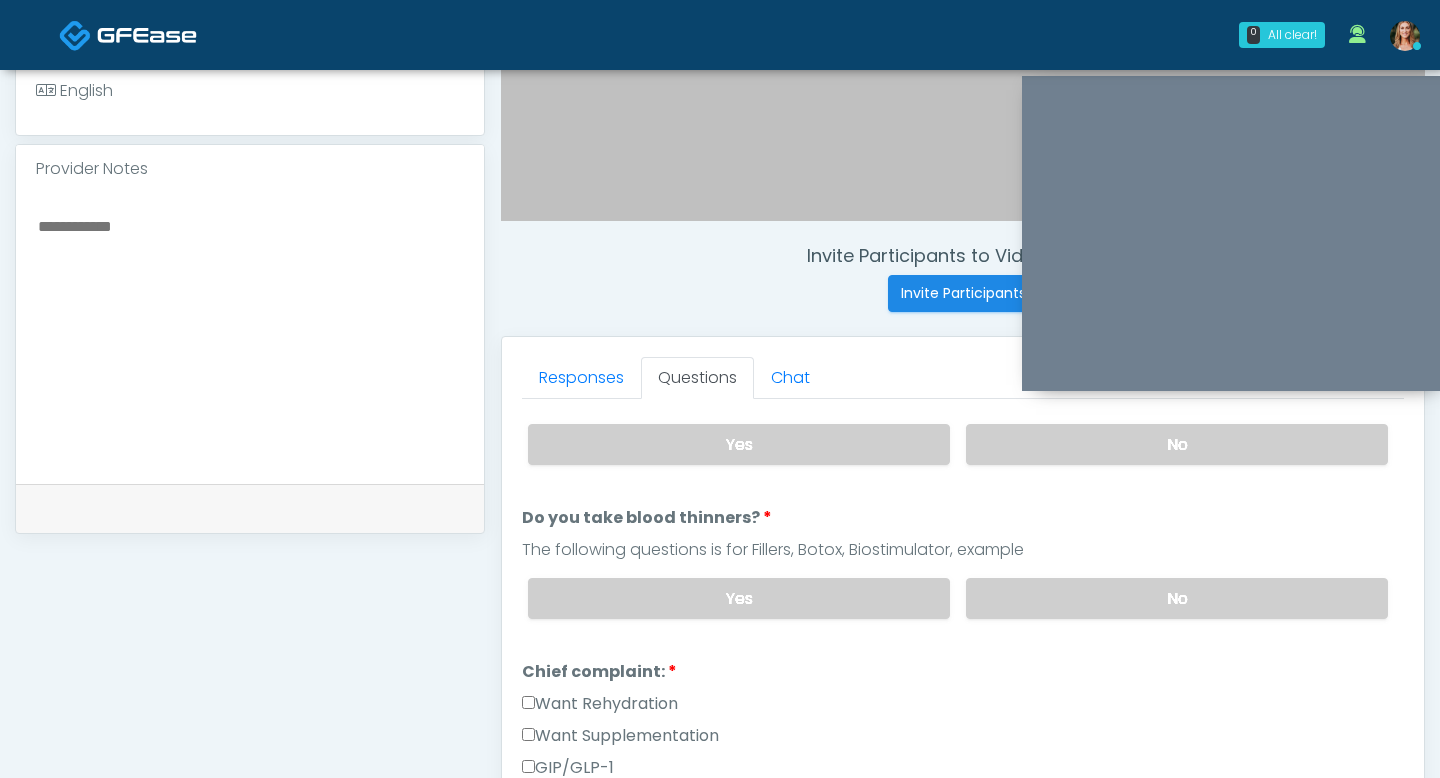 scroll, scrollTop: 331, scrollLeft: 0, axis: vertical 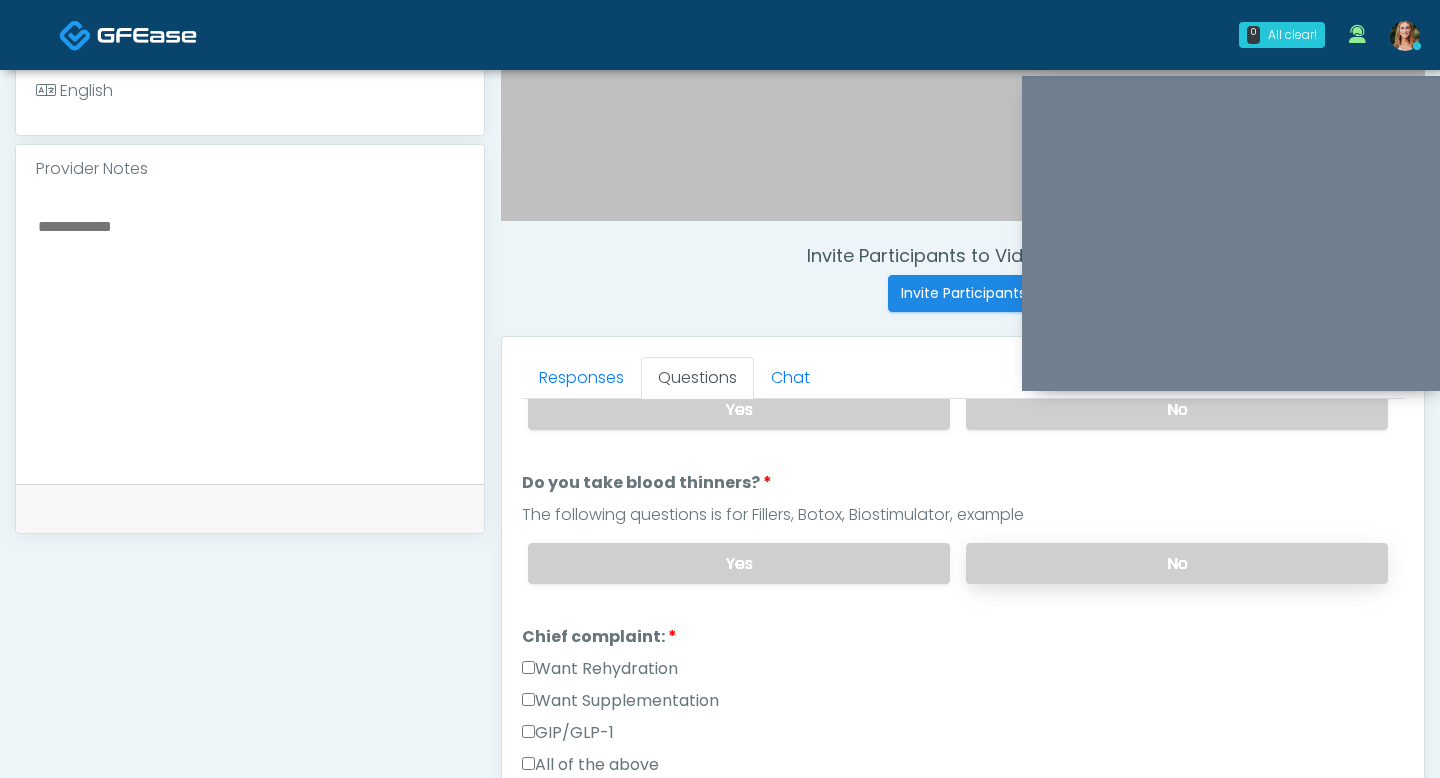 click on "No" at bounding box center (1177, 563) 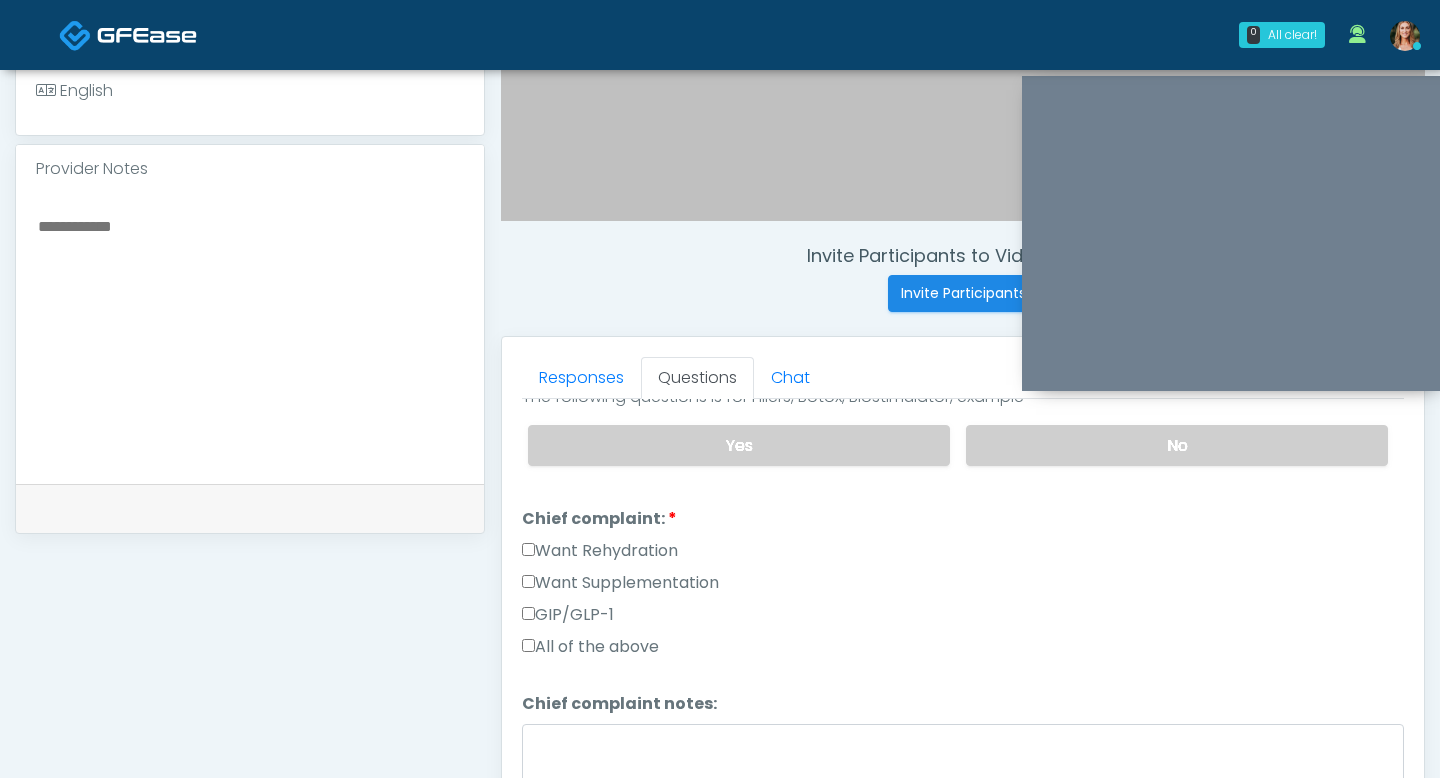 scroll, scrollTop: 541, scrollLeft: 0, axis: vertical 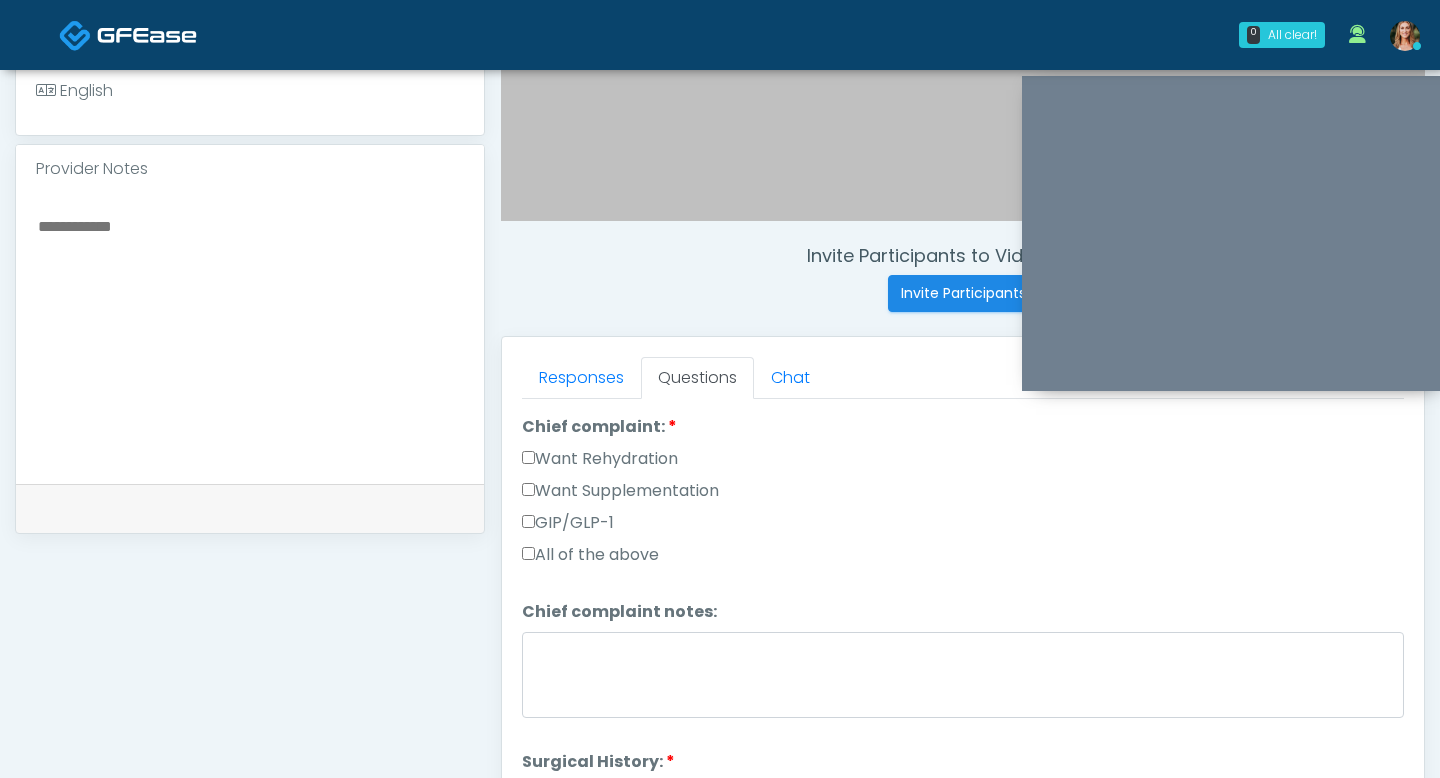 click on "Want Supplementation" at bounding box center (620, 491) 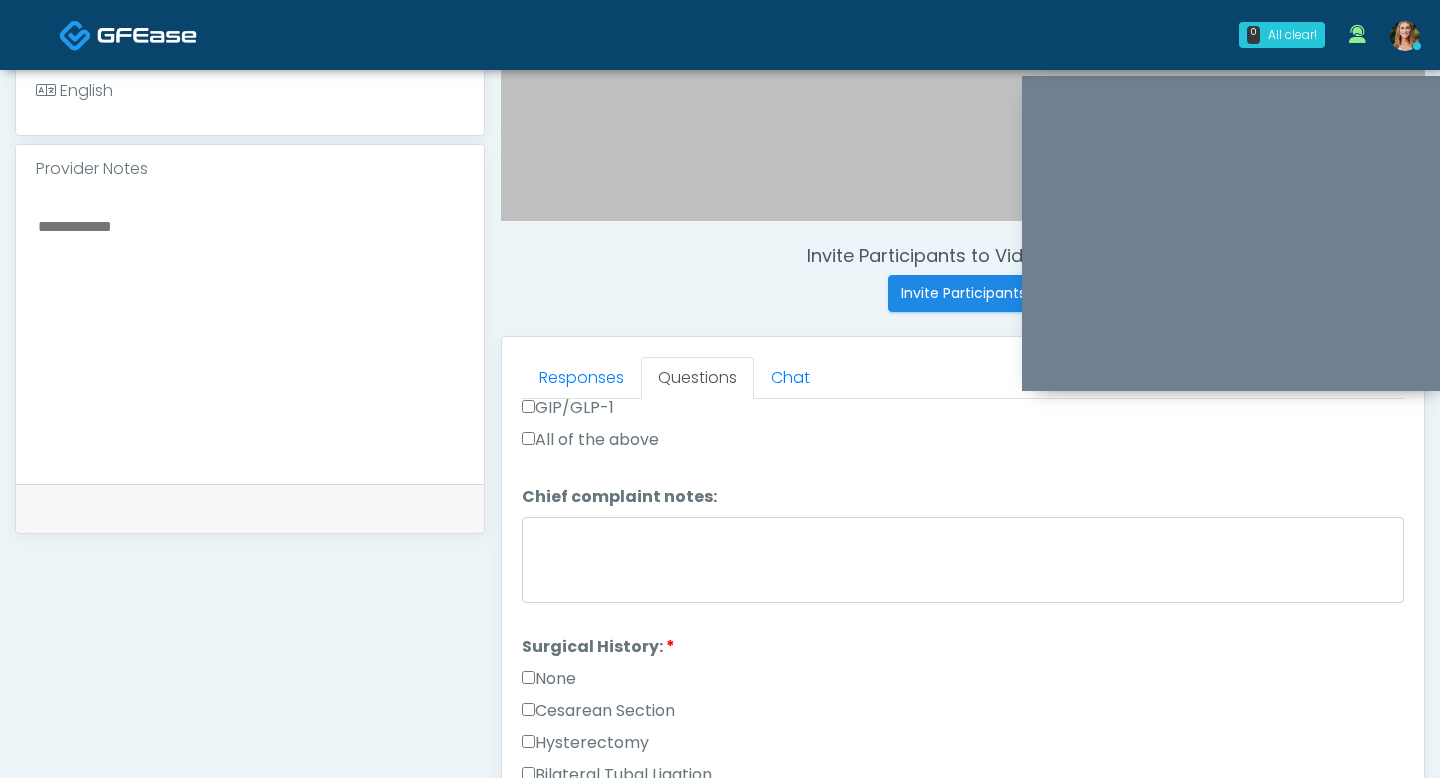 scroll, scrollTop: 673, scrollLeft: 0, axis: vertical 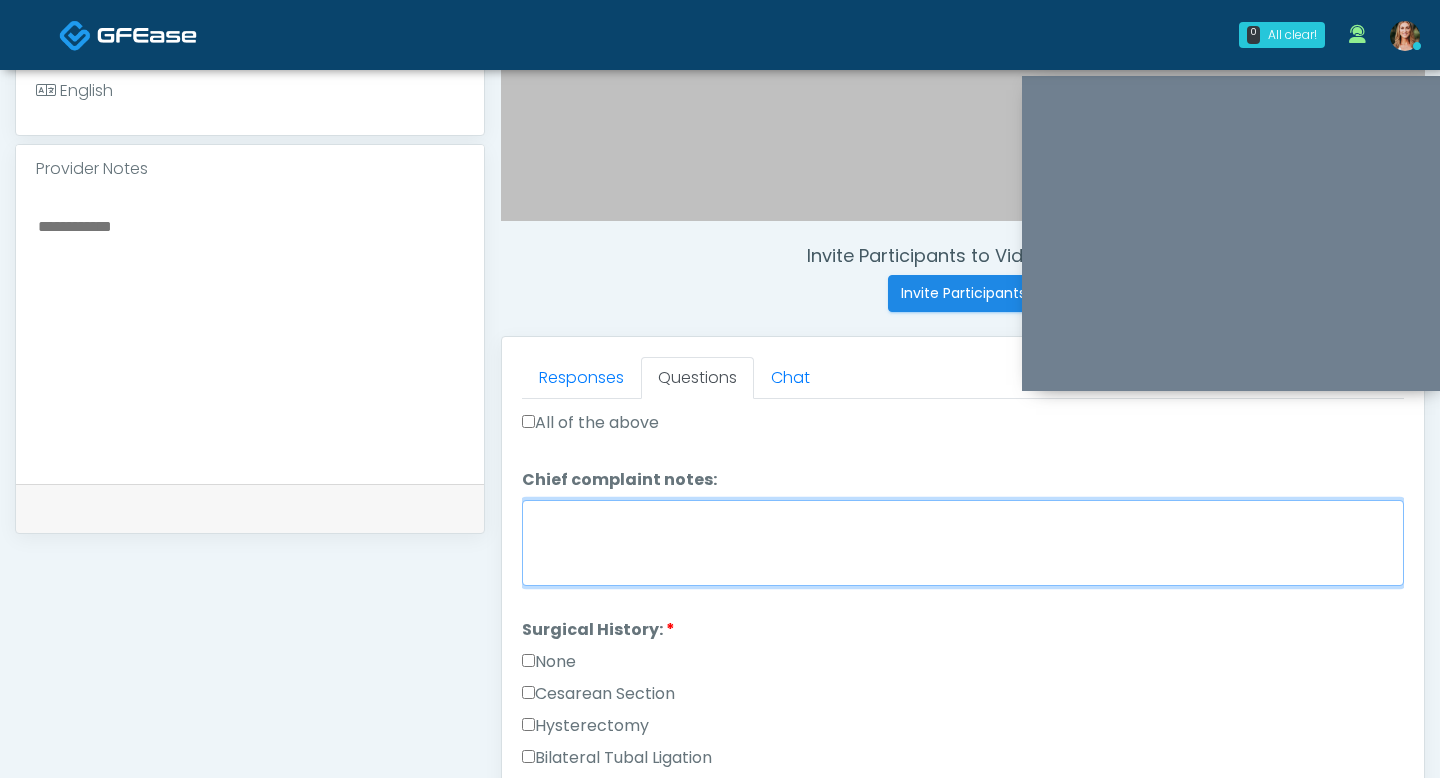 click on "Chief complaint notes:" at bounding box center (963, 543) 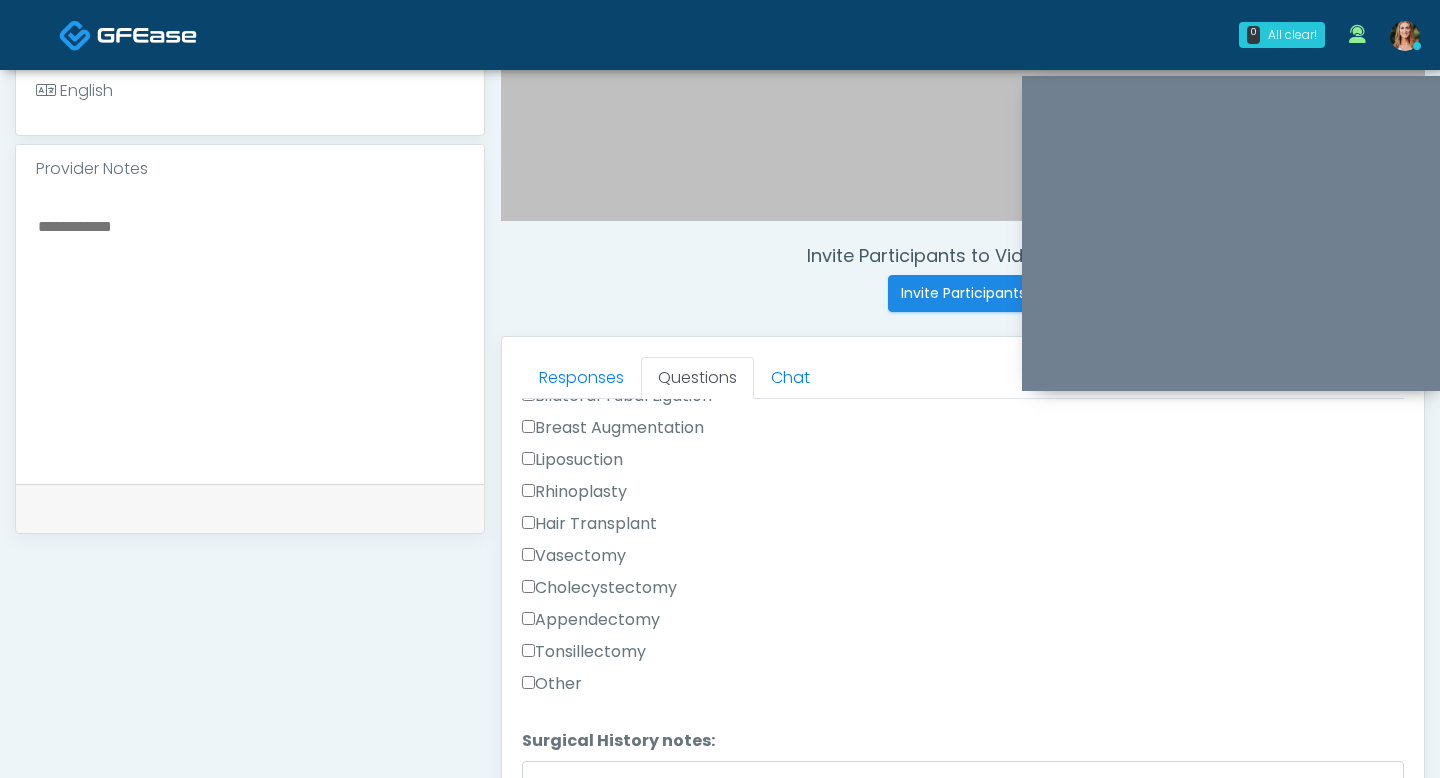 scroll, scrollTop: 1047, scrollLeft: 0, axis: vertical 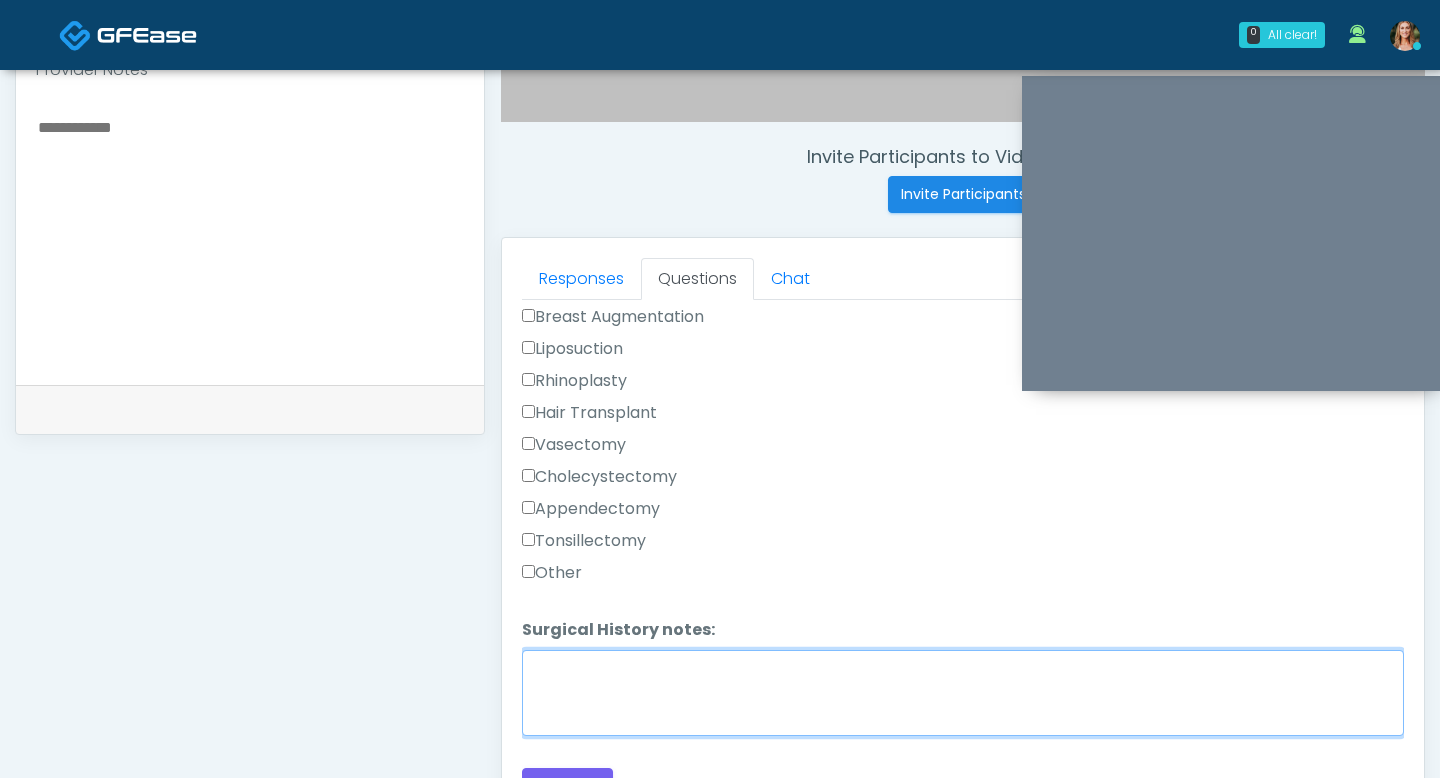 click on "Surgical History notes:" at bounding box center [963, 693] 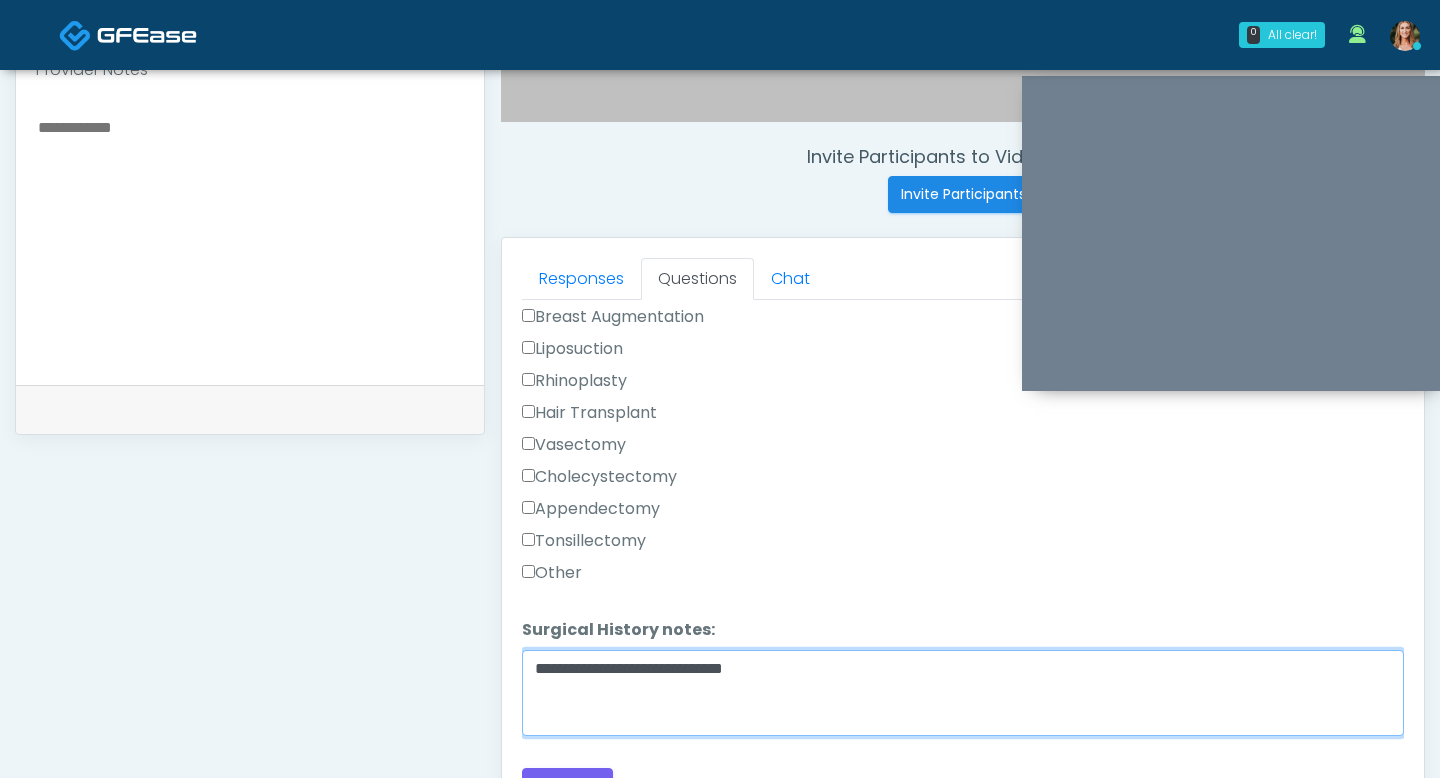 click on "**********" at bounding box center [963, 693] 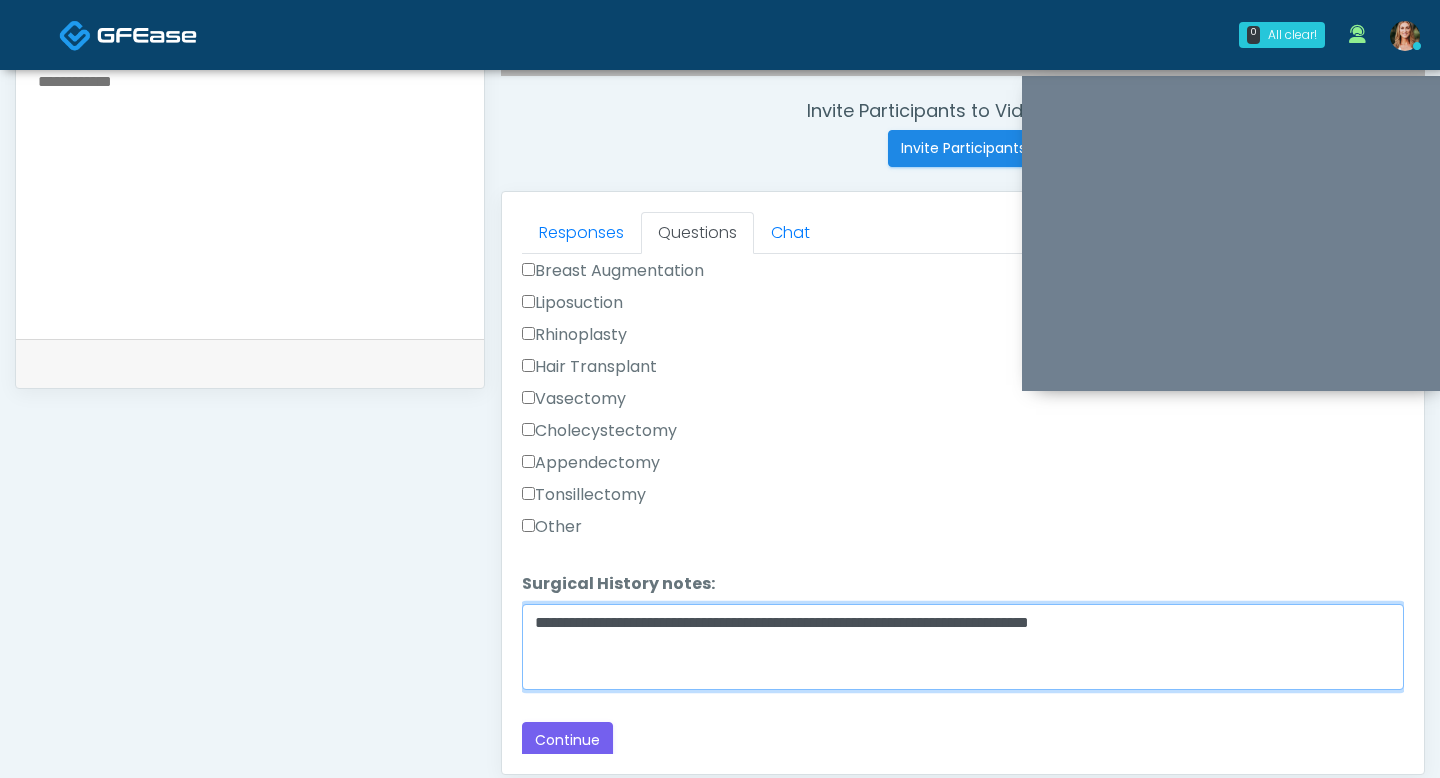 scroll, scrollTop: 788, scrollLeft: 0, axis: vertical 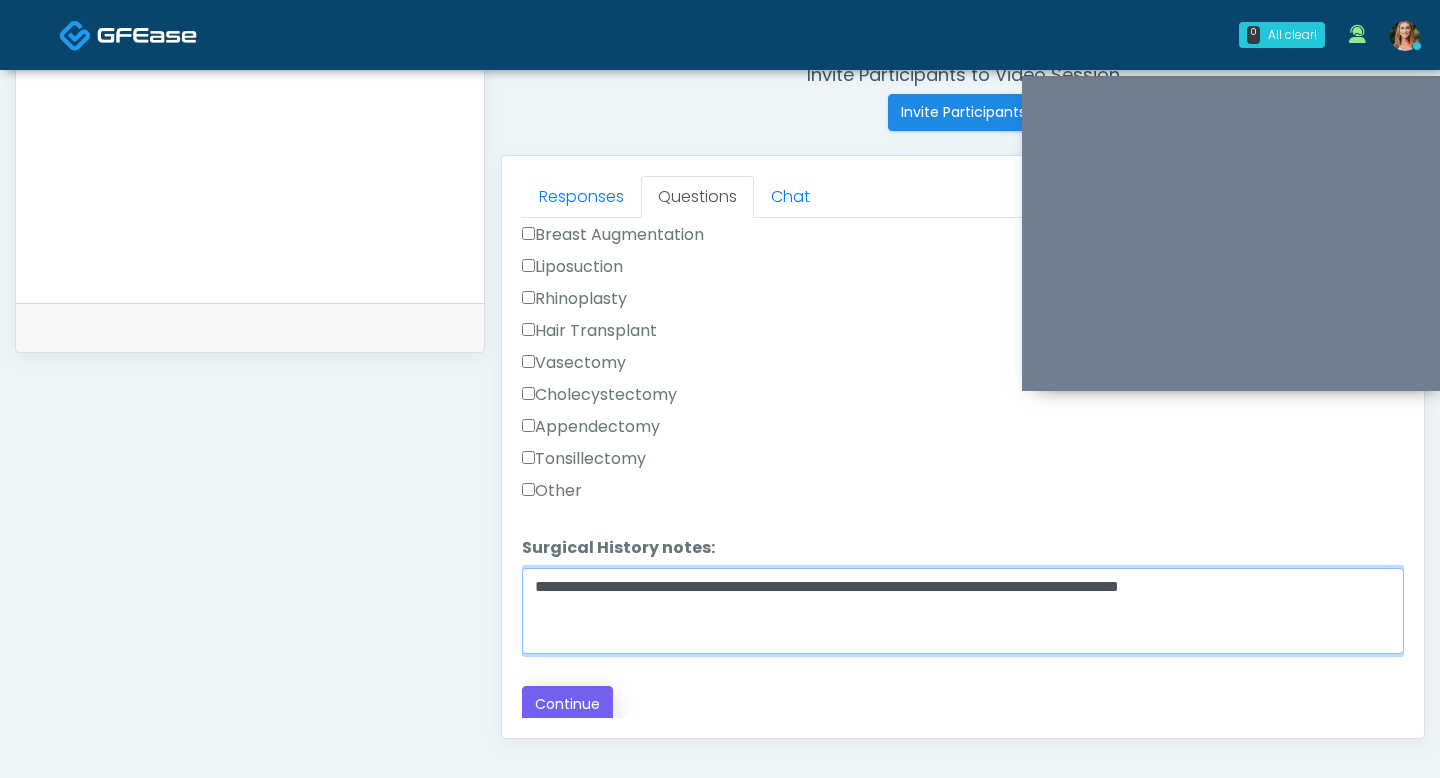 type on "**********" 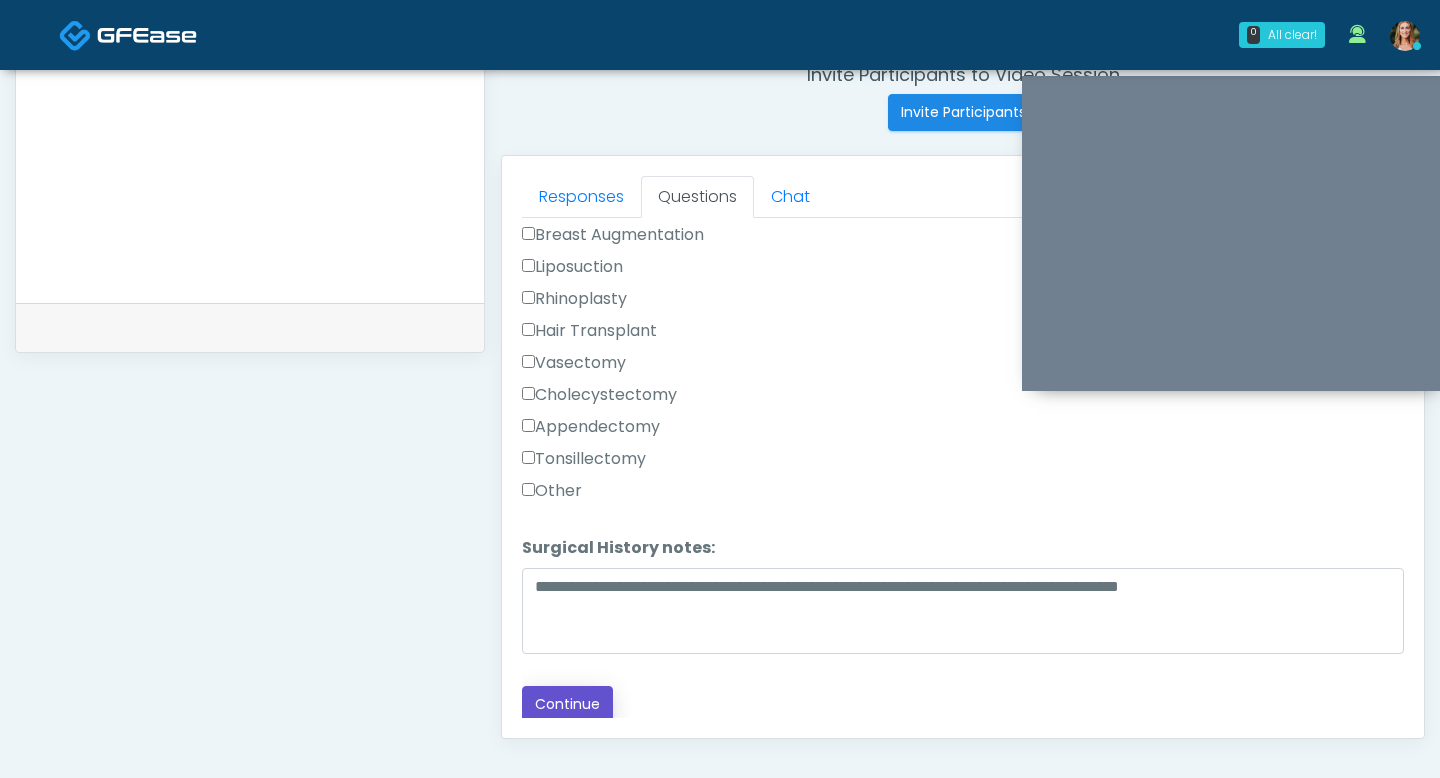 click on "Continue" at bounding box center [567, 704] 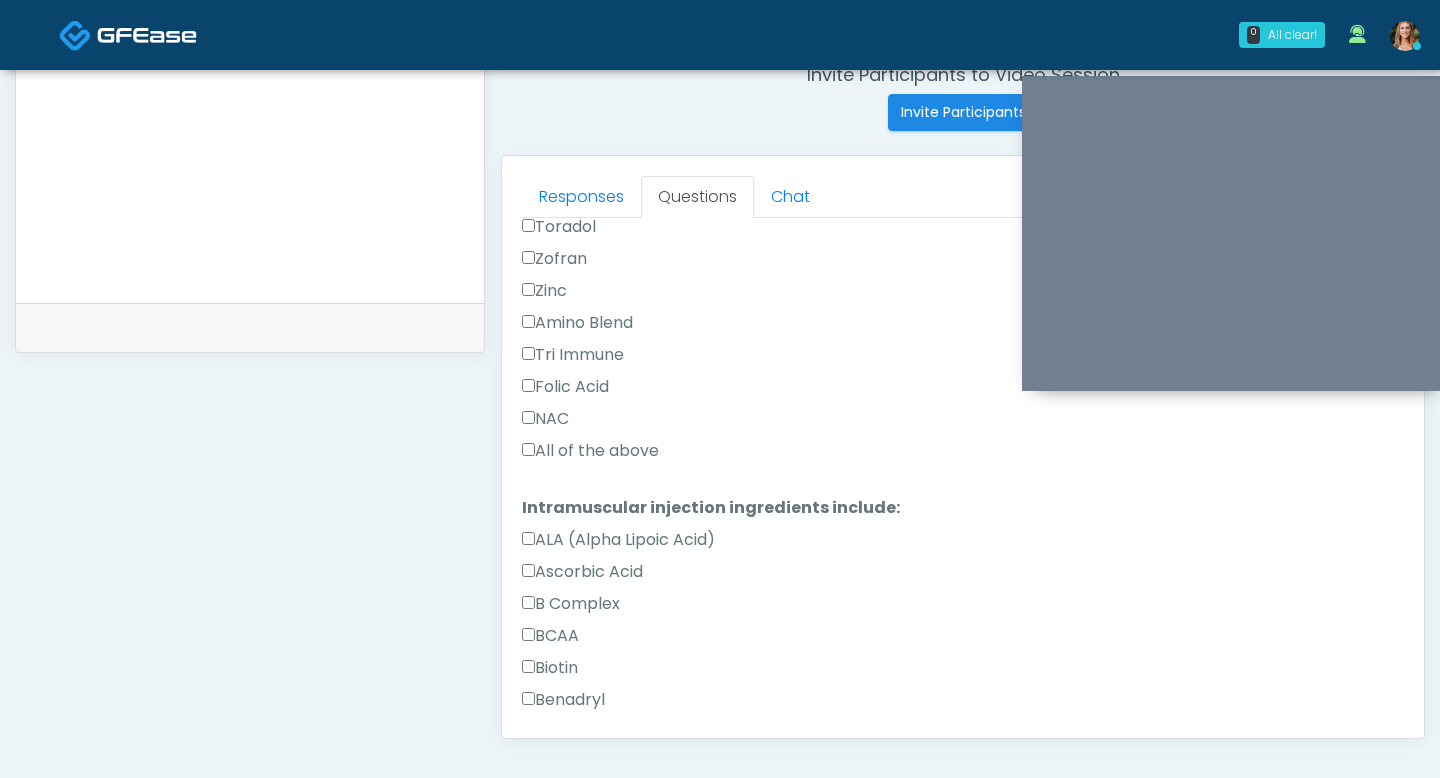 scroll, scrollTop: 1017, scrollLeft: 0, axis: vertical 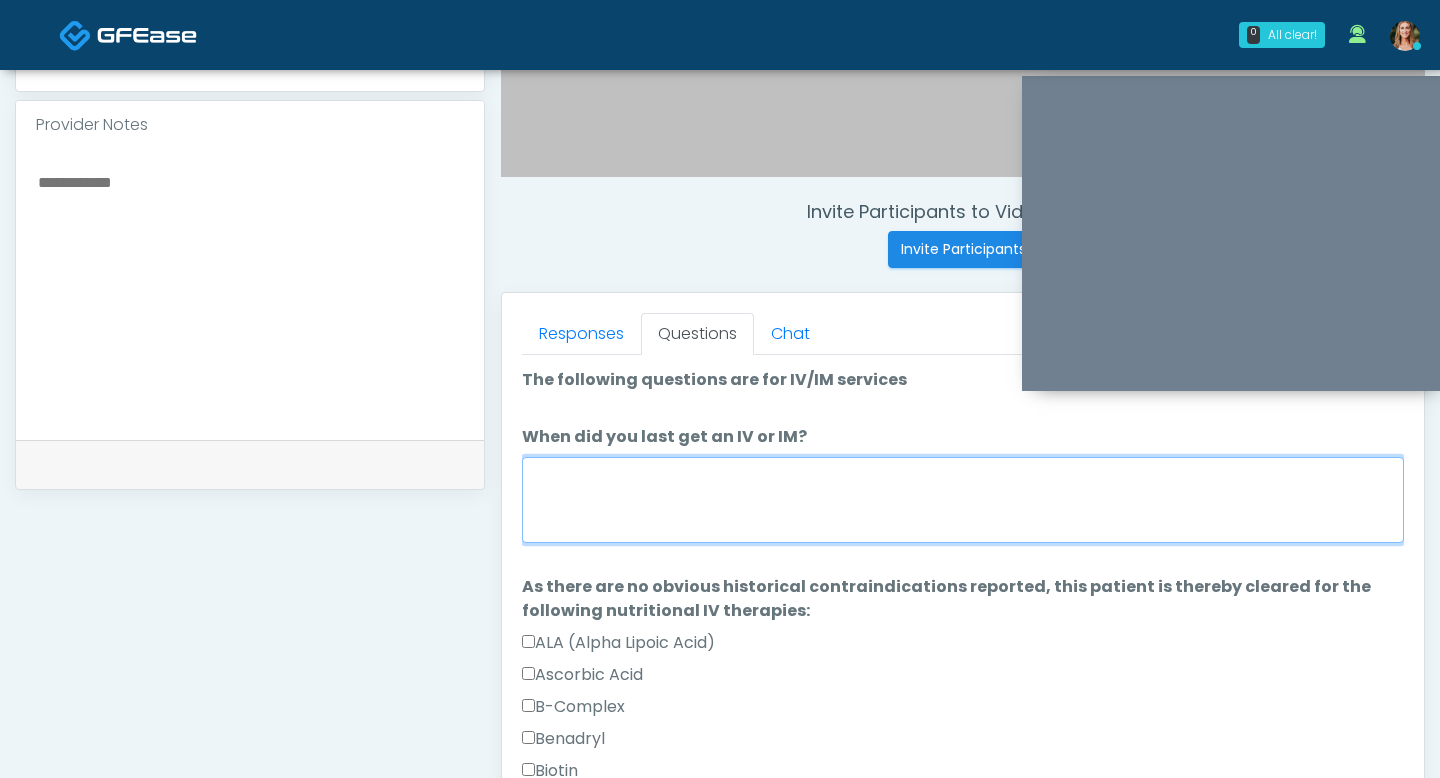 click on "When did you last get an IV or IM?" at bounding box center (963, 500) 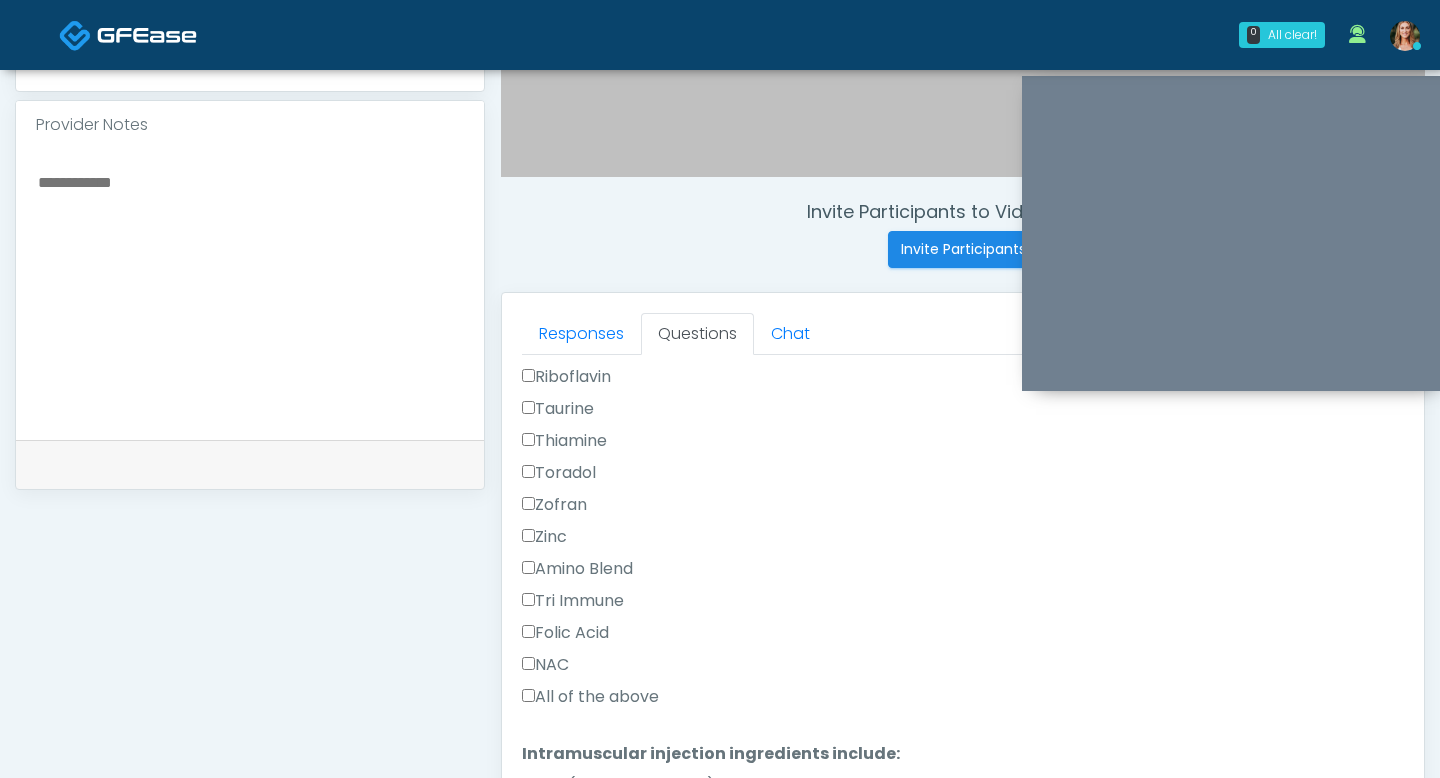 scroll, scrollTop: 967, scrollLeft: 0, axis: vertical 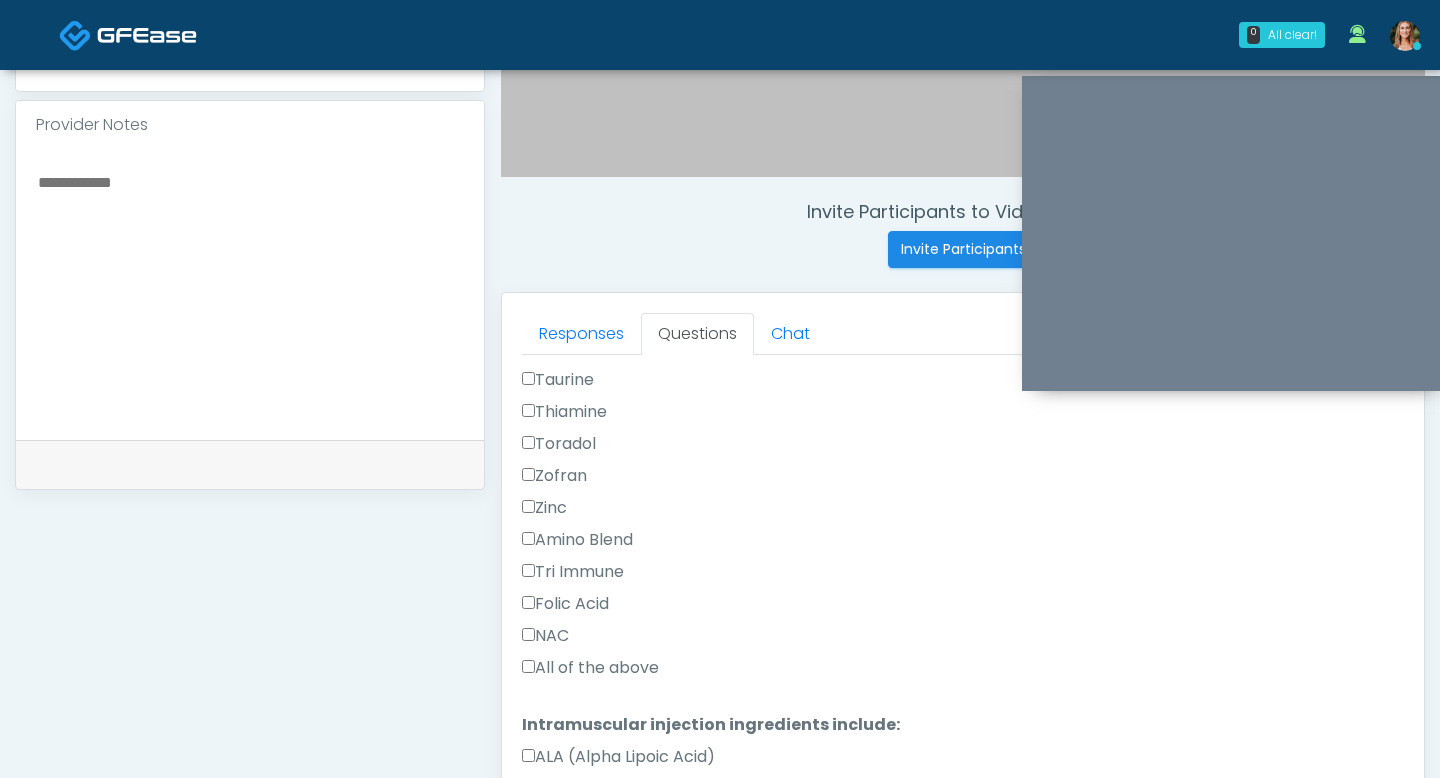 type on "******" 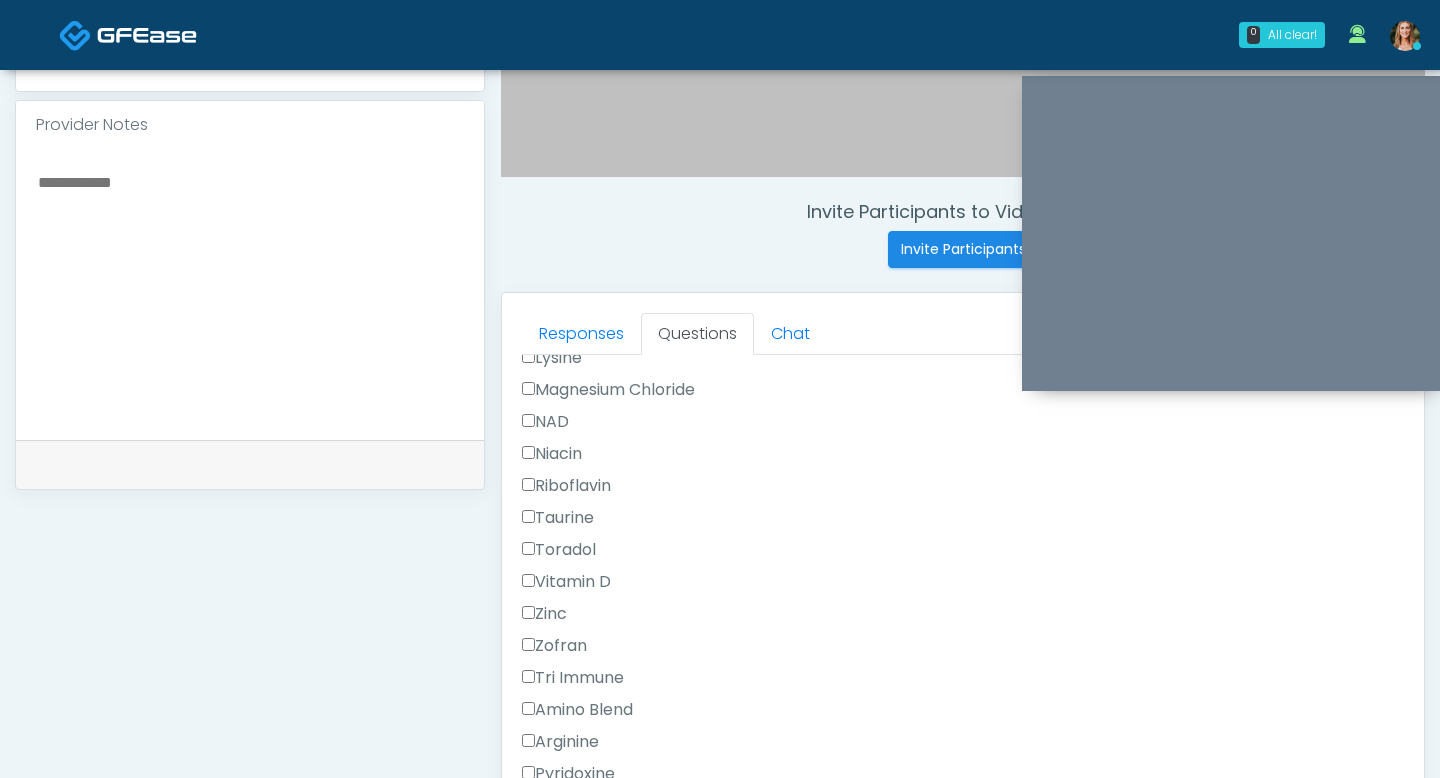 scroll, scrollTop: 1878, scrollLeft: 0, axis: vertical 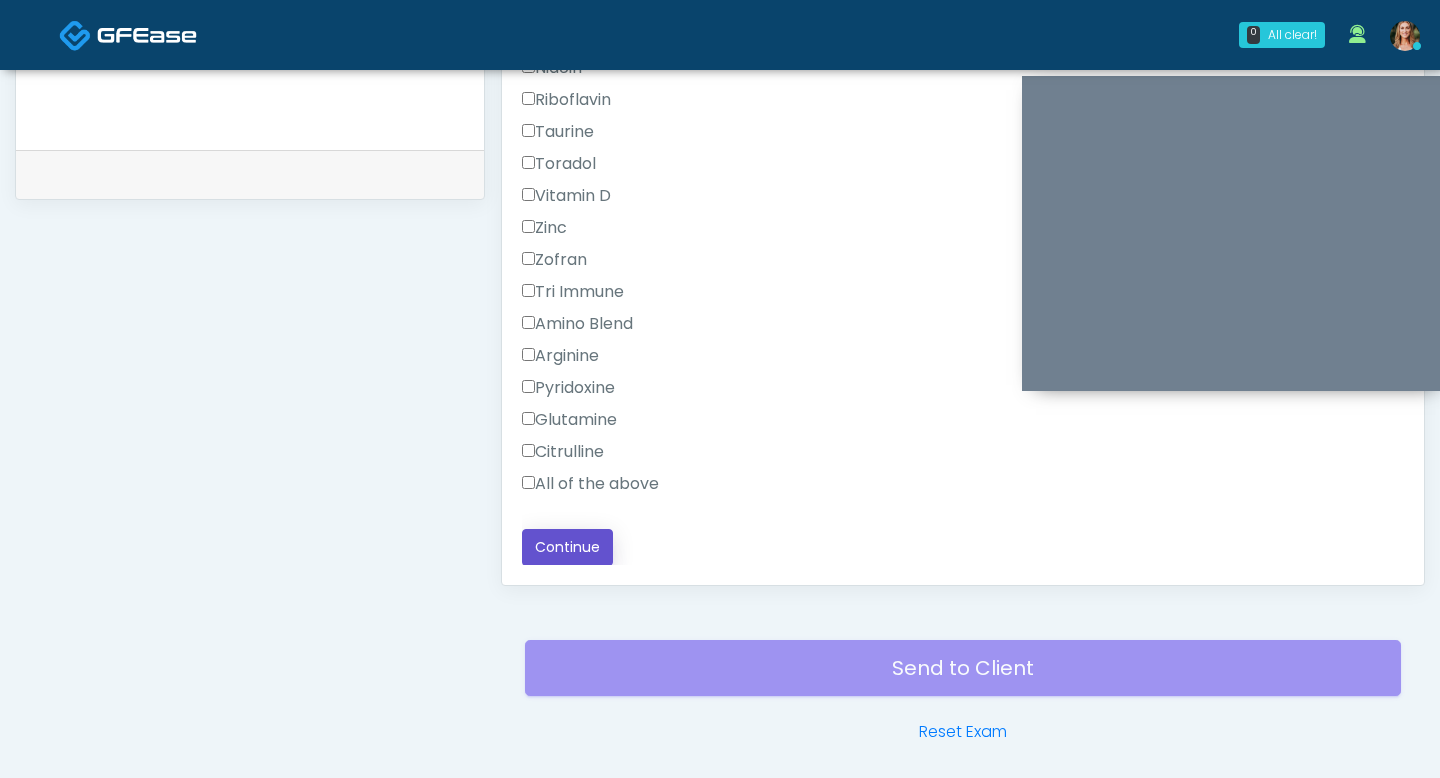 click on "Continue" at bounding box center [567, 547] 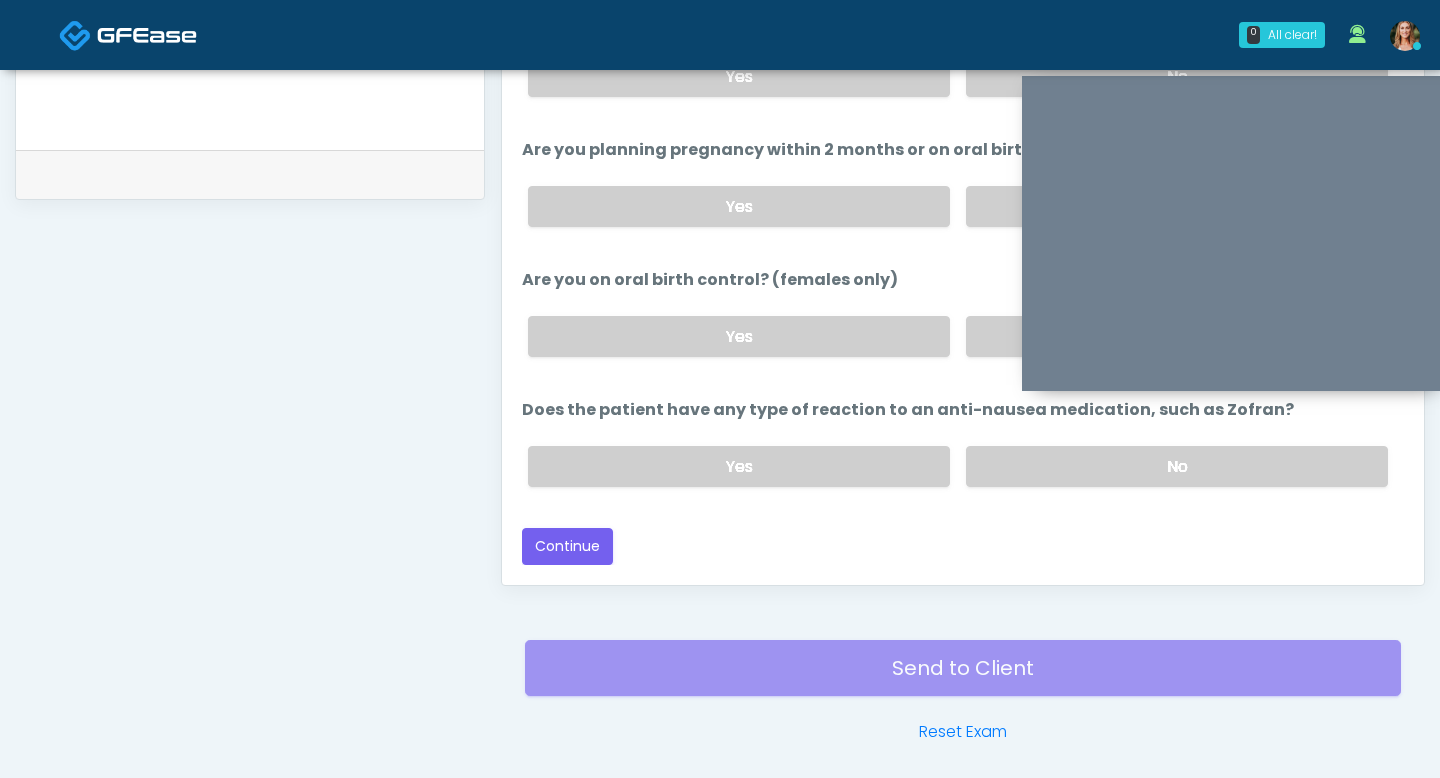 scroll, scrollTop: 1017, scrollLeft: 0, axis: vertical 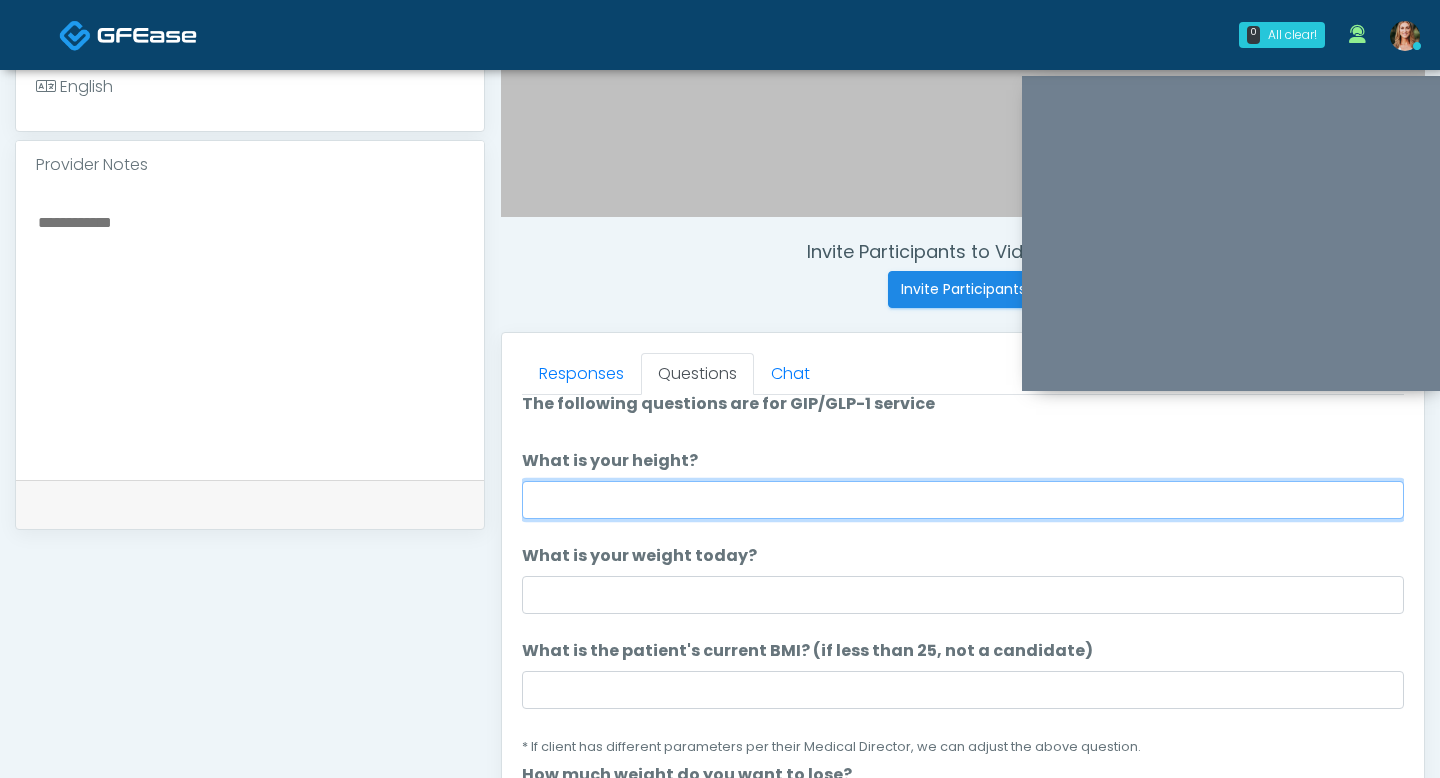 click on "What is your height?" at bounding box center [963, 500] 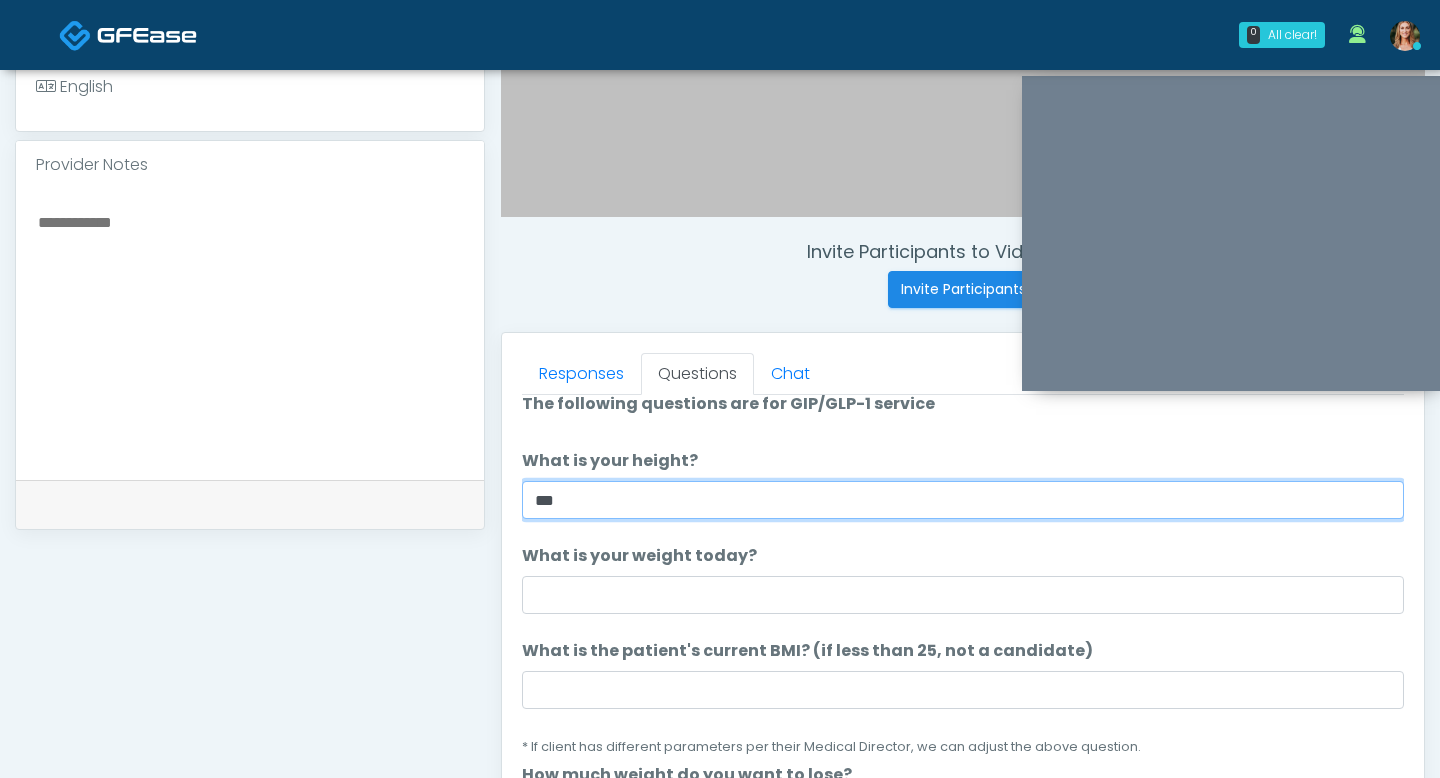 type on "***" 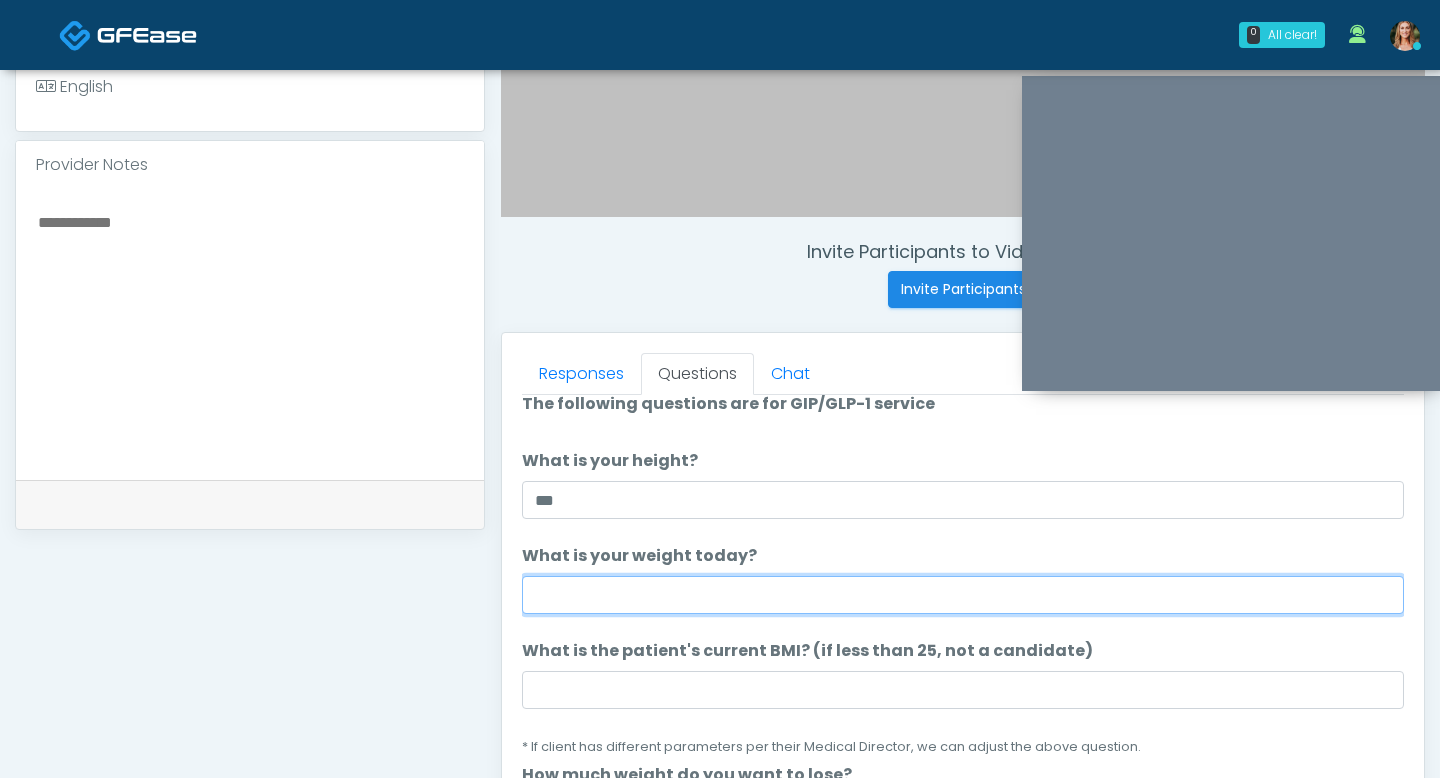 click on "What is your weight today?" at bounding box center (963, 595) 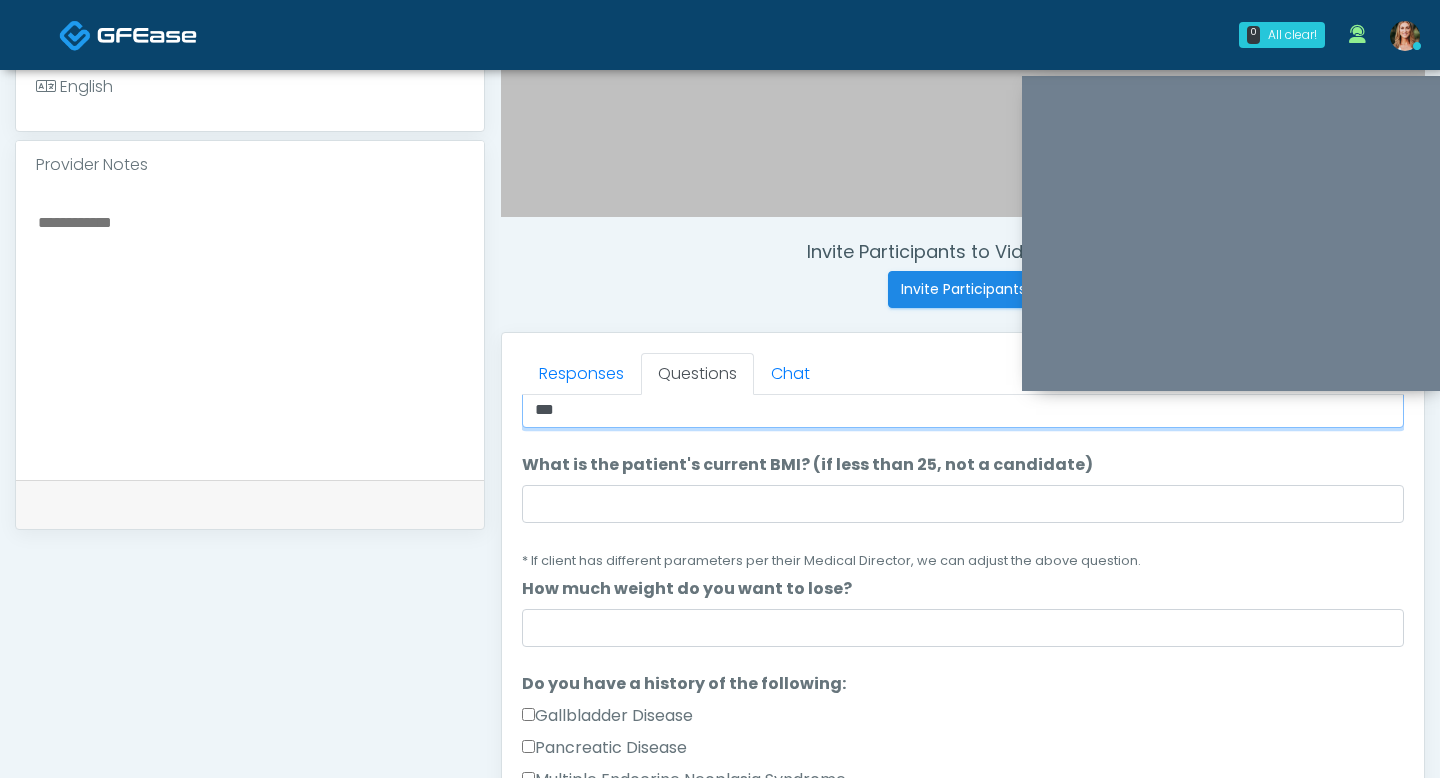 scroll, scrollTop: 248, scrollLeft: 0, axis: vertical 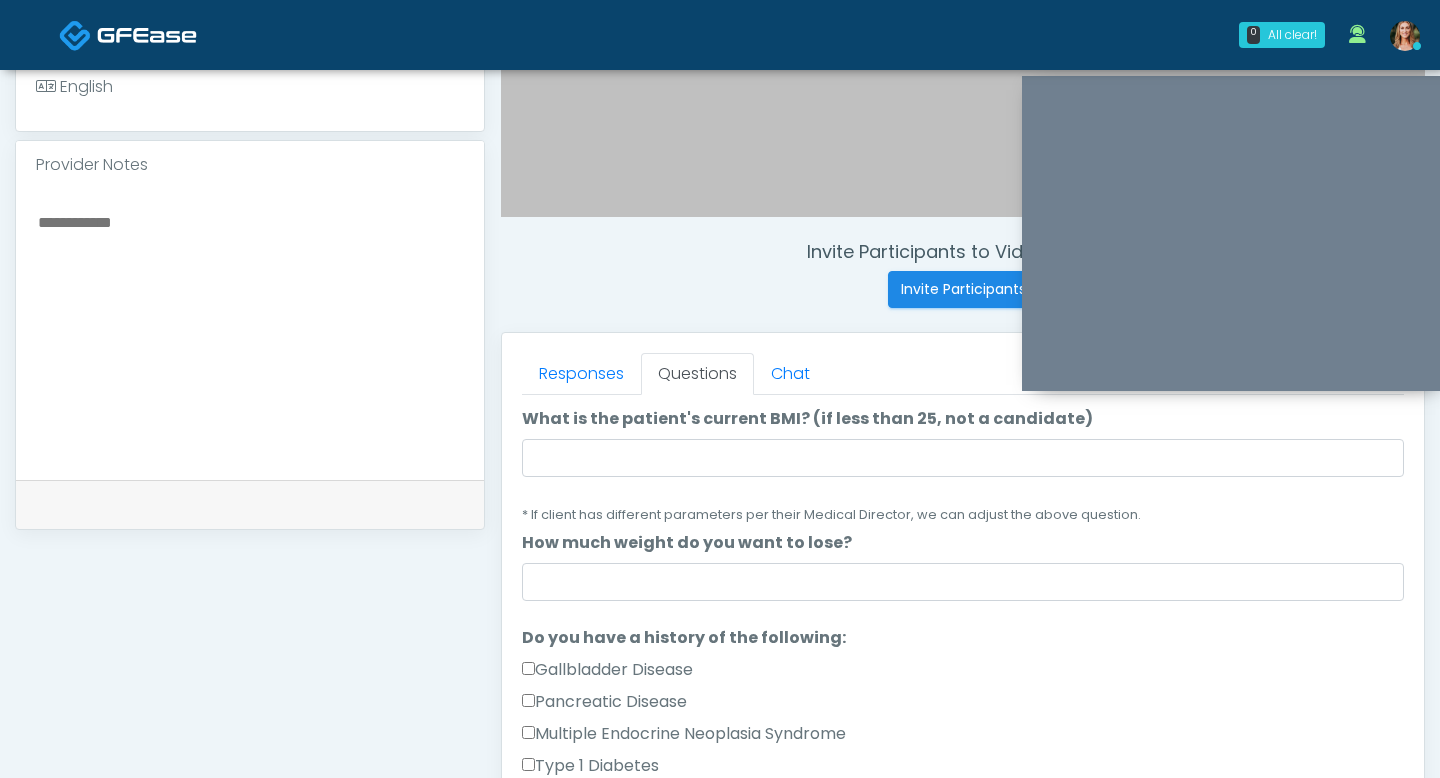 type on "***" 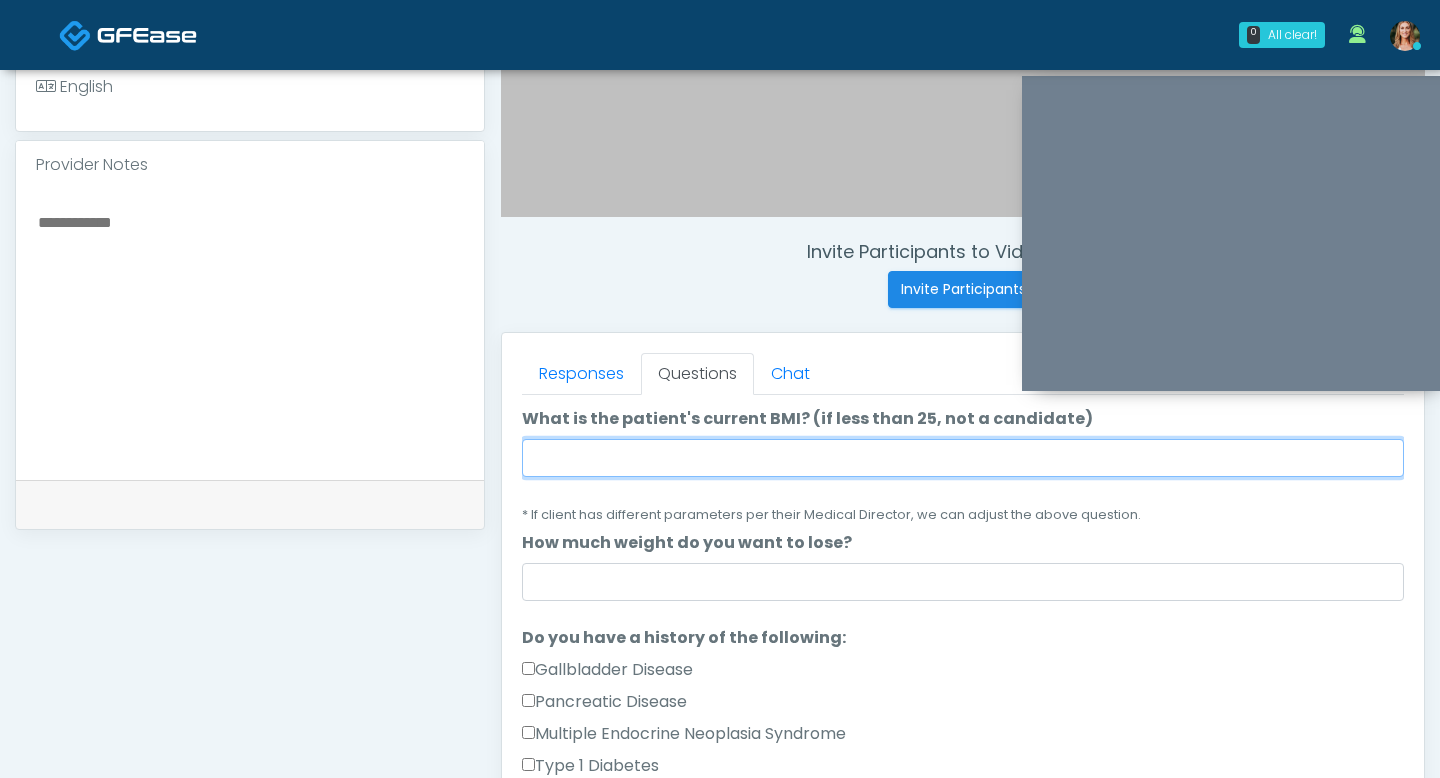 click on "What is the patient's current BMI? (if less than 25, not a candidate)" at bounding box center (963, 458) 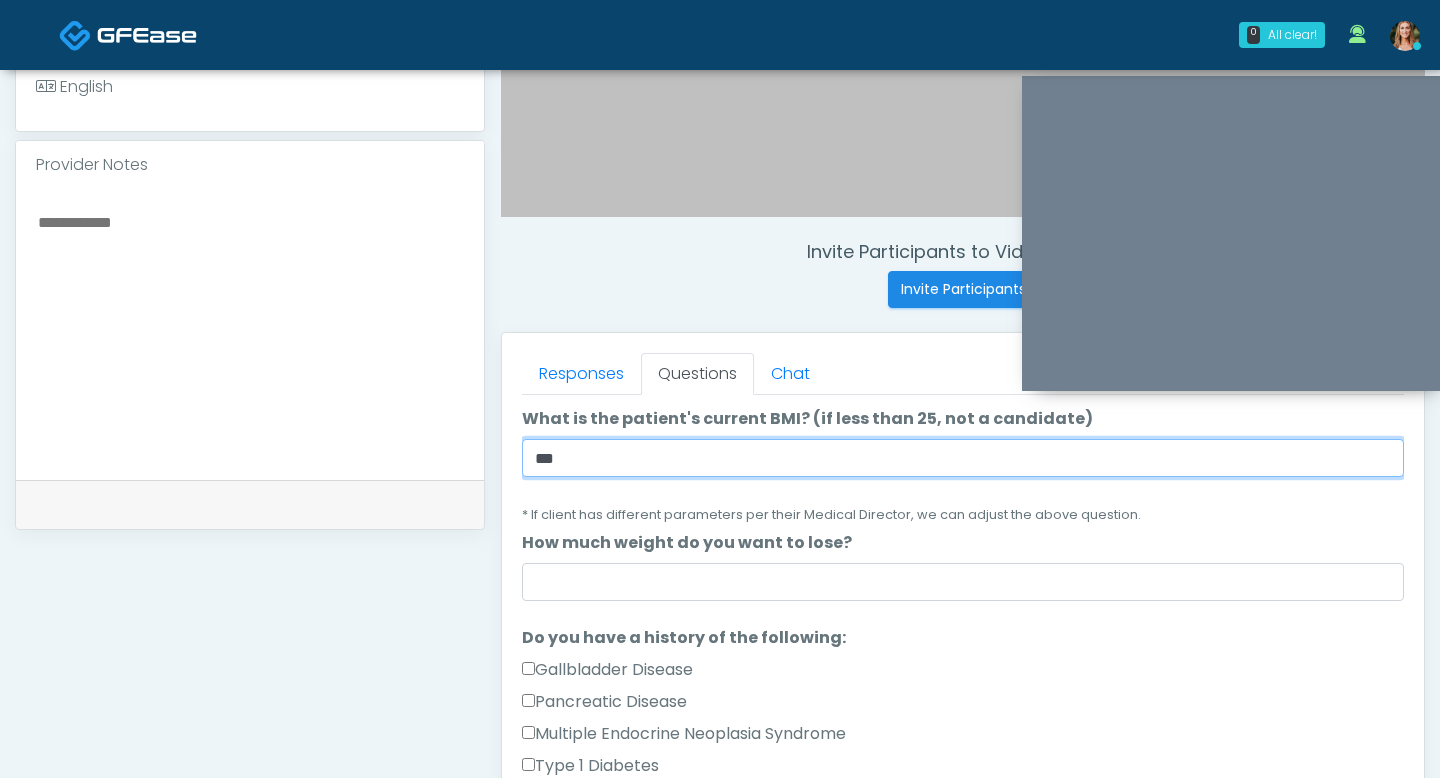 type on "***" 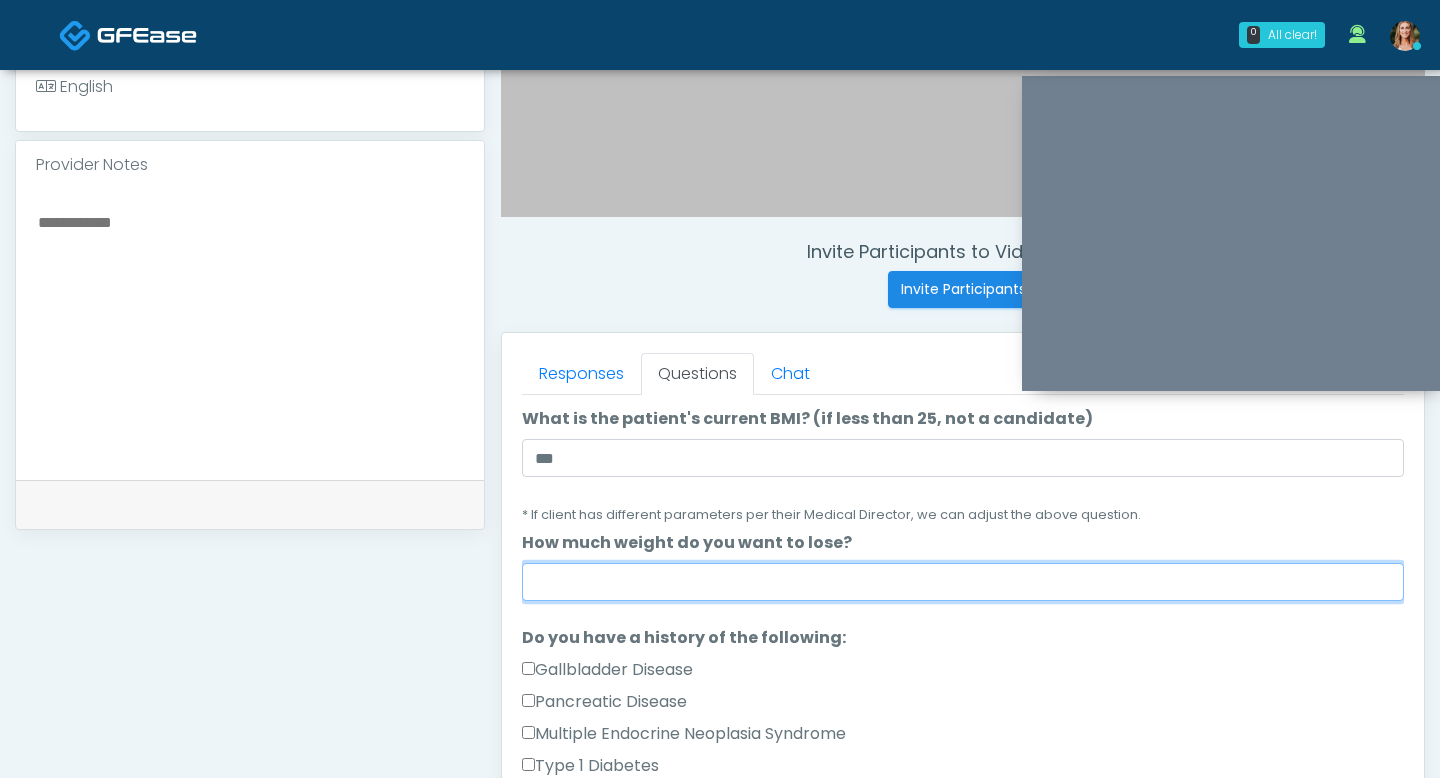 click on "How much weight do you want to lose?" at bounding box center [963, 582] 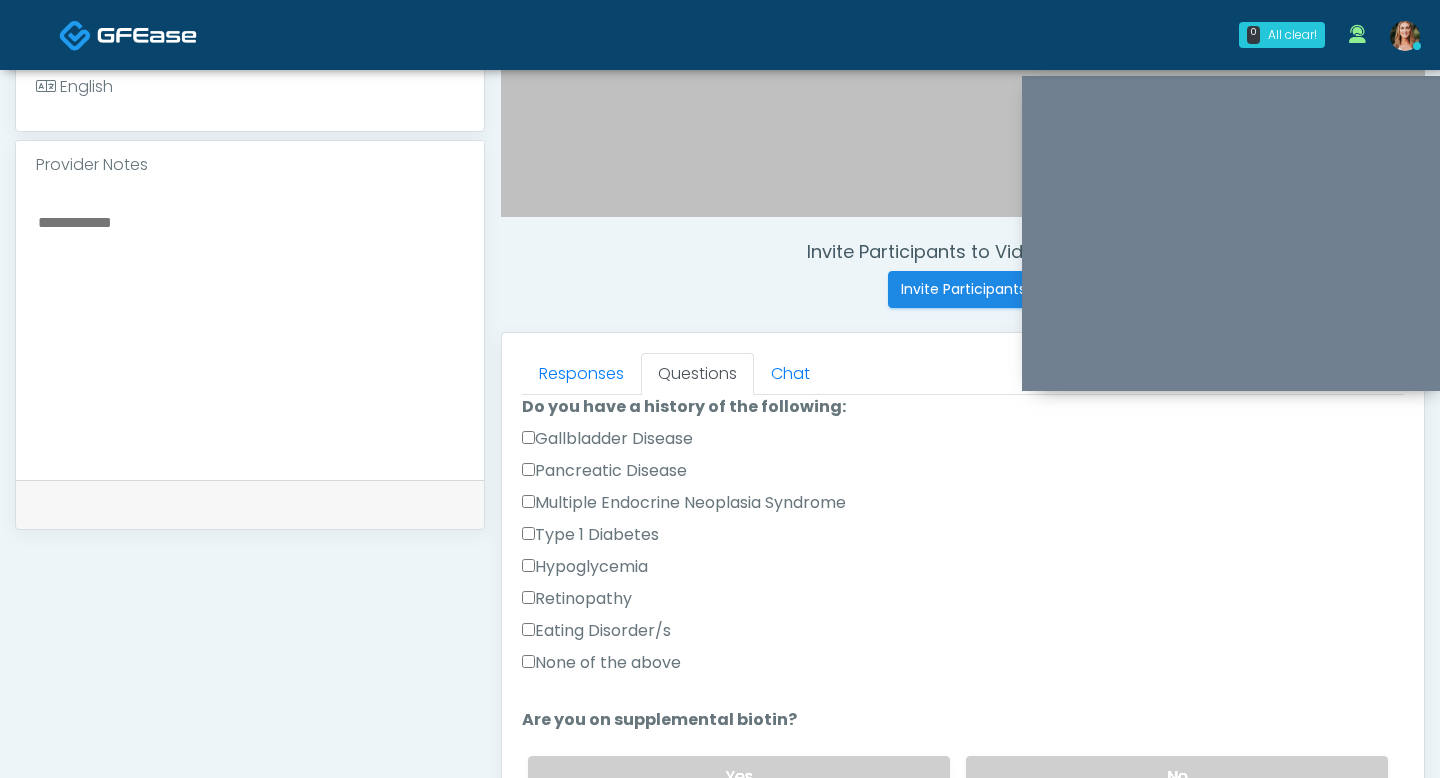 scroll, scrollTop: 497, scrollLeft: 0, axis: vertical 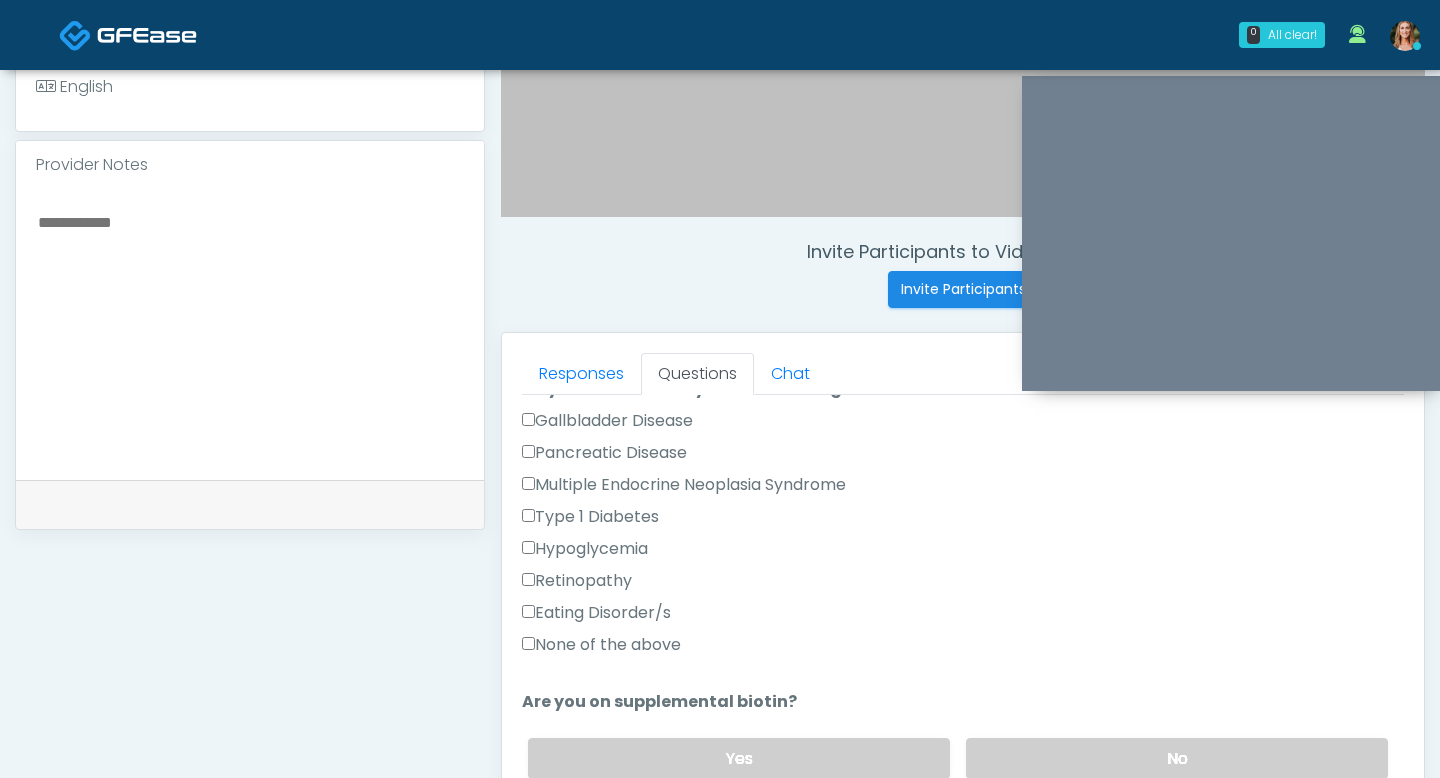 type on "***" 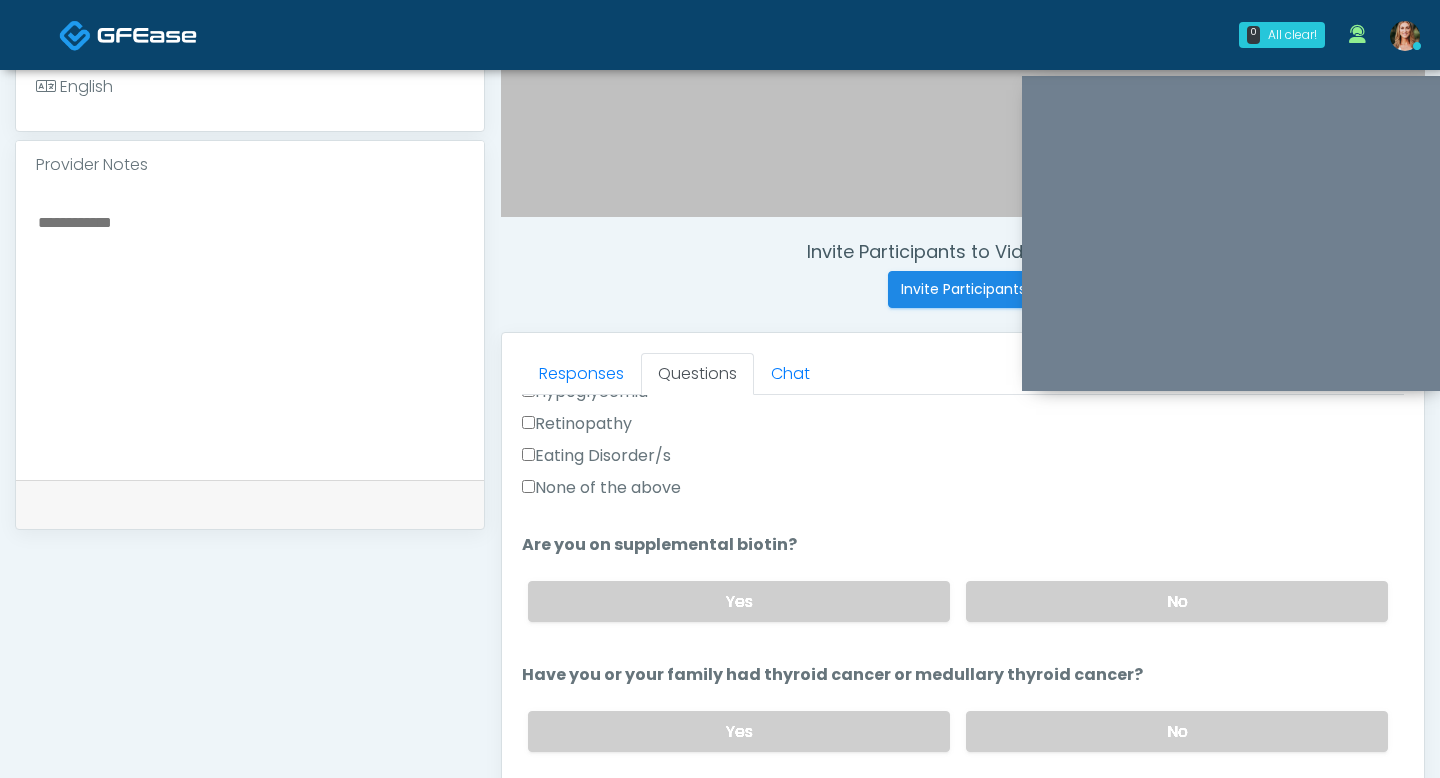 scroll, scrollTop: 663, scrollLeft: 0, axis: vertical 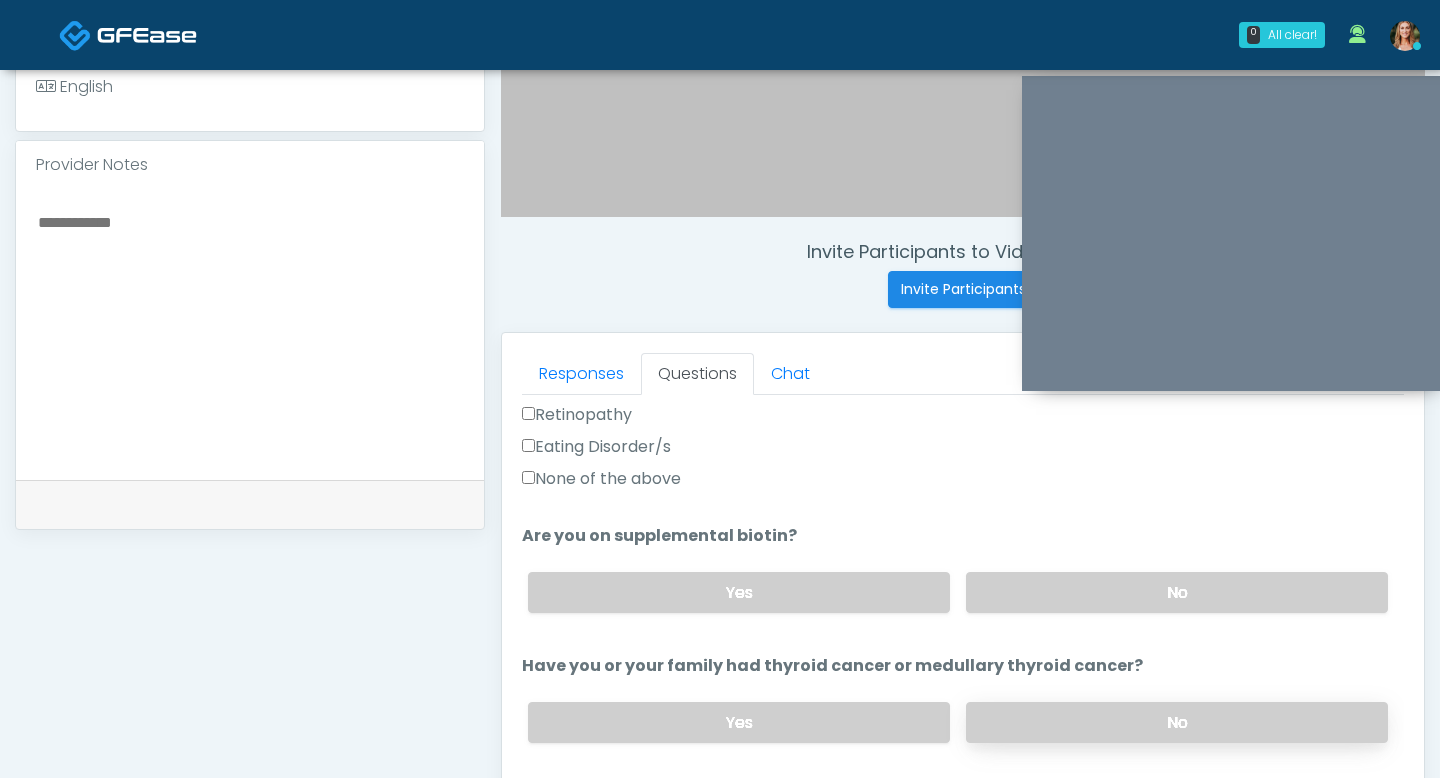 click on "No" at bounding box center [1177, 722] 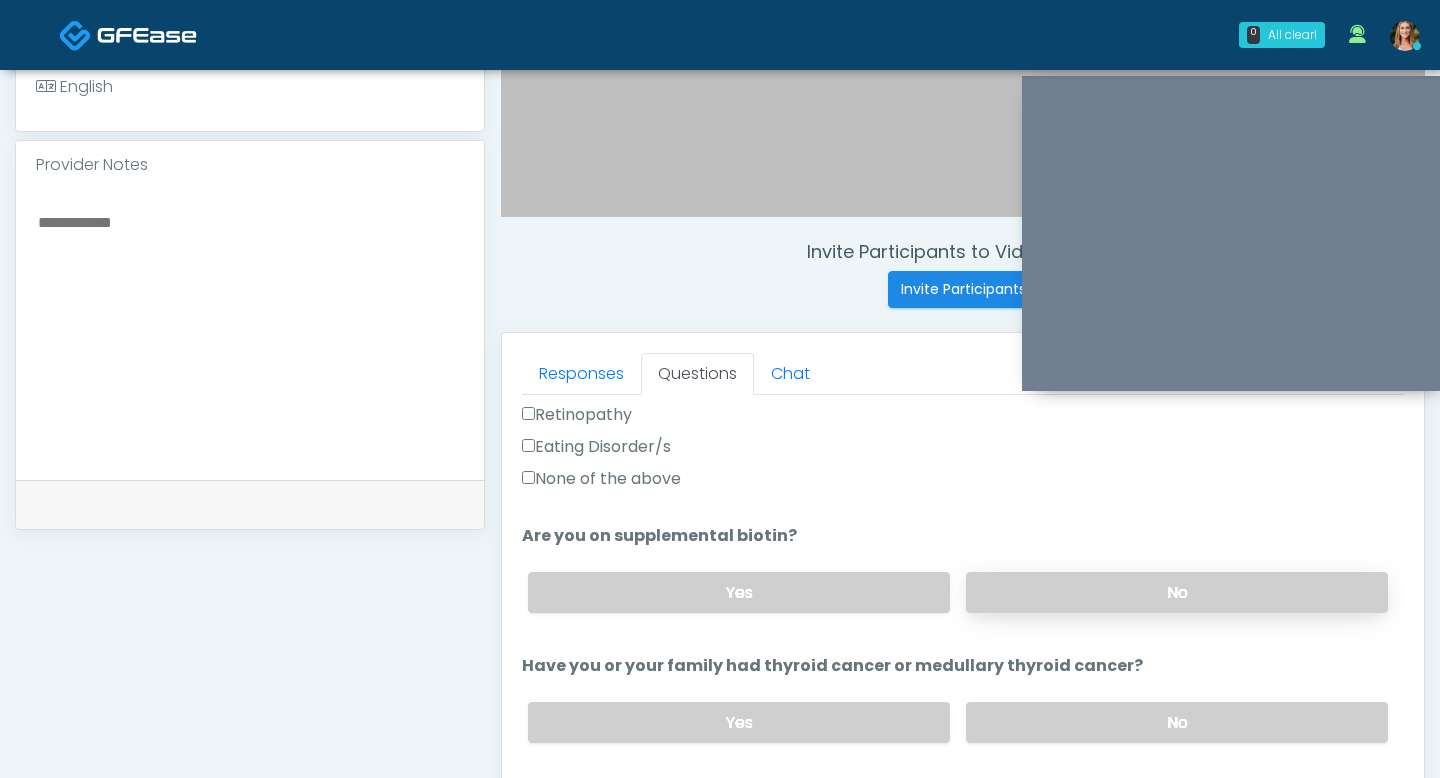 click on "No" at bounding box center [1177, 592] 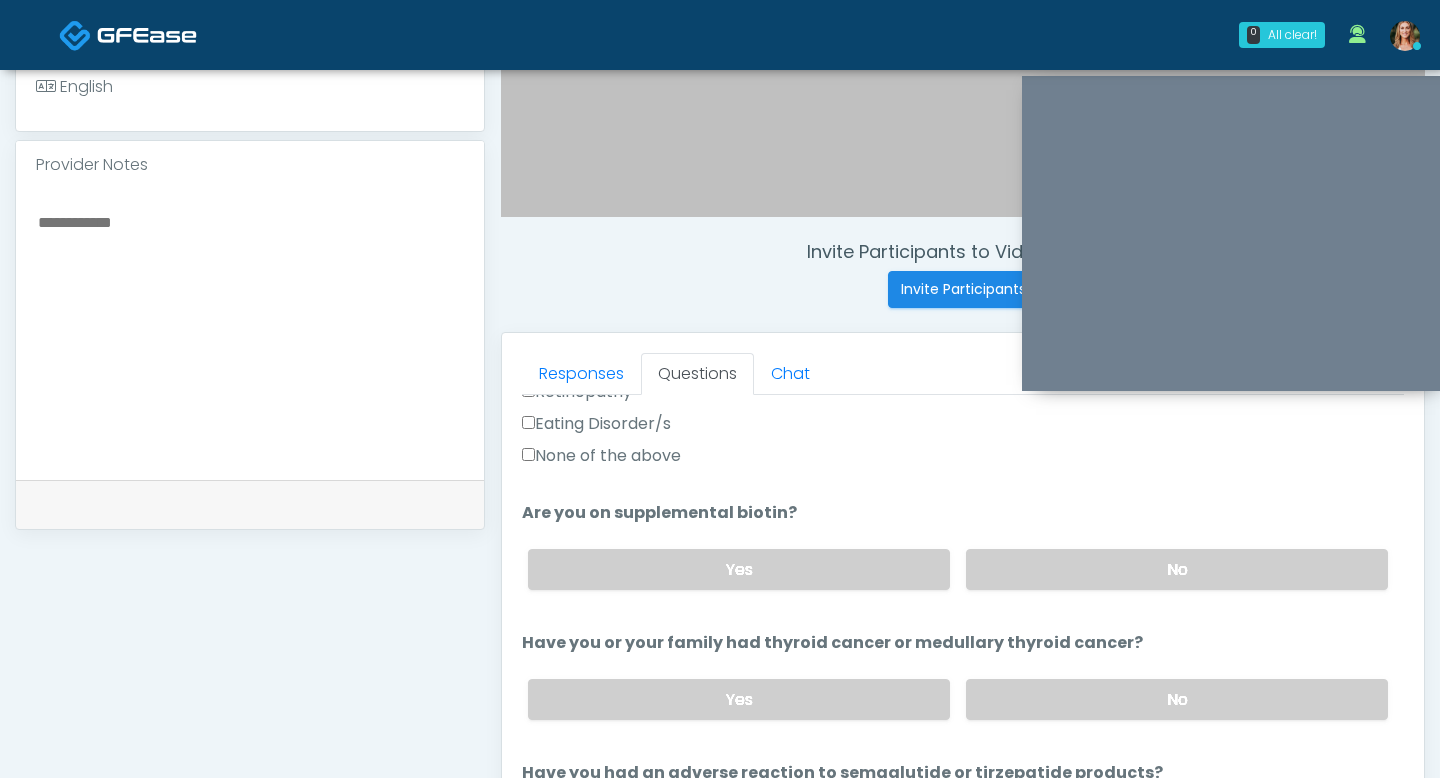 scroll, scrollTop: 689, scrollLeft: 0, axis: vertical 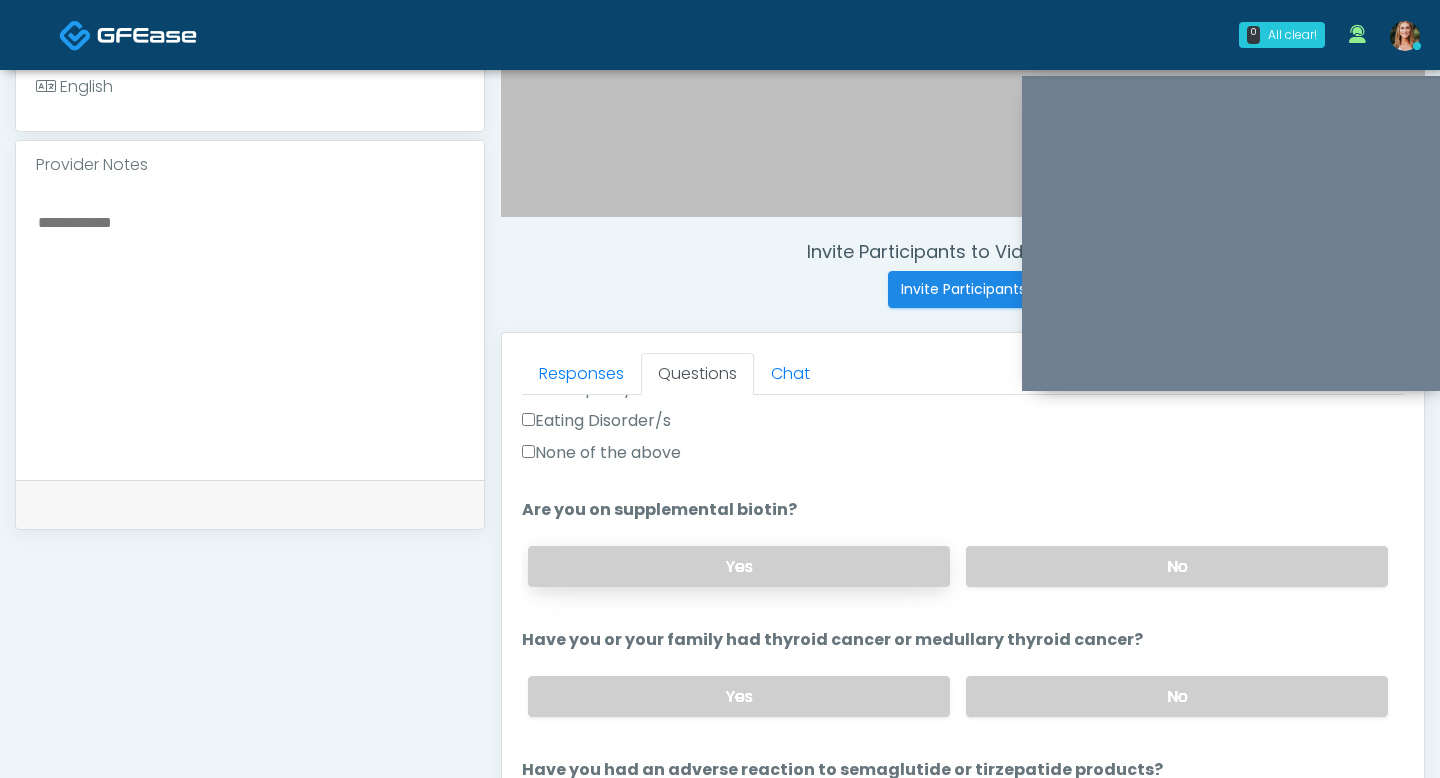 click on "Yes" at bounding box center [739, 566] 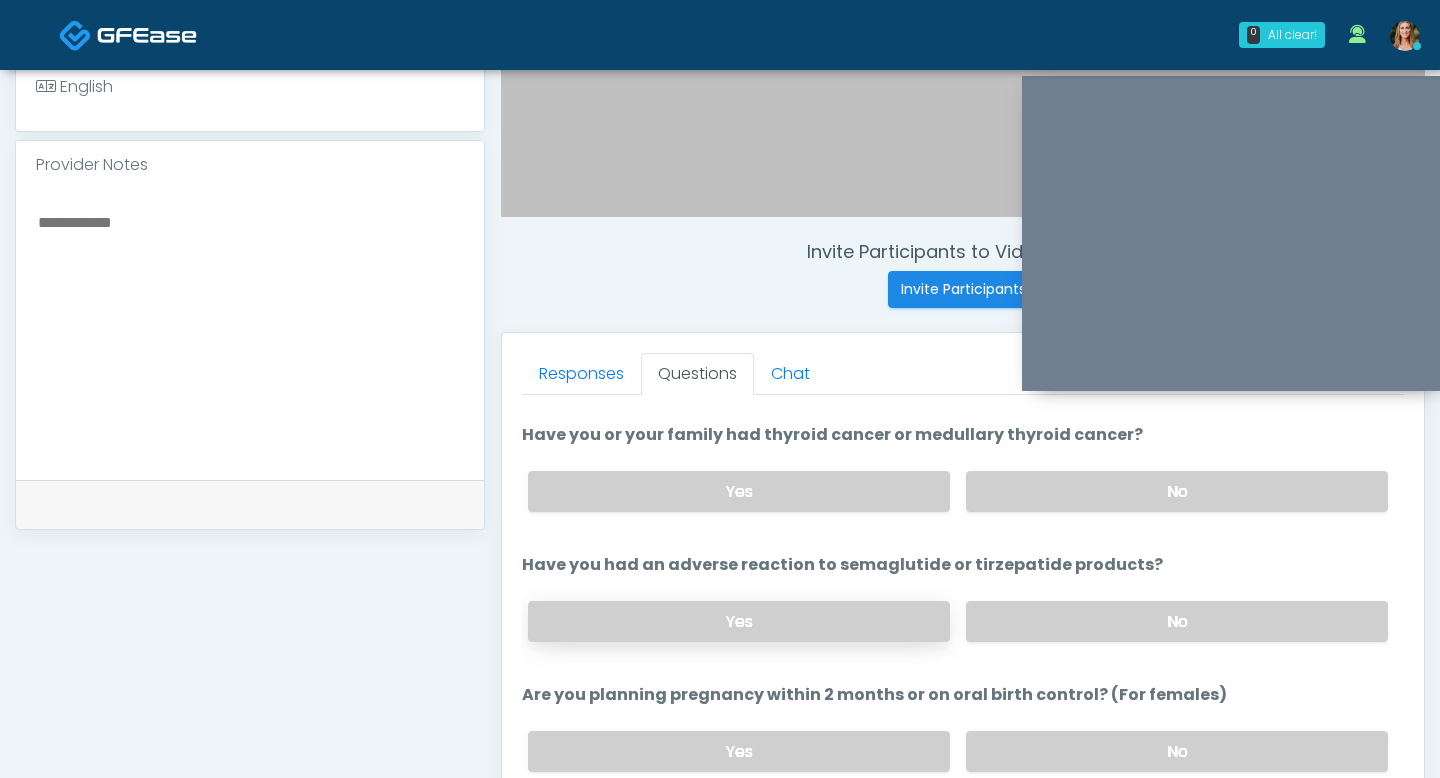scroll, scrollTop: 912, scrollLeft: 0, axis: vertical 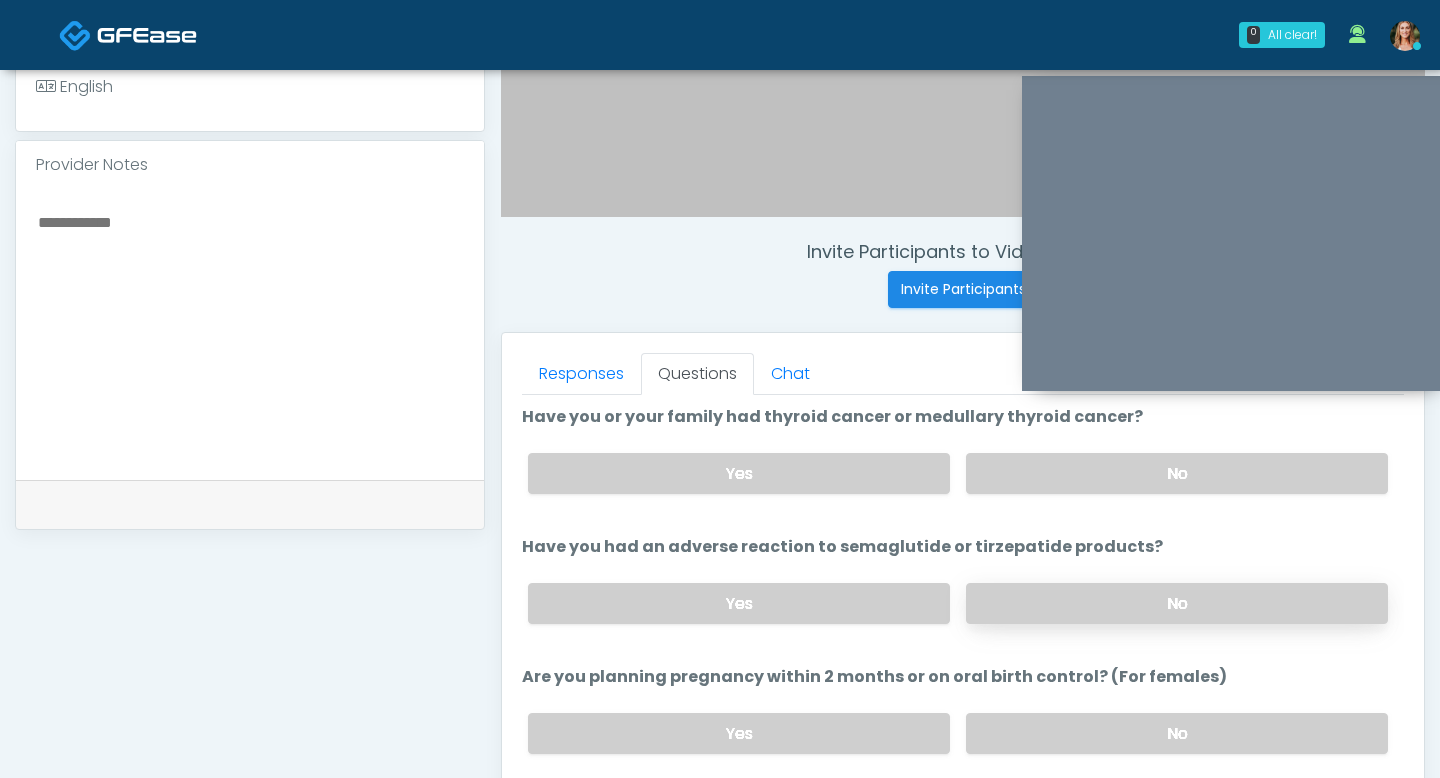 click on "No" at bounding box center [1177, 603] 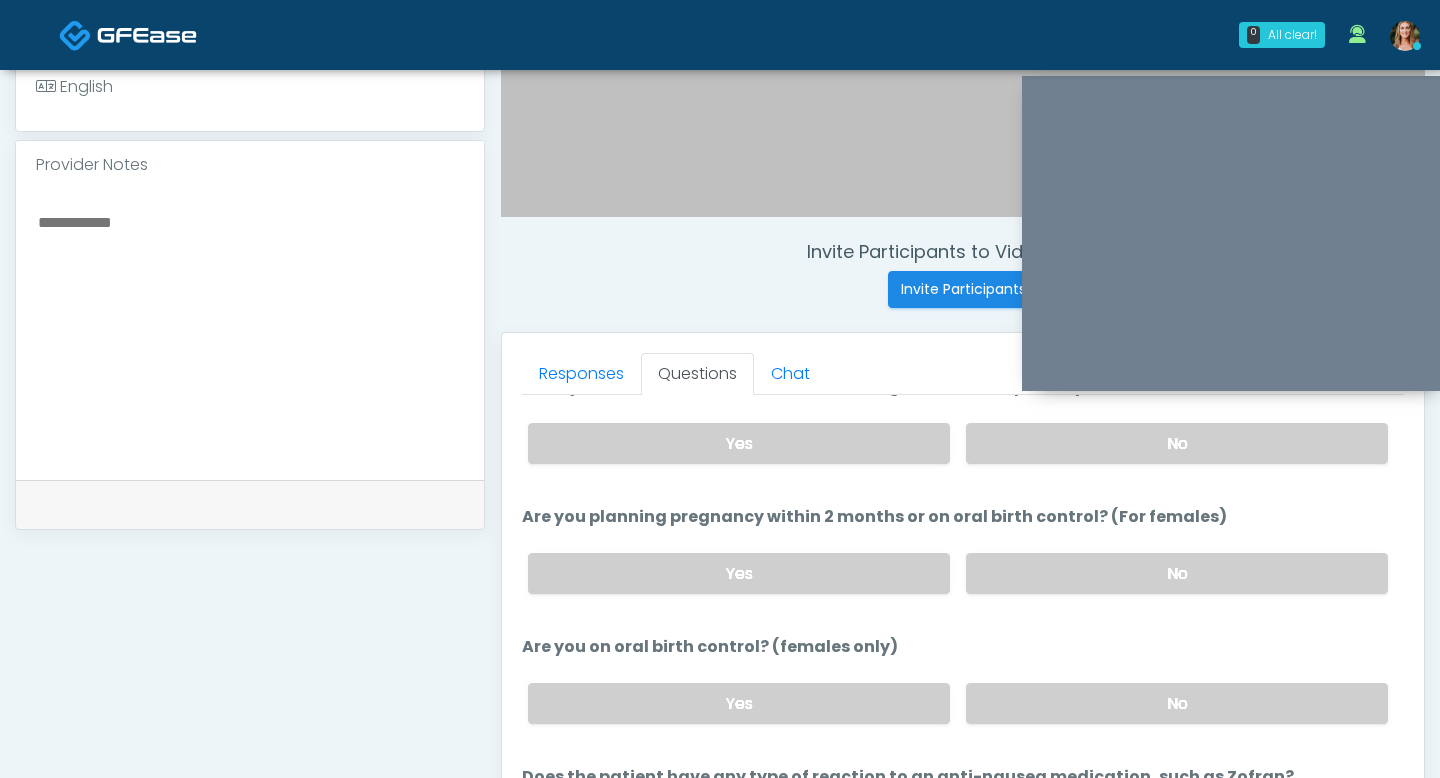 scroll, scrollTop: 1050, scrollLeft: 0, axis: vertical 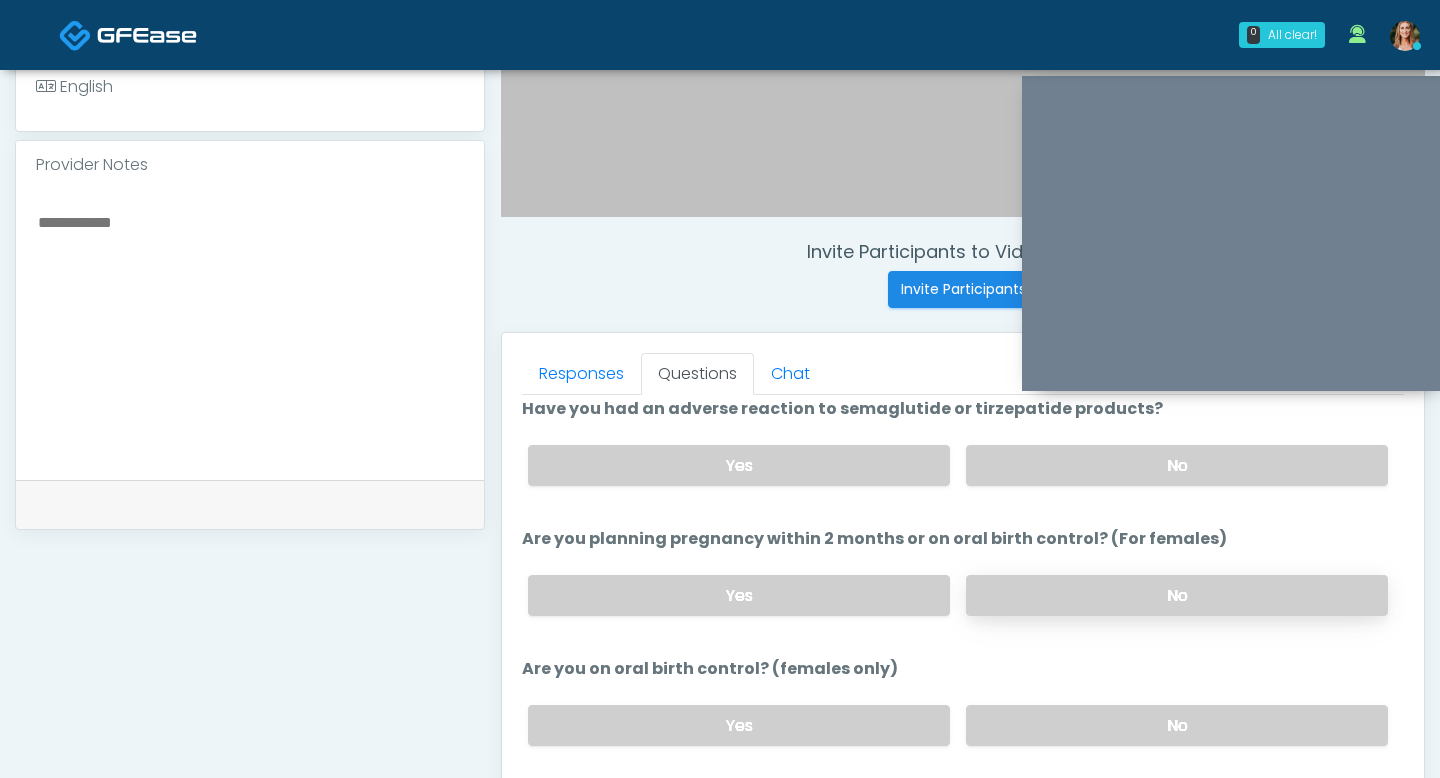 click on "No" at bounding box center [1177, 595] 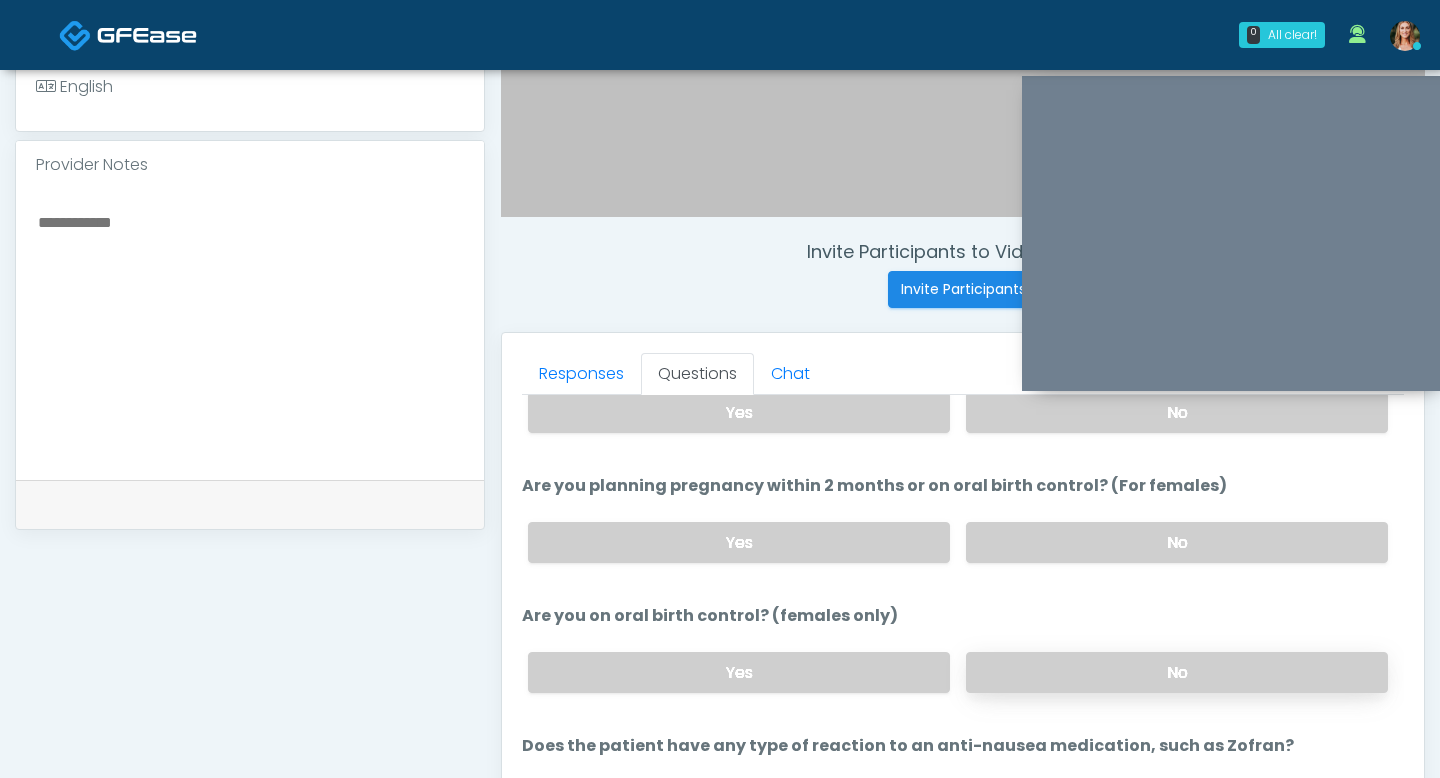 click on "No" at bounding box center [1177, 672] 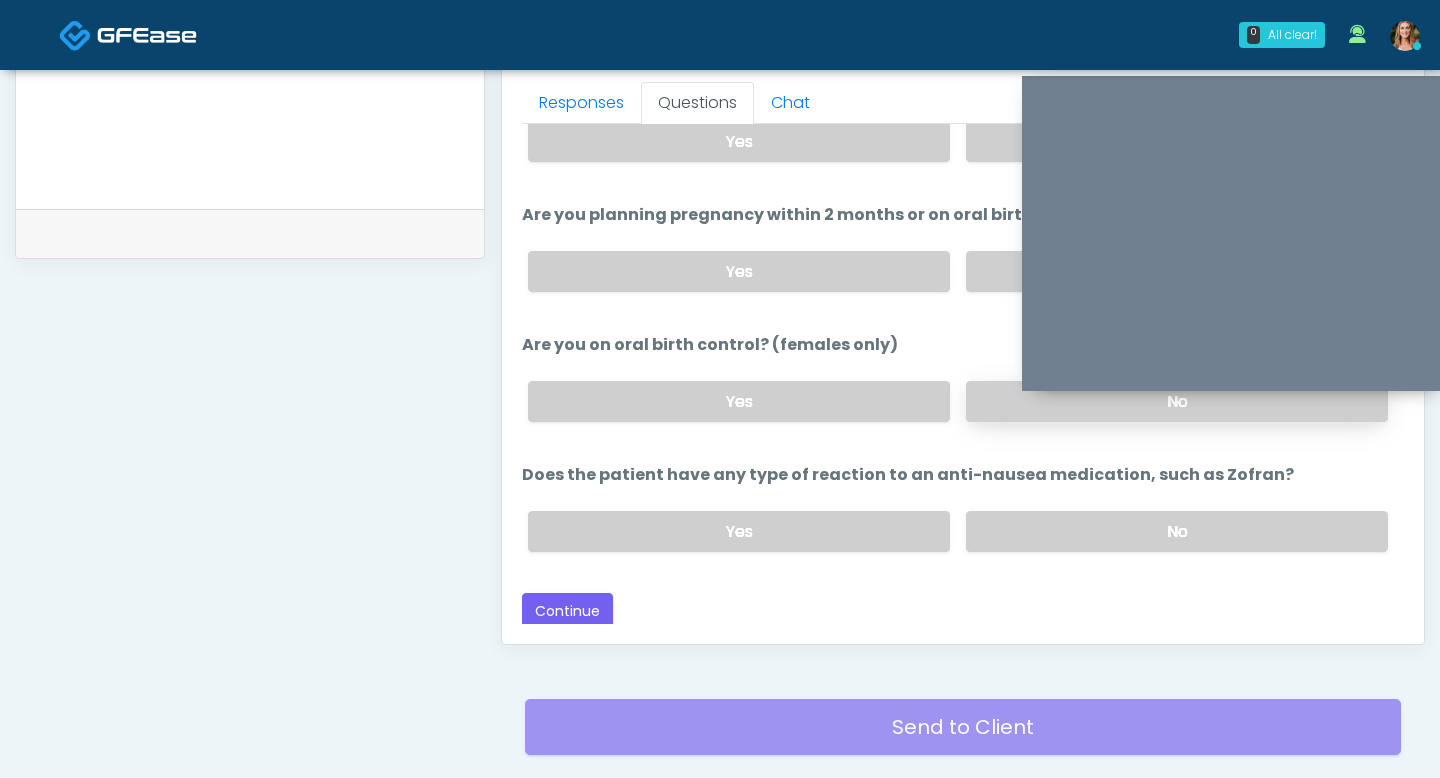 scroll, scrollTop: 897, scrollLeft: 0, axis: vertical 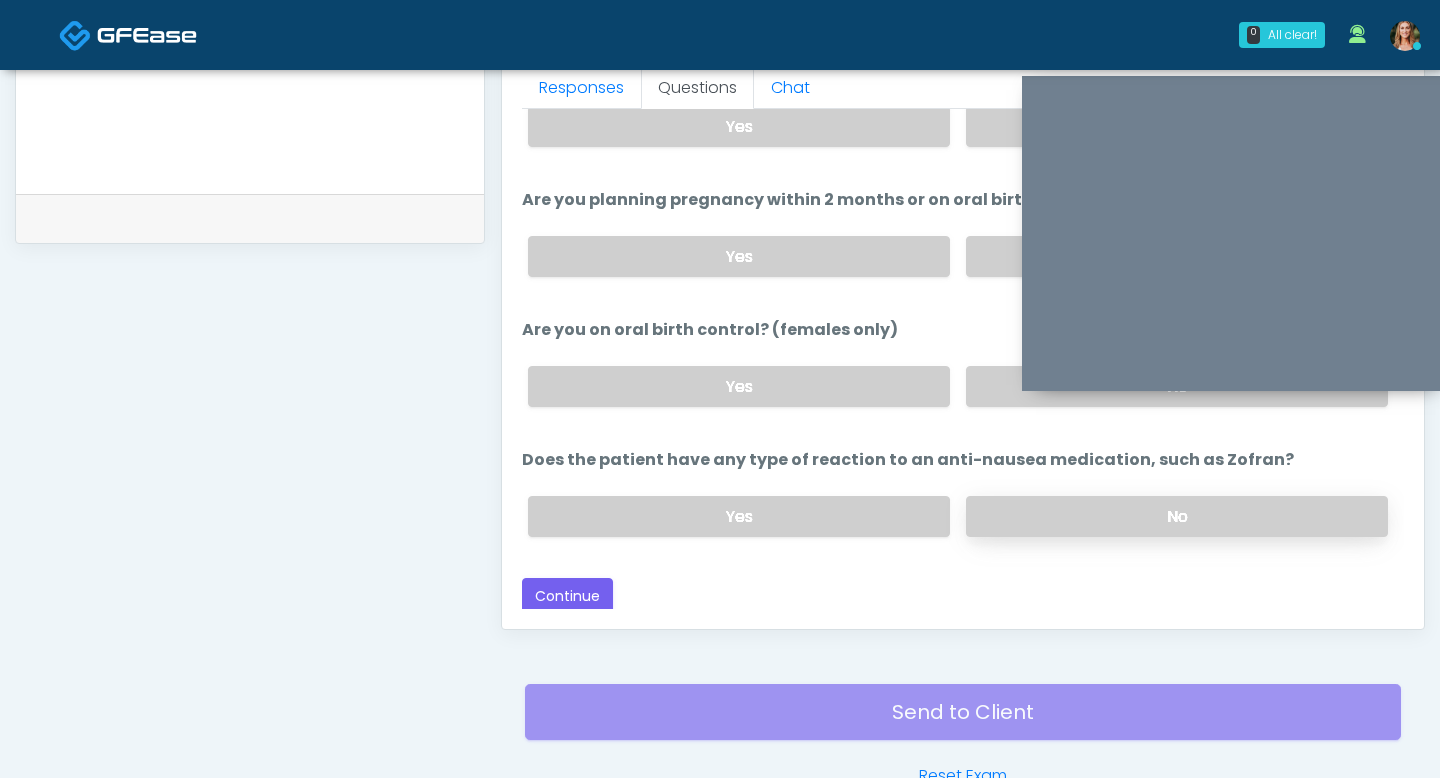 click on "No" at bounding box center (1177, 516) 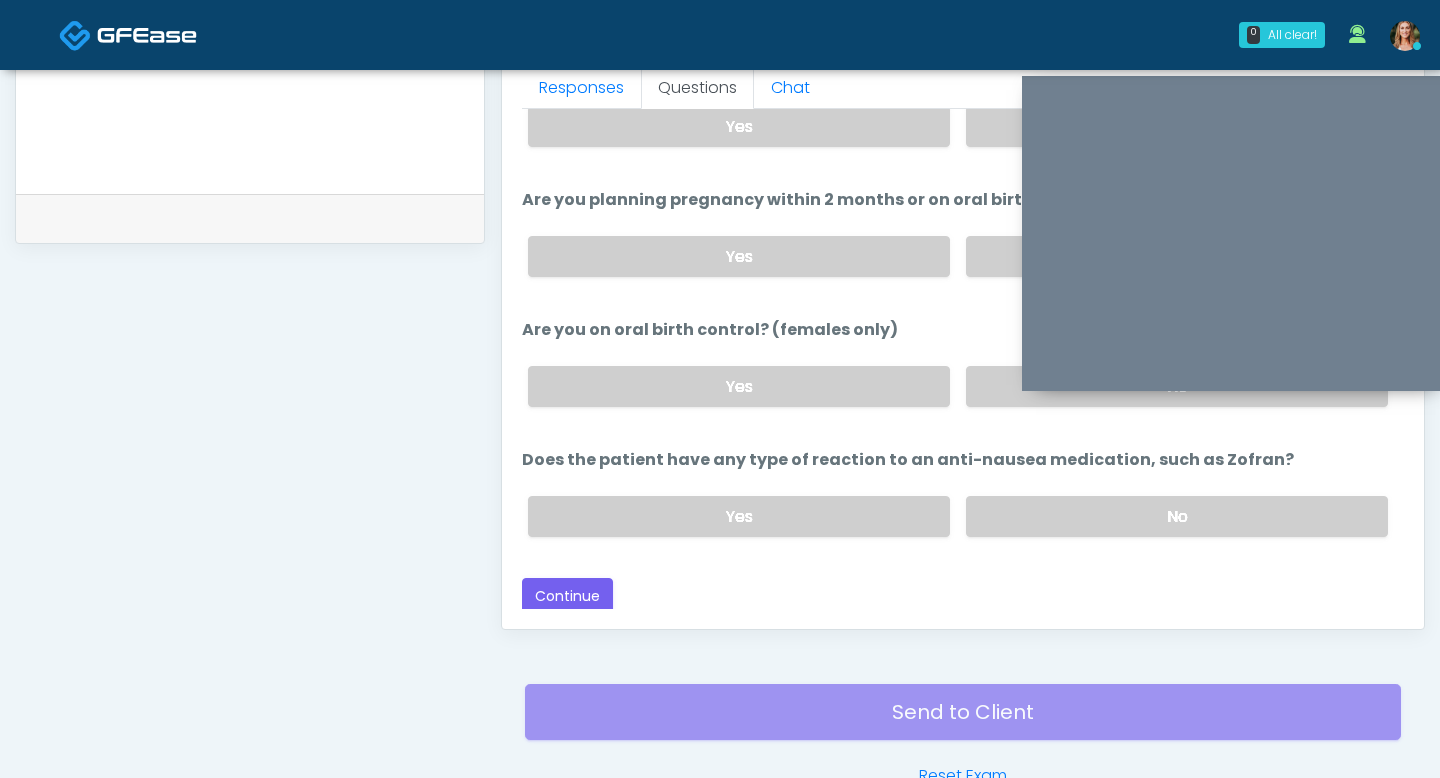 scroll, scrollTop: 908, scrollLeft: 0, axis: vertical 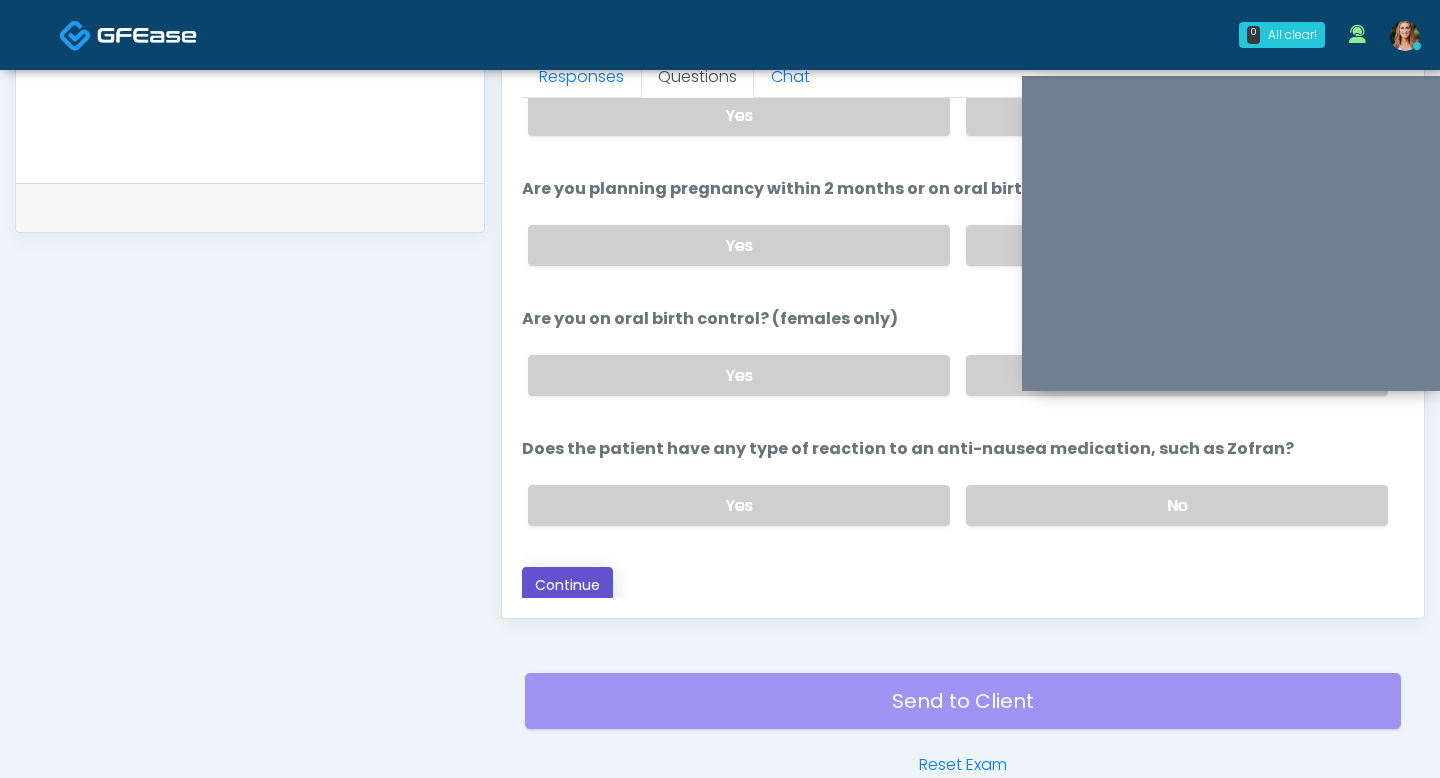 click on "Continue" at bounding box center [567, 585] 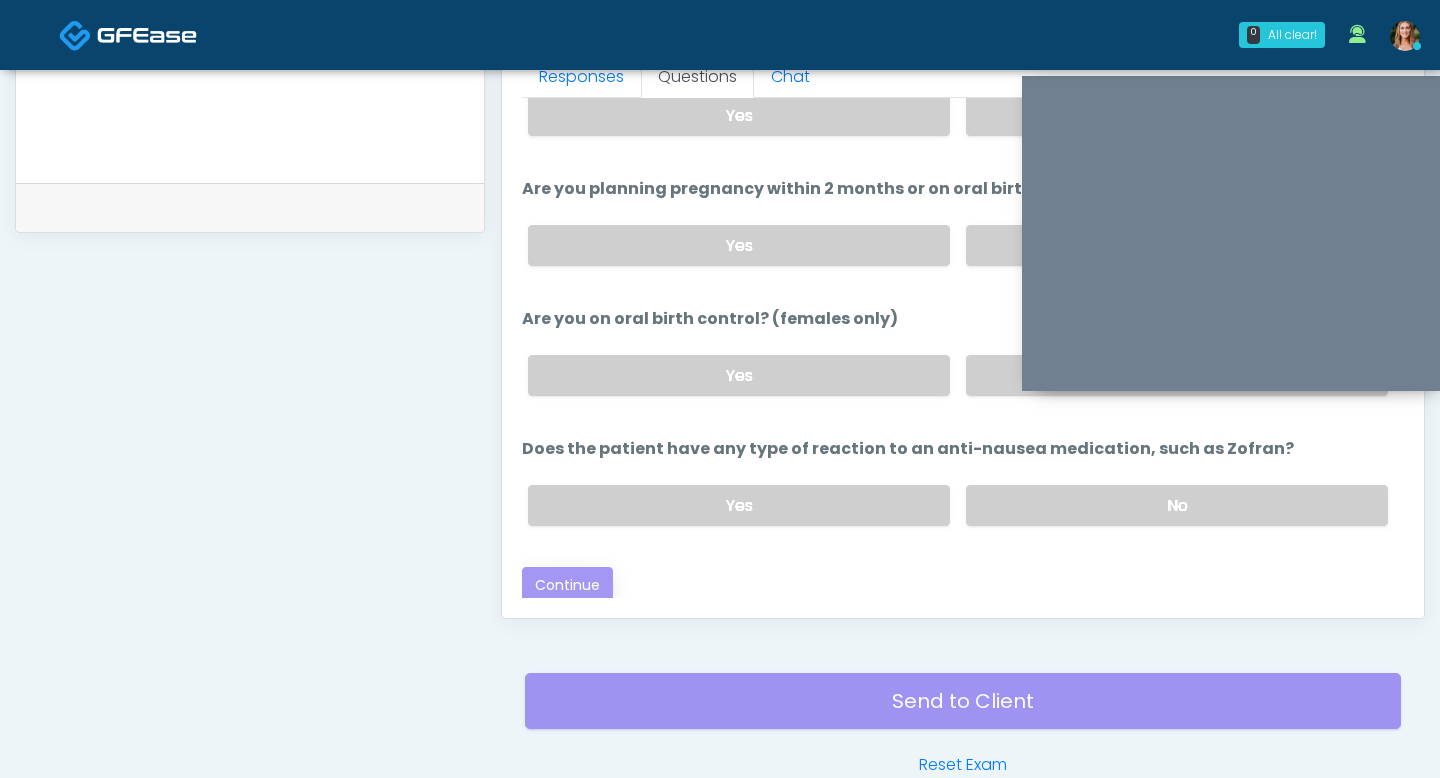 scroll, scrollTop: 1017, scrollLeft: 0, axis: vertical 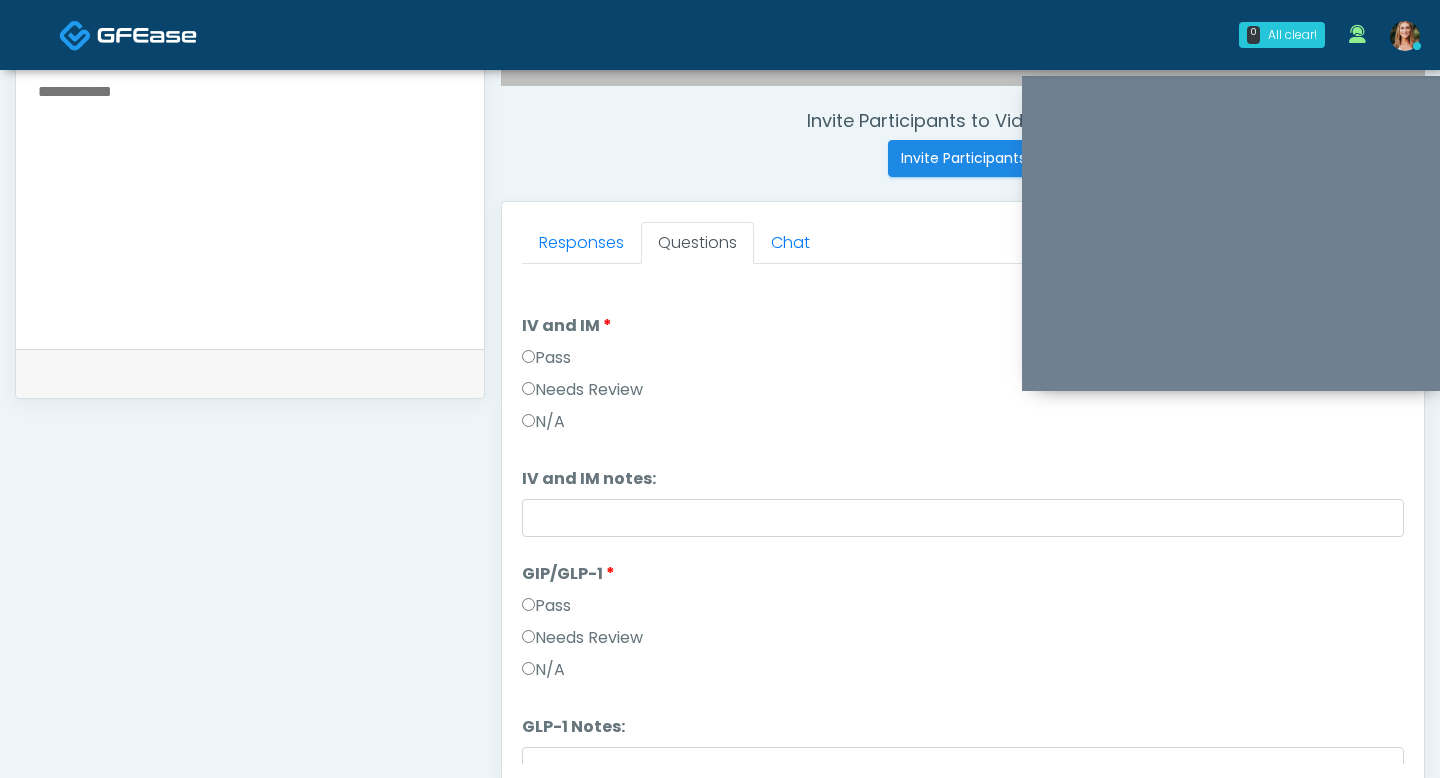 click on "Pass" at bounding box center [546, 358] 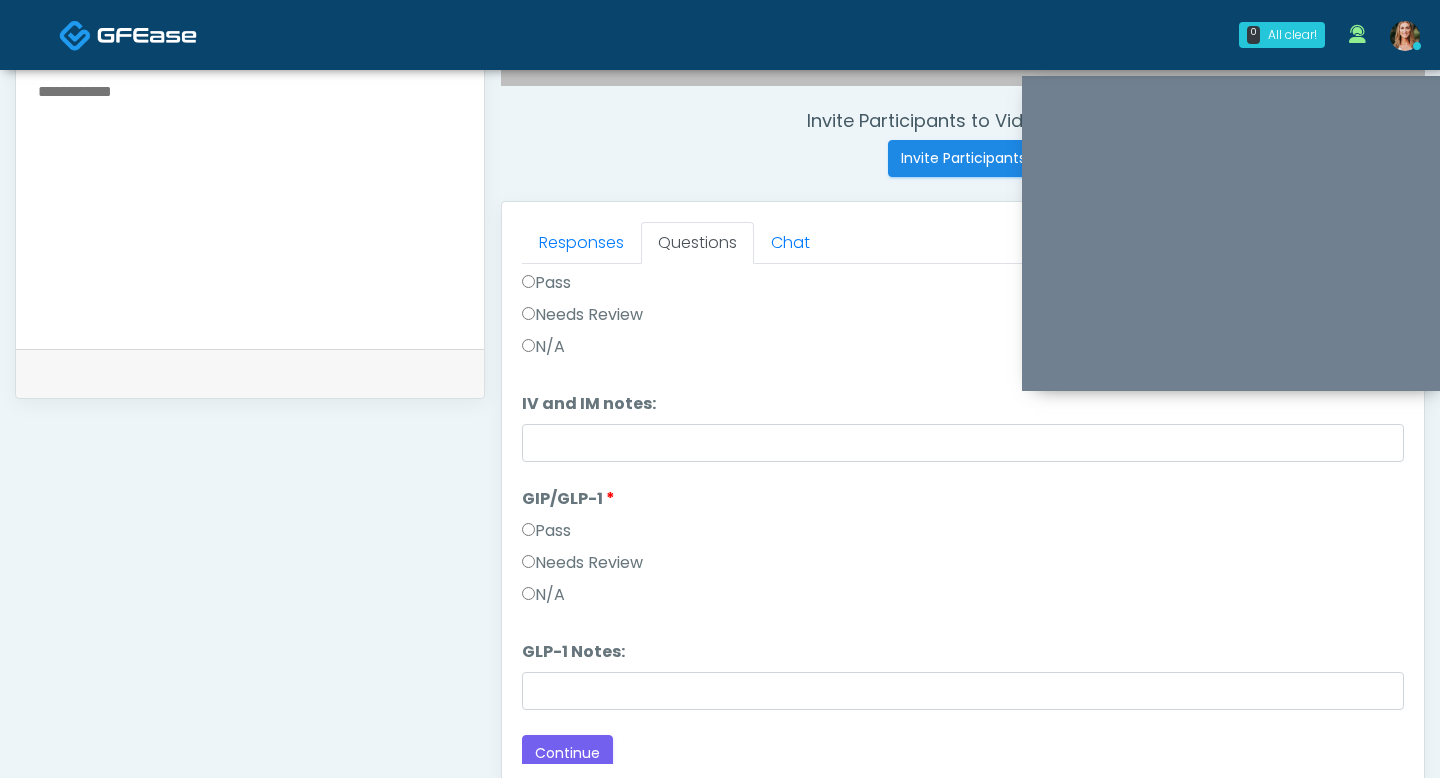 scroll, scrollTop: 83, scrollLeft: 0, axis: vertical 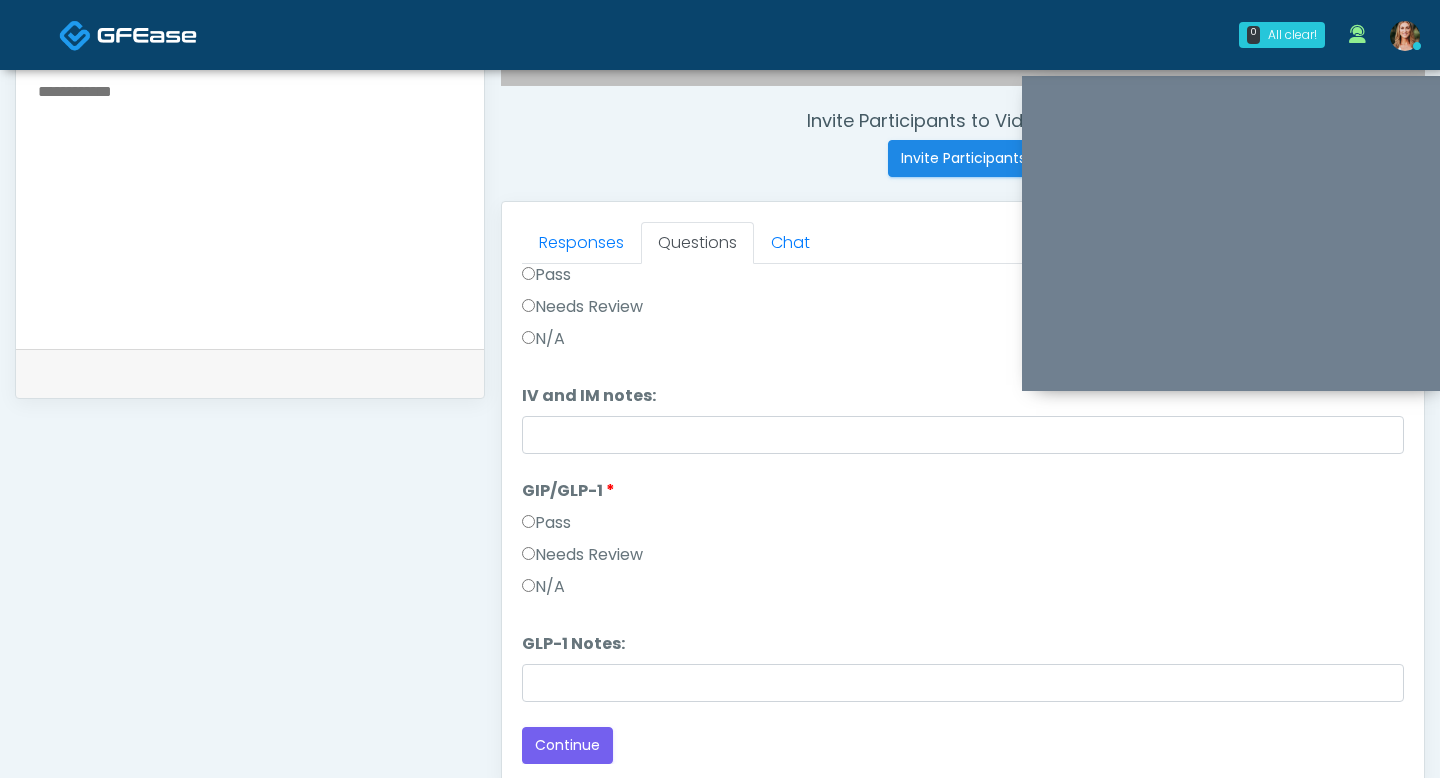 click on "Pass" at bounding box center [546, 523] 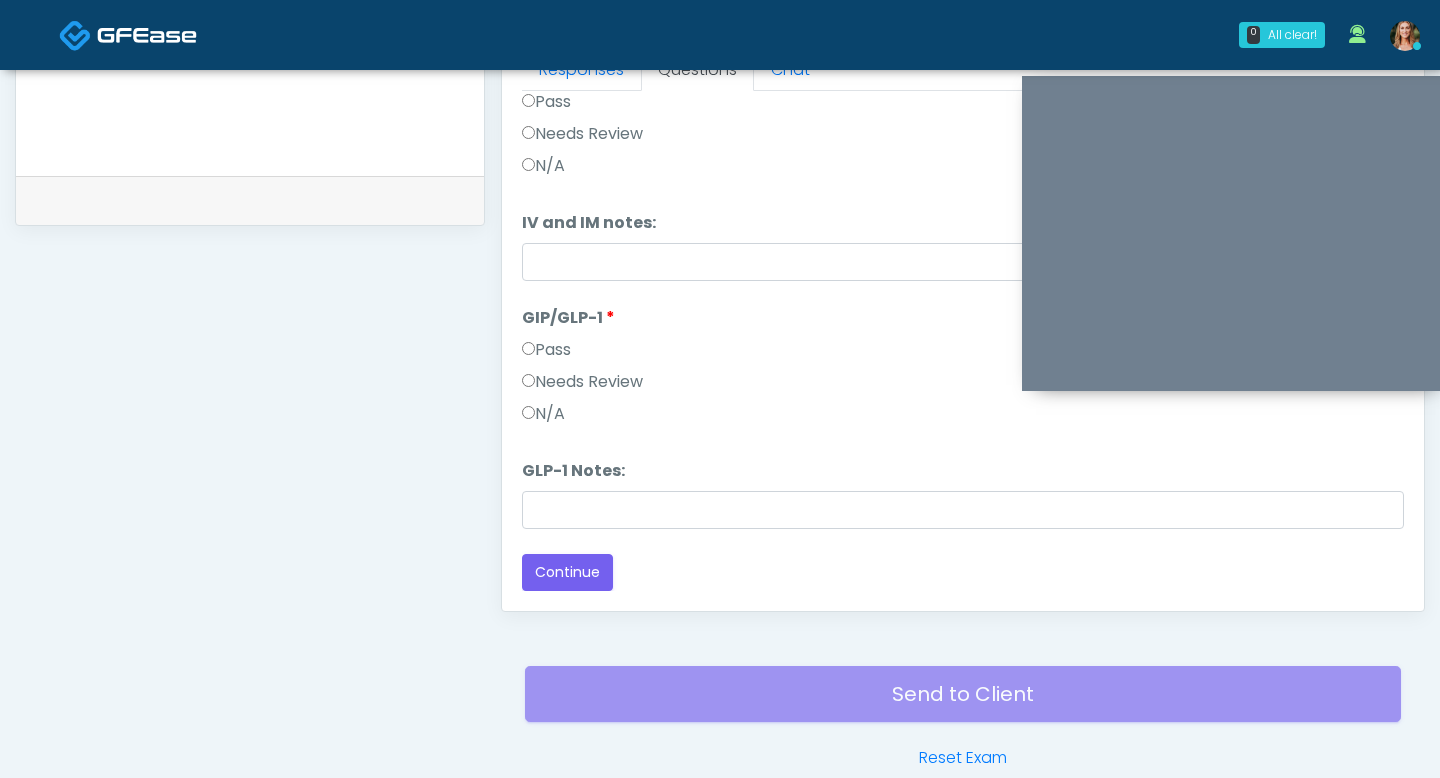 scroll, scrollTop: 1017, scrollLeft: 0, axis: vertical 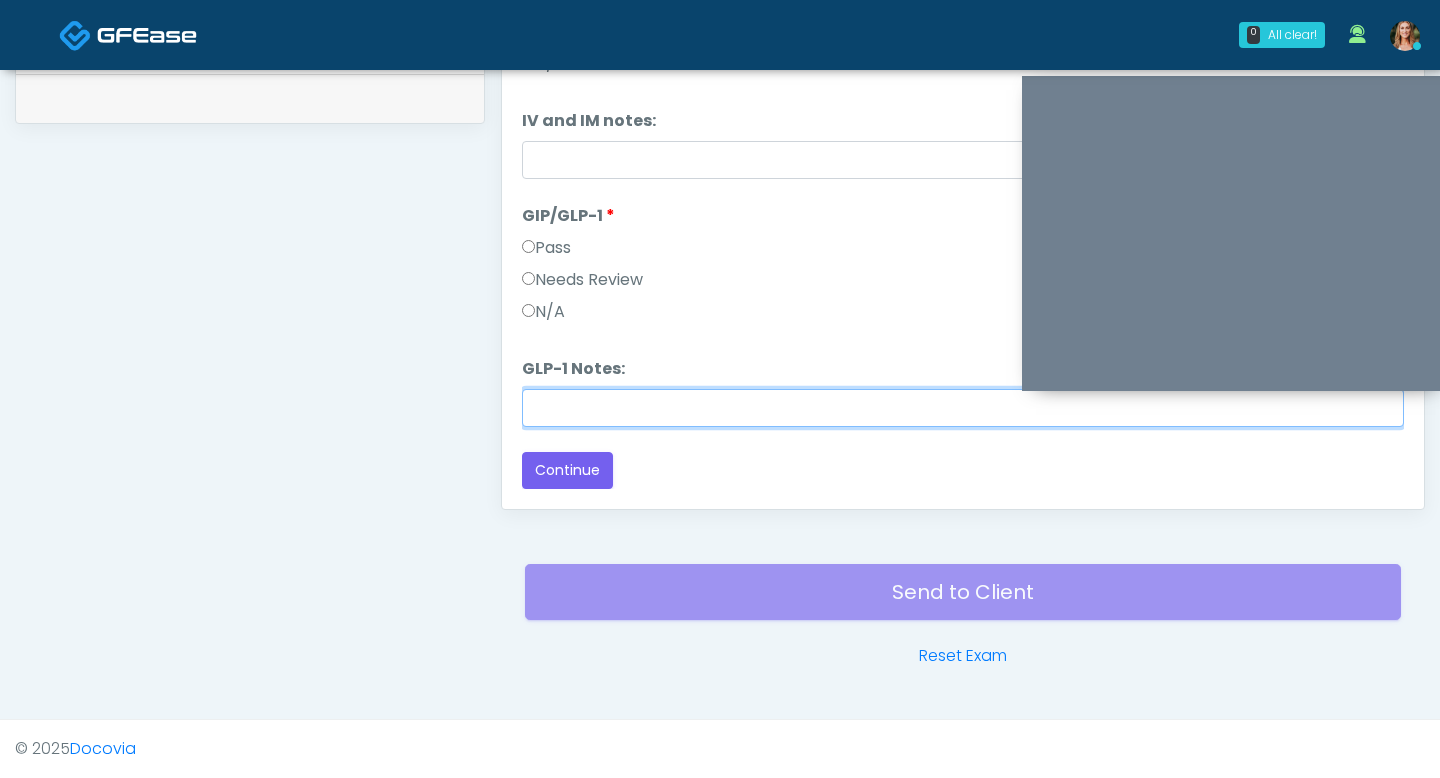 click on "GLP-1 Notes:" at bounding box center [963, 408] 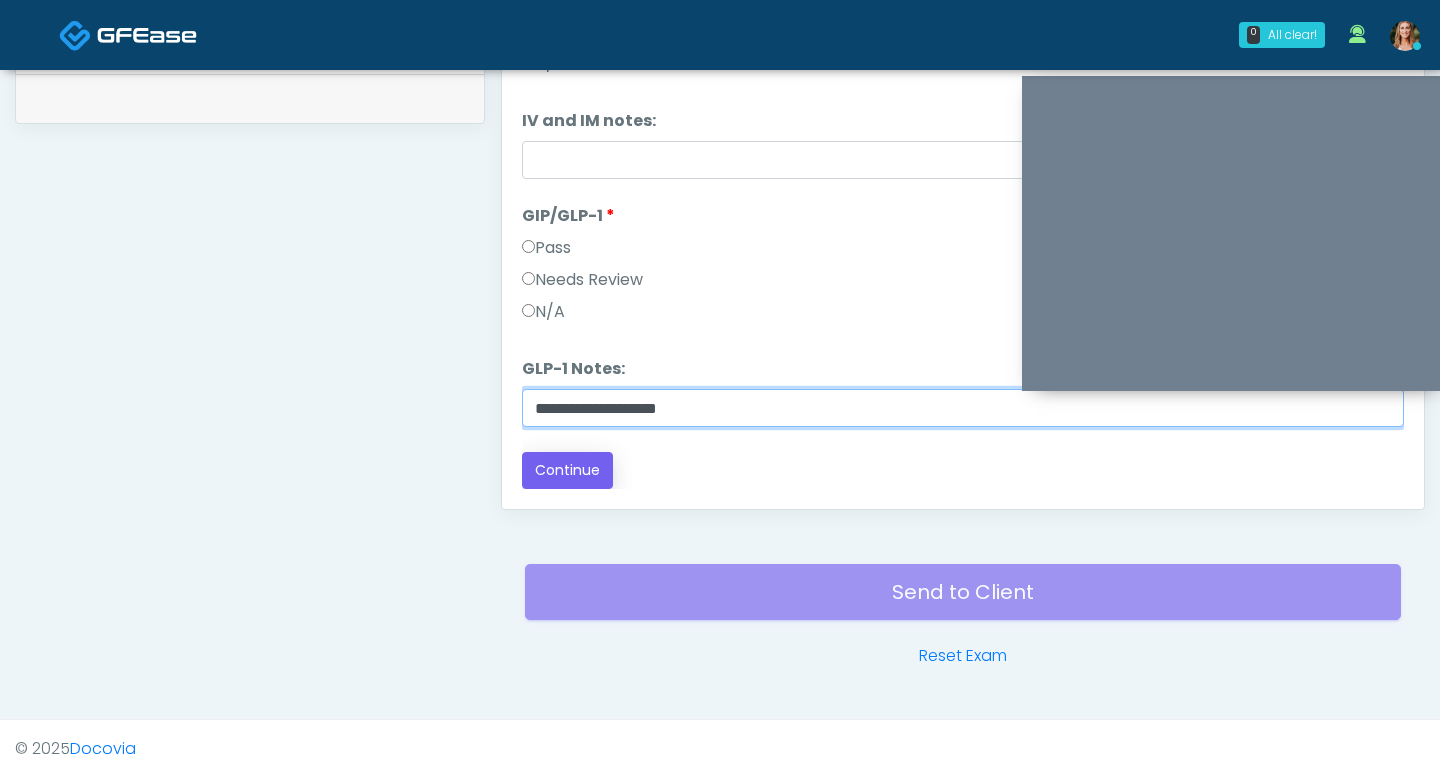 type on "**********" 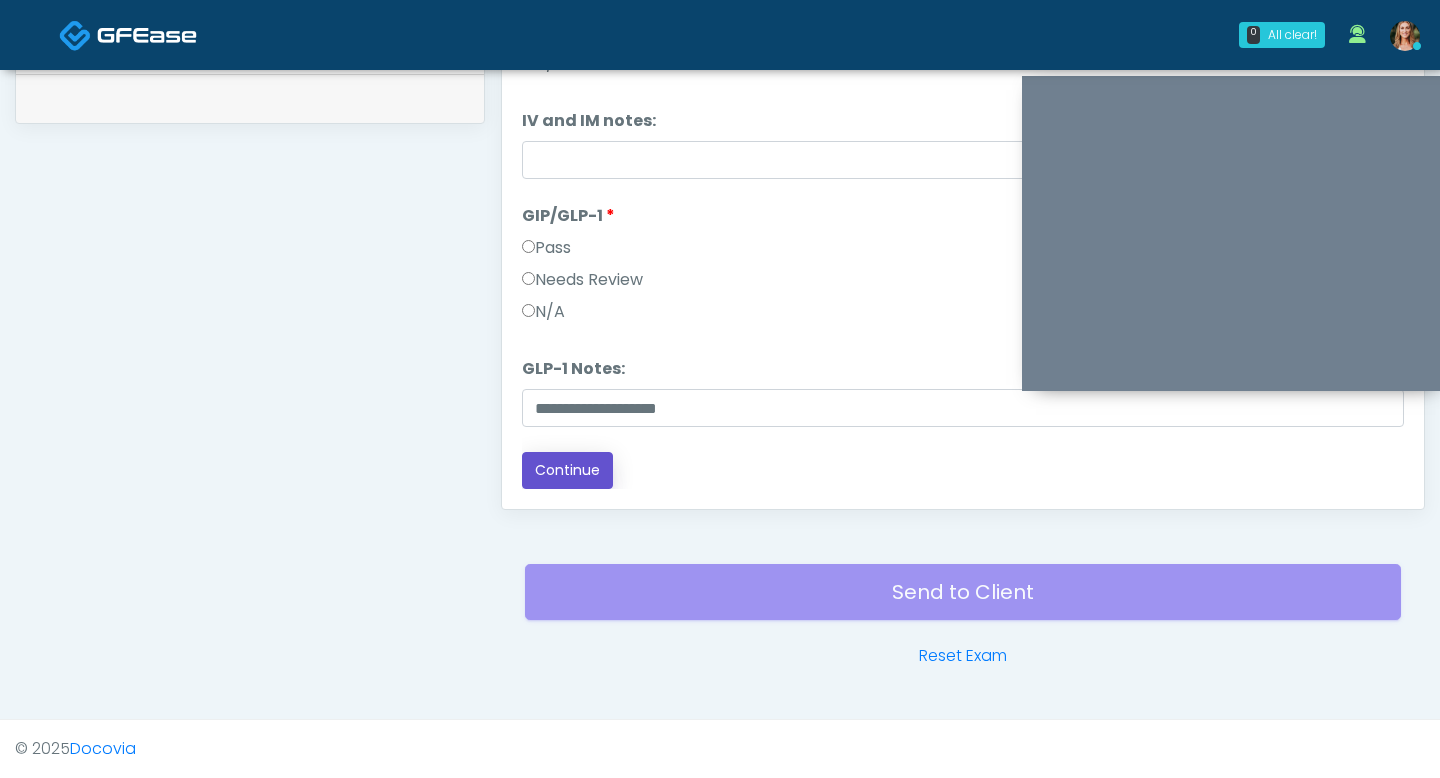 click on "Continue" at bounding box center [567, 470] 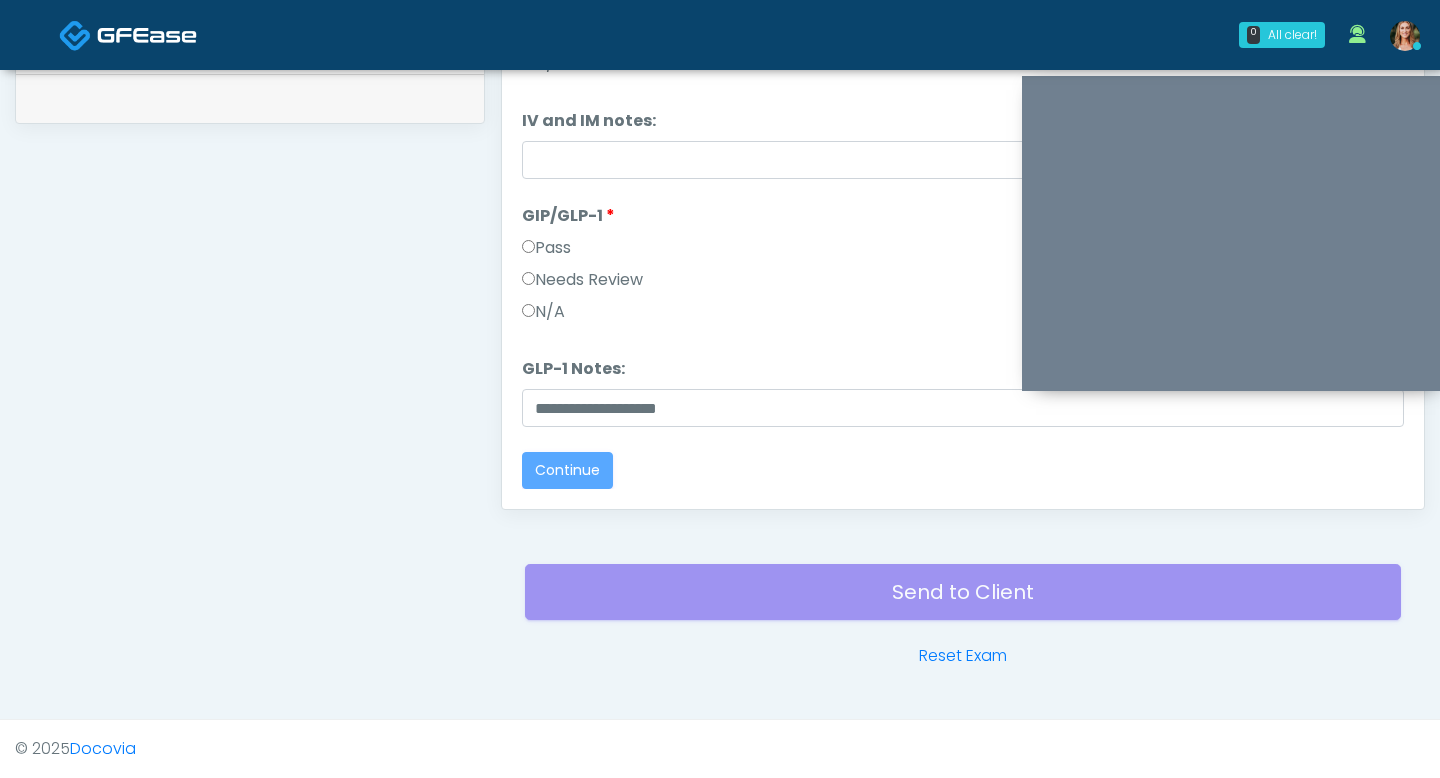 scroll, scrollTop: 0, scrollLeft: 0, axis: both 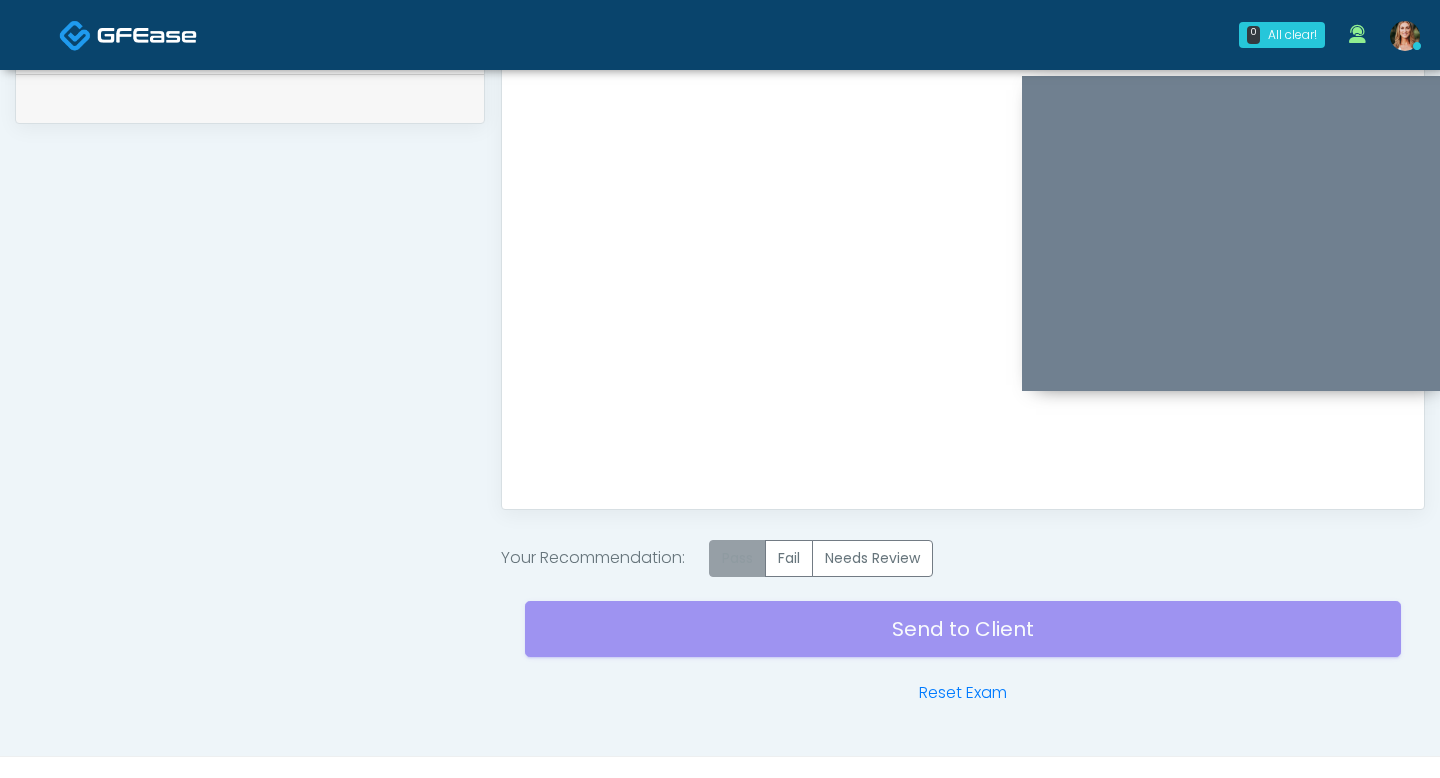 click on "Pass" at bounding box center (737, 558) 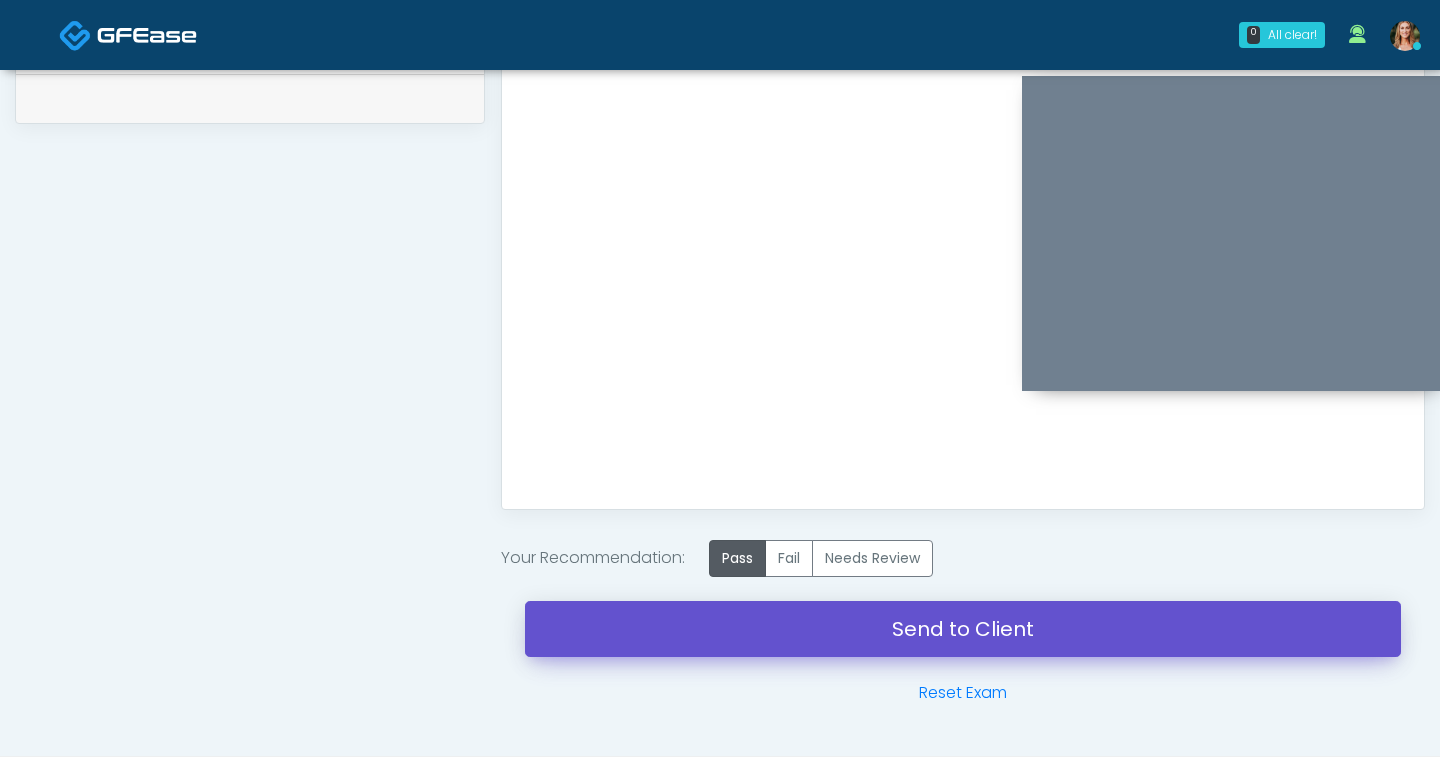 click on "Send to Client" at bounding box center (963, 629) 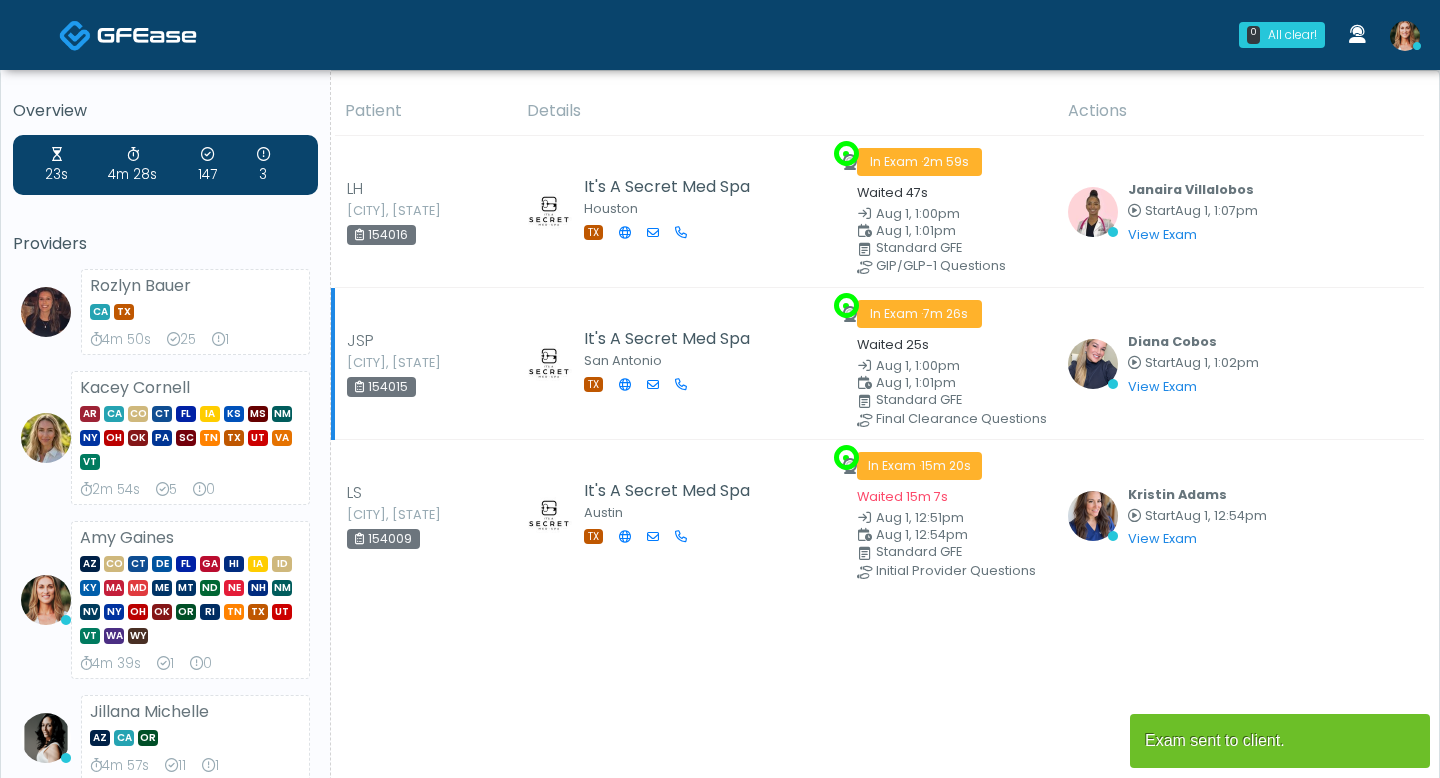 scroll, scrollTop: 43, scrollLeft: 0, axis: vertical 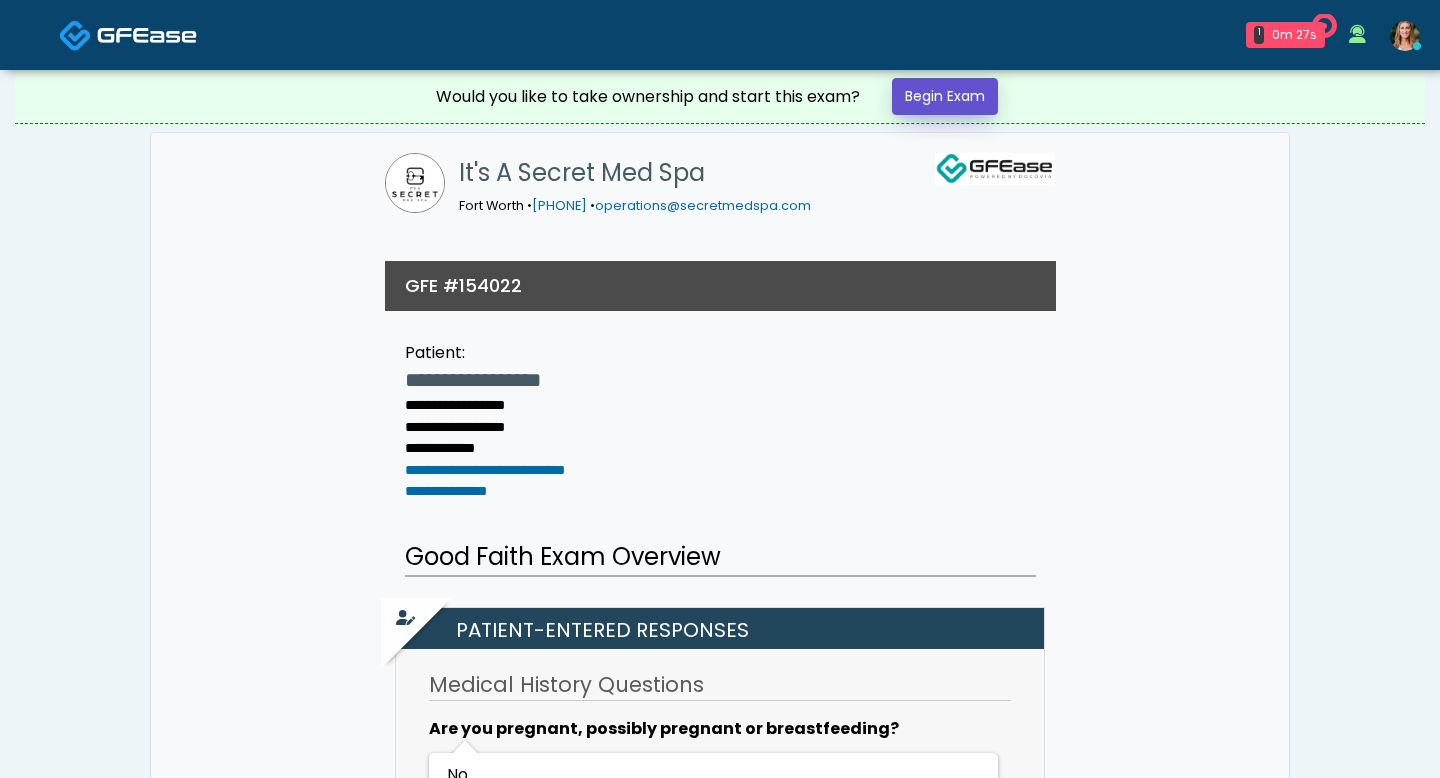 click on "Begin Exam" at bounding box center (945, 96) 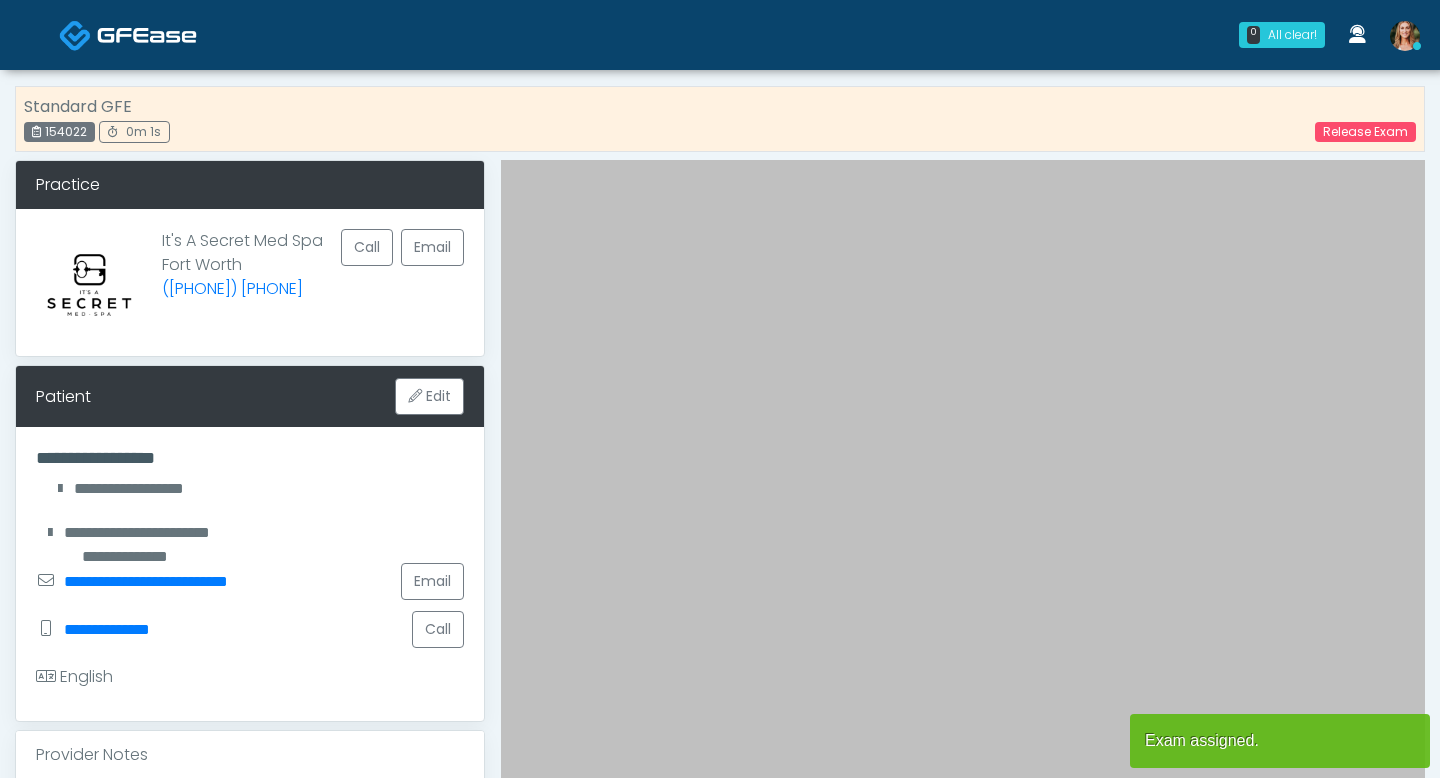 scroll, scrollTop: 0, scrollLeft: 0, axis: both 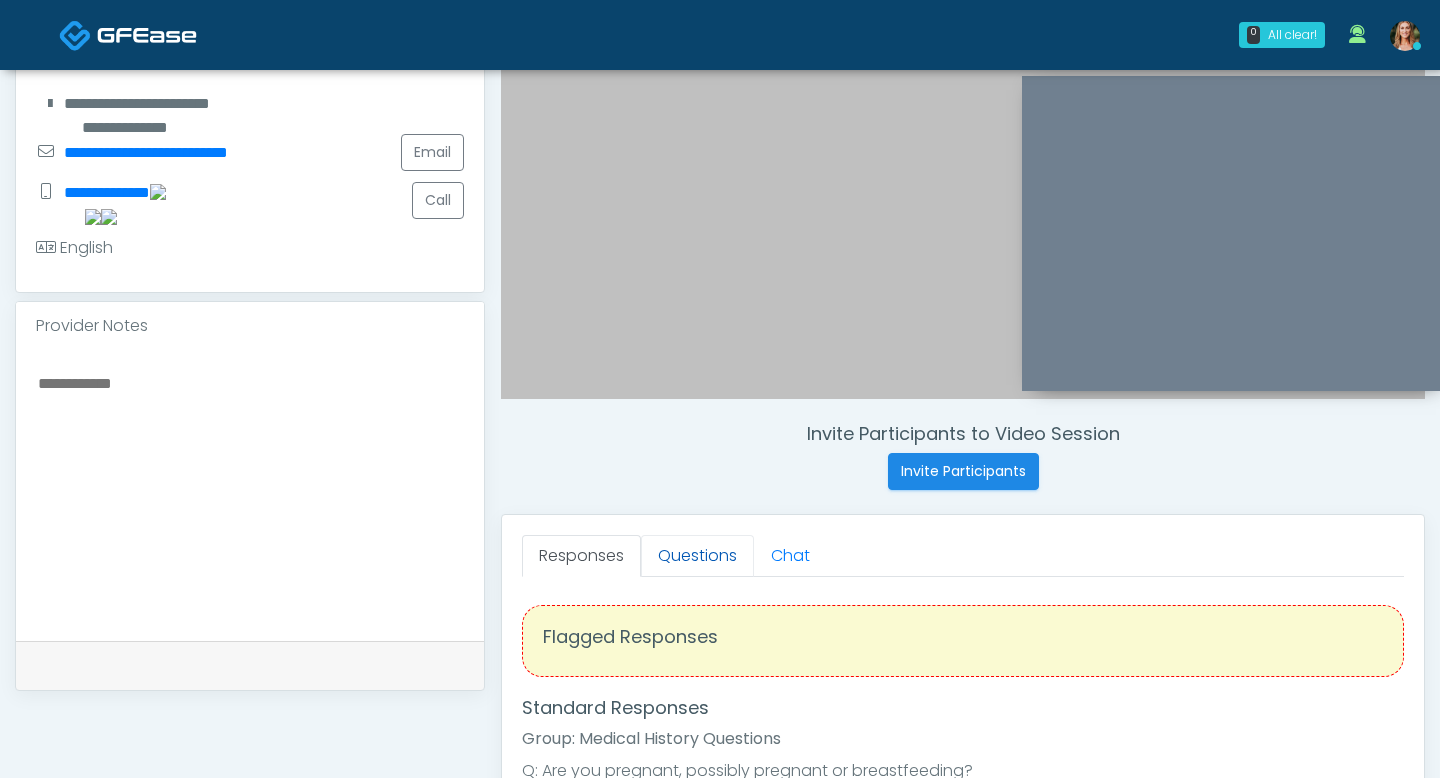 click on "Questions" at bounding box center (697, 556) 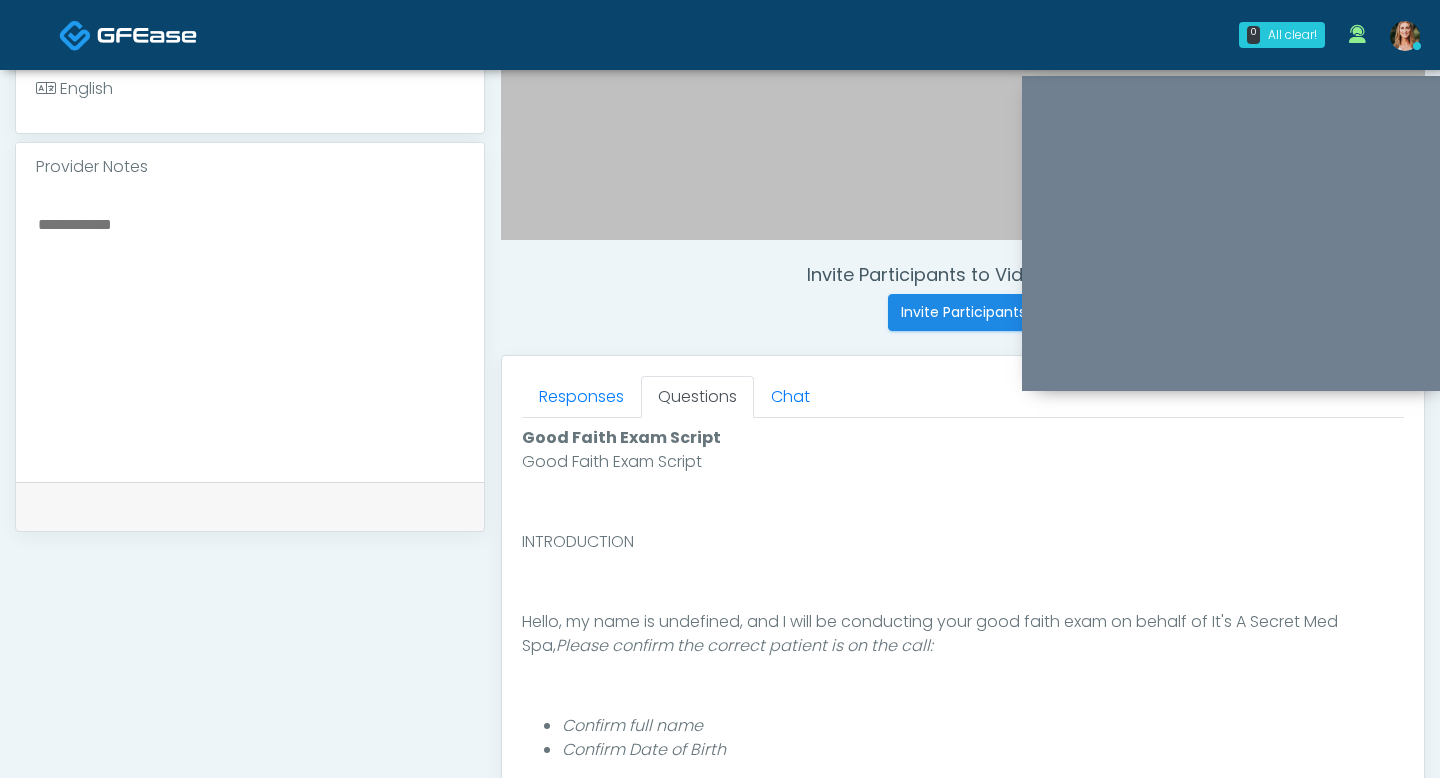scroll, scrollTop: 606, scrollLeft: 0, axis: vertical 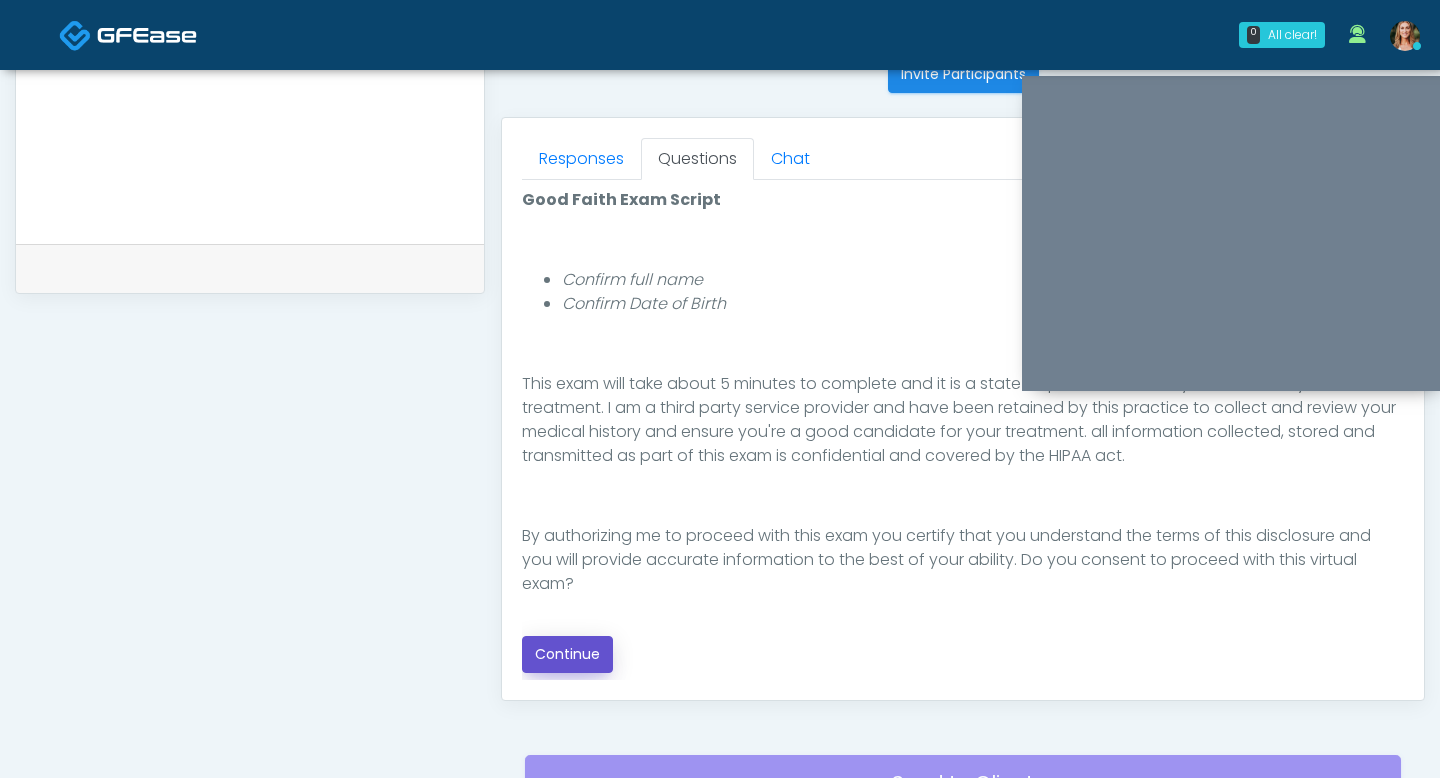 click on "Continue" at bounding box center [567, 654] 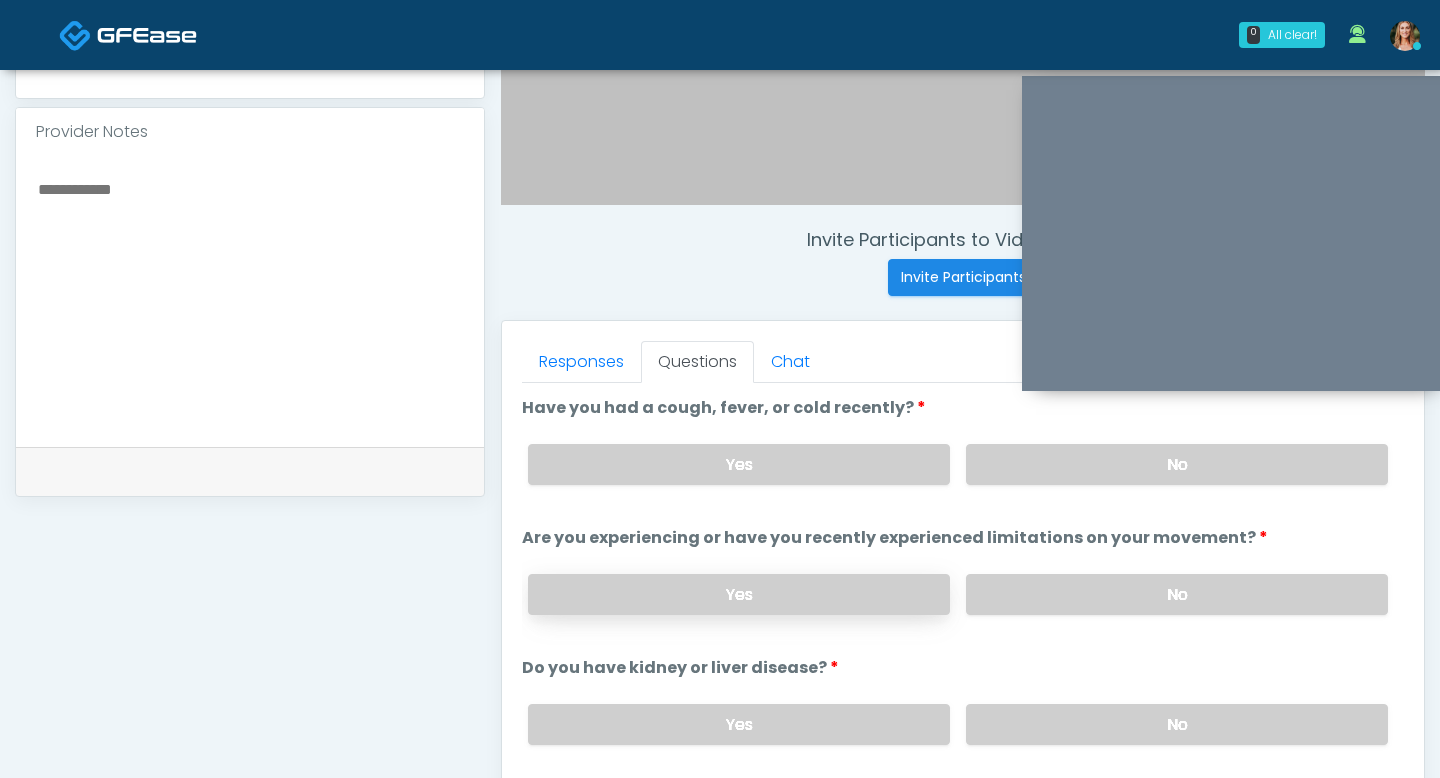 scroll, scrollTop: 621, scrollLeft: 0, axis: vertical 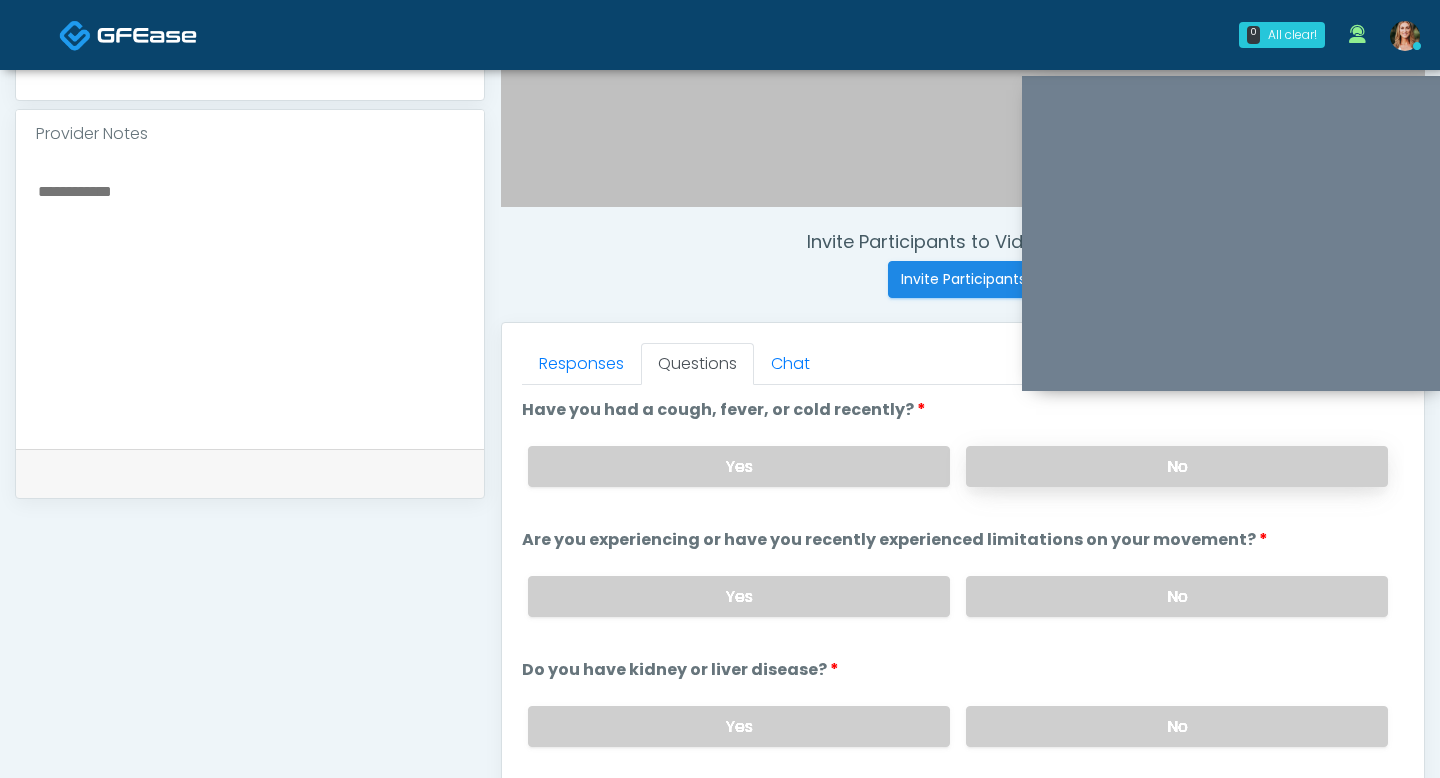 click on "No" at bounding box center (1177, 466) 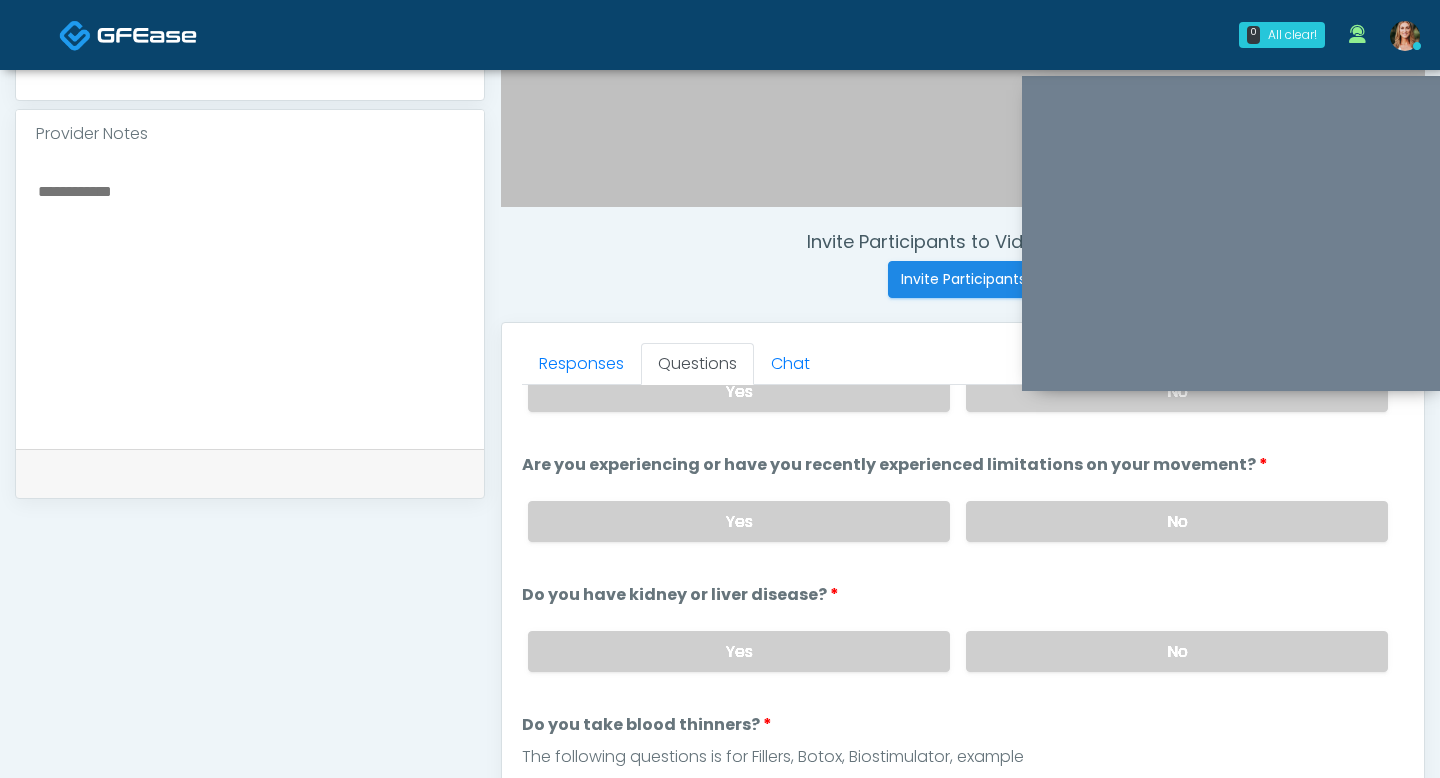scroll, scrollTop: 69, scrollLeft: 0, axis: vertical 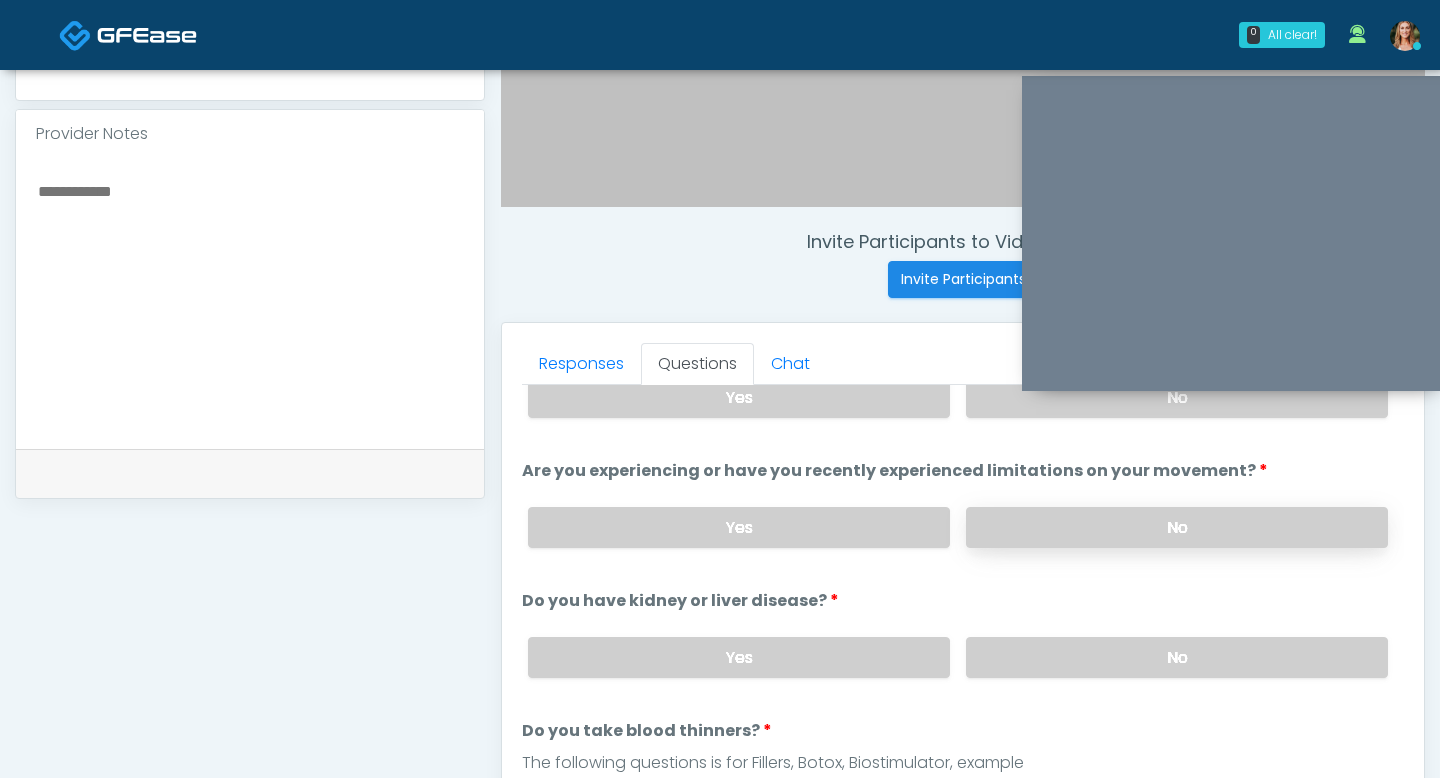 click on "No" at bounding box center [1177, 527] 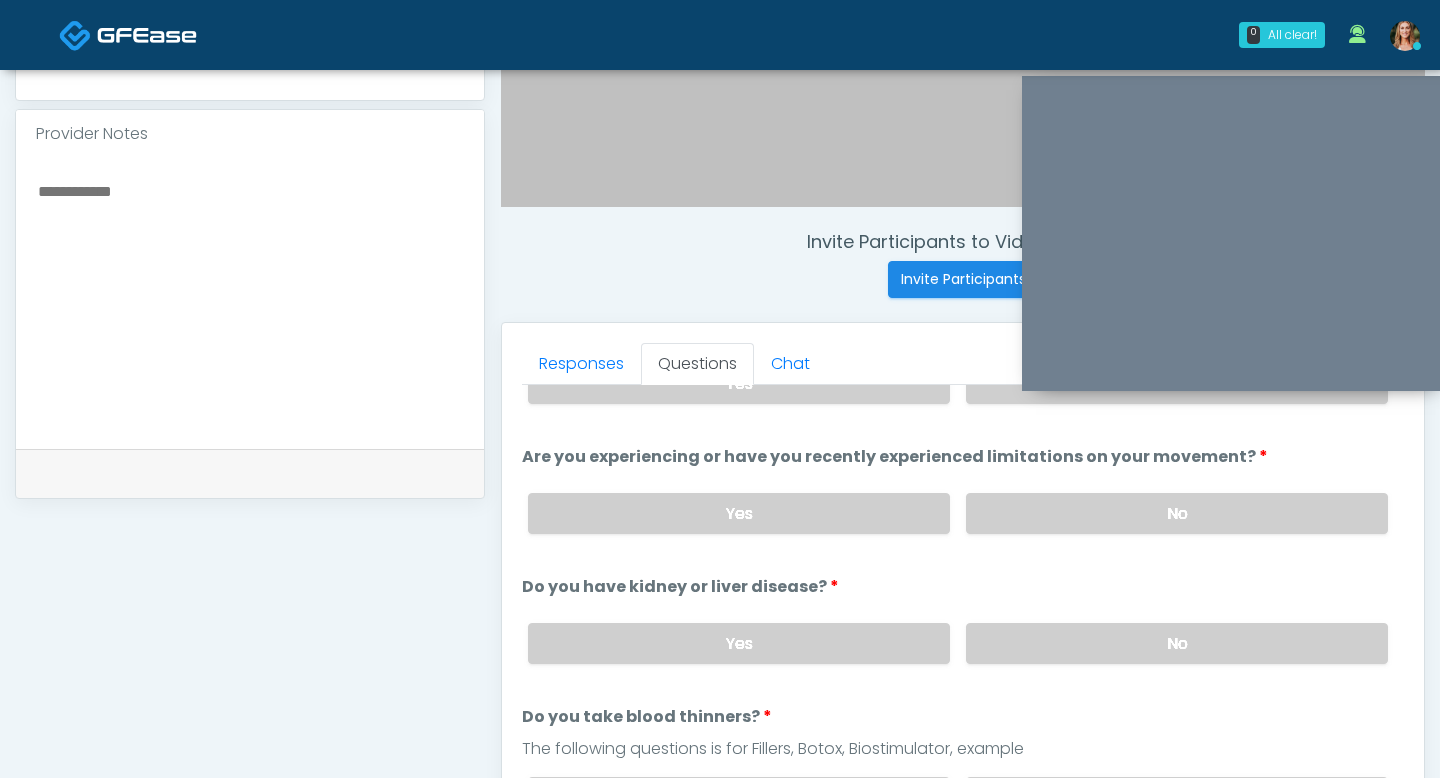 scroll, scrollTop: 103, scrollLeft: 0, axis: vertical 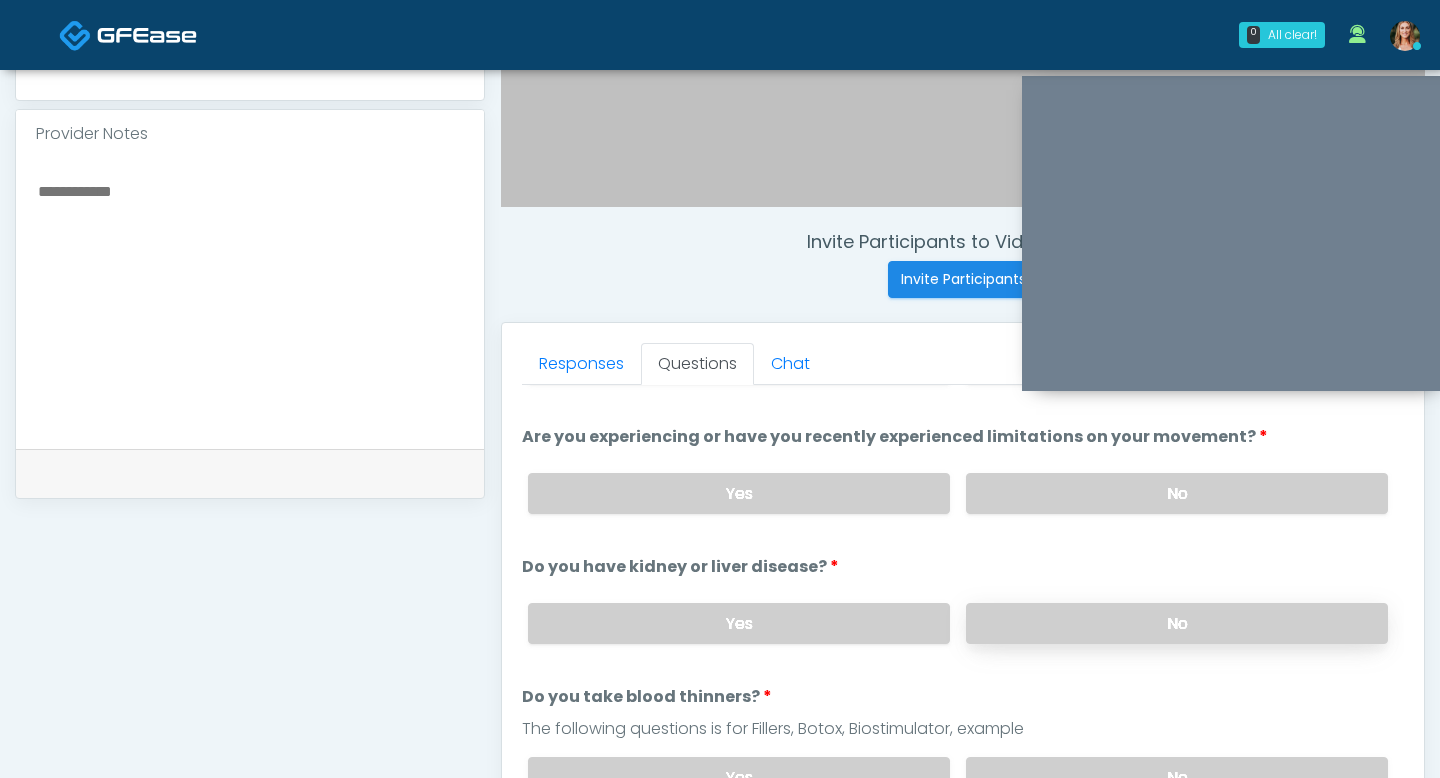 click on "No" at bounding box center [1177, 623] 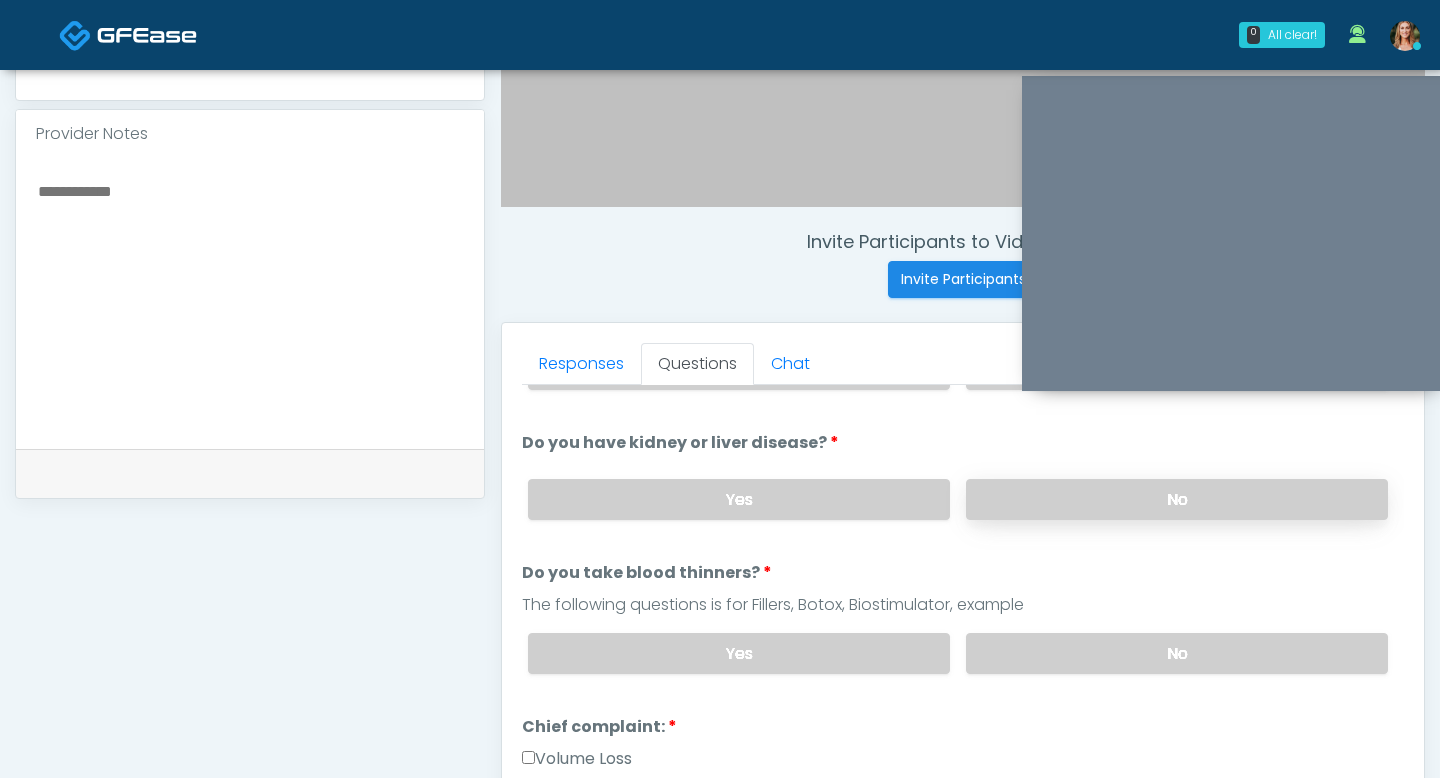 scroll, scrollTop: 234, scrollLeft: 0, axis: vertical 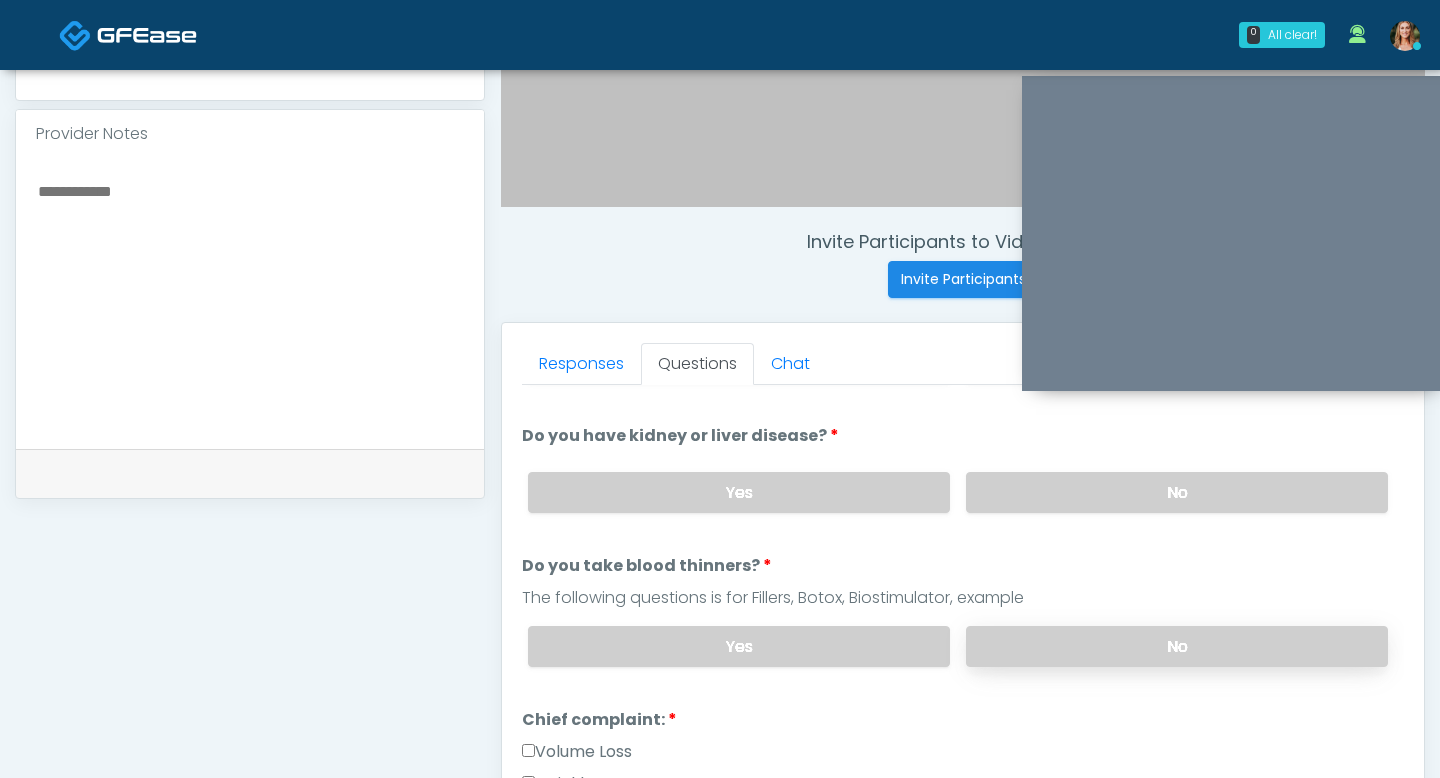 click on "No" at bounding box center (1177, 646) 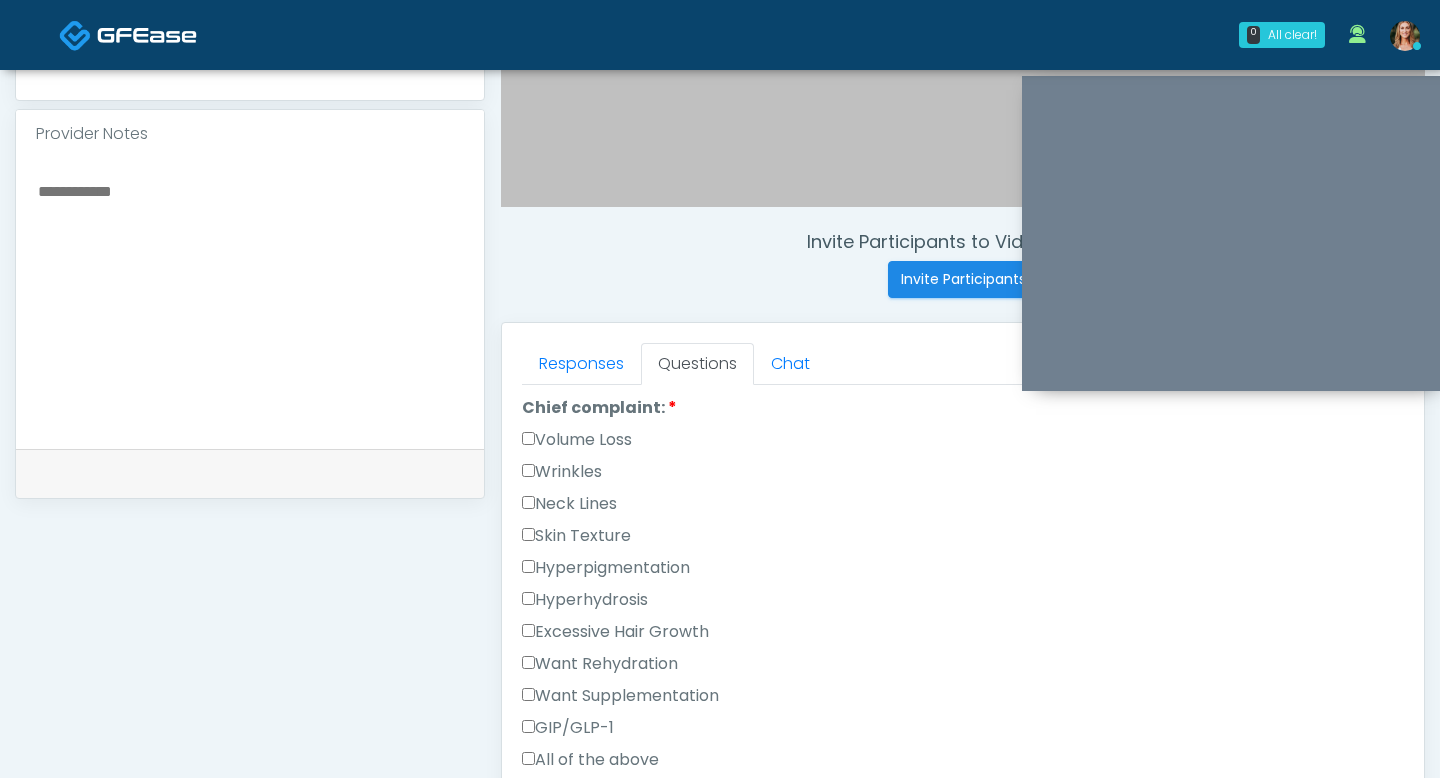 scroll, scrollTop: 548, scrollLeft: 0, axis: vertical 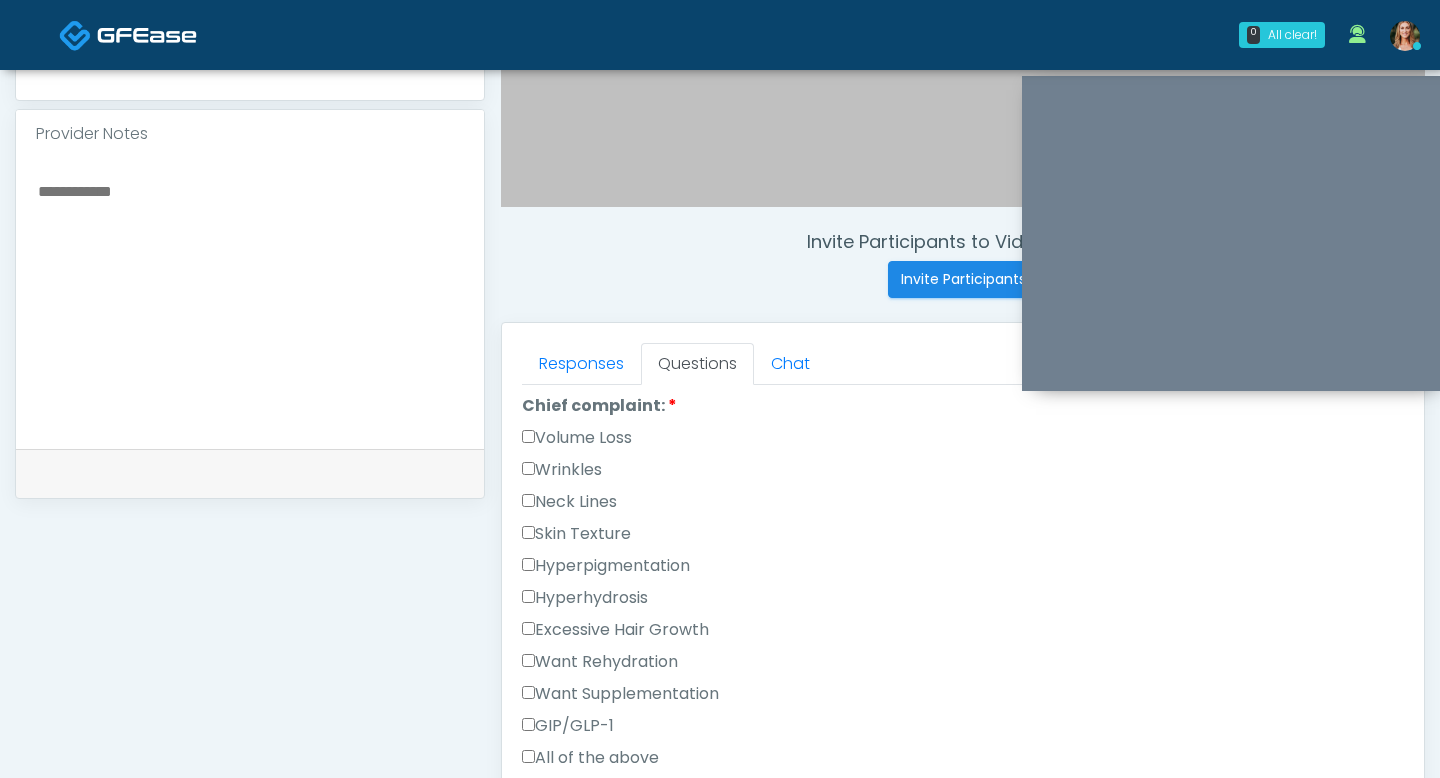 click on "Excessive Hair Growth" at bounding box center (963, 634) 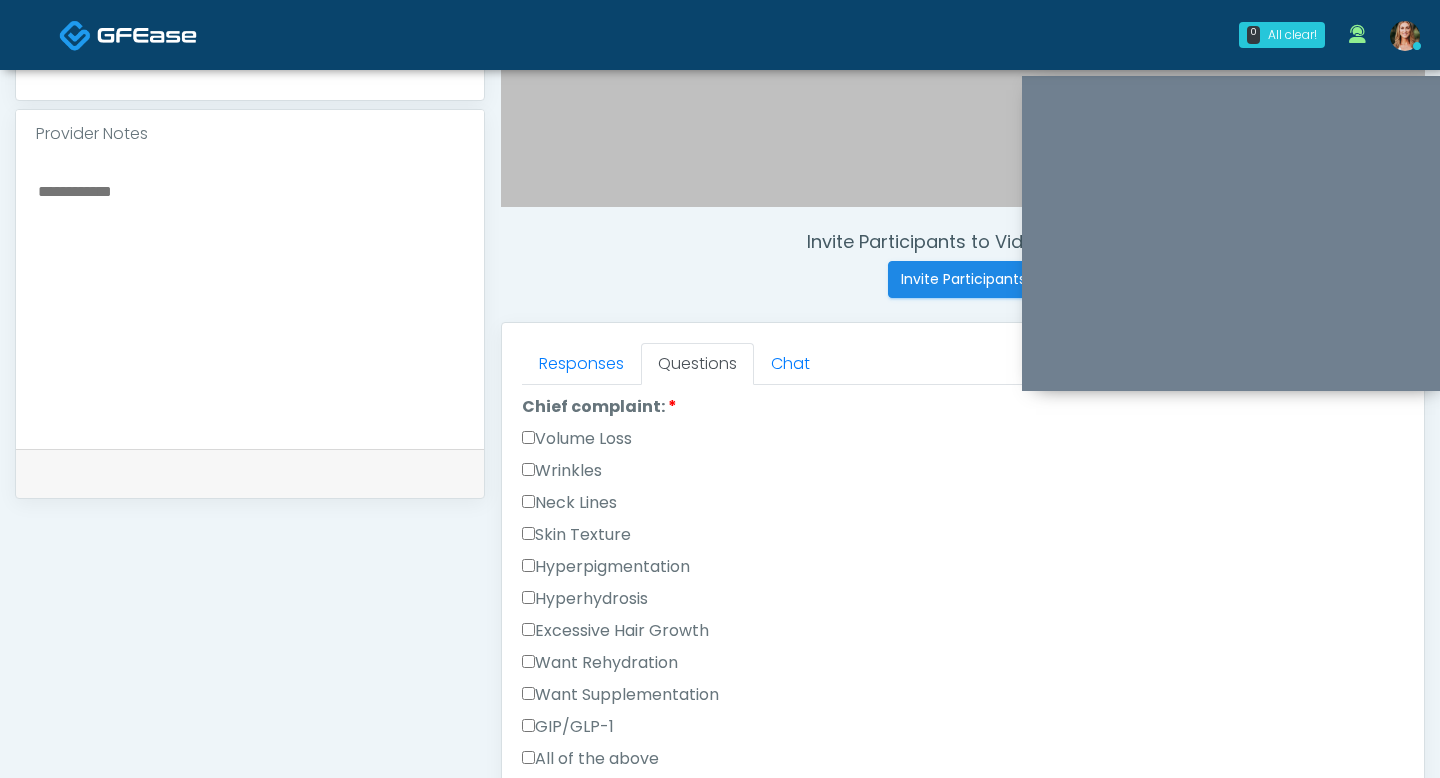 scroll, scrollTop: 558, scrollLeft: 0, axis: vertical 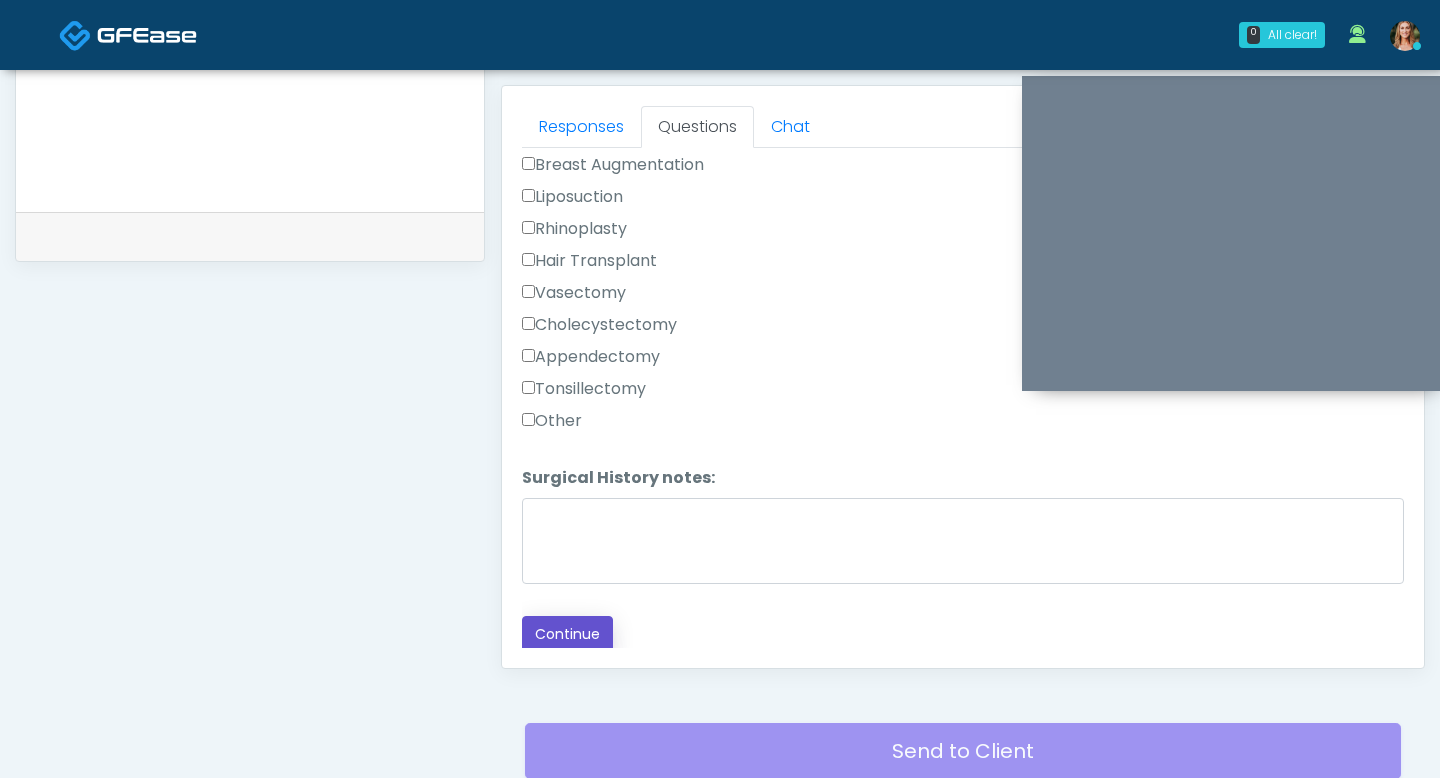 click on "Continue" at bounding box center [567, 634] 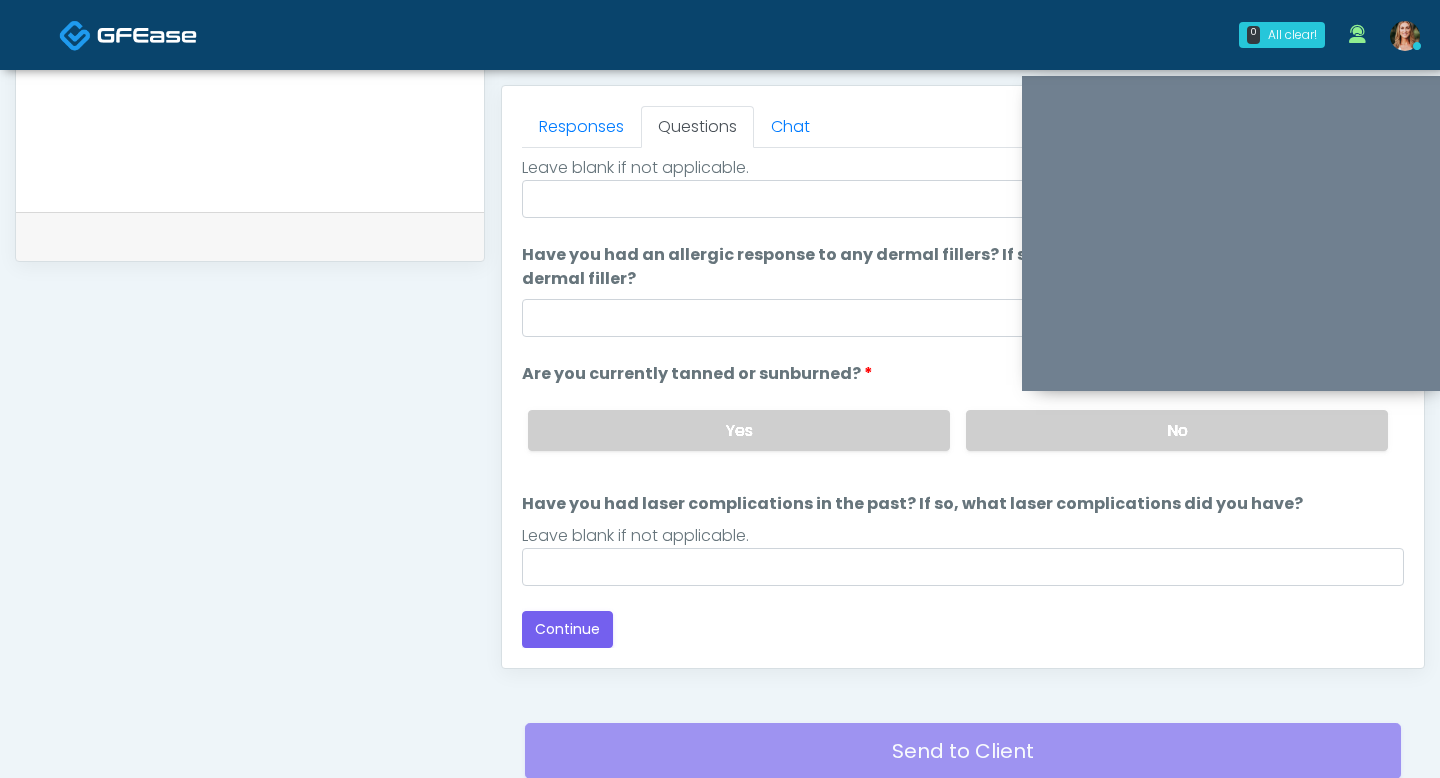 scroll, scrollTop: 1017, scrollLeft: 0, axis: vertical 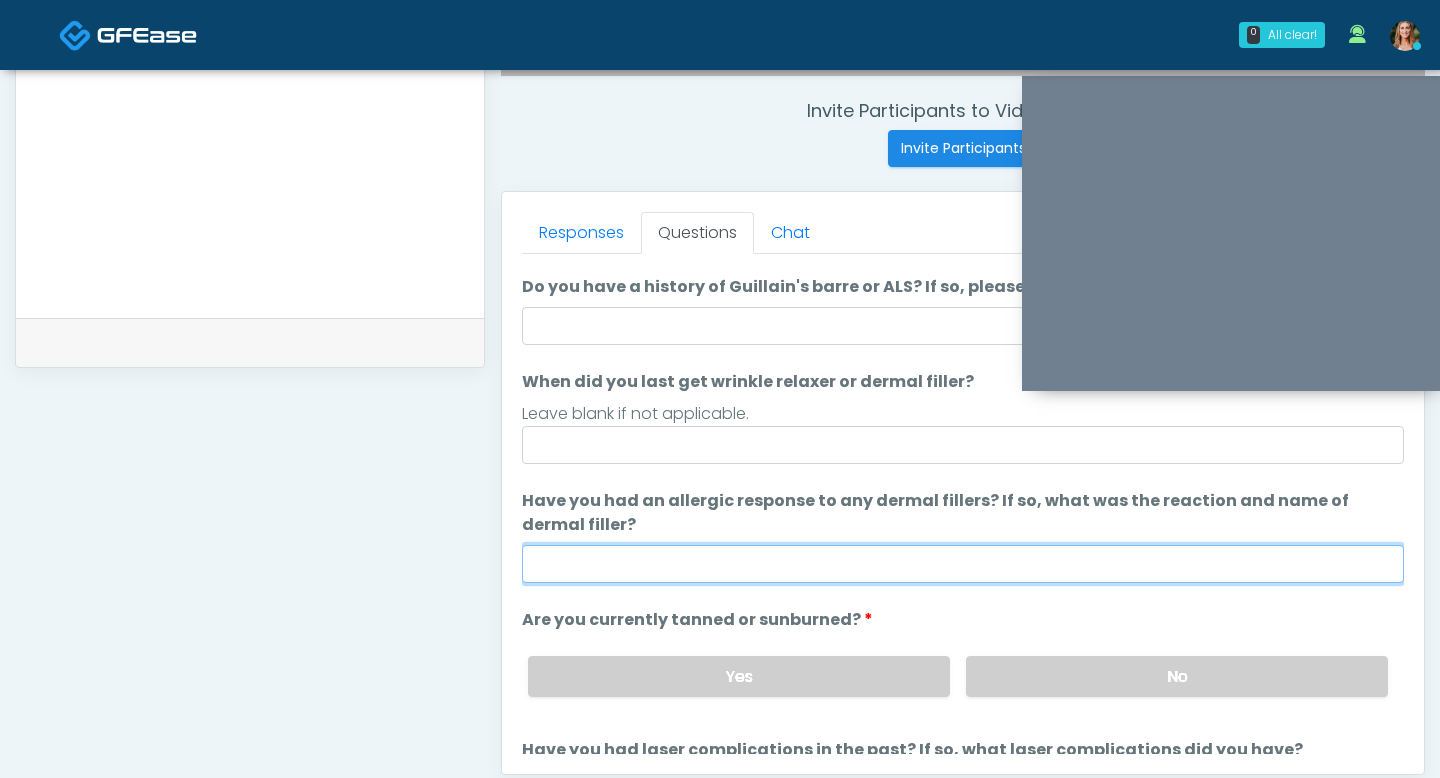 click on "Have you had an allergic response to any dermal fillers? If so, what was the reaction and name of dermal filler?" at bounding box center (963, 564) 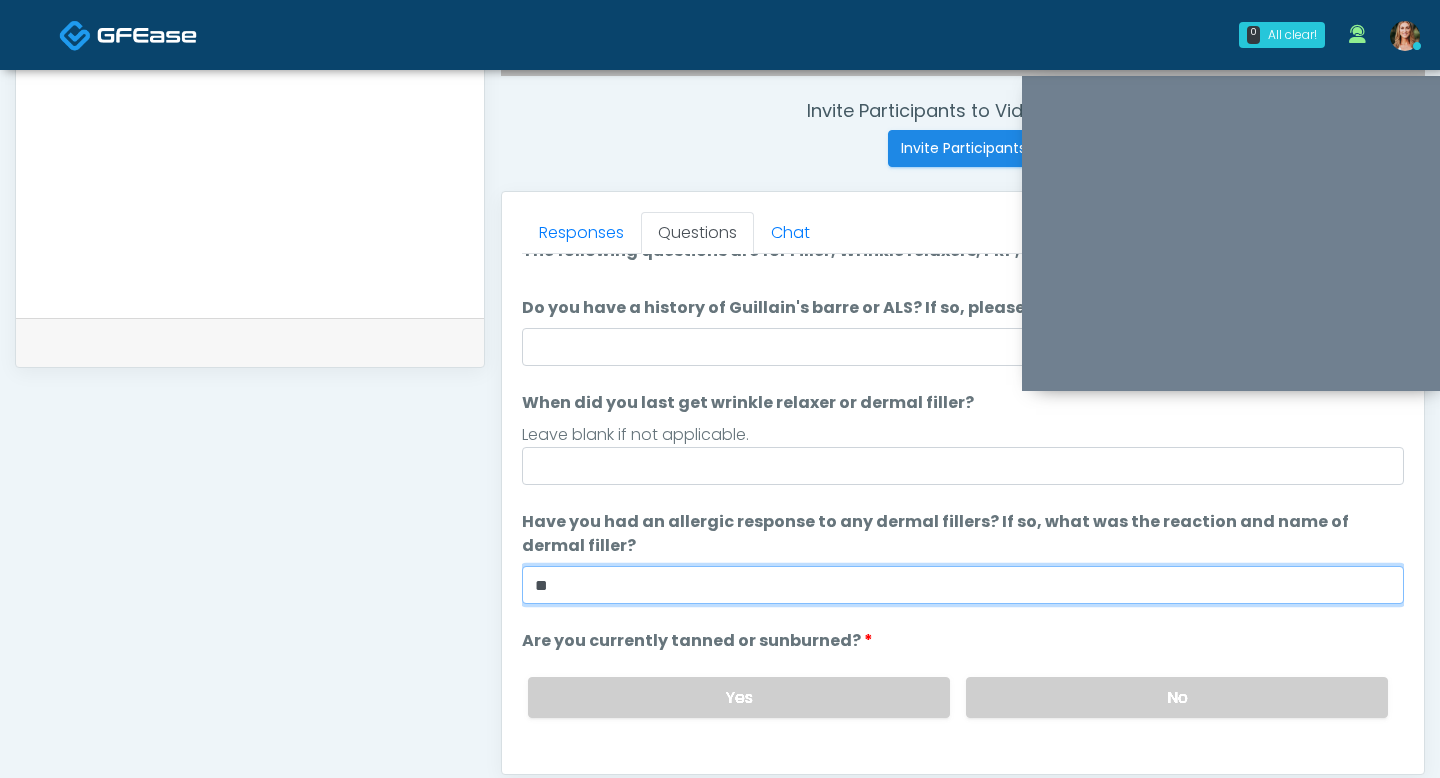 scroll, scrollTop: 26, scrollLeft: 0, axis: vertical 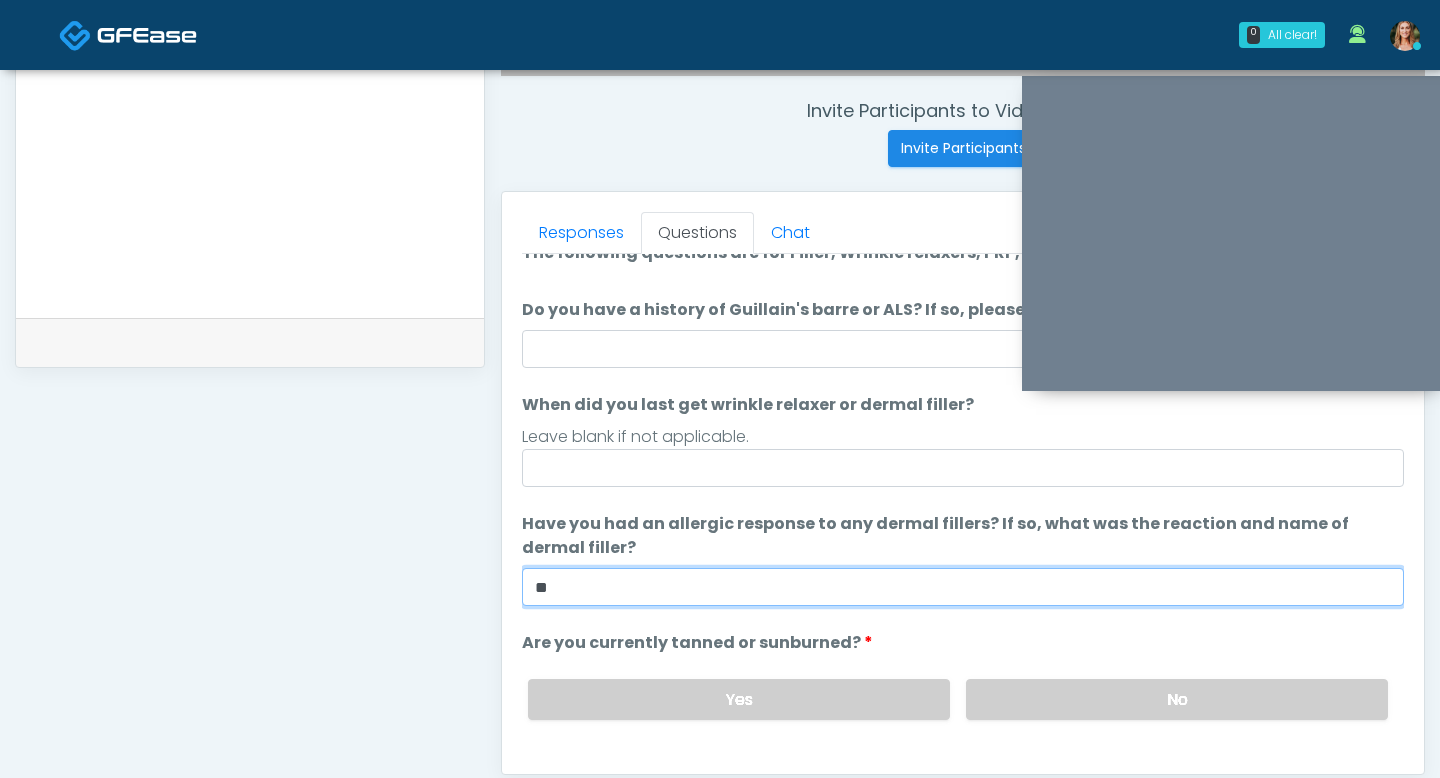 type on "**" 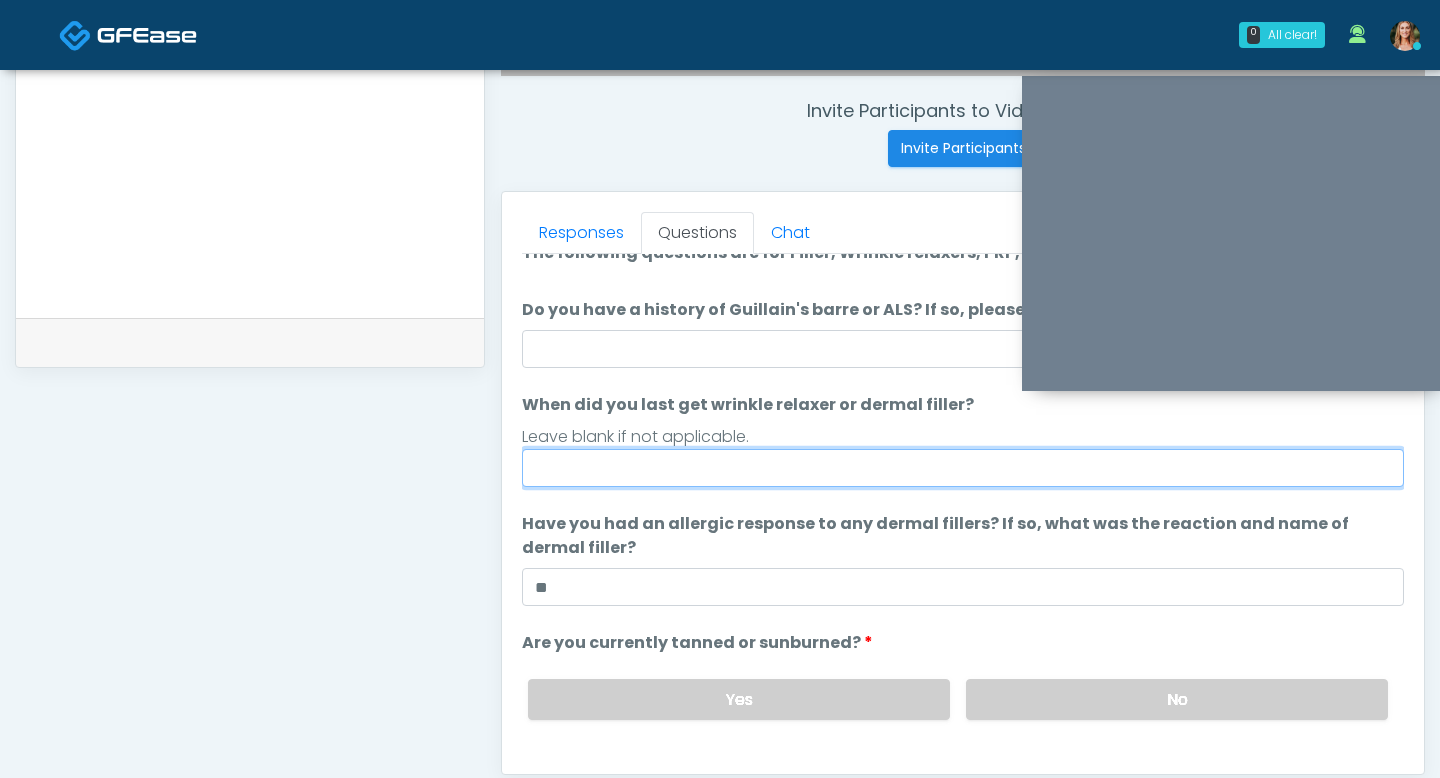 click on "When did you last get wrinkle relaxer or dermal filler?" at bounding box center (963, 468) 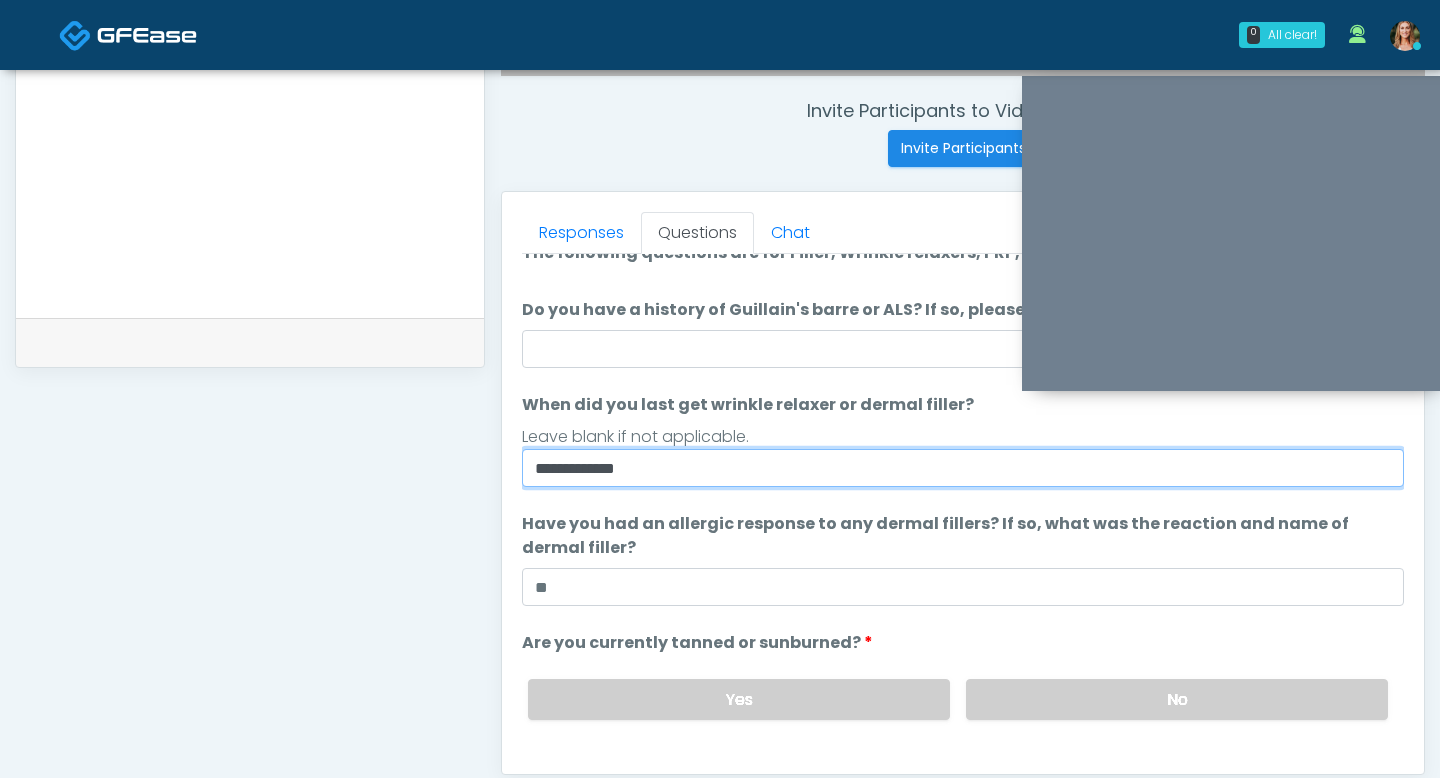 scroll, scrollTop: 0, scrollLeft: 0, axis: both 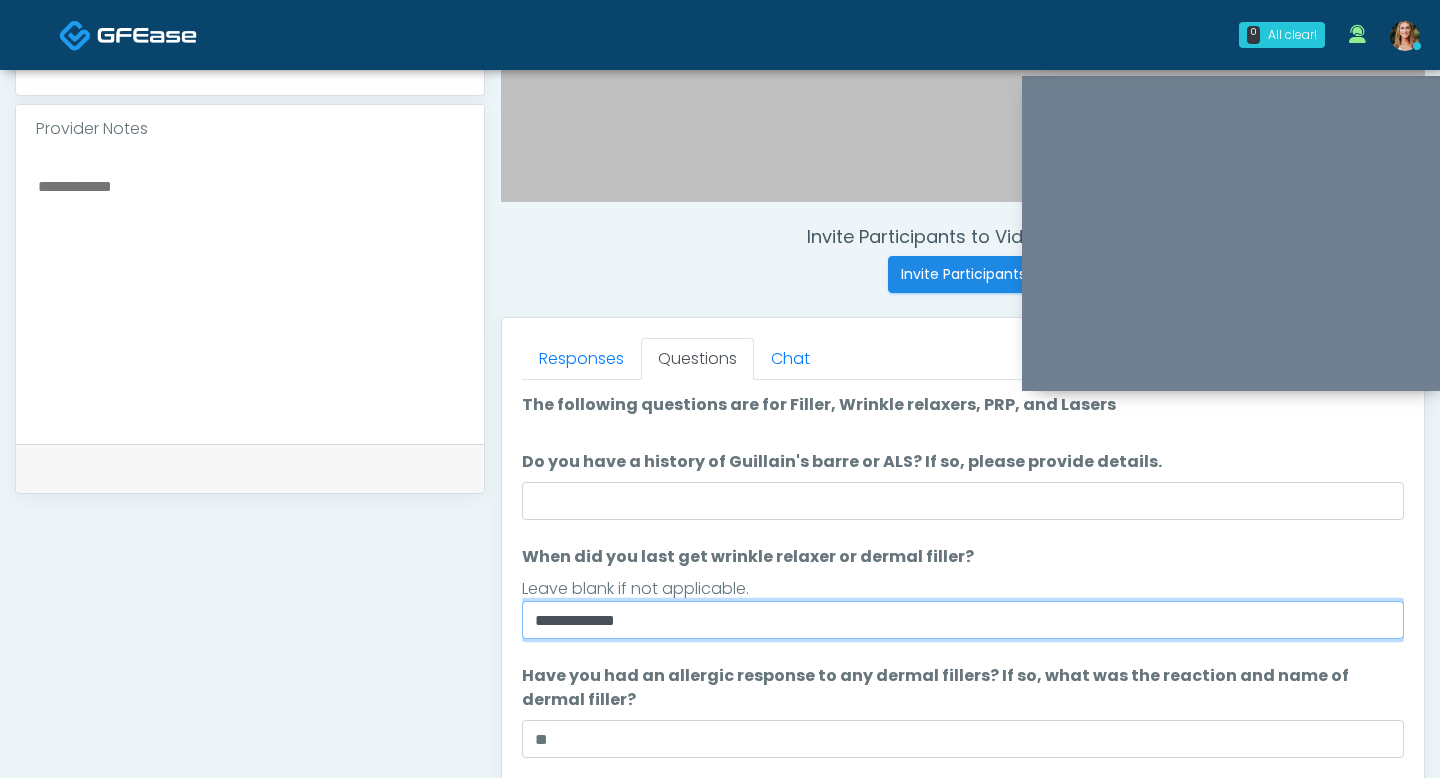 type on "**********" 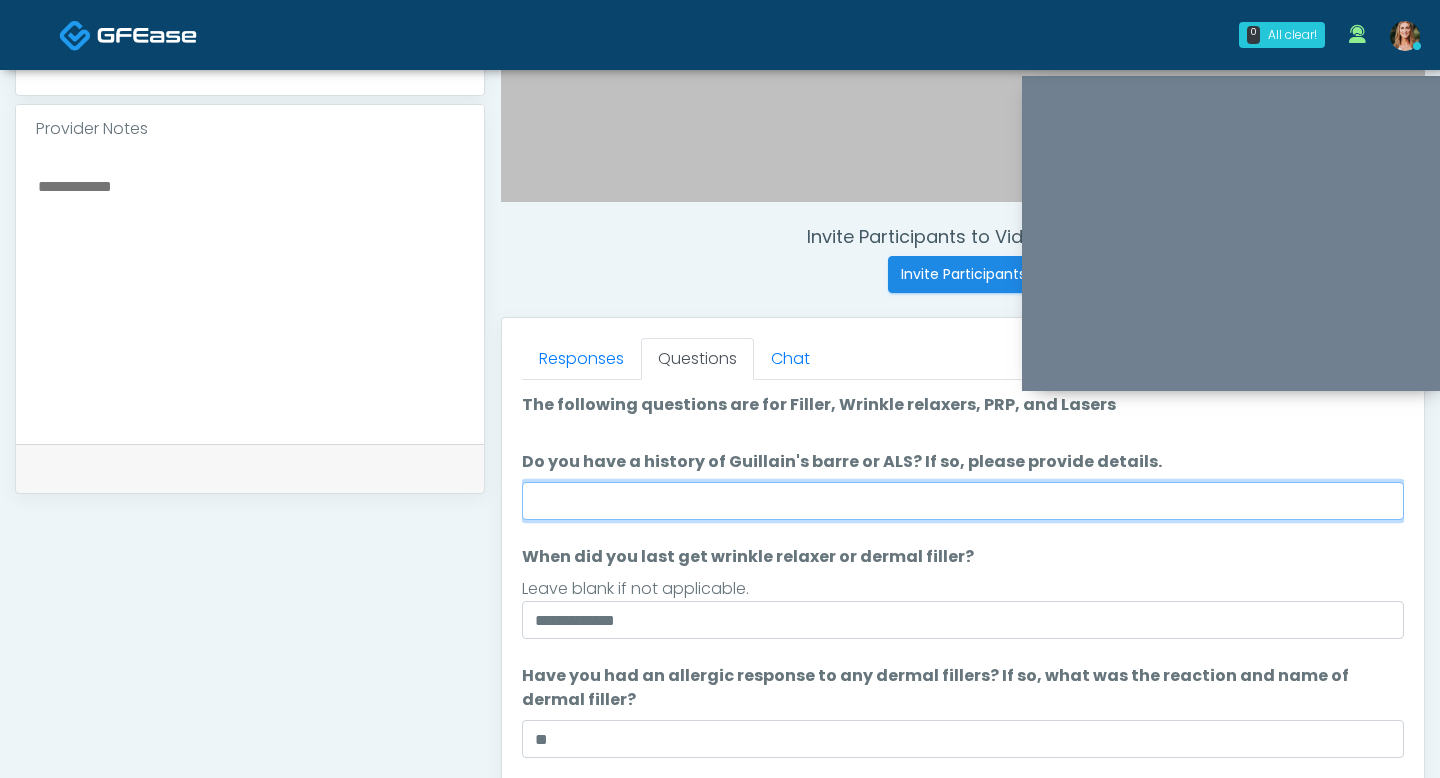 click on "Do you have a history of Guillain's barre or ALS? If so, please provide details." at bounding box center (963, 501) 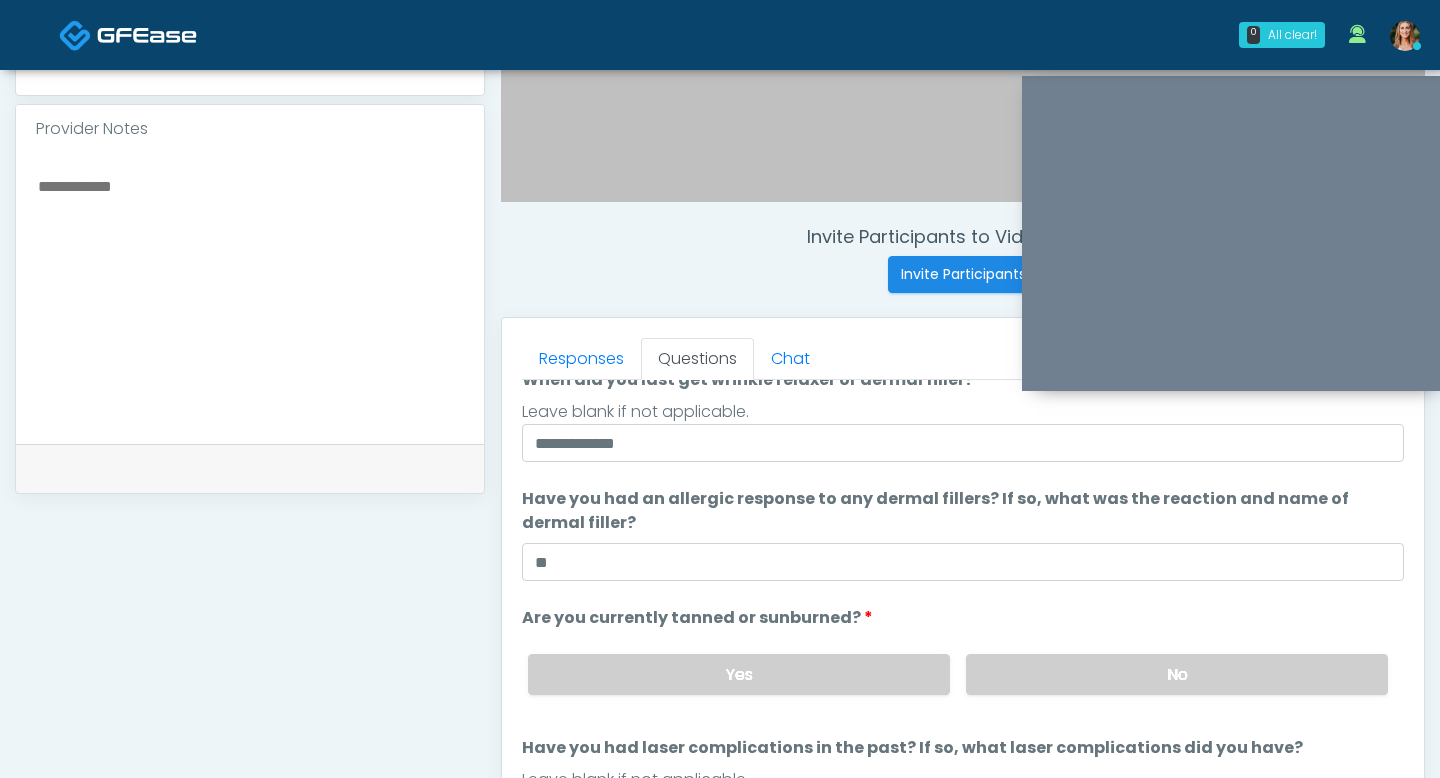 scroll, scrollTop: 188, scrollLeft: 0, axis: vertical 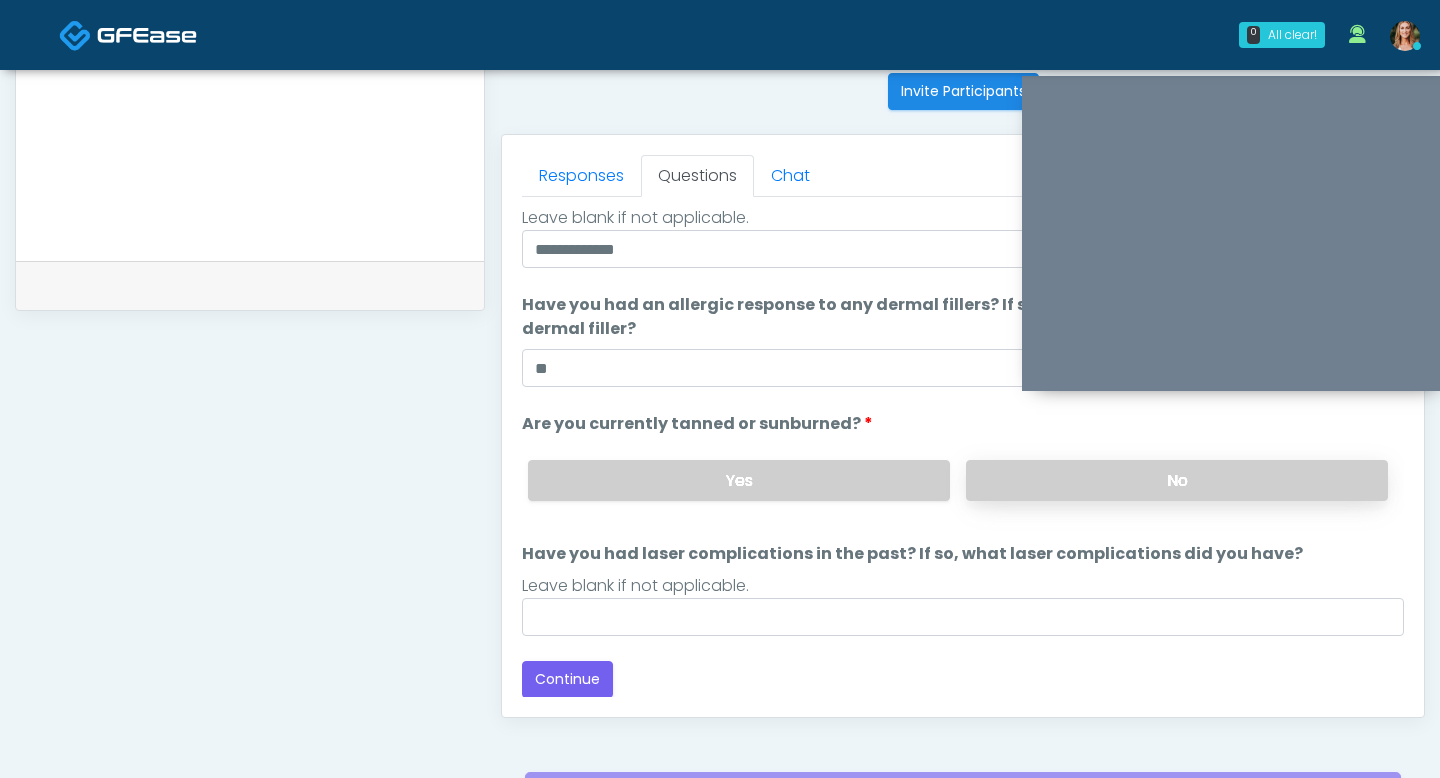 type on "**" 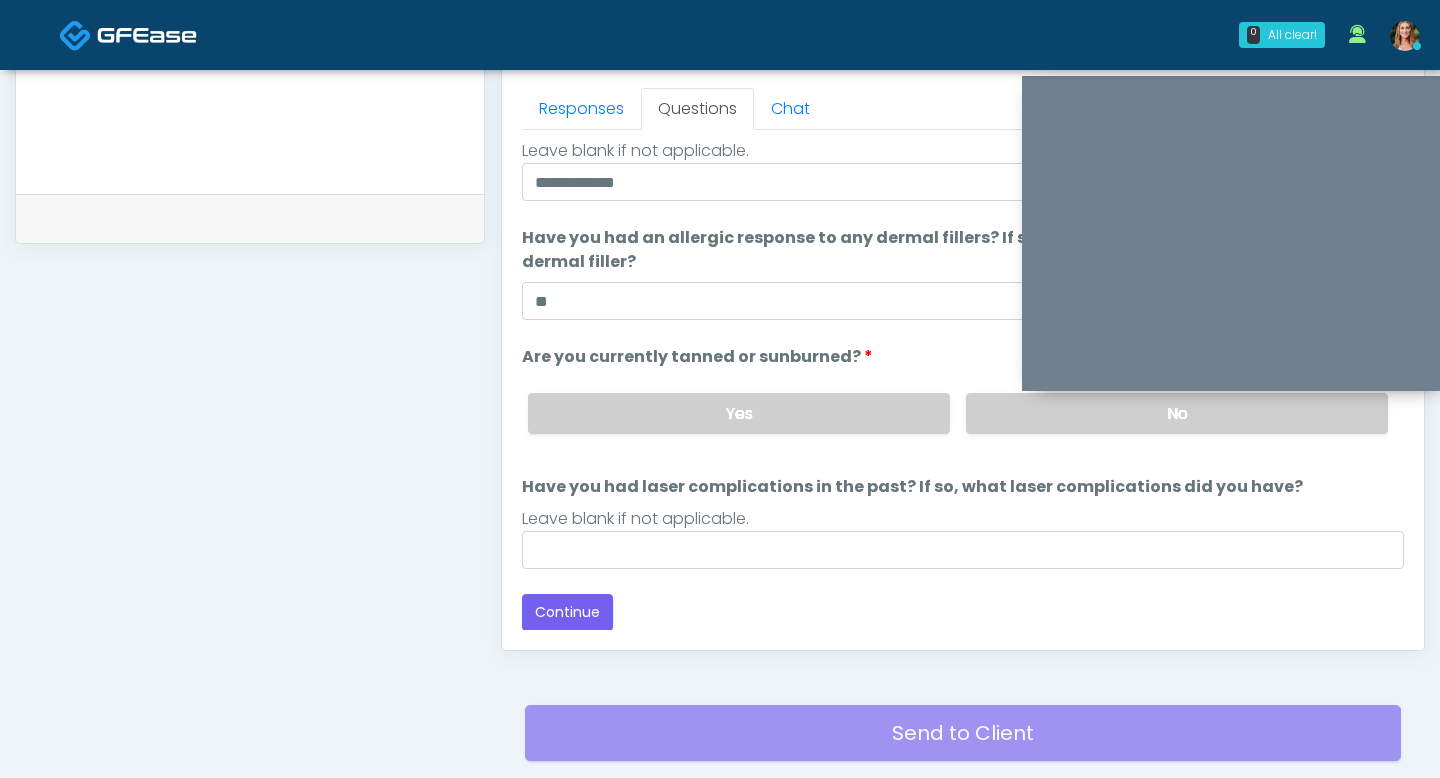 scroll, scrollTop: 890, scrollLeft: 0, axis: vertical 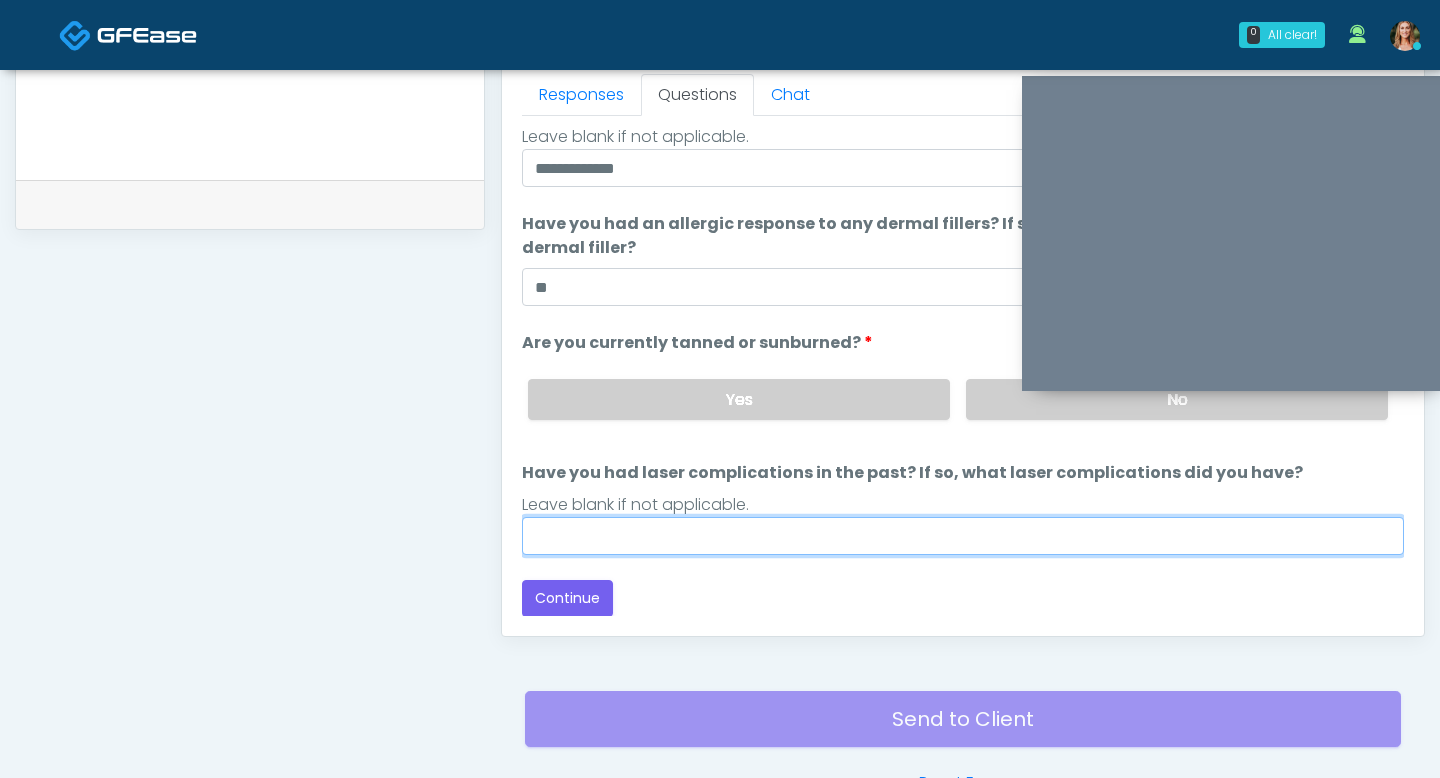 click on "Have you had laser complications in the past? If so, what laser complications did you have?" at bounding box center [963, 536] 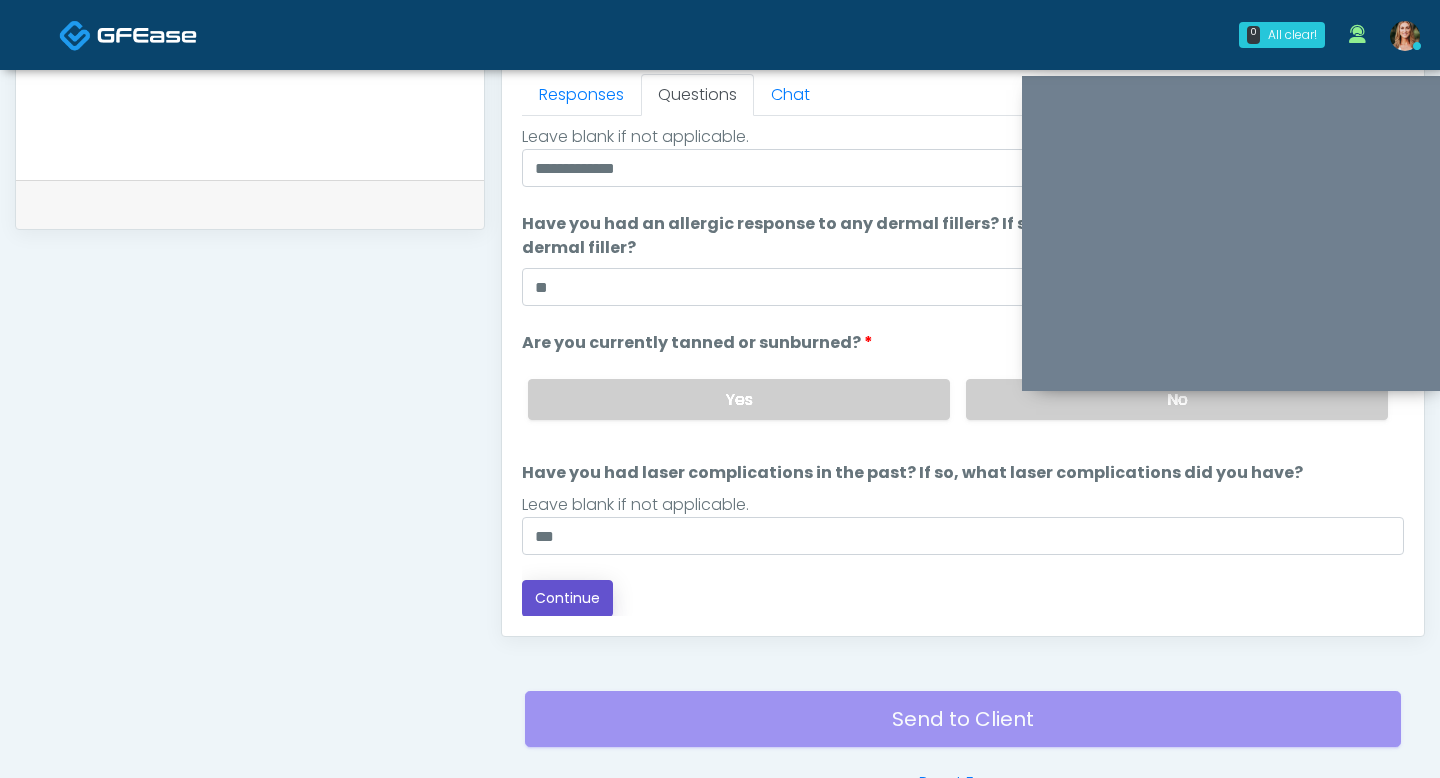 click on "Continue" at bounding box center [567, 598] 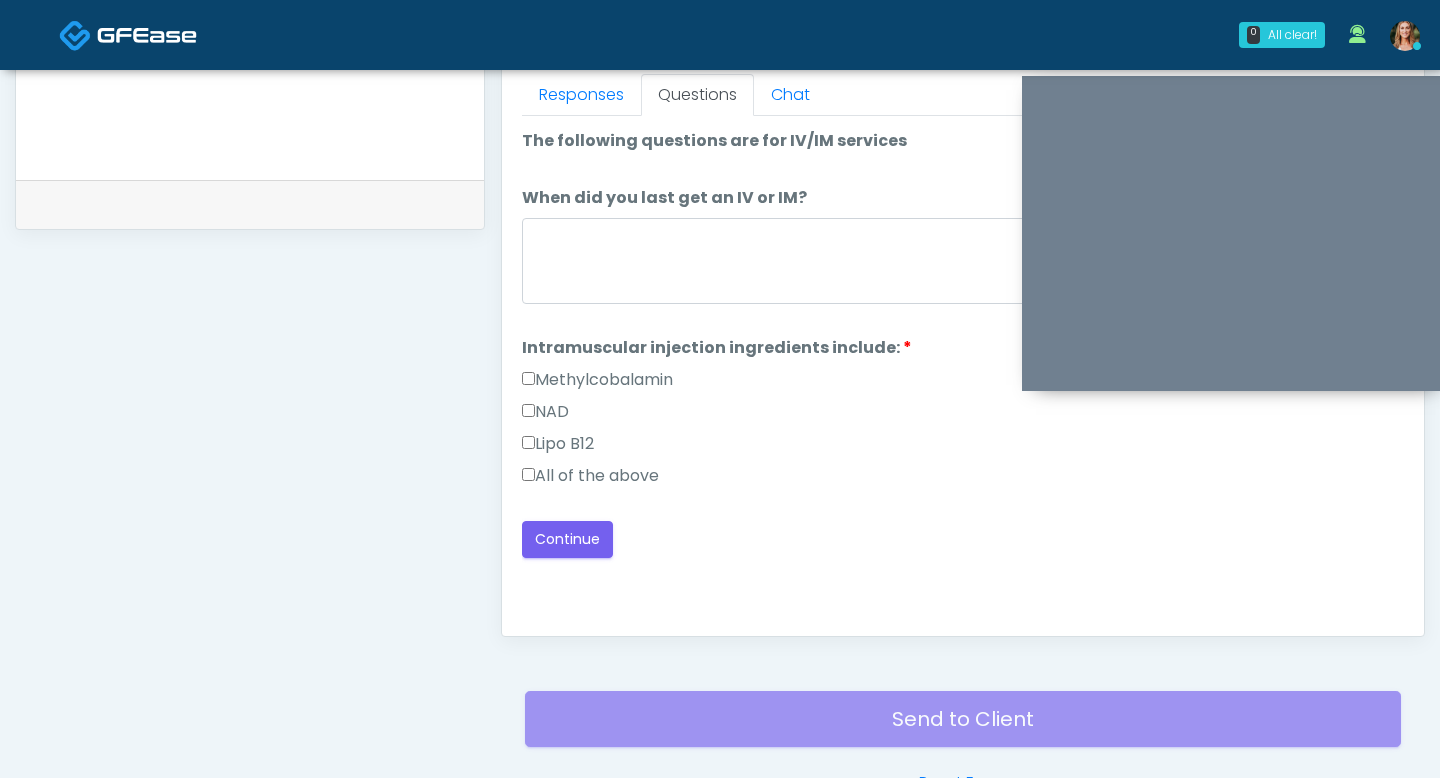 scroll, scrollTop: 1017, scrollLeft: 0, axis: vertical 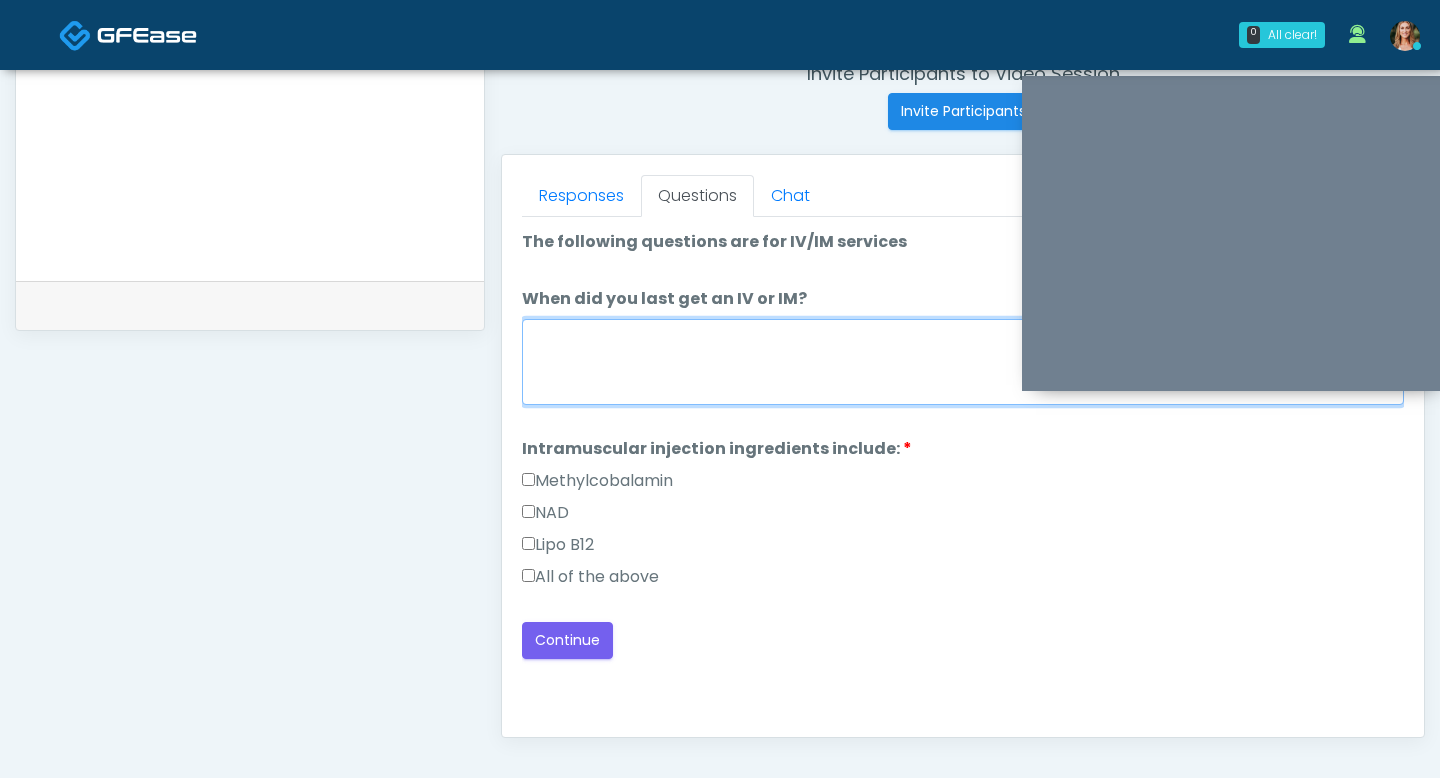 click on "When did you last get an IV or IM?" at bounding box center [963, 362] 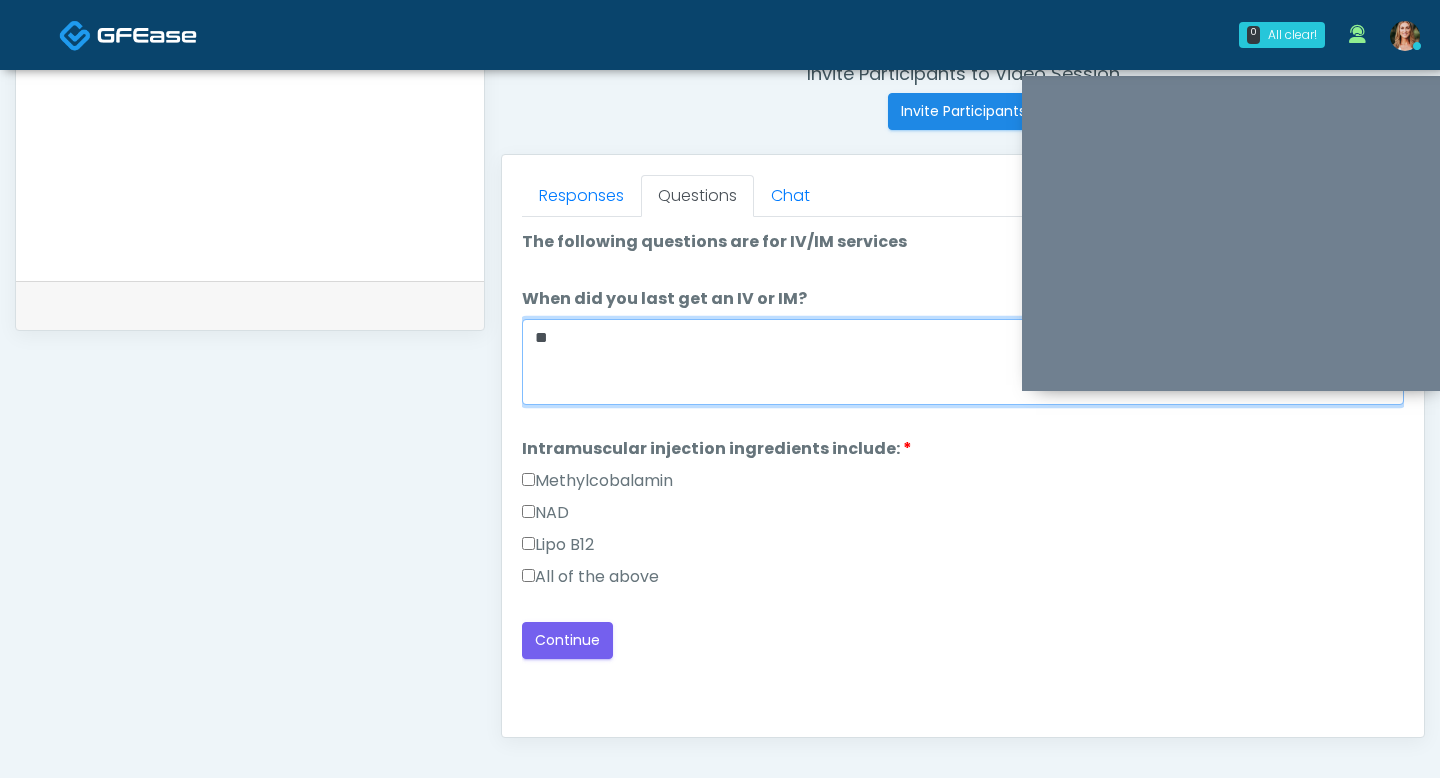 type on "**" 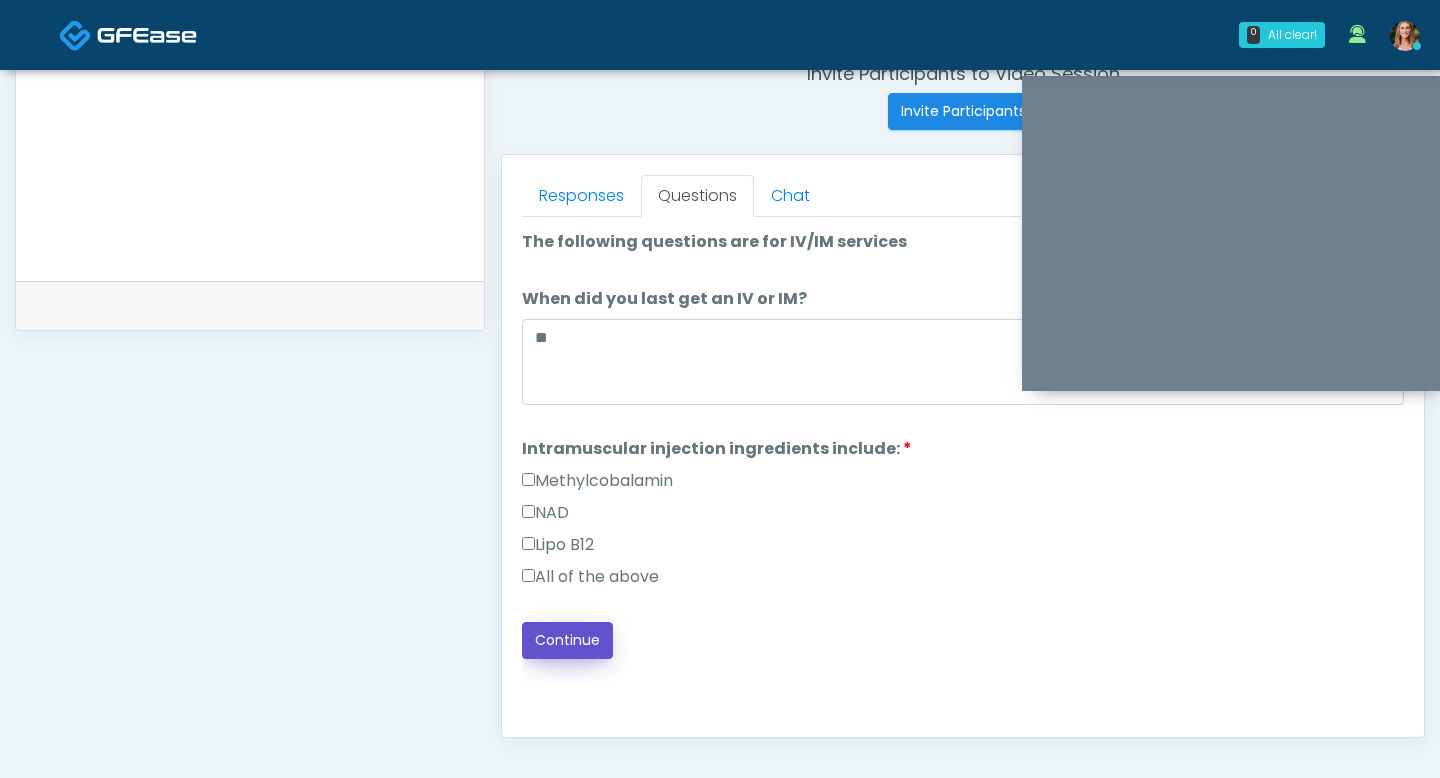 click on "Continue" at bounding box center (567, 640) 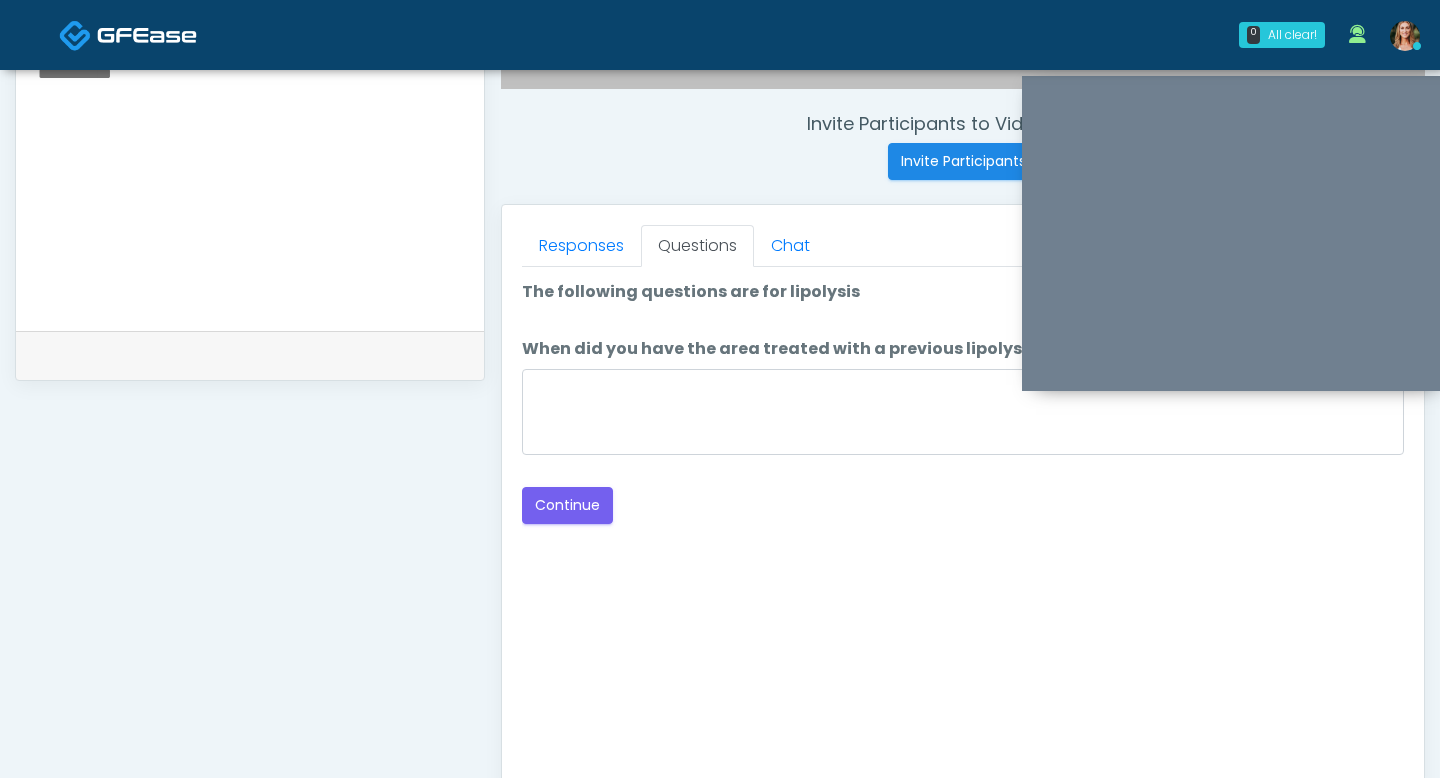 scroll, scrollTop: 715, scrollLeft: 0, axis: vertical 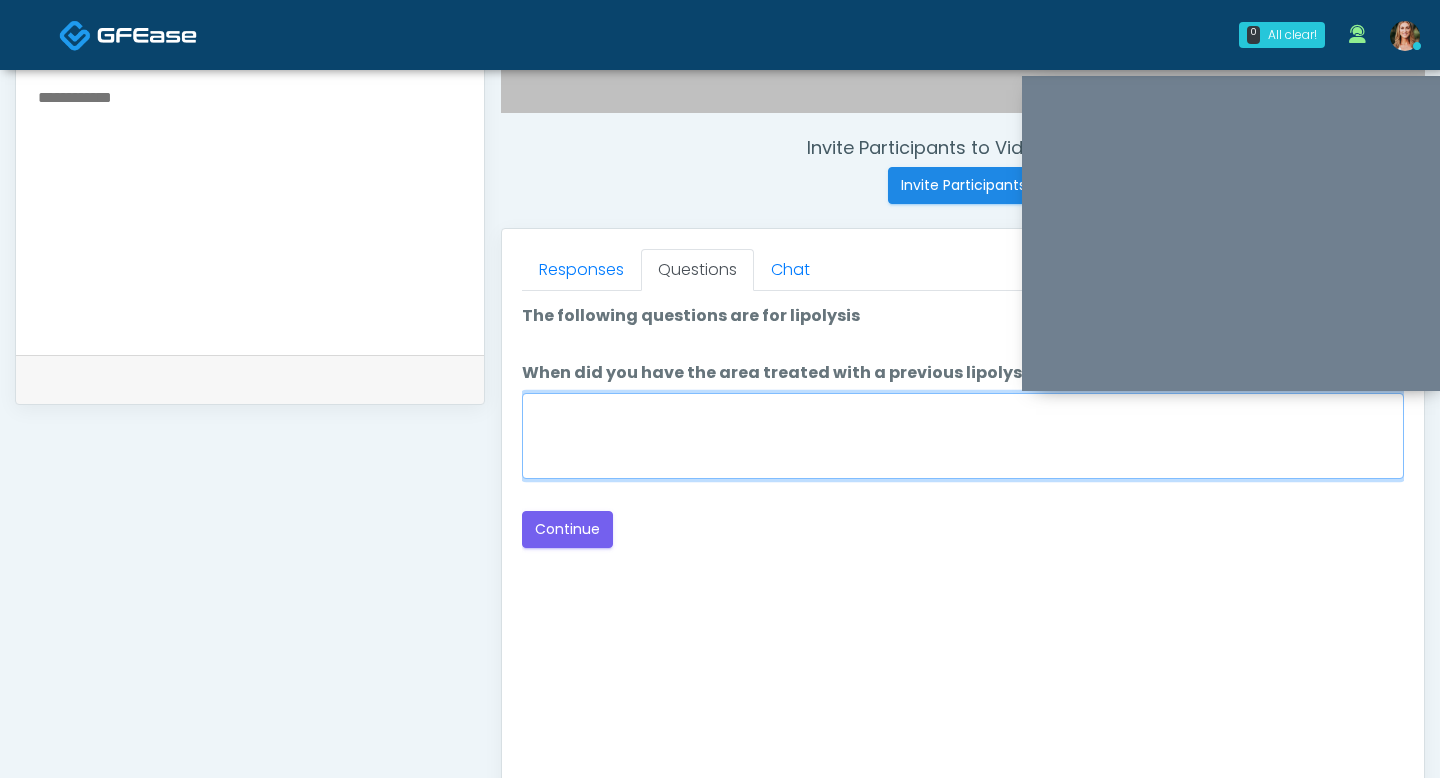 click on "When did you have the area treated with a previous lipolysis treatment?" at bounding box center [963, 436] 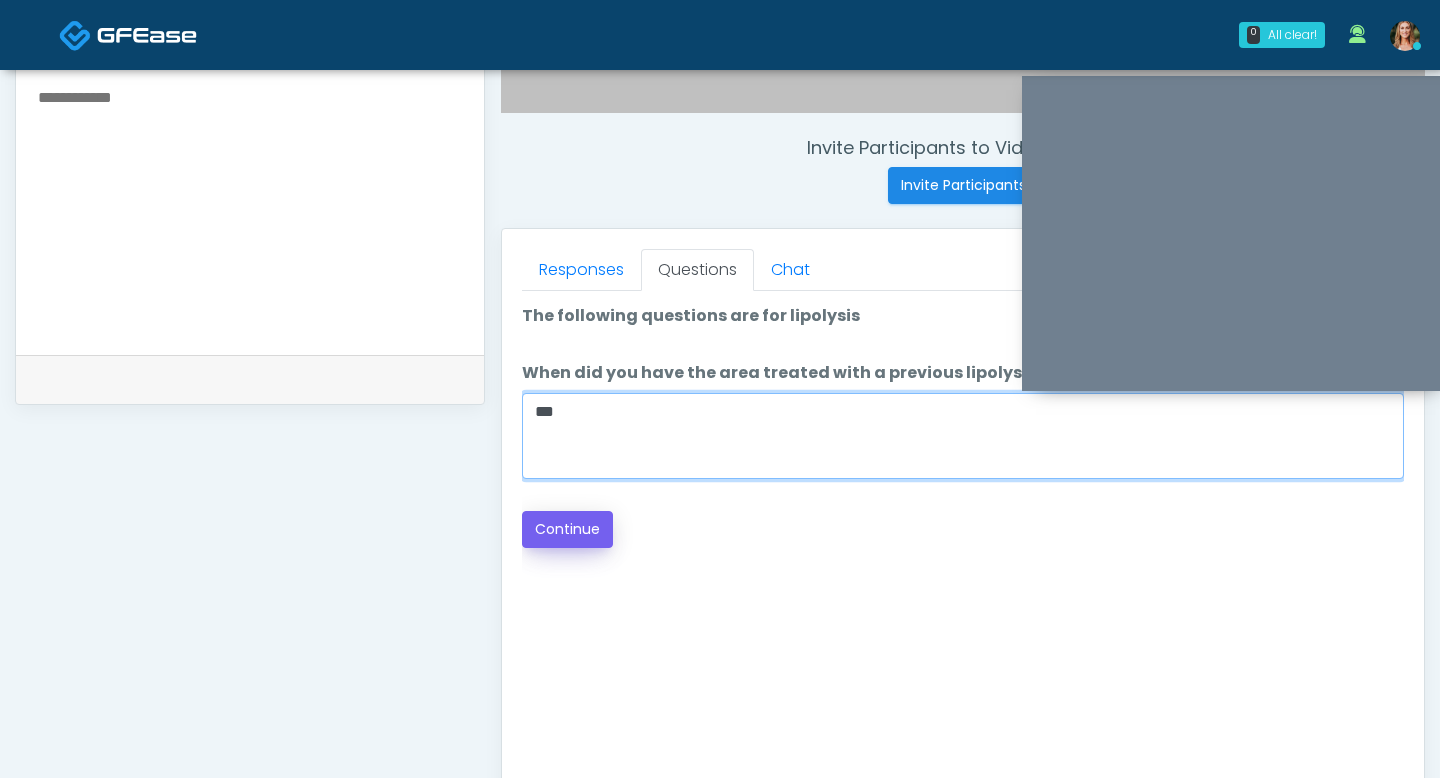 type on "***" 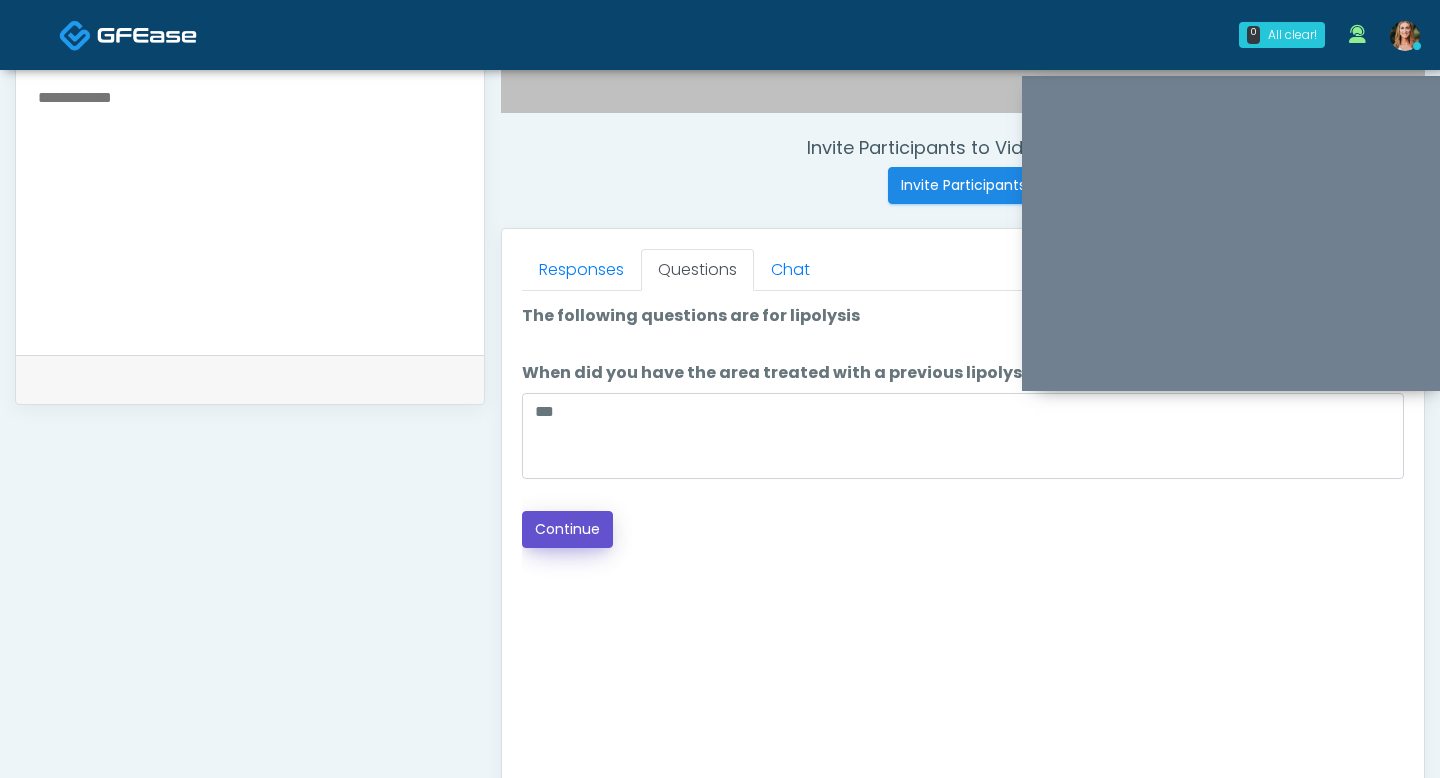 click on "Continue" at bounding box center (567, 529) 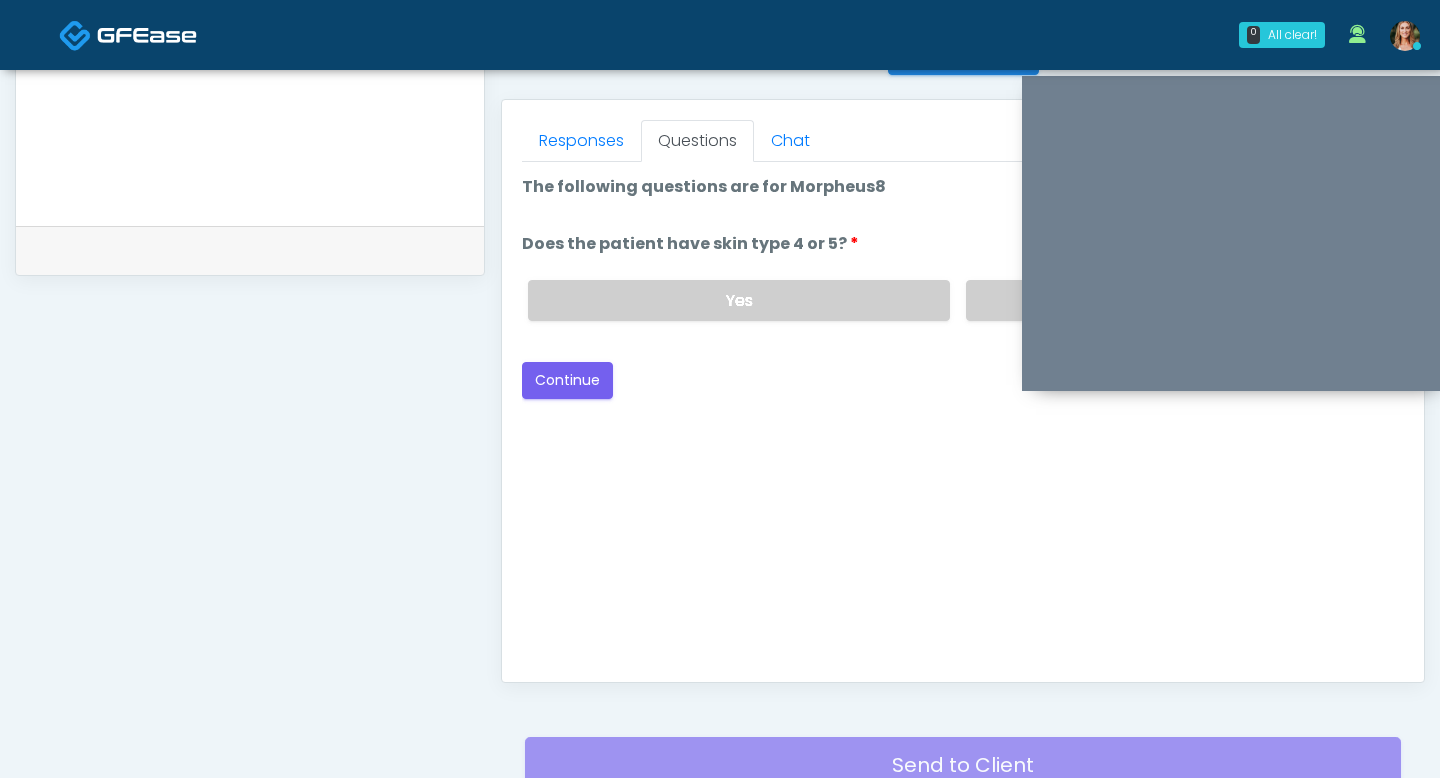 scroll, scrollTop: 816, scrollLeft: 0, axis: vertical 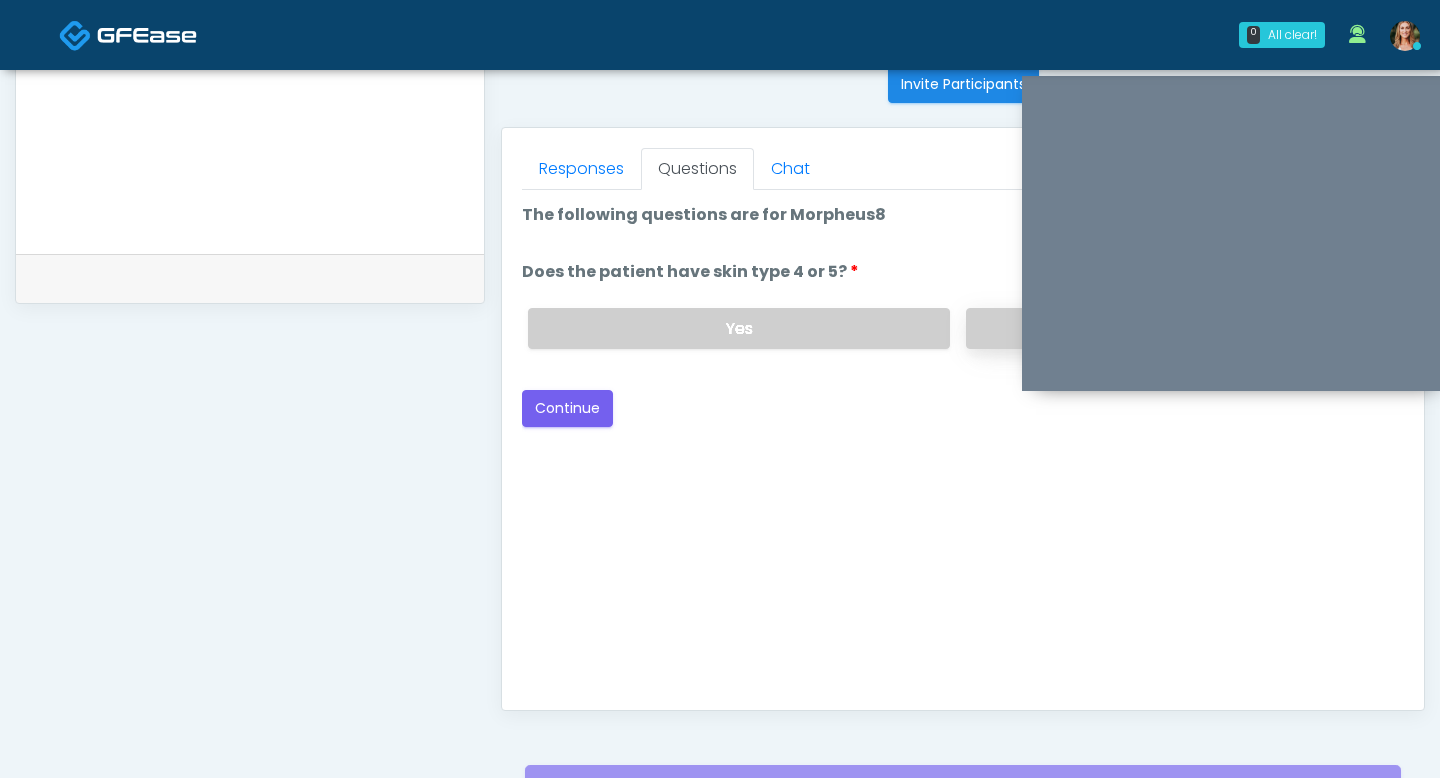 click on "No" at bounding box center (1177, 328) 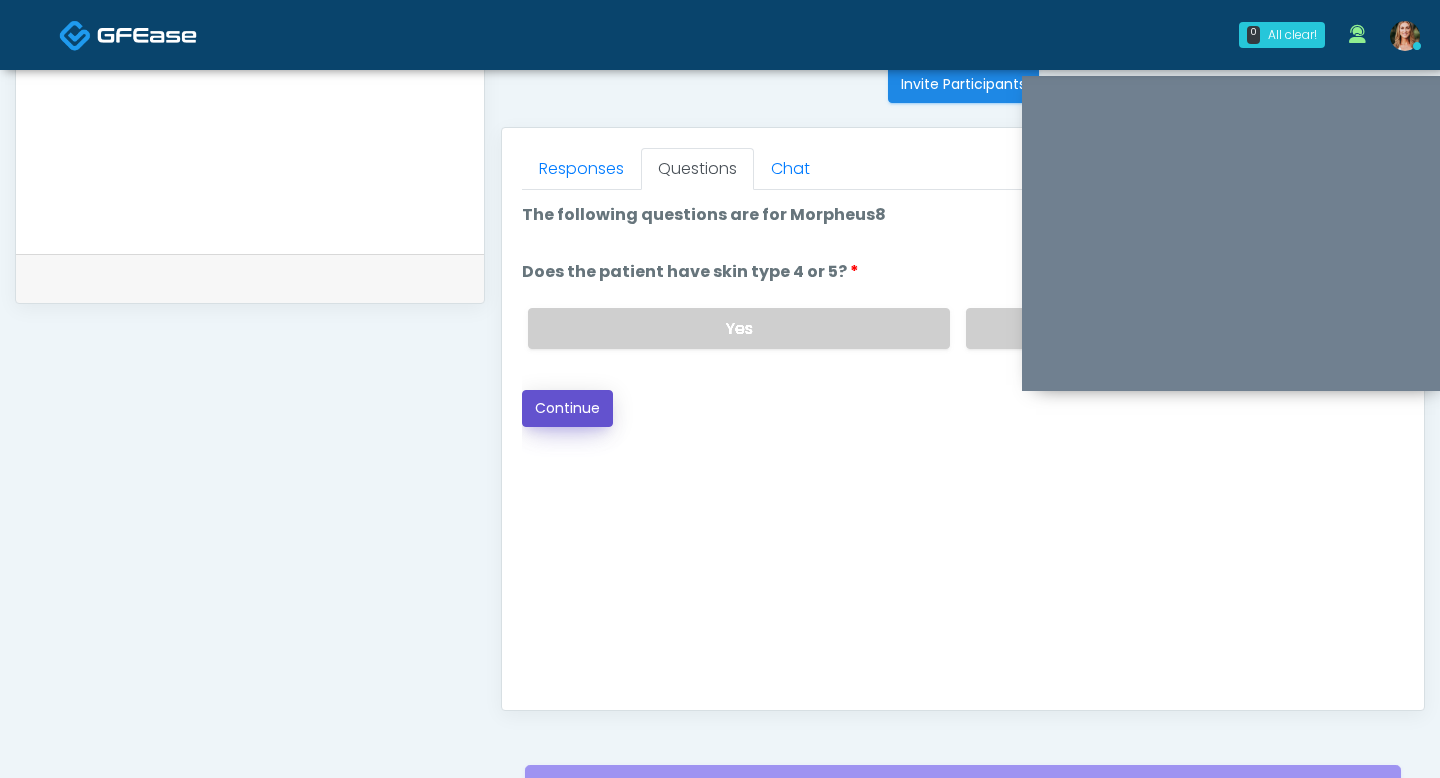 click on "Continue" at bounding box center [567, 408] 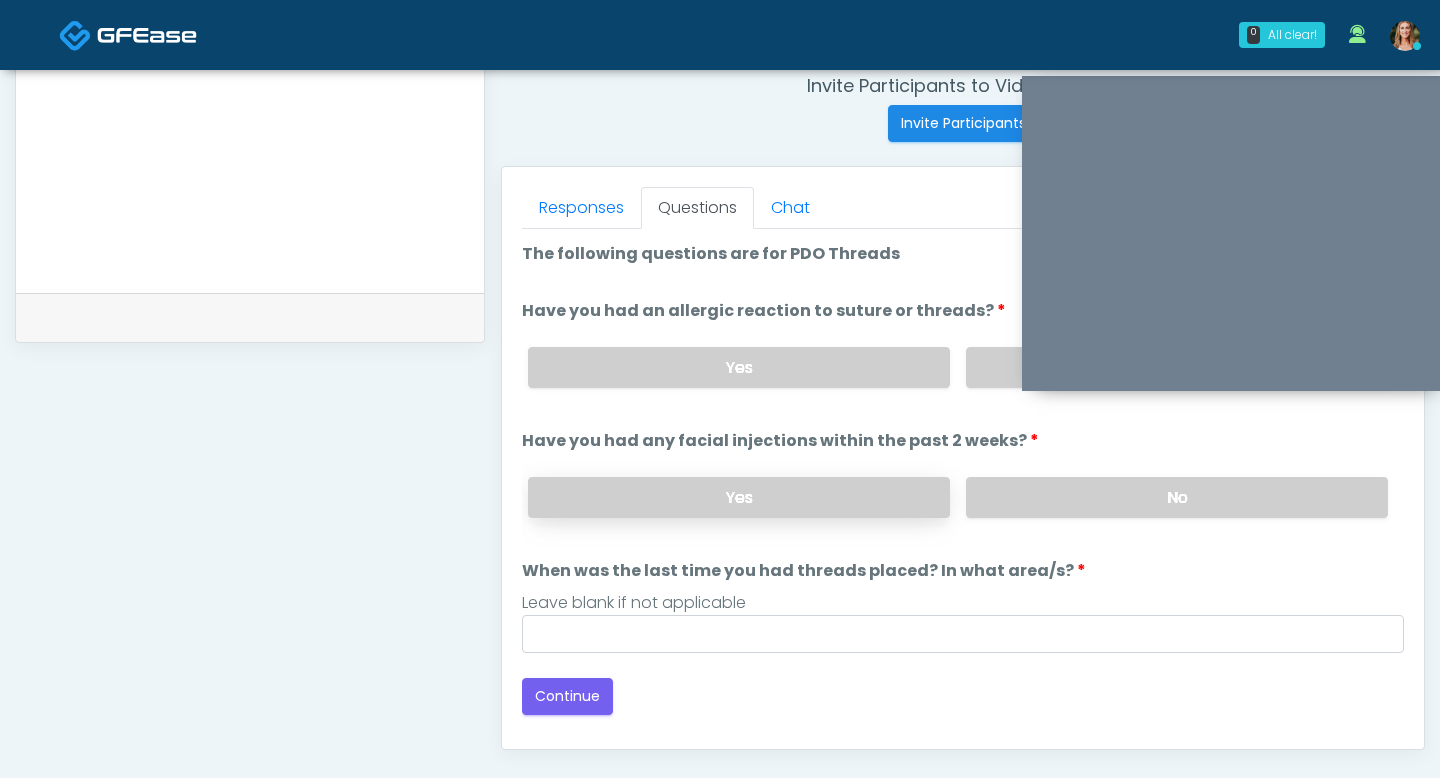 scroll, scrollTop: 773, scrollLeft: 0, axis: vertical 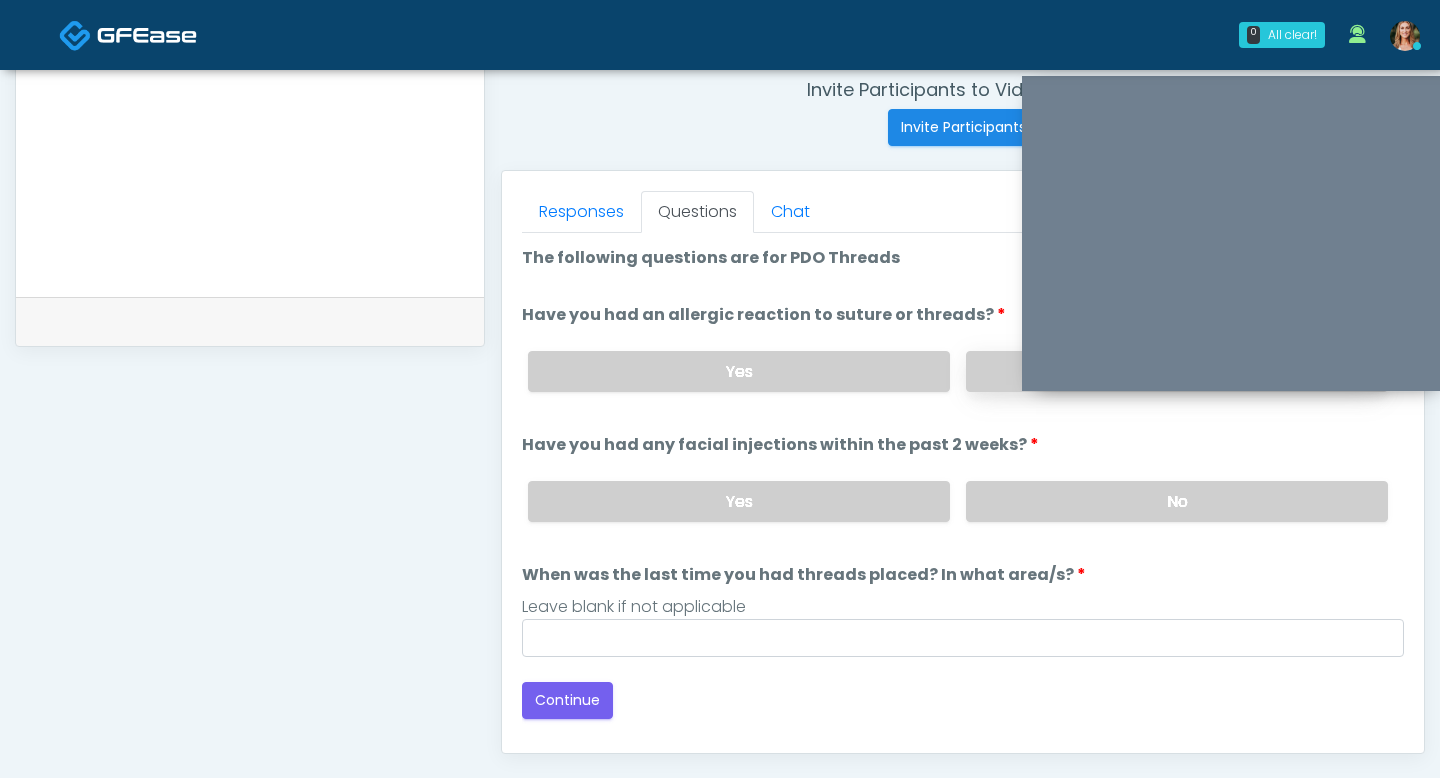 click on "No" at bounding box center [1177, 371] 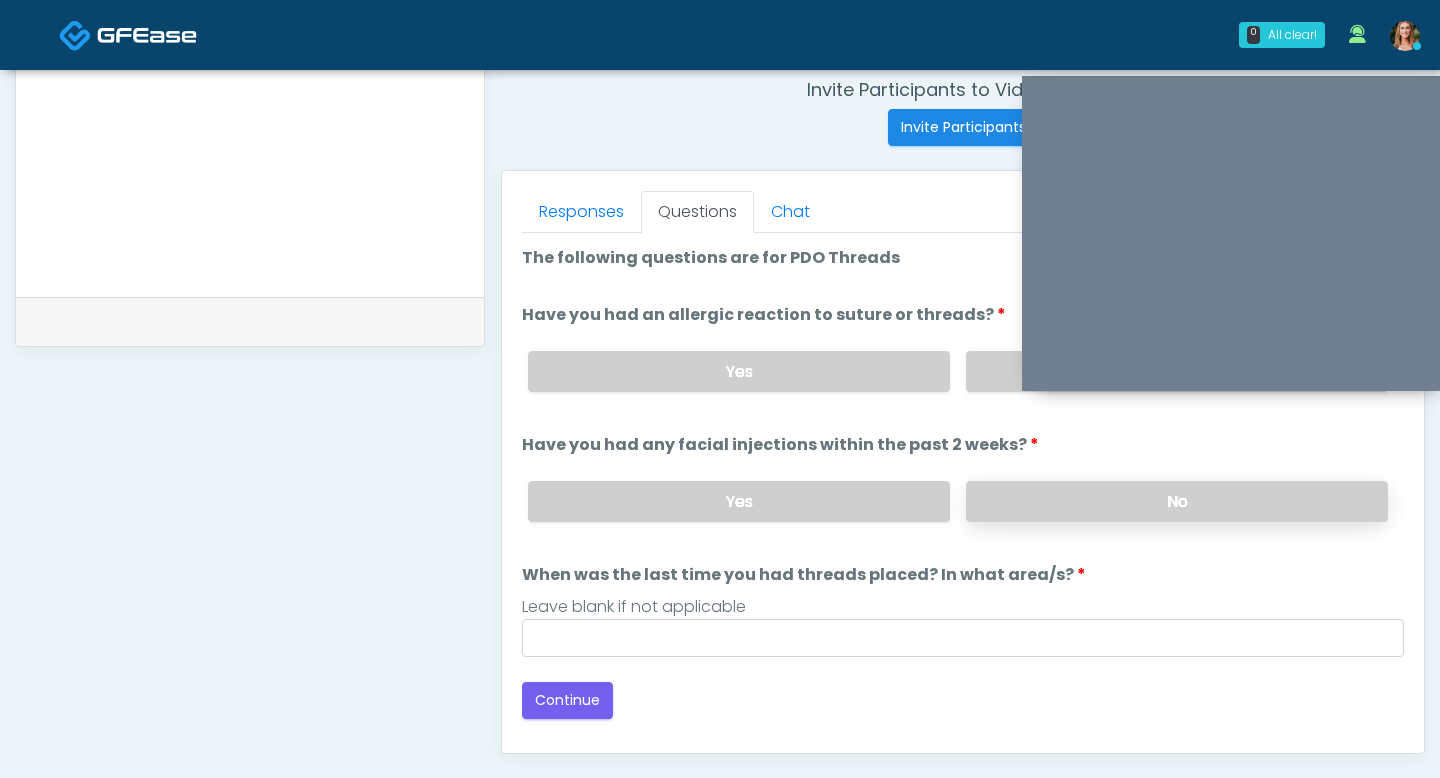 click on "No" at bounding box center [1177, 501] 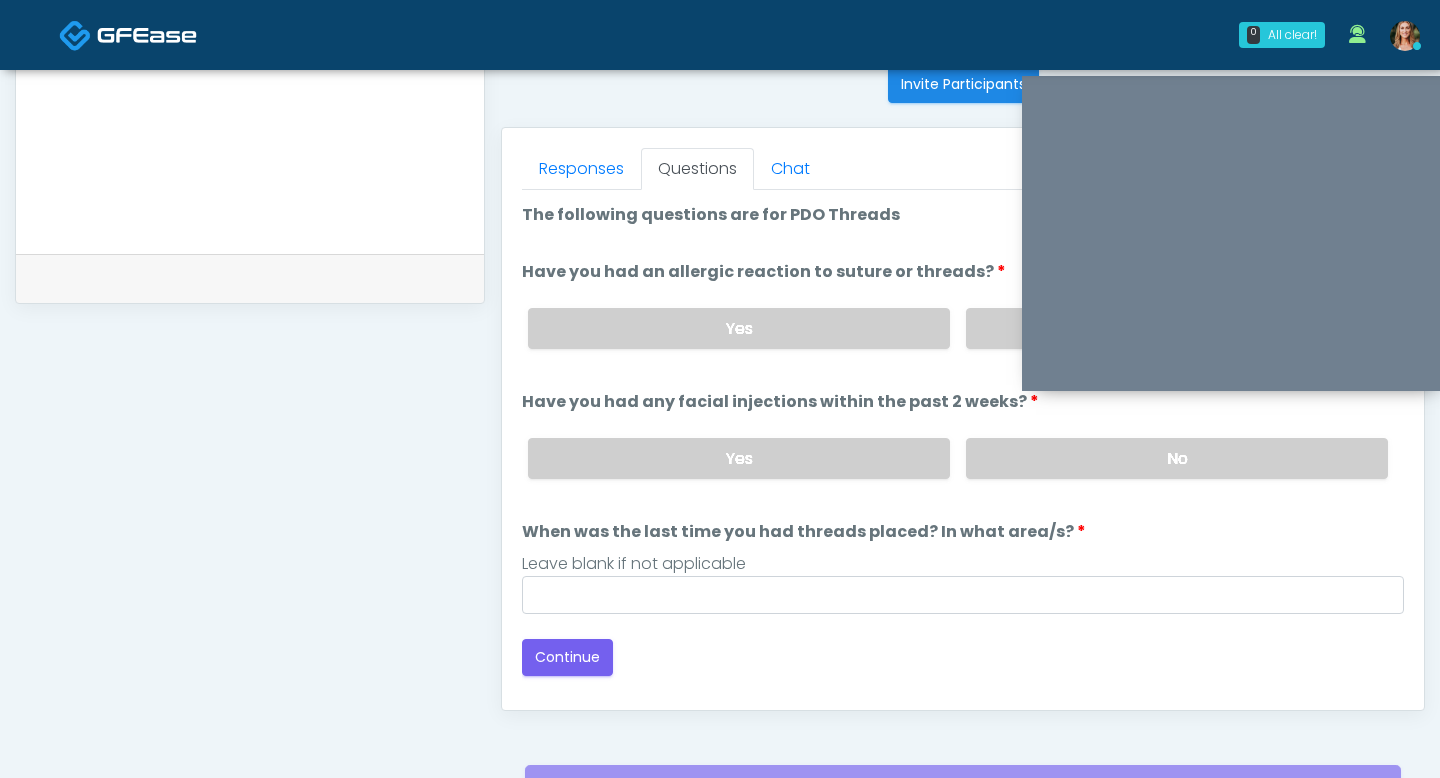 scroll, scrollTop: 840, scrollLeft: 0, axis: vertical 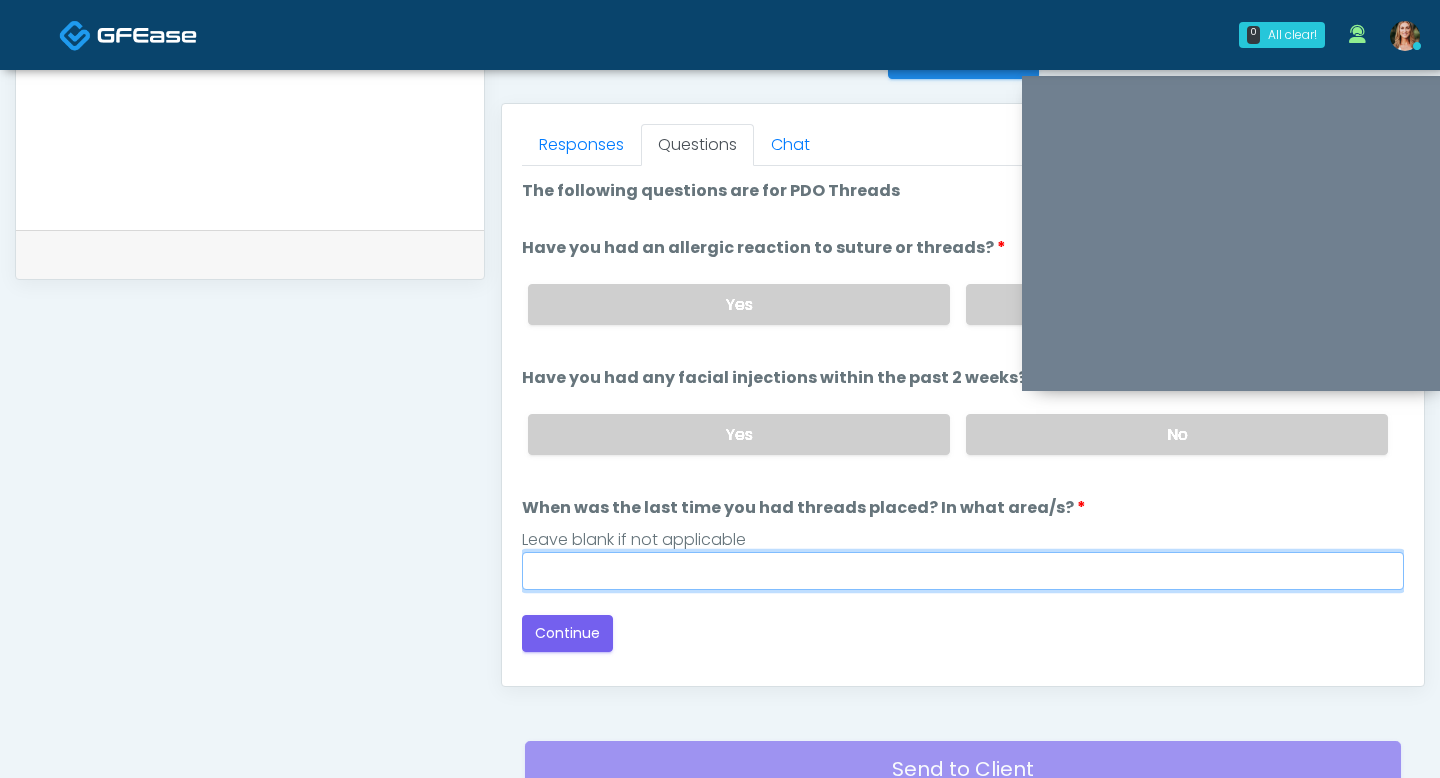 click on "When was the last time you had threads placed? In what area/s?" at bounding box center (963, 571) 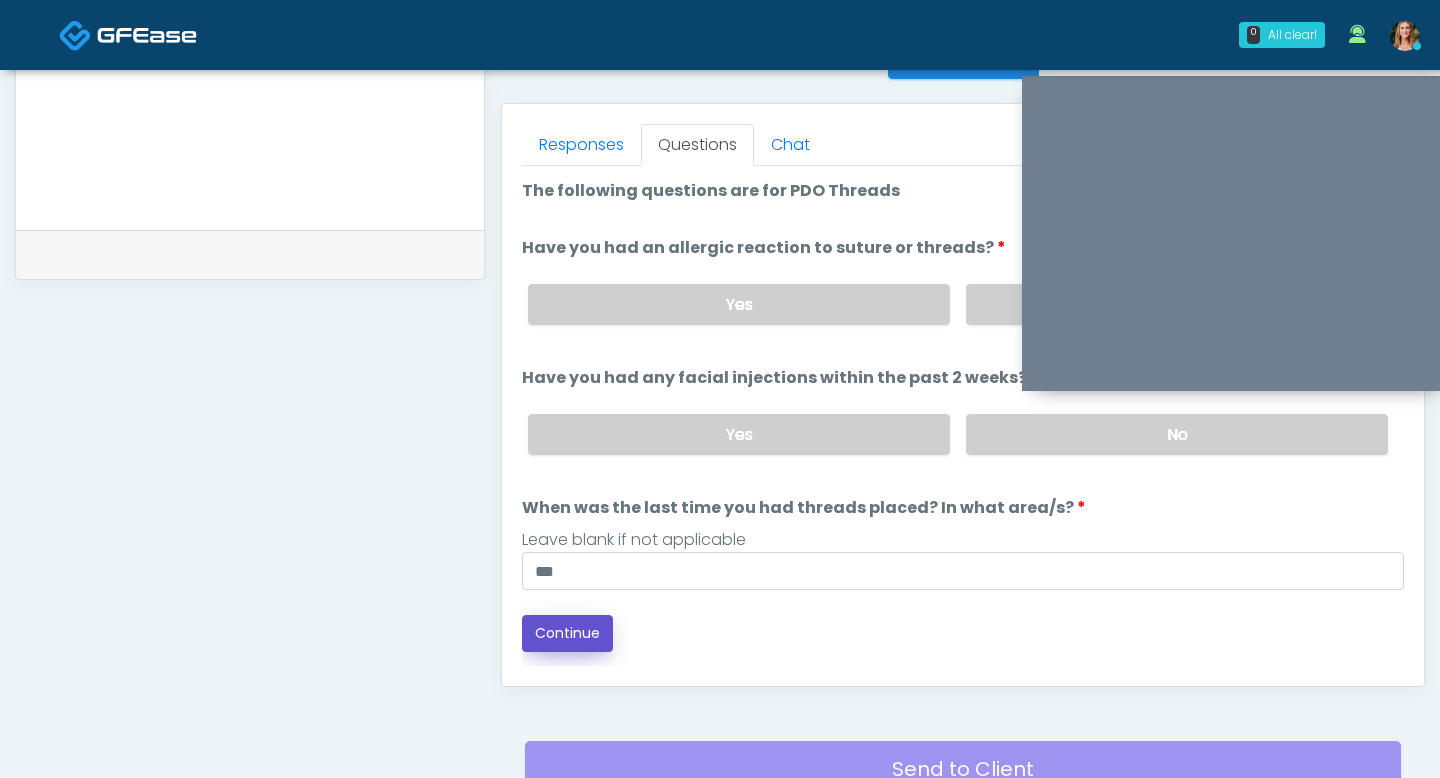 click on "Continue" at bounding box center (567, 633) 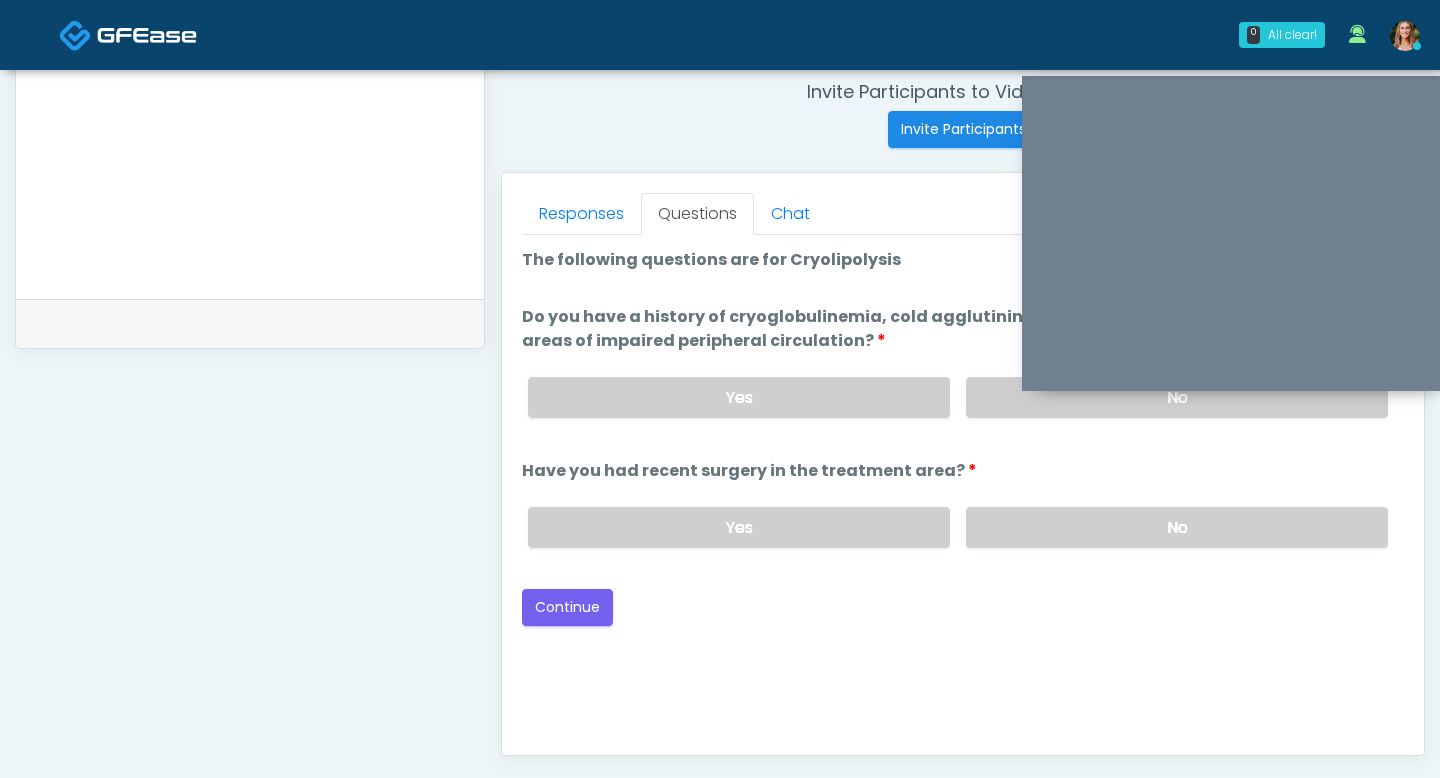 scroll, scrollTop: 754, scrollLeft: 0, axis: vertical 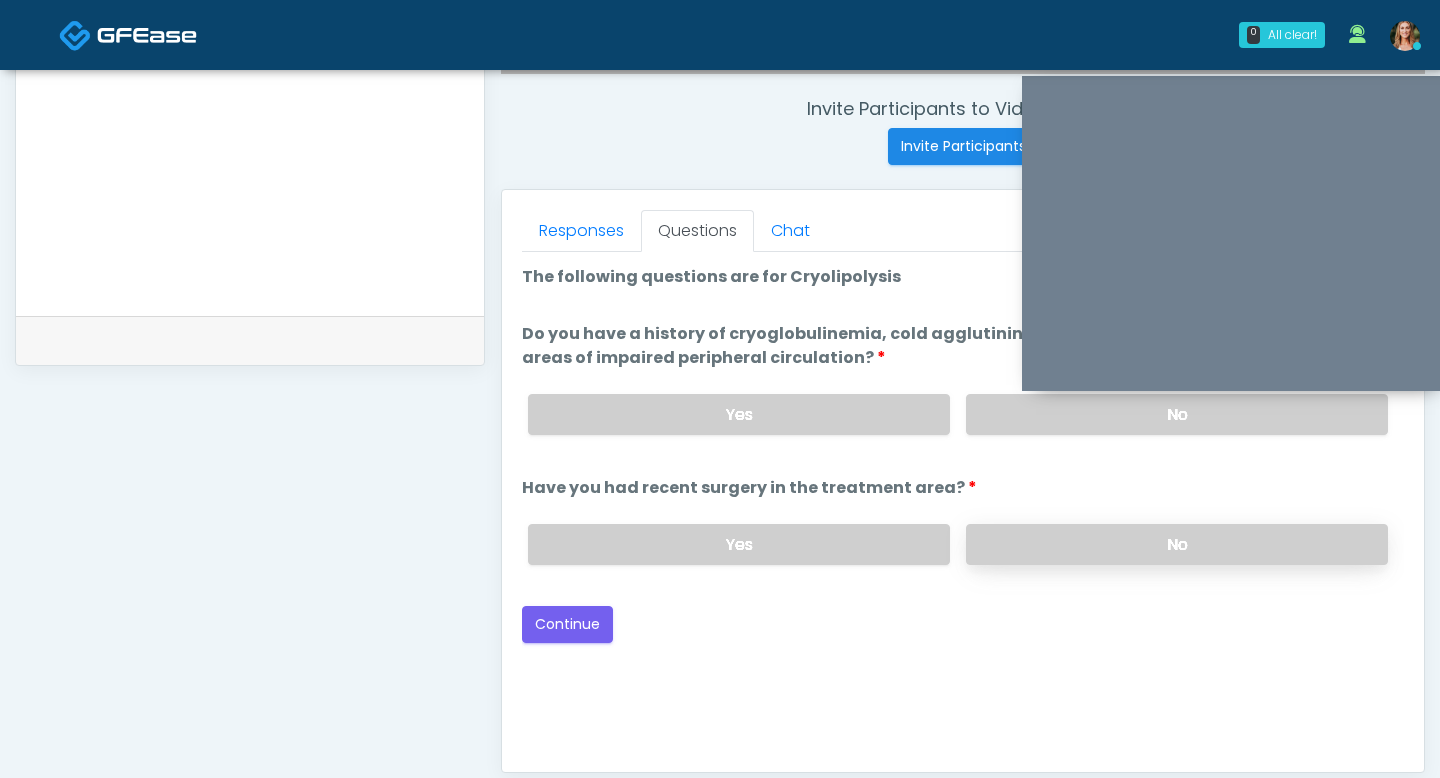 click on "No" at bounding box center [1177, 544] 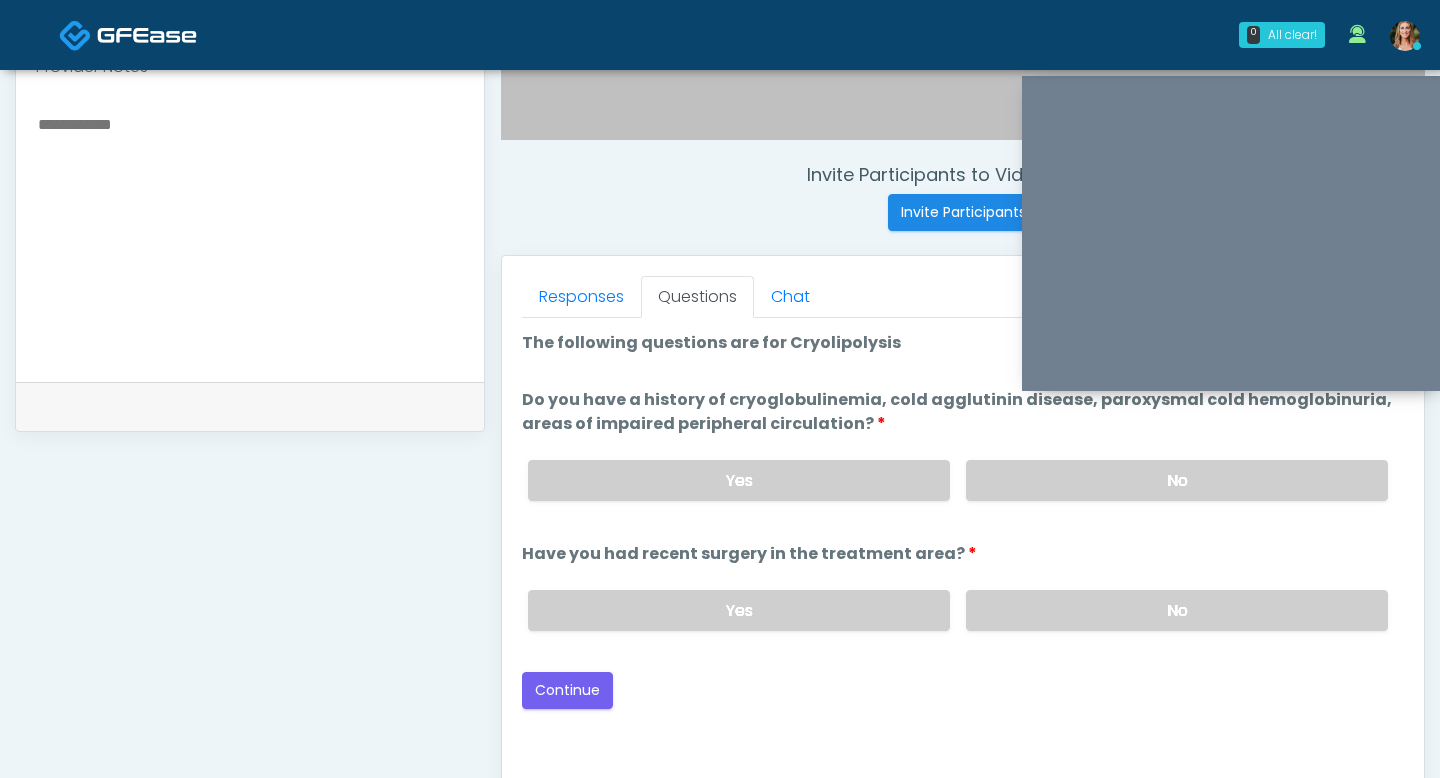 scroll, scrollTop: 662, scrollLeft: 0, axis: vertical 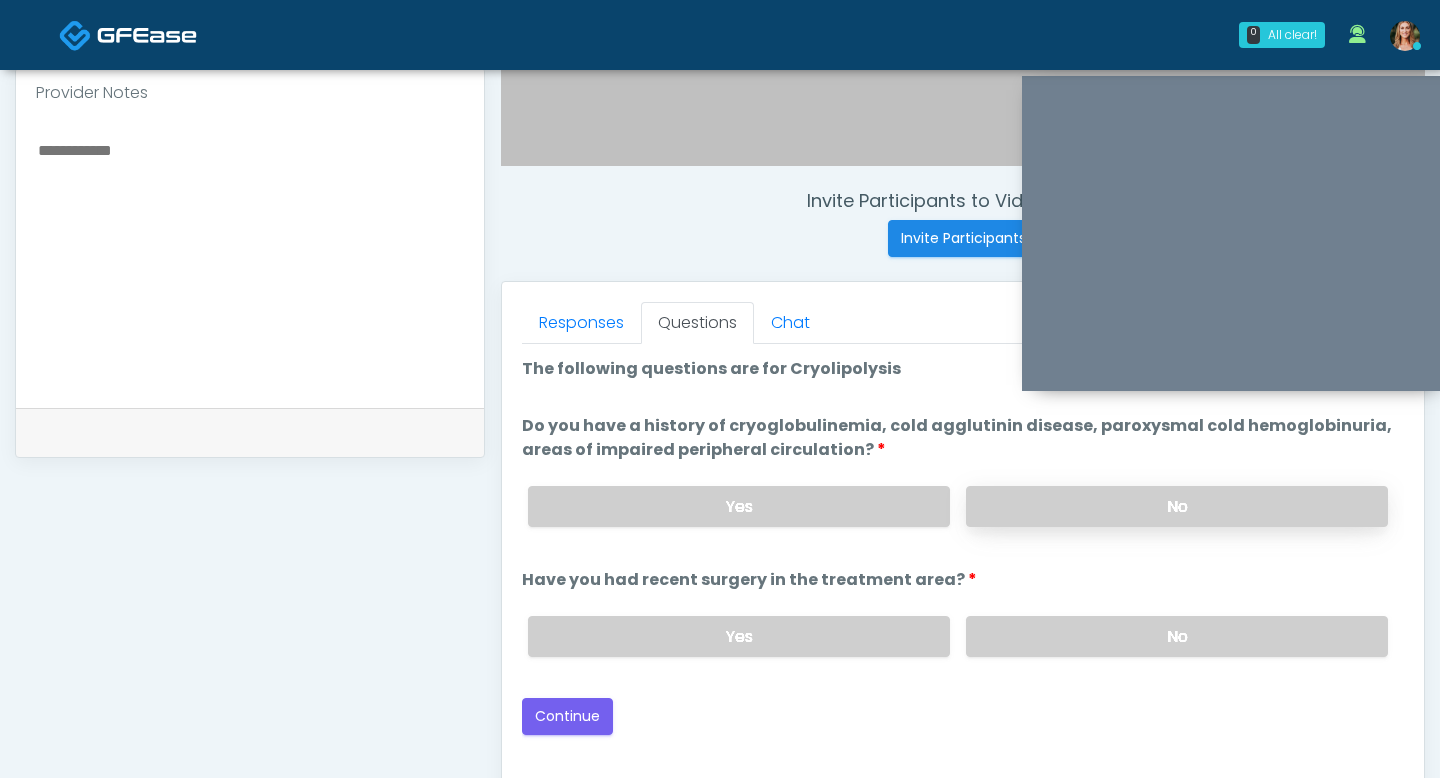 click on "No" at bounding box center (1177, 506) 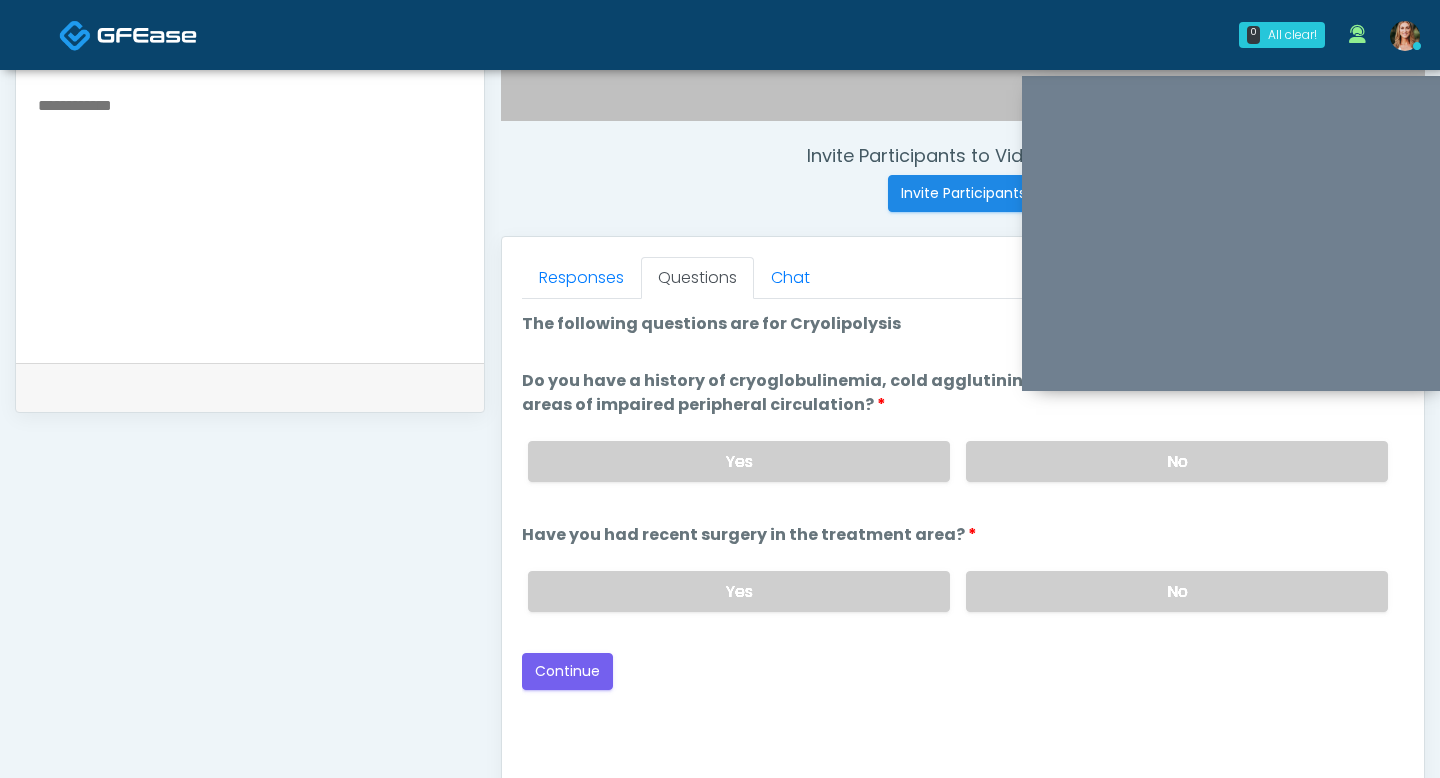 scroll, scrollTop: 768, scrollLeft: 0, axis: vertical 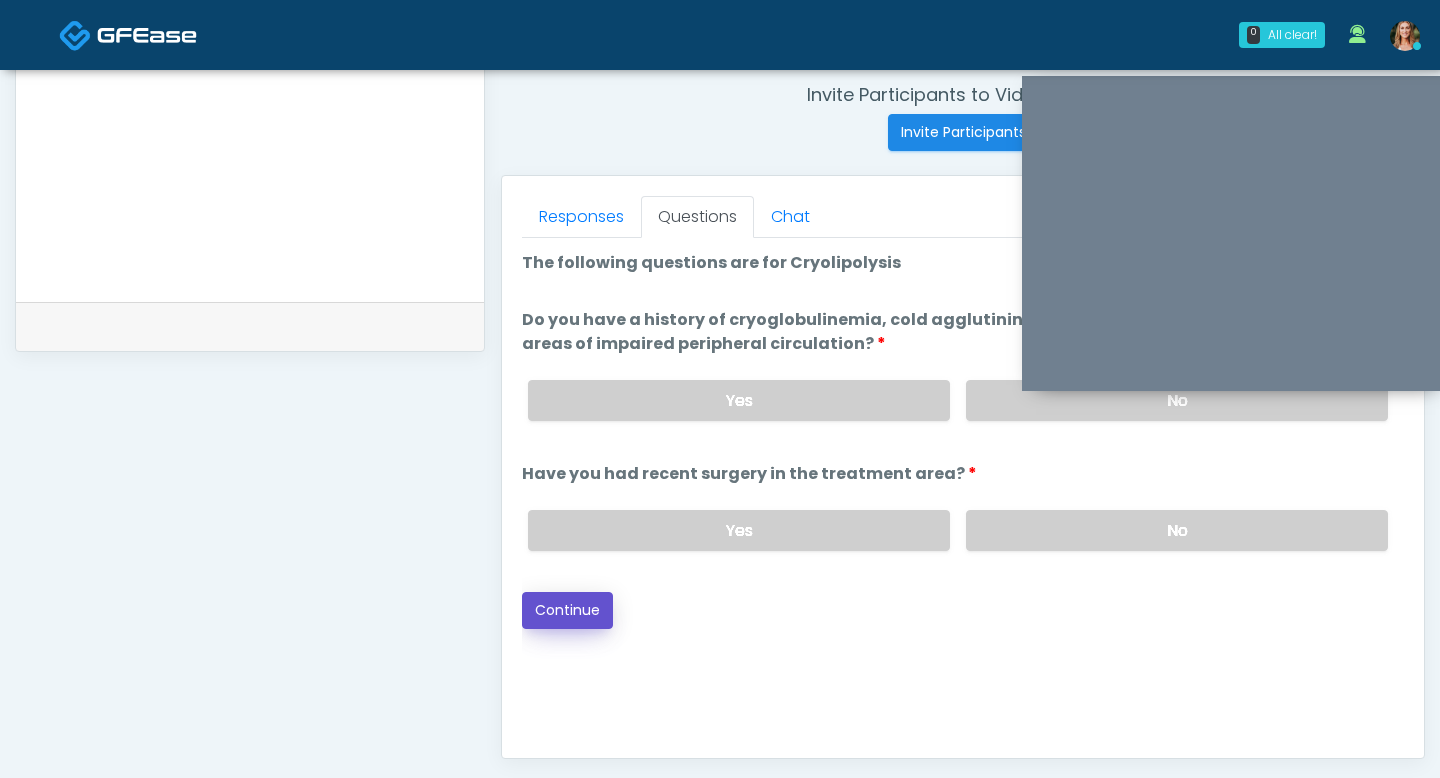 click on "Continue" at bounding box center [567, 610] 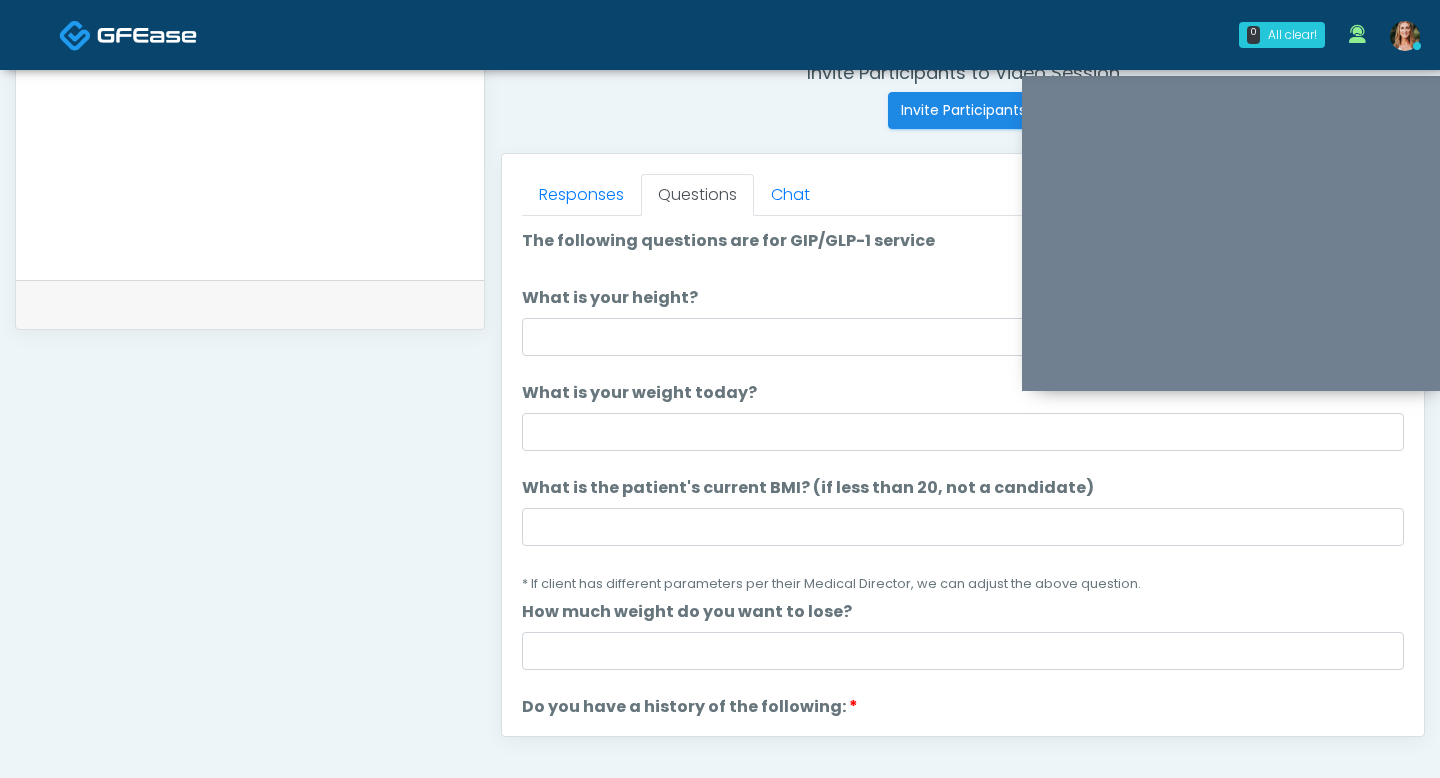 scroll, scrollTop: 773, scrollLeft: 0, axis: vertical 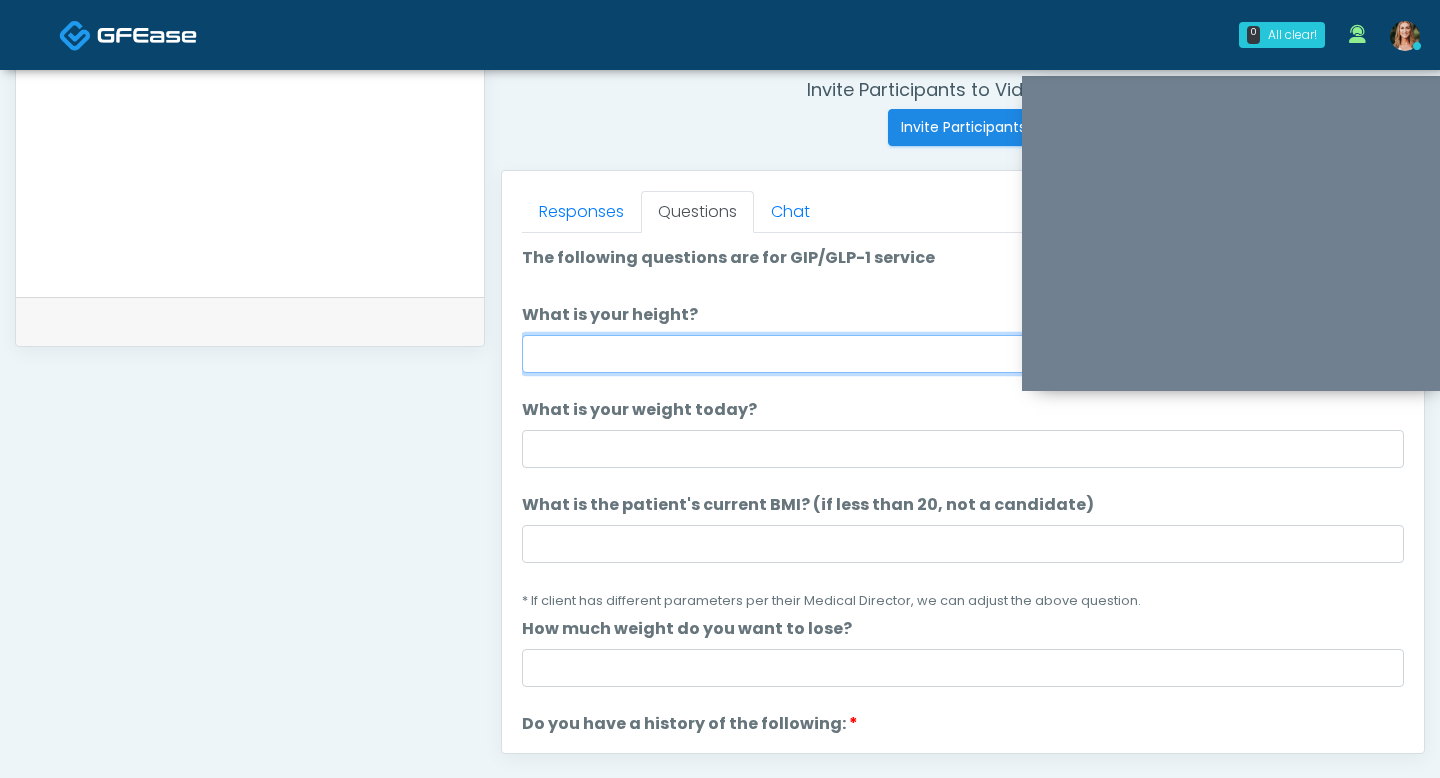 click on "What is your height?" at bounding box center [963, 354] 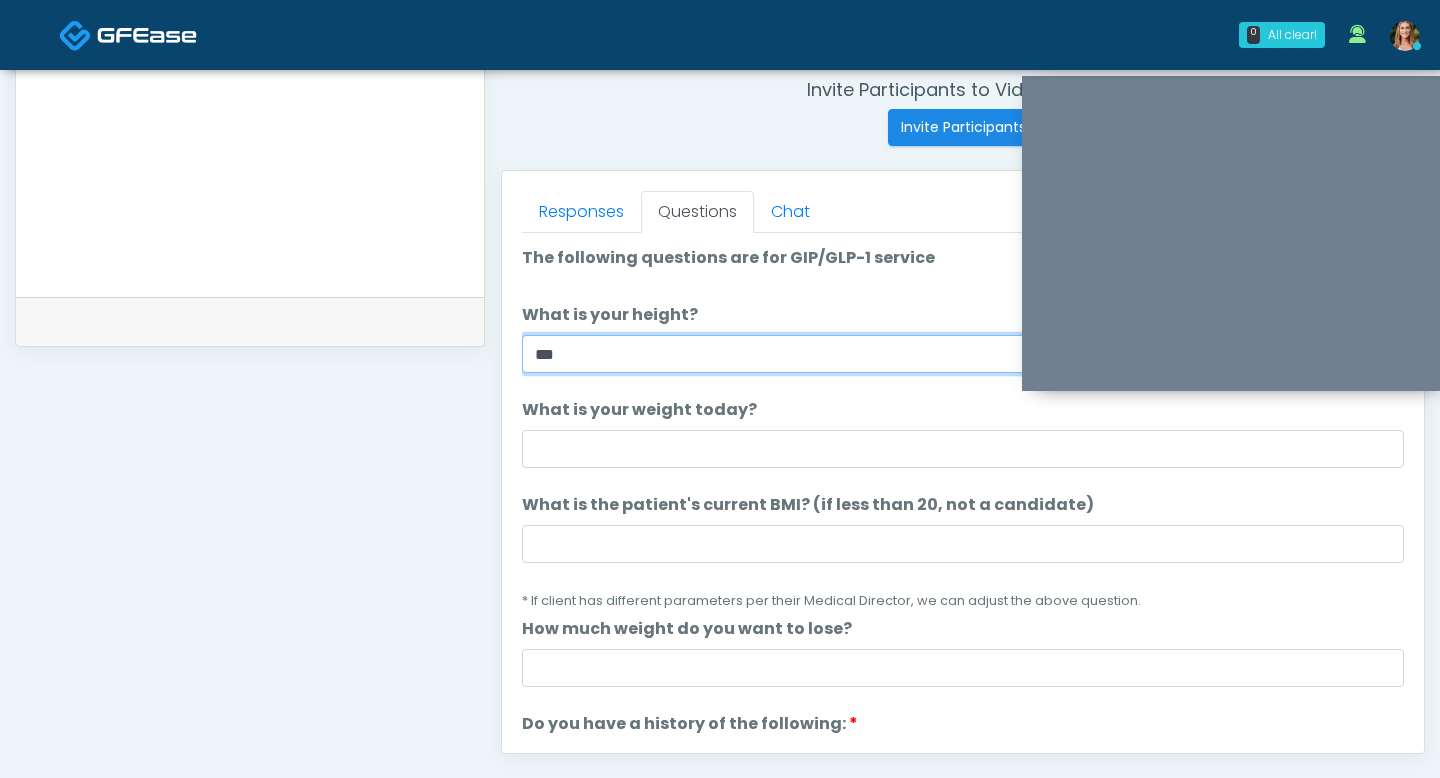 type on "***" 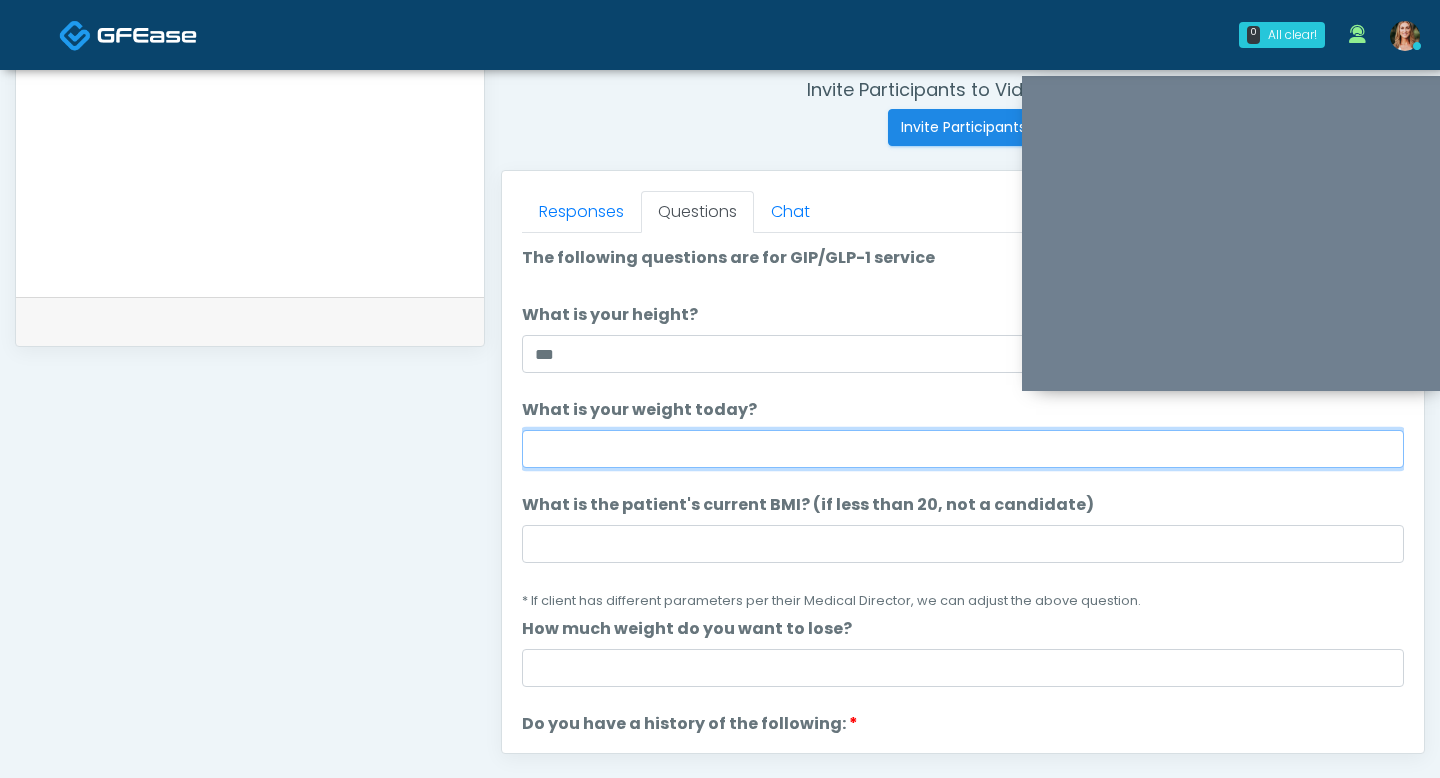 click on "What is your weight today?" at bounding box center (963, 449) 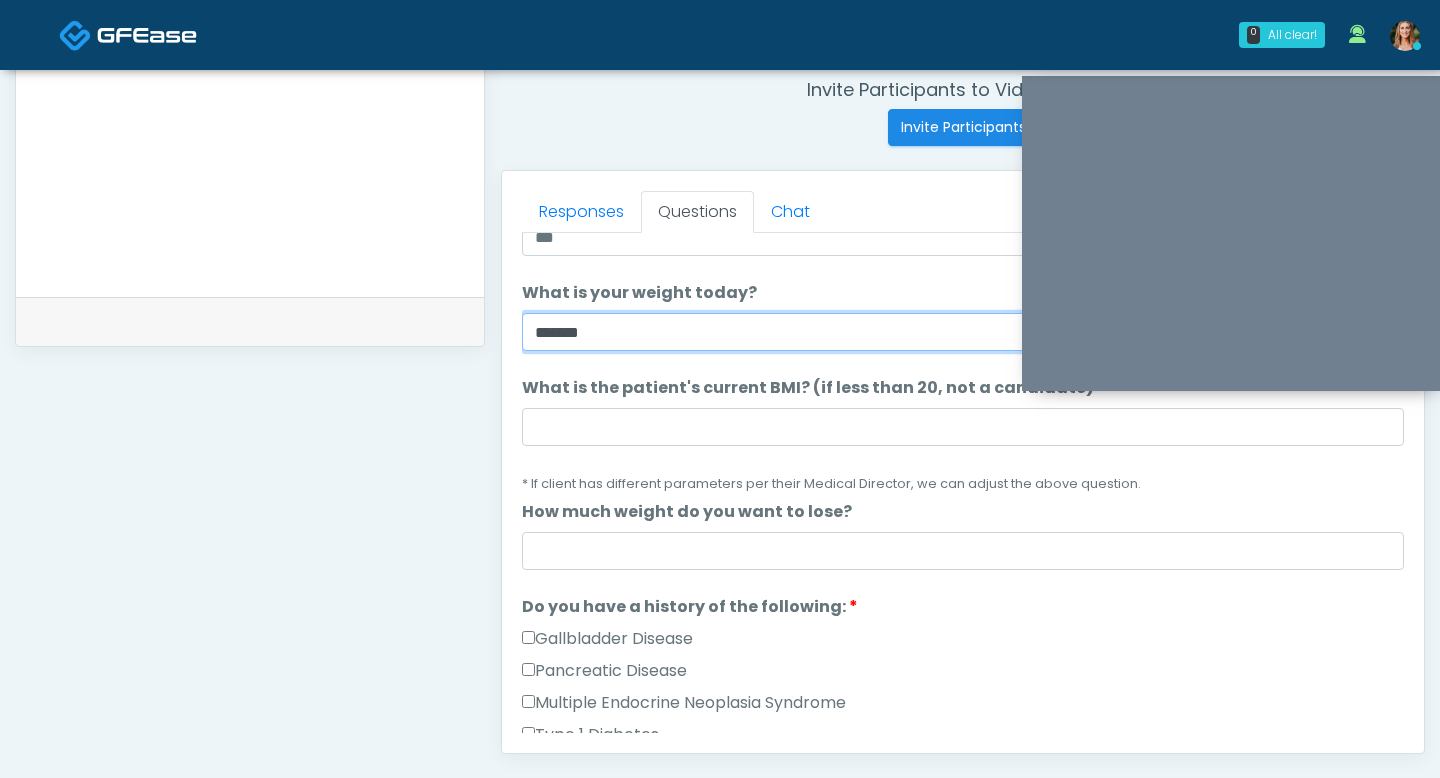 scroll, scrollTop: 125, scrollLeft: 0, axis: vertical 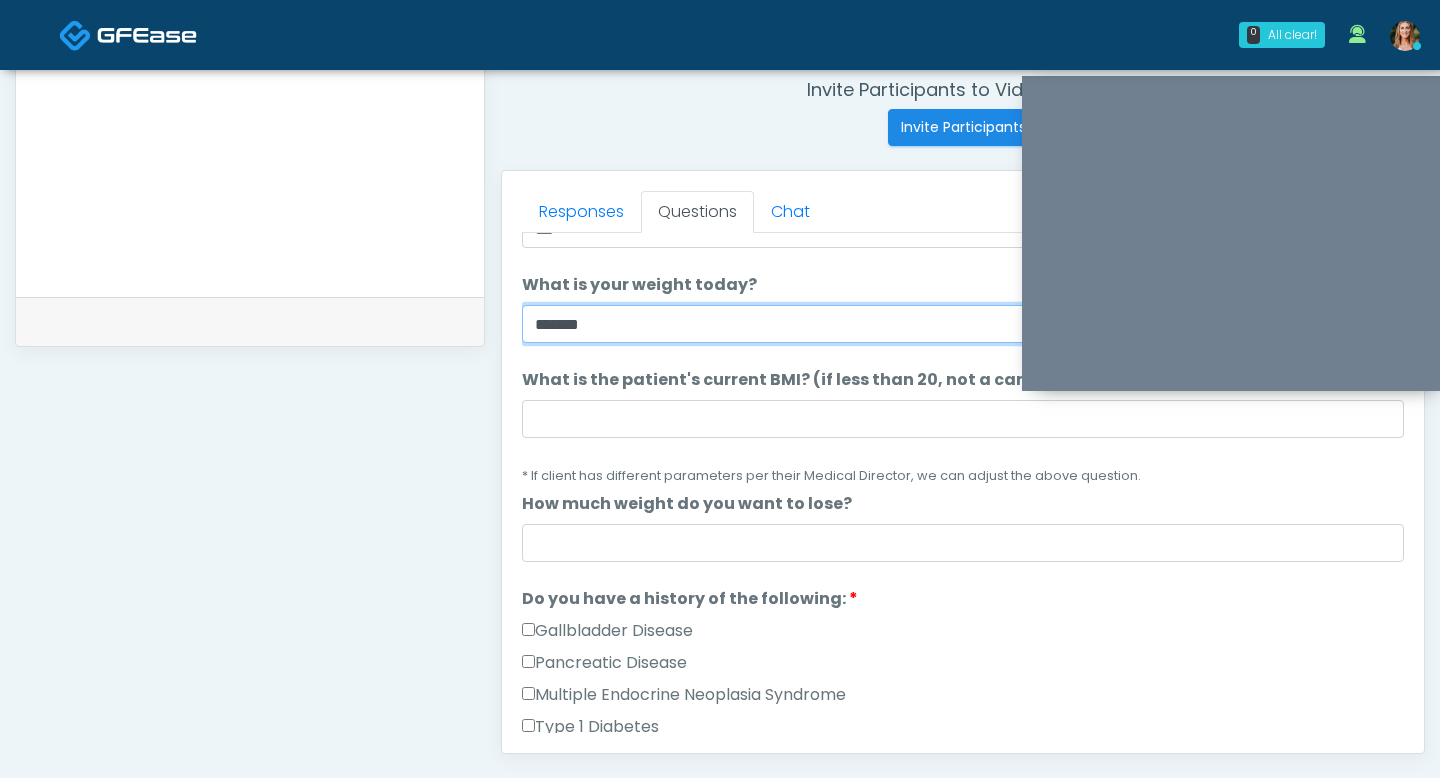type on "******" 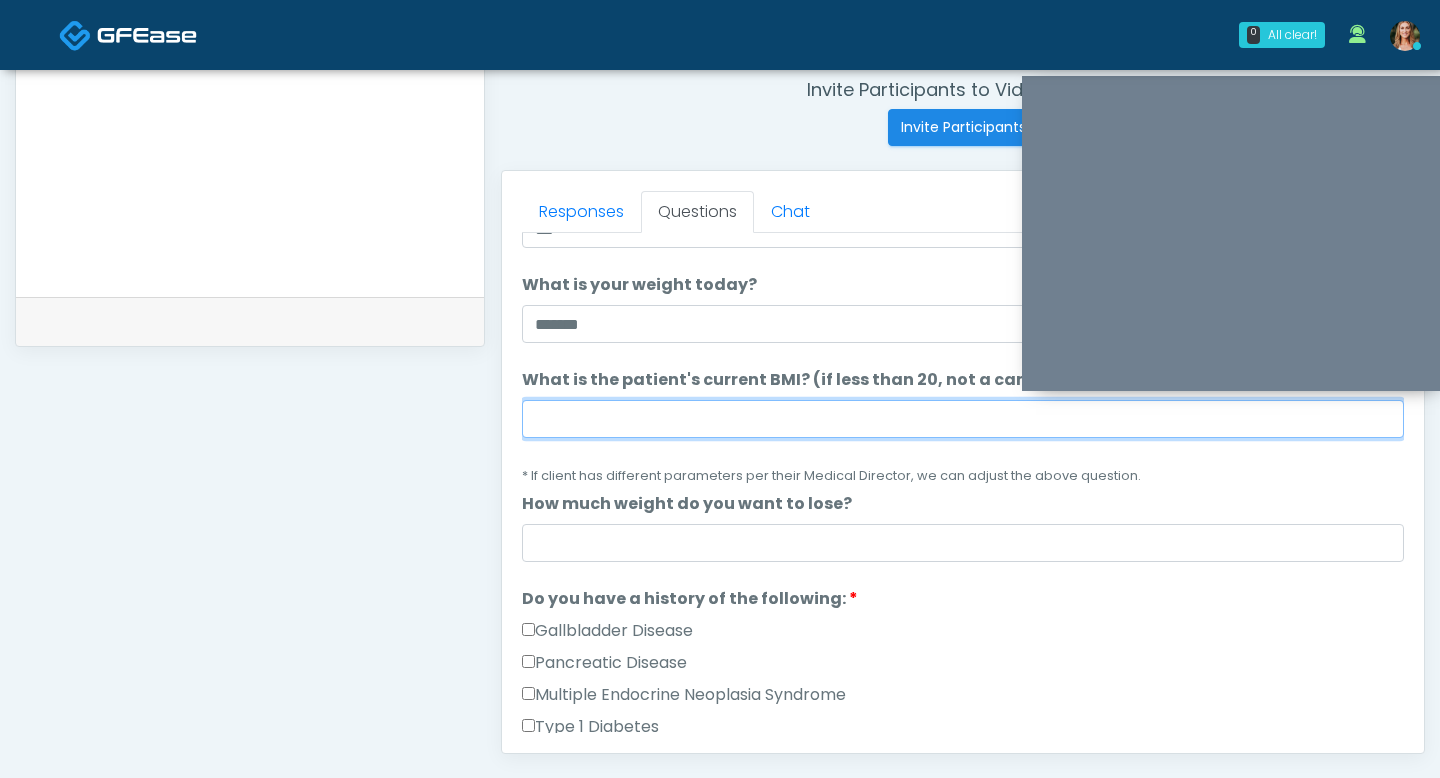 click on "What is the patient's current BMI? (if less than 20, not a candidate)" at bounding box center [963, 419] 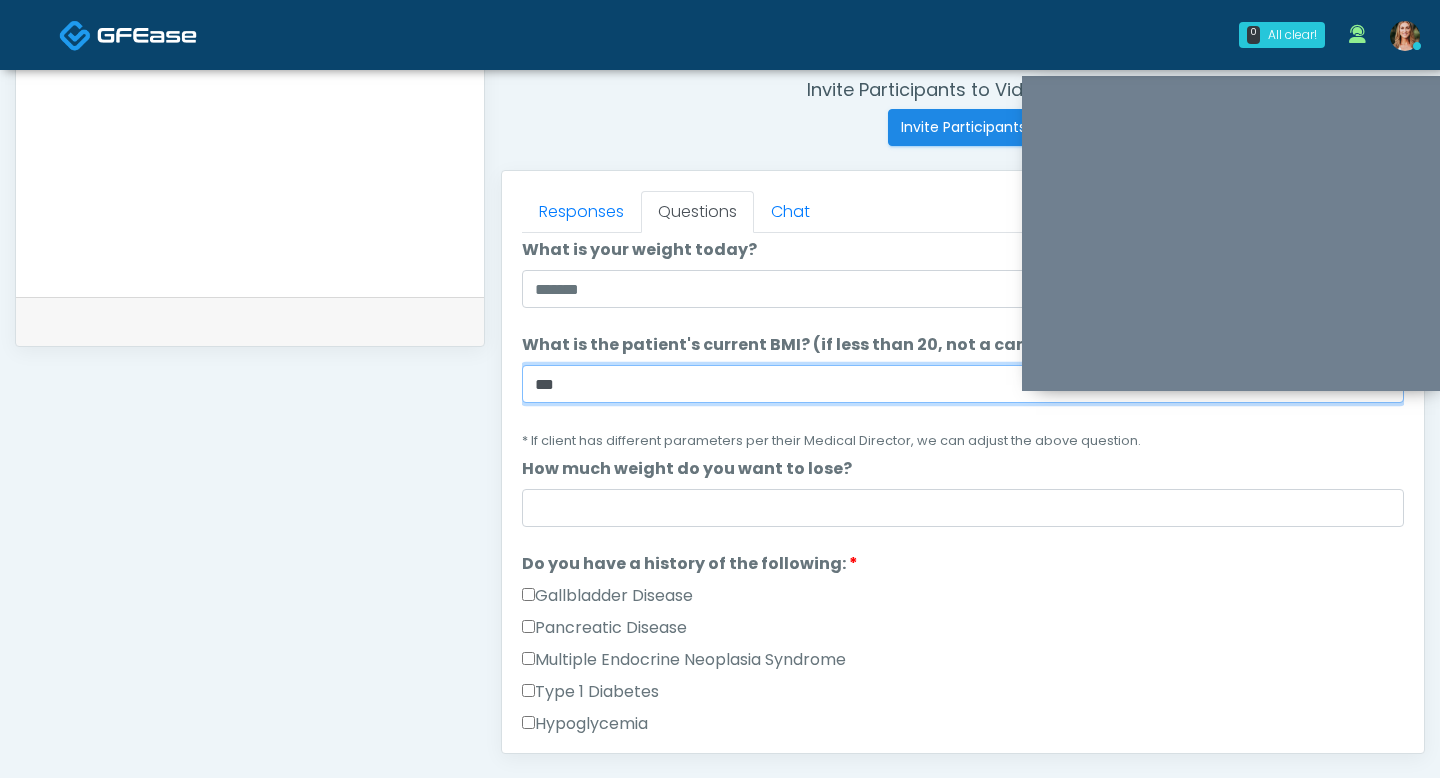 scroll, scrollTop: 178, scrollLeft: 0, axis: vertical 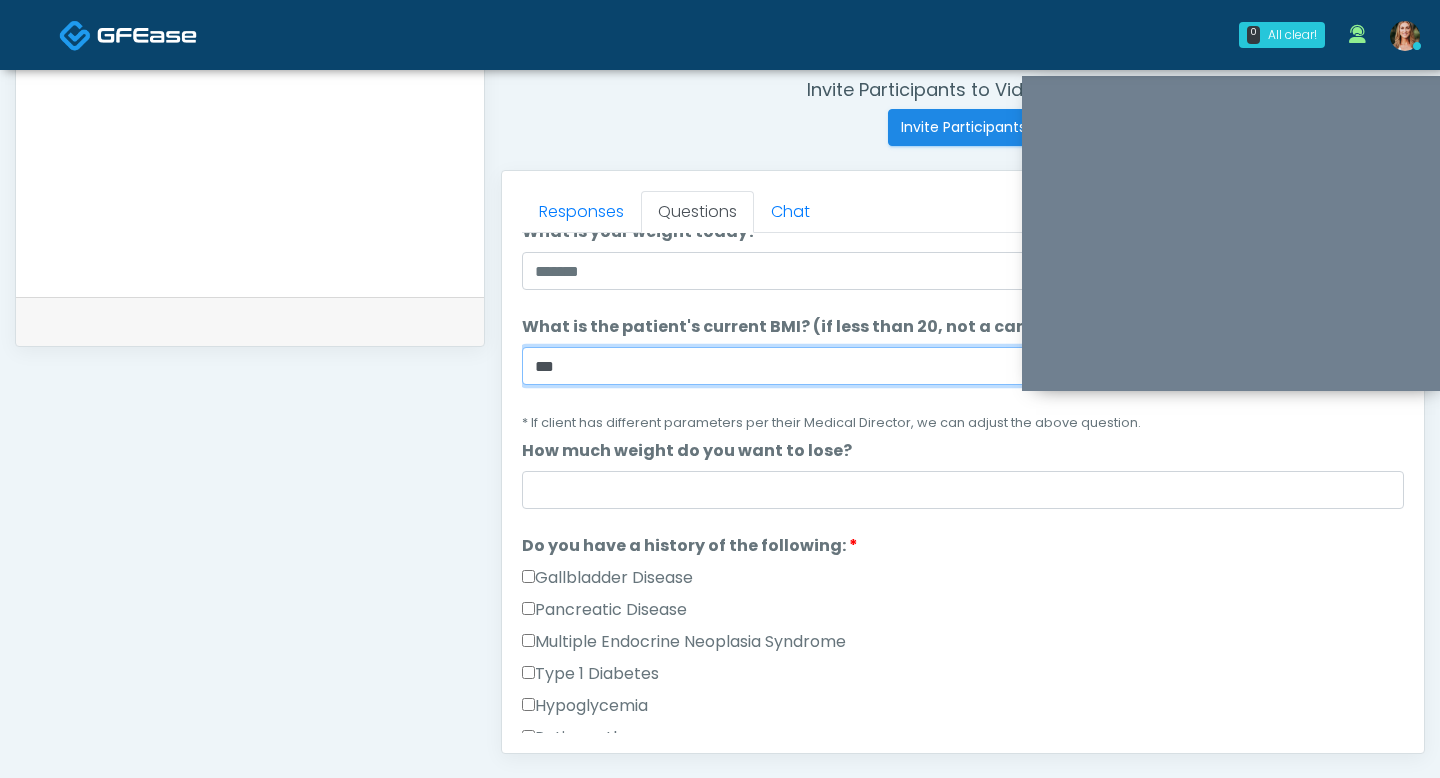 type on "***" 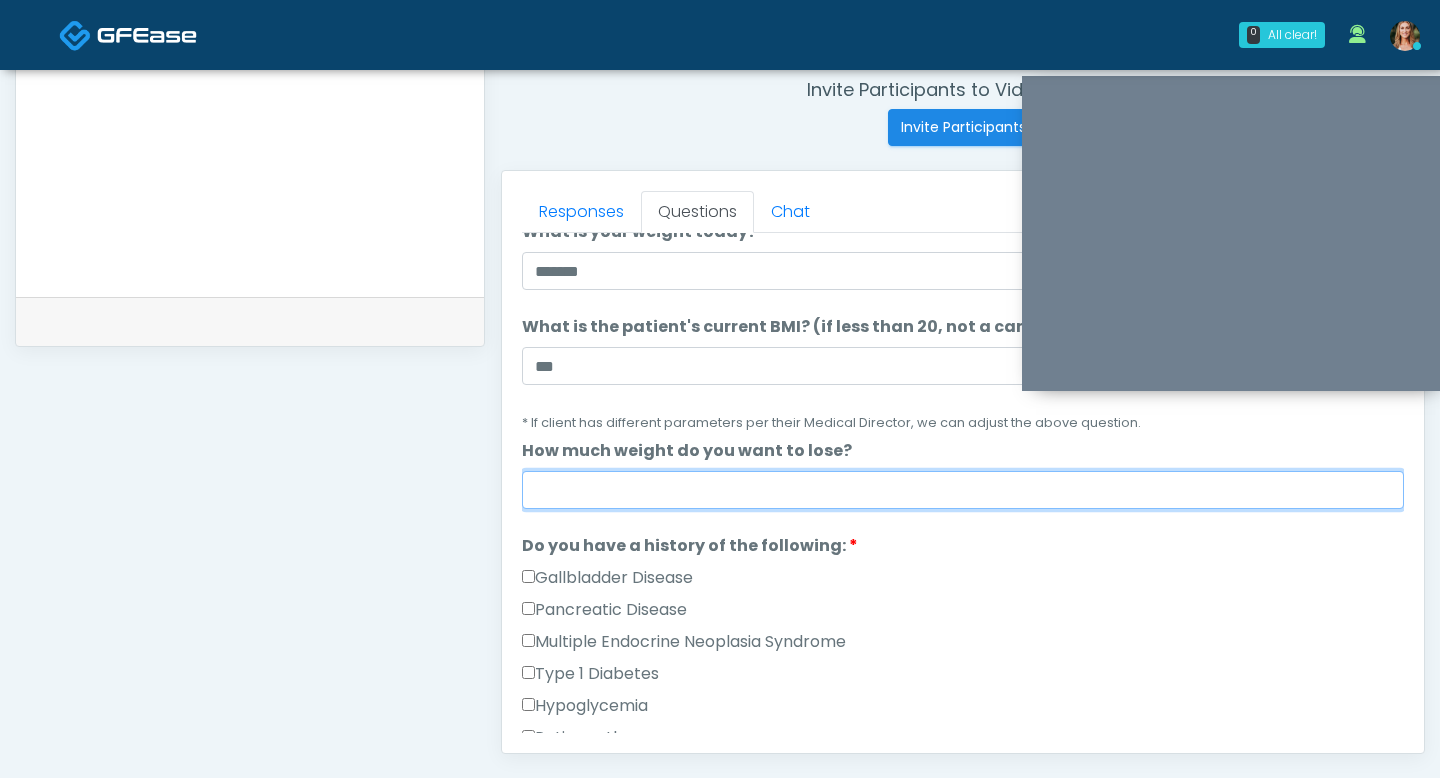click on "How much weight do you want to lose?" at bounding box center [963, 490] 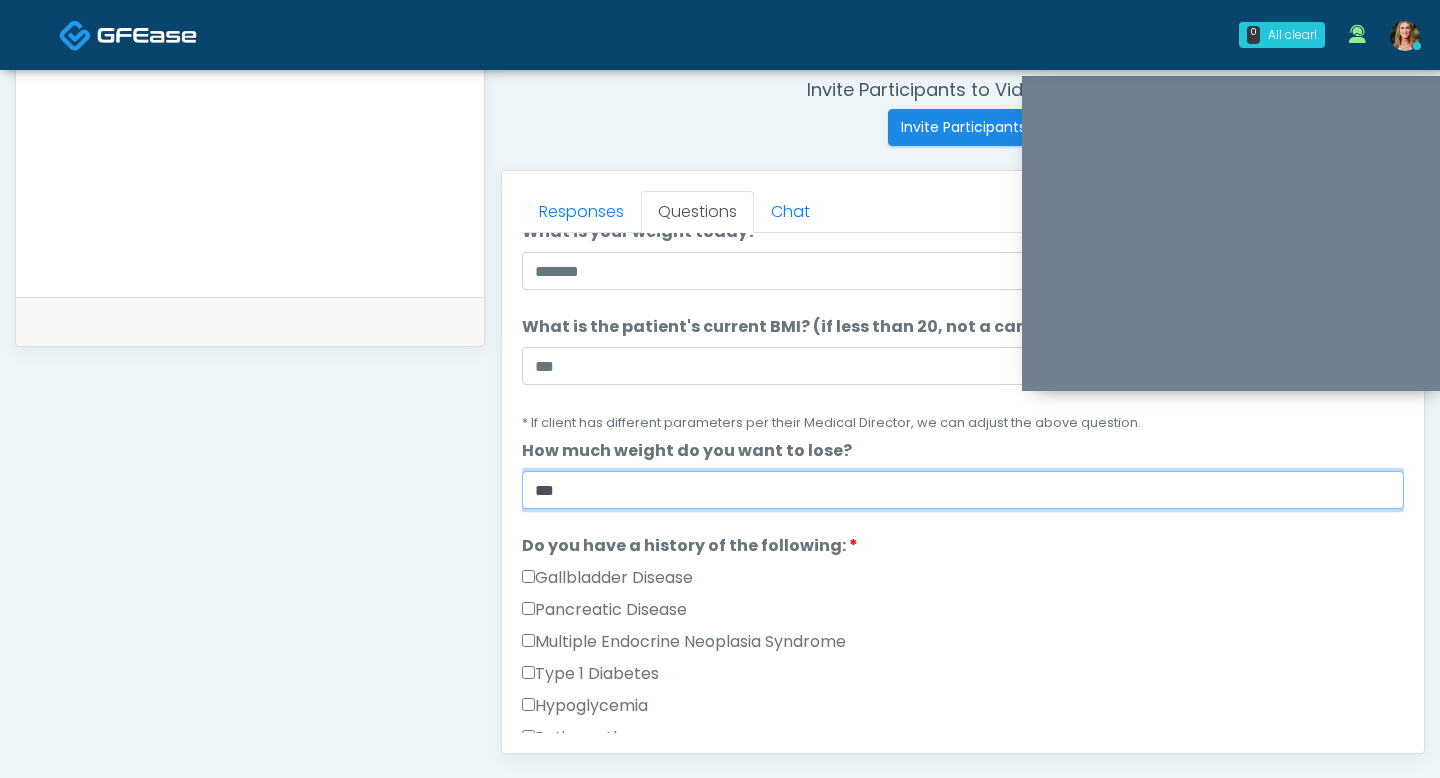 type on "***" 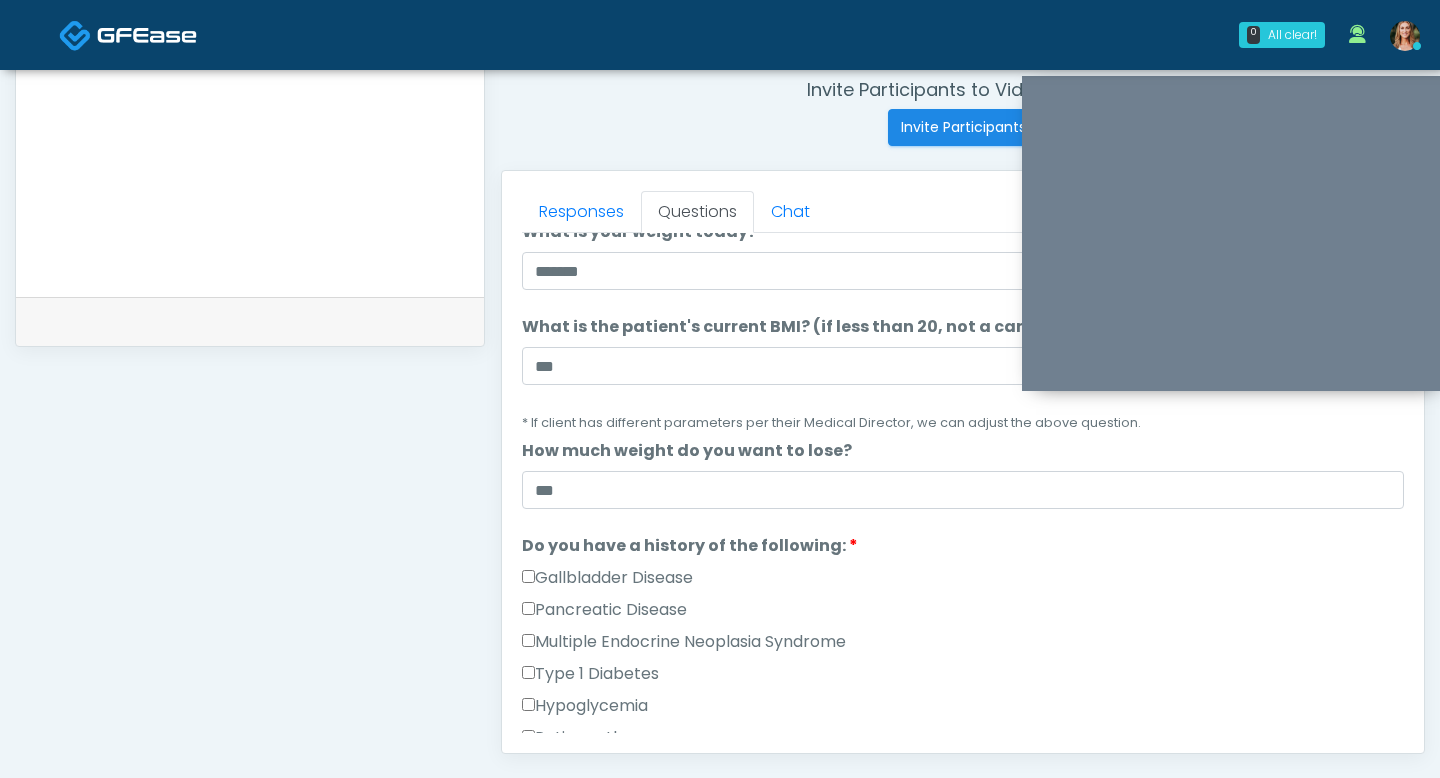 click on "Pancreatic Disease" at bounding box center [963, 614] 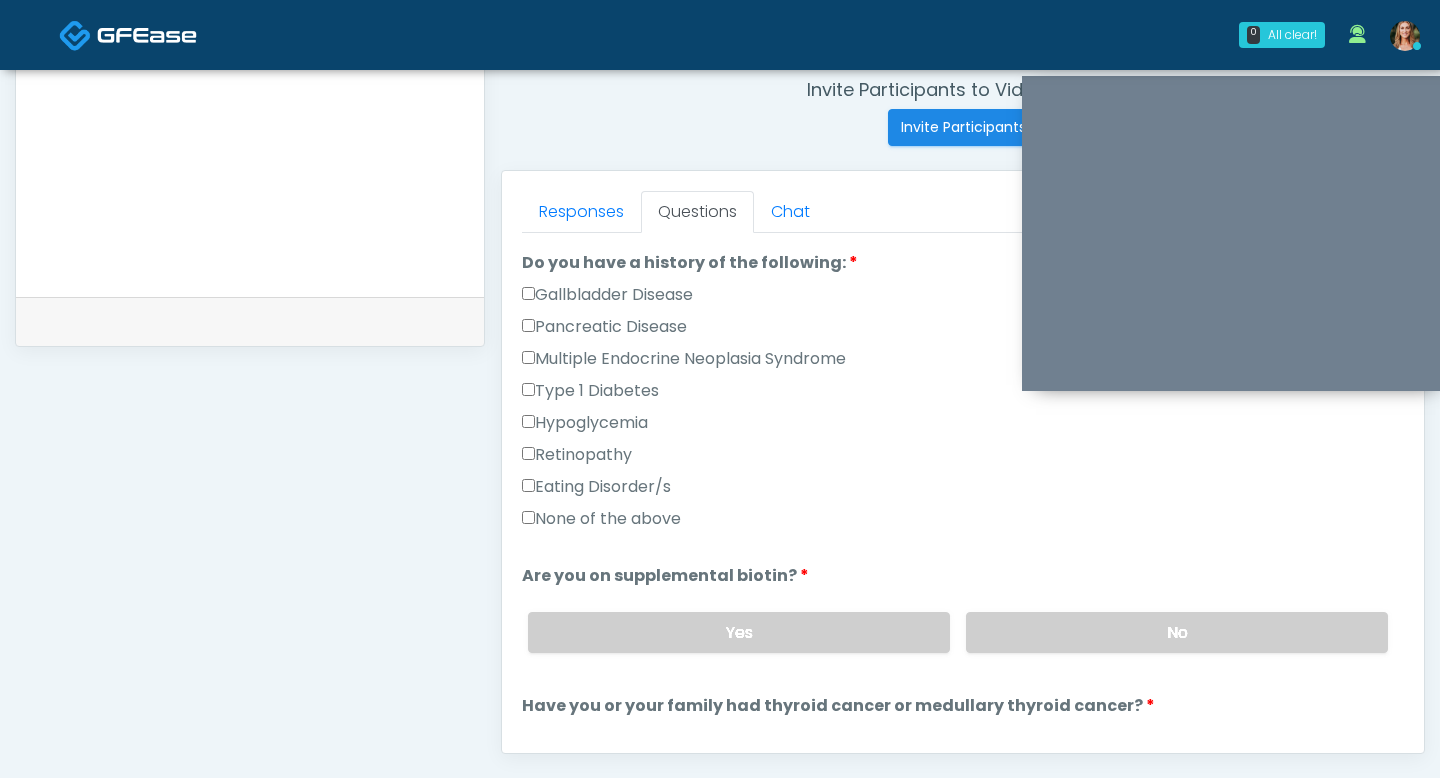 scroll, scrollTop: 469, scrollLeft: 0, axis: vertical 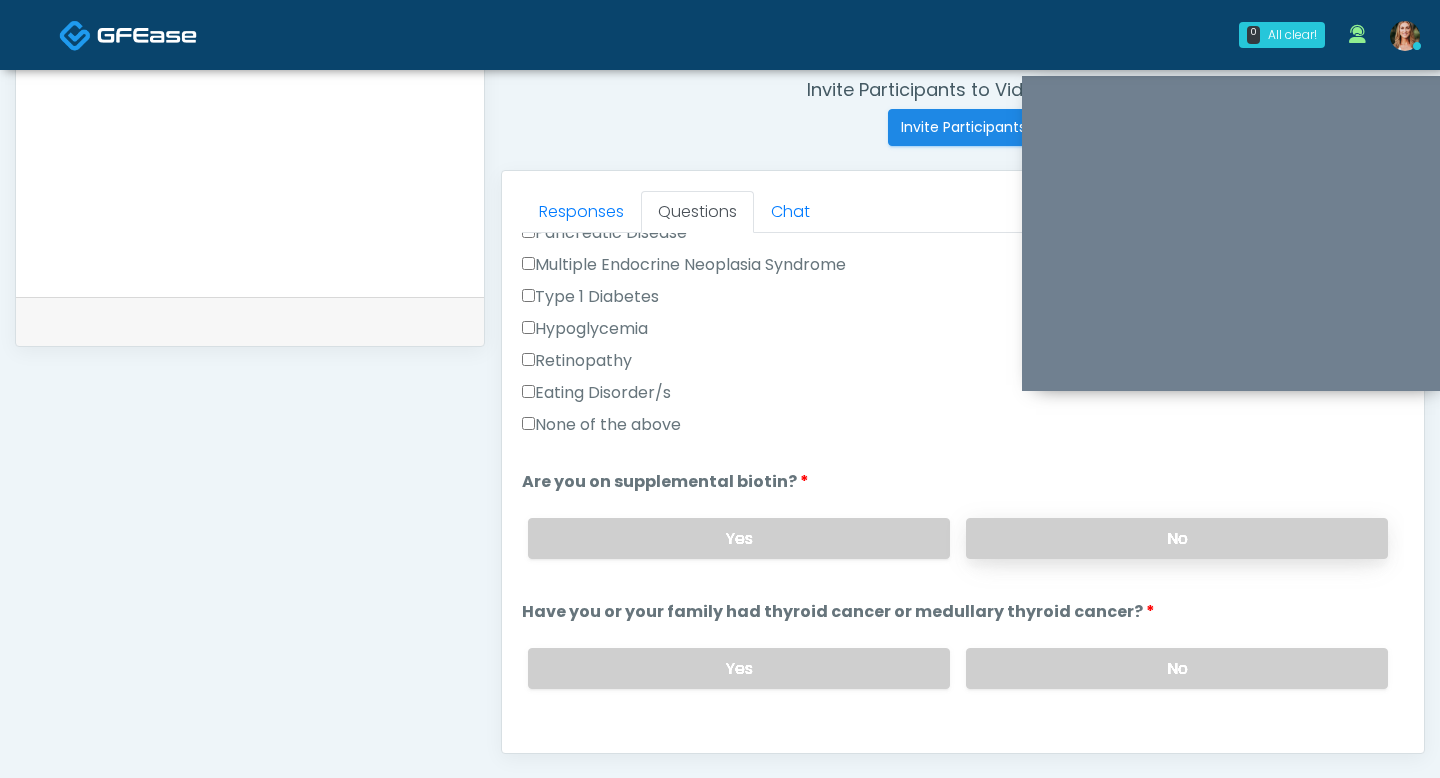 click on "No" at bounding box center [1177, 538] 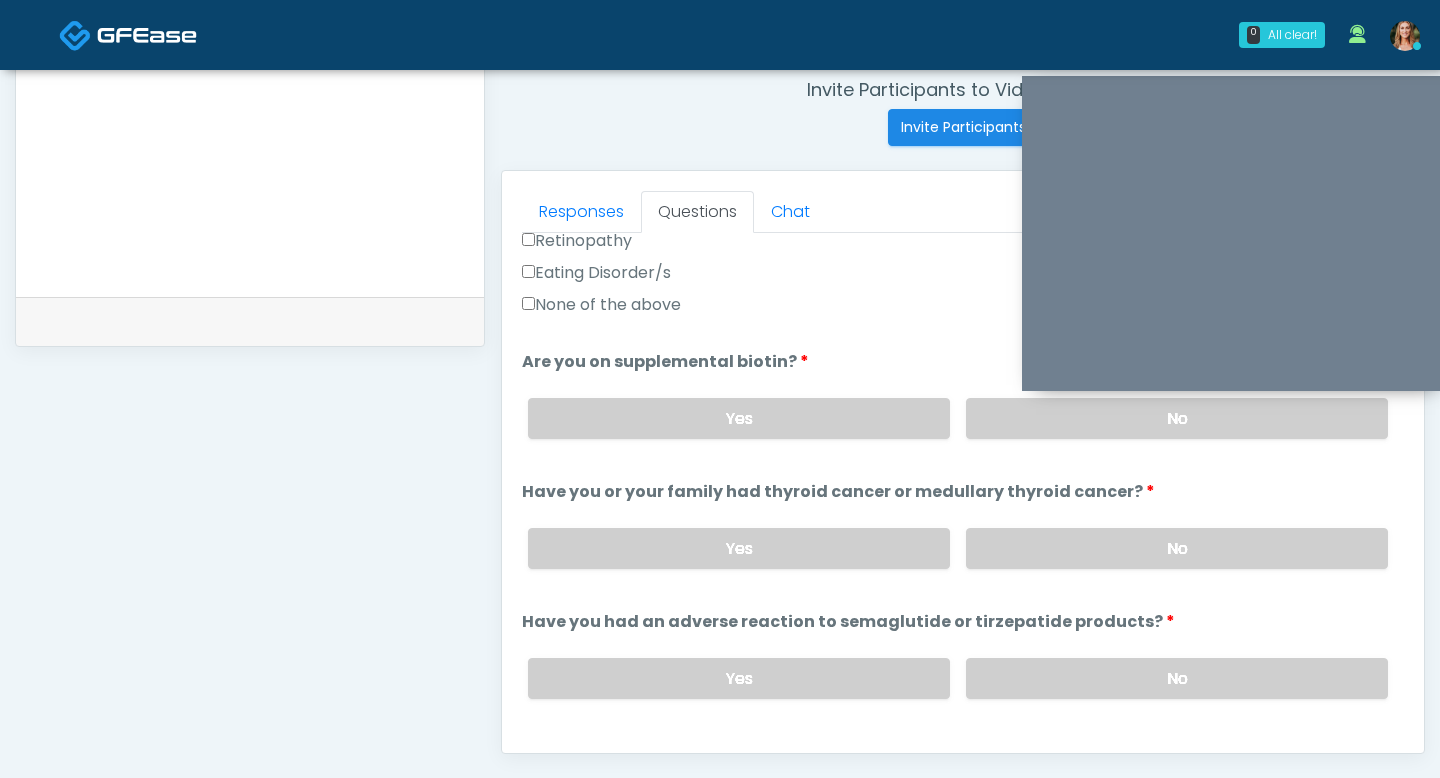 scroll, scrollTop: 691, scrollLeft: 0, axis: vertical 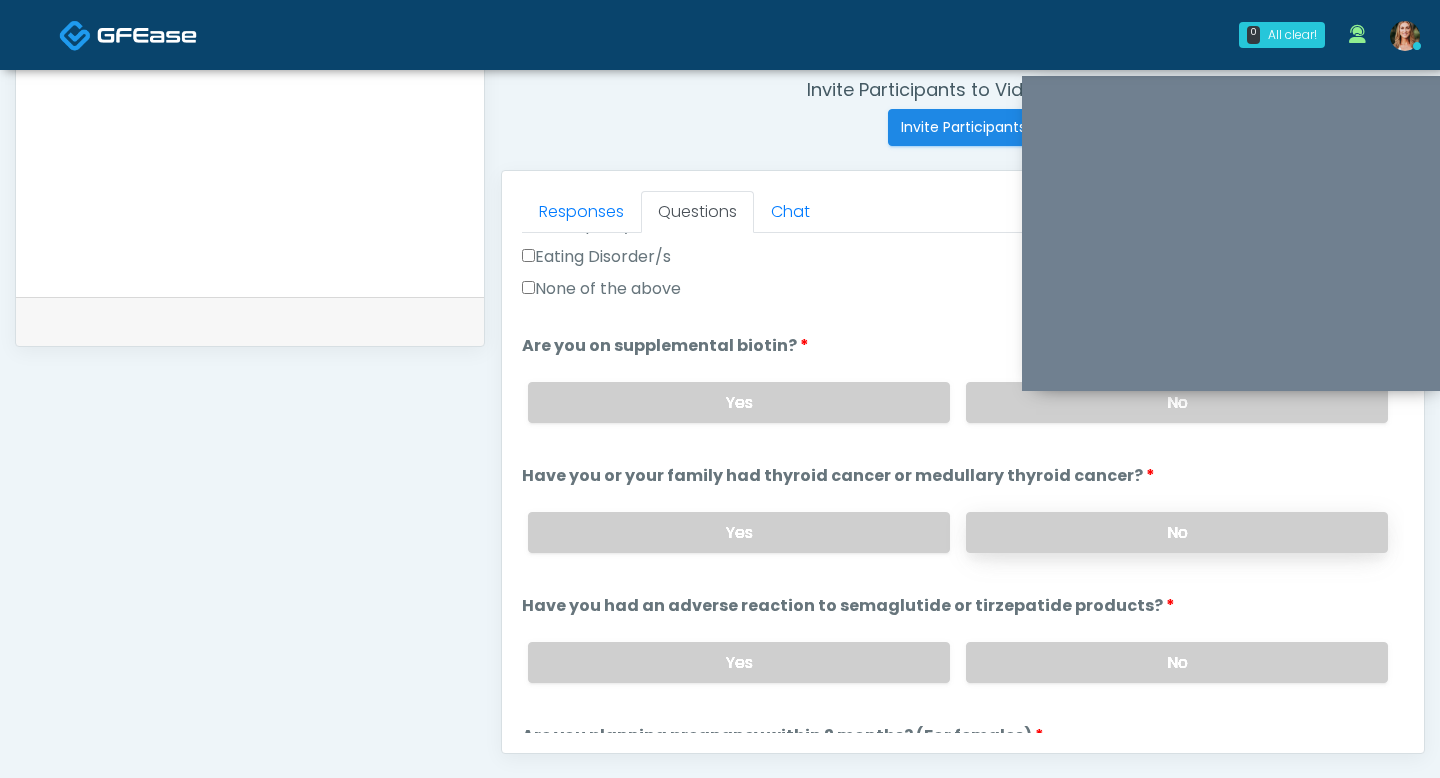 click on "No" at bounding box center [1177, 532] 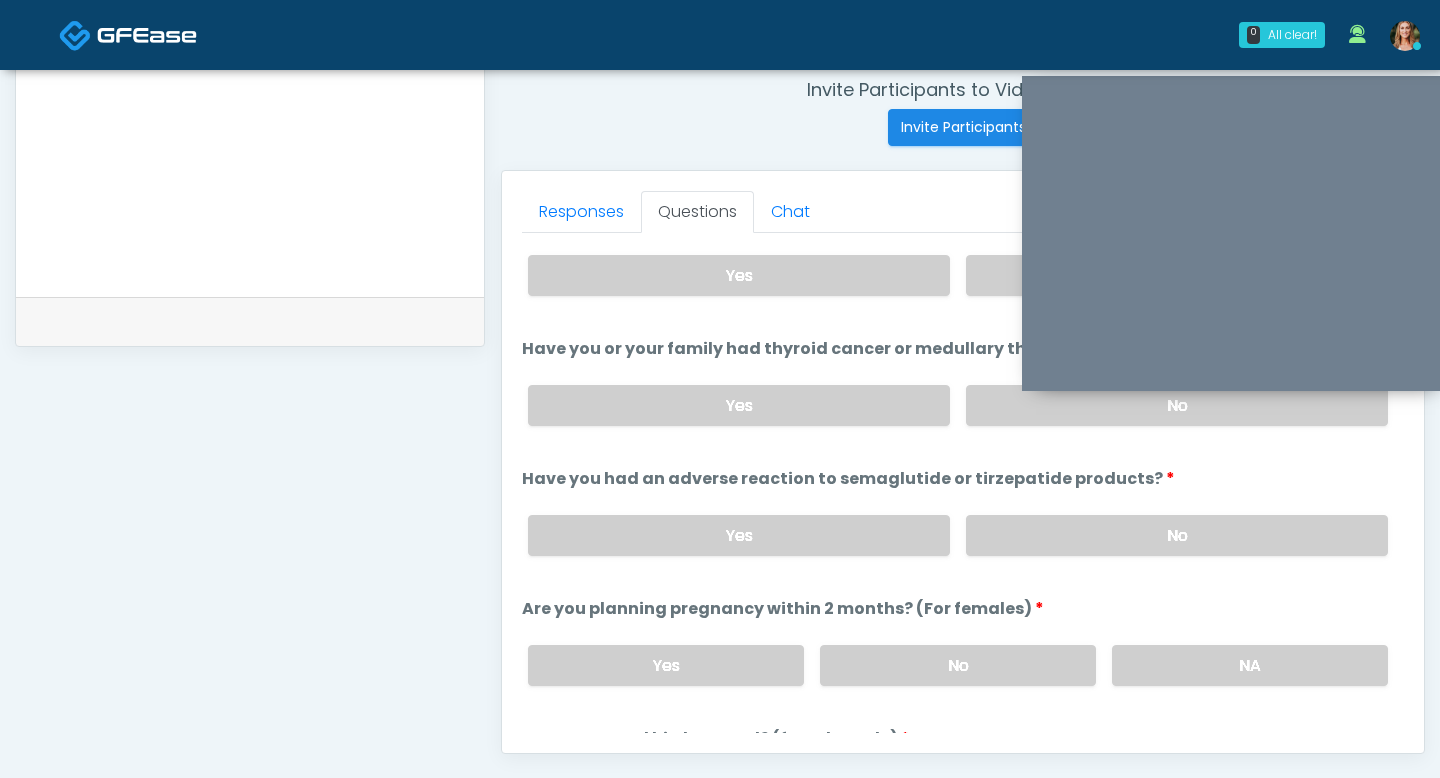 scroll, scrollTop: 822, scrollLeft: 0, axis: vertical 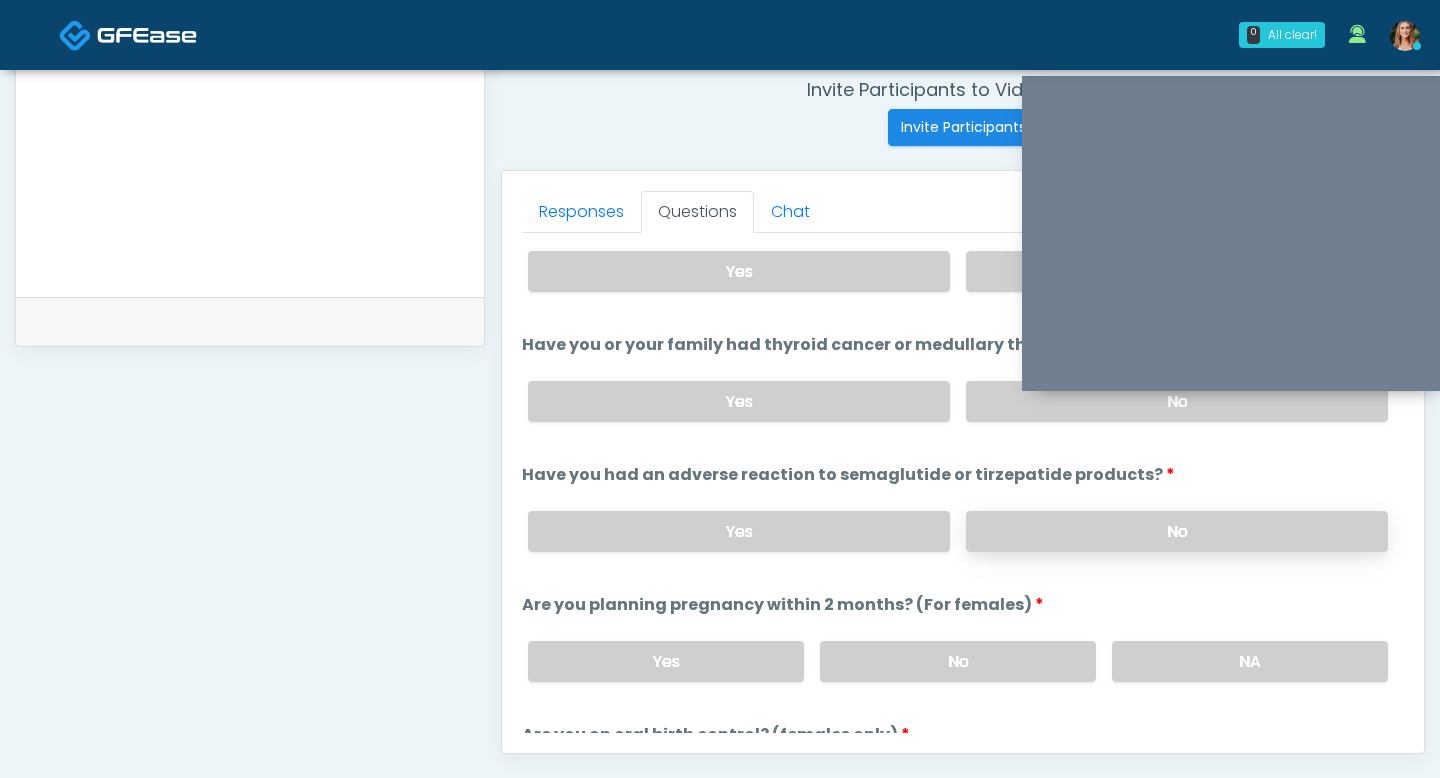 click on "No" at bounding box center [1177, 531] 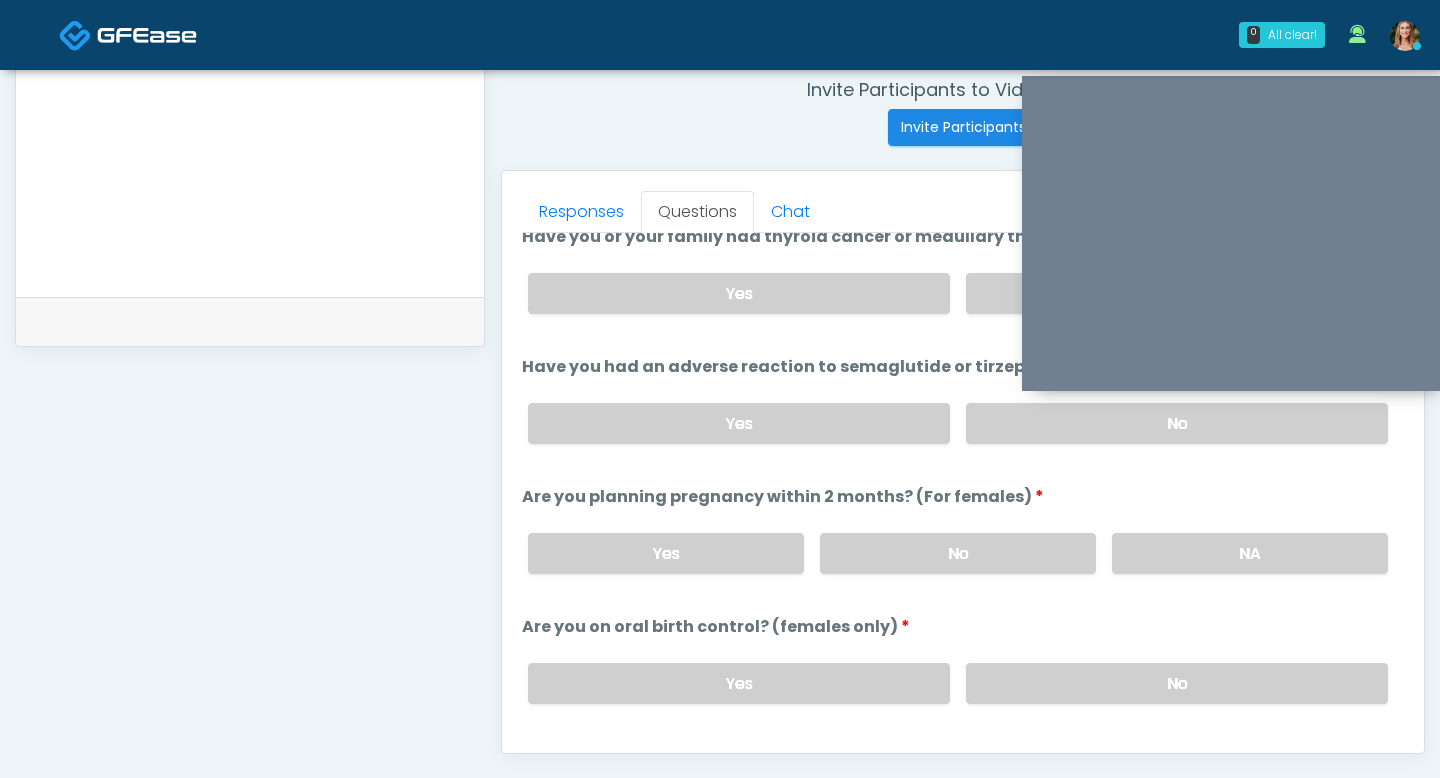 scroll, scrollTop: 943, scrollLeft: 0, axis: vertical 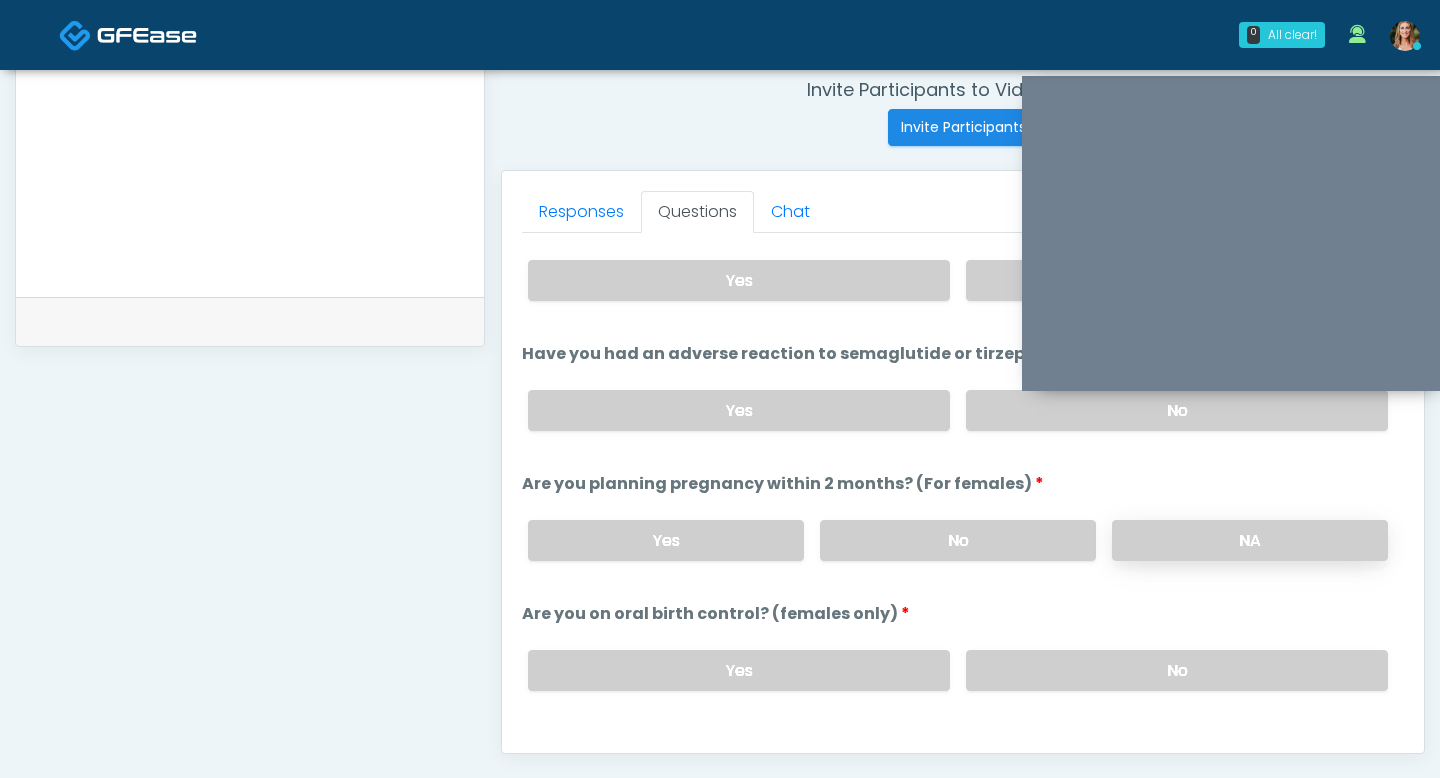 click on "NA" at bounding box center [1250, 540] 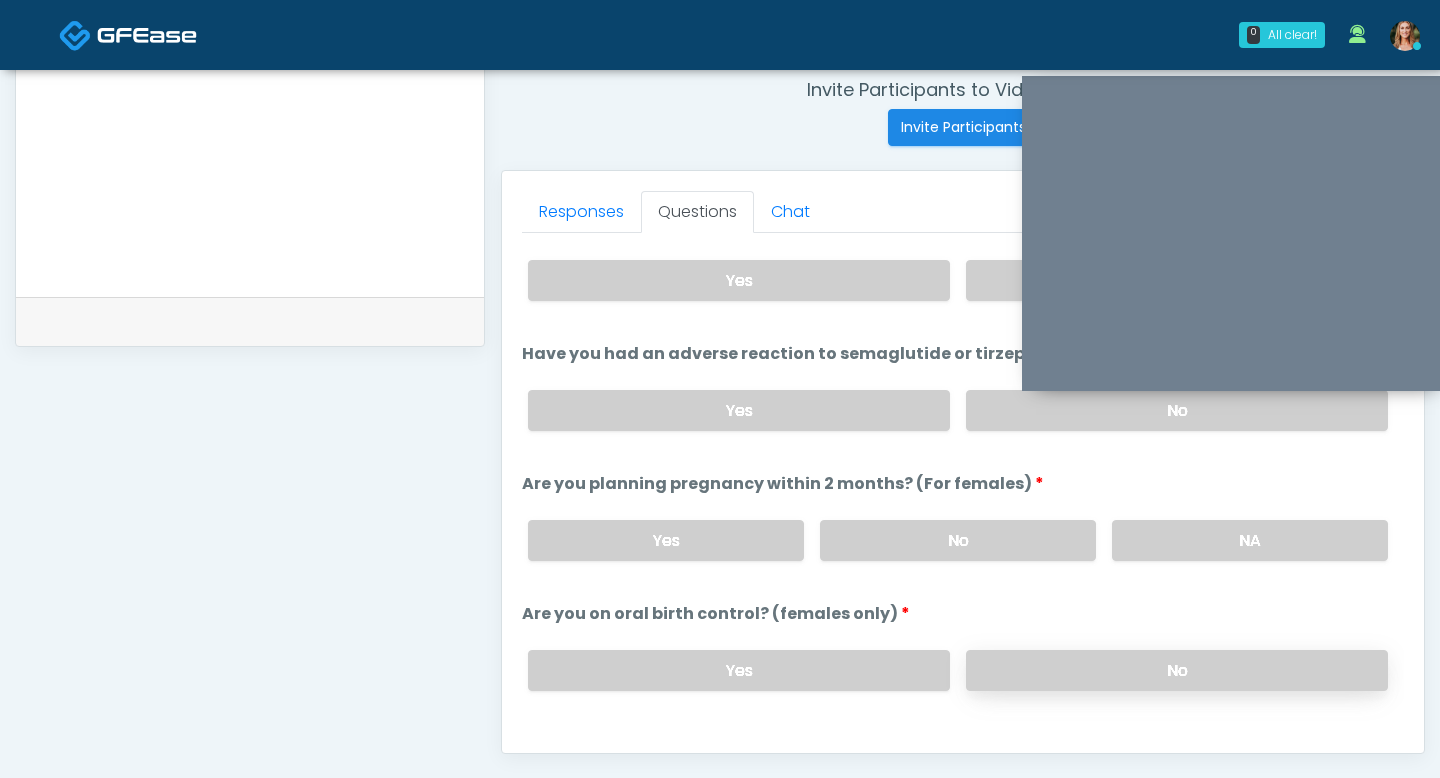 click on "No" at bounding box center [1177, 670] 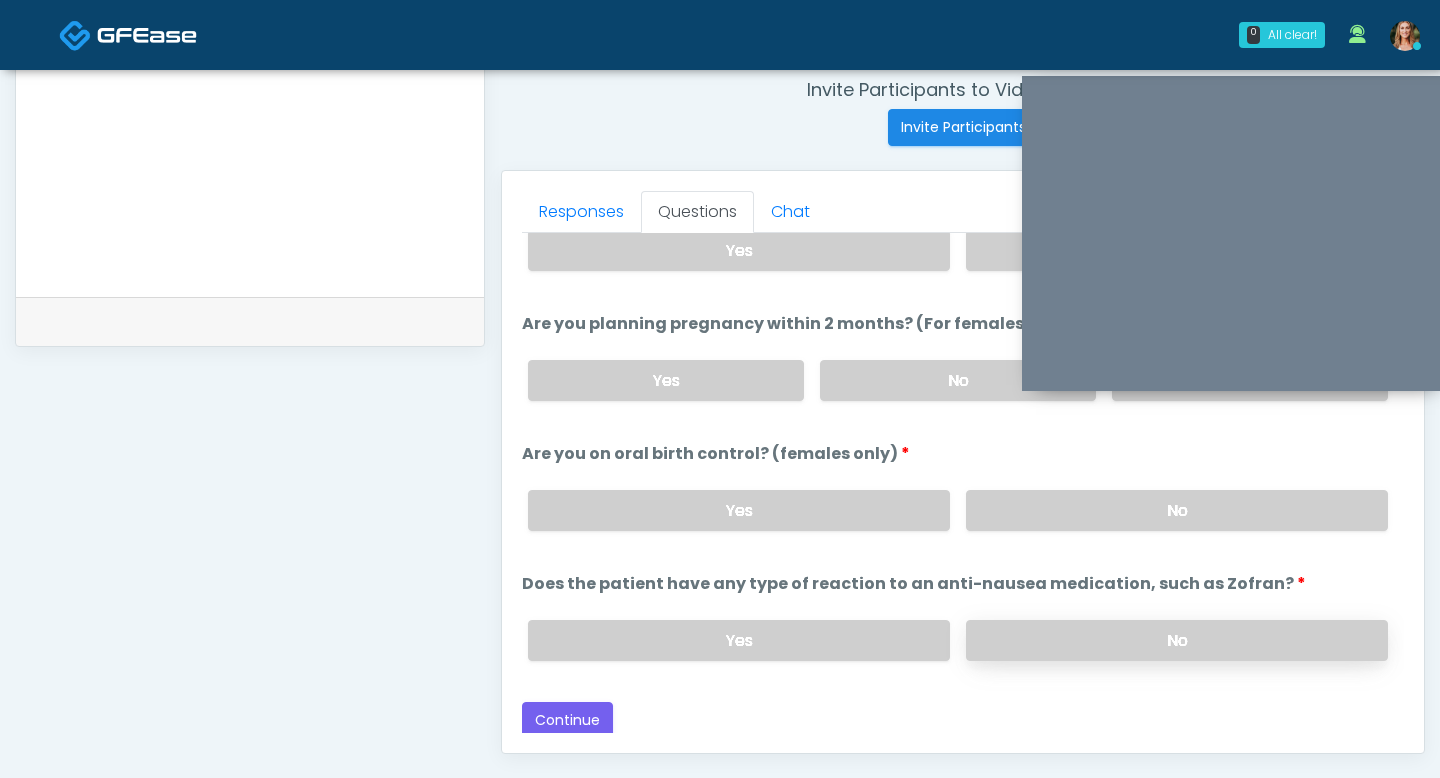 click on "No" at bounding box center [1177, 640] 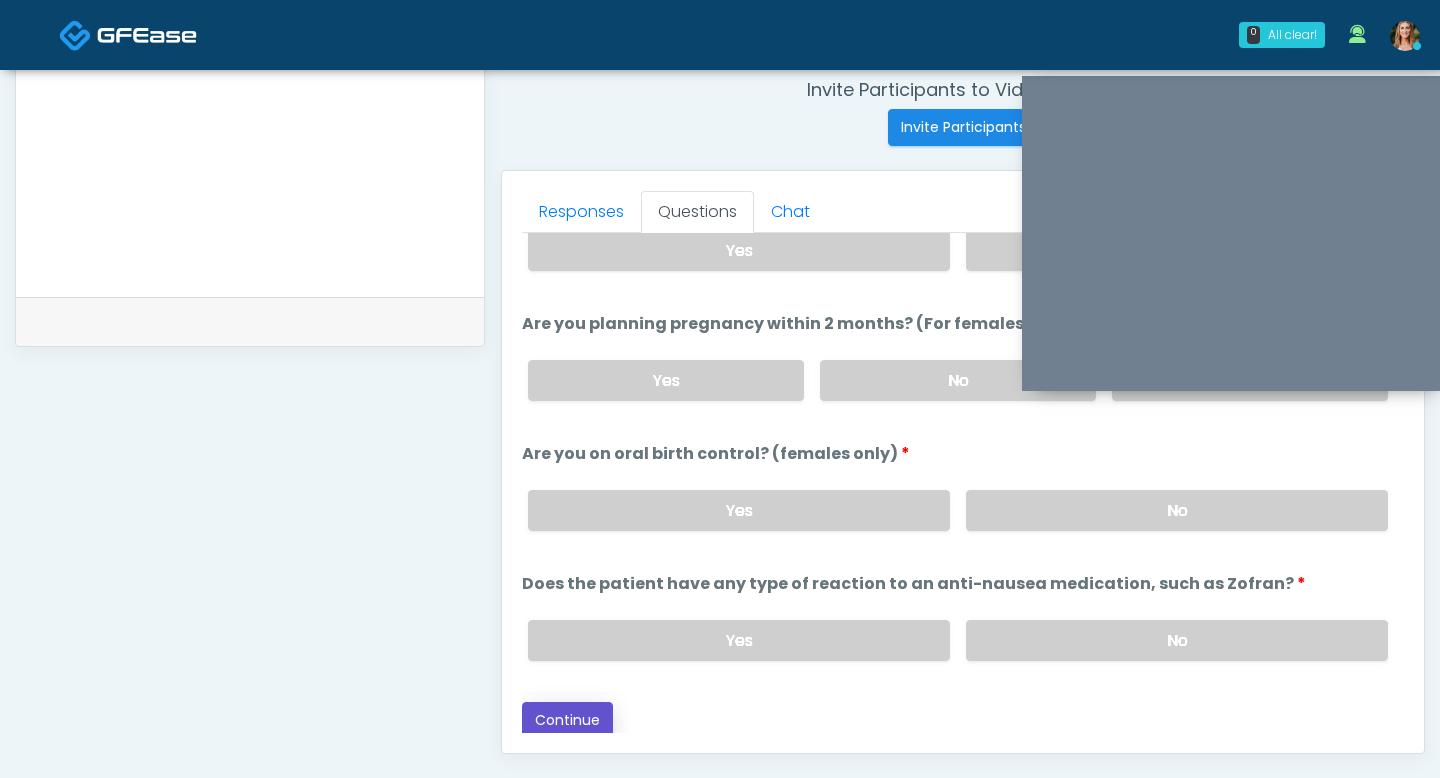 click on "Continue" at bounding box center [567, 720] 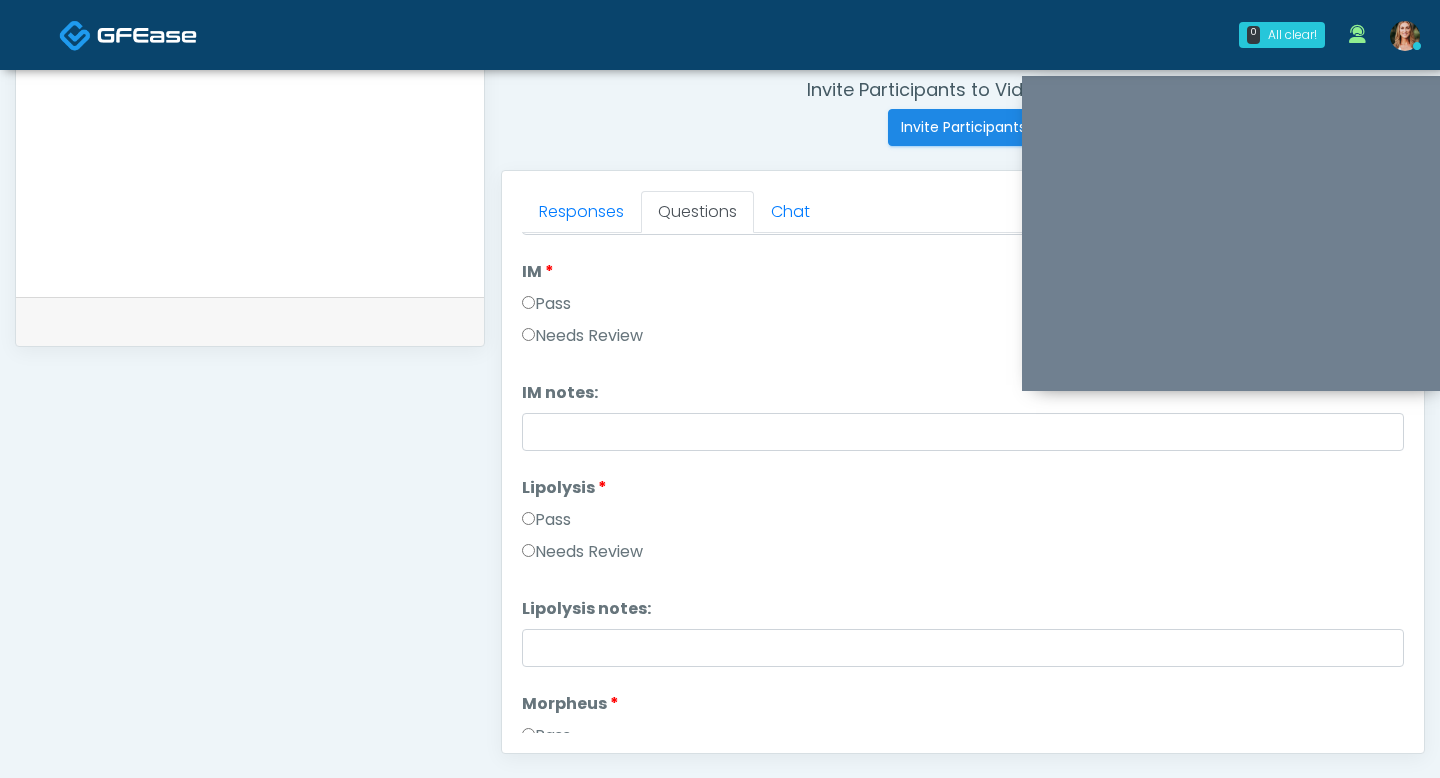 scroll, scrollTop: 1017, scrollLeft: 0, axis: vertical 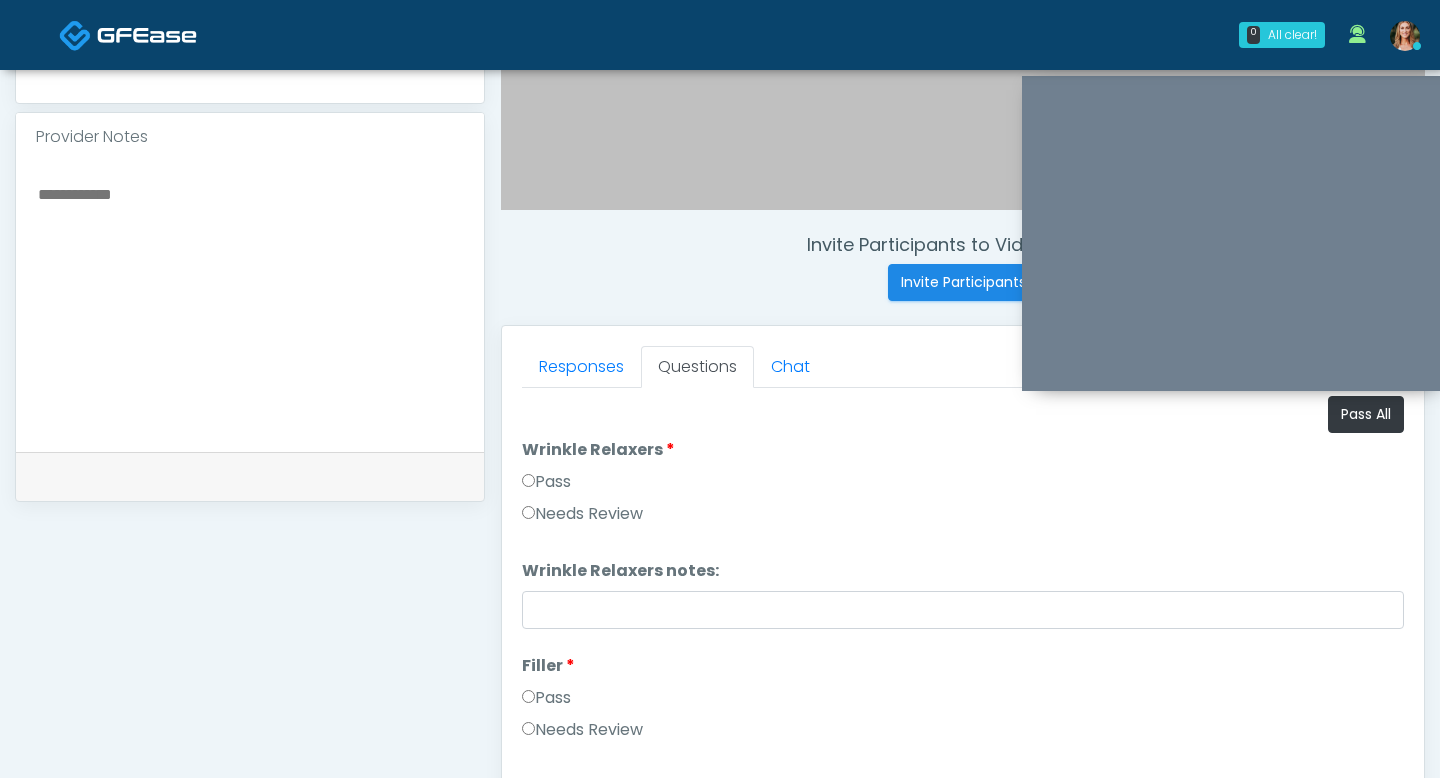 click on "Pass" at bounding box center [546, 482] 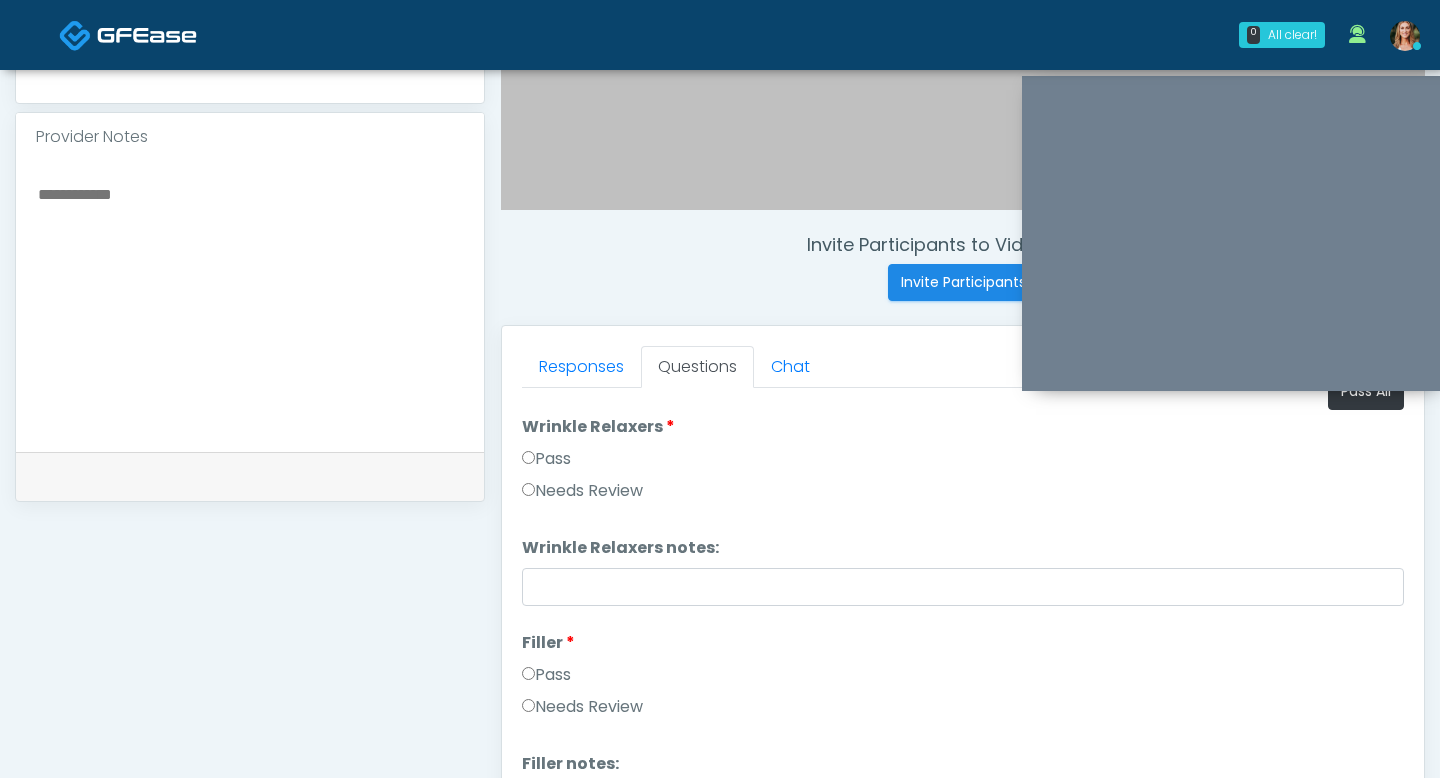 scroll, scrollTop: 0, scrollLeft: 0, axis: both 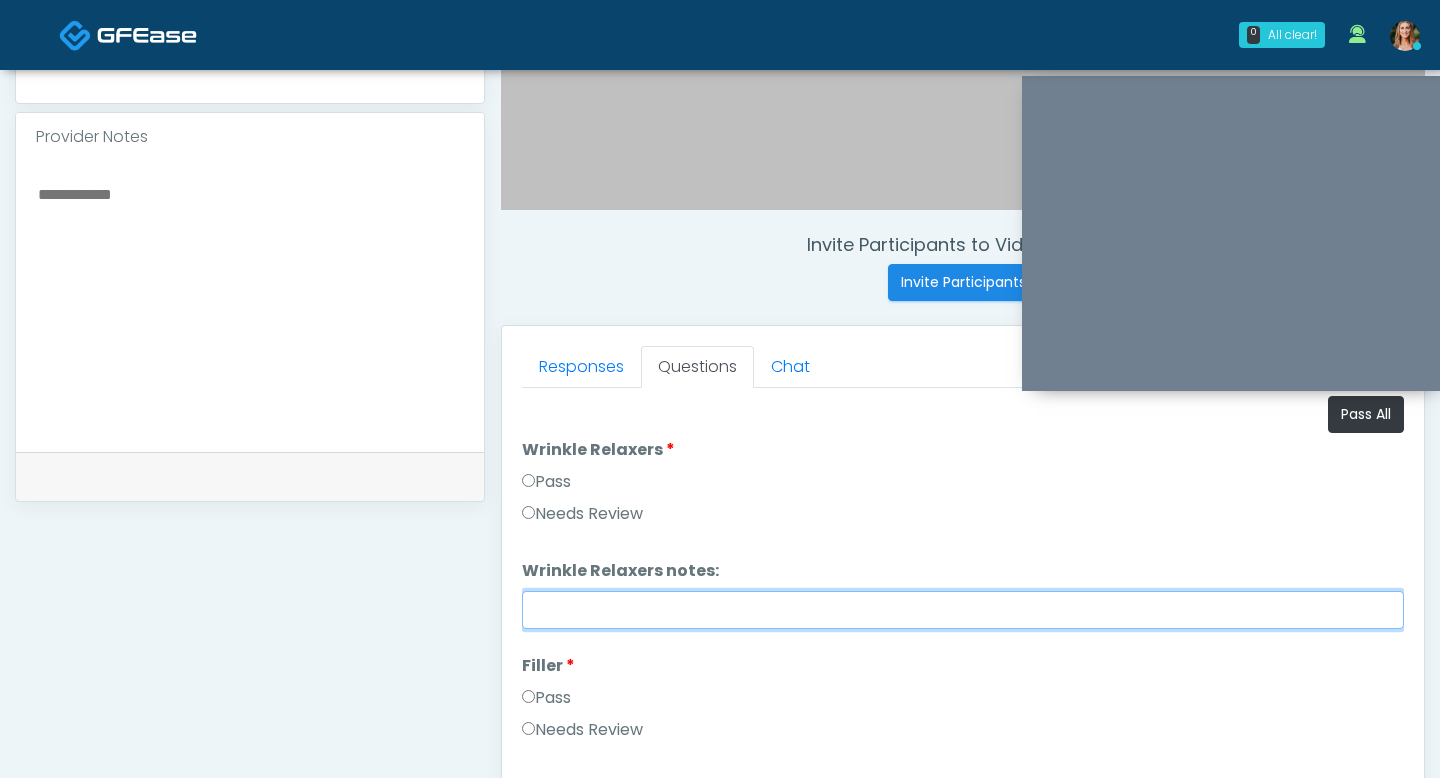 click on "Wrinkle Relaxers notes:" at bounding box center (963, 610) 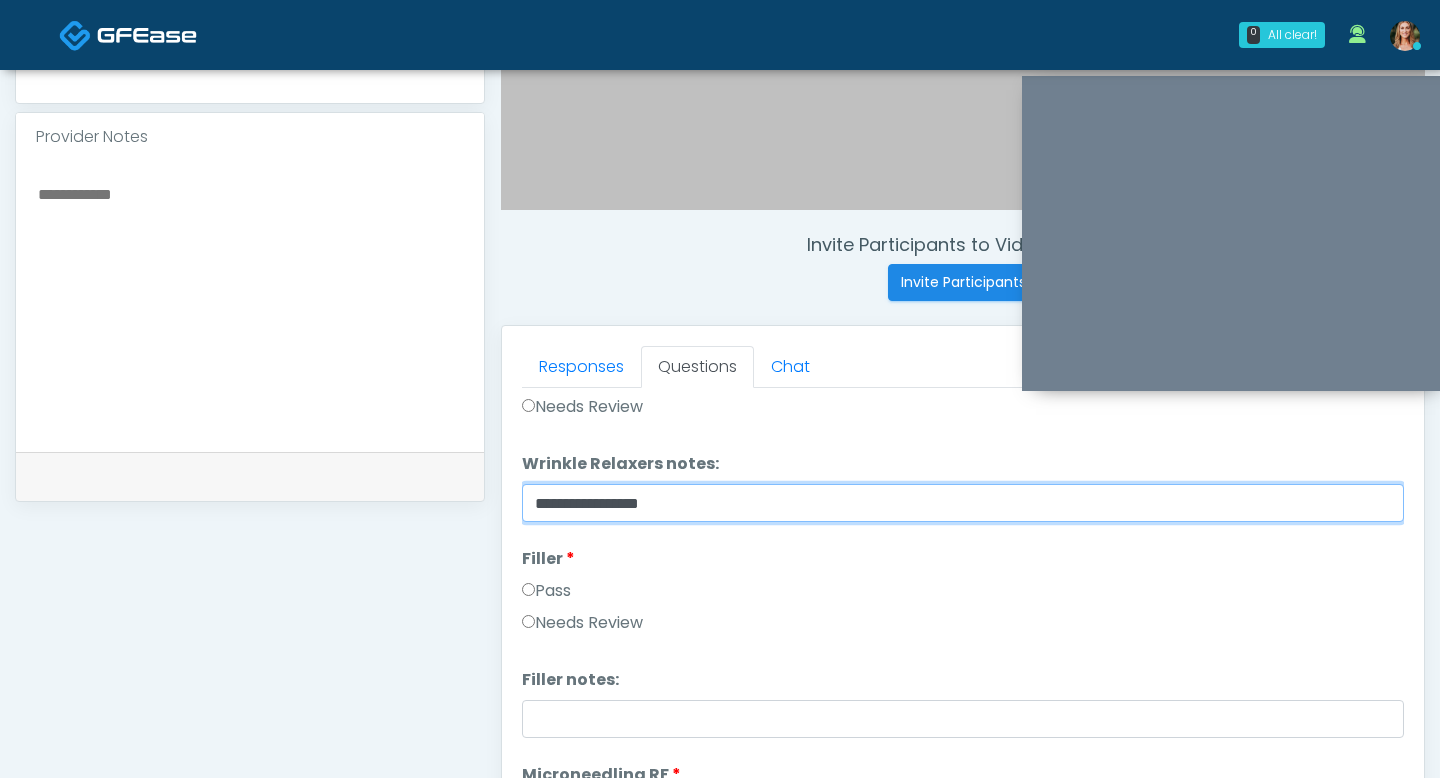 scroll, scrollTop: 140, scrollLeft: 0, axis: vertical 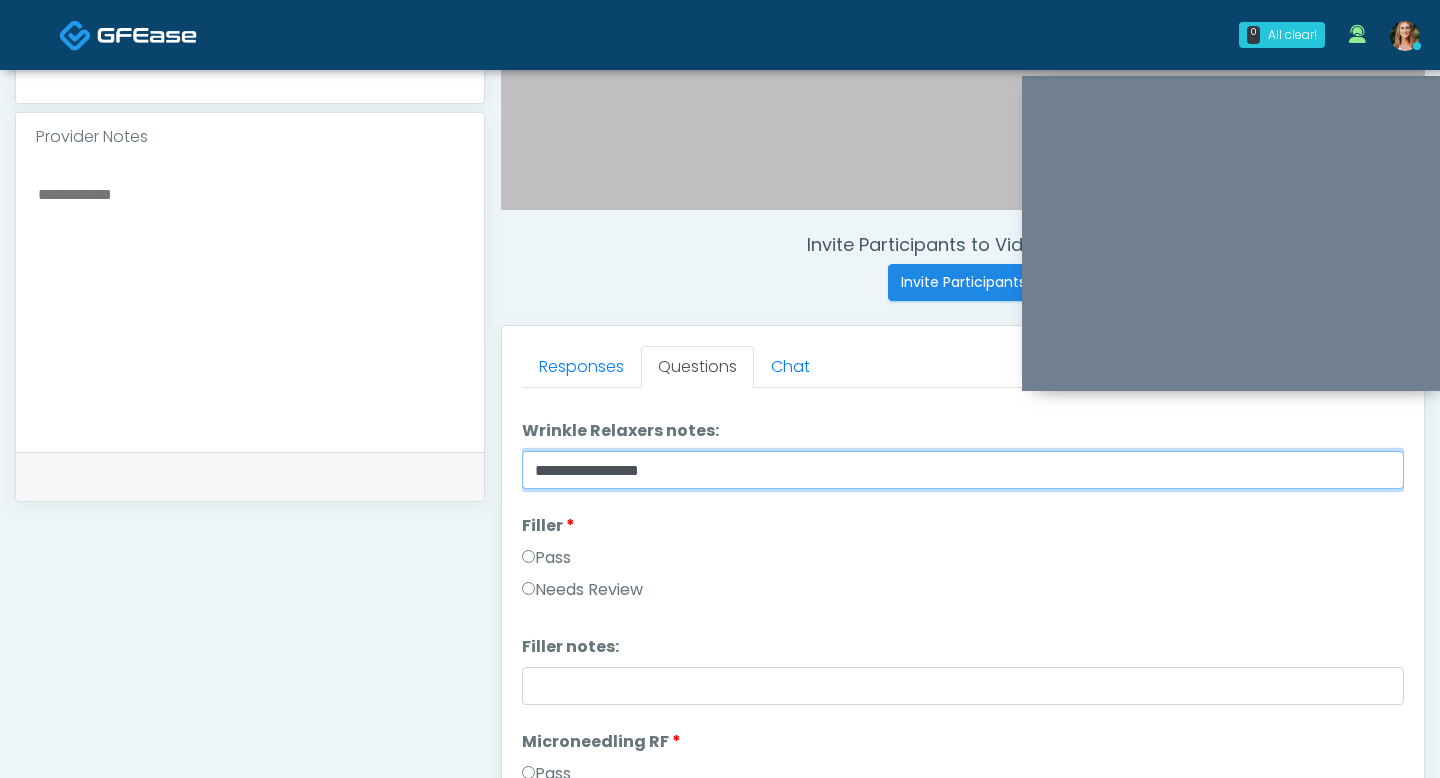 type on "**********" 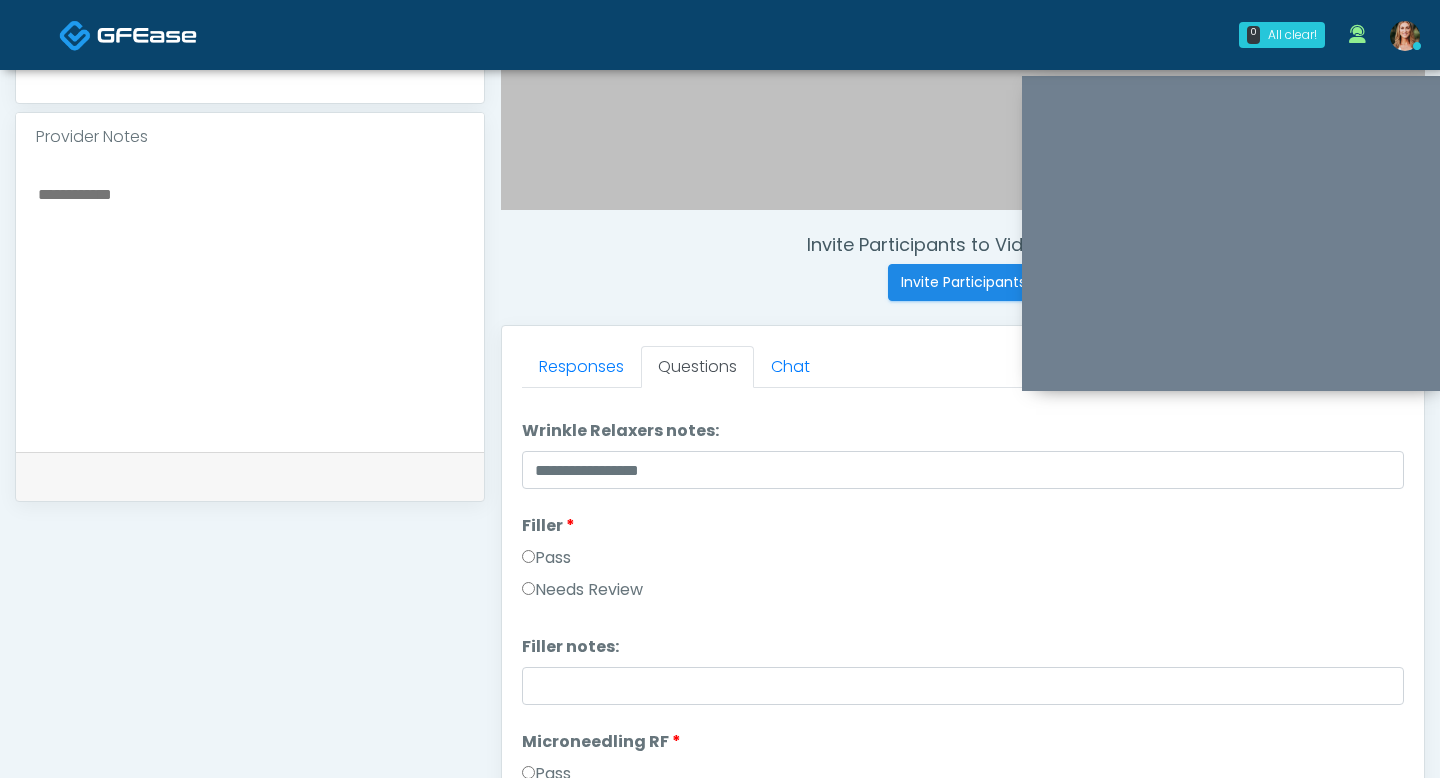 click on "Pass" at bounding box center [546, 558] 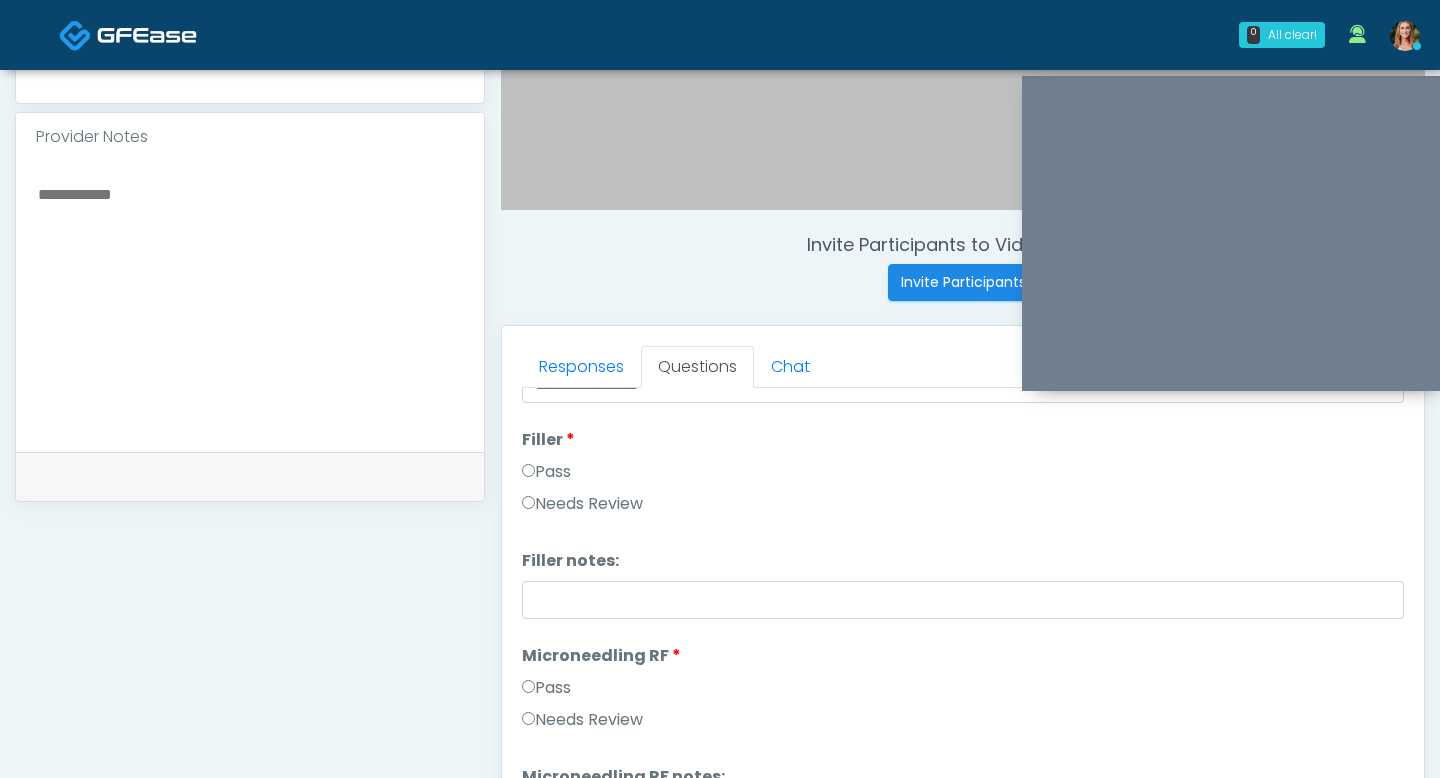 scroll, scrollTop: 270, scrollLeft: 0, axis: vertical 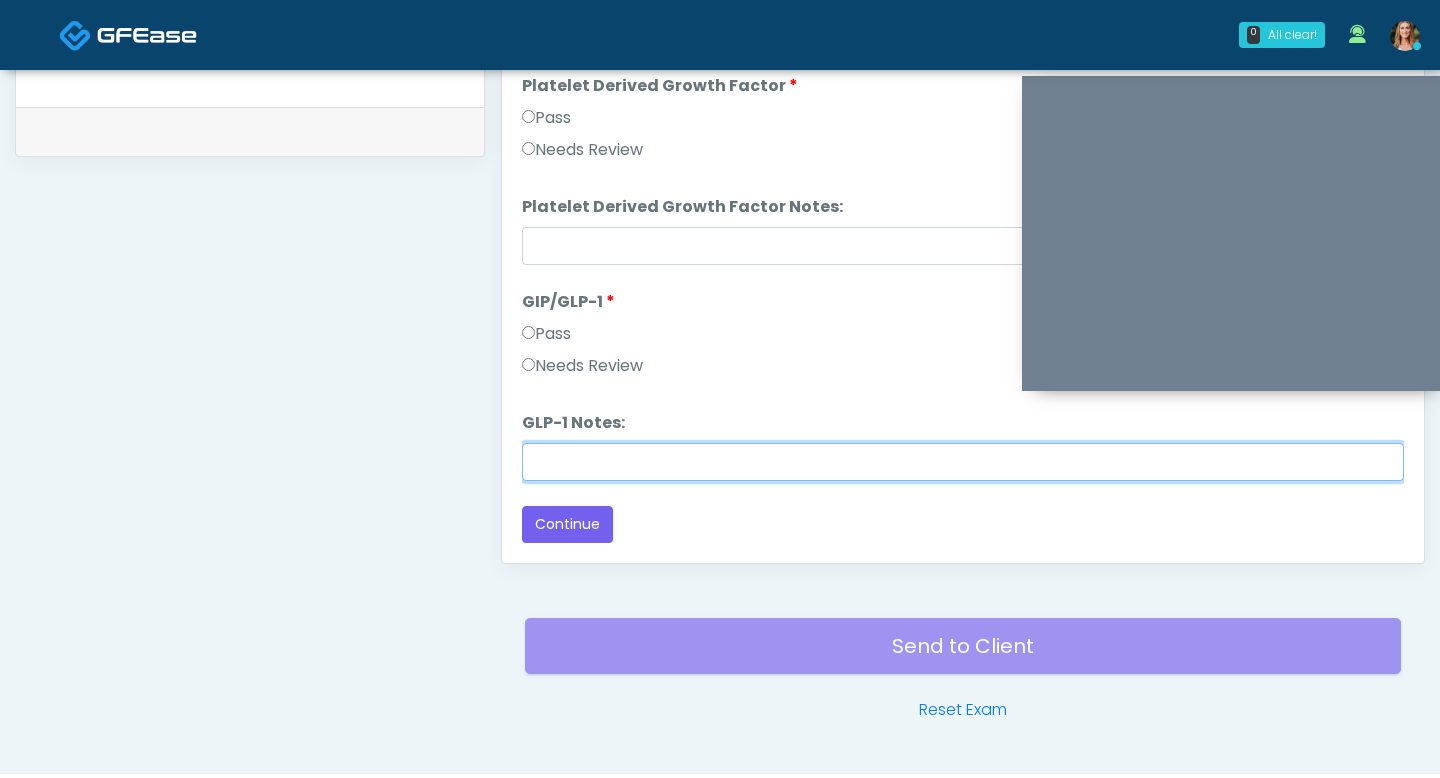 click on "GLP-1 Notes:" at bounding box center [963, 462] 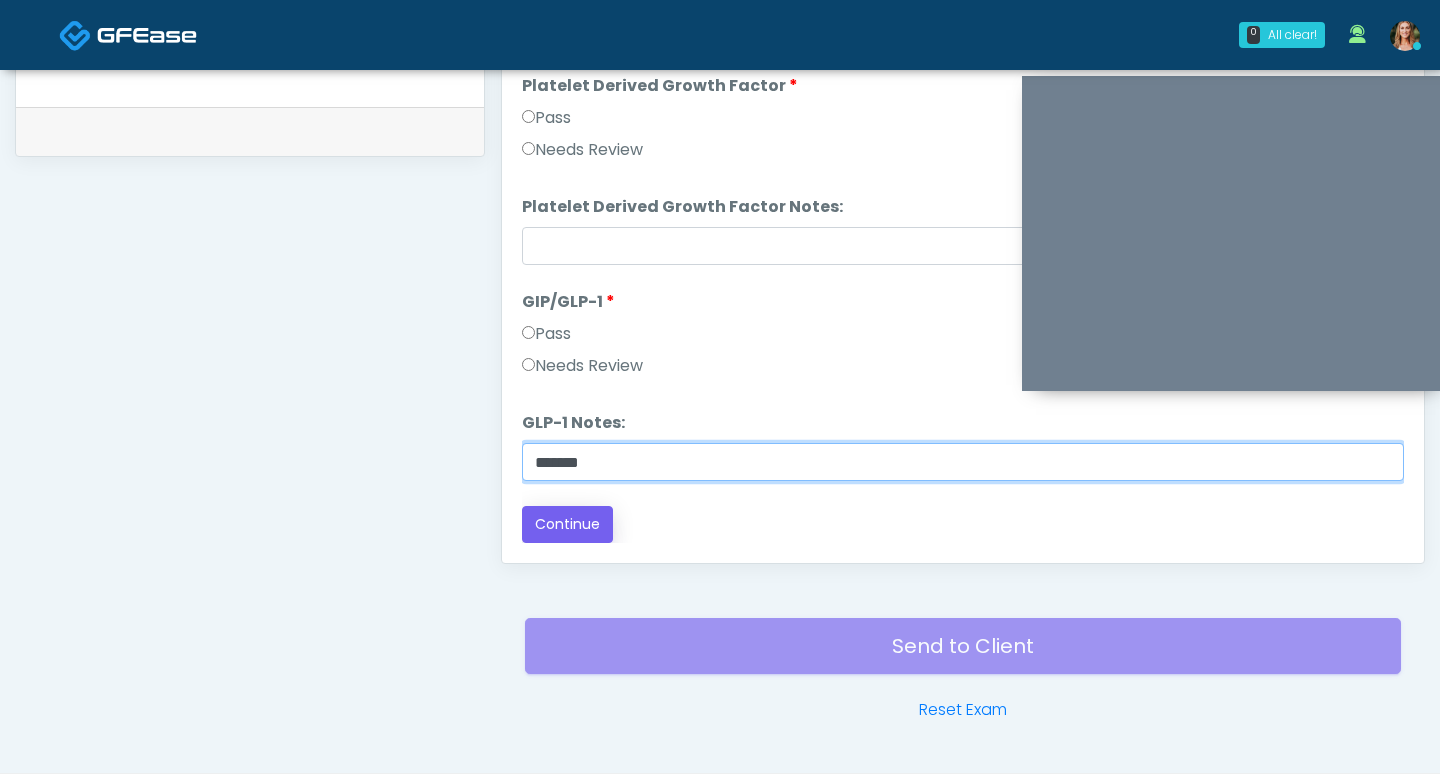 type on "*******" 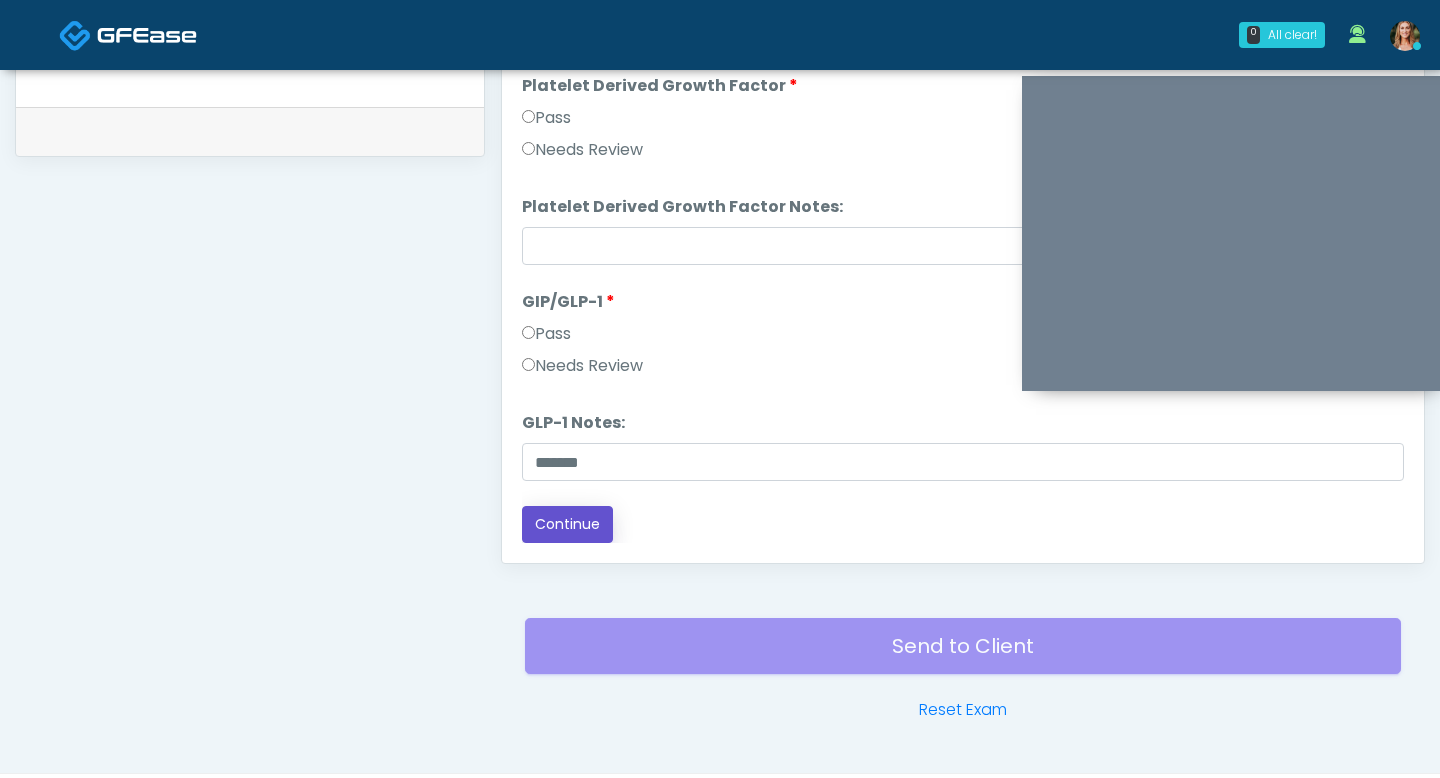 click on "Continue" at bounding box center (567, 524) 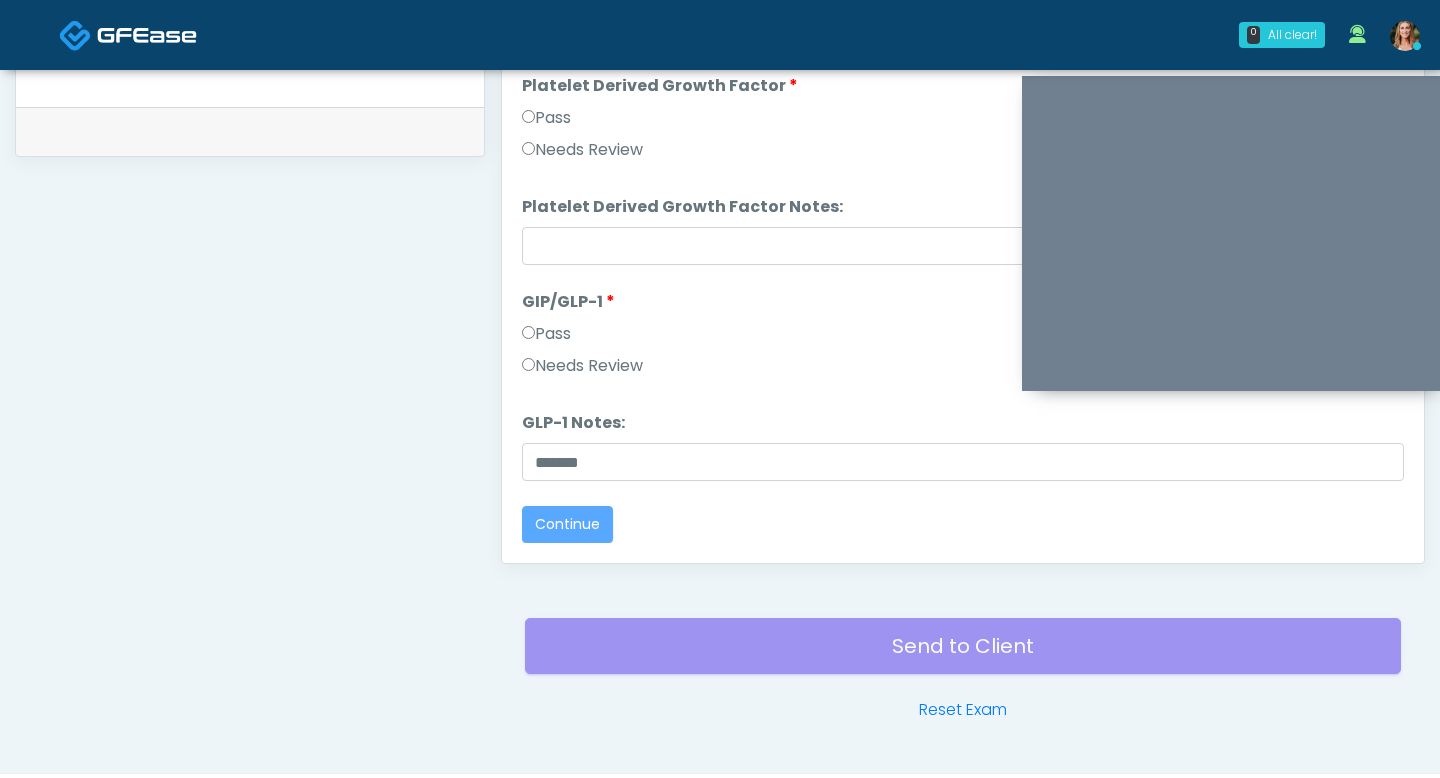 scroll, scrollTop: 0, scrollLeft: 0, axis: both 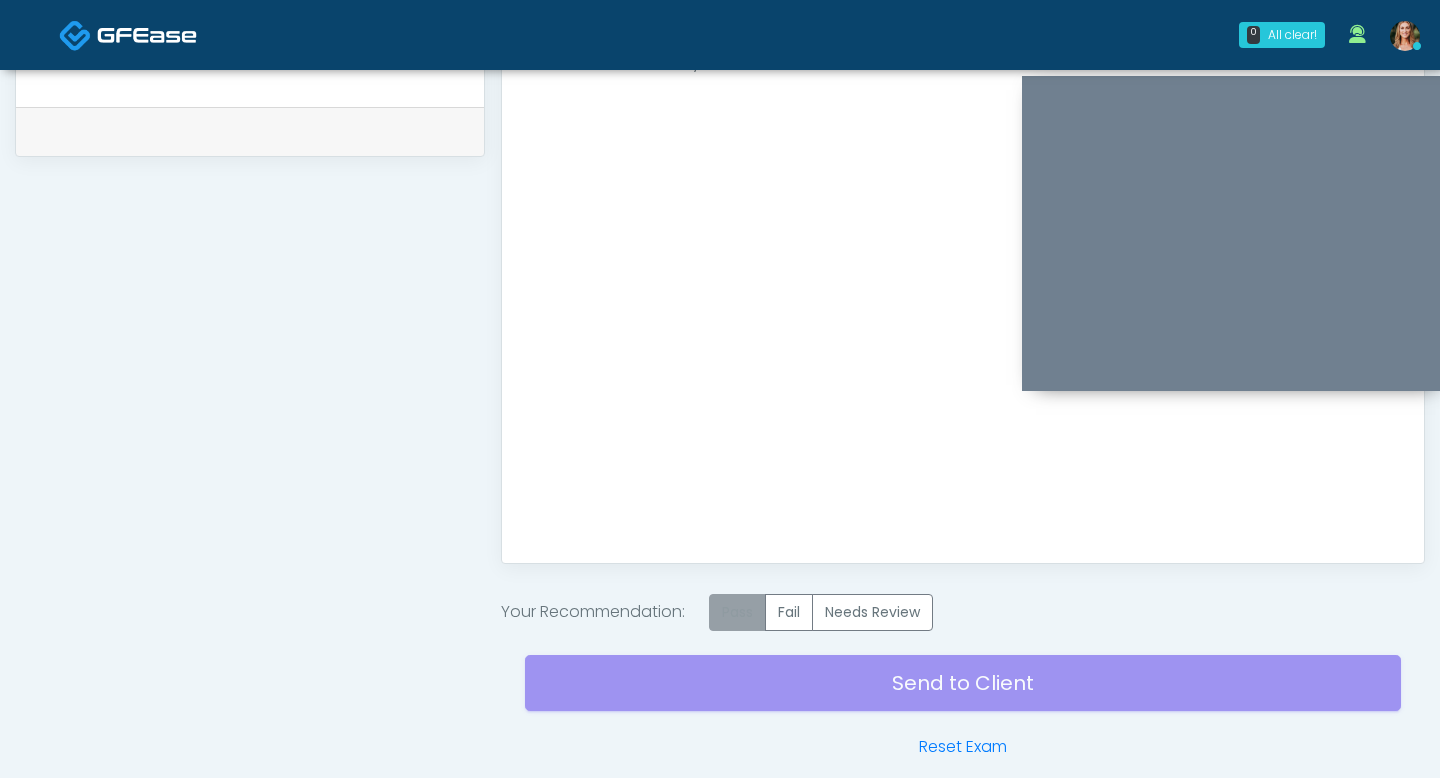 click on "Pass" at bounding box center [737, 612] 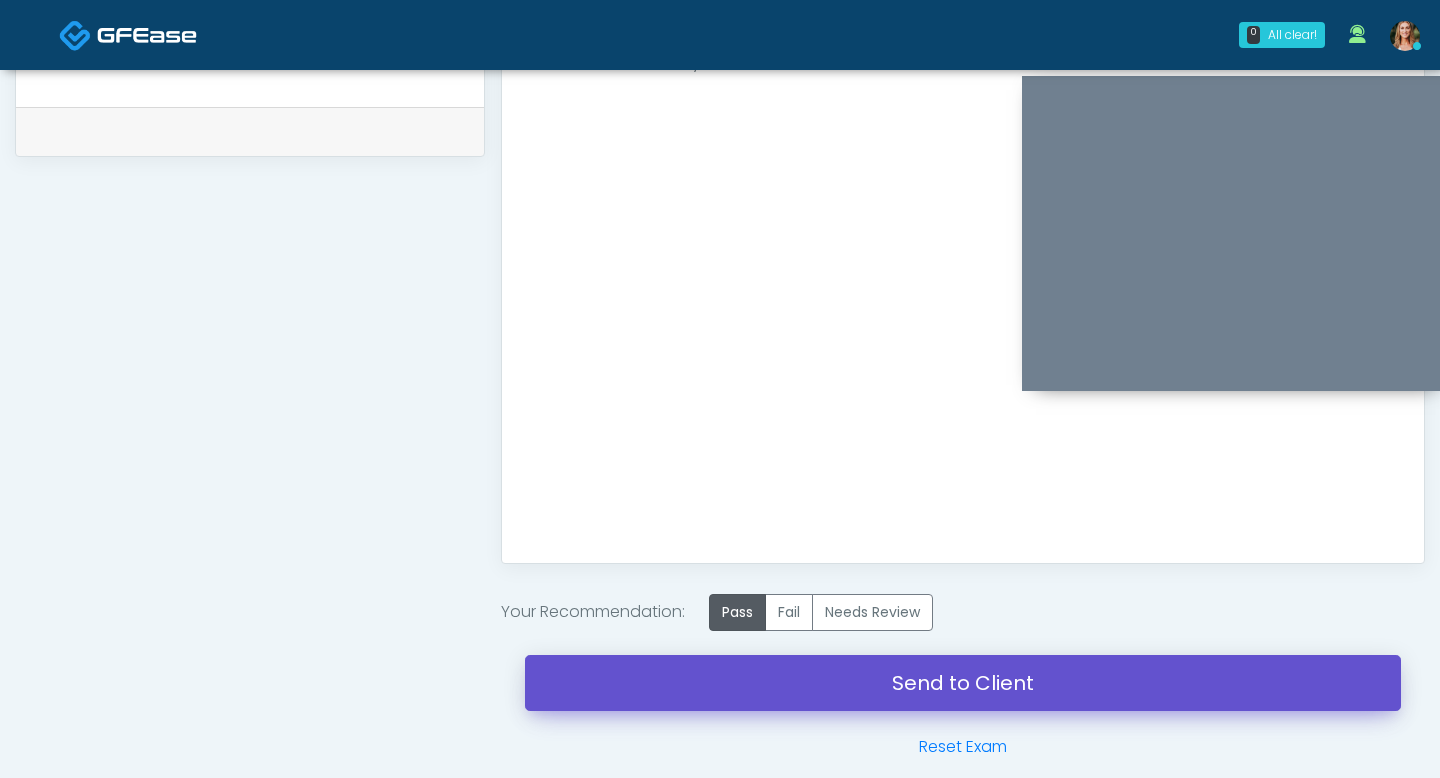click on "Send to Client" at bounding box center [963, 683] 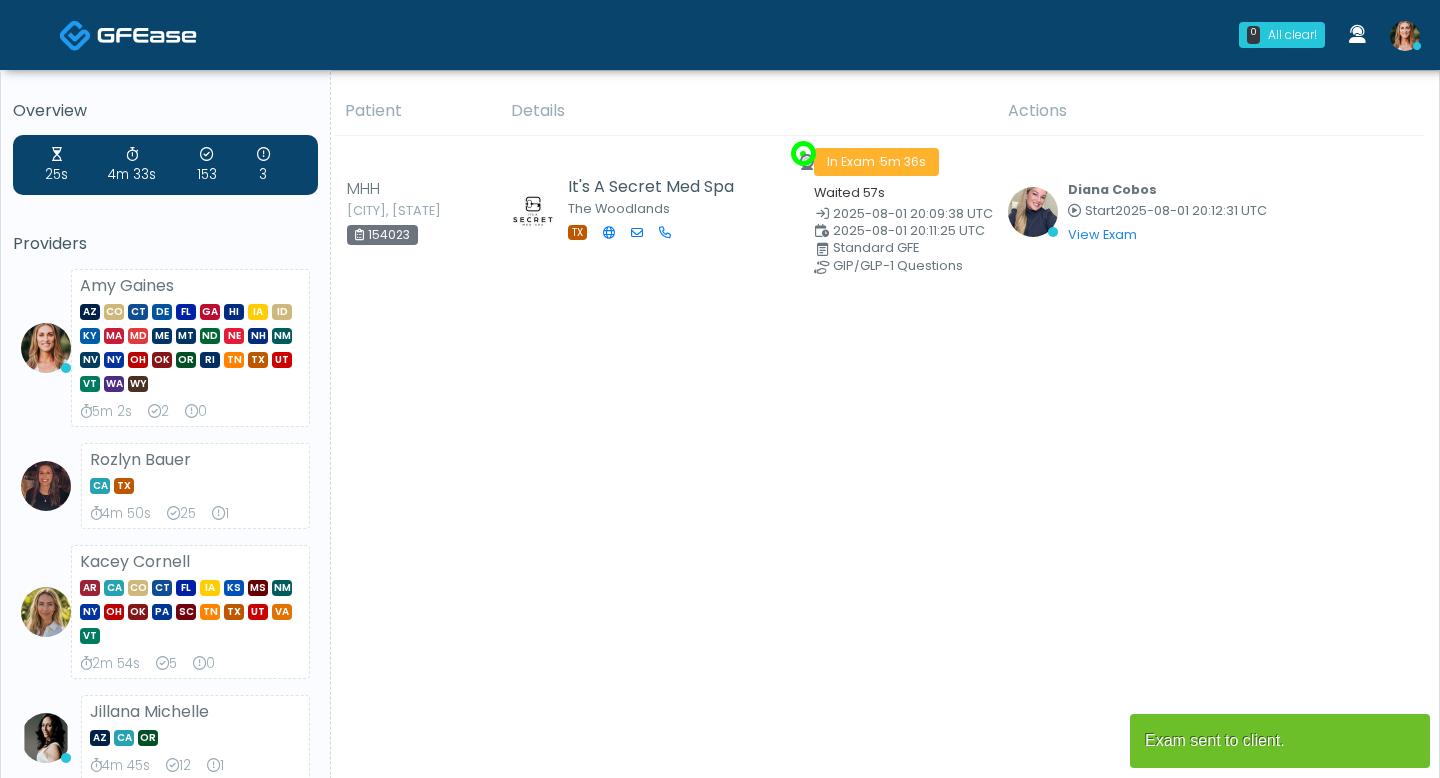 scroll, scrollTop: 0, scrollLeft: 0, axis: both 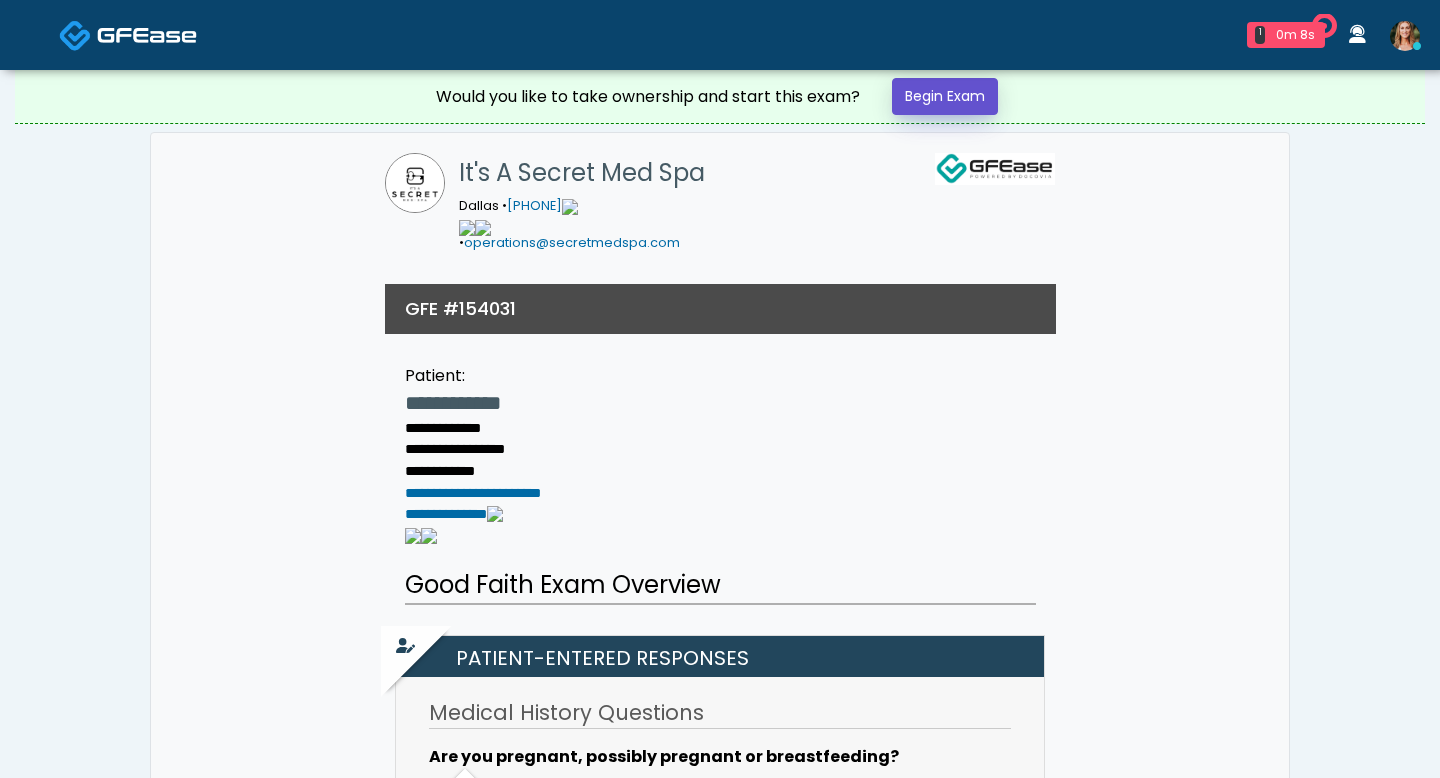 click on "Begin Exam" at bounding box center [945, 96] 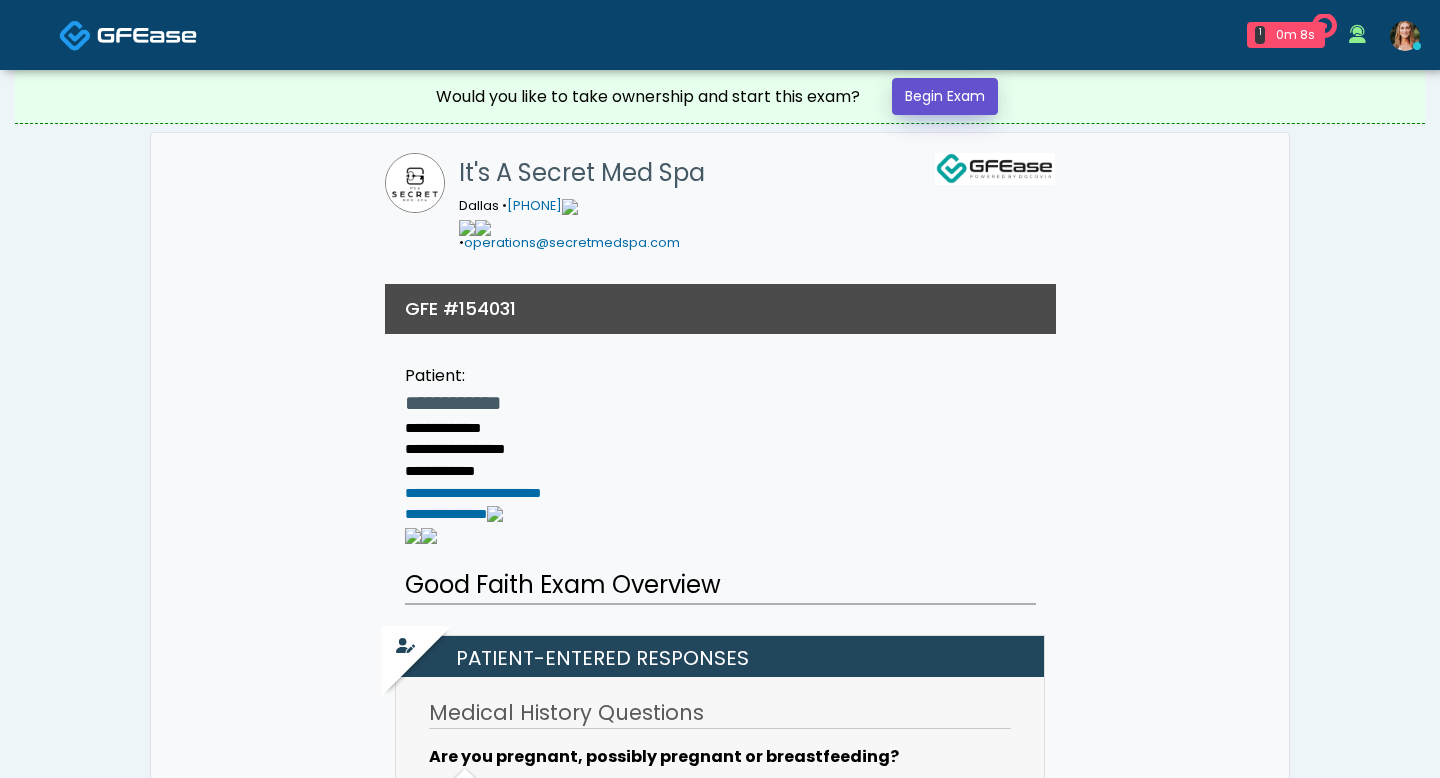 scroll, scrollTop: 0, scrollLeft: 0, axis: both 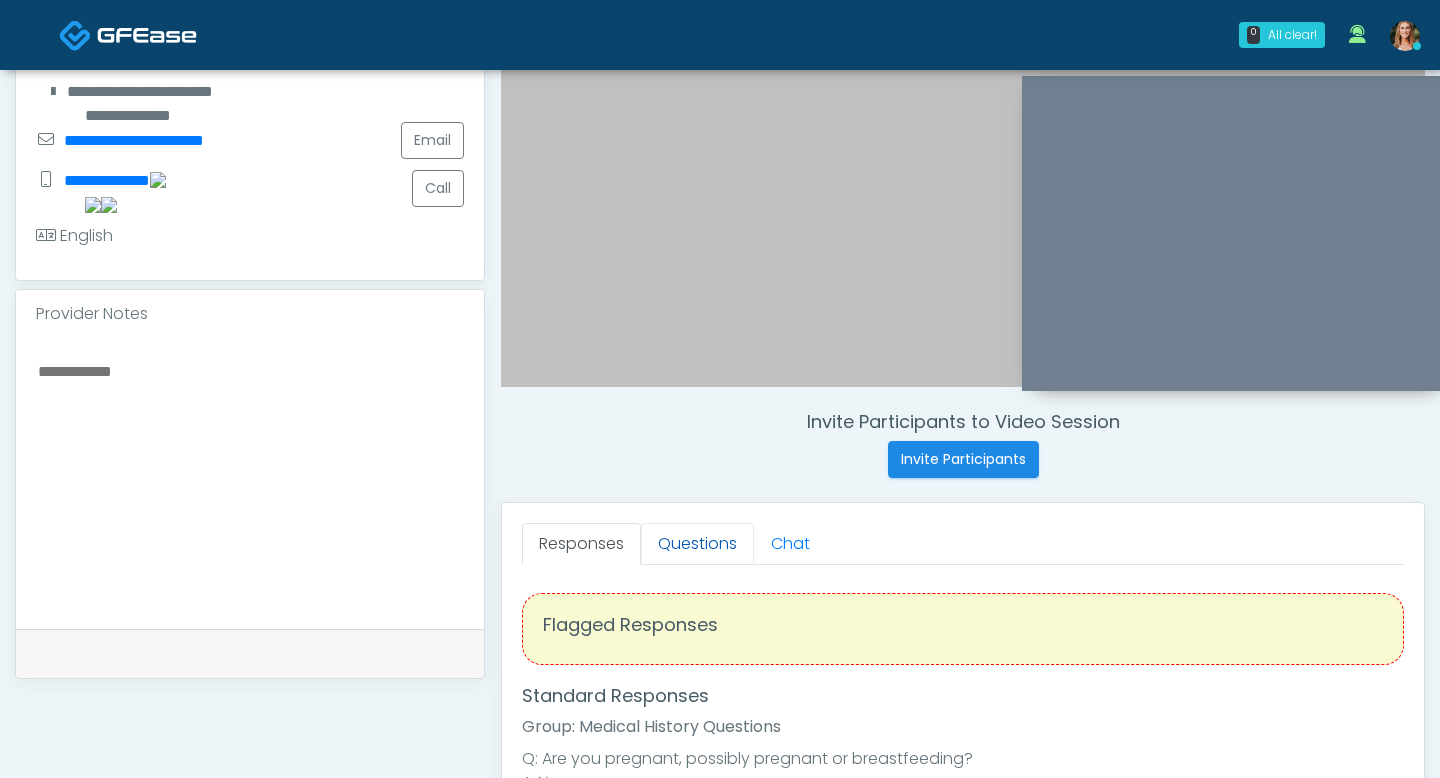 click on "Questions" at bounding box center (697, 544) 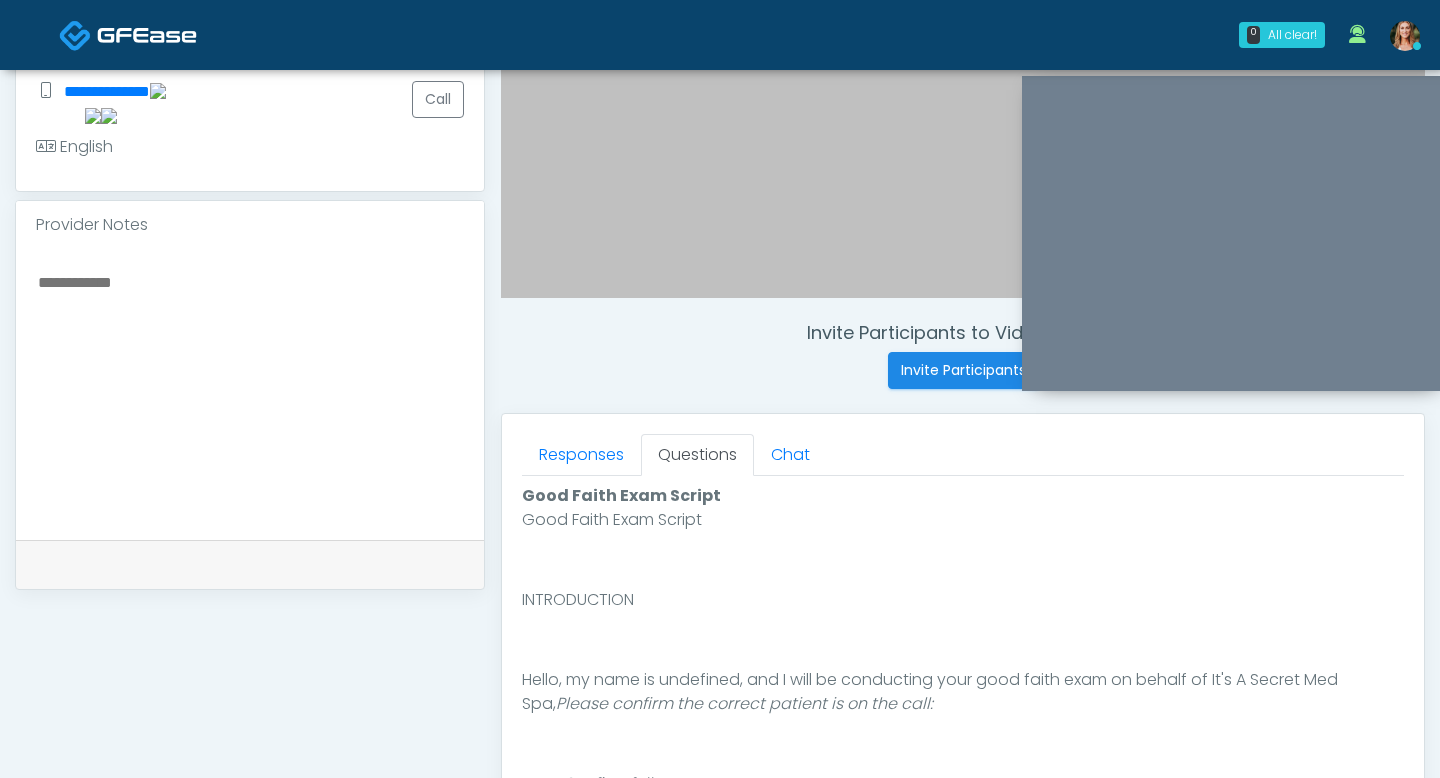 scroll, scrollTop: 563, scrollLeft: 0, axis: vertical 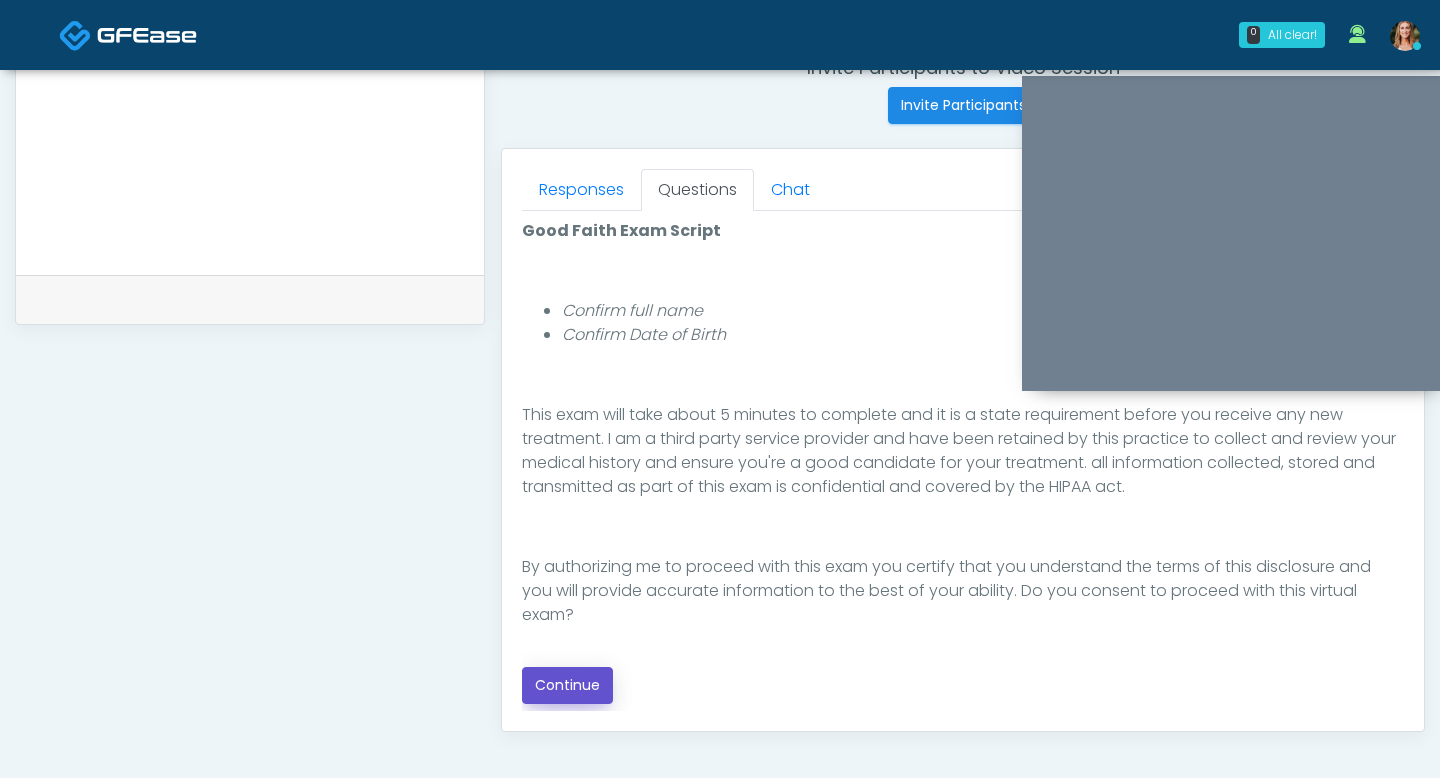 click on "Continue" at bounding box center [567, 685] 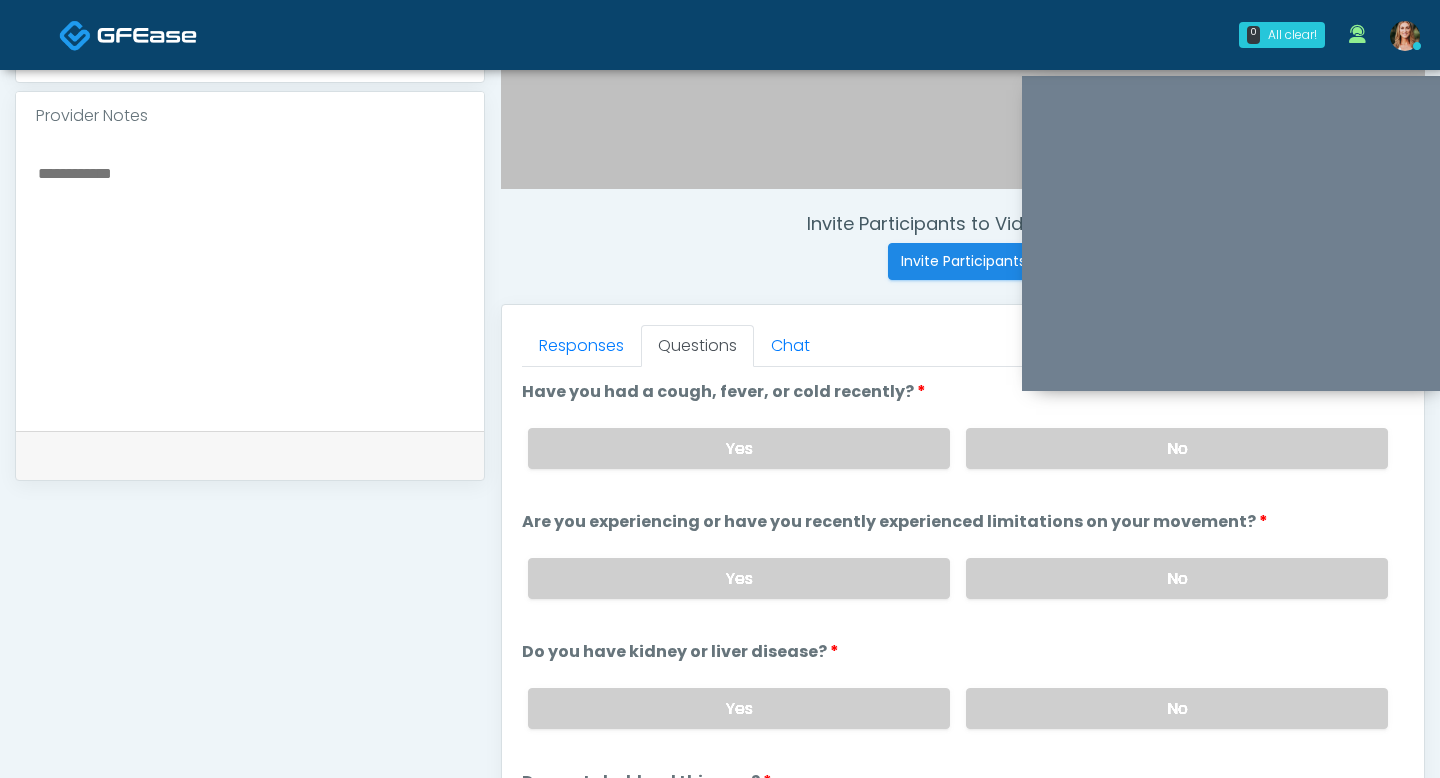 scroll, scrollTop: 632, scrollLeft: 0, axis: vertical 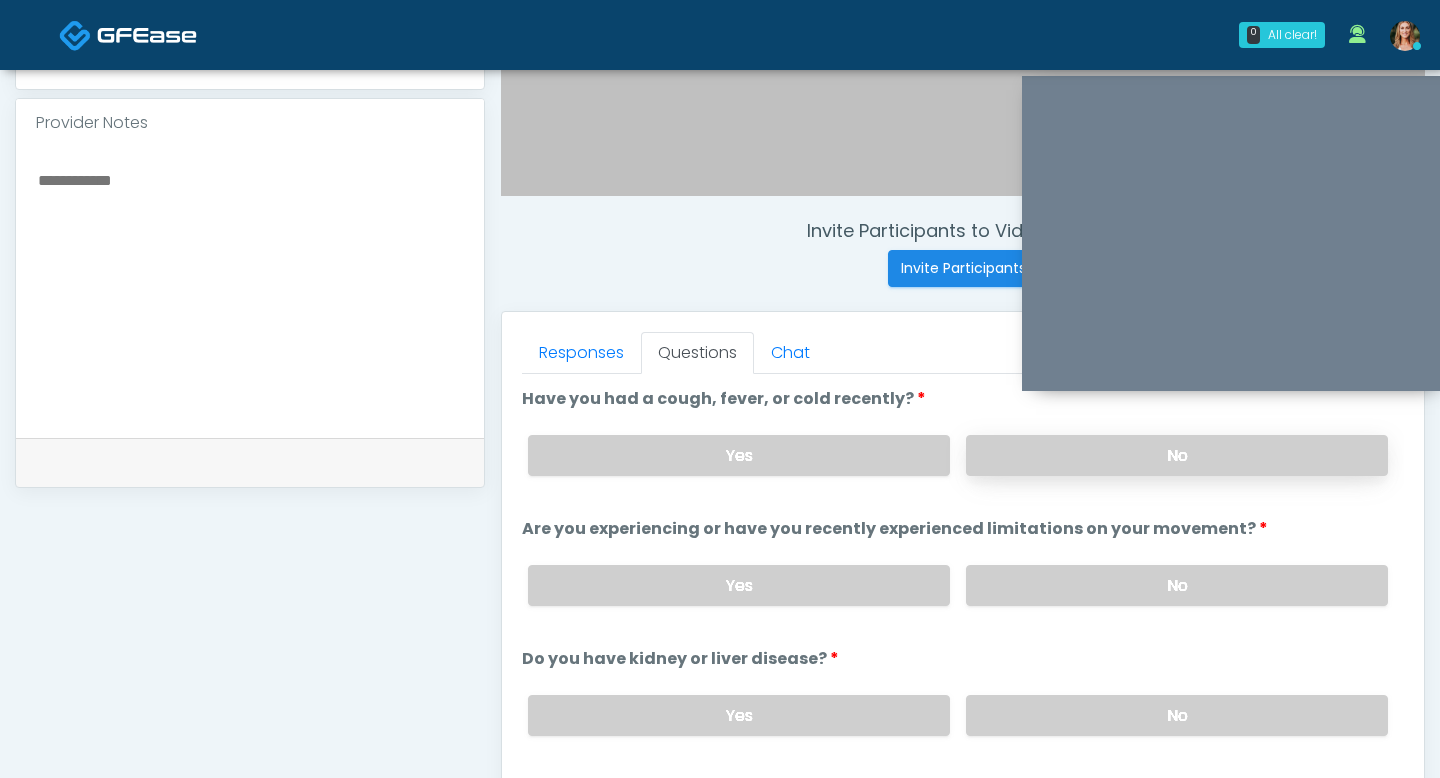 click on "No" at bounding box center [1177, 455] 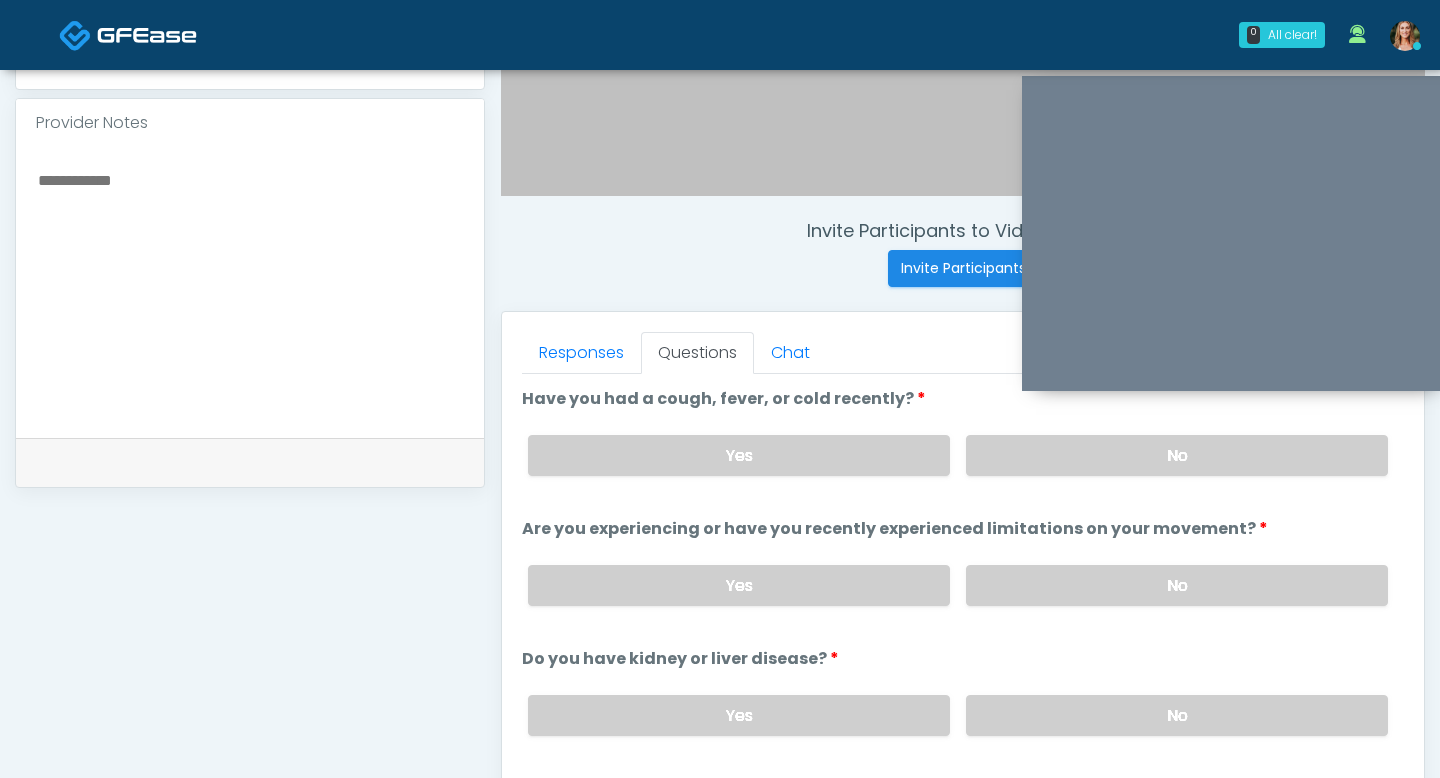scroll, scrollTop: 1, scrollLeft: 0, axis: vertical 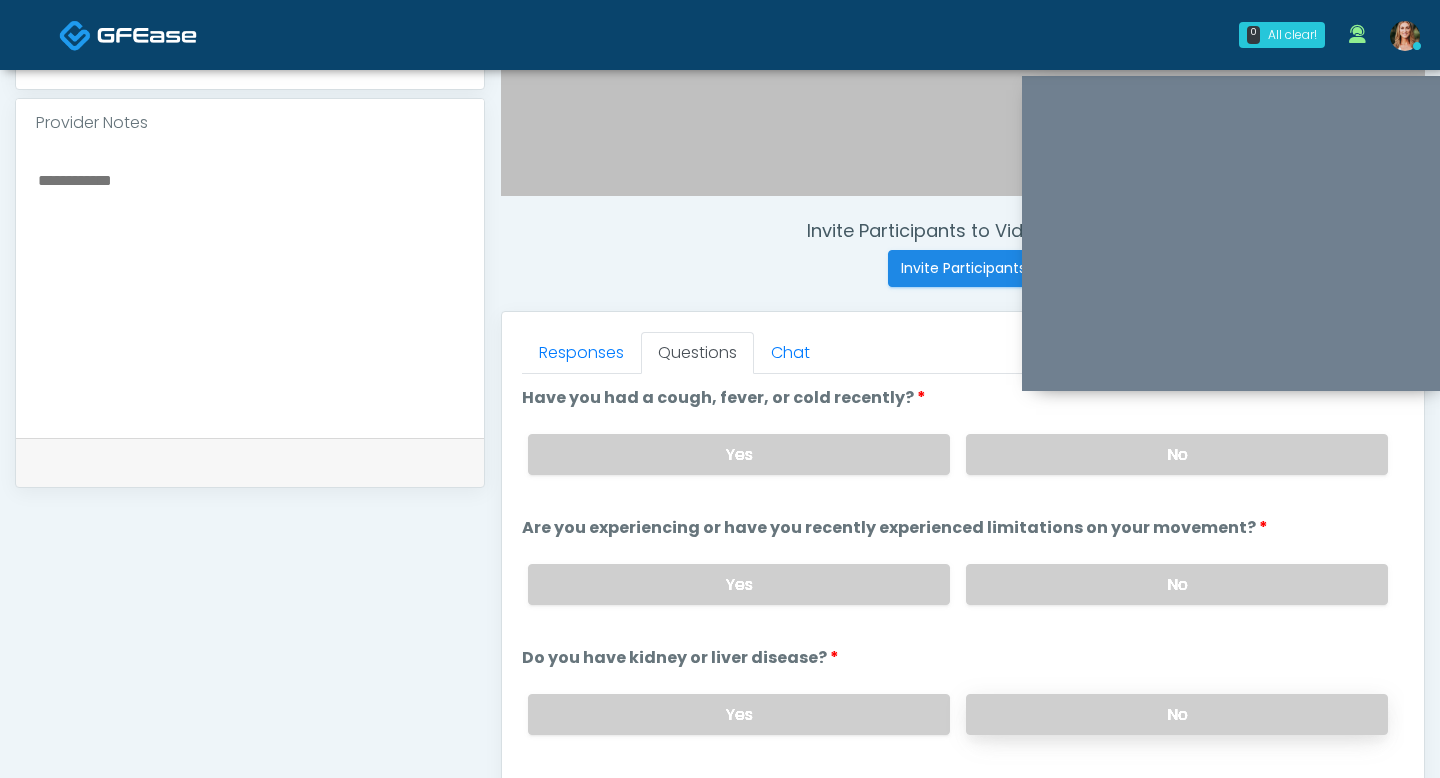 click on "No" at bounding box center (1177, 714) 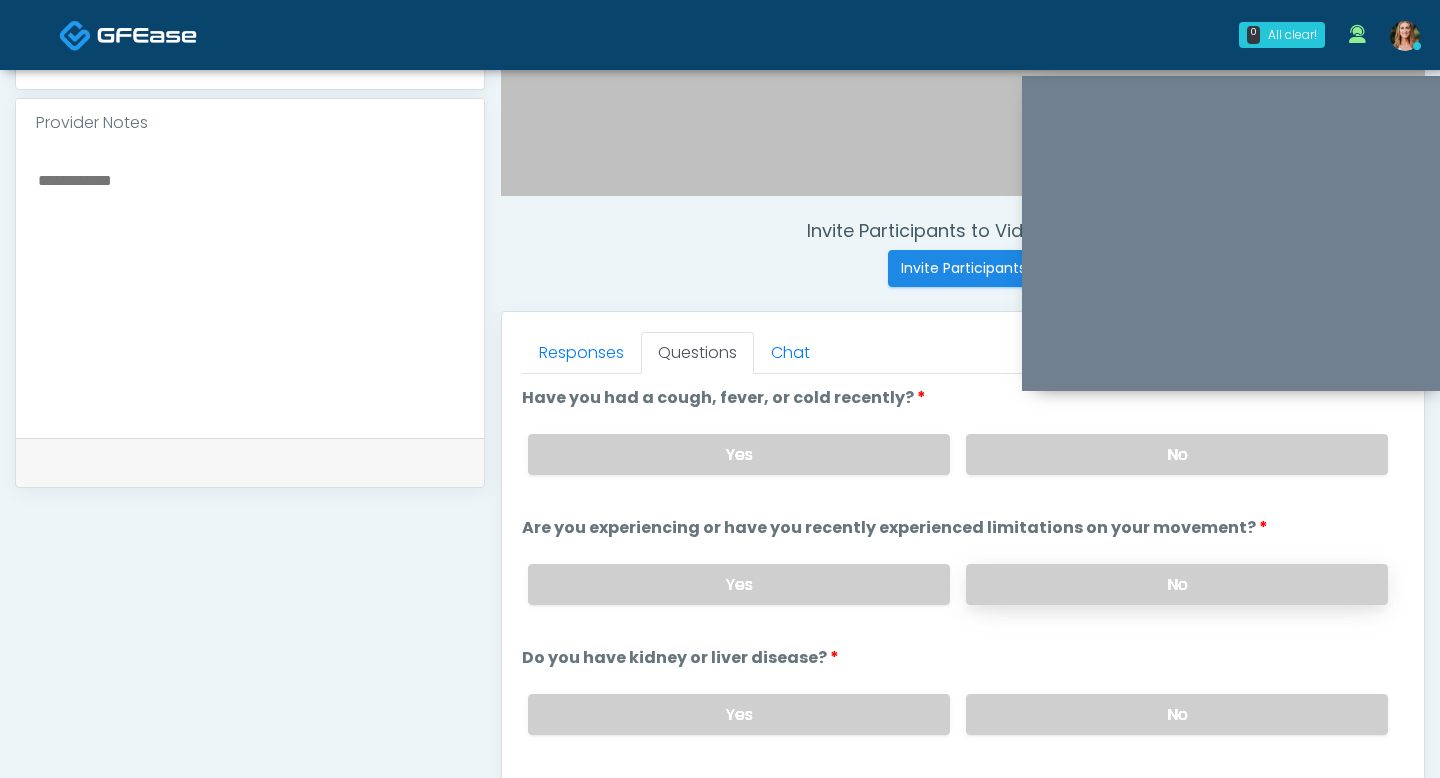 click on "No" at bounding box center [1177, 584] 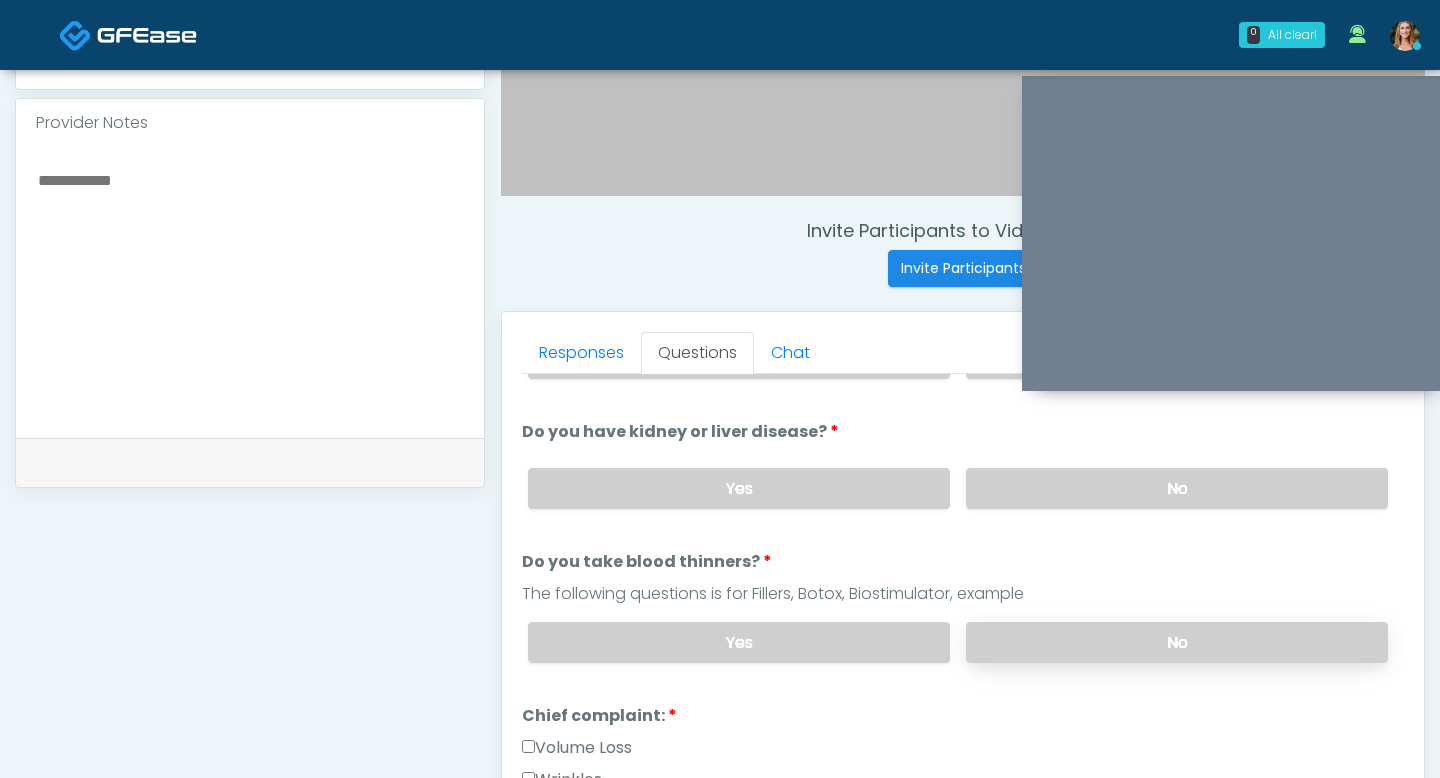 click on "No" at bounding box center [1177, 642] 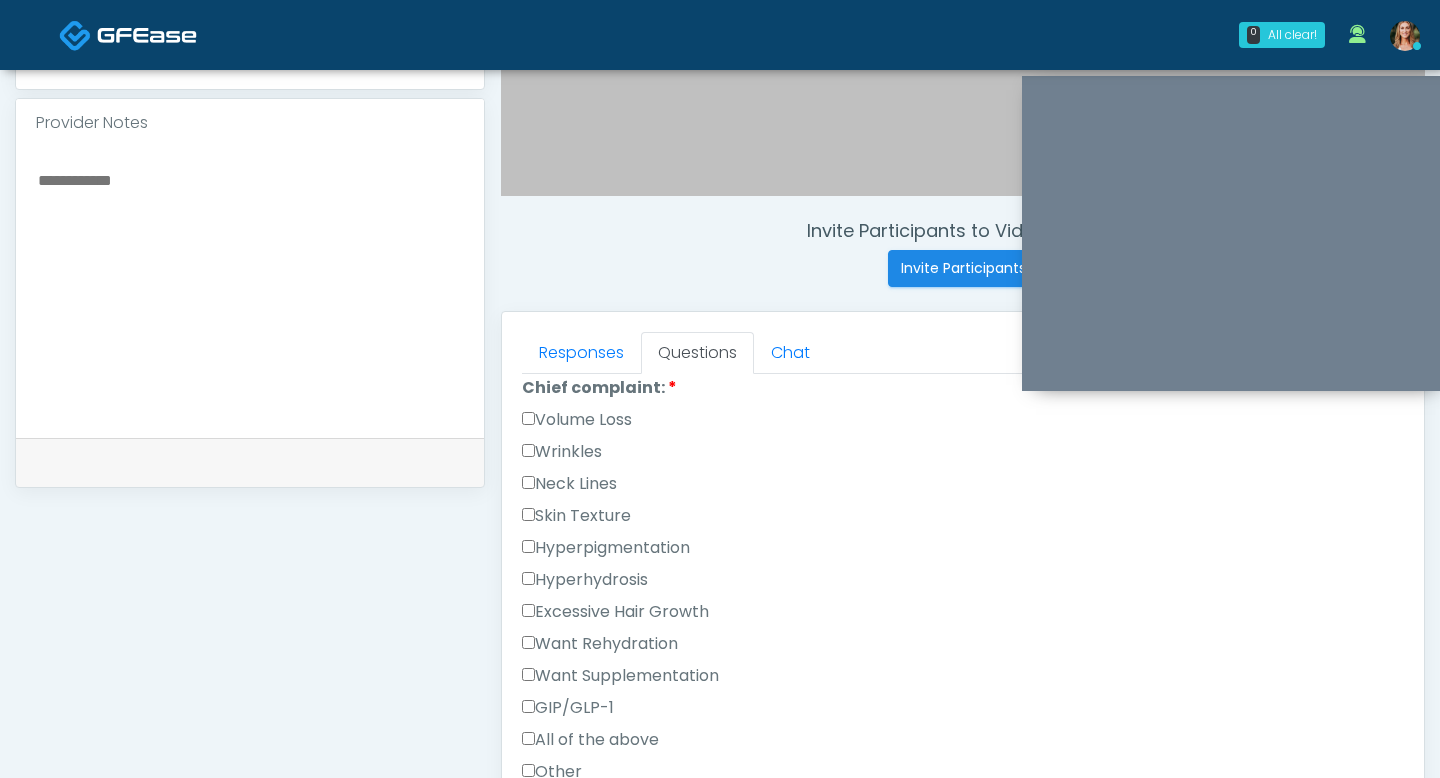 scroll, scrollTop: 565, scrollLeft: 0, axis: vertical 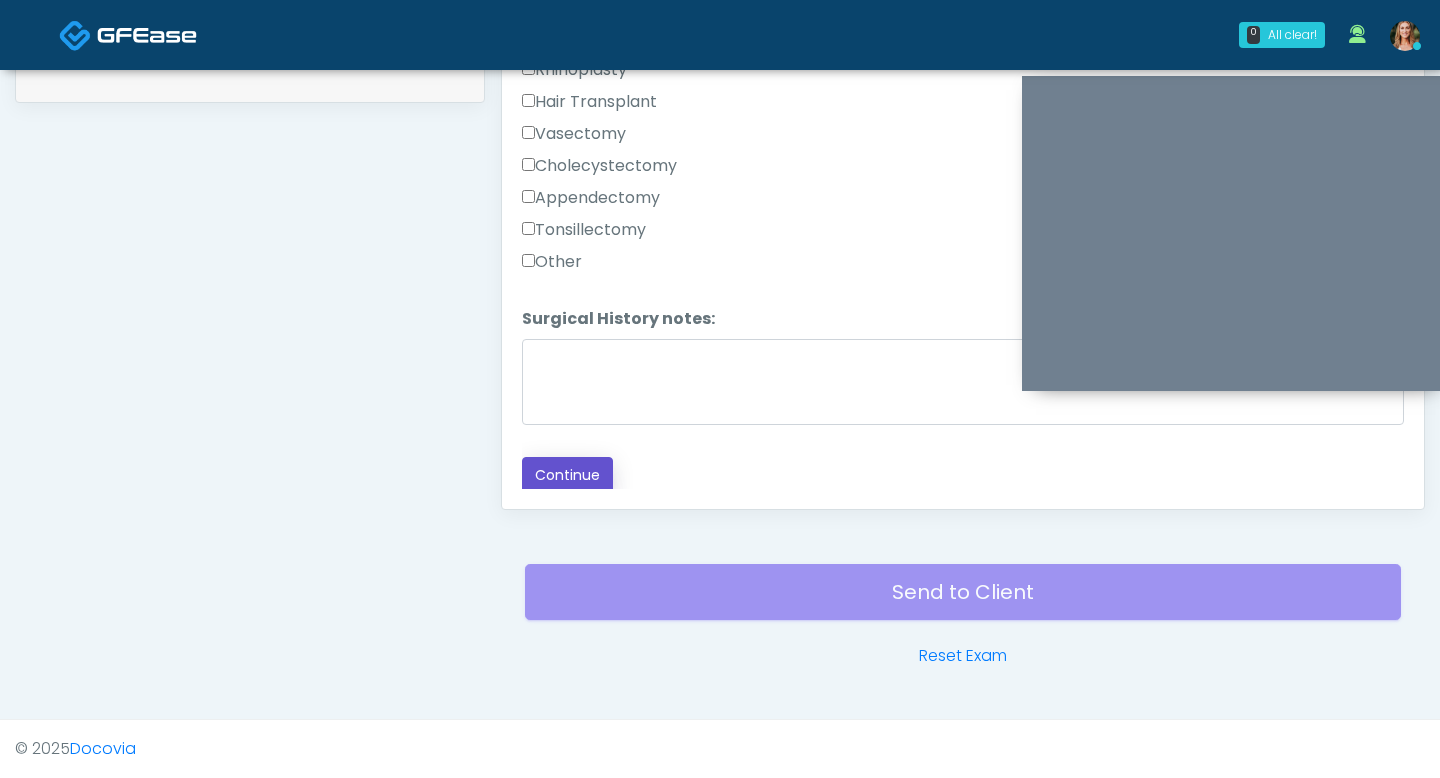 click on "Continue" at bounding box center [567, 475] 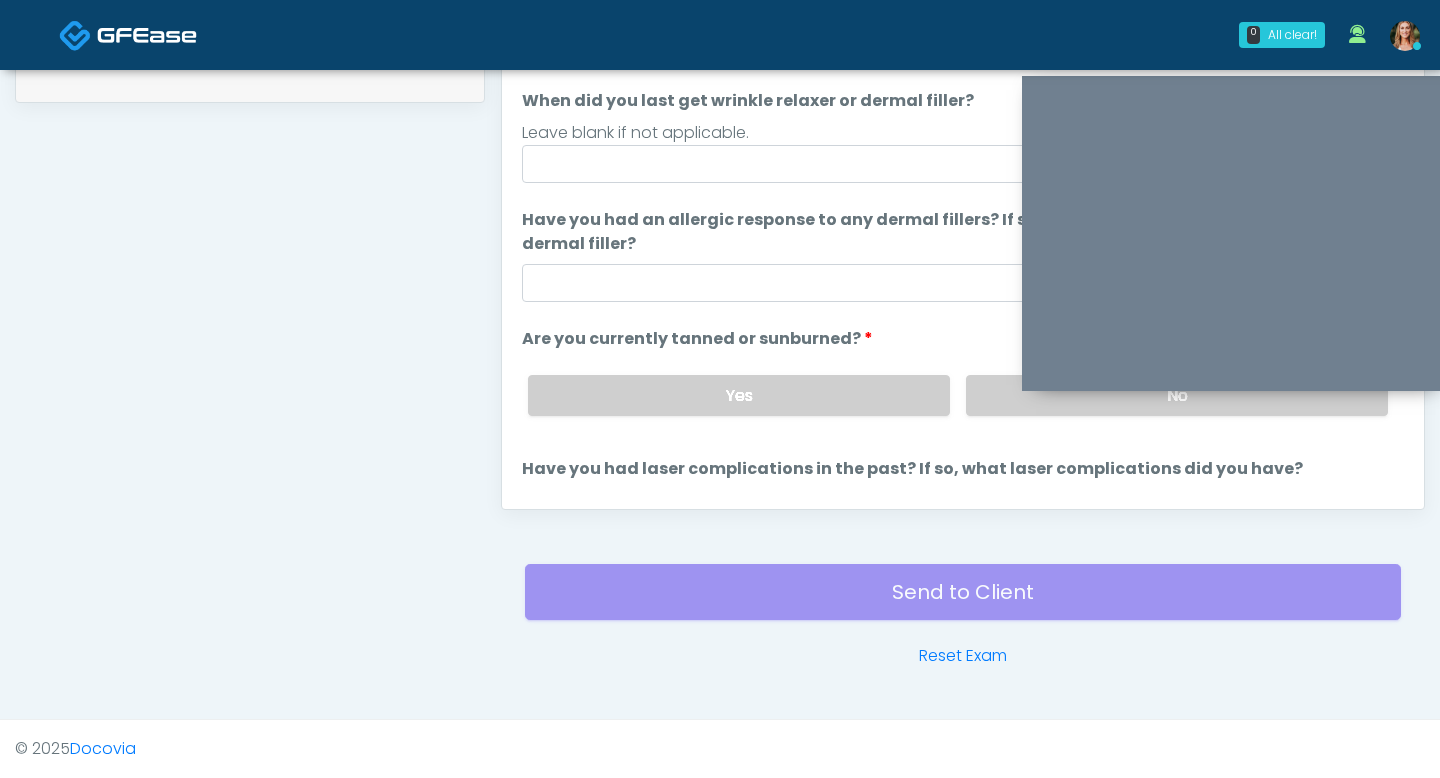 scroll, scrollTop: 0, scrollLeft: 0, axis: both 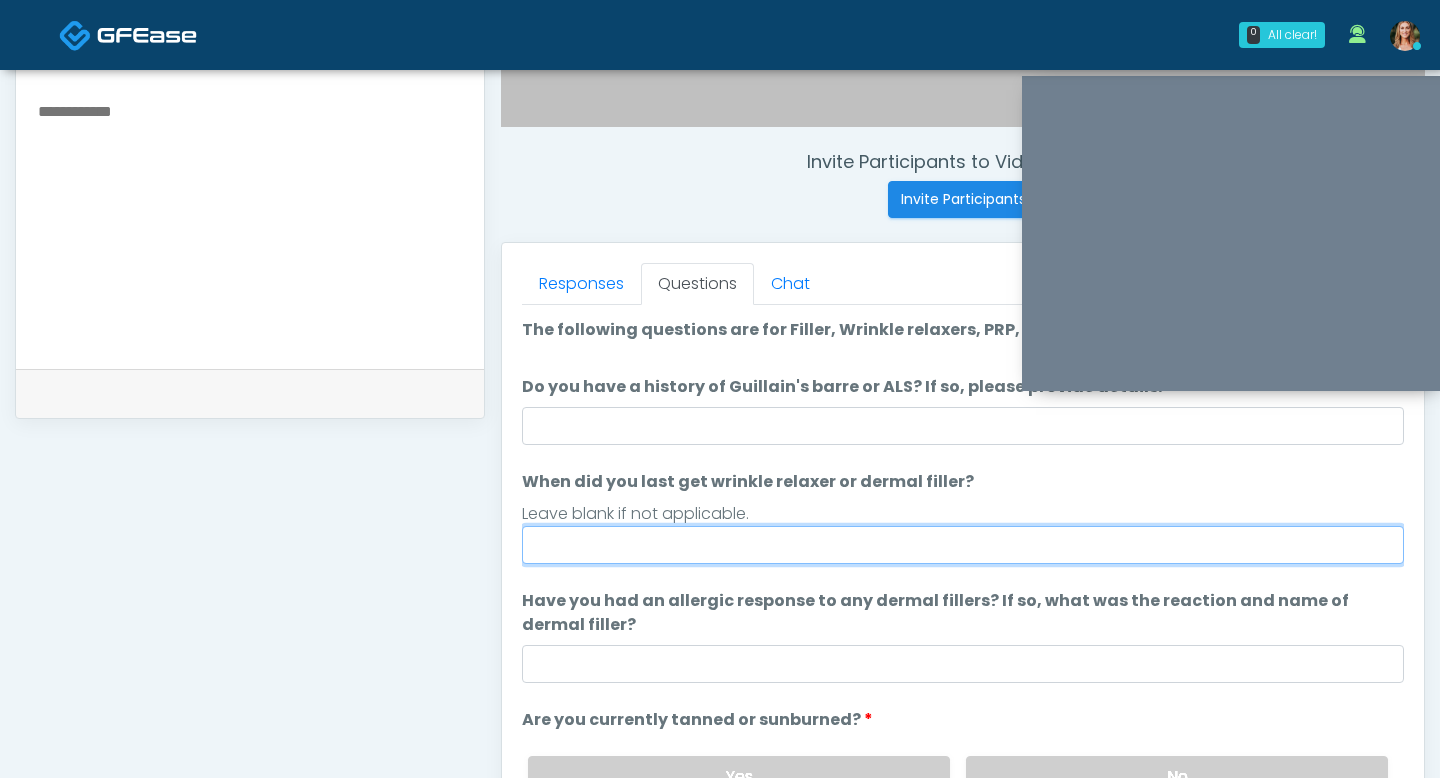 click on "When did you last get wrinkle relaxer or dermal filler?" at bounding box center [963, 545] 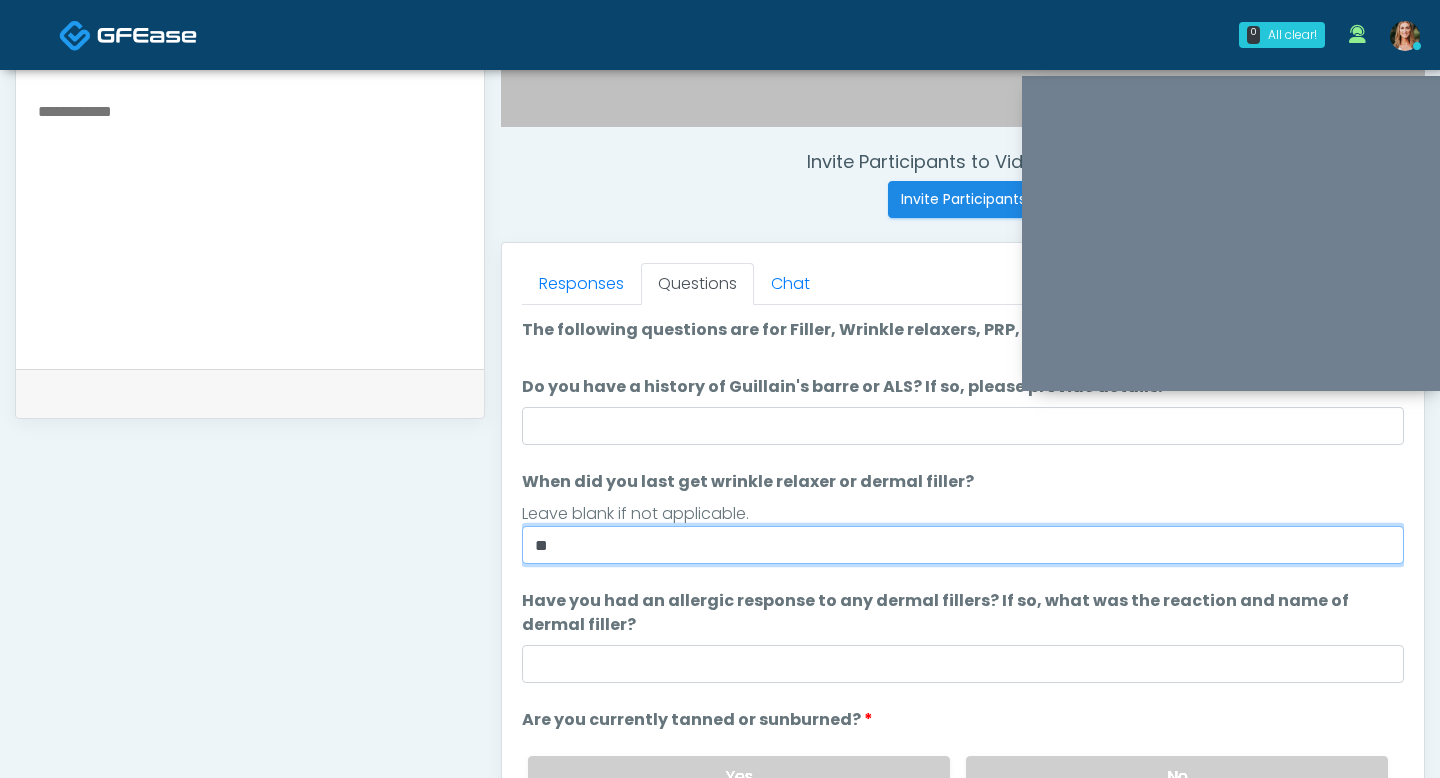 type on "**" 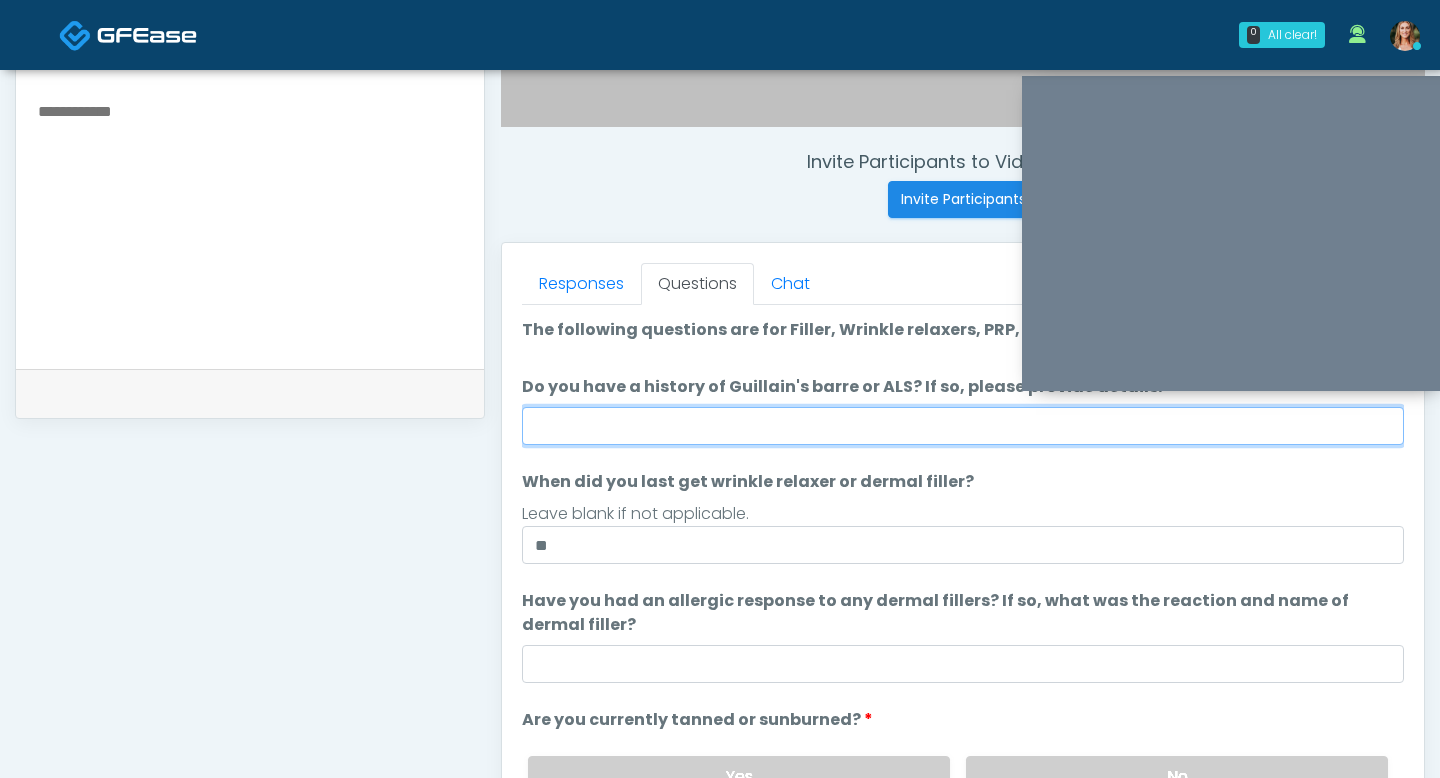 click on "Do you have a history of Guillain's barre or ALS? If so, please provide details." at bounding box center (963, 426) 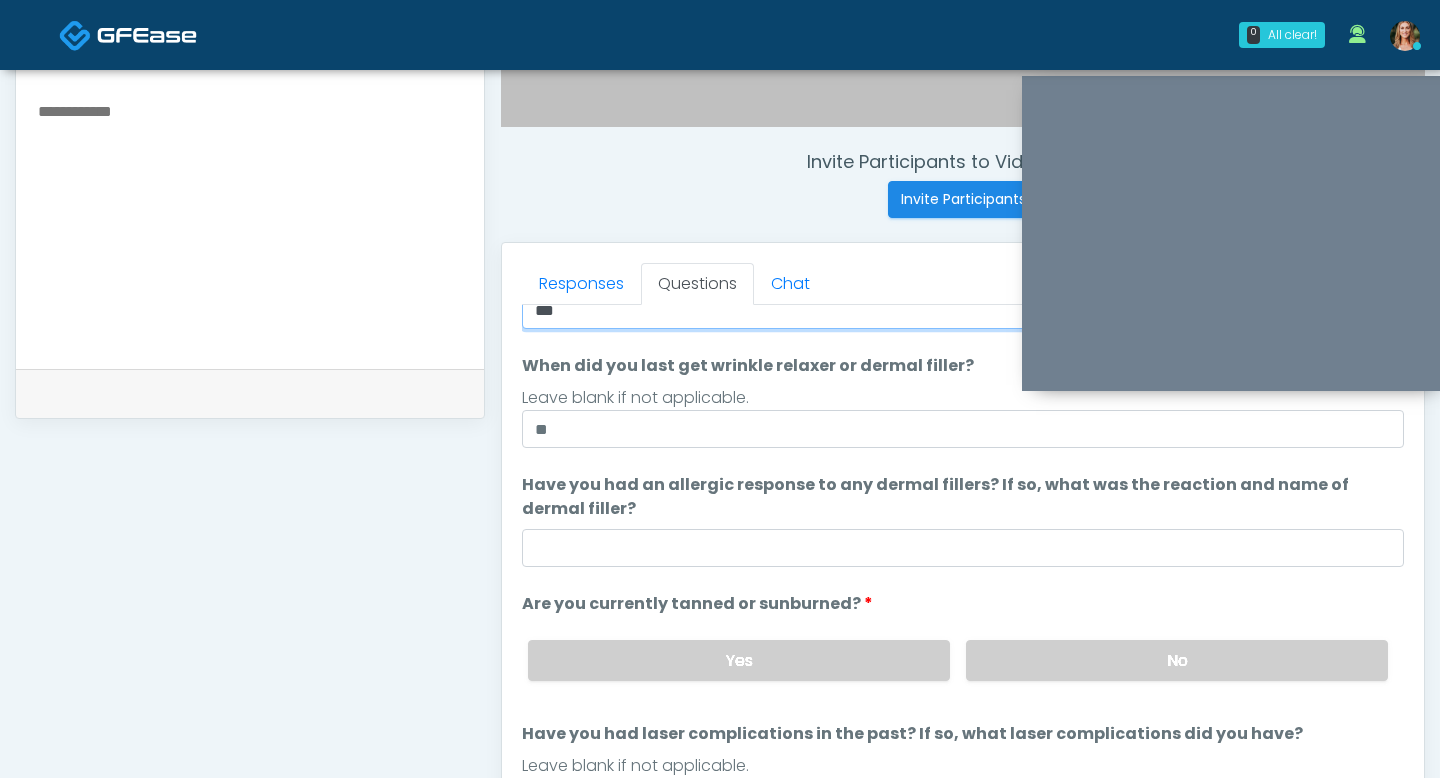 scroll, scrollTop: 118, scrollLeft: 0, axis: vertical 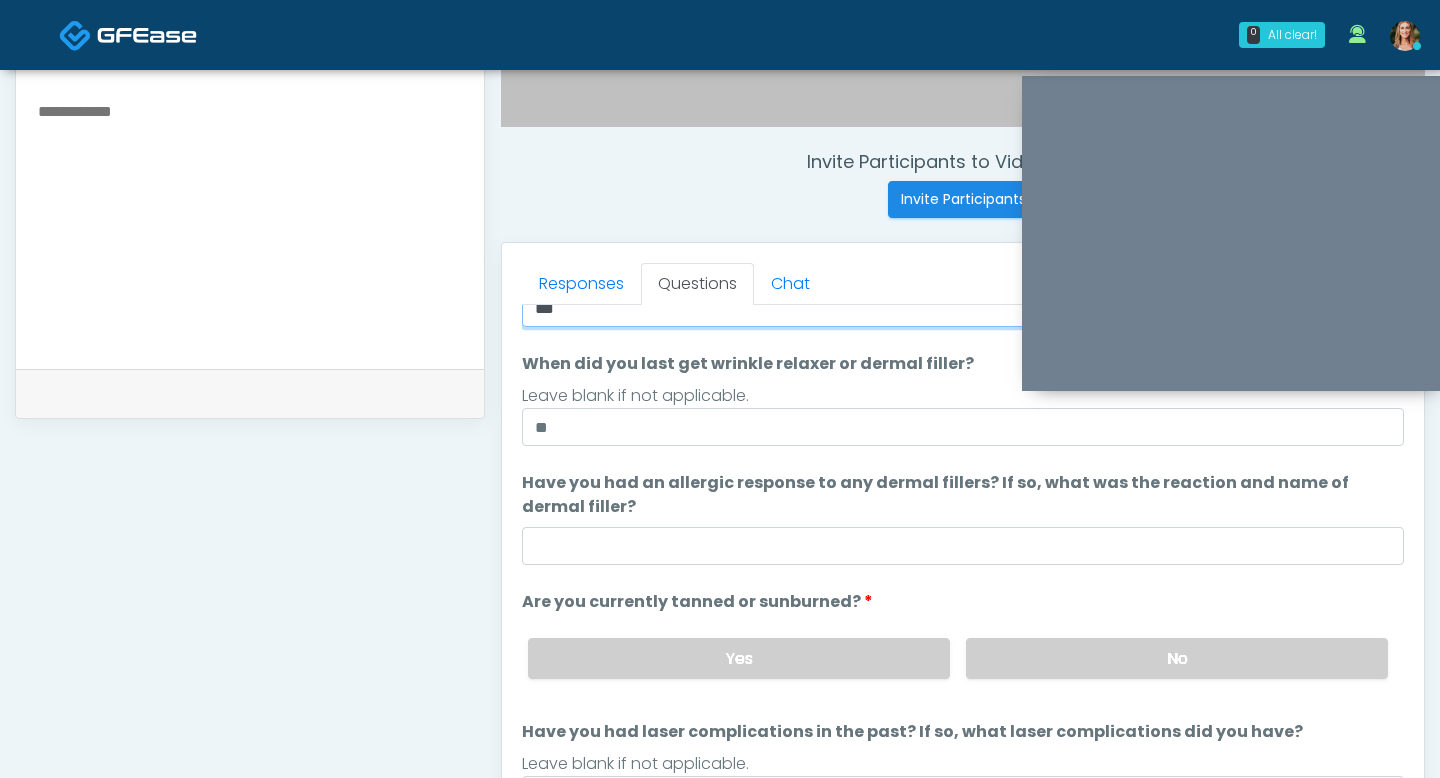 type on "**" 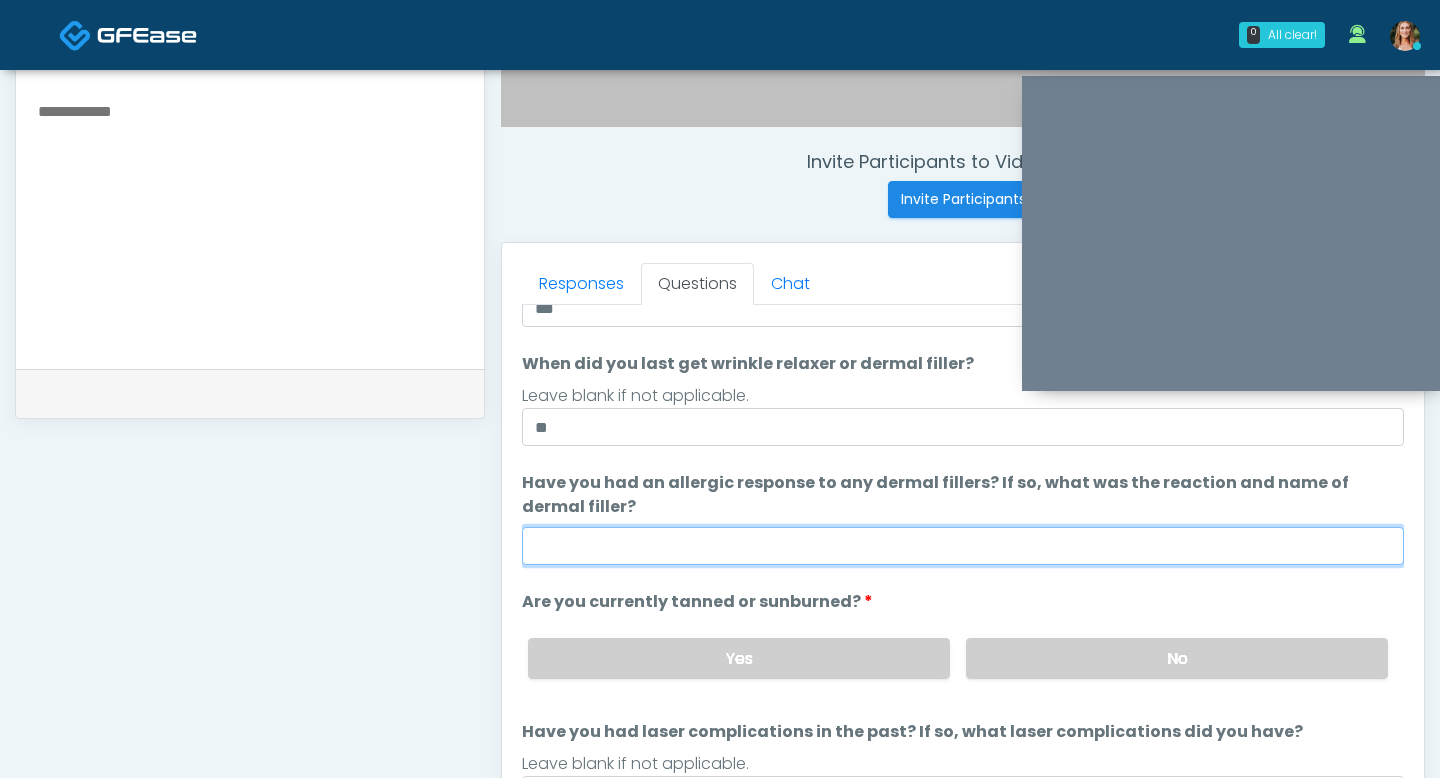 click on "Have you had an allergic response to any dermal fillers? If so, what was the reaction and name of dermal filler?" at bounding box center [963, 546] 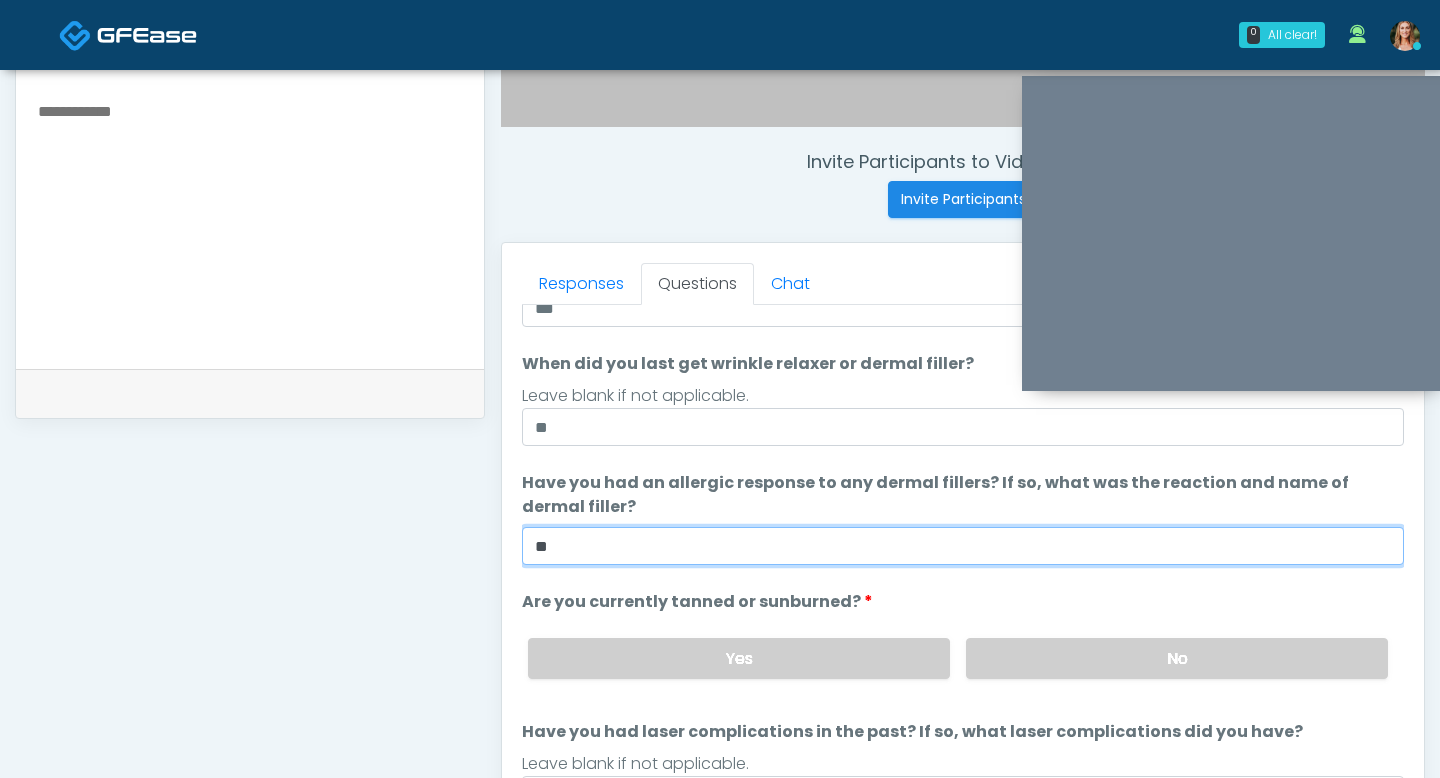type on "**" 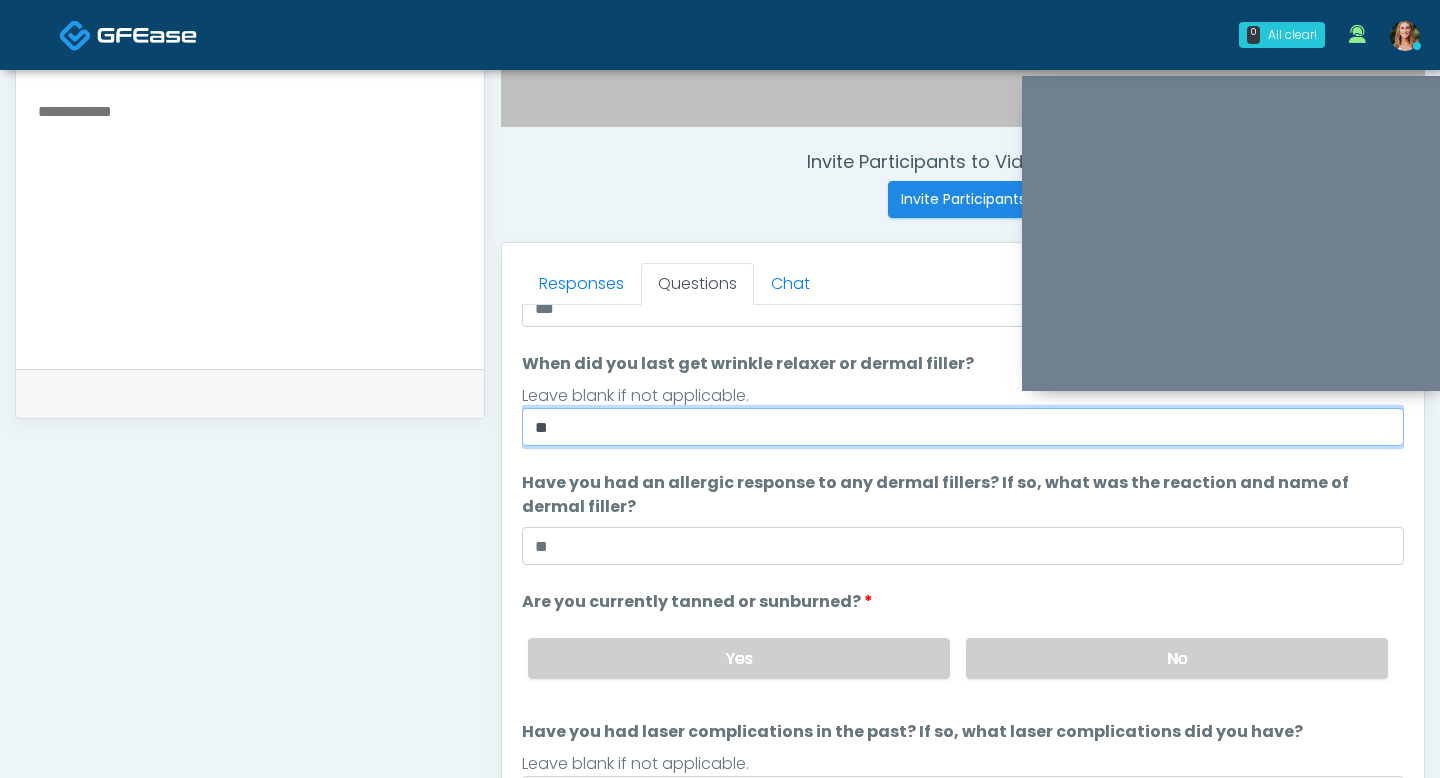 click on "**" at bounding box center [963, 427] 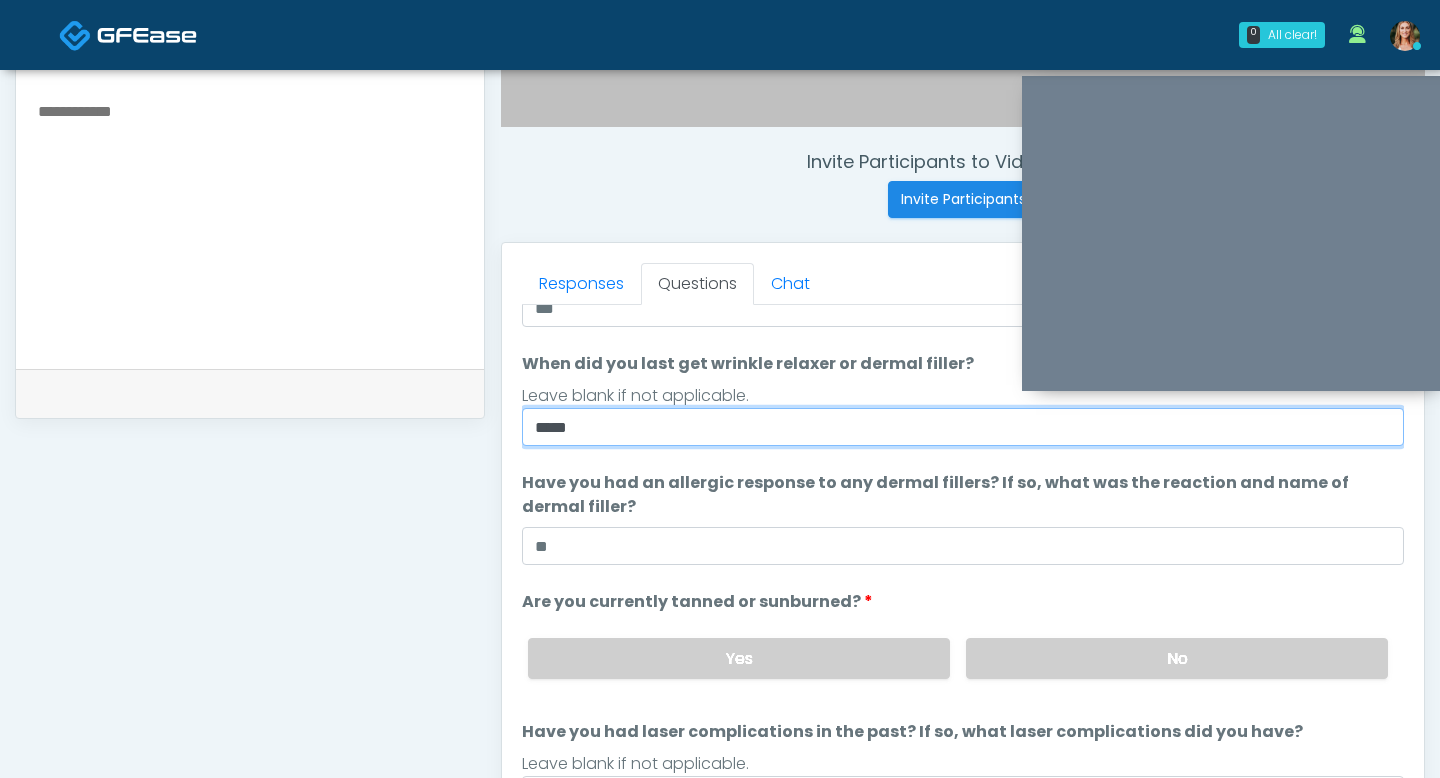 scroll, scrollTop: 188, scrollLeft: 0, axis: vertical 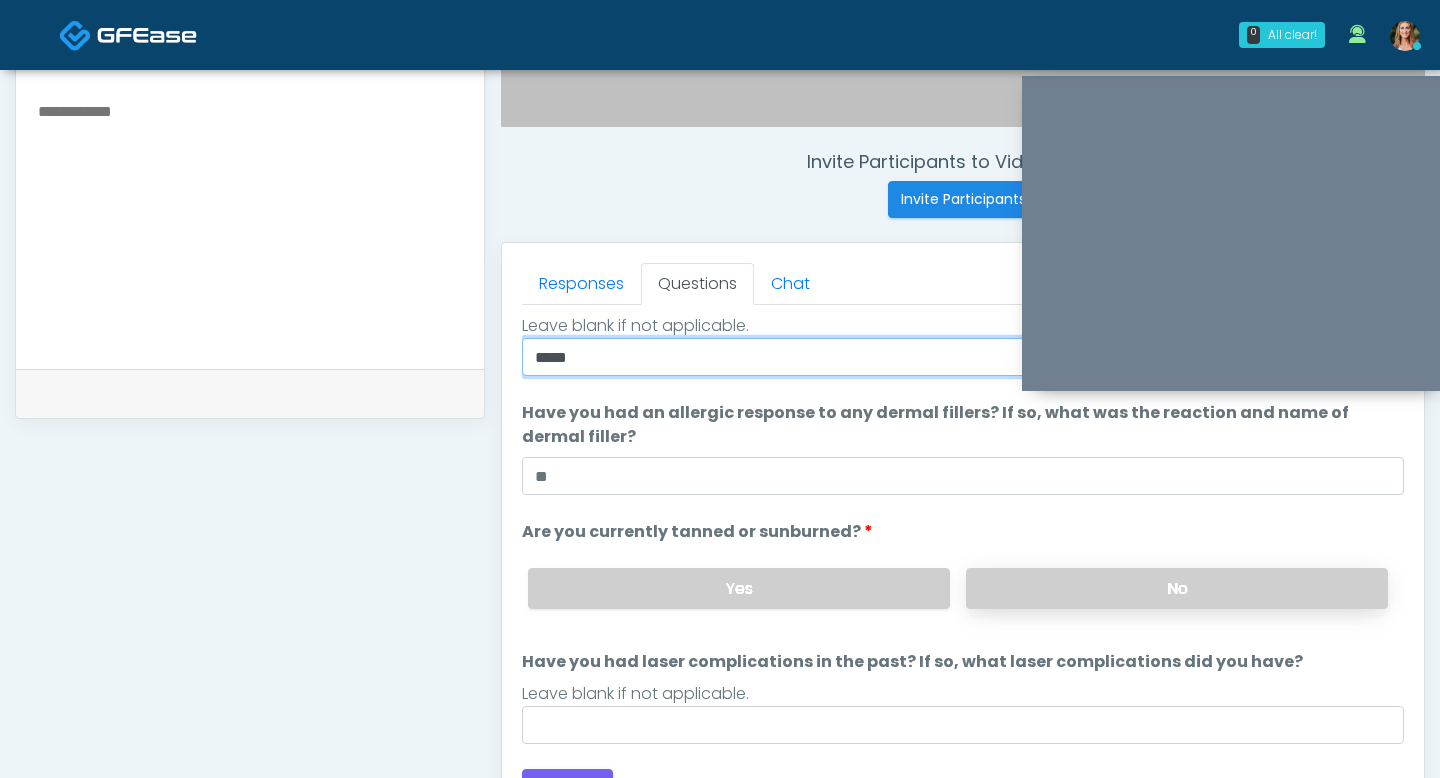 type on "****" 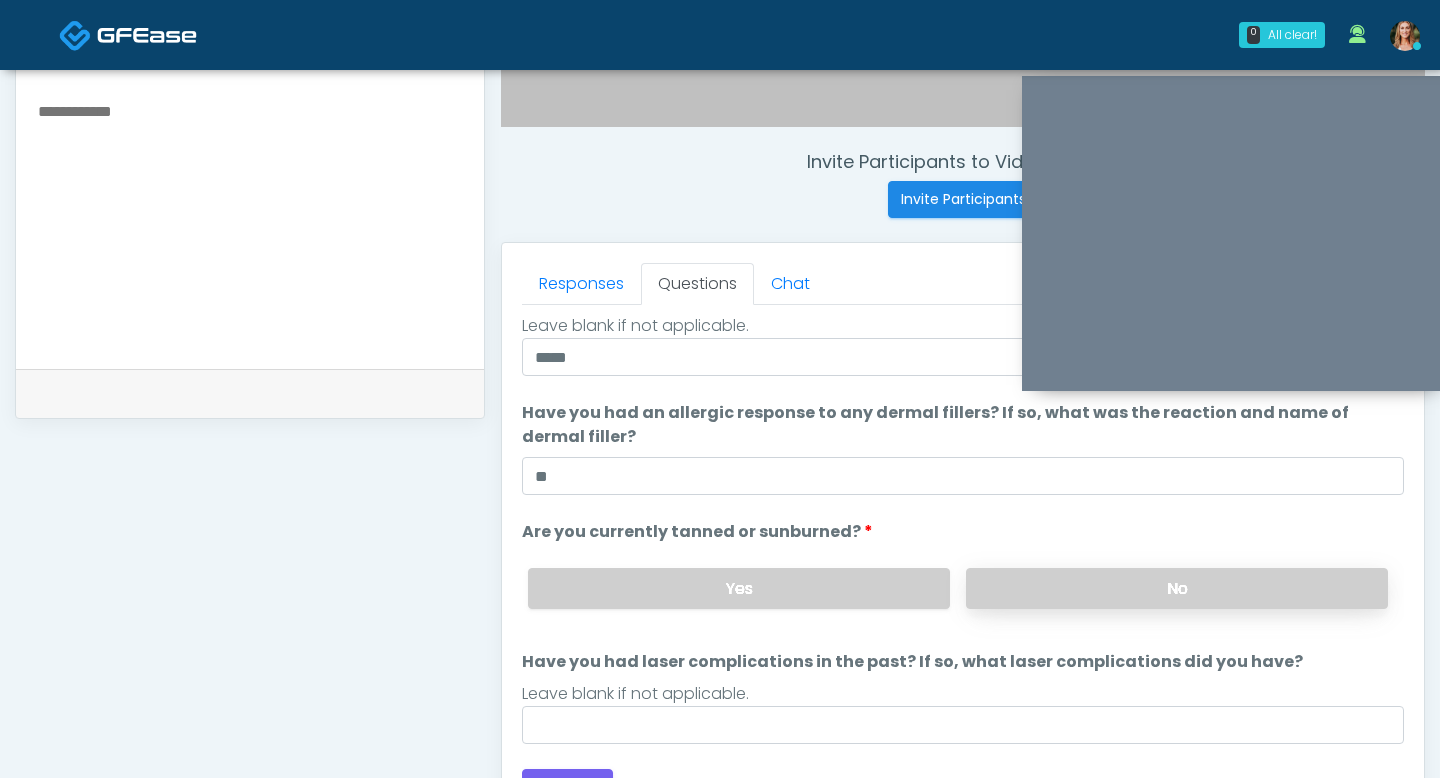 click on "No" at bounding box center [1177, 588] 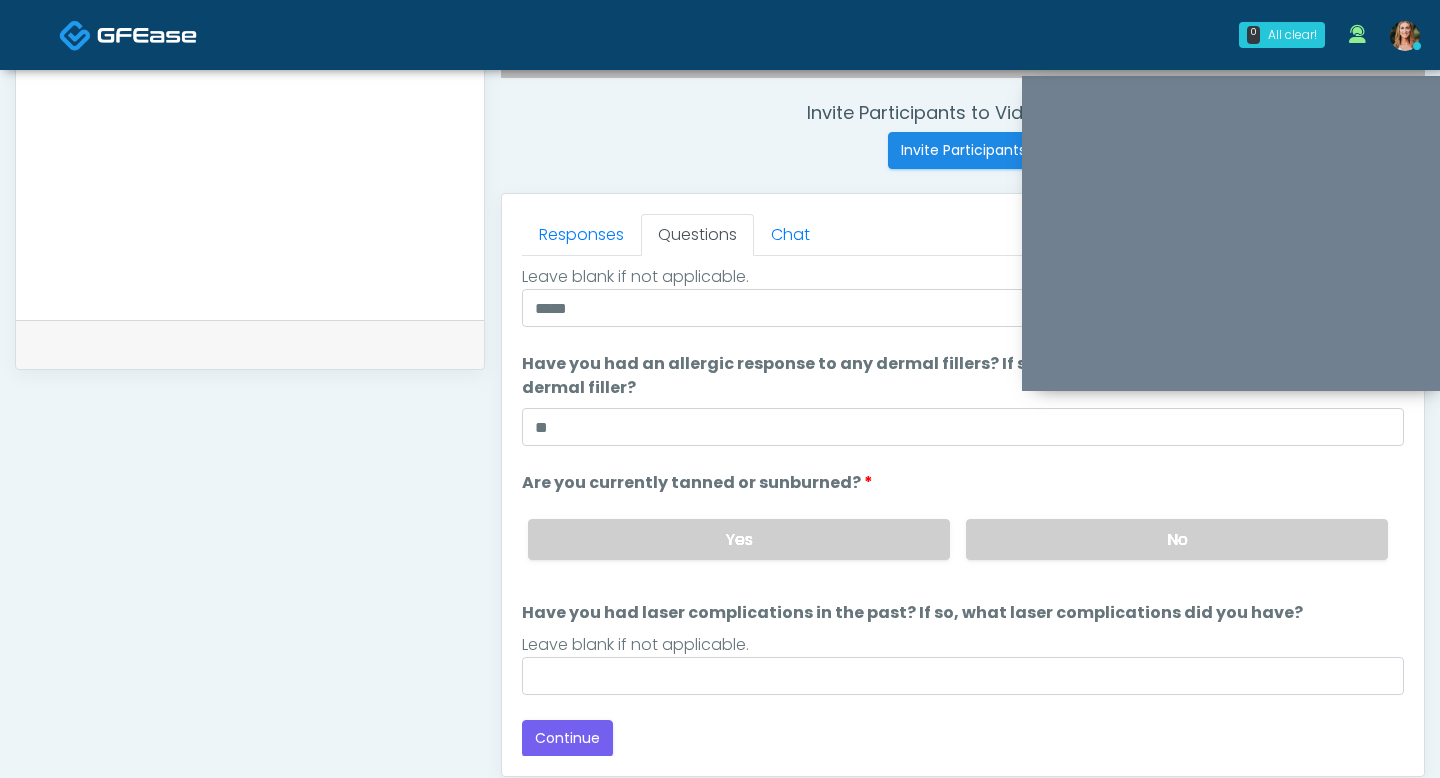 scroll, scrollTop: 791, scrollLeft: 0, axis: vertical 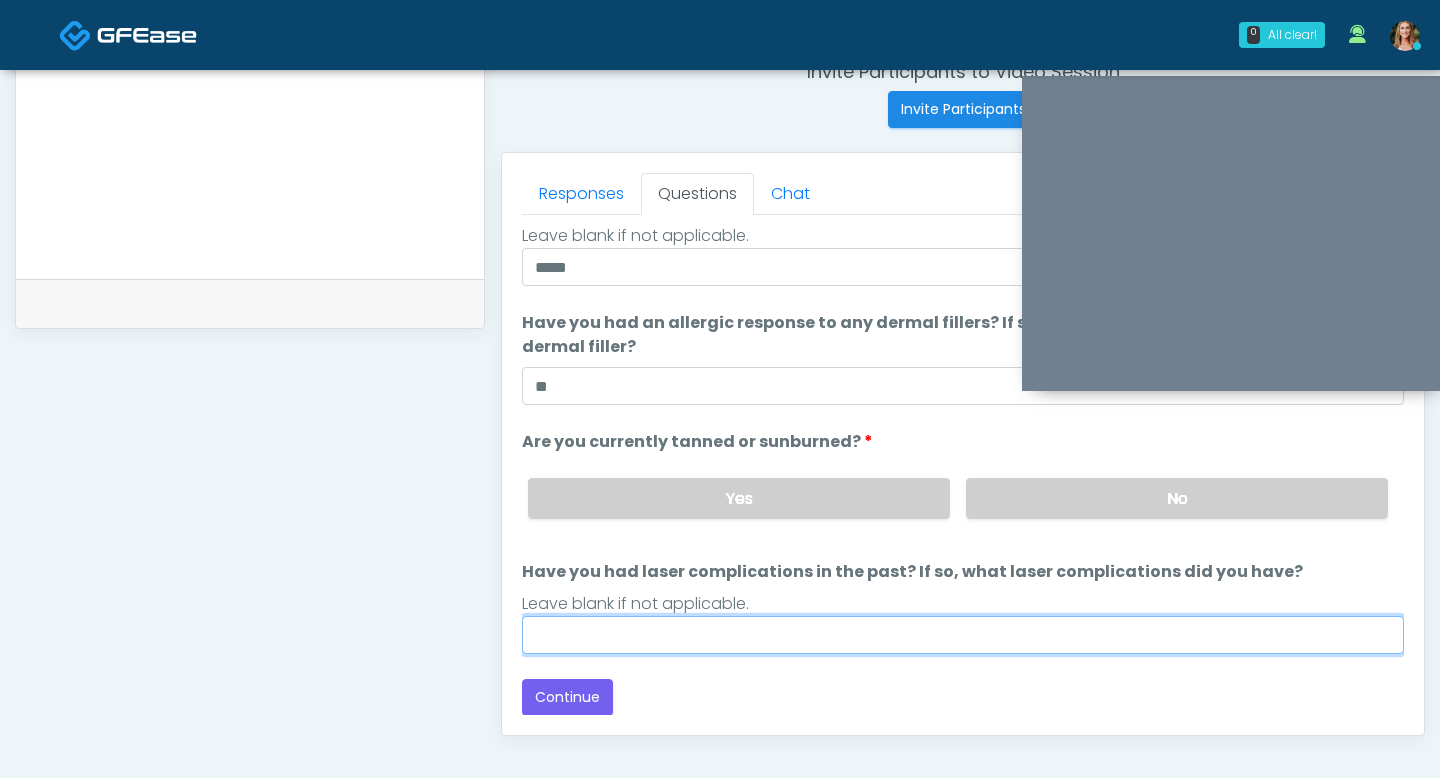 click on "Have you had laser complications in the past? If so, what laser complications did you have?" at bounding box center [963, 635] 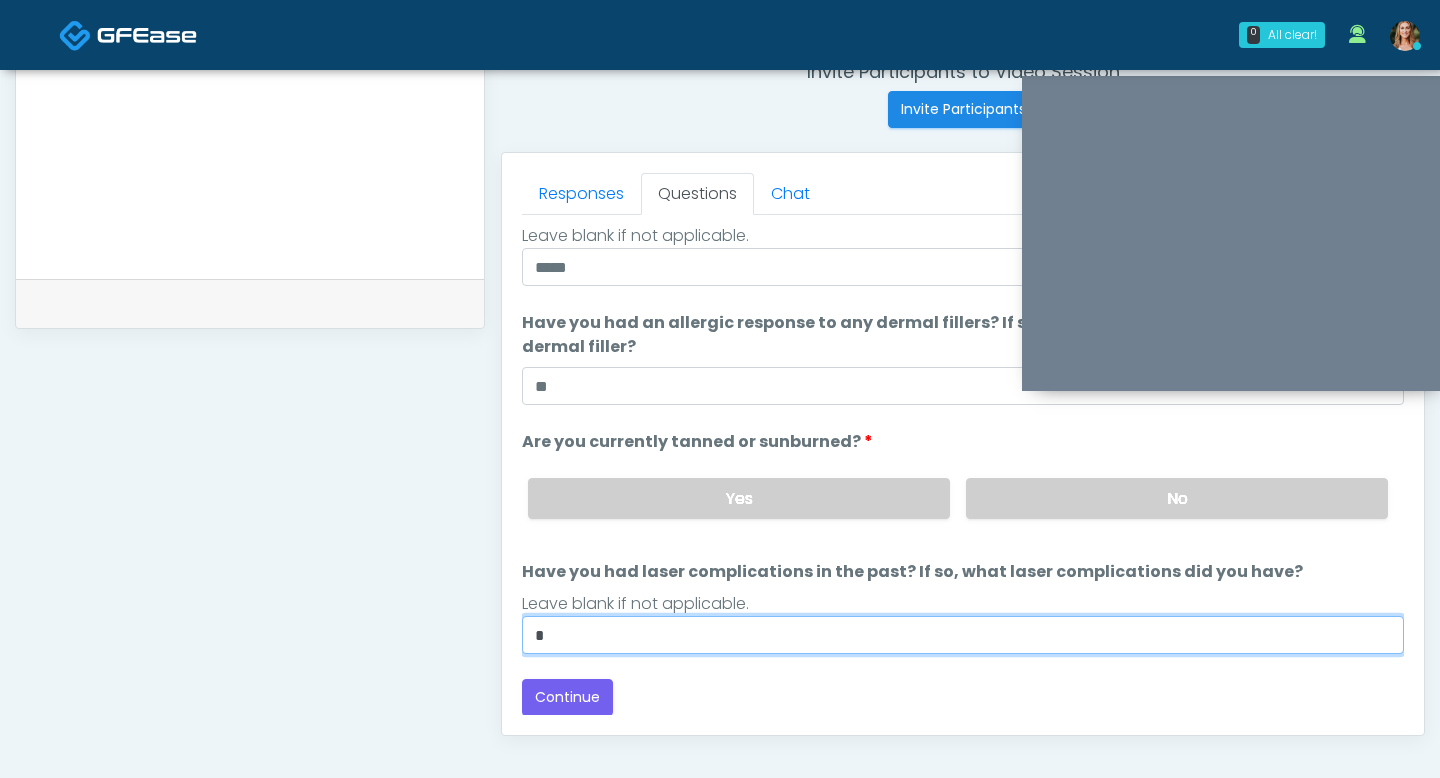 type 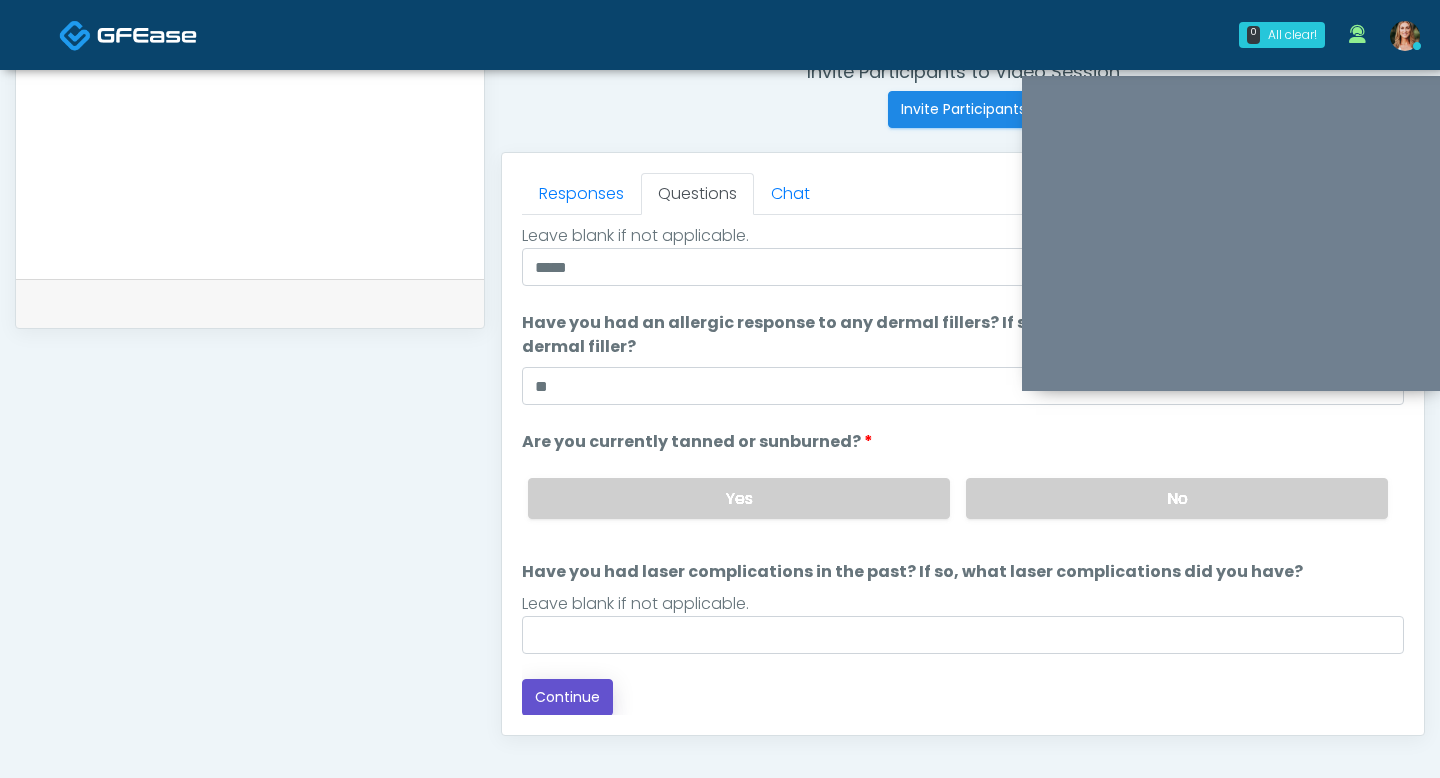 click on "Continue" at bounding box center (567, 697) 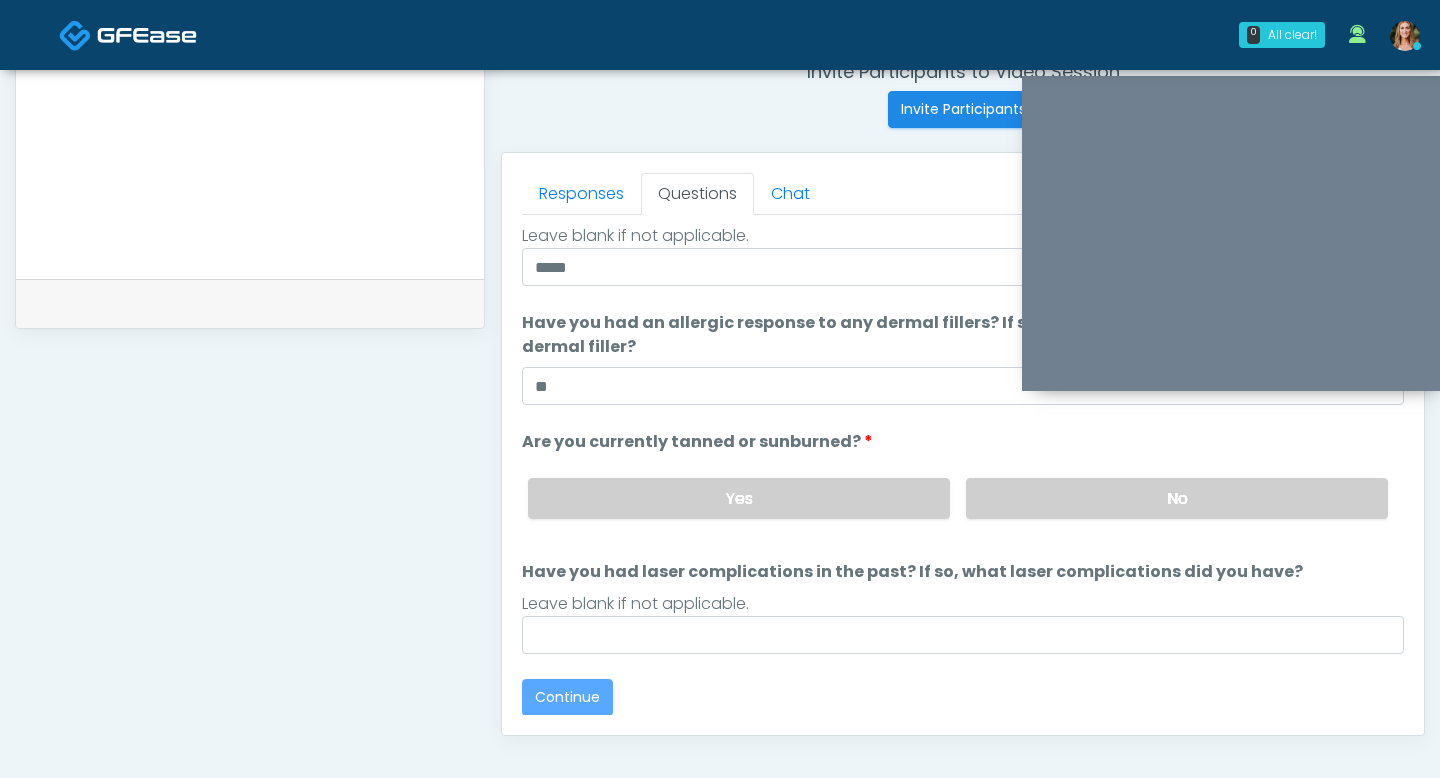 scroll, scrollTop: 1017, scrollLeft: 0, axis: vertical 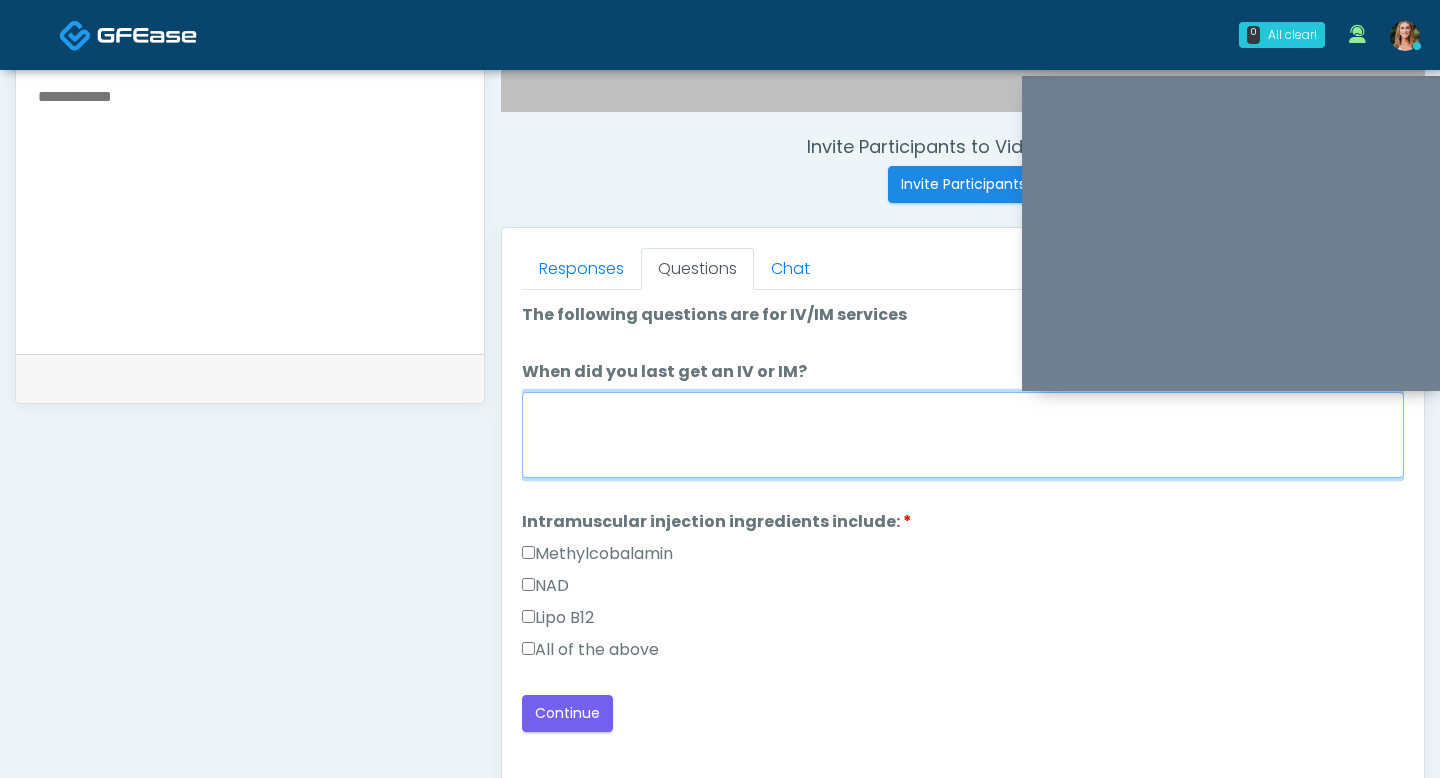 click on "When did you last get an IV or IM?" at bounding box center (963, 435) 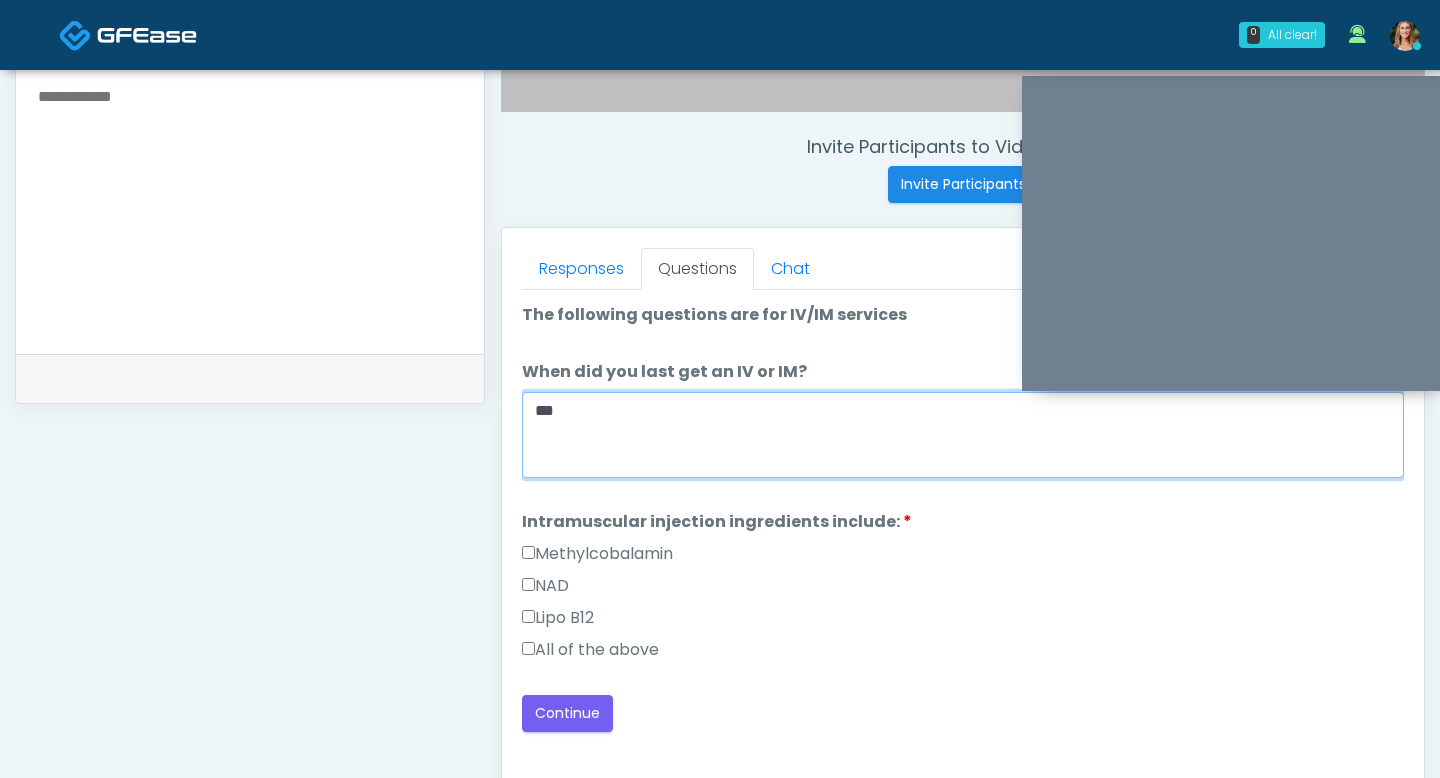 type on "**" 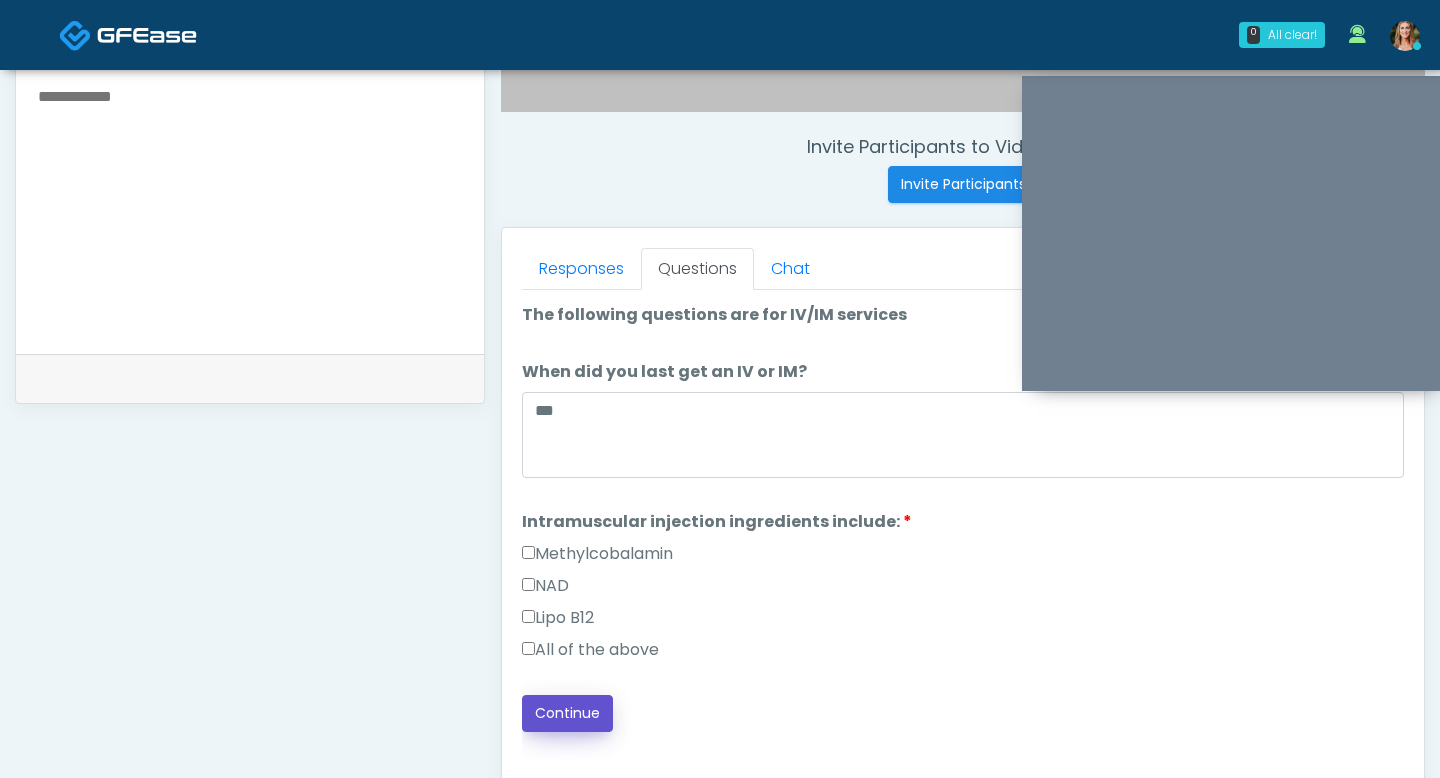 click on "Continue" at bounding box center [567, 713] 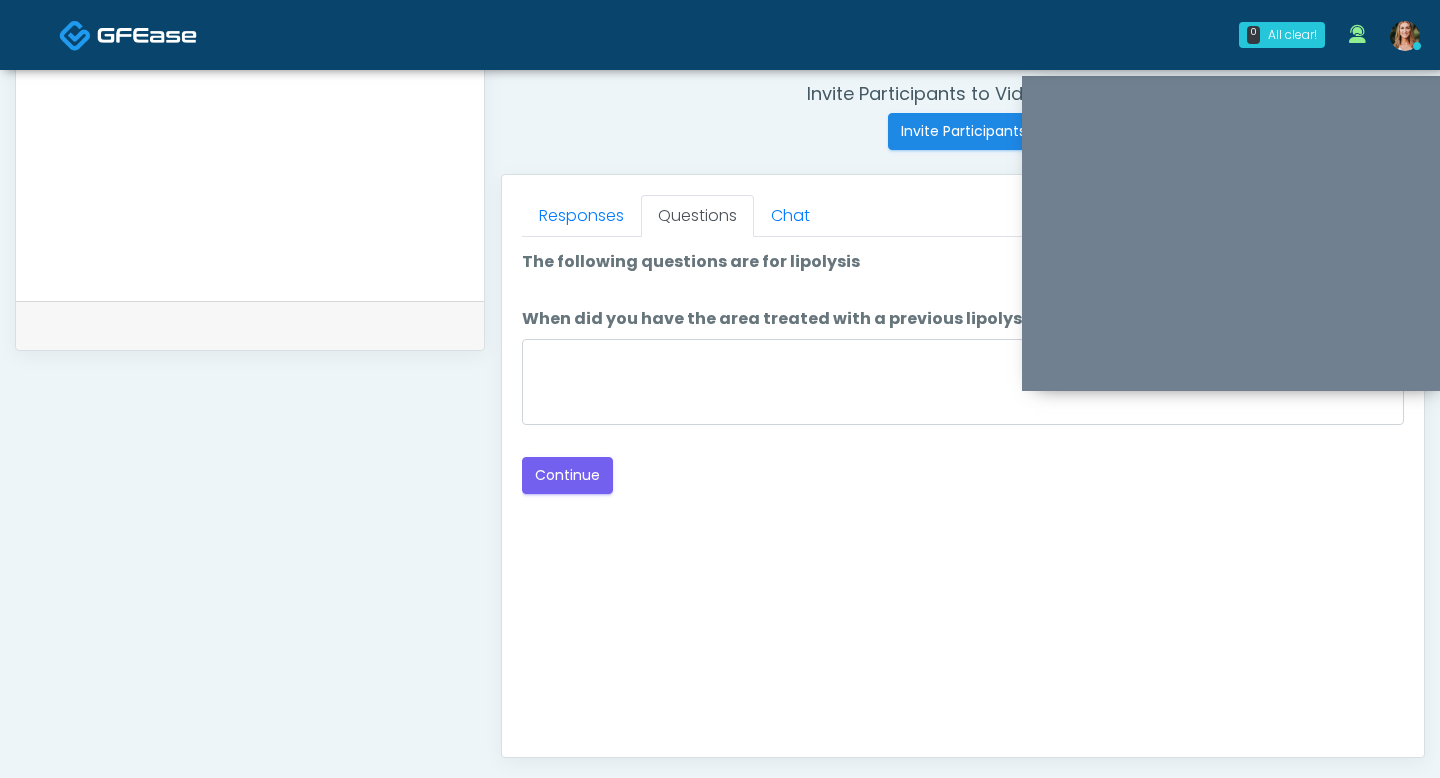 scroll, scrollTop: 763, scrollLeft: 0, axis: vertical 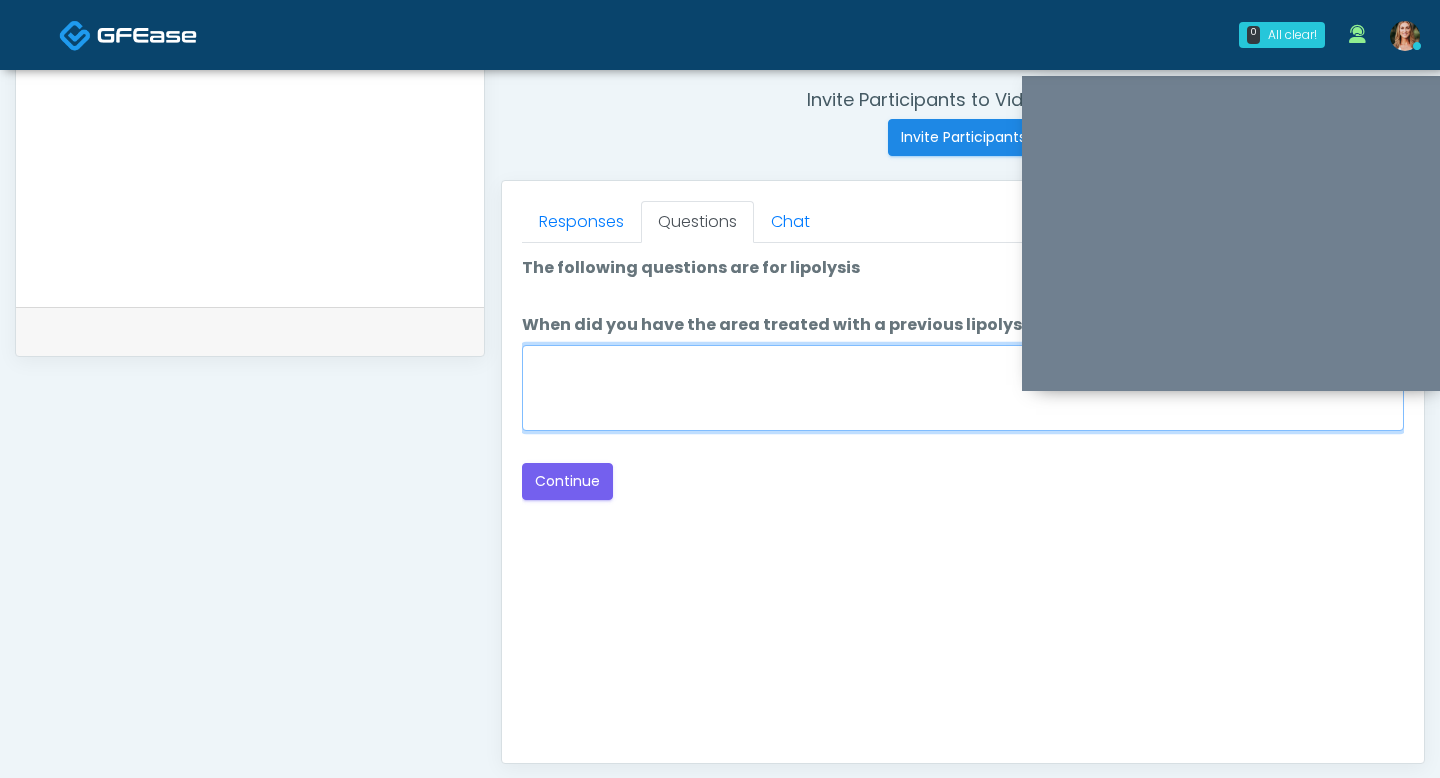 click on "When did you have the area treated with a previous lipolysis treatment?" at bounding box center [963, 388] 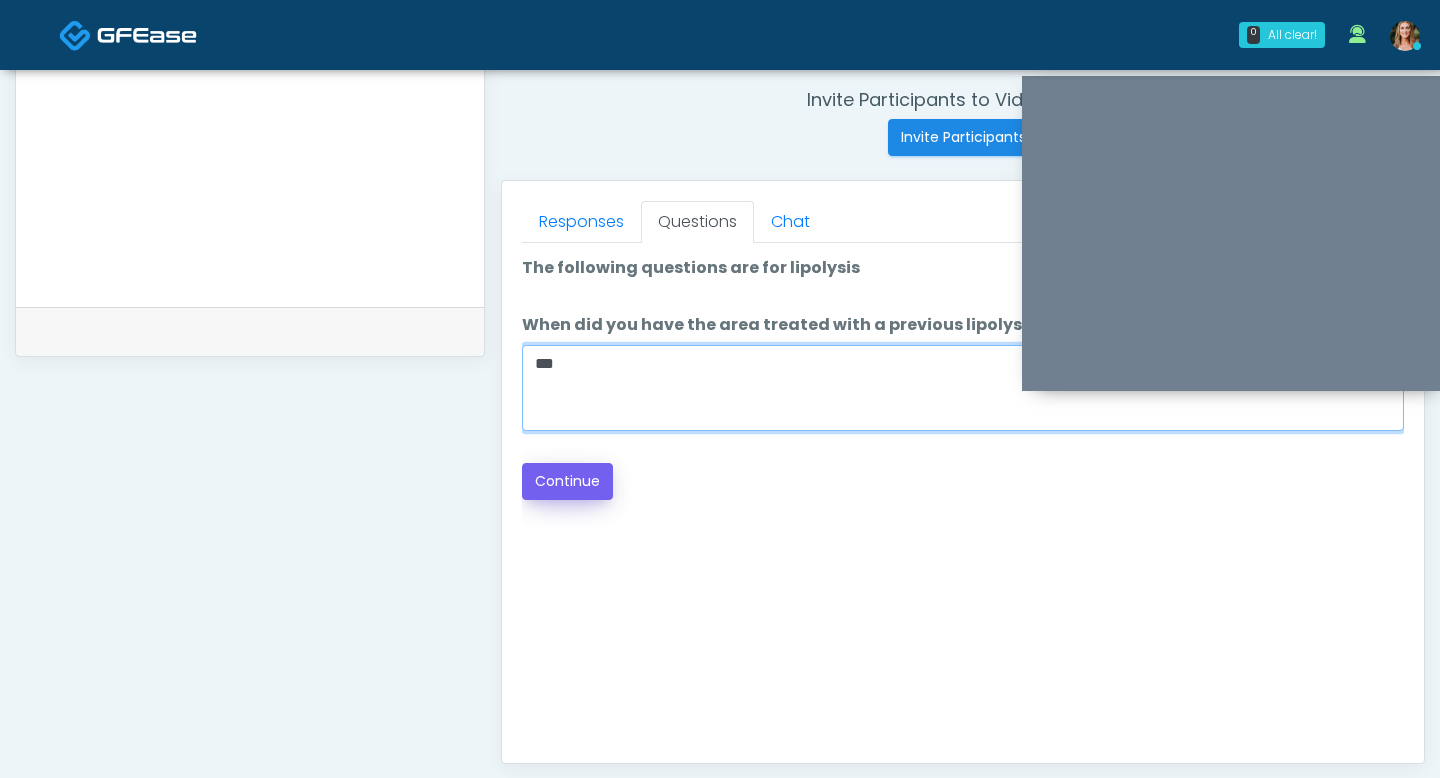 type on "***" 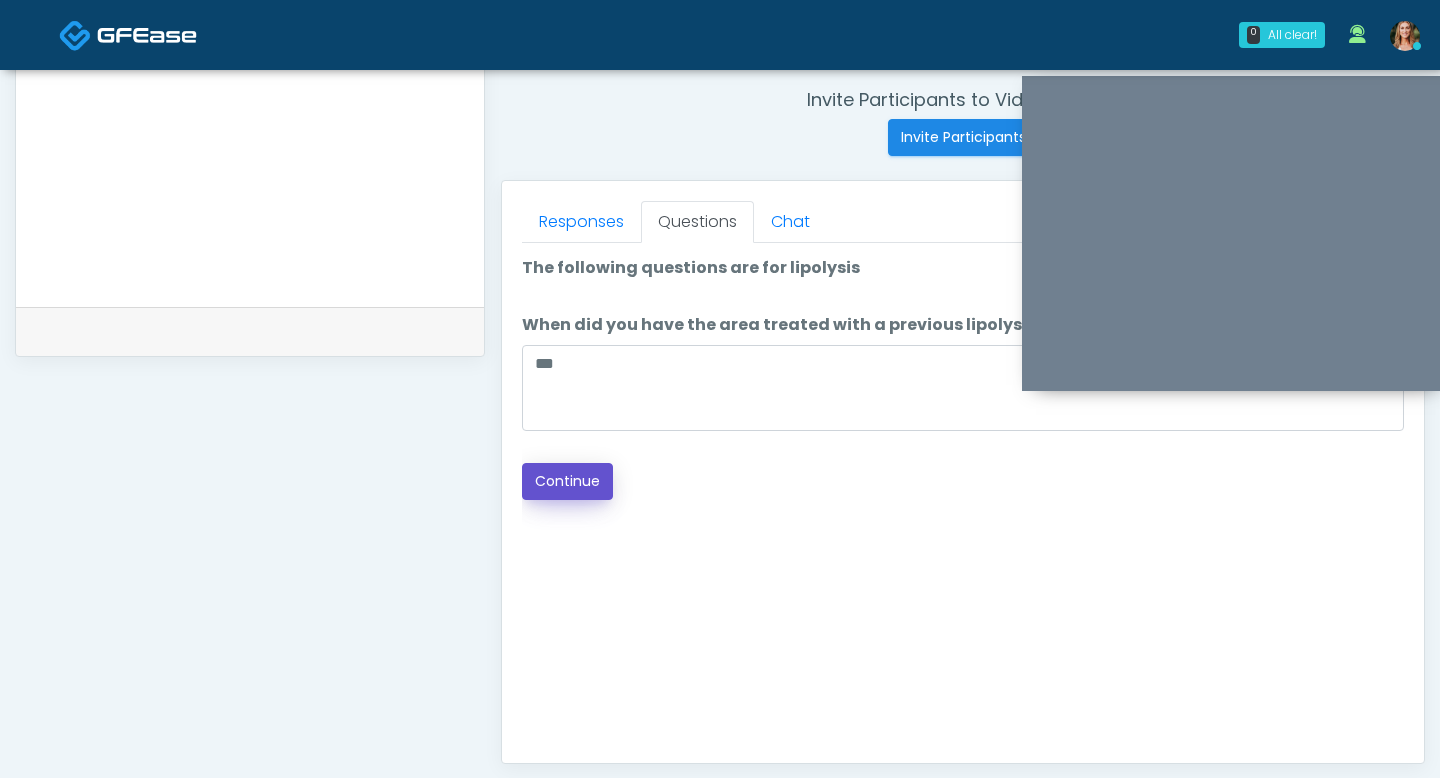 click on "Continue" at bounding box center (567, 481) 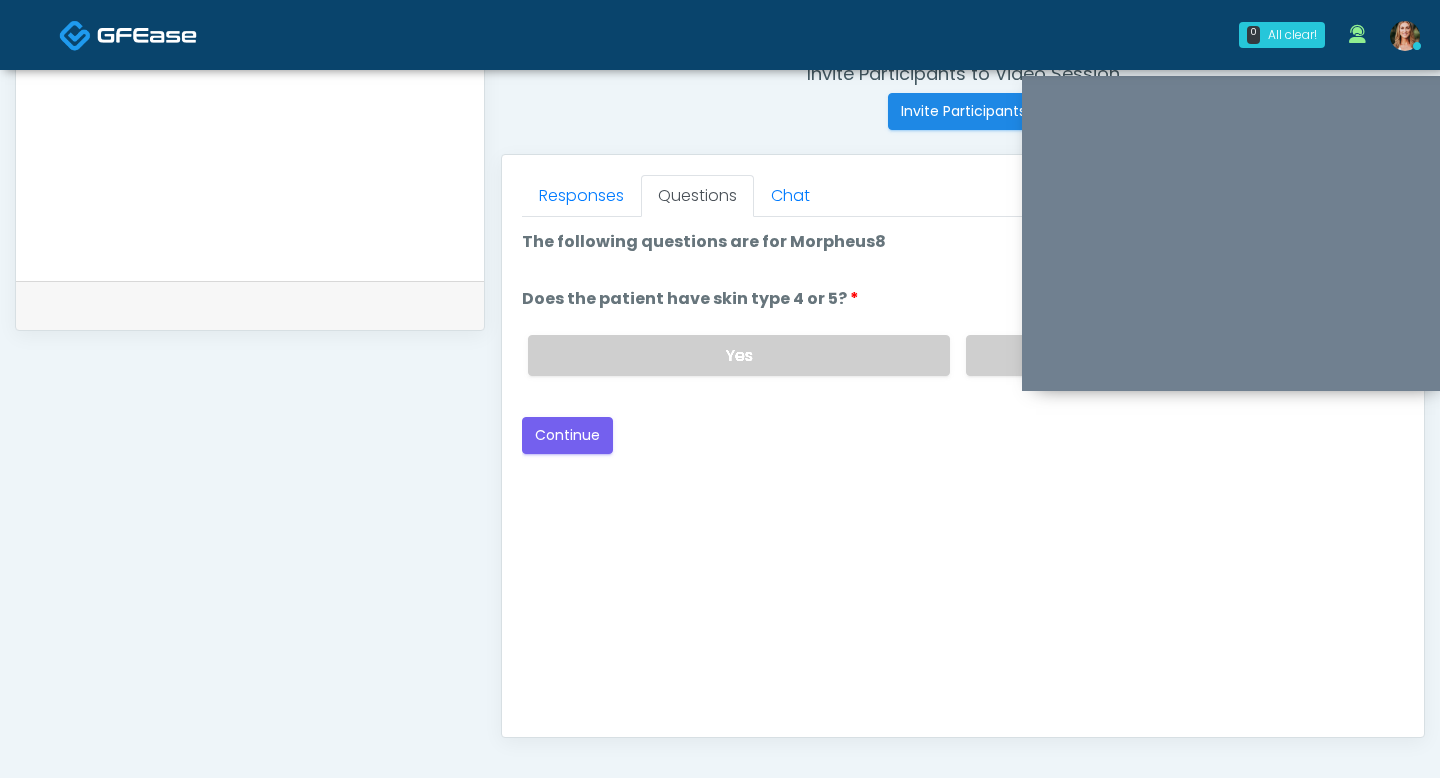scroll, scrollTop: 787, scrollLeft: 0, axis: vertical 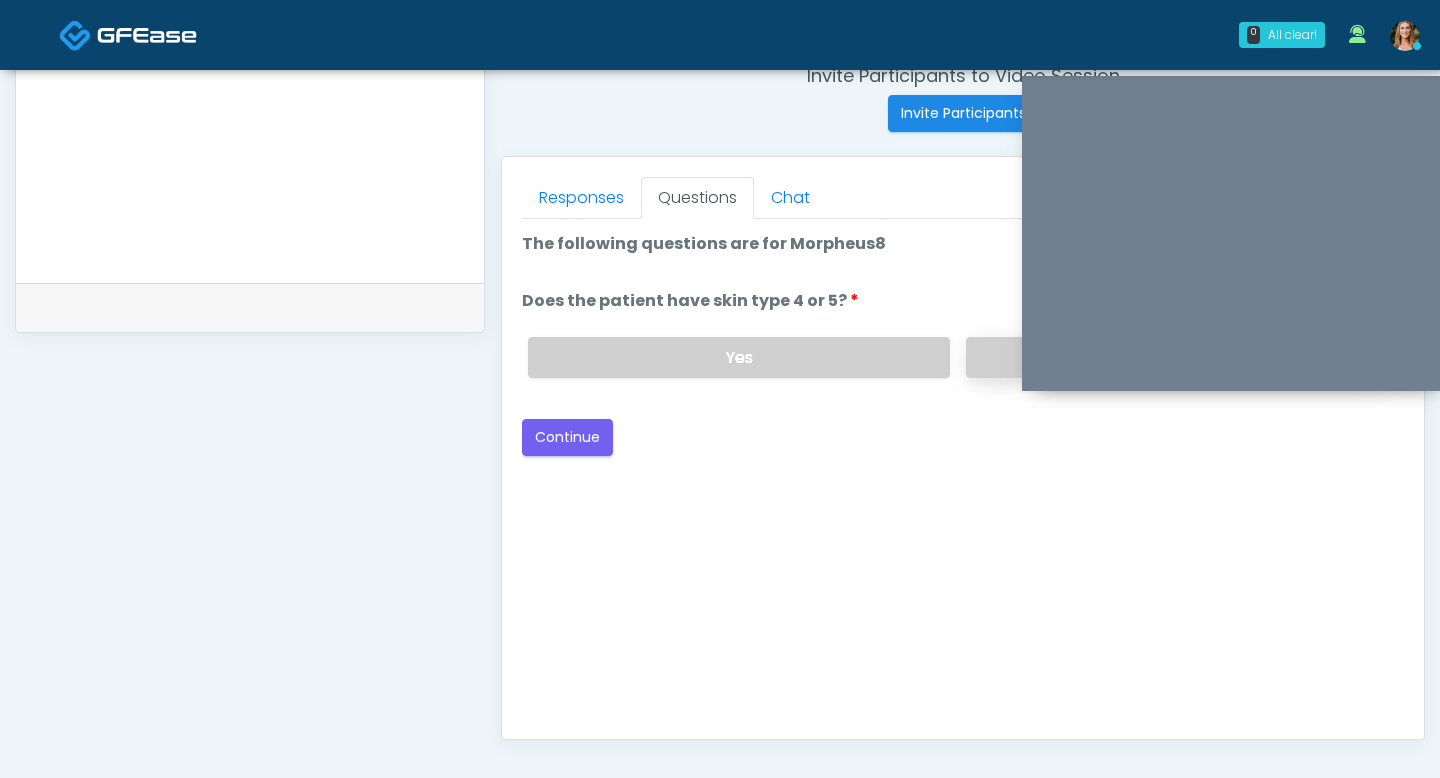 click on "No" at bounding box center [1177, 357] 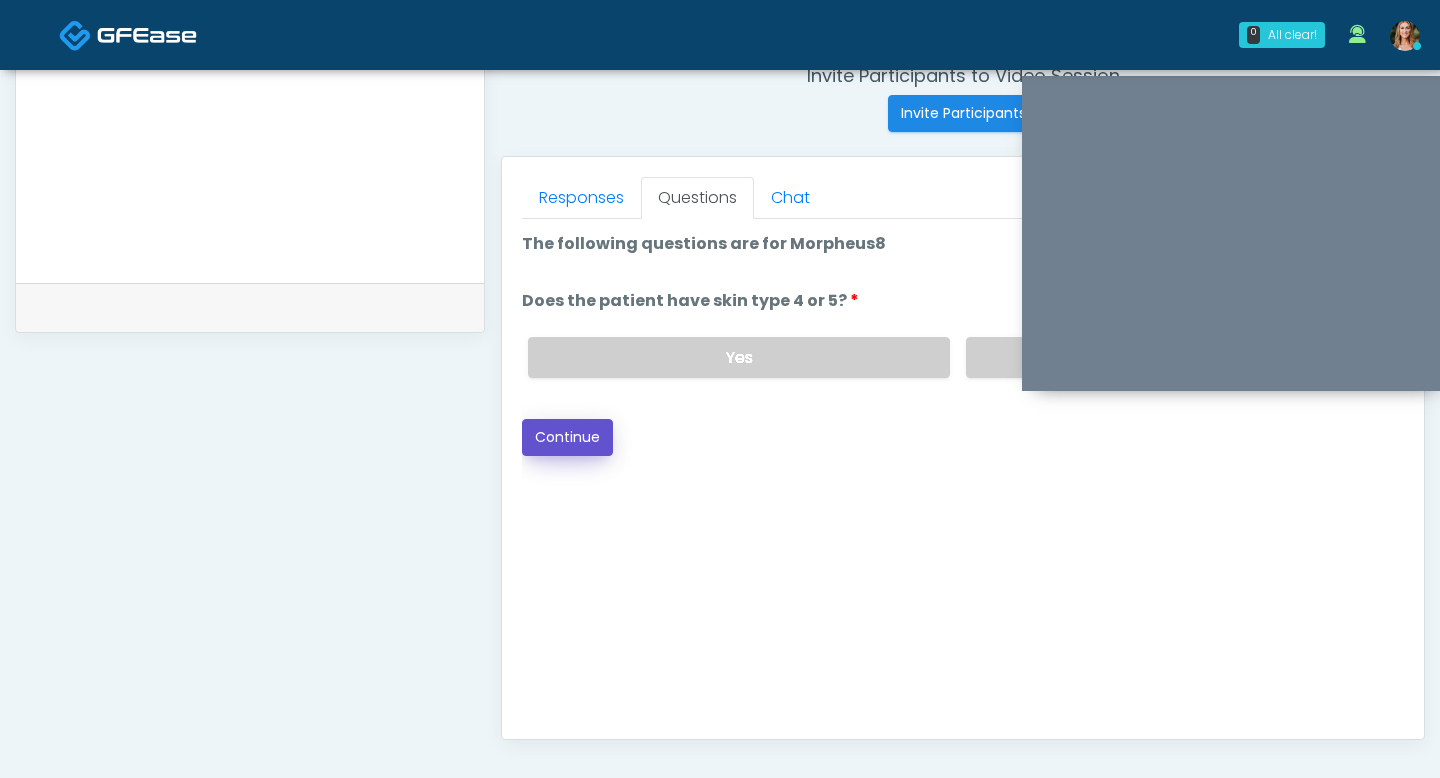 click on "Continue" at bounding box center (567, 437) 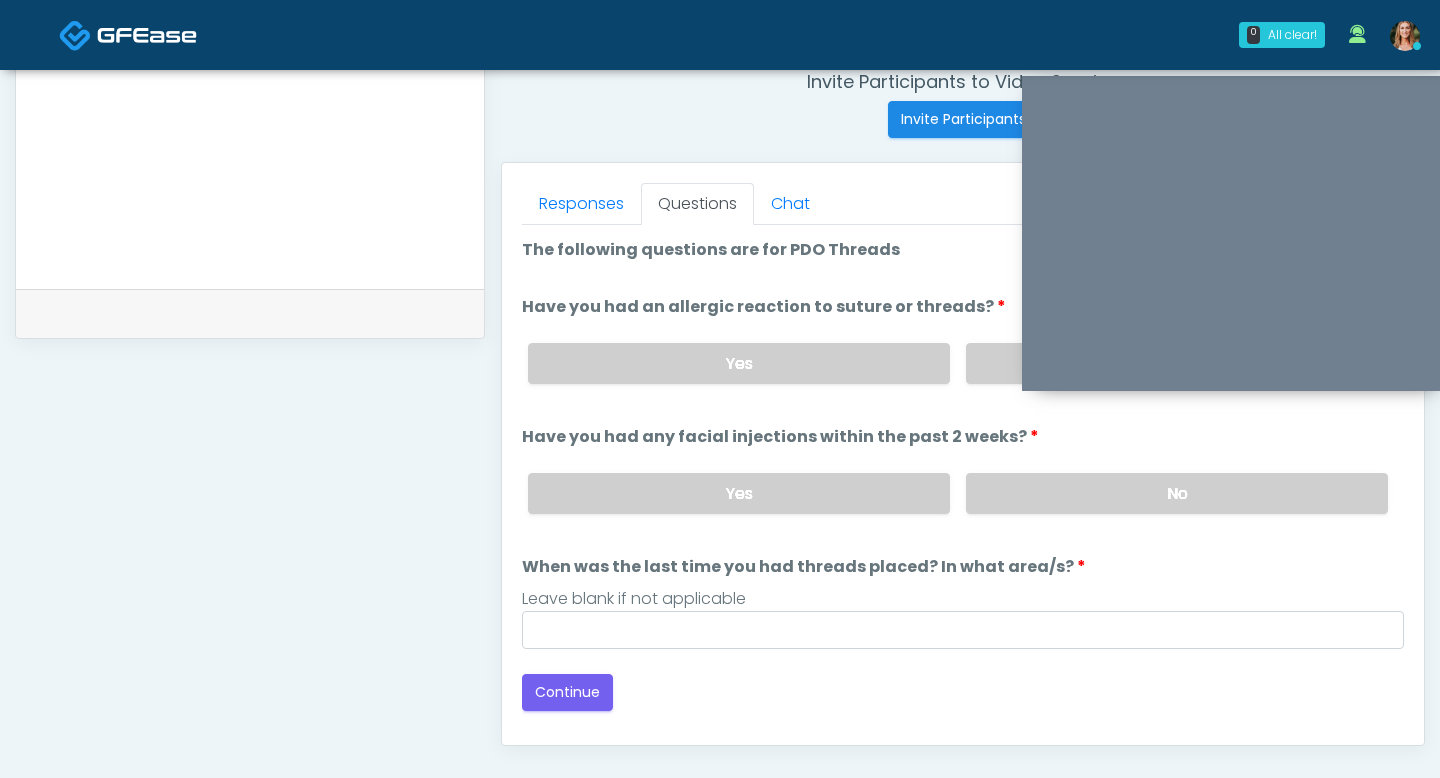 scroll, scrollTop: 778, scrollLeft: 0, axis: vertical 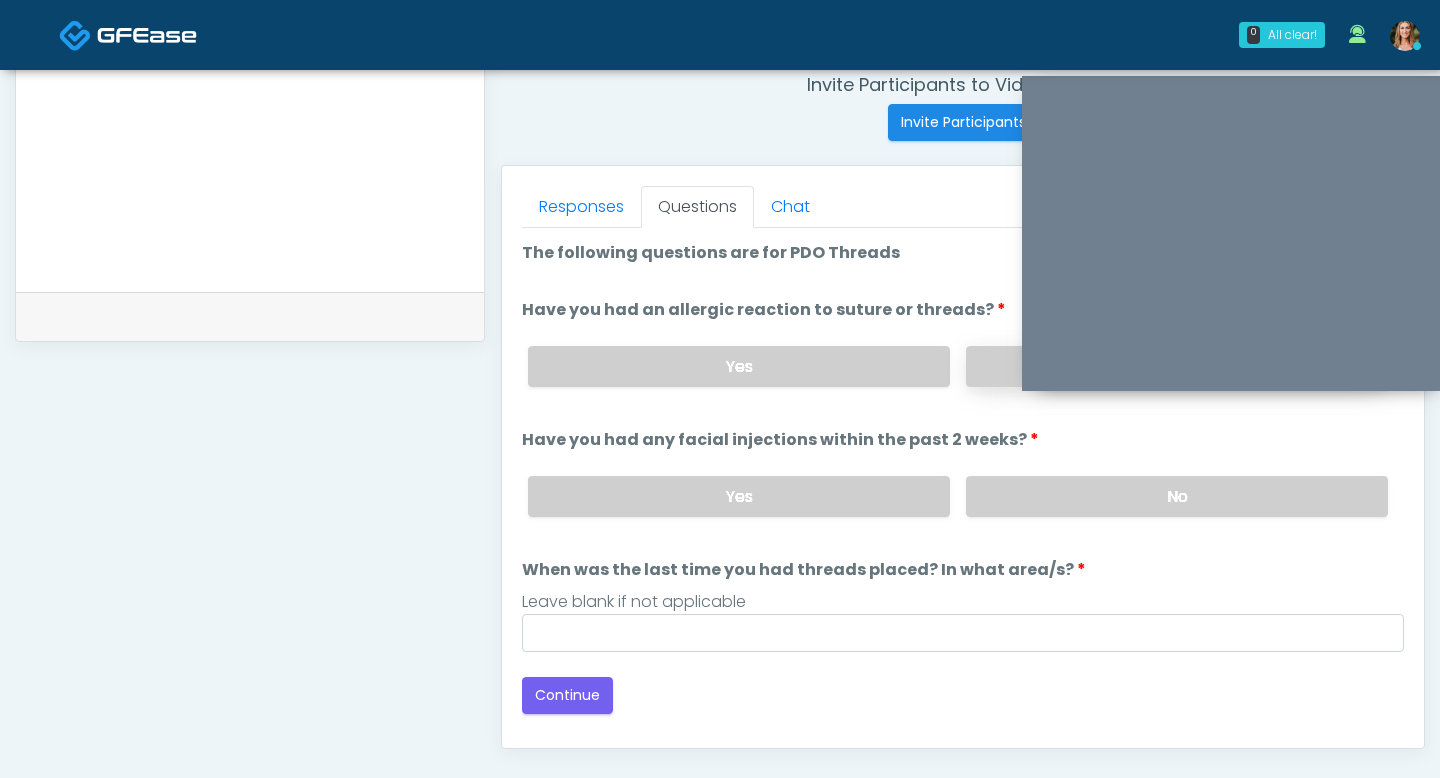 click on "No" at bounding box center [1177, 366] 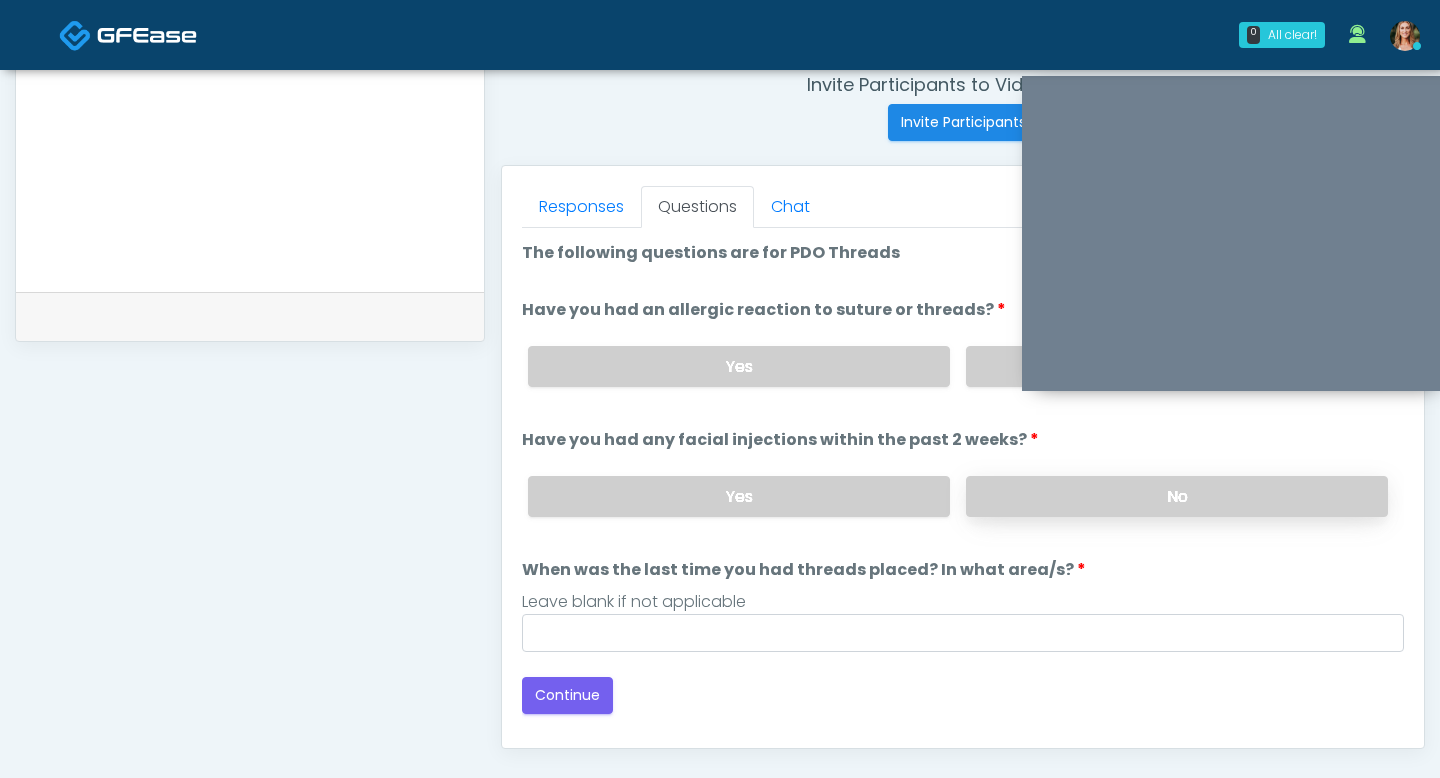 click on "No" at bounding box center [1177, 496] 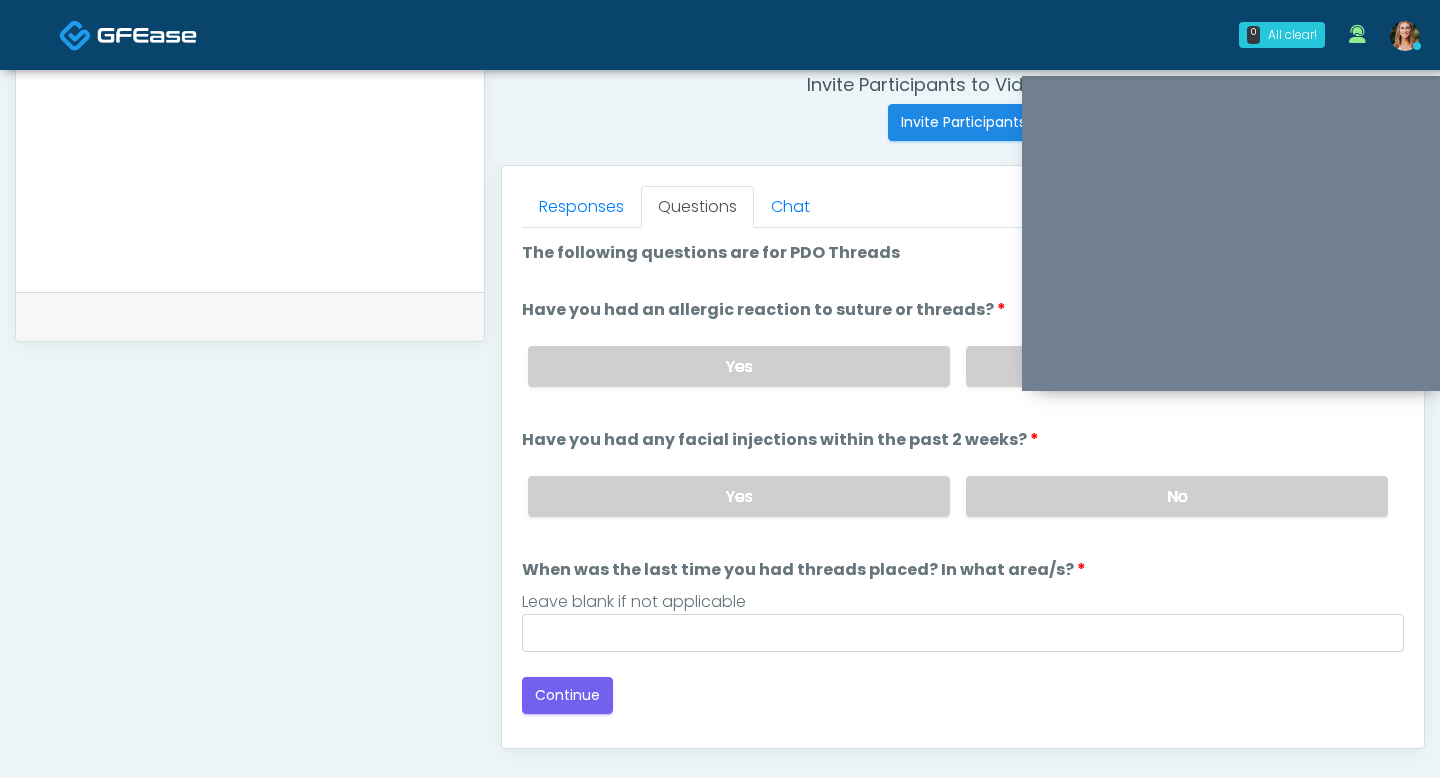 scroll, scrollTop: 859, scrollLeft: 0, axis: vertical 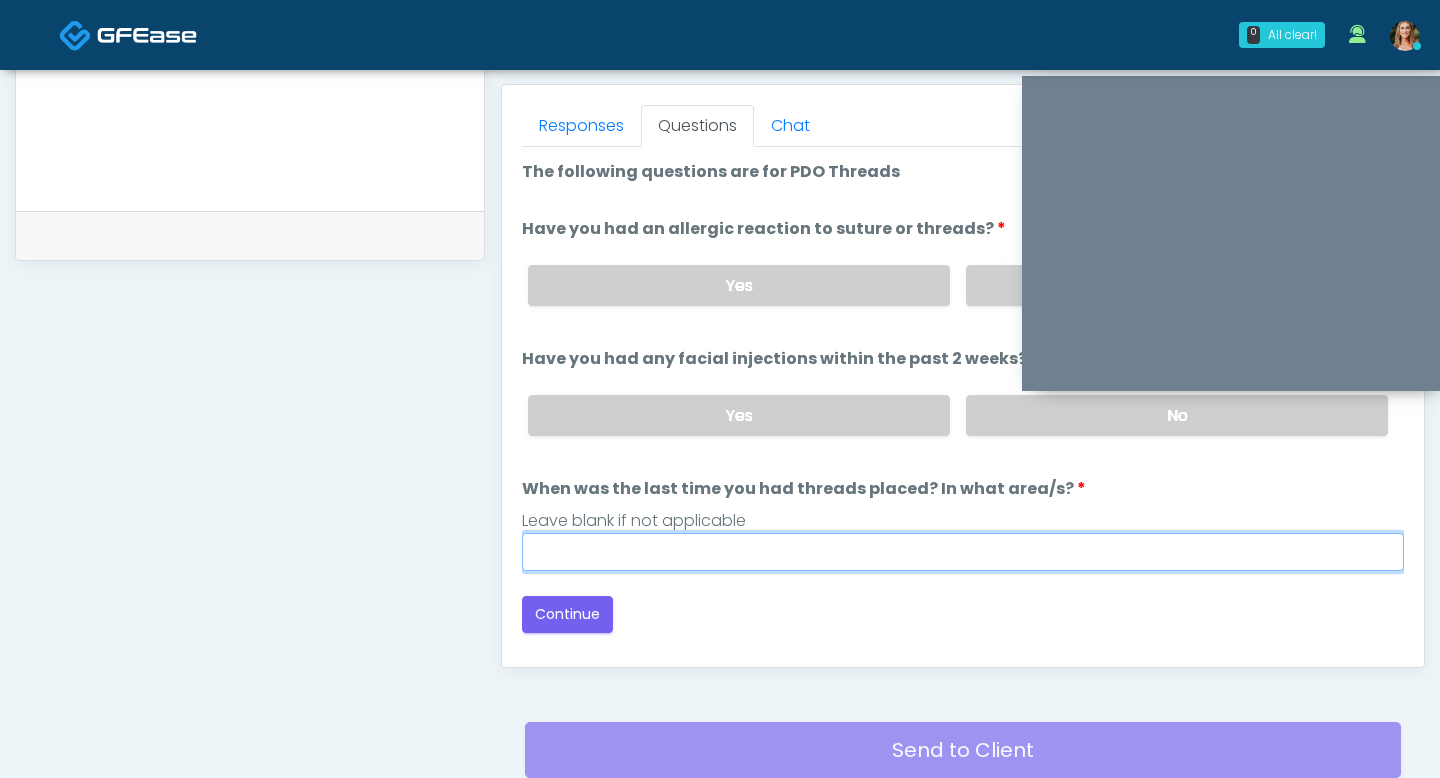 click on "When was the last time you had threads placed? In what area/s?" at bounding box center [963, 552] 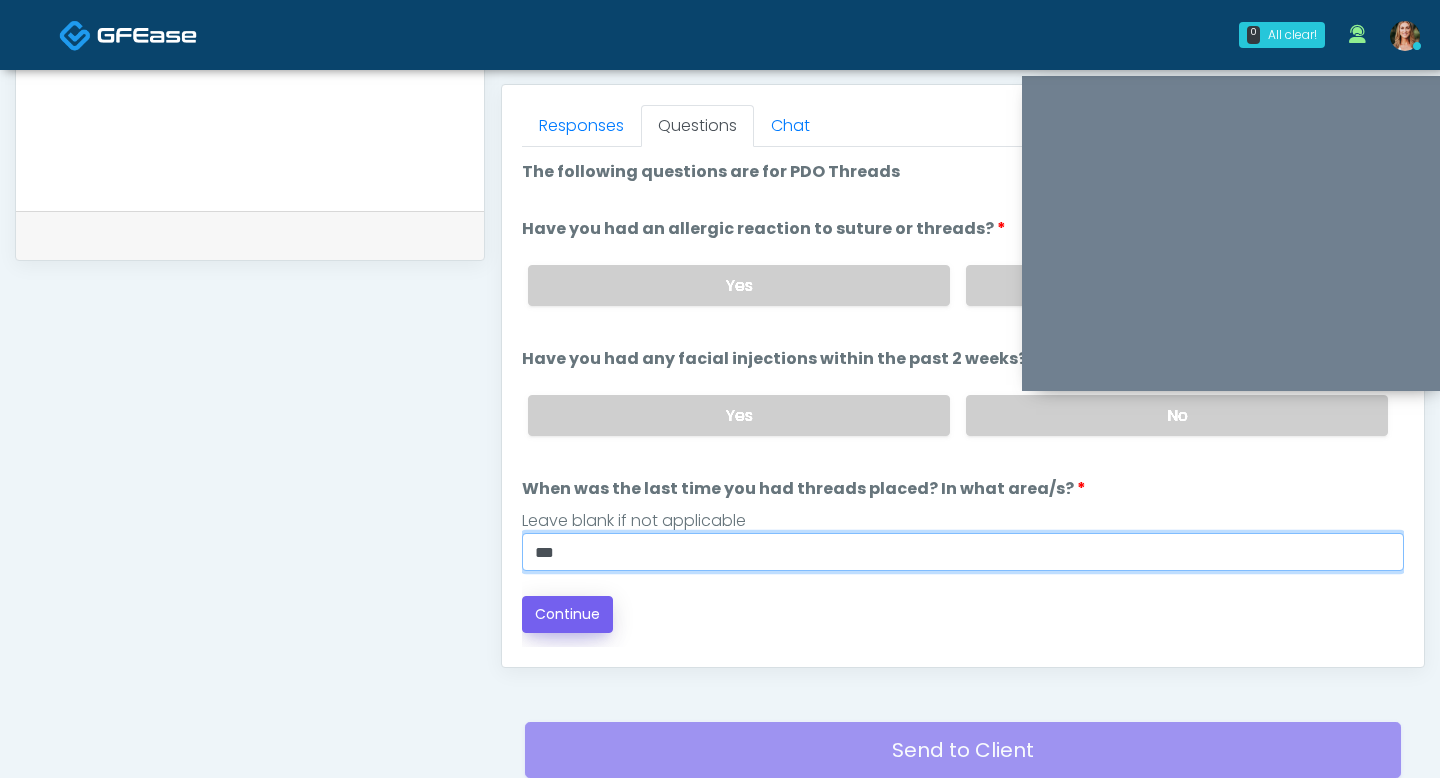 type on "***" 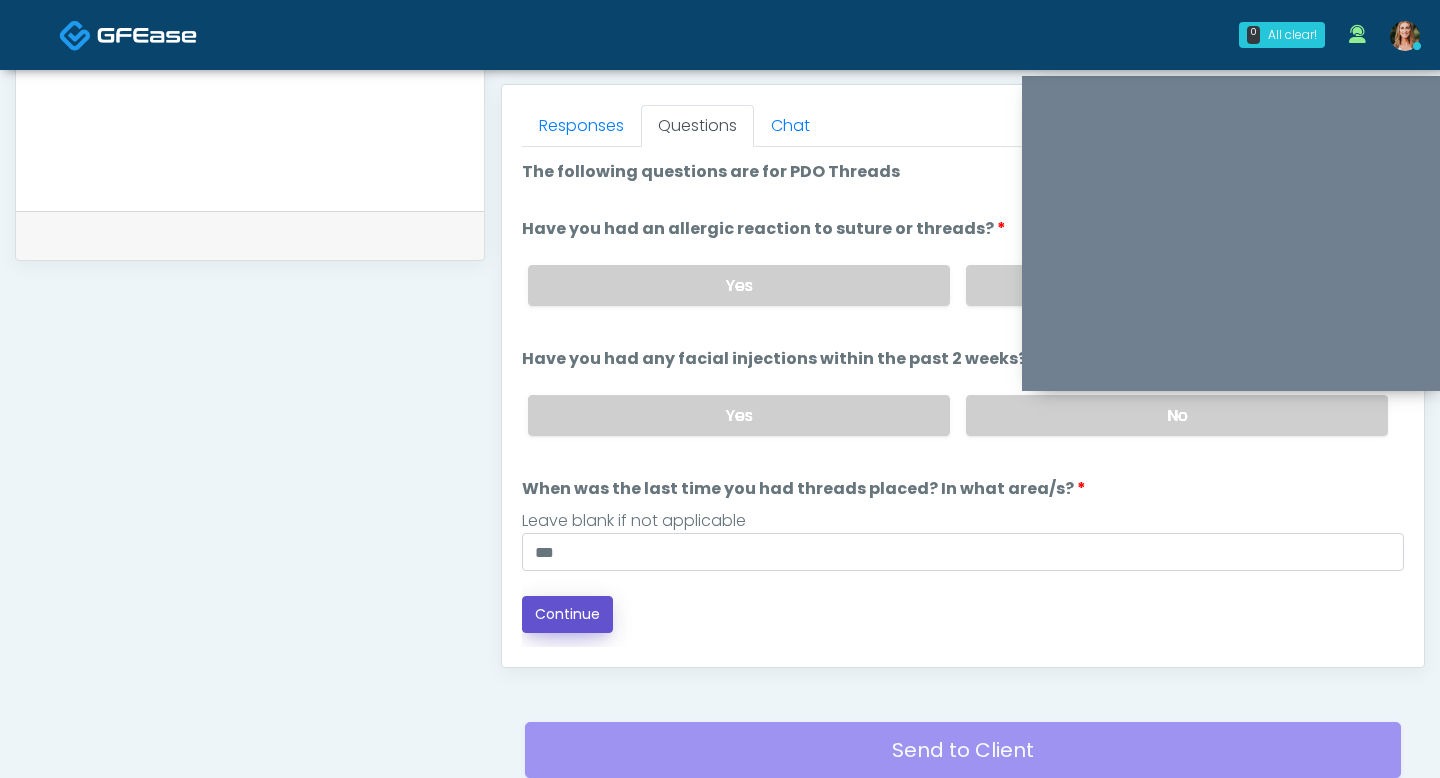 click on "Continue" at bounding box center [567, 614] 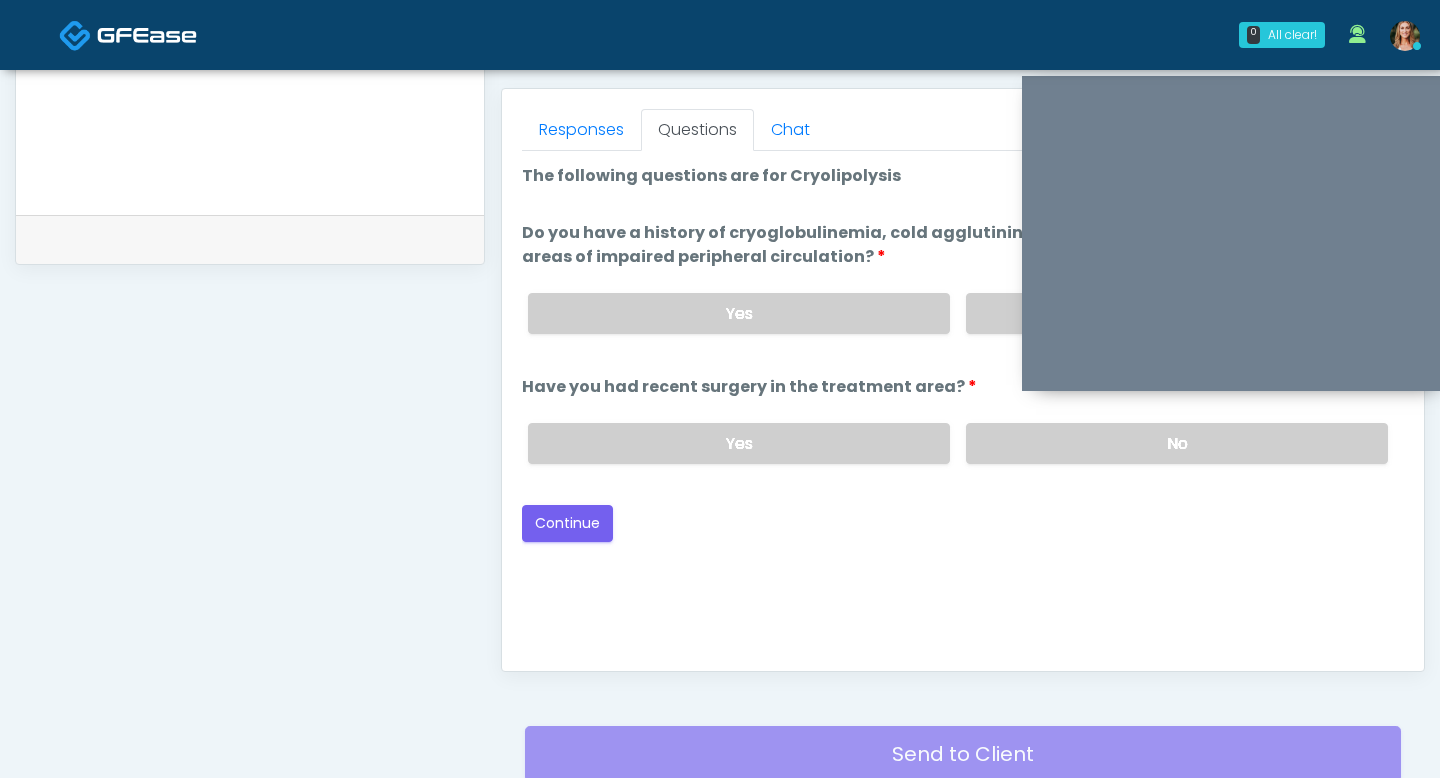 scroll, scrollTop: 853, scrollLeft: 0, axis: vertical 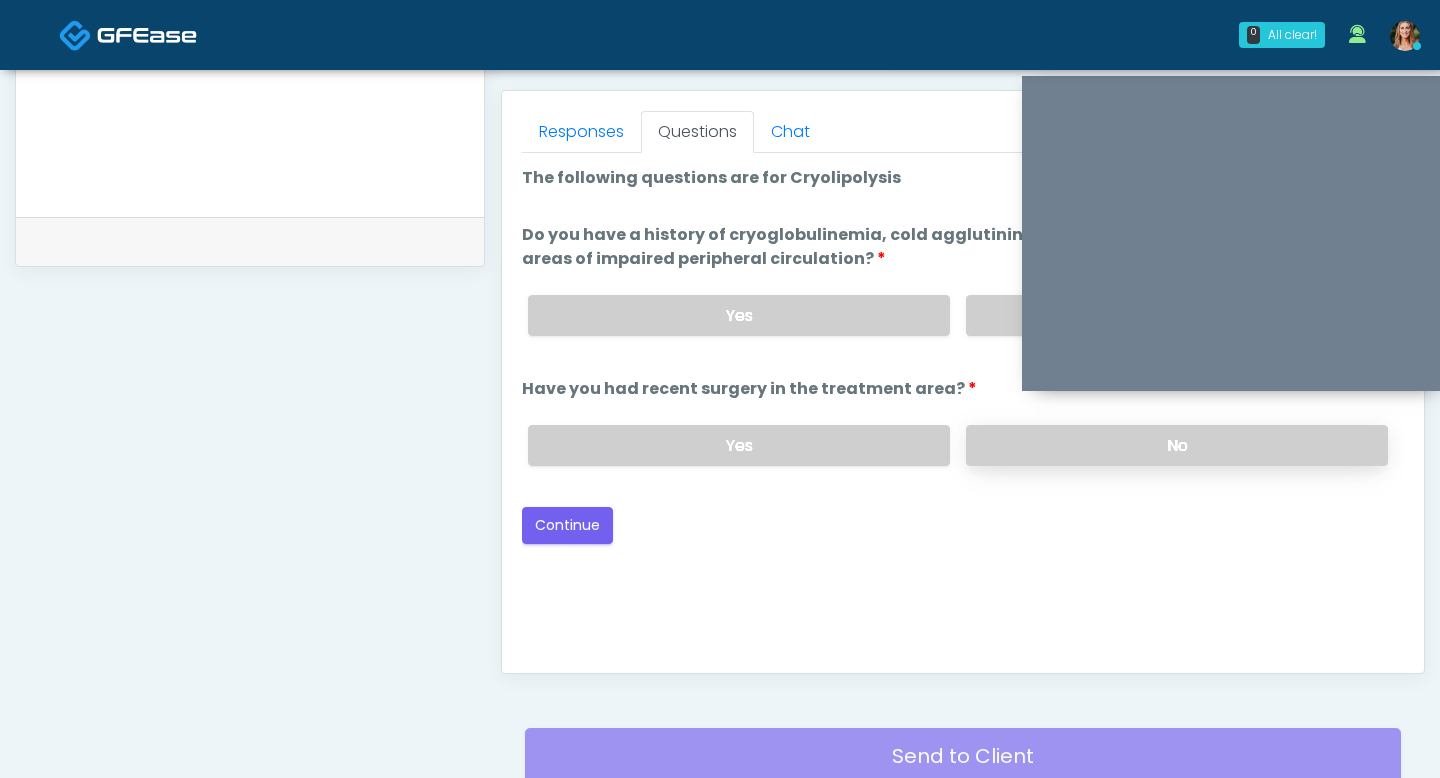 click on "No" at bounding box center [1177, 445] 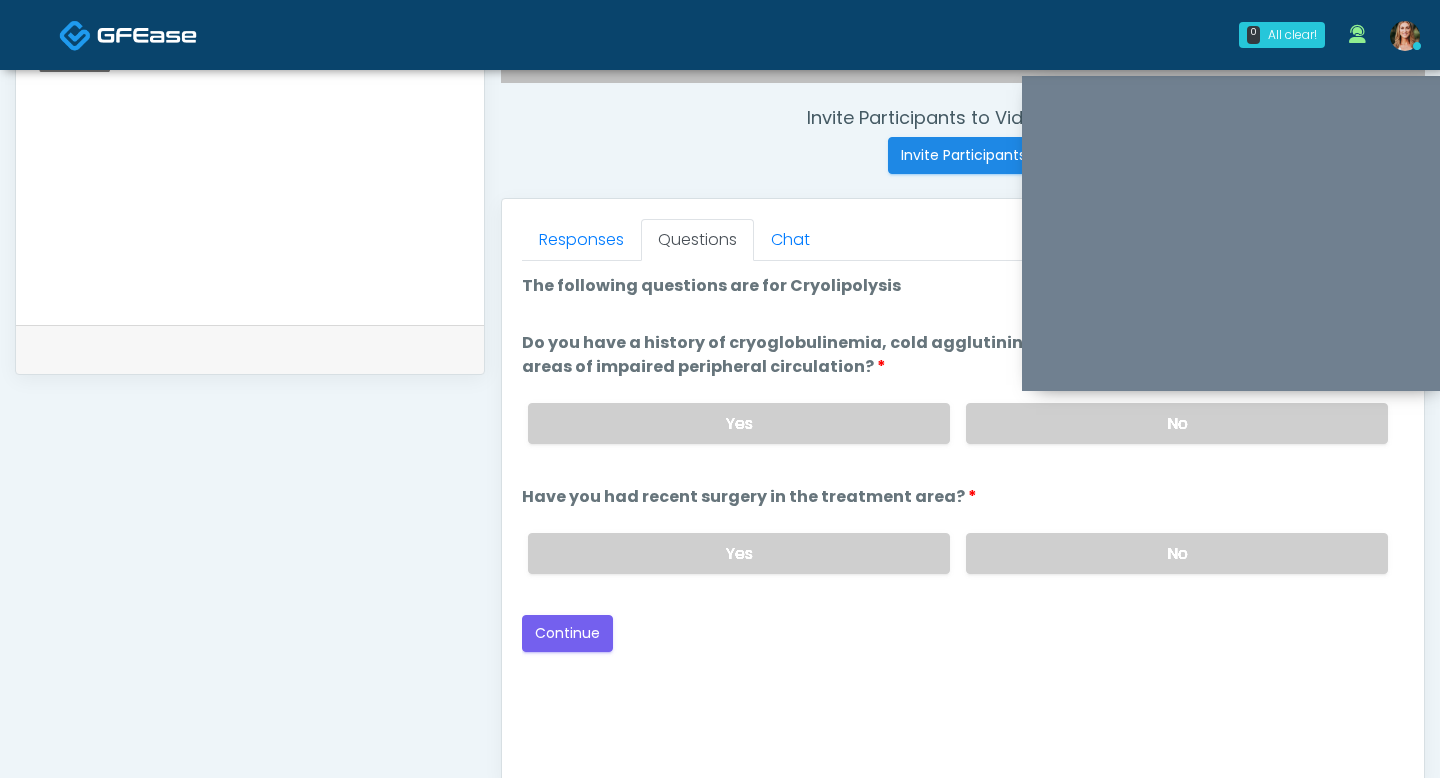 scroll, scrollTop: 737, scrollLeft: 0, axis: vertical 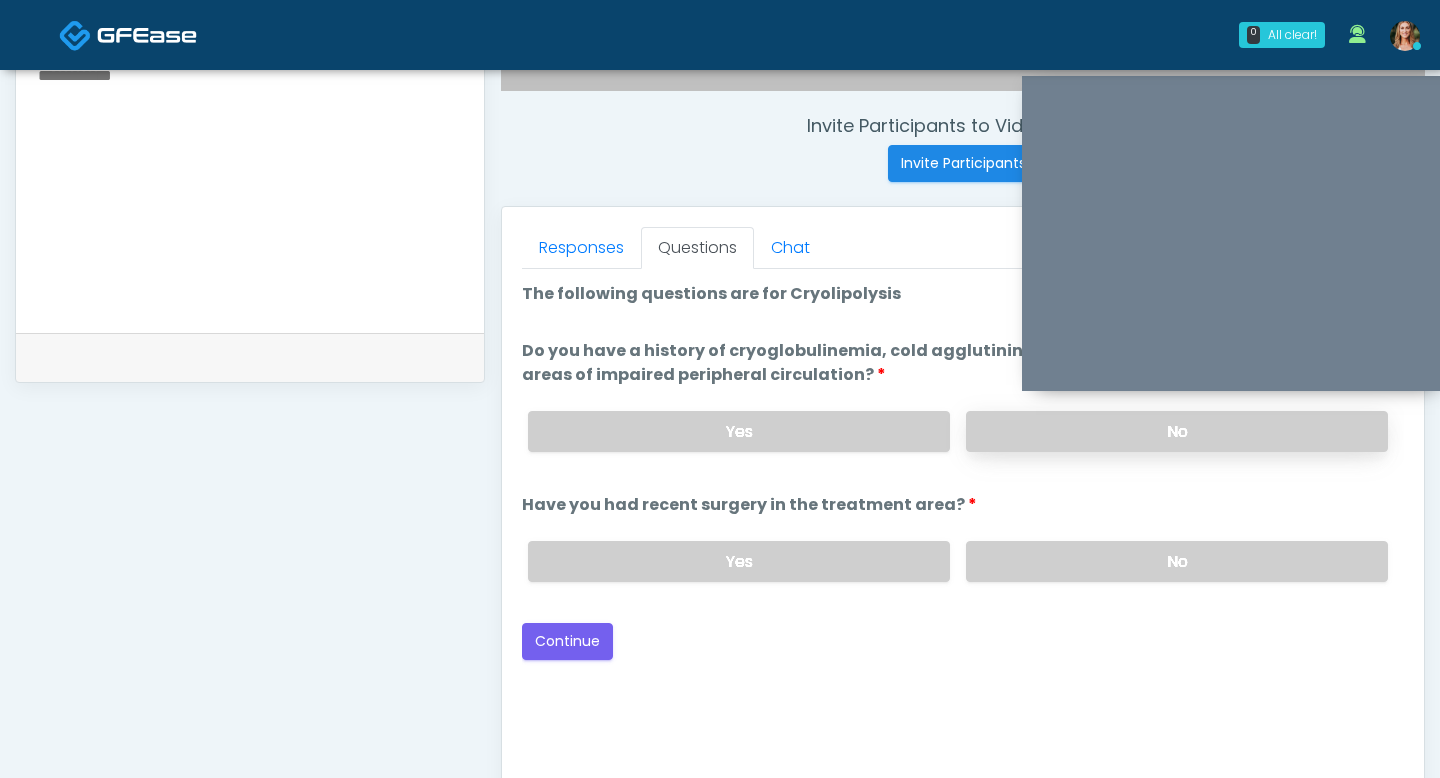 click on "No" at bounding box center [1177, 431] 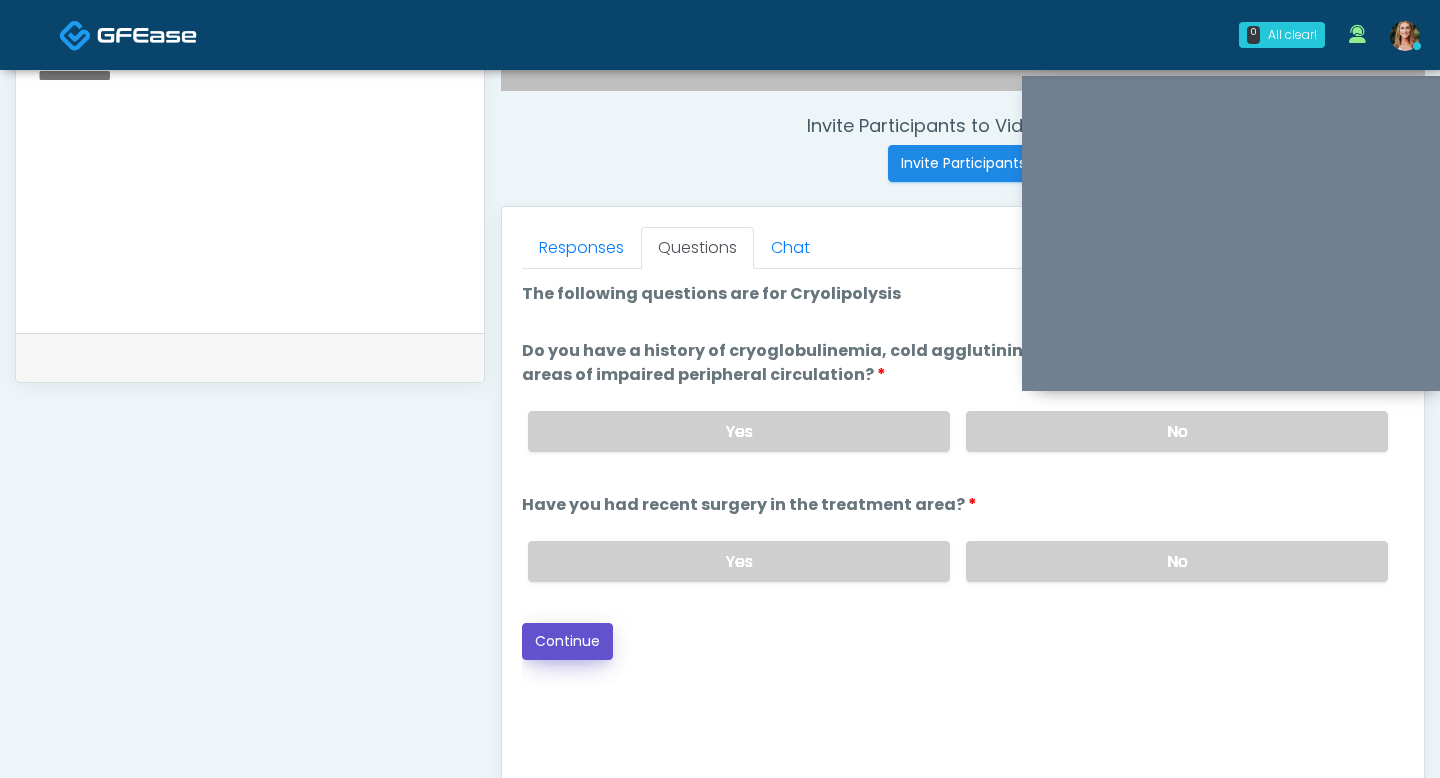 click on "Continue" at bounding box center (567, 641) 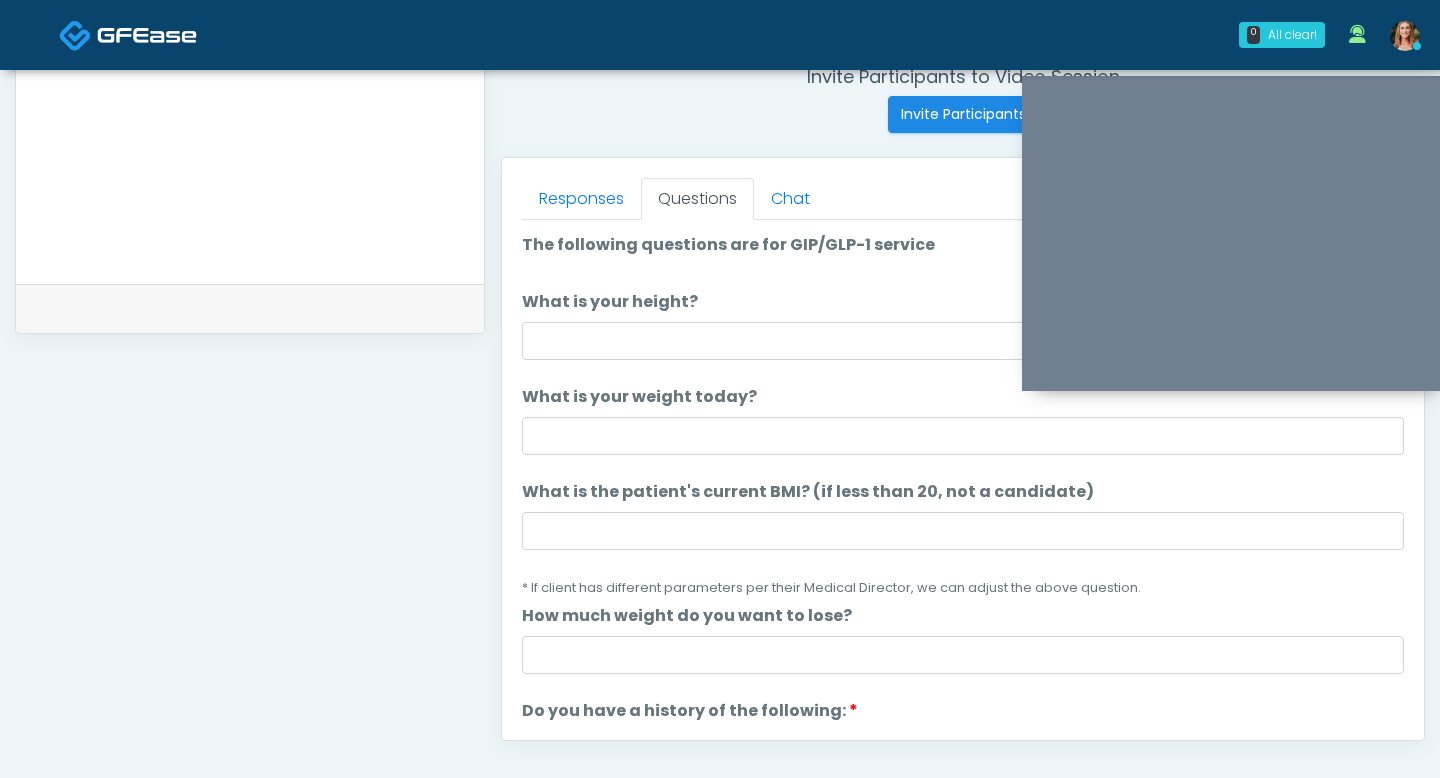 scroll, scrollTop: 767, scrollLeft: 0, axis: vertical 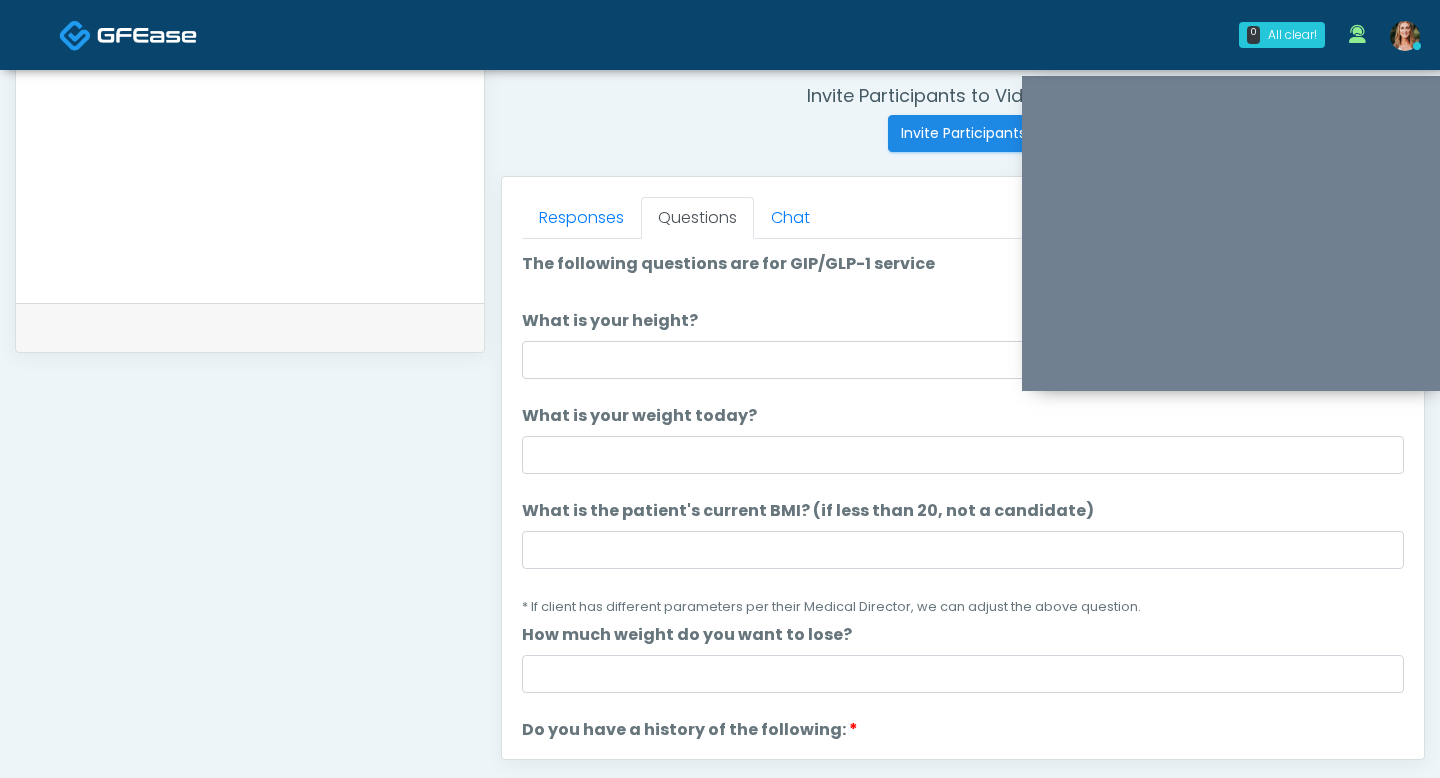 click on "The following questions are for GIP/GLP-1 service
The following questions are for GIP/GLP-1 service
What is your height?
What is your height?
What is your weight today?
What is your weight today?
What is the patient's current BMI? (if less than 20, not a candidate)
What is the patient's current BMI? (if less than 20, not a candidate)
* If client has different parameters per their Medical Director, we can adjust the above question.
How much weight do you want to lose?
No" at bounding box center [963, 1019] 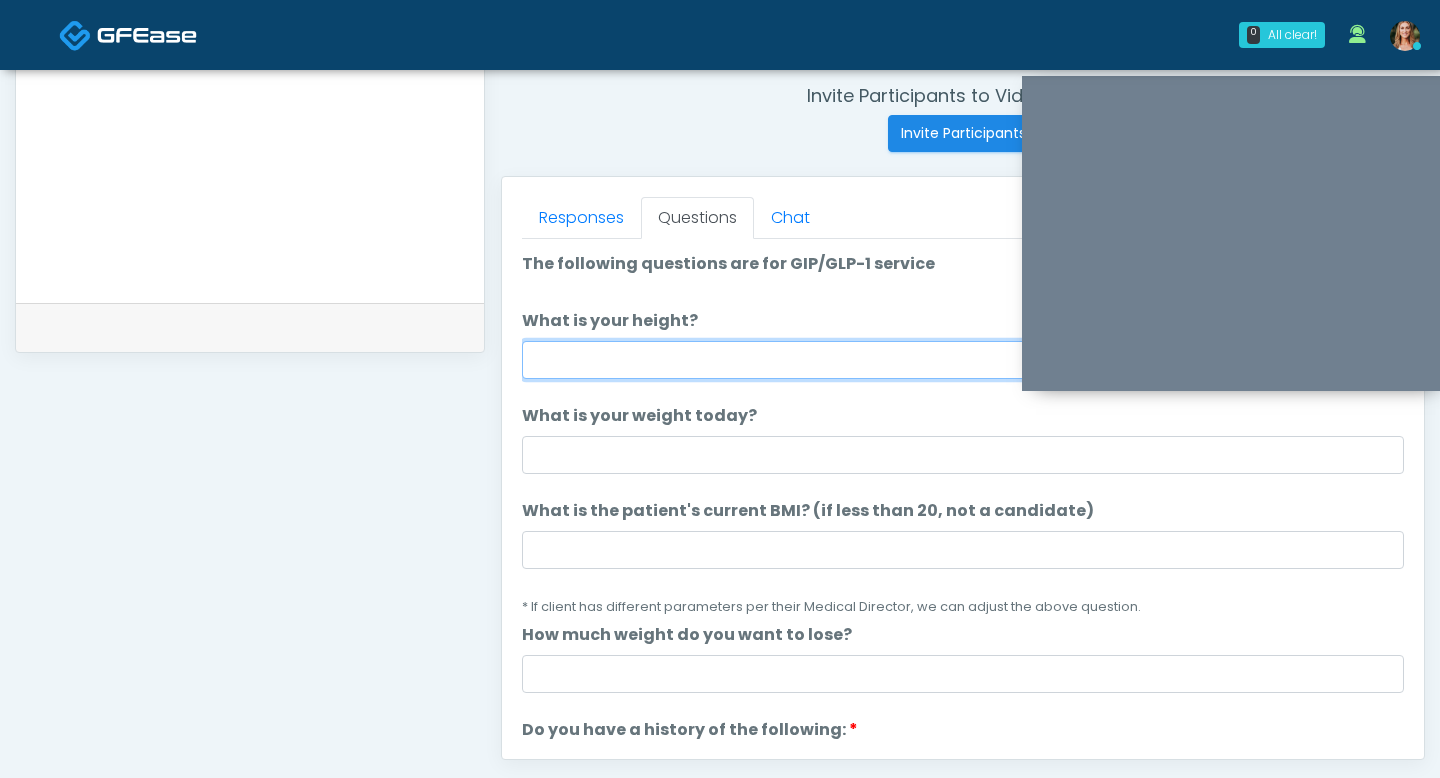 click on "What is your height?" at bounding box center (963, 360) 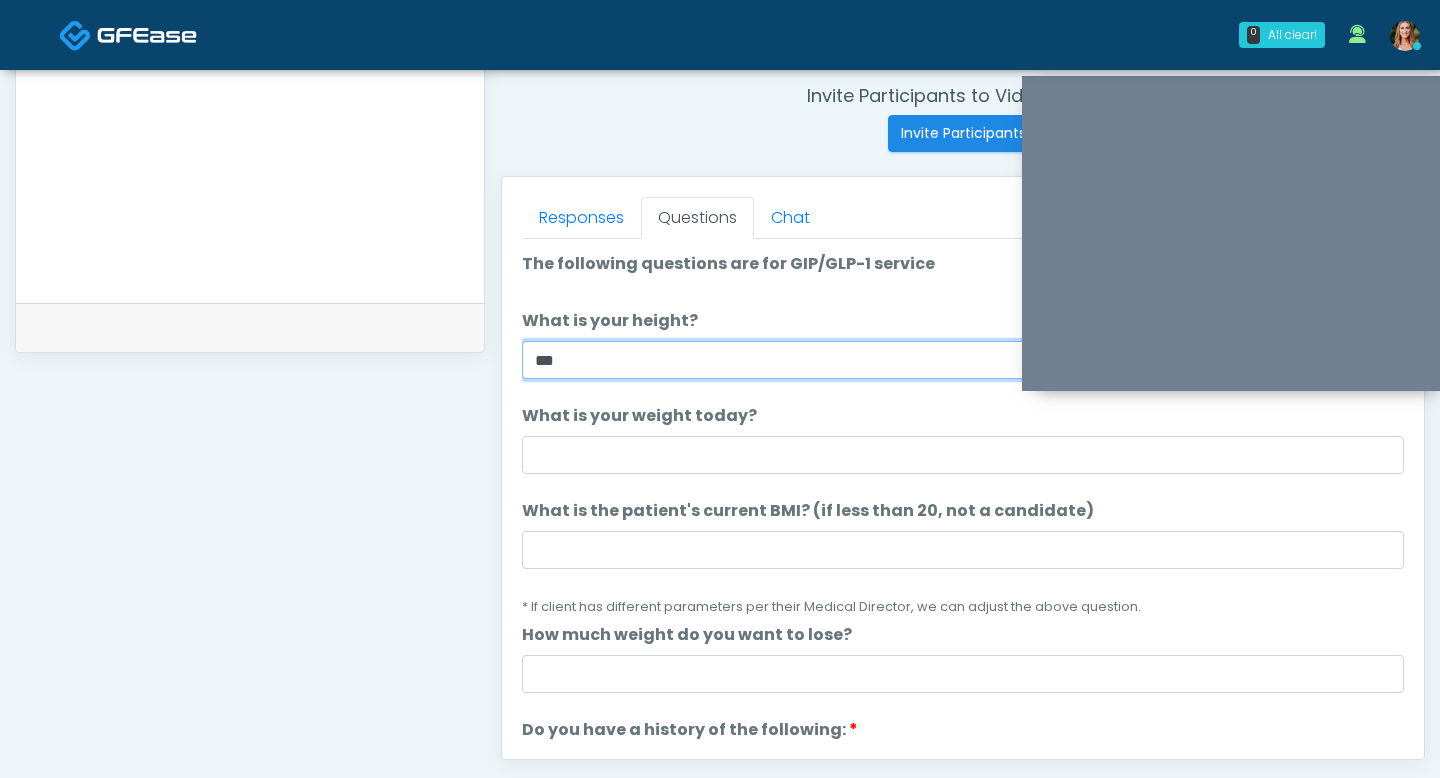 type on "***" 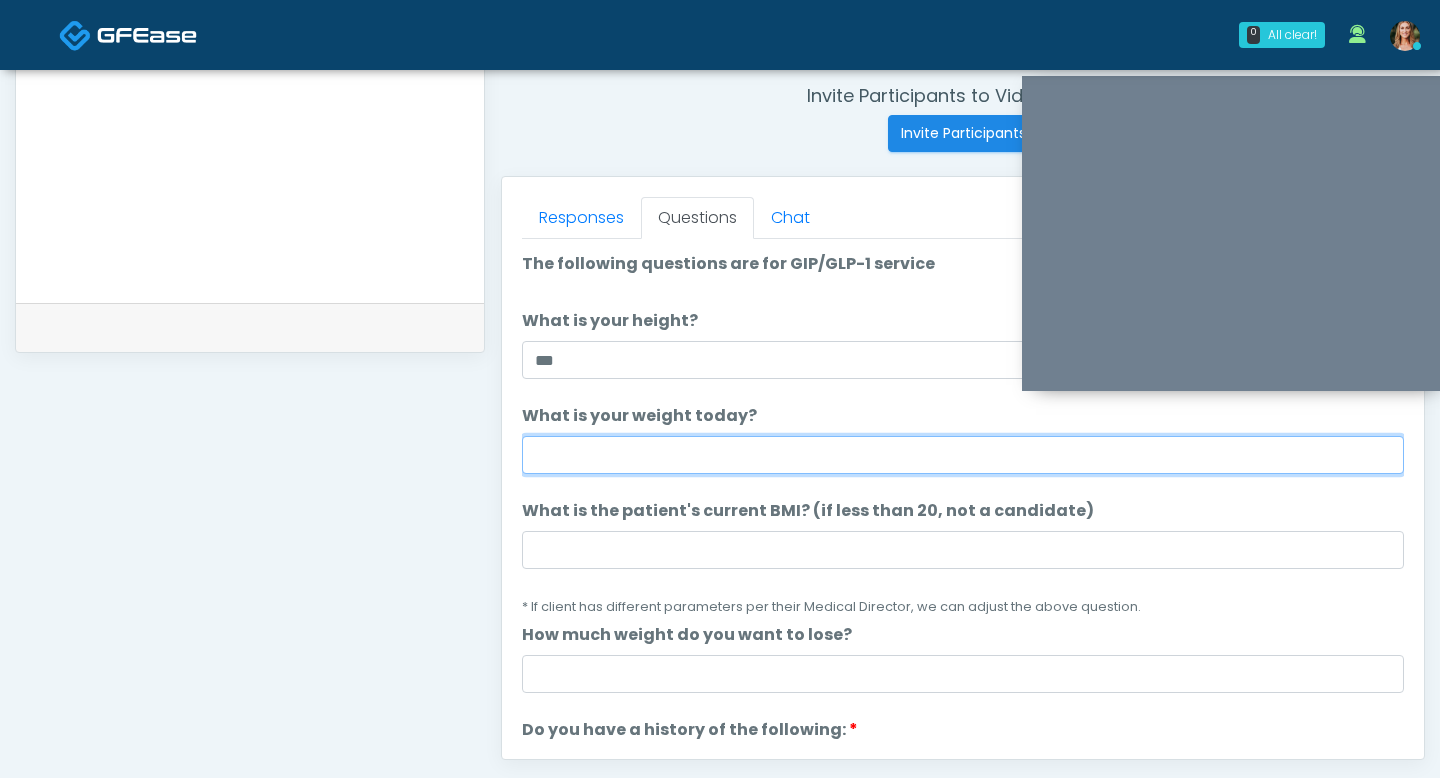 click on "What is your weight today?" at bounding box center [963, 455] 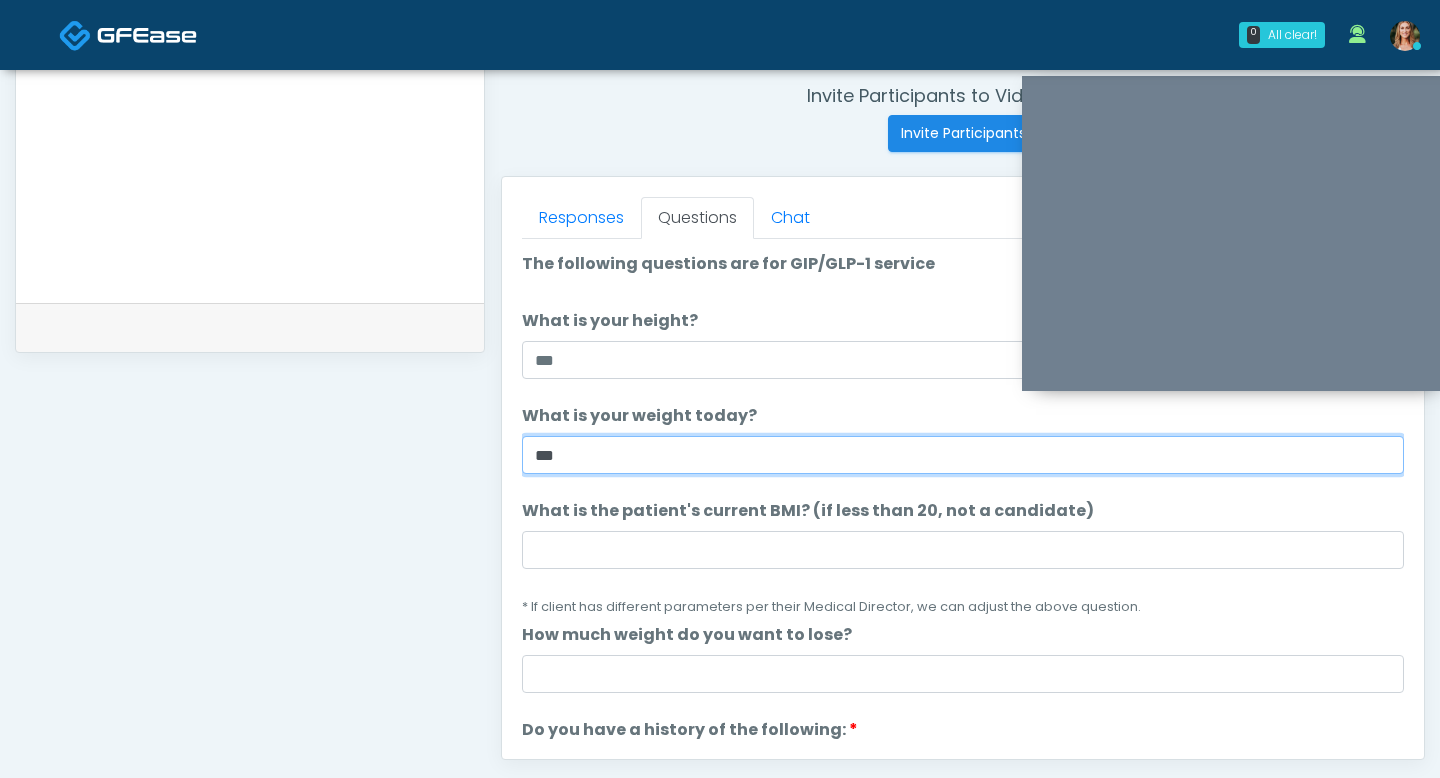 type on "***" 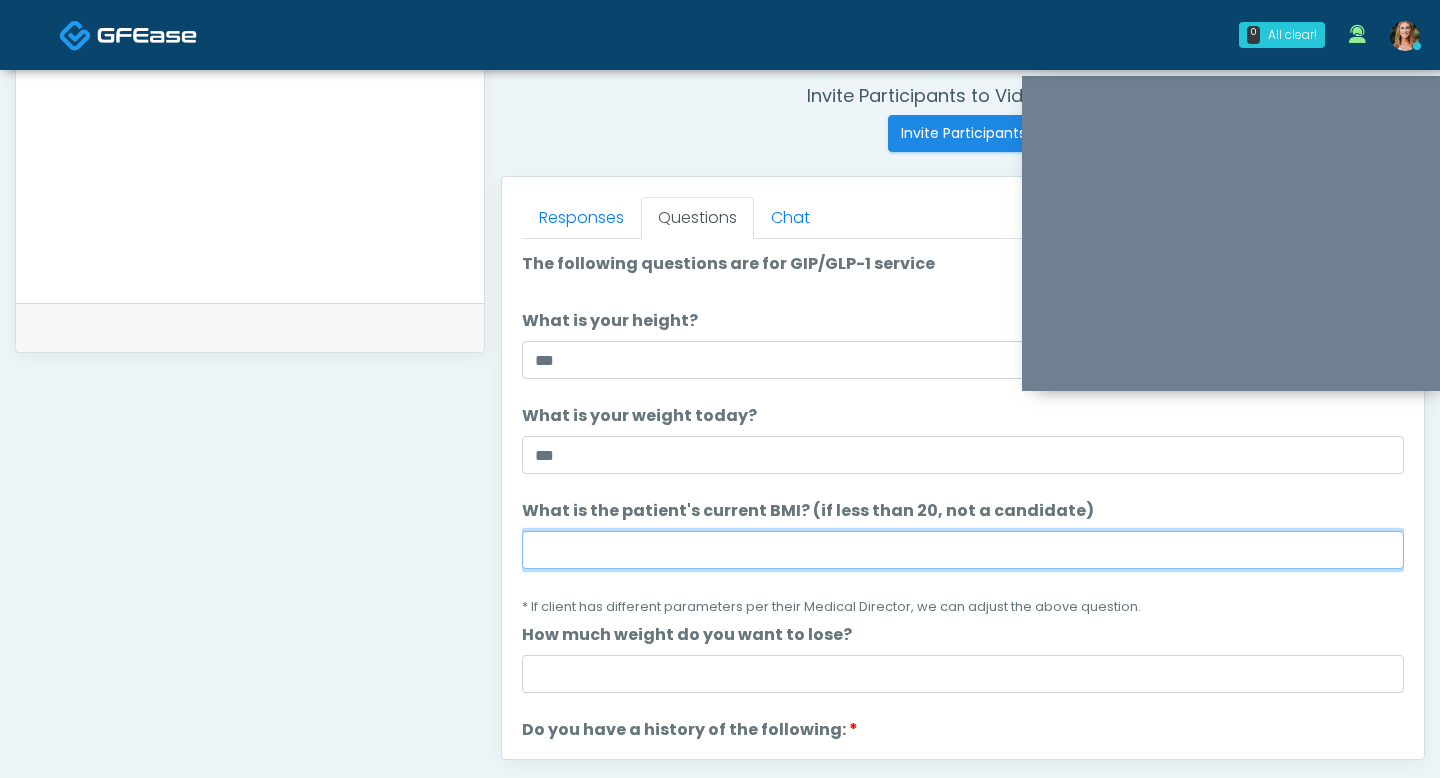 click on "What is the patient's current BMI? (if less than 20, not a candidate)" at bounding box center [963, 550] 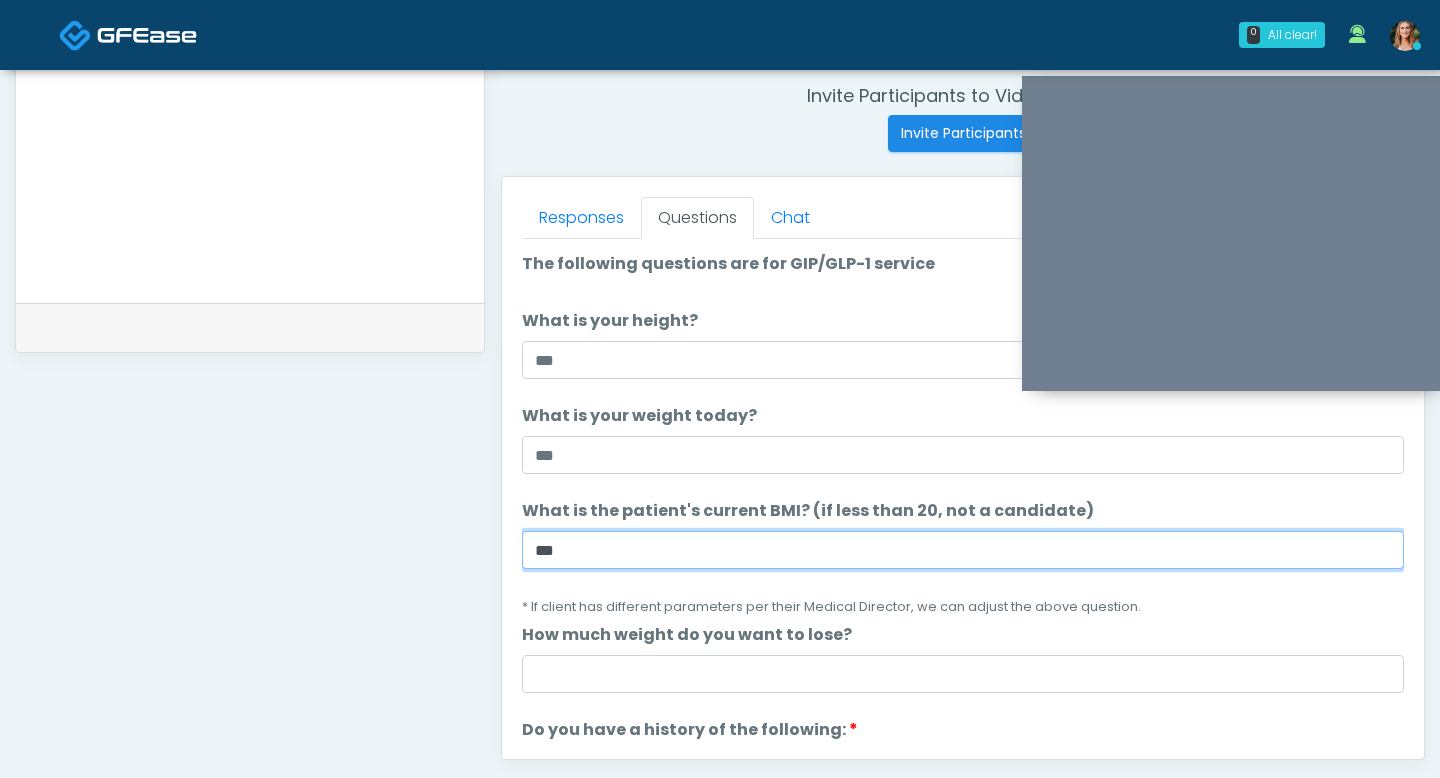 type on "***" 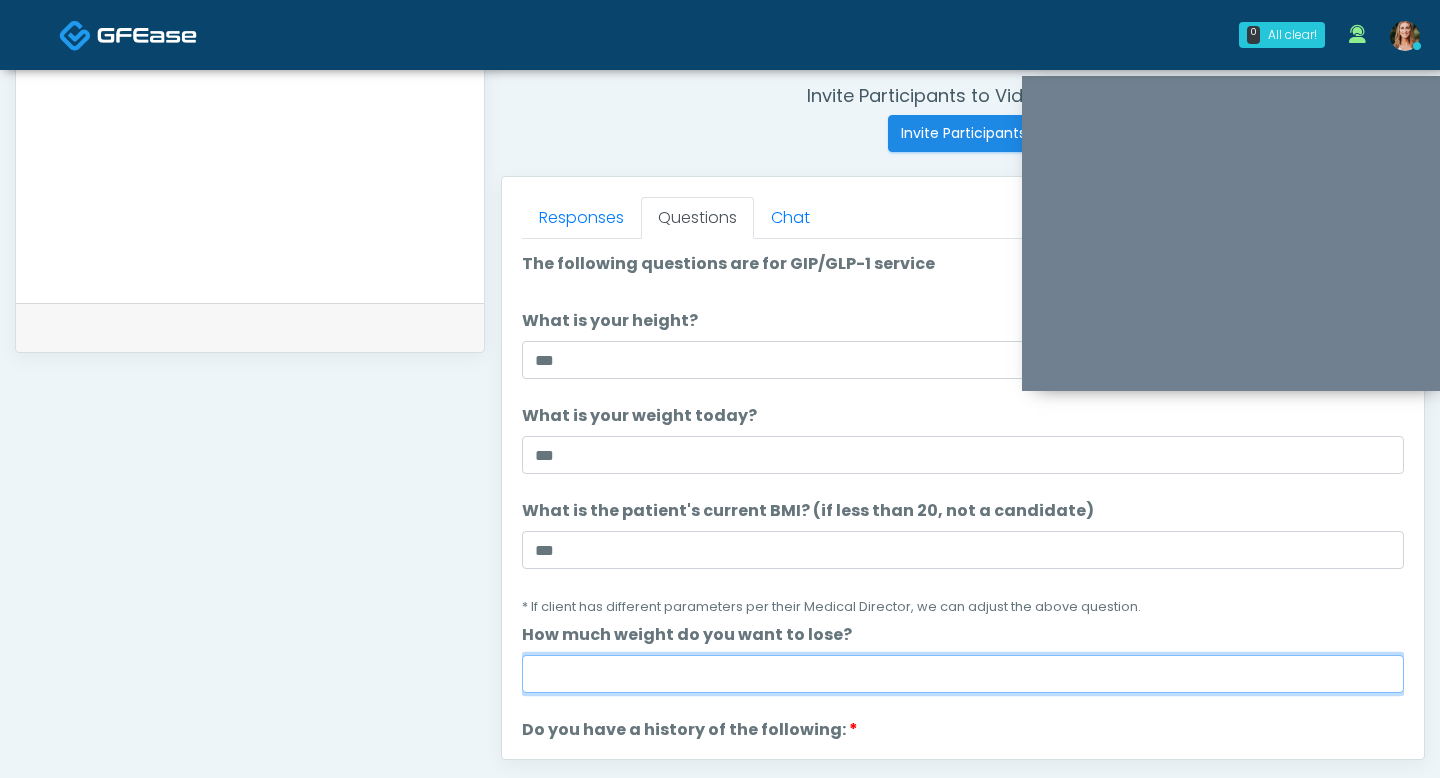 click on "How much weight do you want to lose?" at bounding box center (963, 674) 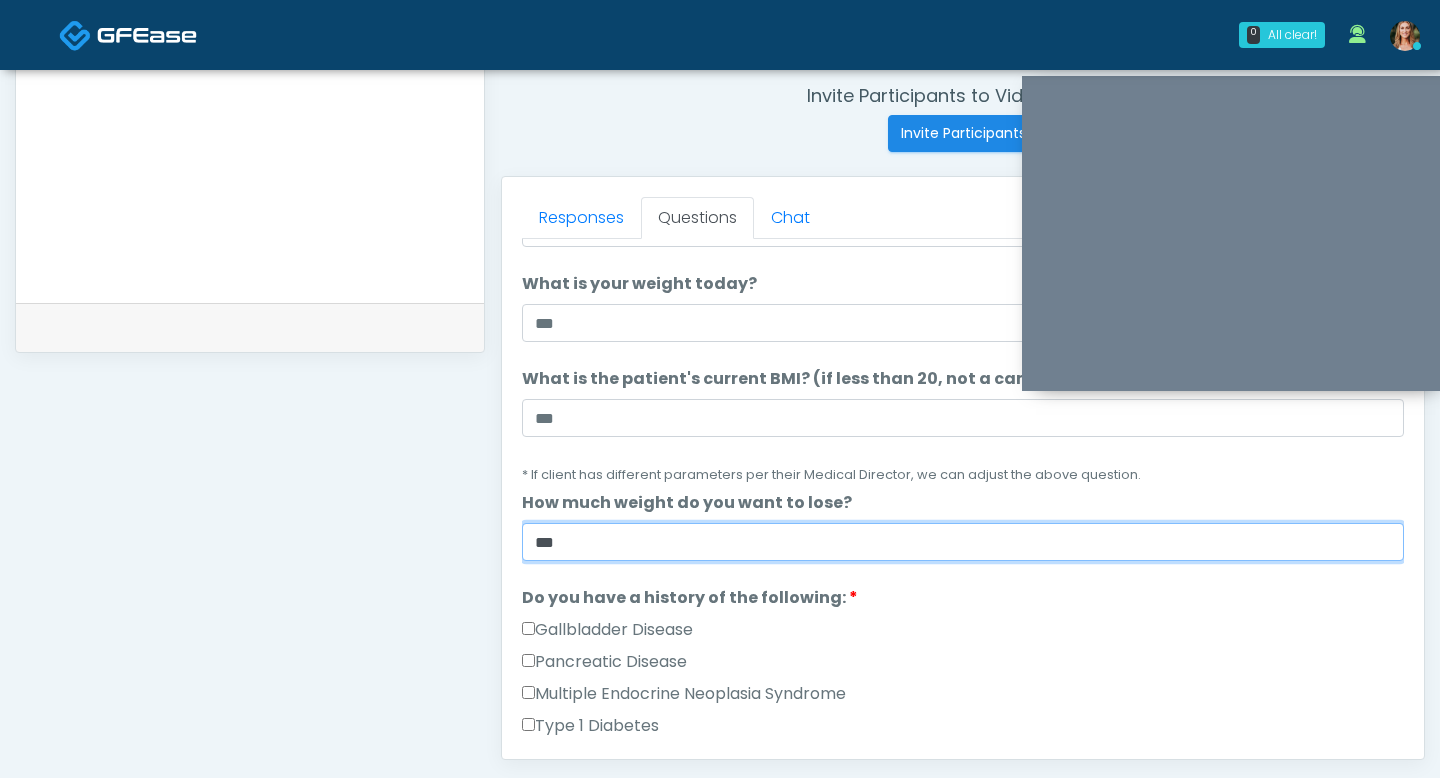 scroll, scrollTop: 140, scrollLeft: 0, axis: vertical 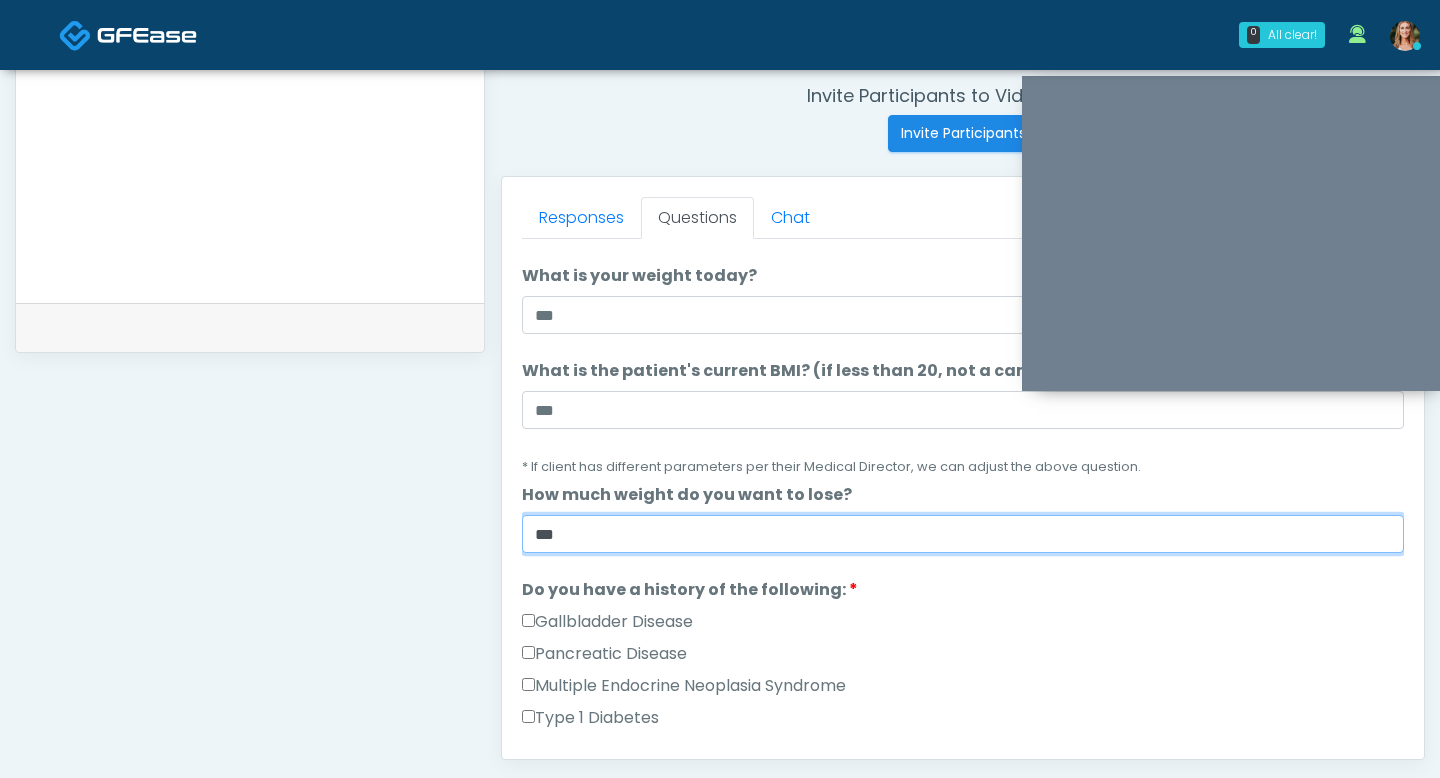type on "***" 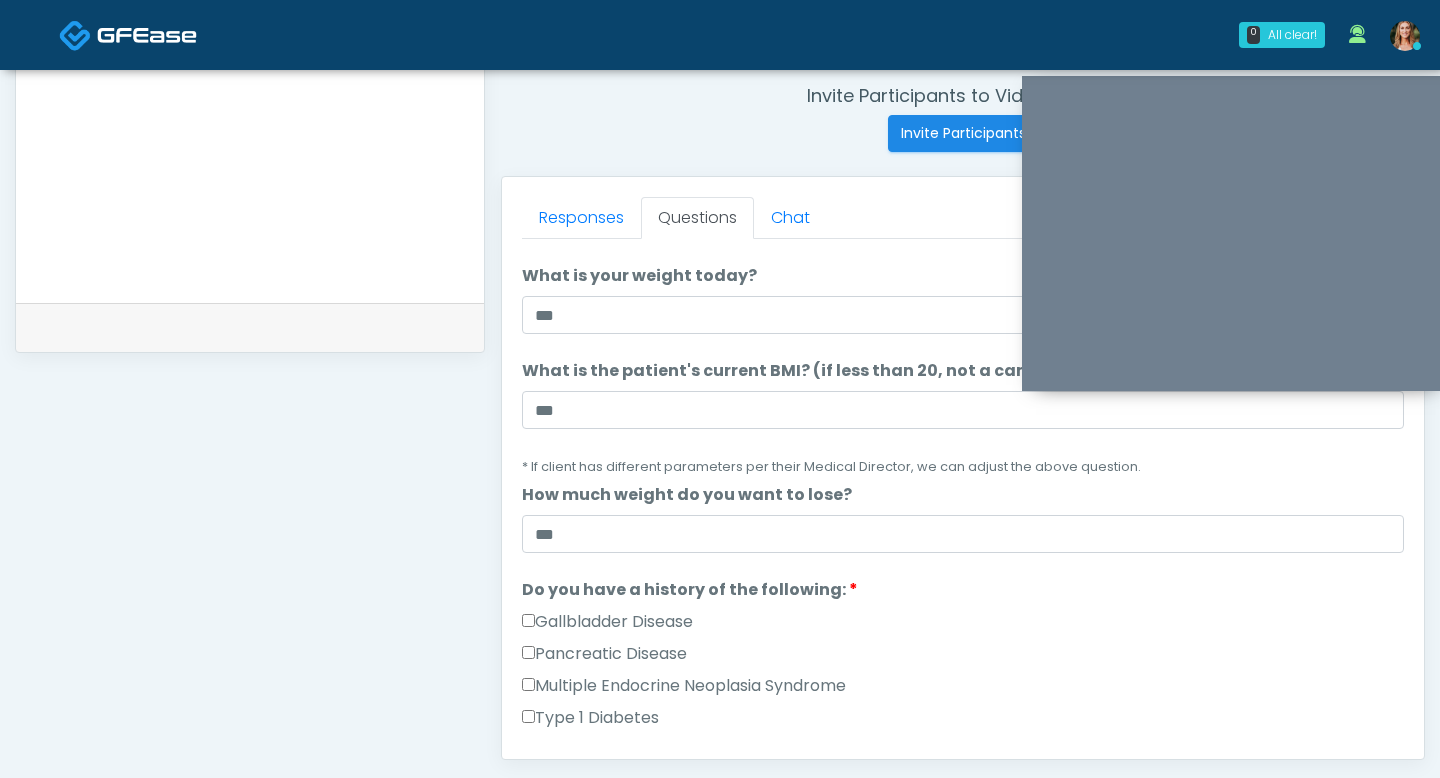 click on "**********" at bounding box center [250, 155] 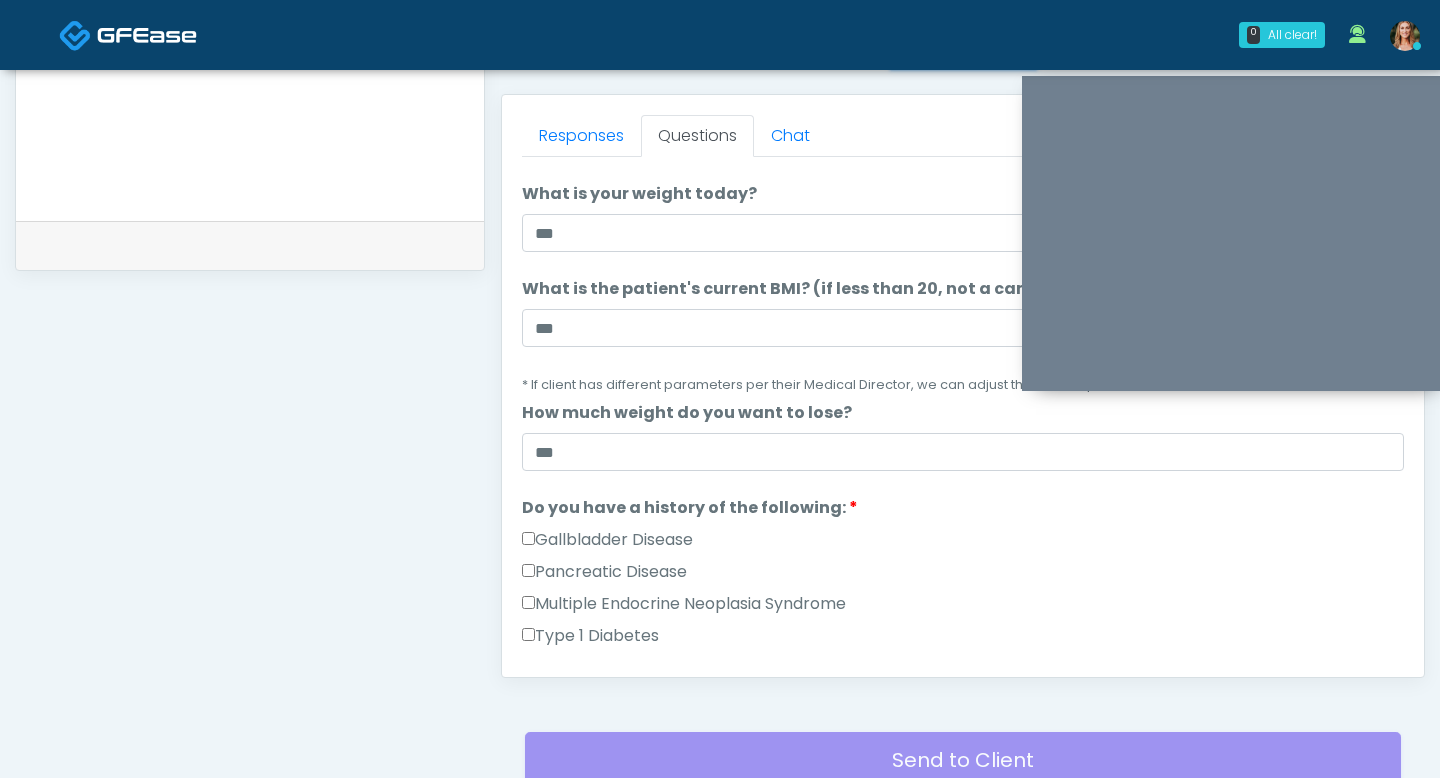 scroll, scrollTop: 855, scrollLeft: 0, axis: vertical 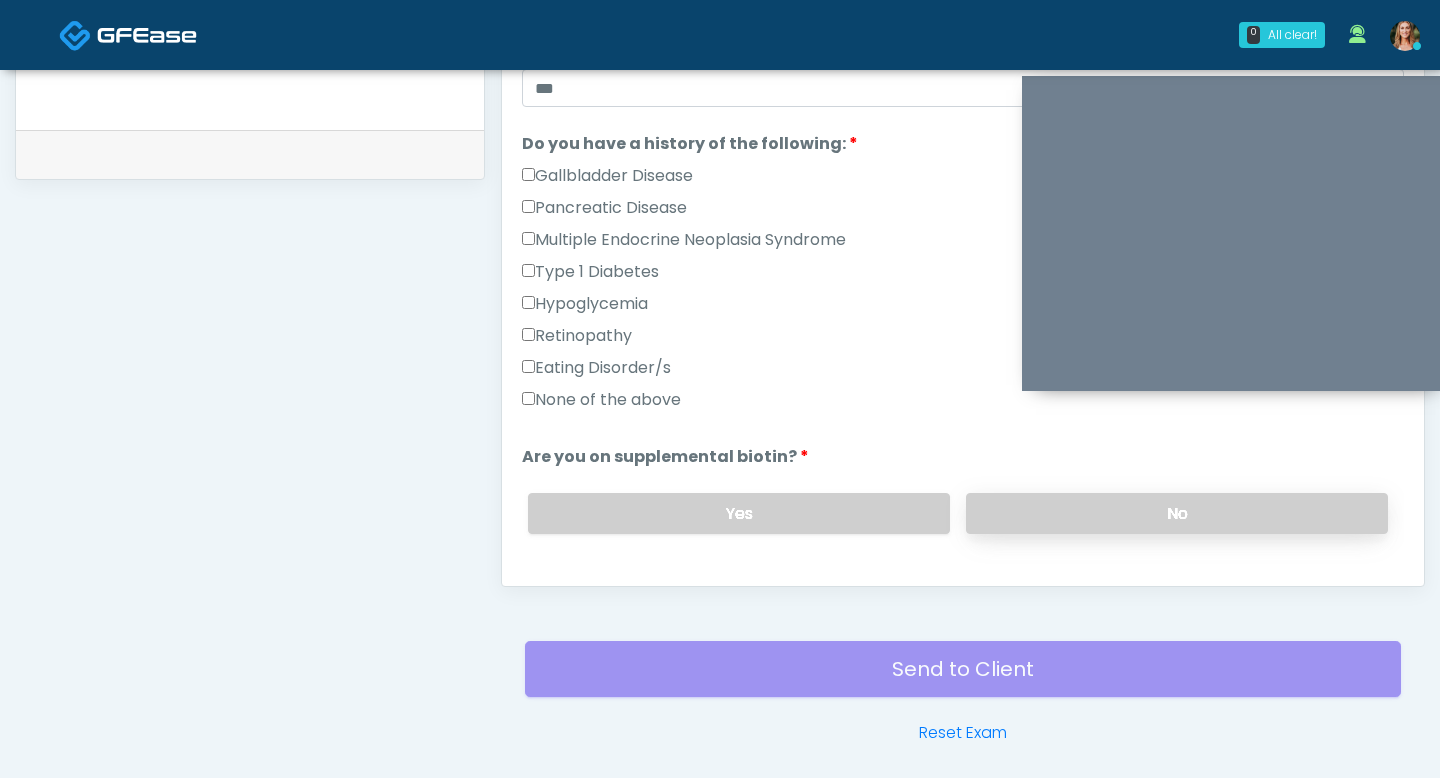 click on "No" at bounding box center (1177, 513) 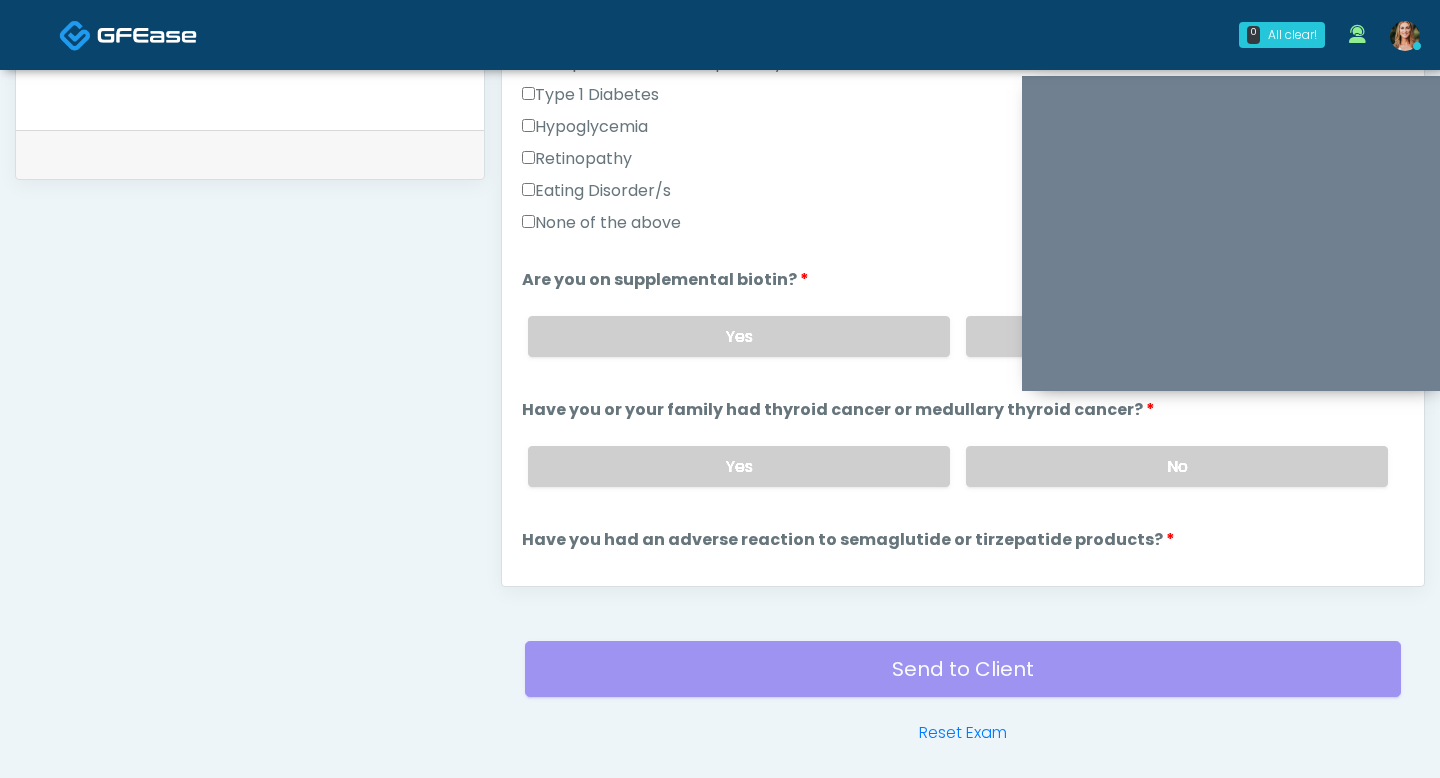 scroll, scrollTop: 591, scrollLeft: 0, axis: vertical 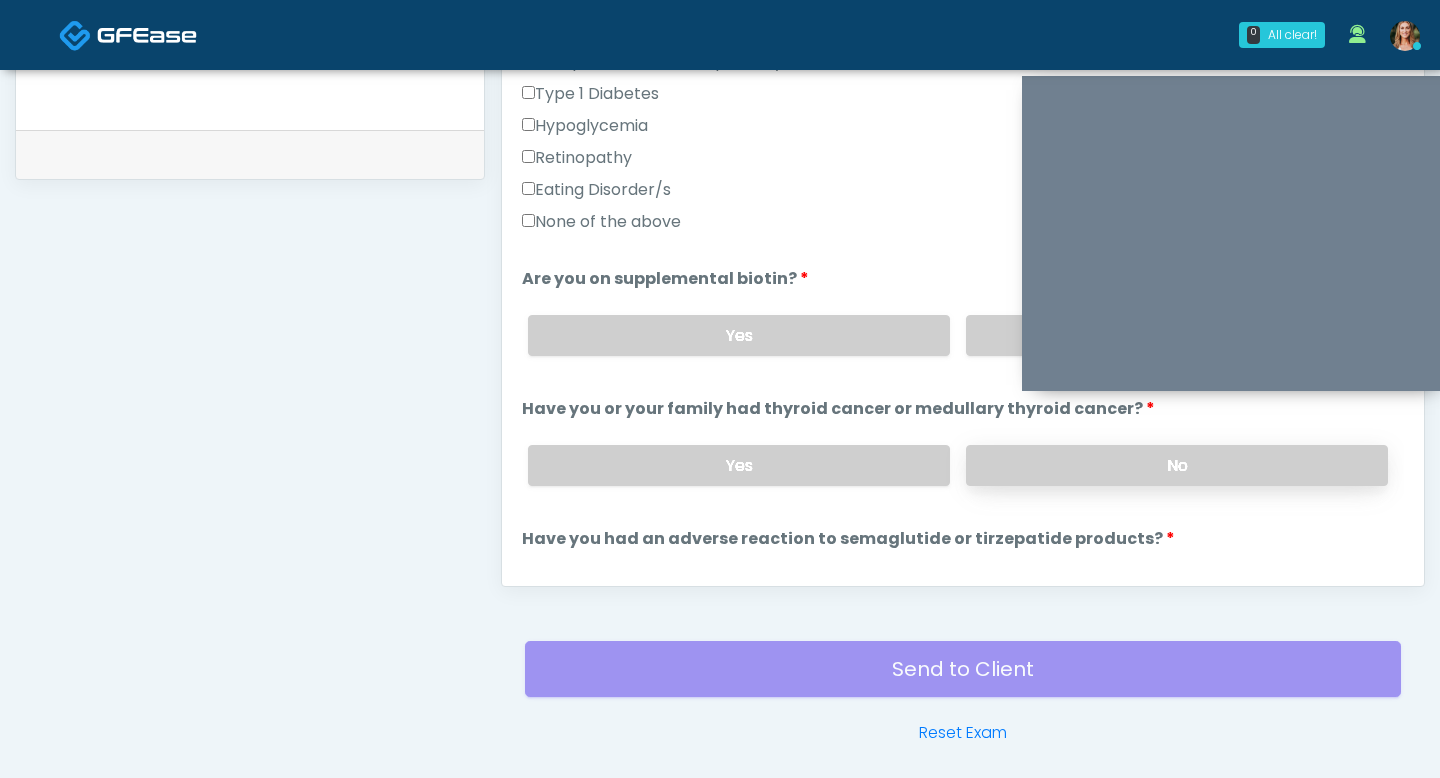 click on "No" at bounding box center [1177, 465] 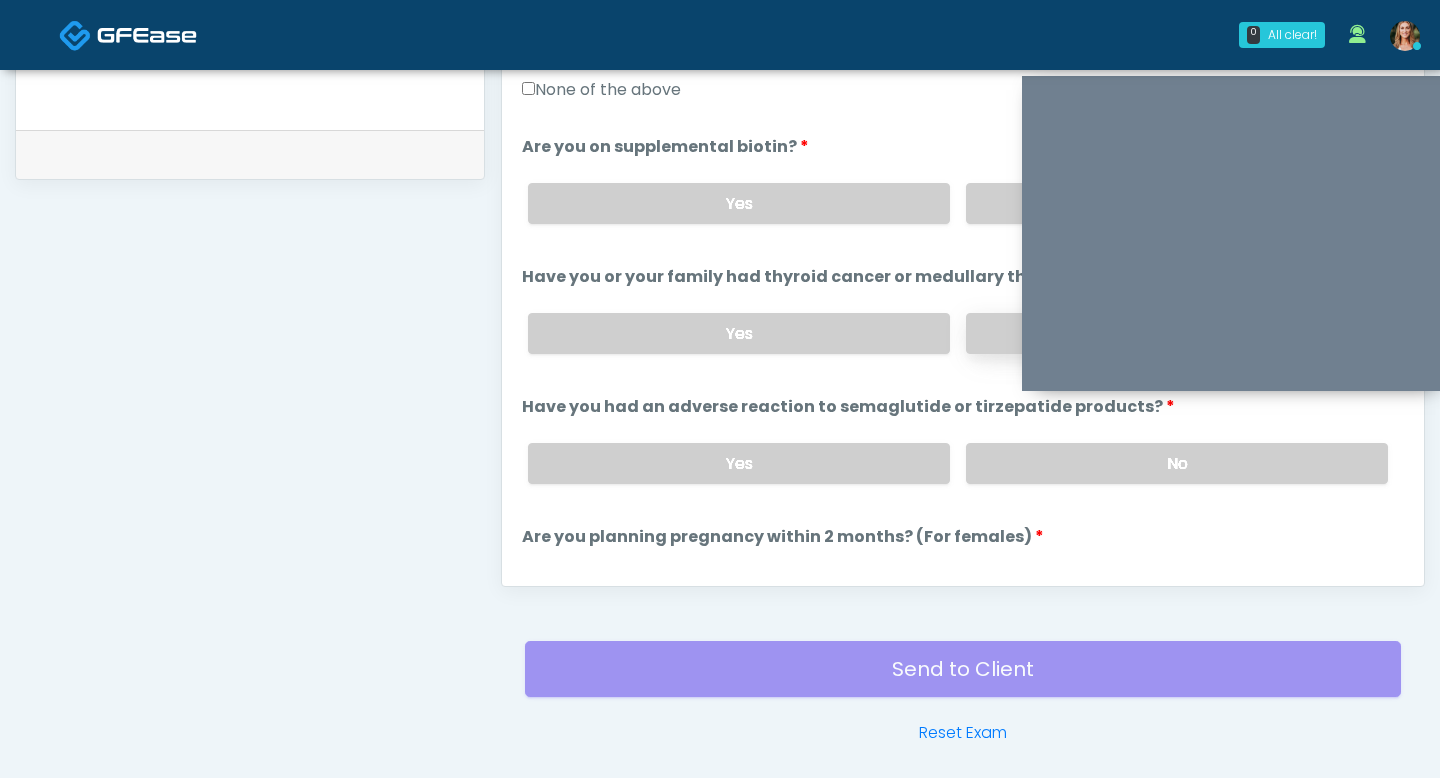scroll, scrollTop: 730, scrollLeft: 0, axis: vertical 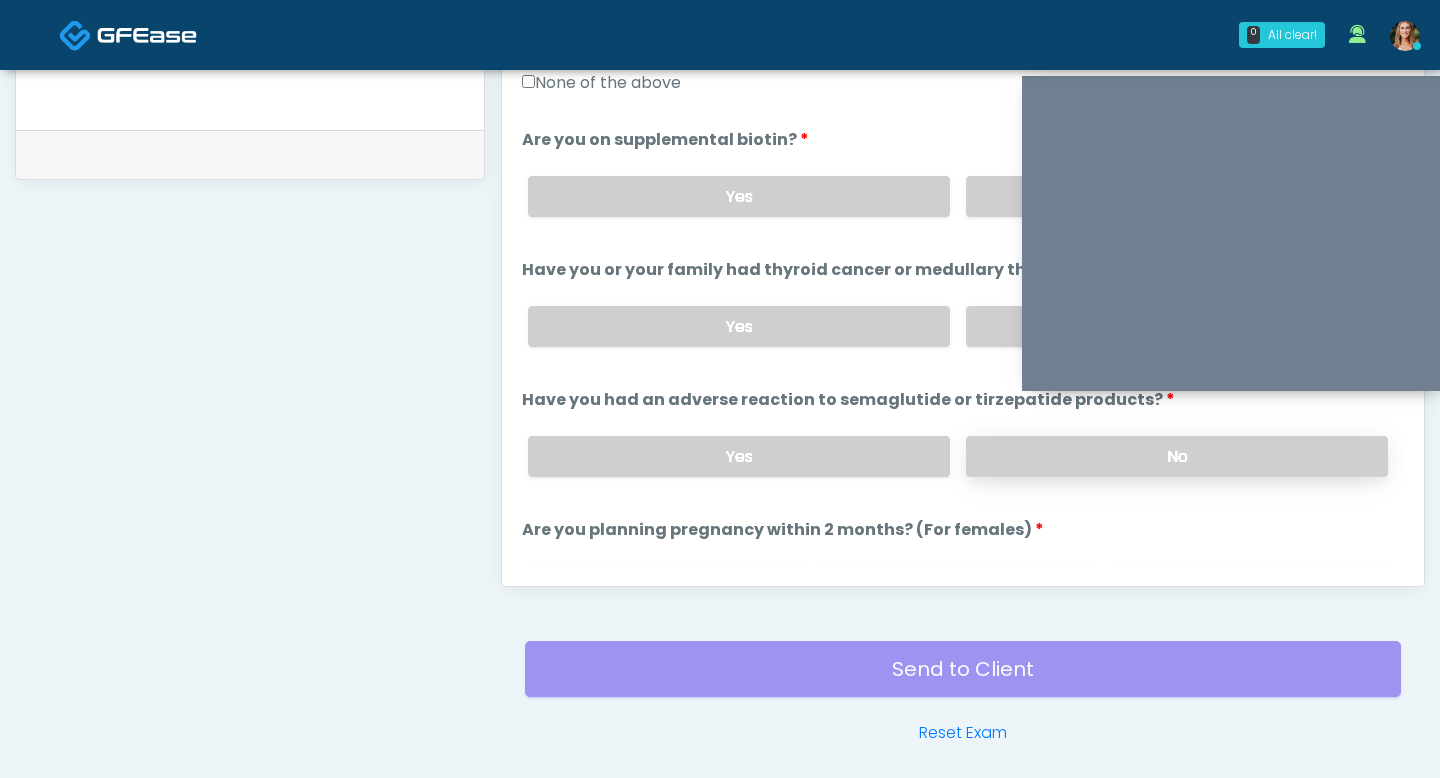 click on "No" at bounding box center (1177, 456) 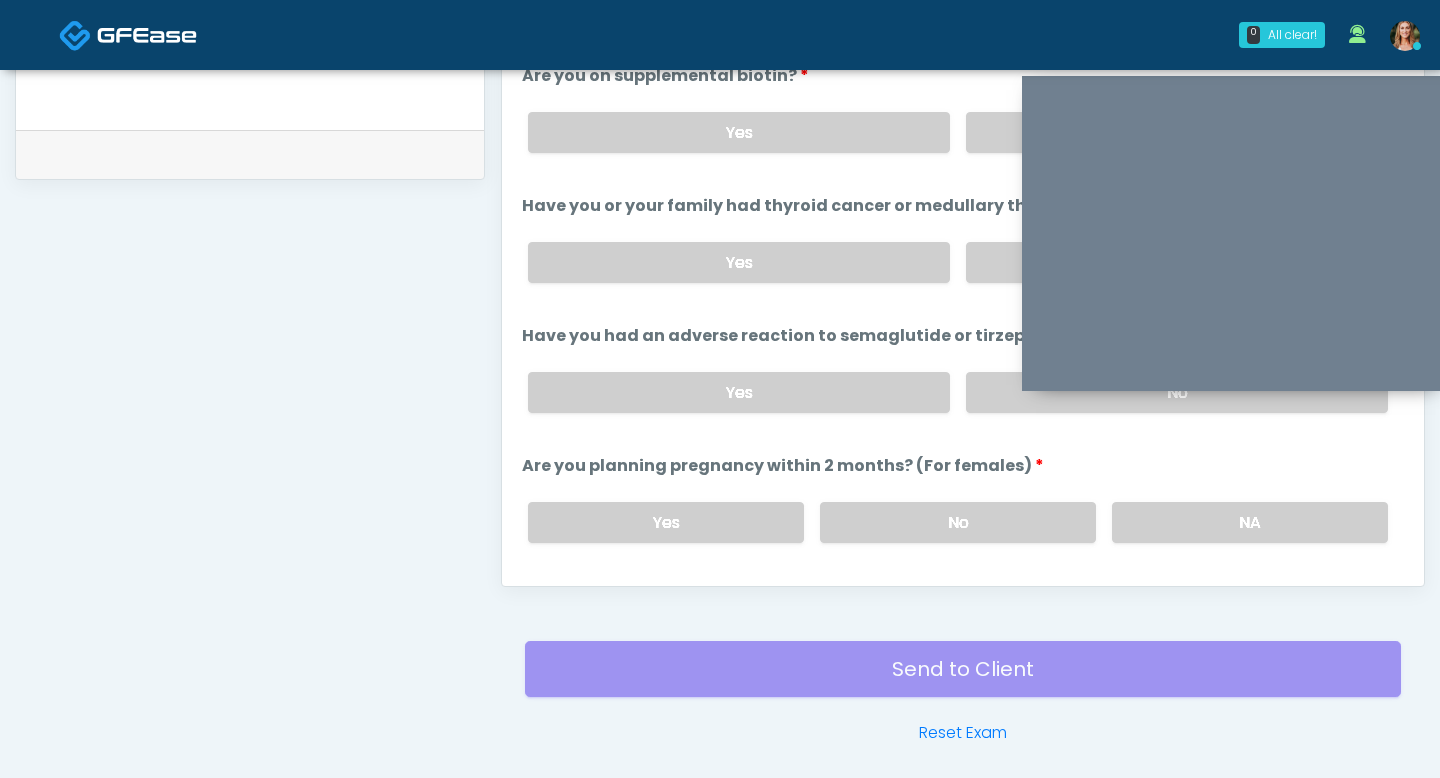 scroll, scrollTop: 801, scrollLeft: 0, axis: vertical 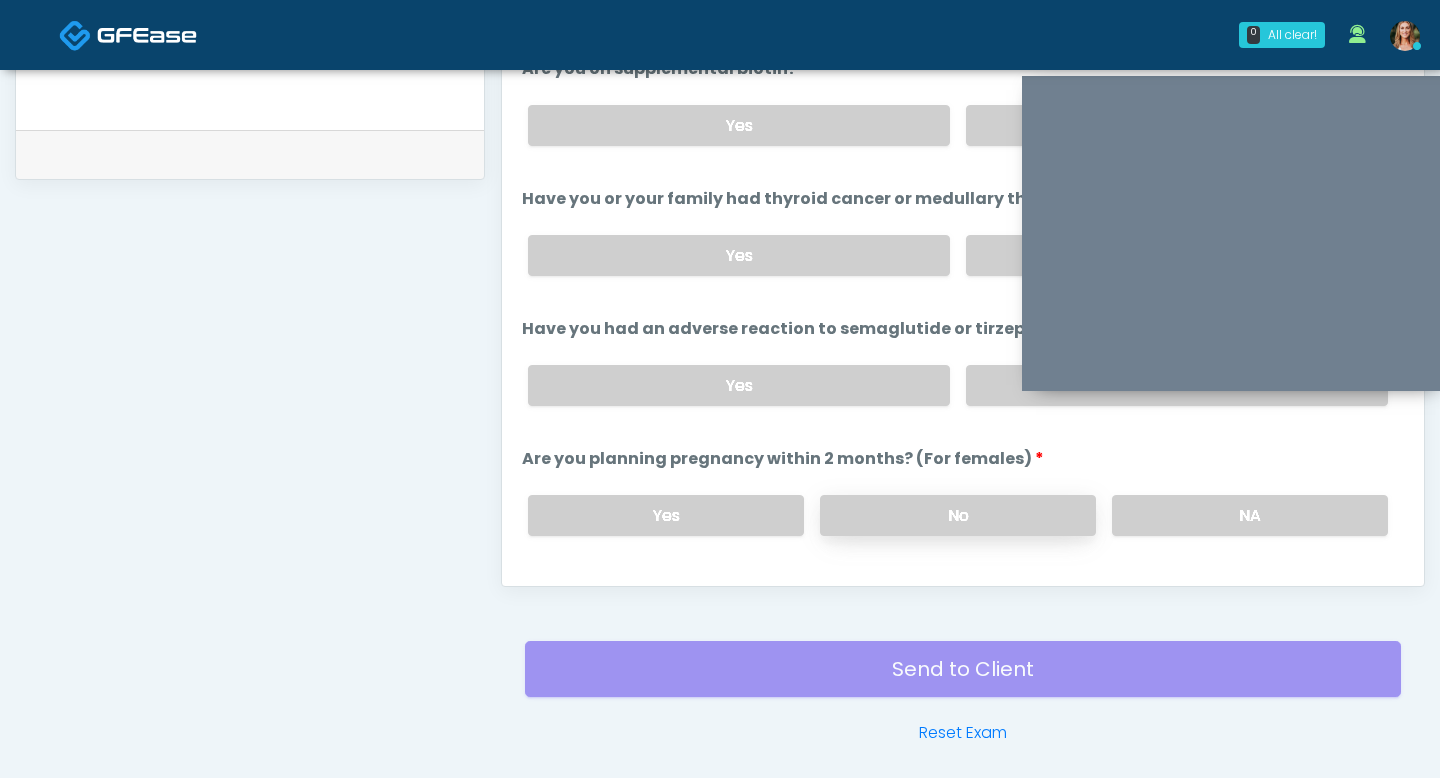 click on "No" at bounding box center (958, 515) 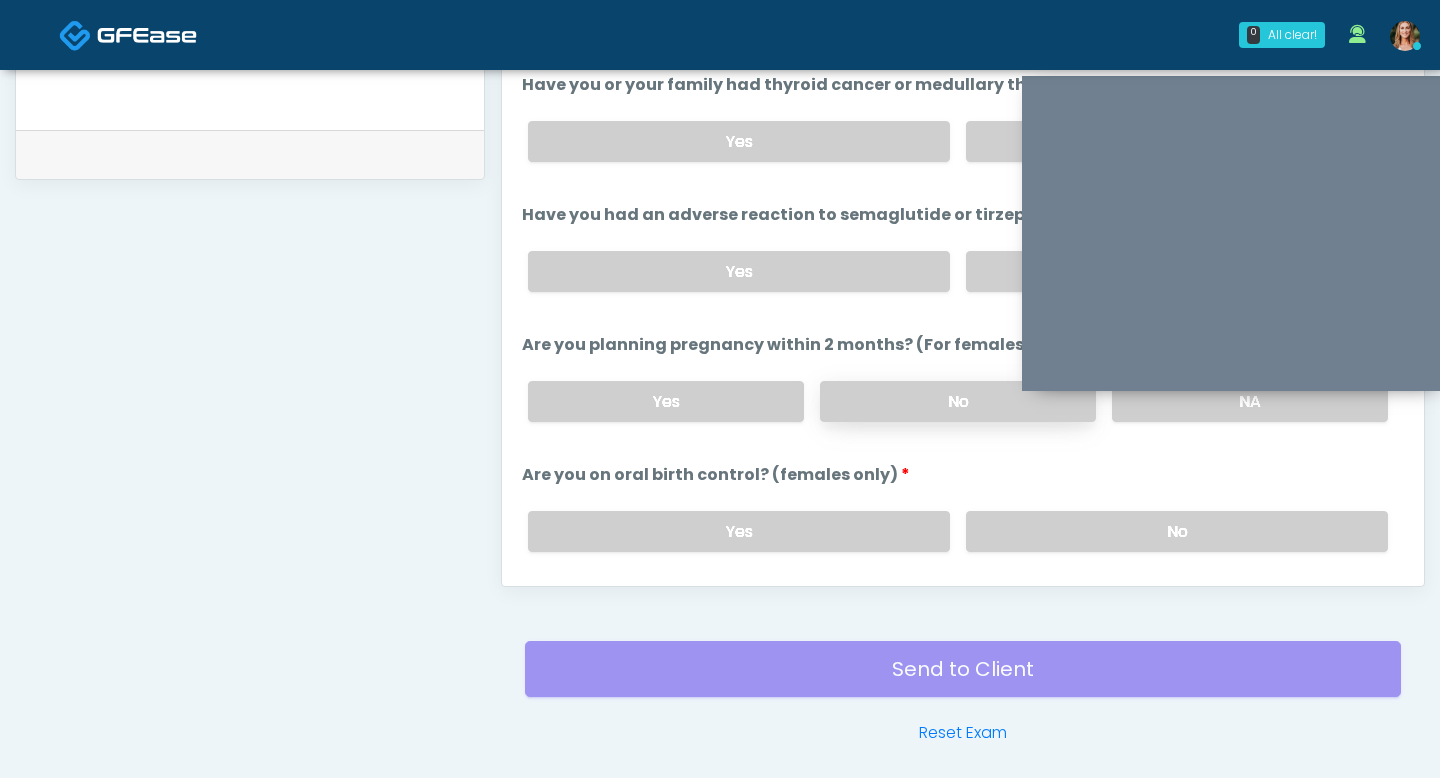 scroll, scrollTop: 922, scrollLeft: 0, axis: vertical 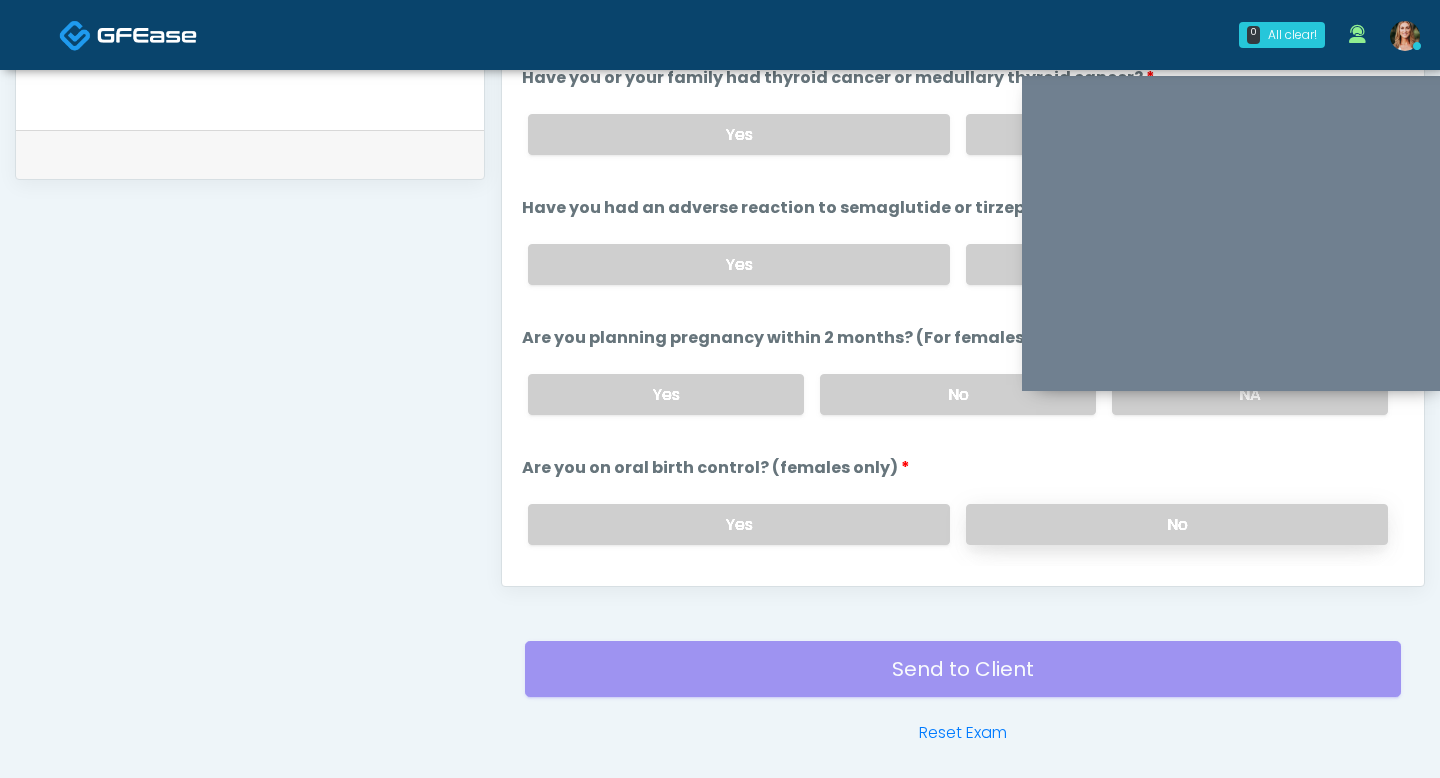 click on "No" at bounding box center [1177, 524] 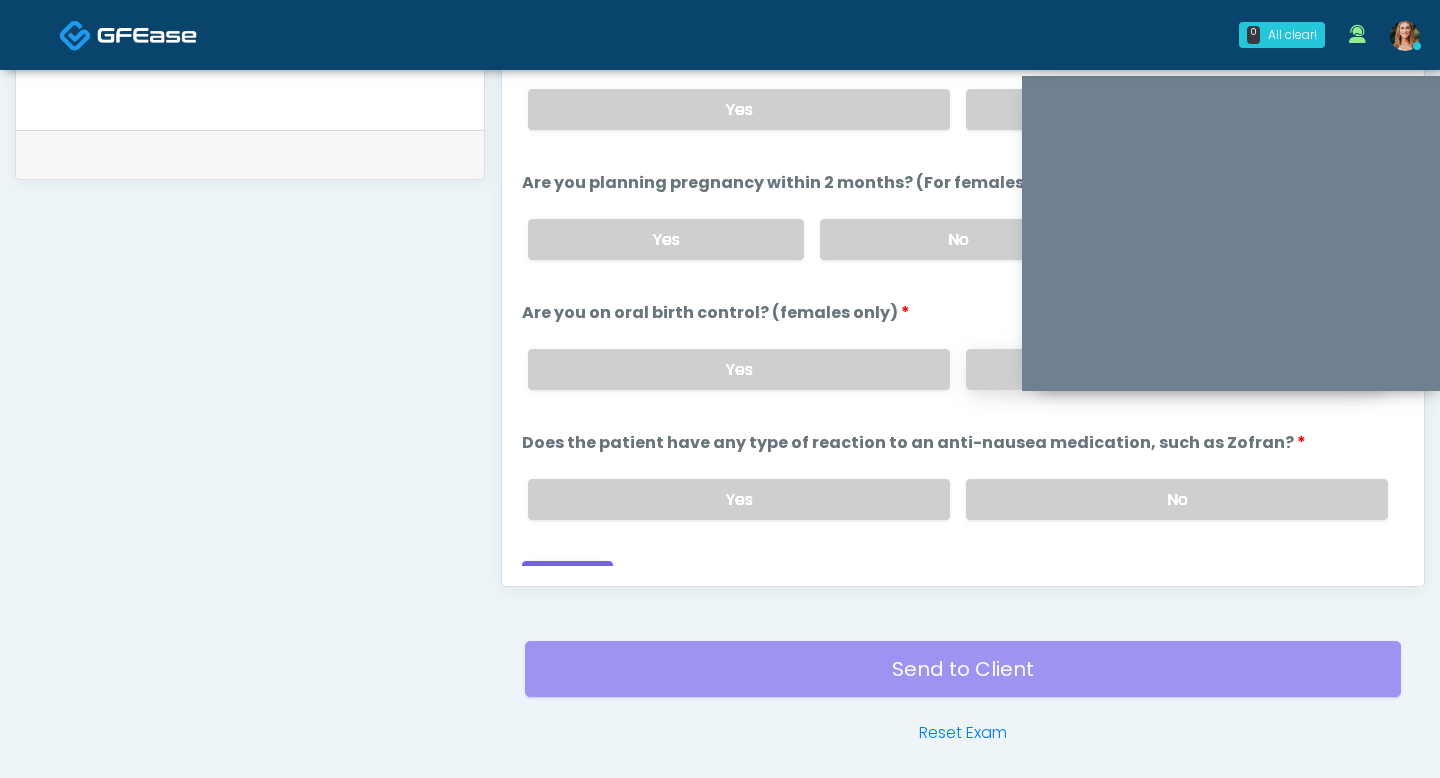 scroll, scrollTop: 1103, scrollLeft: 0, axis: vertical 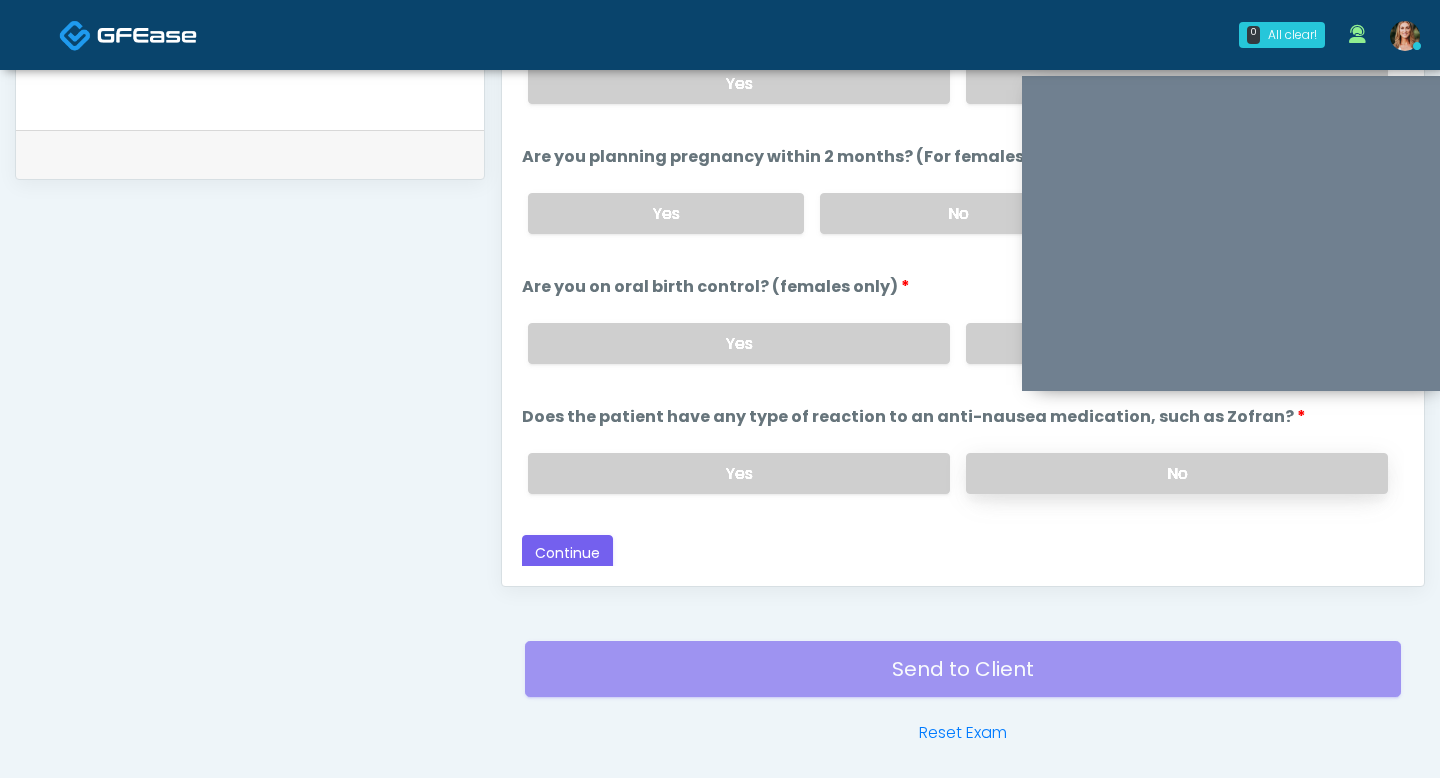 click on "No" at bounding box center [1177, 473] 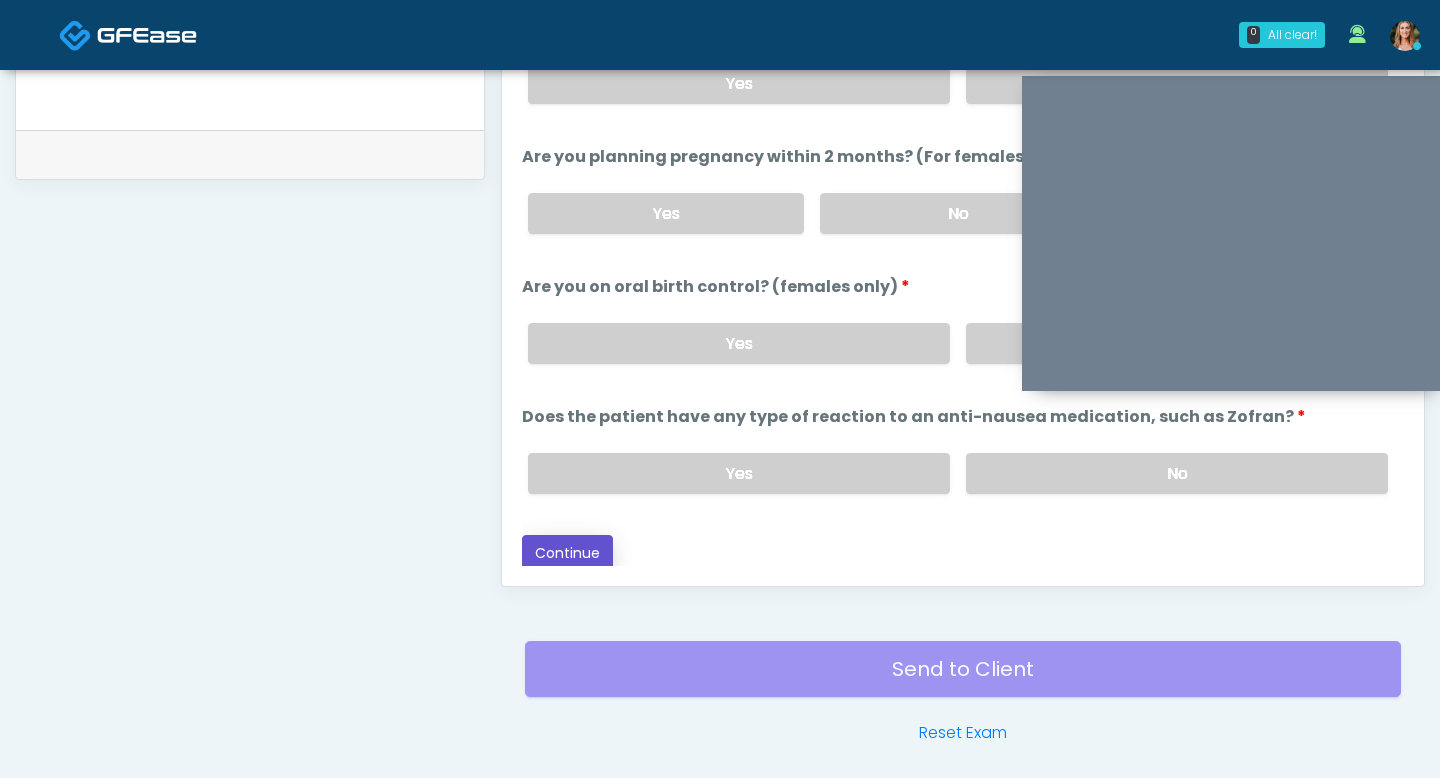 click on "Continue" at bounding box center [567, 553] 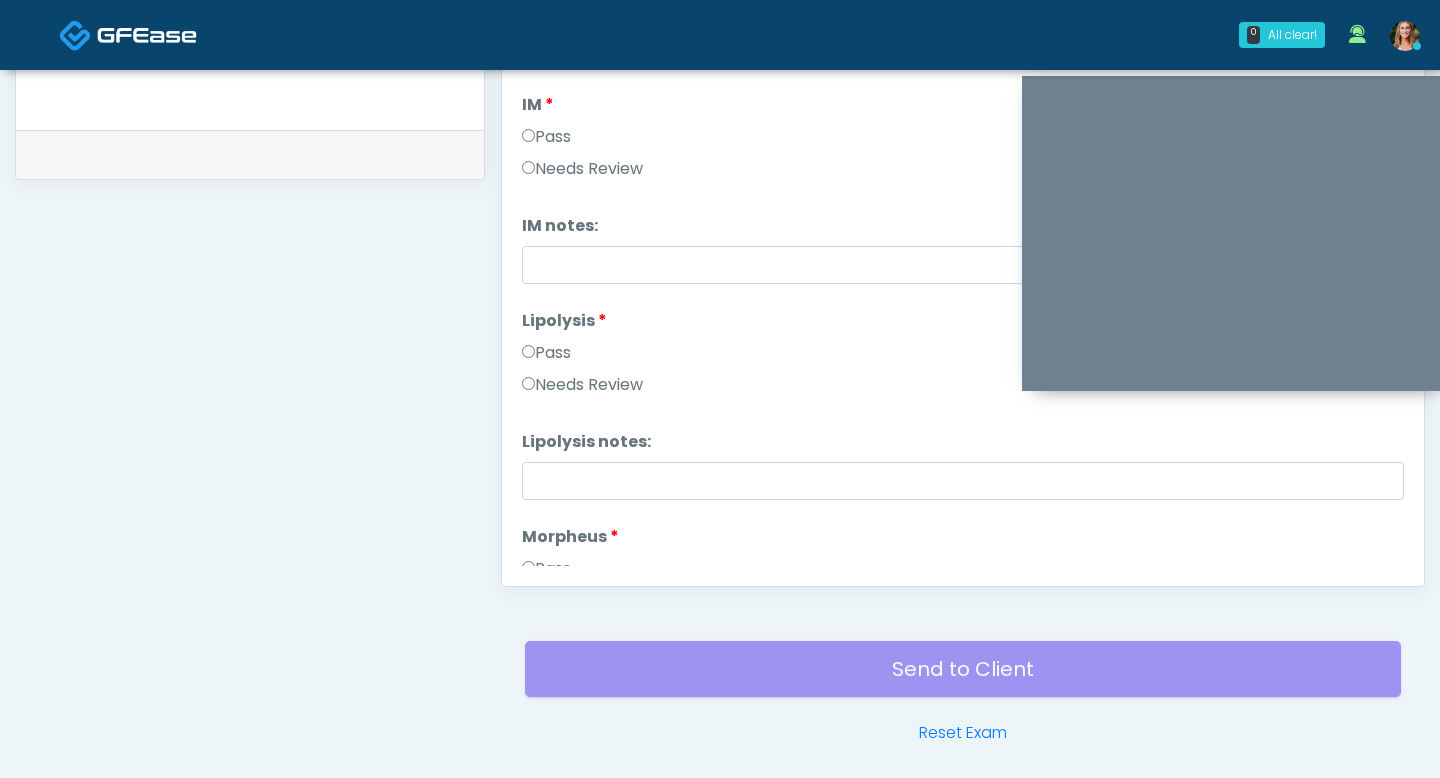 scroll, scrollTop: 1017, scrollLeft: 0, axis: vertical 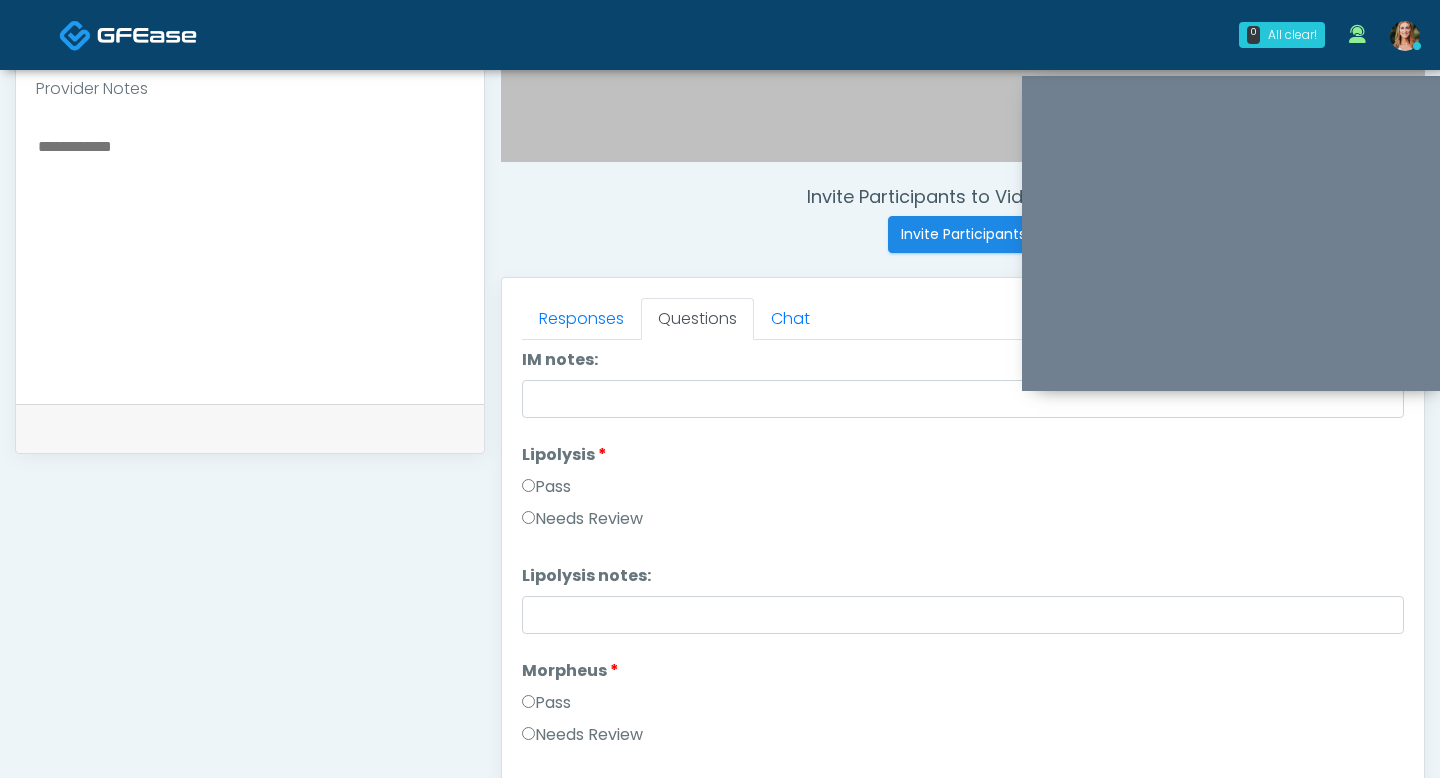 click on "Pass" at bounding box center [546, 487] 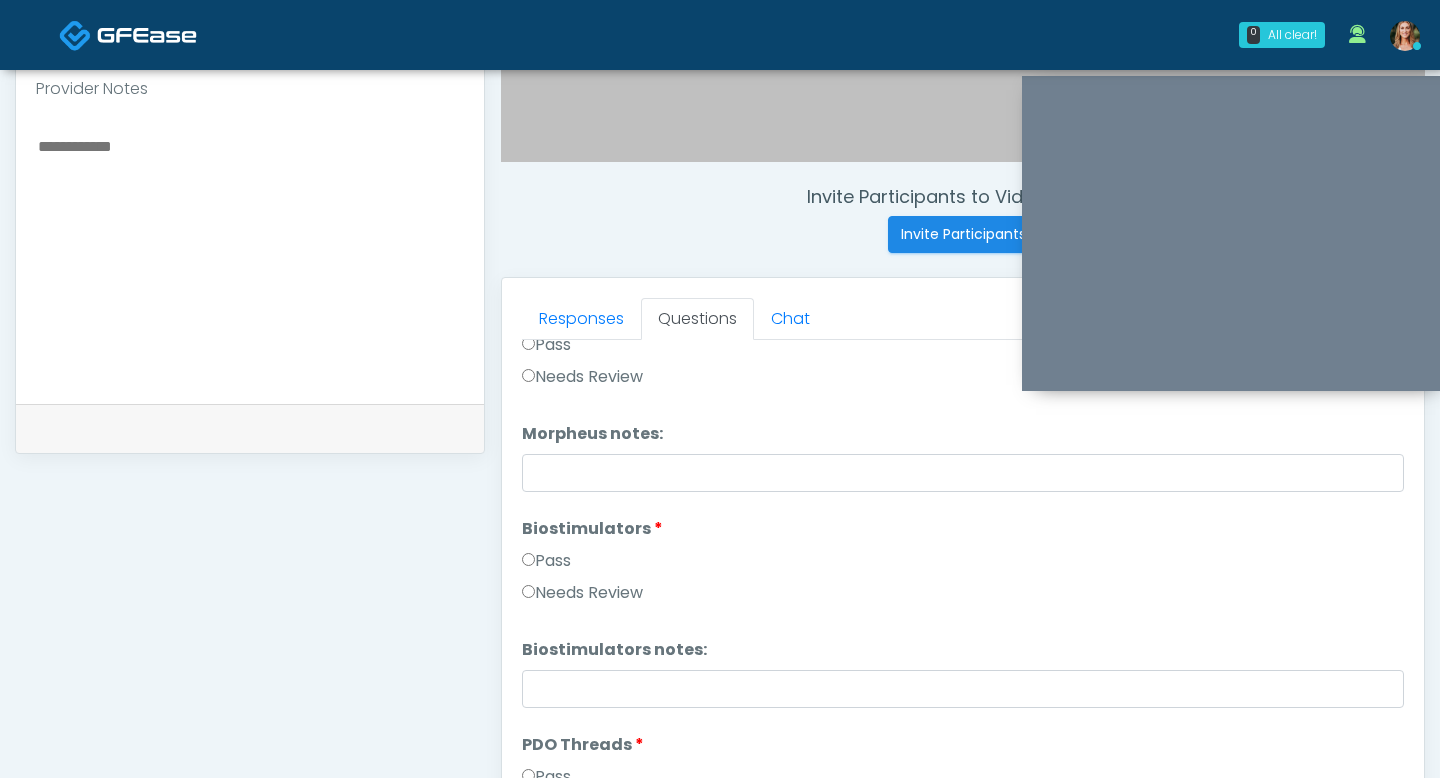 scroll, scrollTop: 1702, scrollLeft: 0, axis: vertical 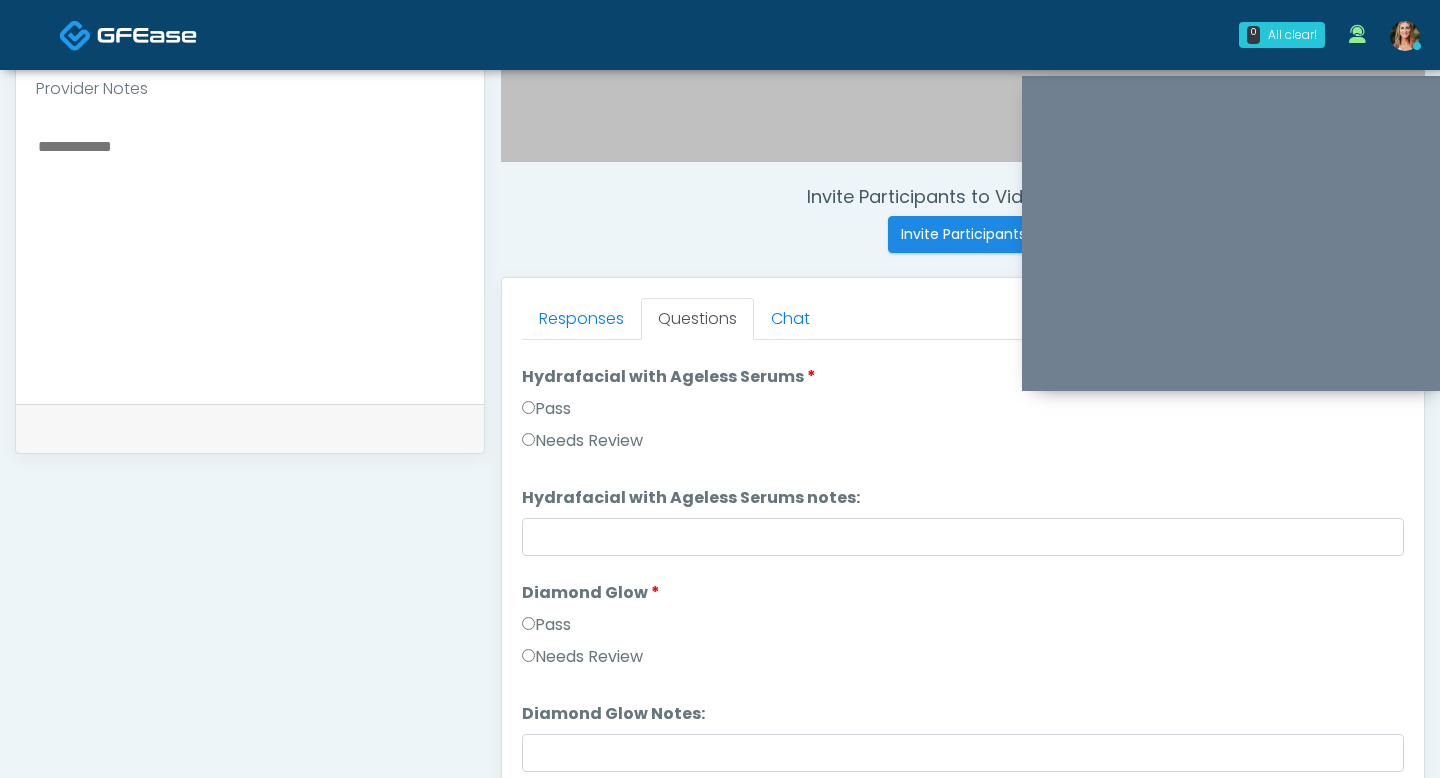 click on "Pass" at bounding box center [546, 409] 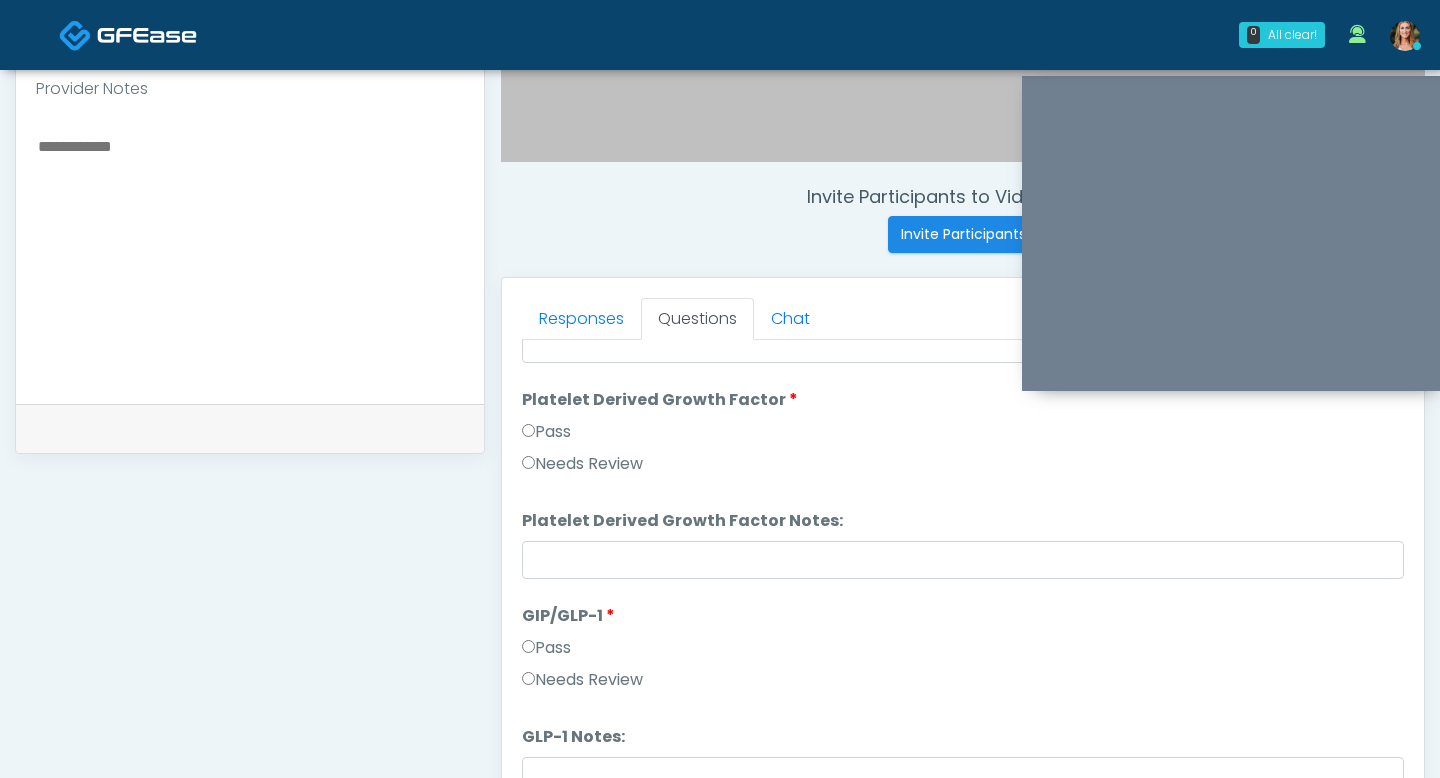 scroll, scrollTop: 3691, scrollLeft: 0, axis: vertical 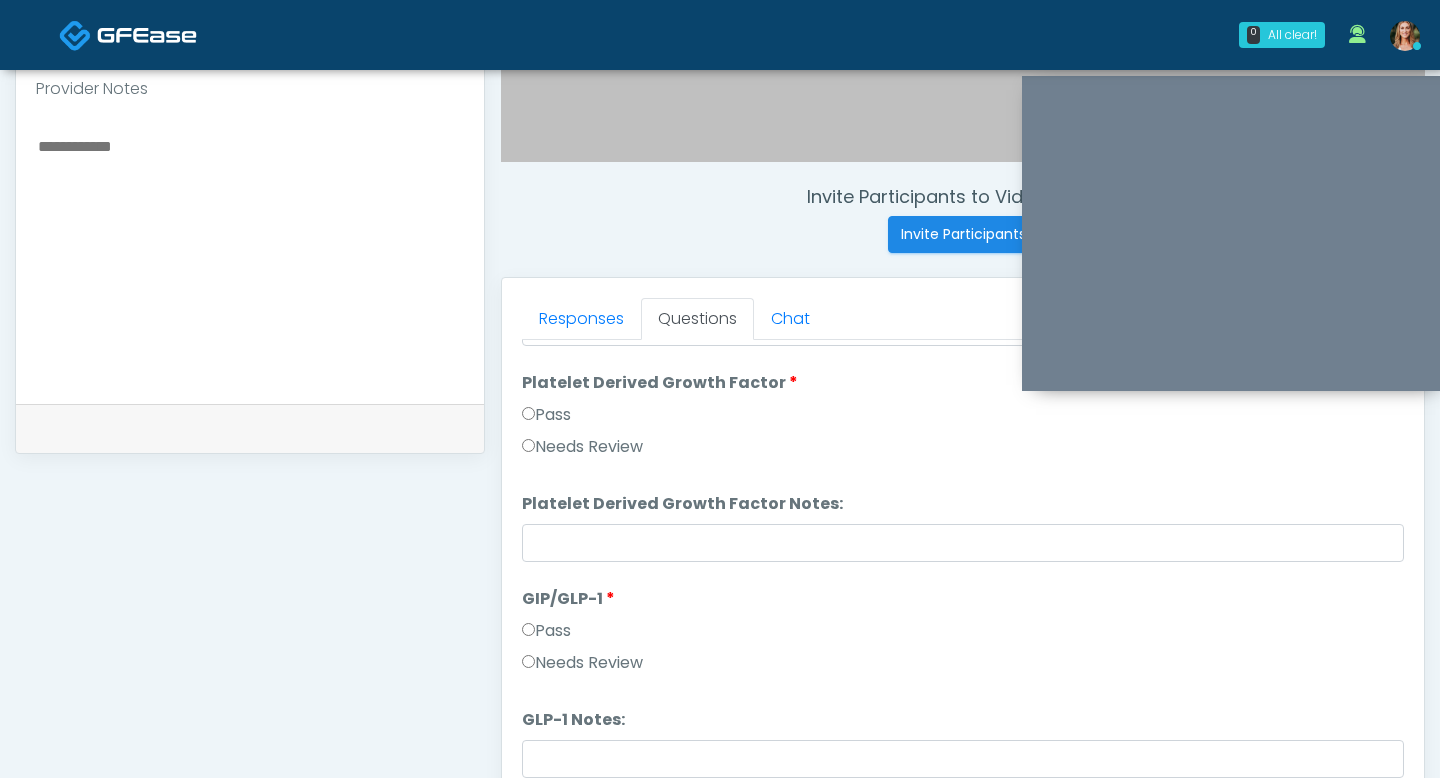 click on "Needs Review" at bounding box center [582, 663] 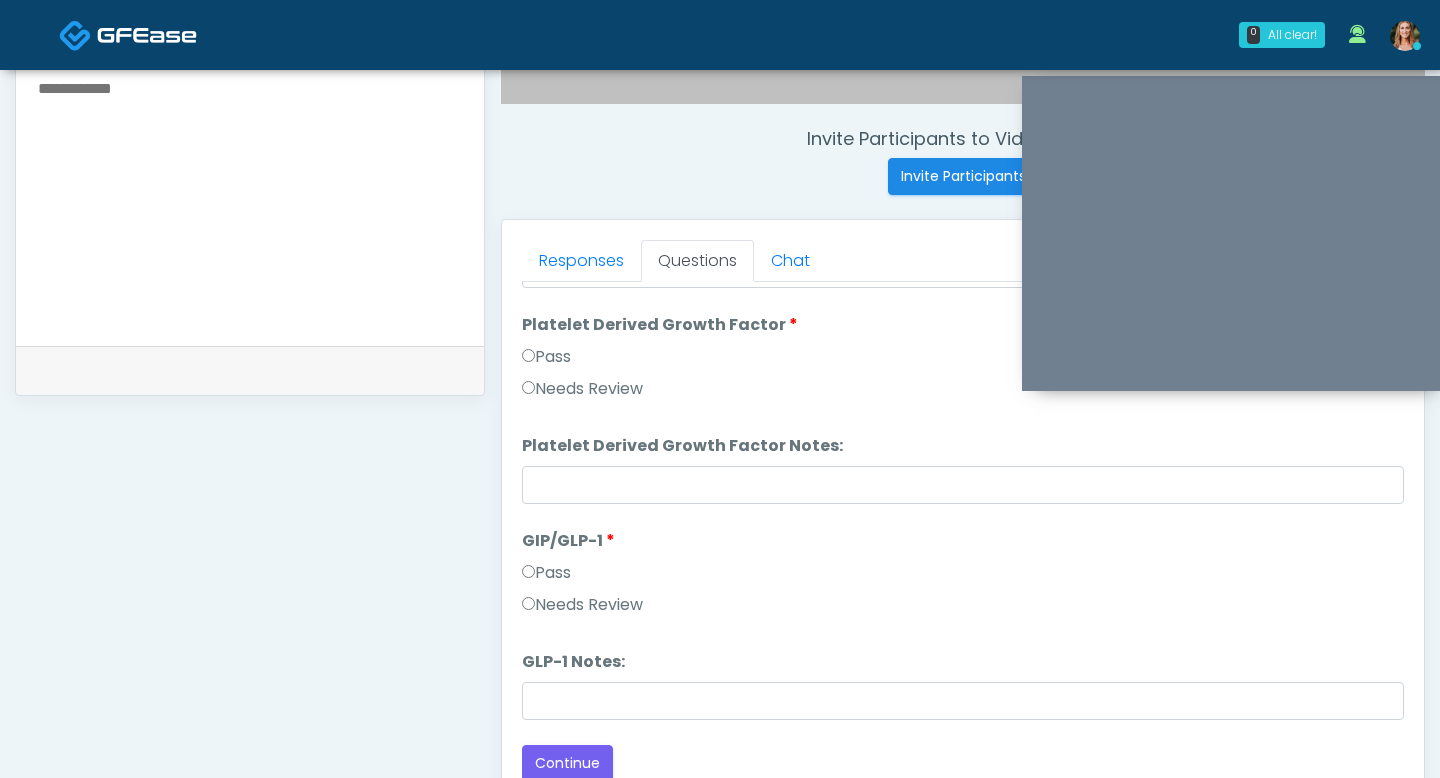 scroll, scrollTop: 832, scrollLeft: 0, axis: vertical 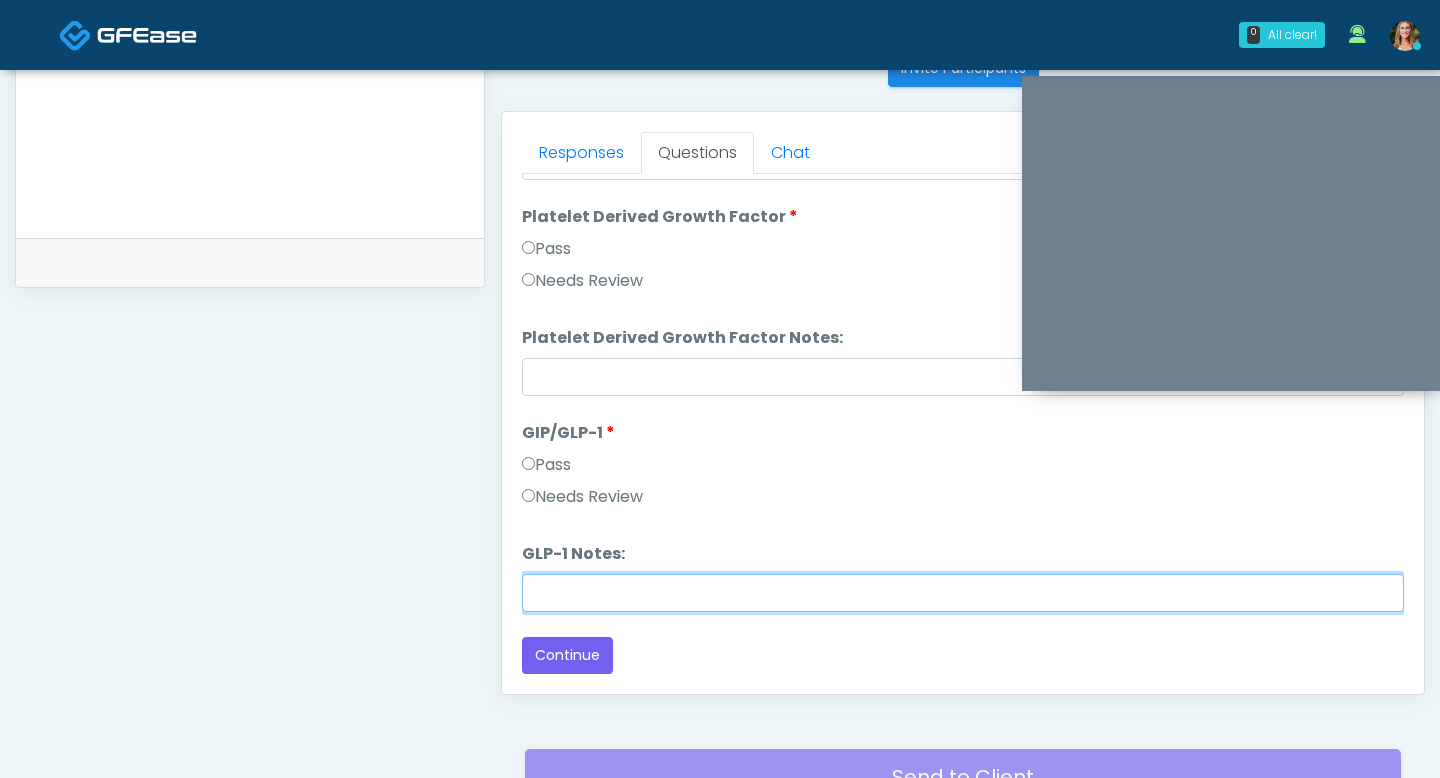 click on "GLP-1 Notes:" at bounding box center [963, 593] 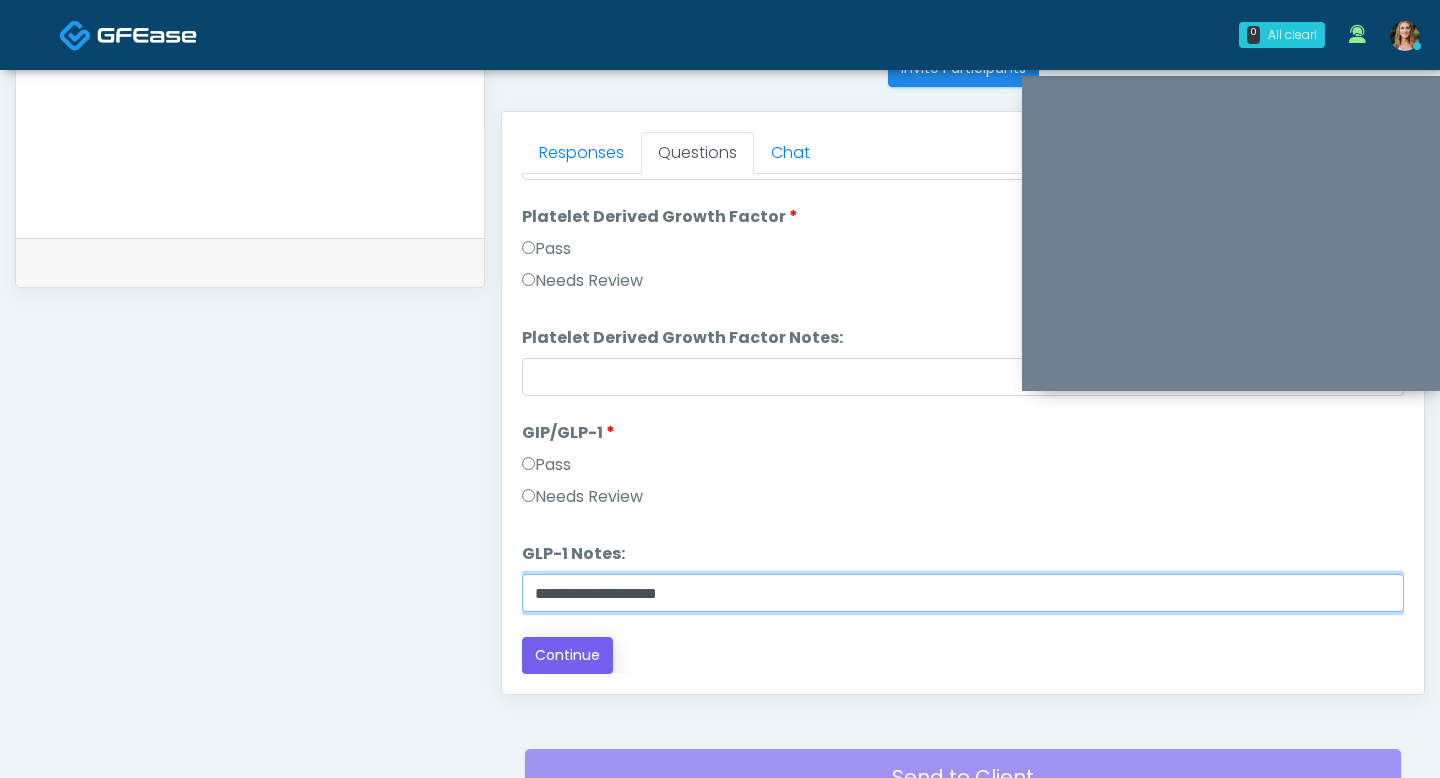 type on "**********" 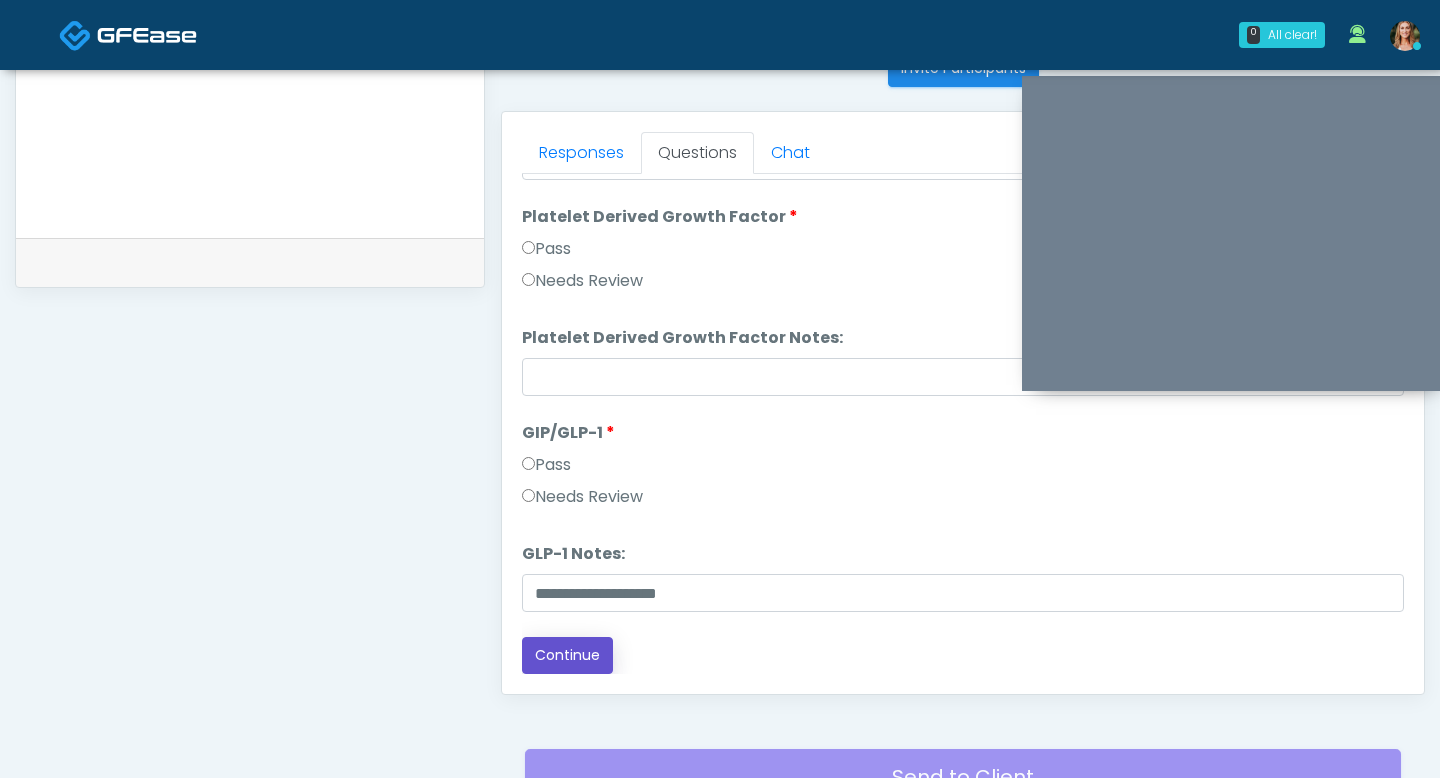 click on "Continue" at bounding box center [567, 655] 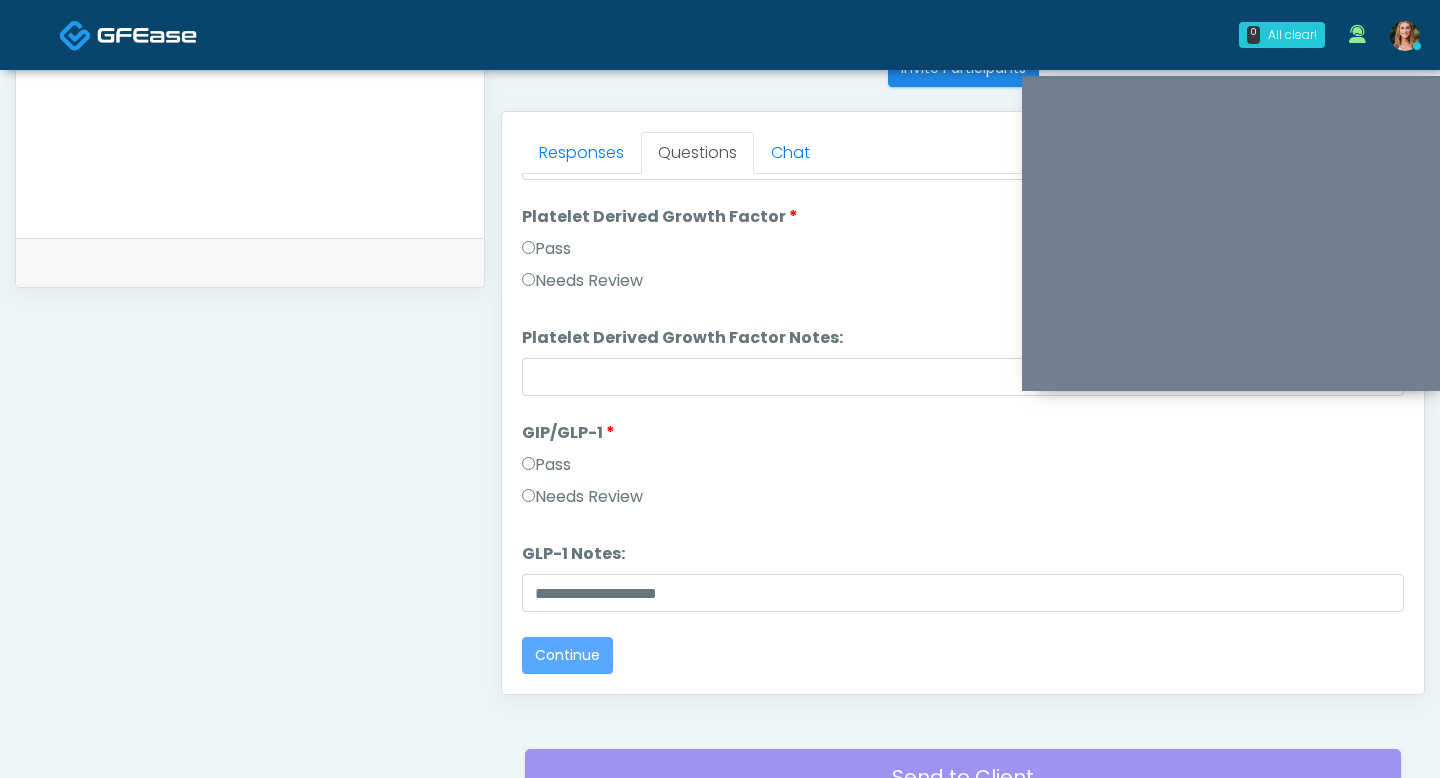 scroll, scrollTop: 0, scrollLeft: 0, axis: both 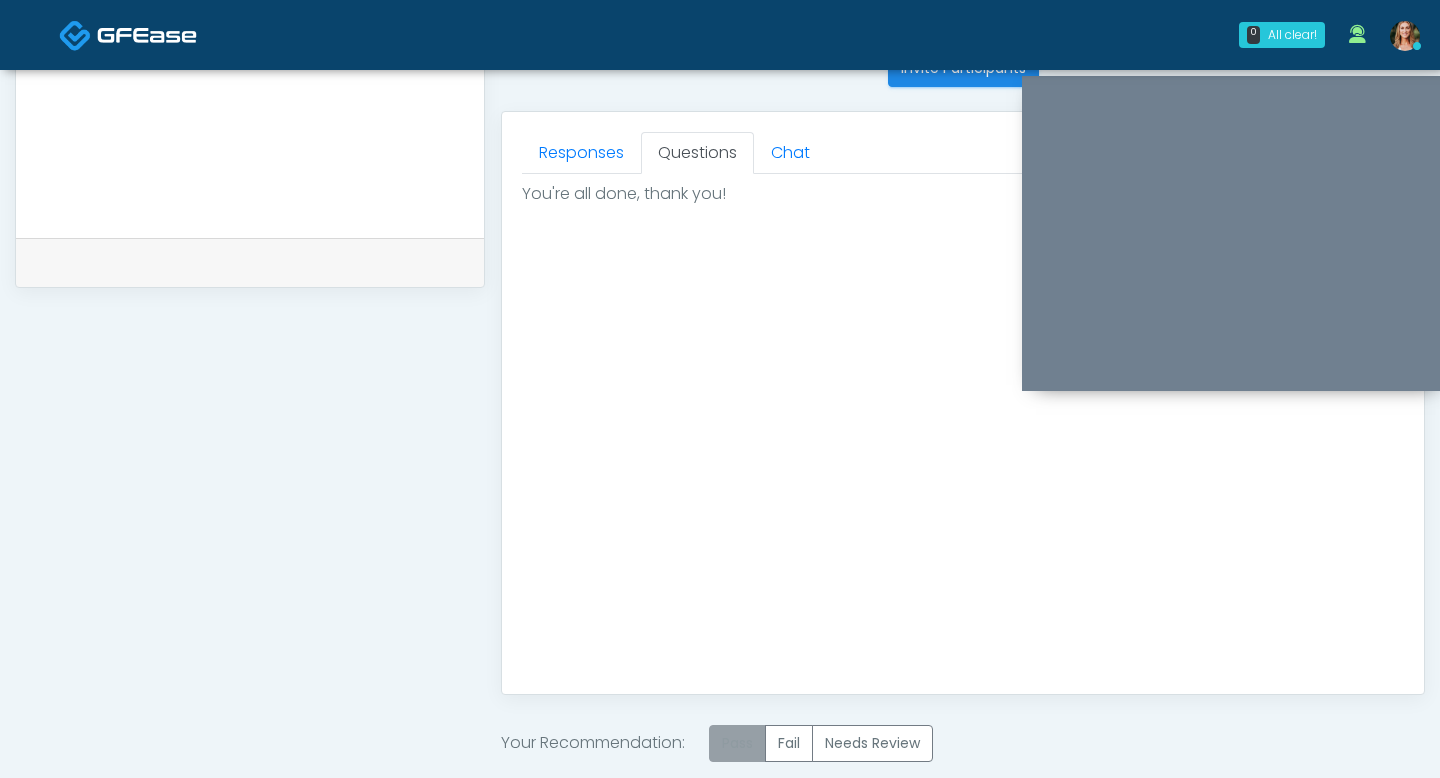 click on "Pass" at bounding box center [737, 743] 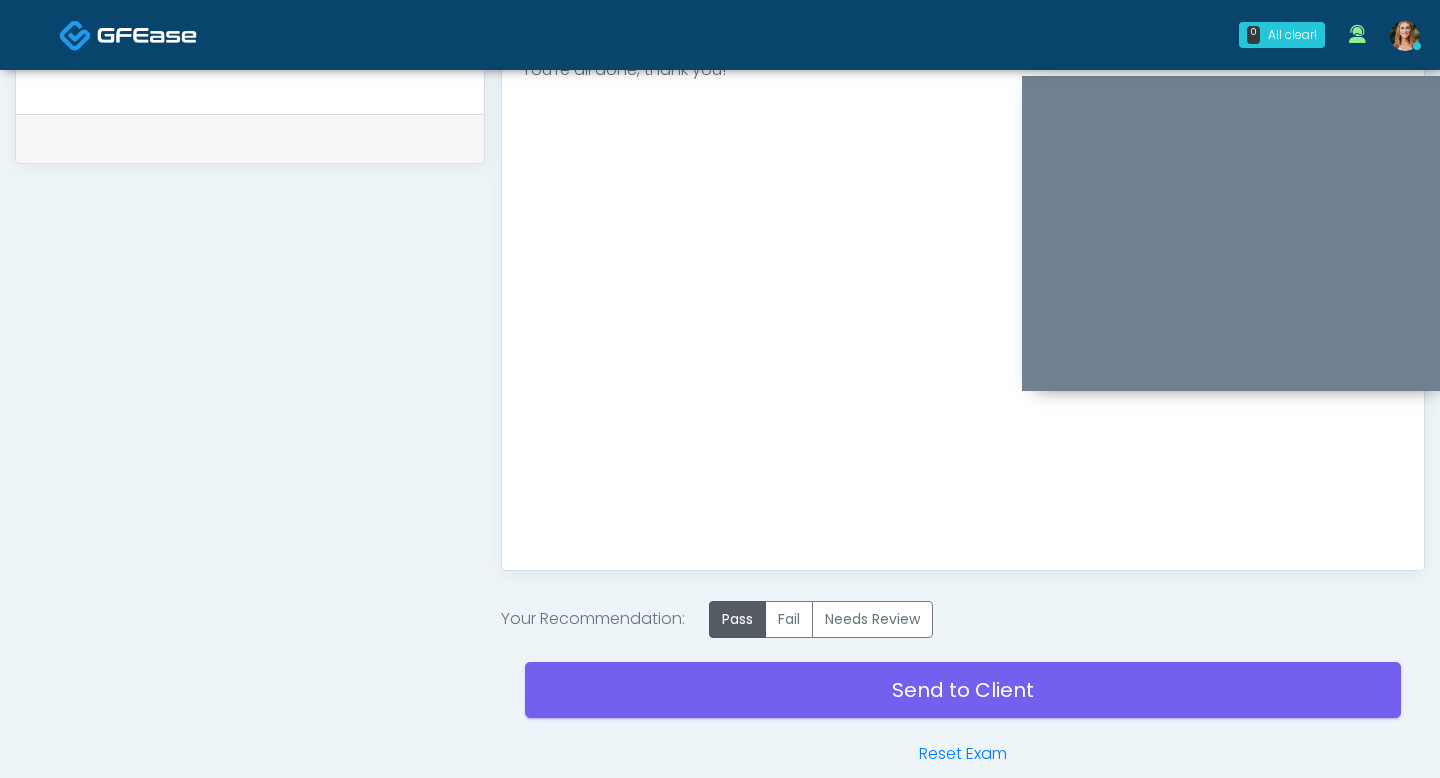 scroll, scrollTop: 988, scrollLeft: 0, axis: vertical 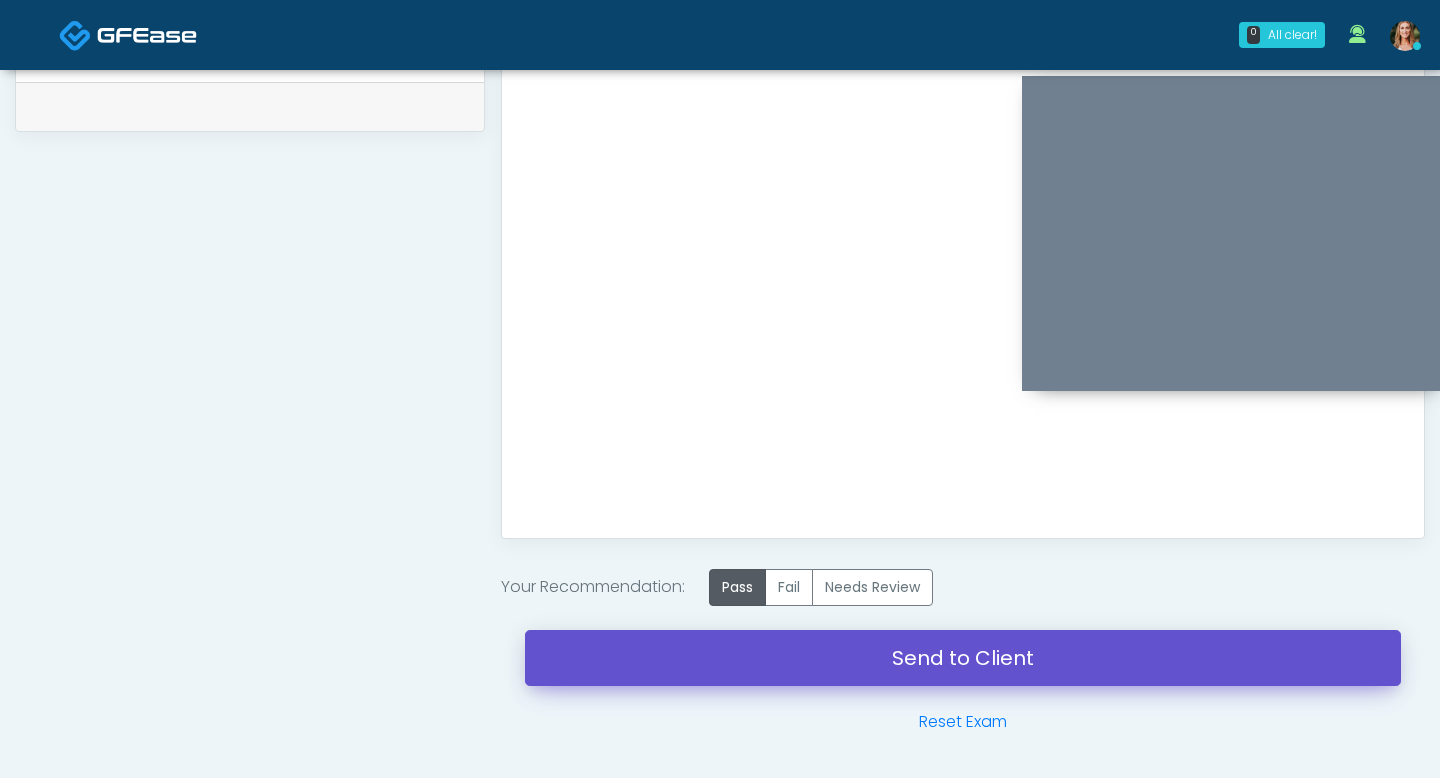 click on "Send to Client" at bounding box center (963, 658) 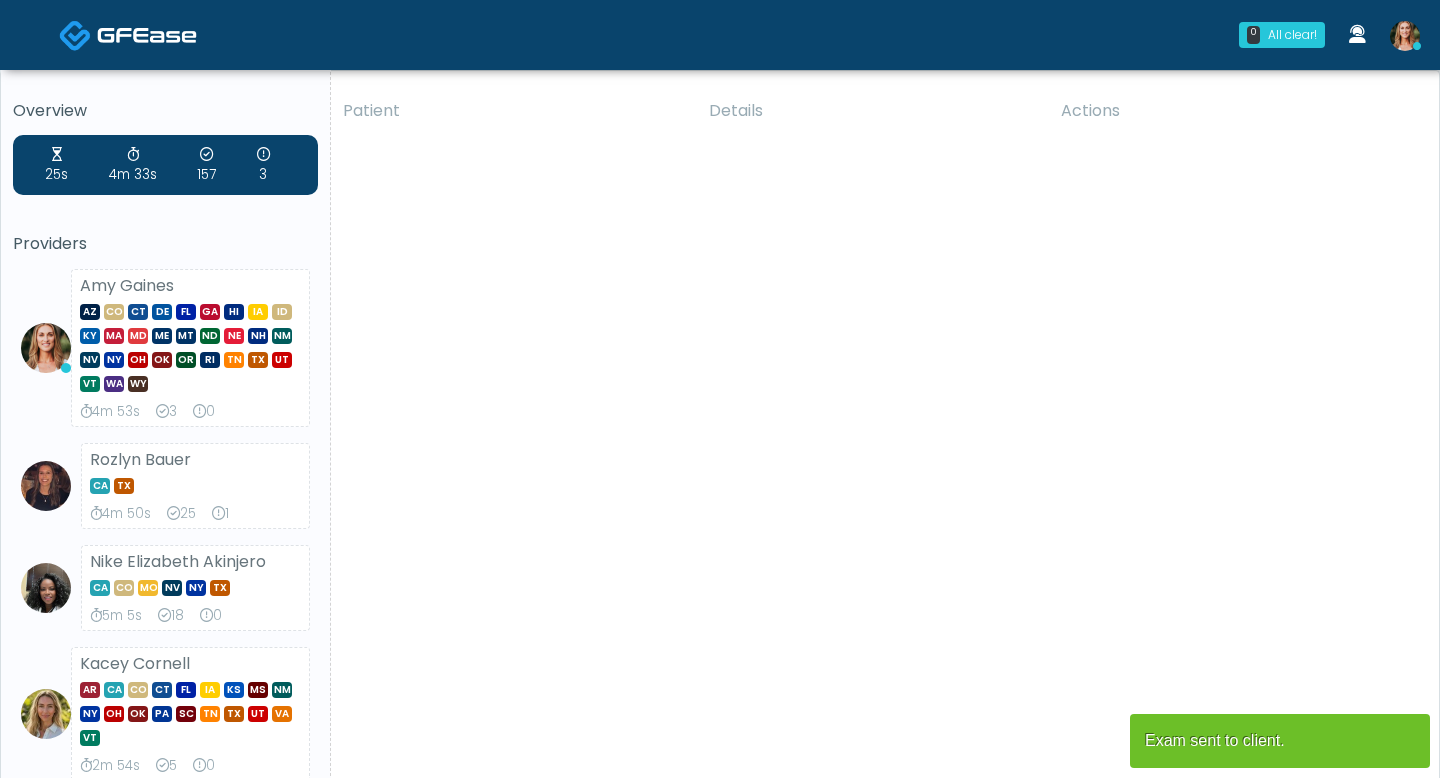 scroll, scrollTop: 0, scrollLeft: 0, axis: both 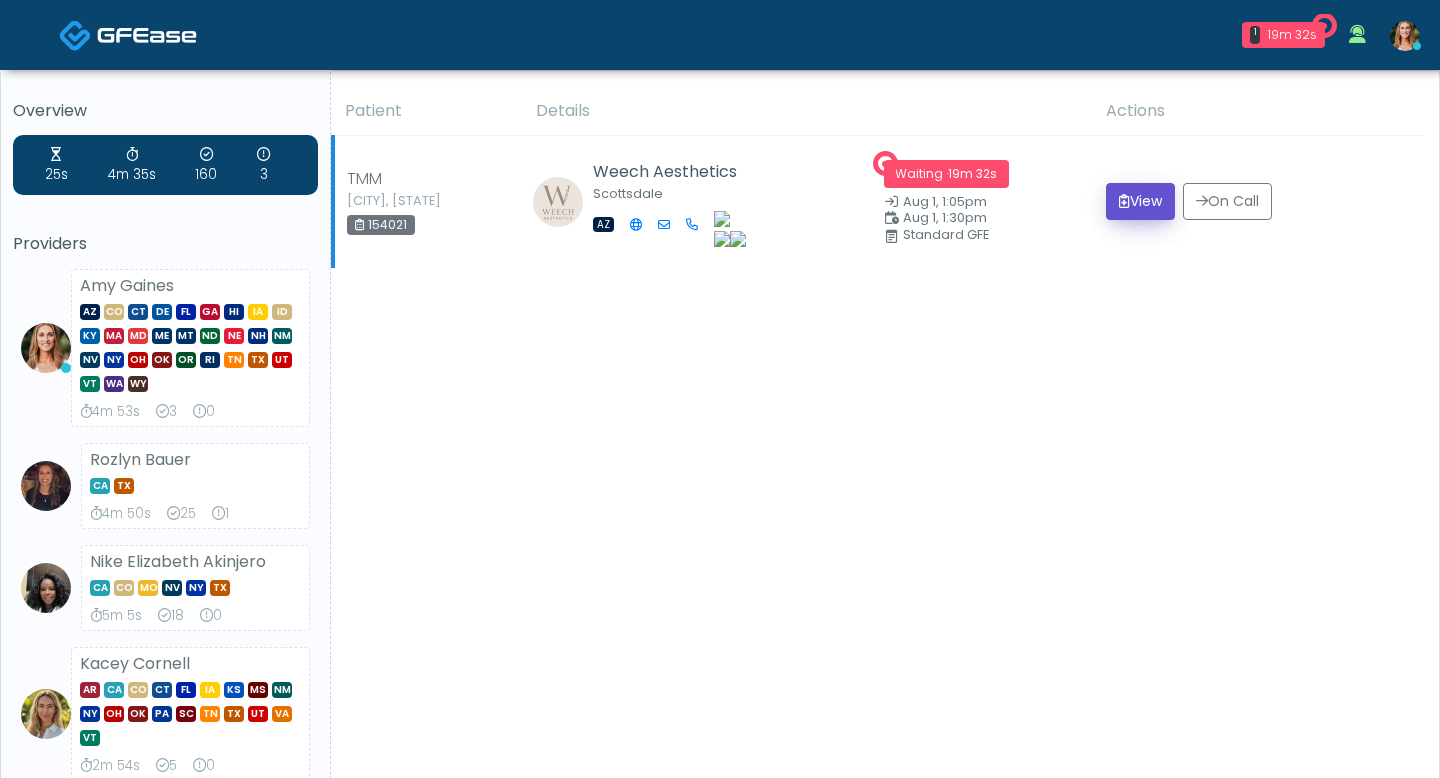click on "View" at bounding box center [1140, 201] 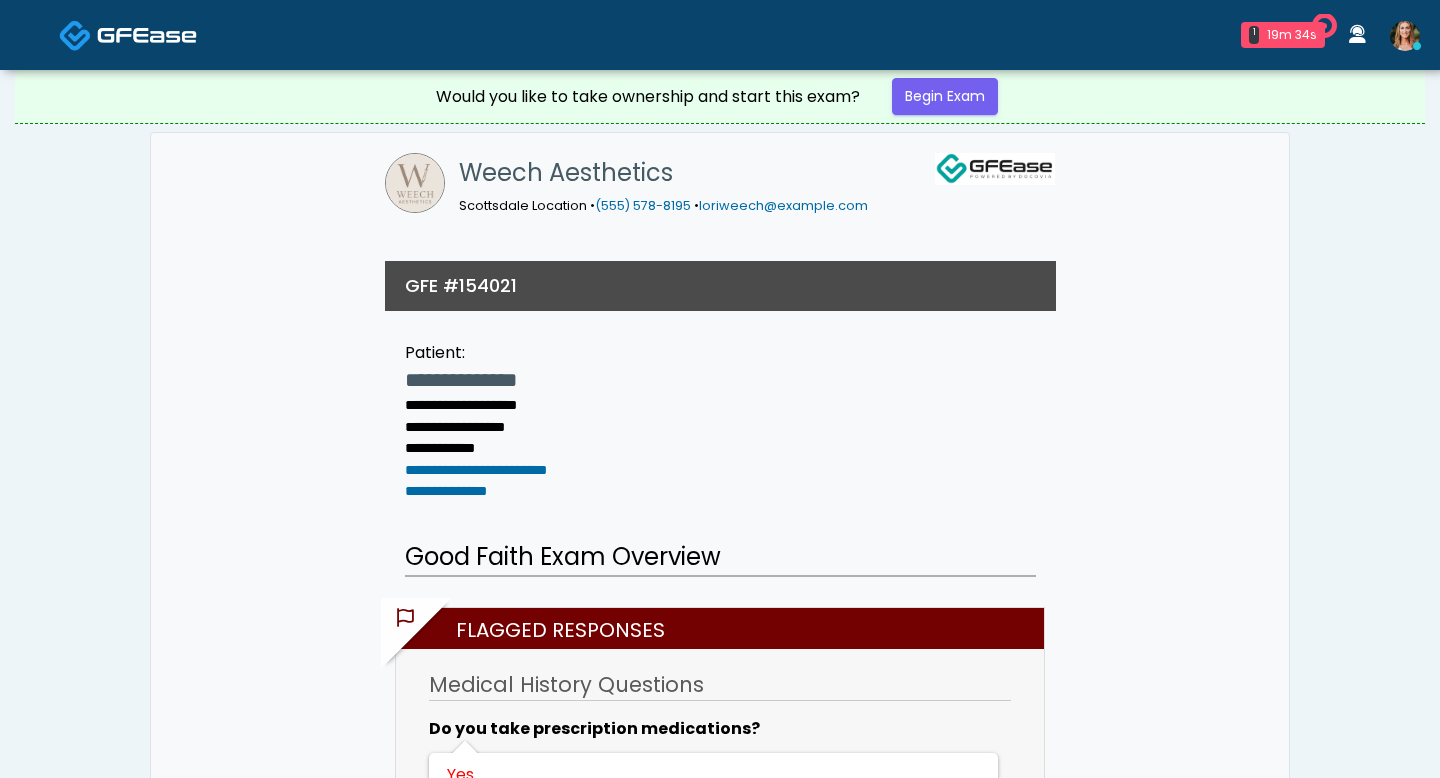 scroll, scrollTop: 0, scrollLeft: 0, axis: both 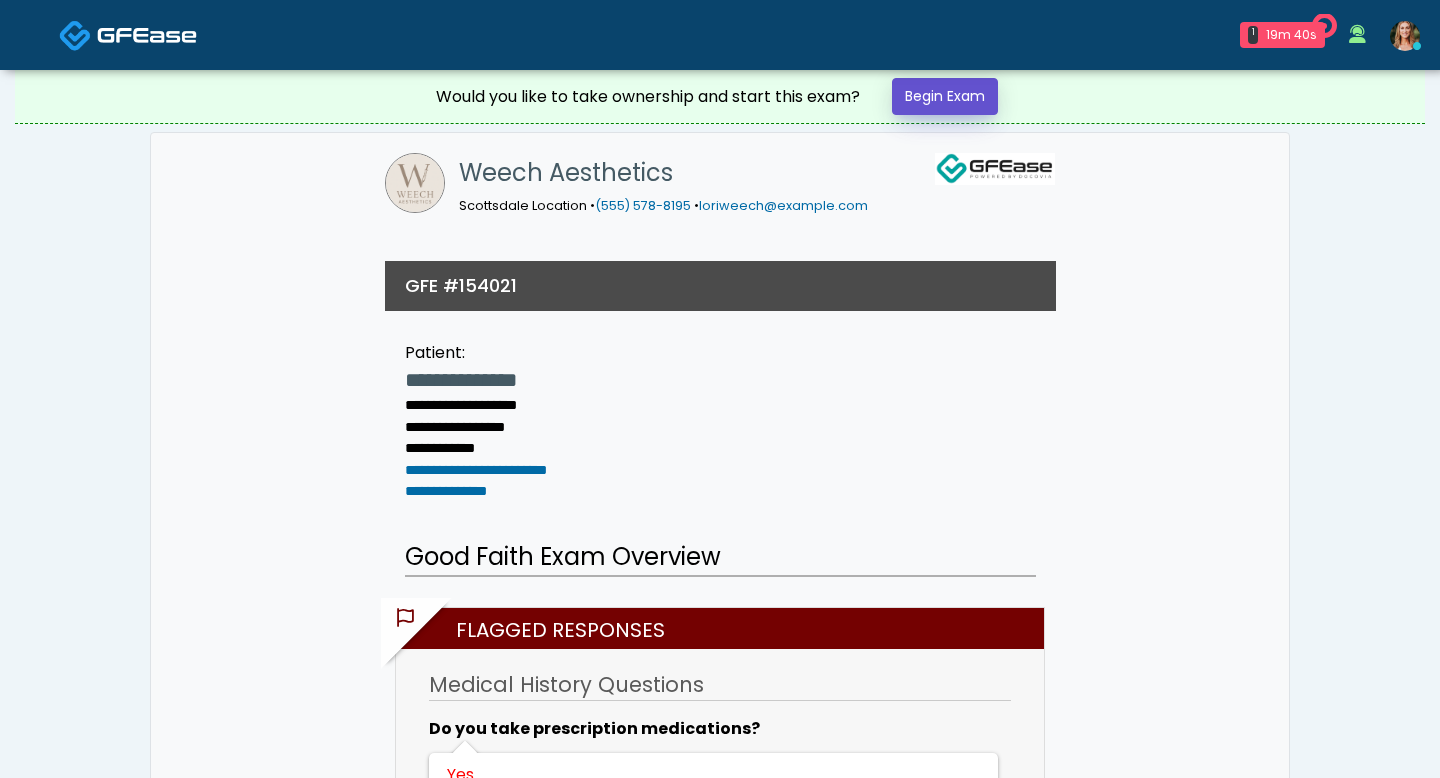 click on "Begin Exam" at bounding box center [945, 96] 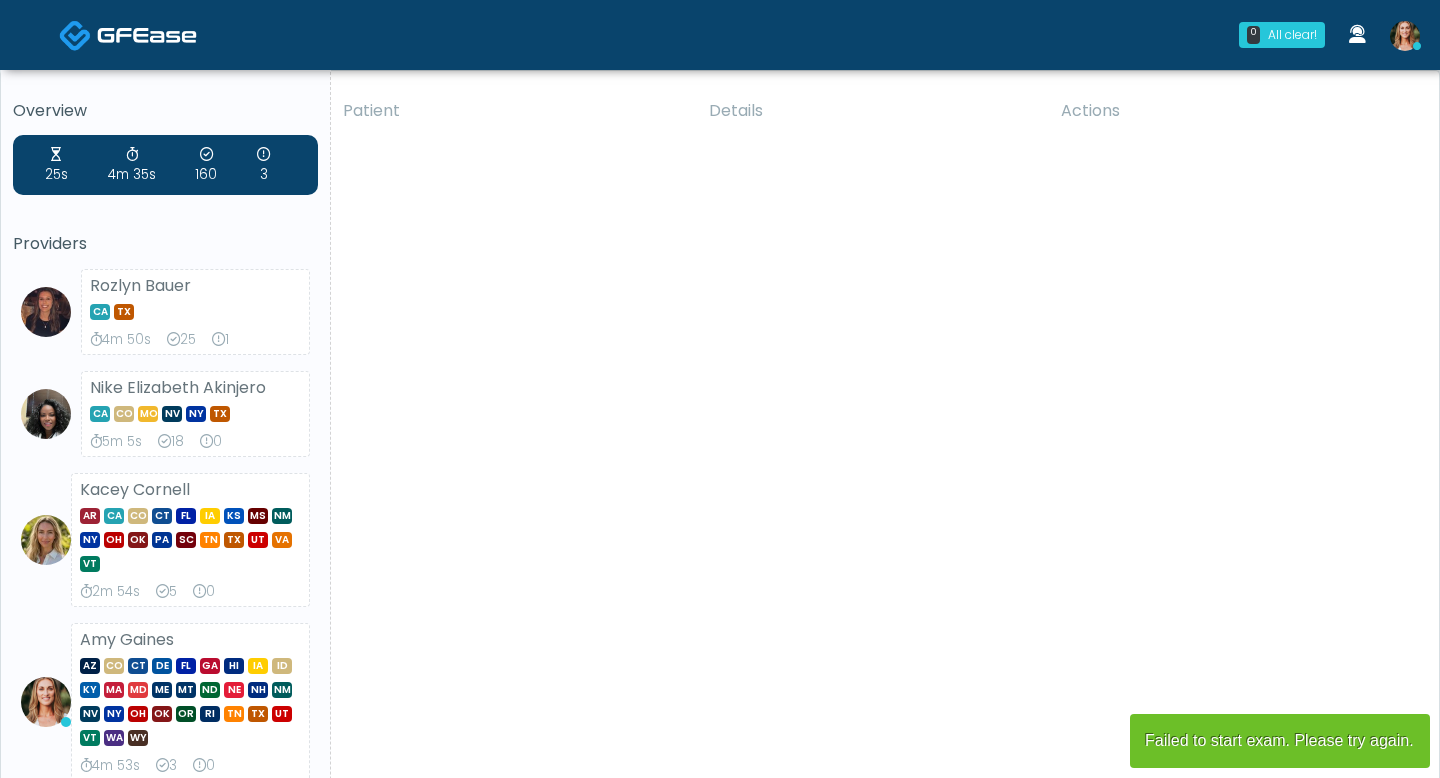 scroll, scrollTop: 0, scrollLeft: 0, axis: both 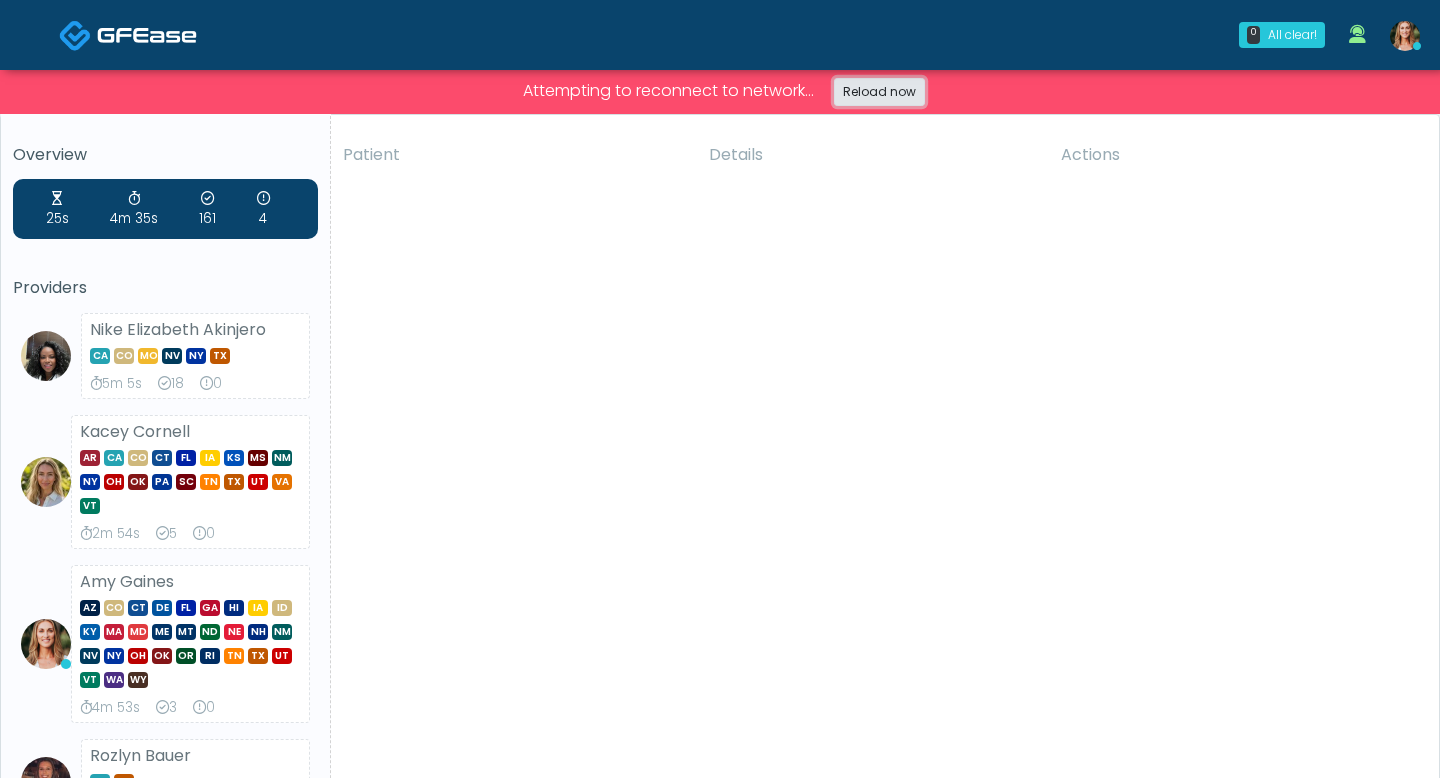 click on "Reload now" at bounding box center [879, 92] 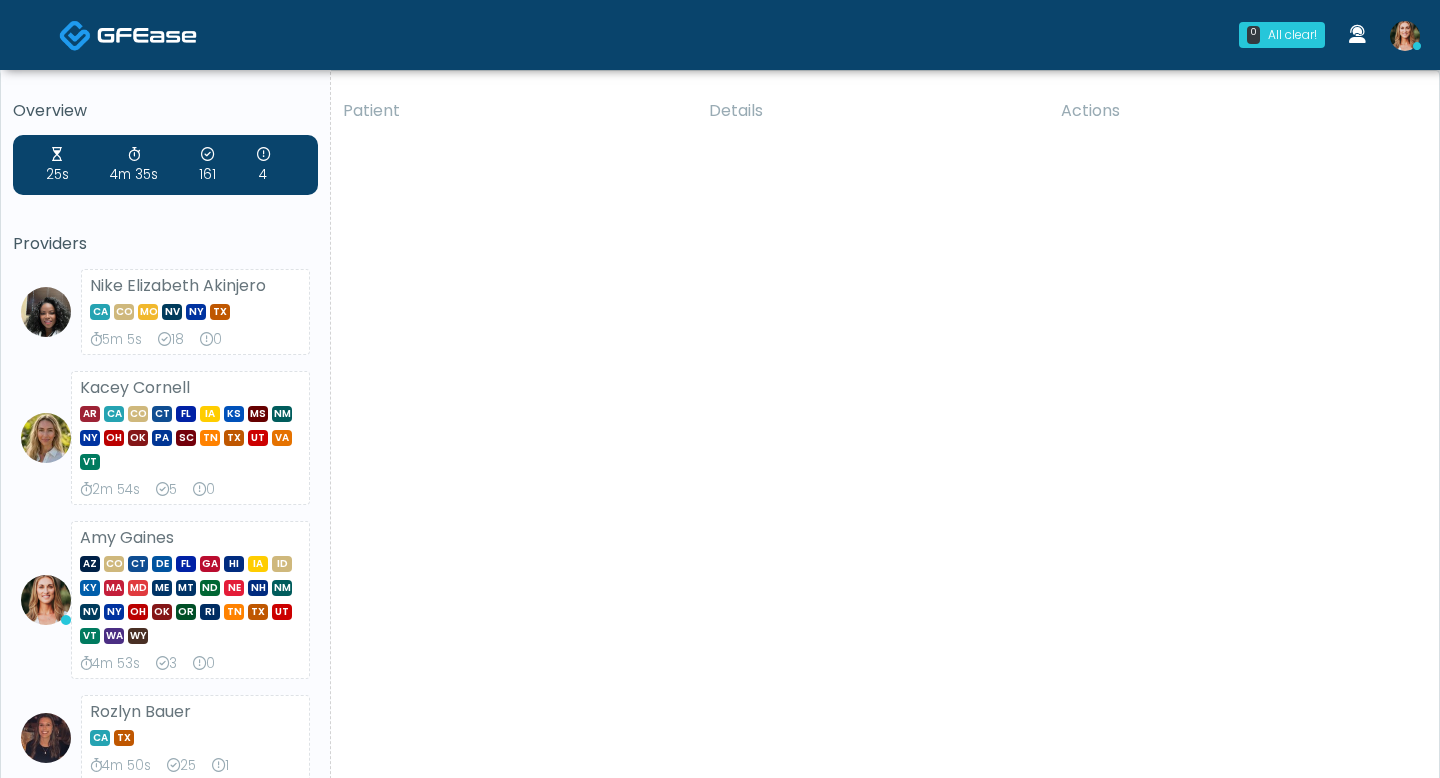 scroll, scrollTop: 0, scrollLeft: 0, axis: both 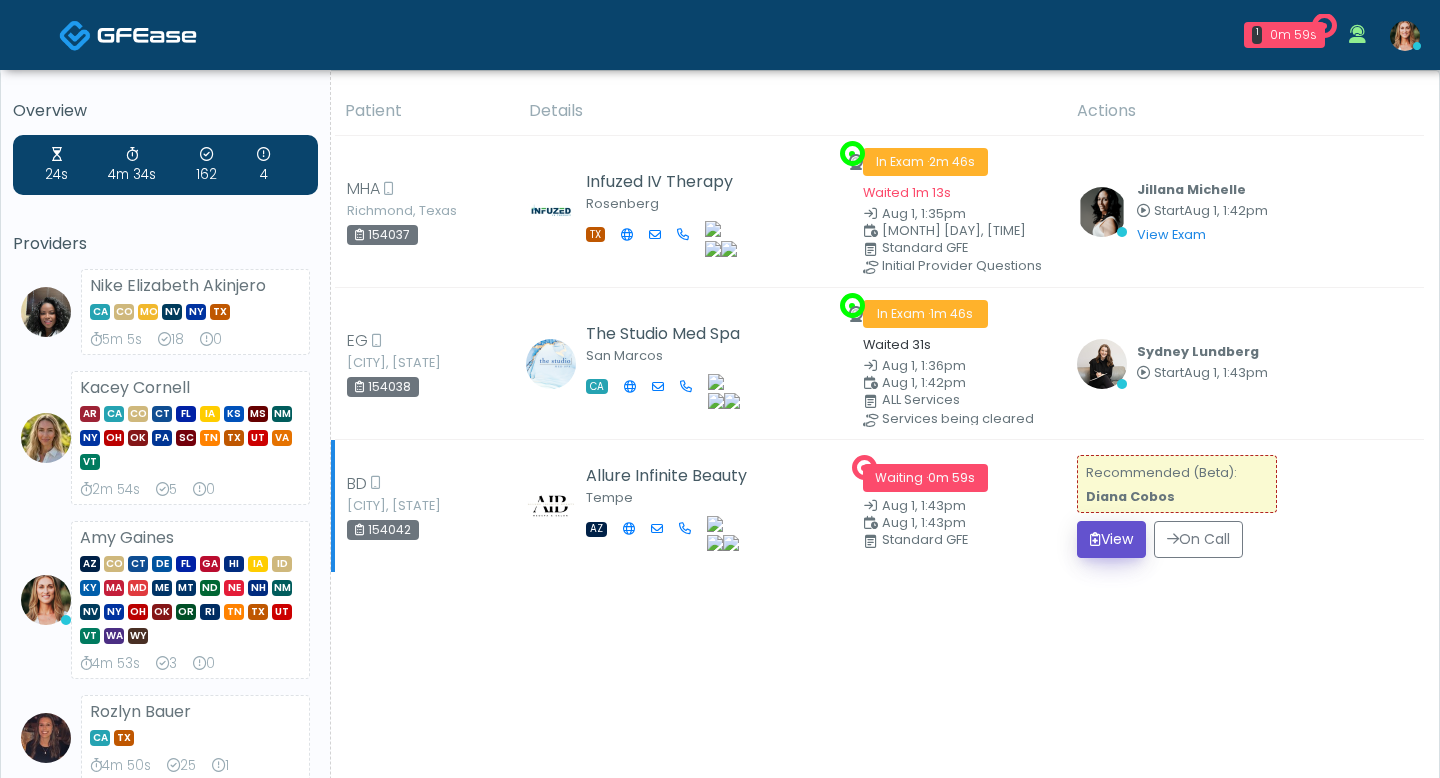 click on "View" at bounding box center (1111, 539) 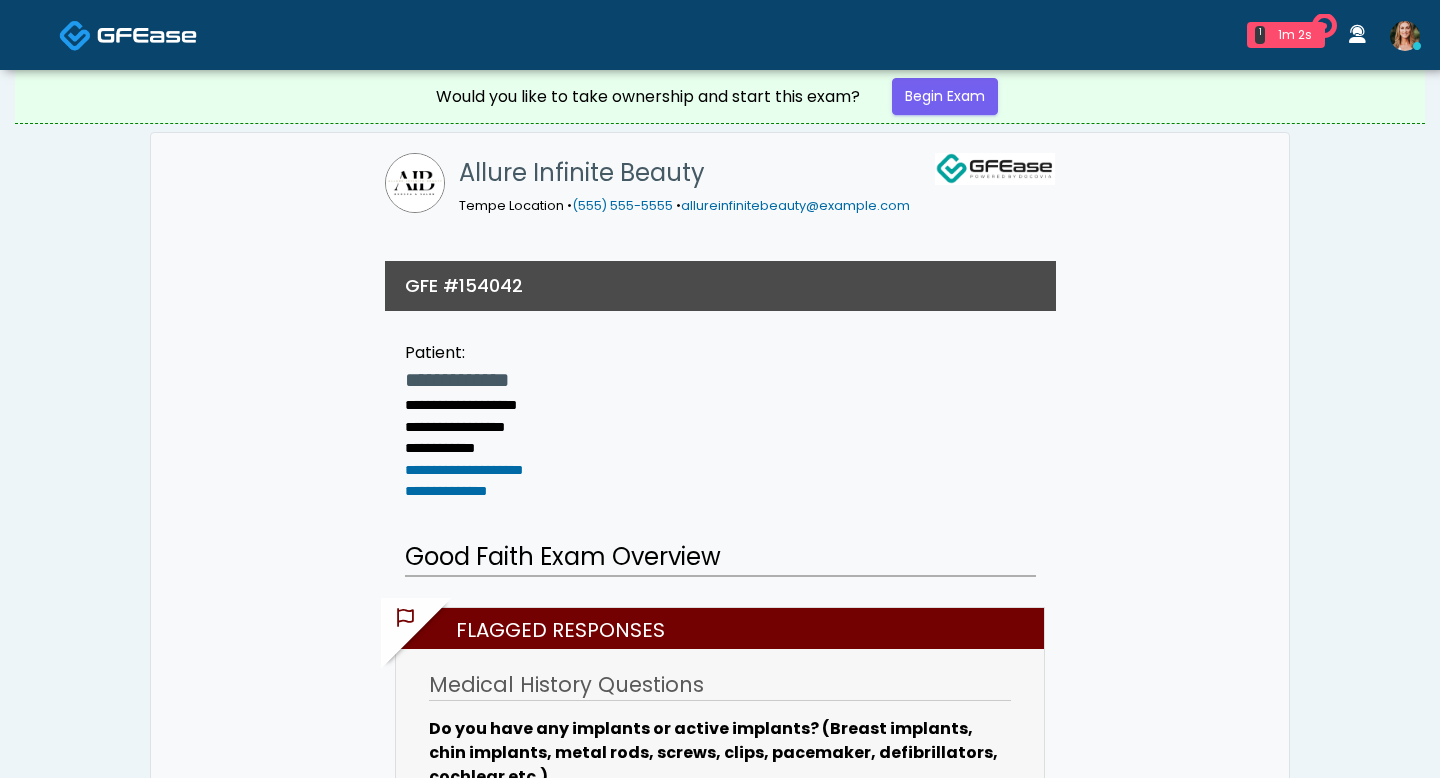 scroll, scrollTop: 0, scrollLeft: 0, axis: both 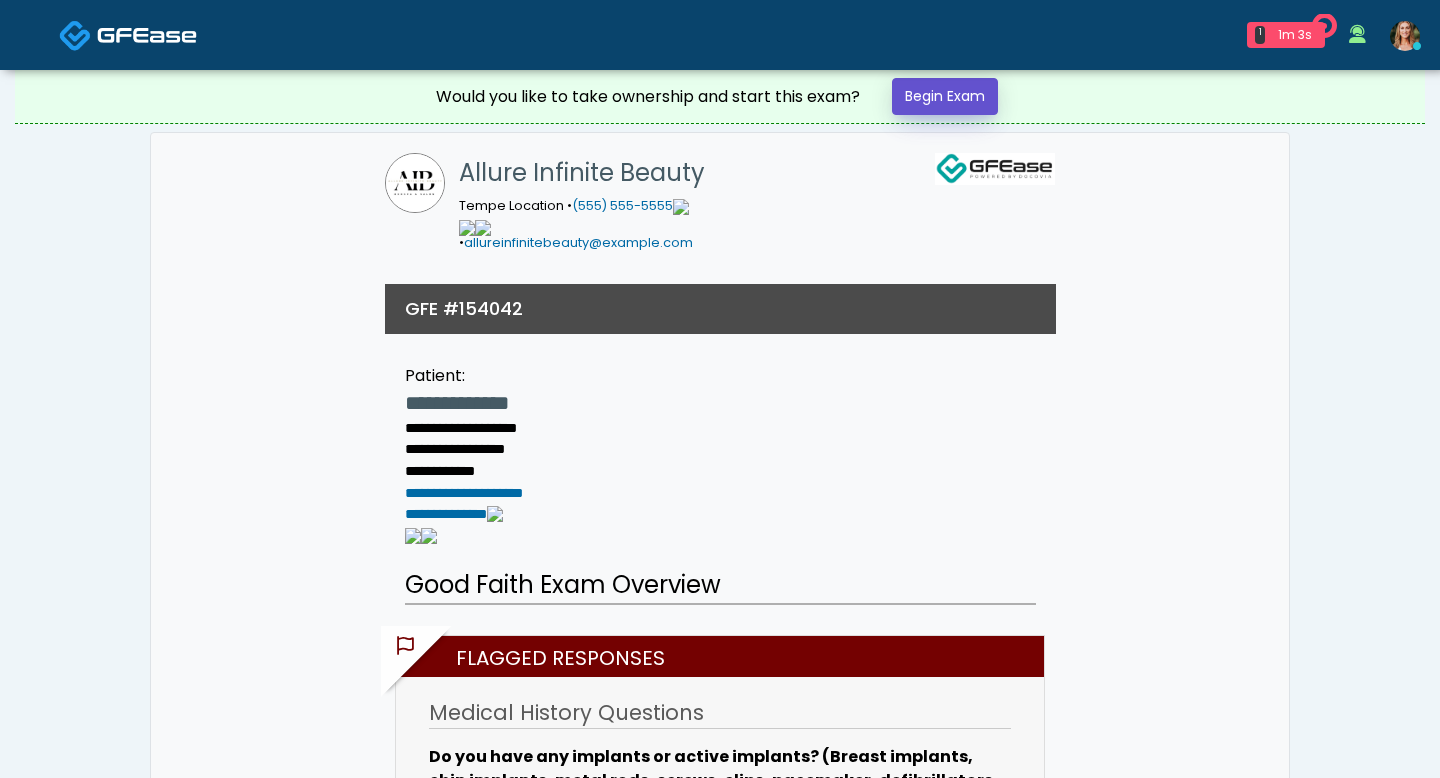 click on "Begin Exam" at bounding box center [945, 96] 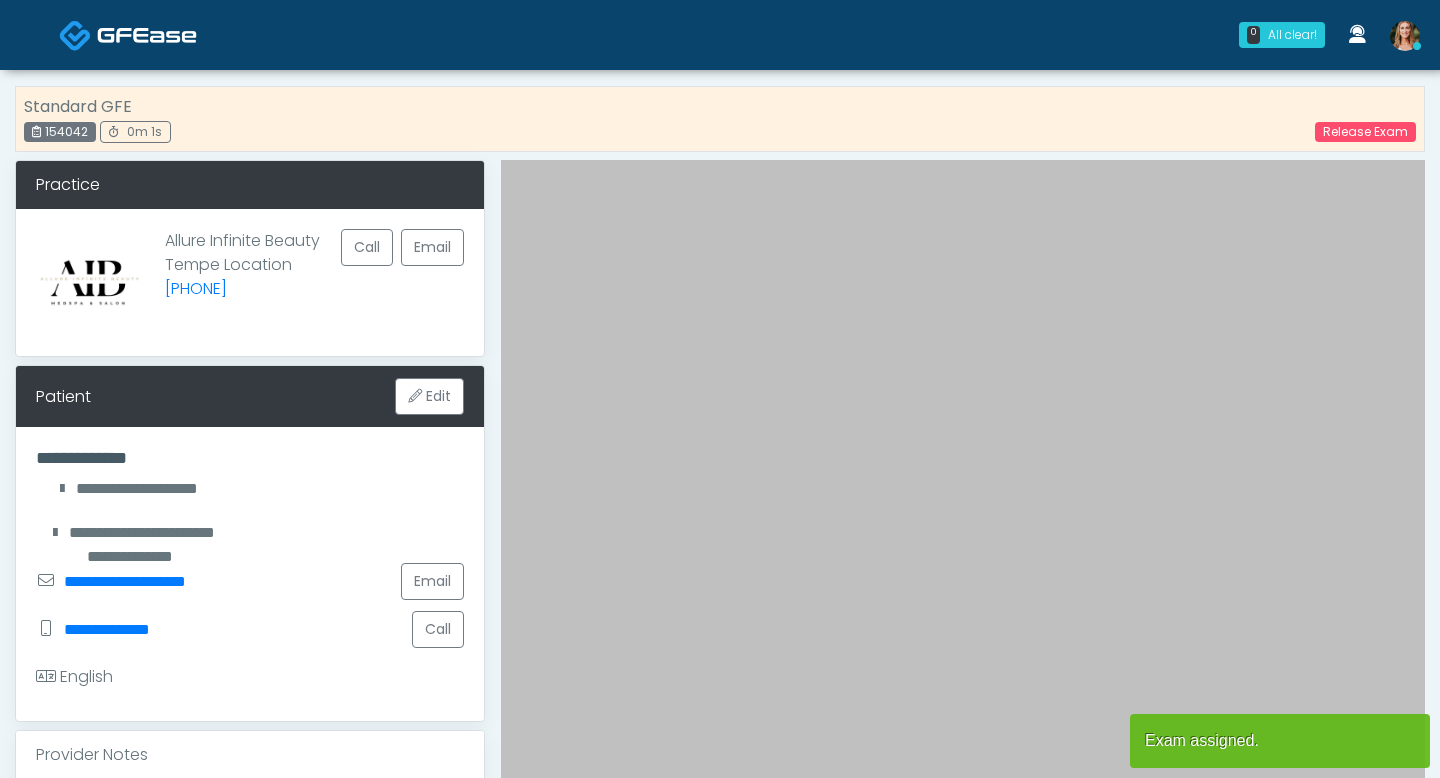 scroll, scrollTop: 0, scrollLeft: 0, axis: both 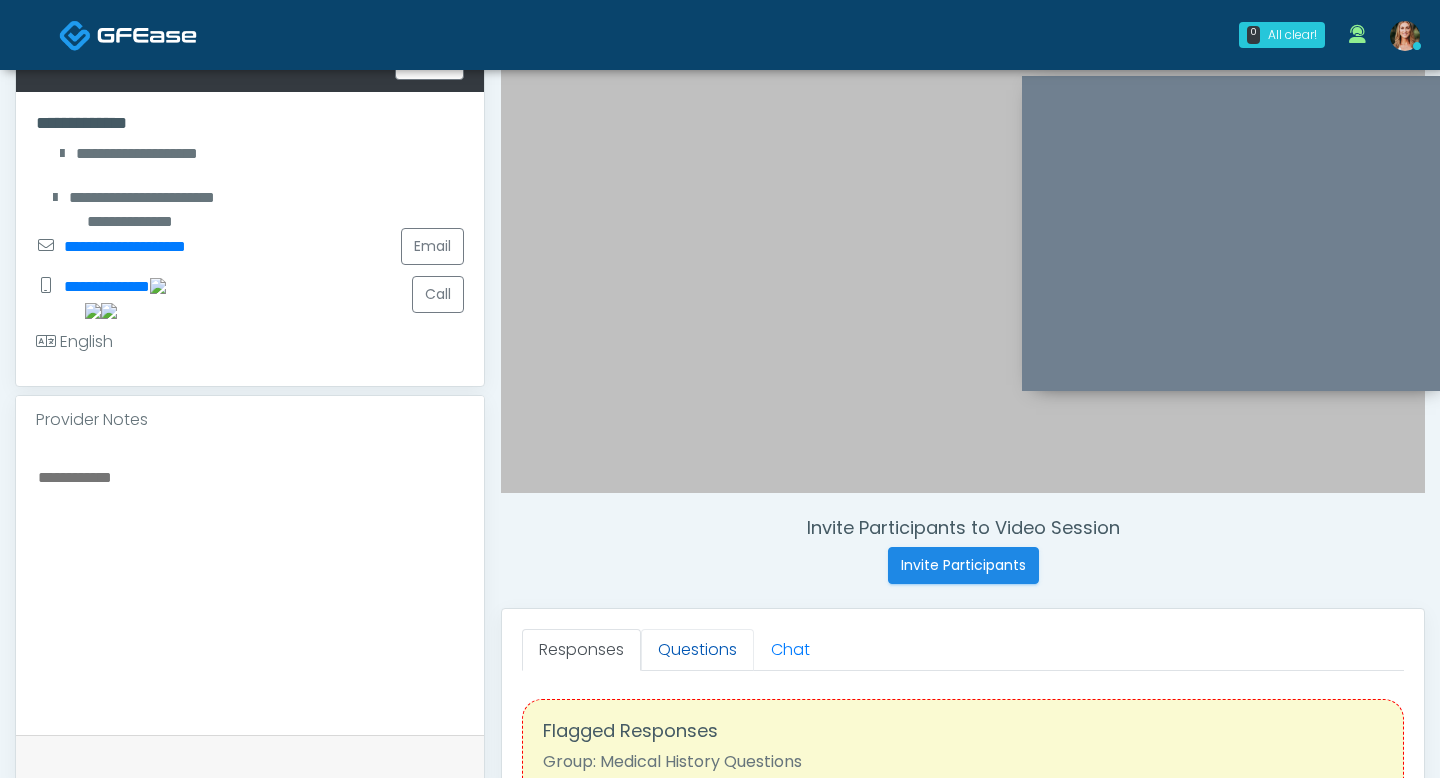 click on "Questions" at bounding box center [697, 650] 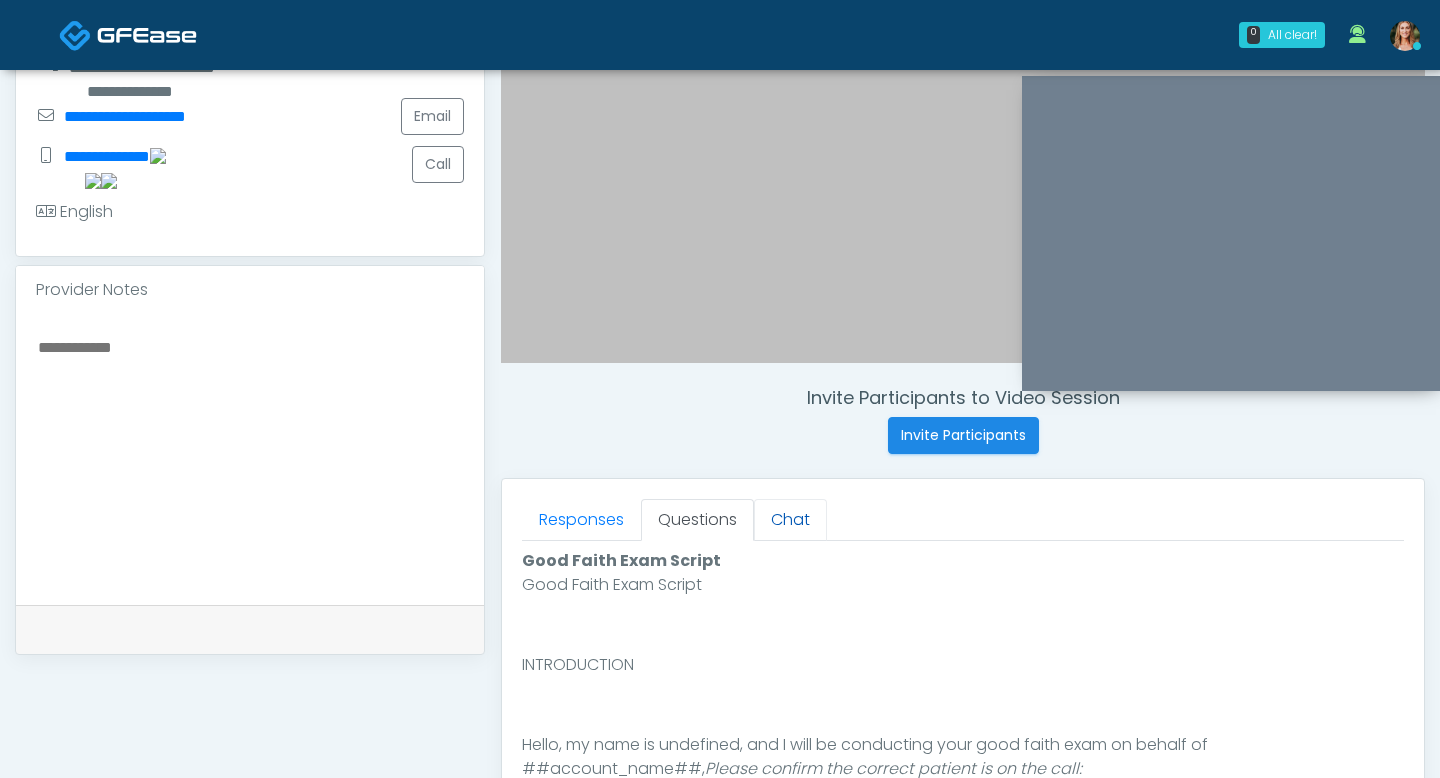 scroll, scrollTop: 472, scrollLeft: 0, axis: vertical 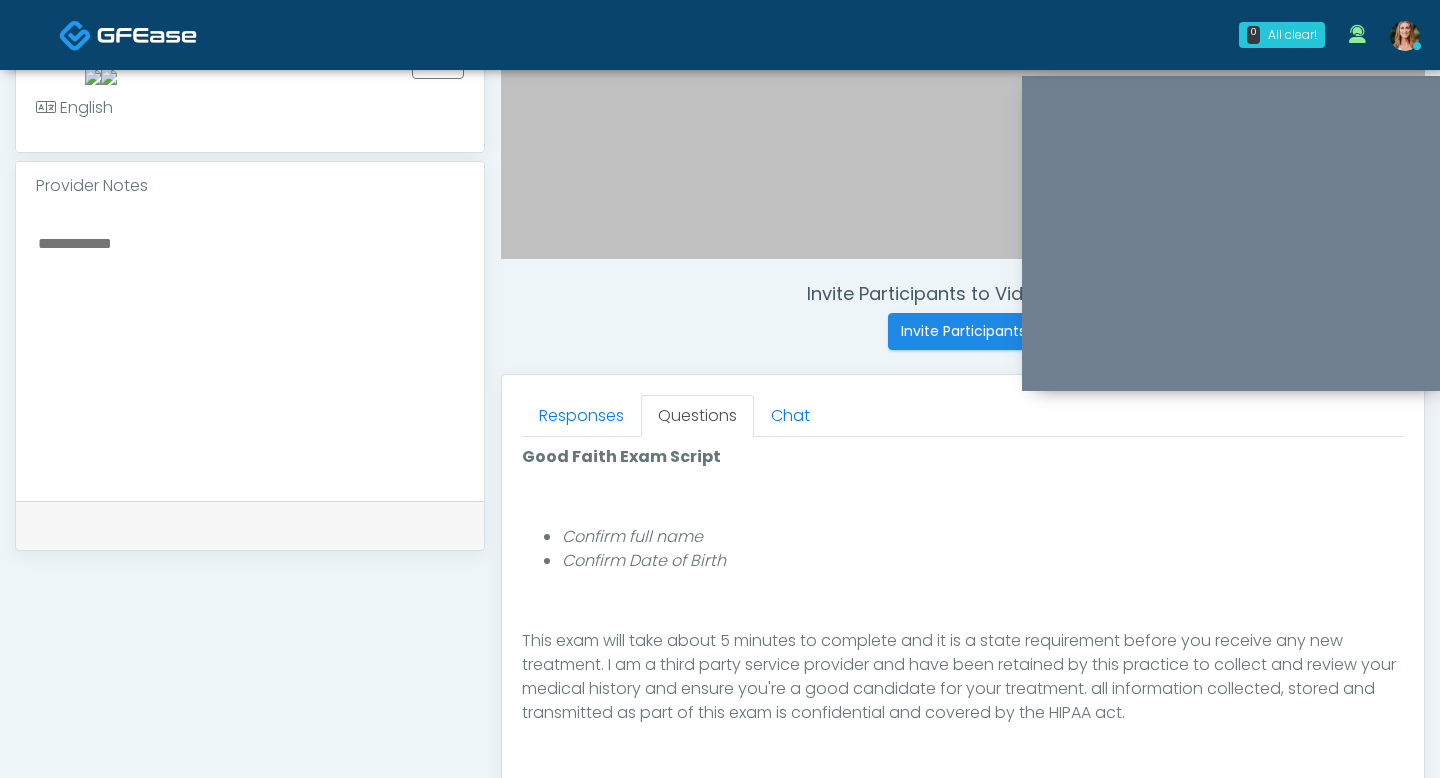 click on "Good Faith Exam Script INTRODUCTION Hello, my name is [PERSON], and I will be conducting your good faith exam on behalf of ##account_name##, Please confirm the correct patient is on the call: Confirm full name Confirm Date of Birth ﻿﻿﻿﻿﻿﻿ This exam will take about 5 minutes to complete and it is a state requirement before you receive any new treatment. I am a third party service provider and have been retained by this practice to collect and review your medical history and ensure you're a good candidate for your treatment. all information collected, stored and transmitted as part of this exam is confidential and covered by the HIPAA act. By authorizing me to proceed with this exam you certify that you understand the terms of this disclosure and you will provide accurate information to the best of your ability. Do you consent to proceed with this virtual exam?" at bounding box center [963, 669] 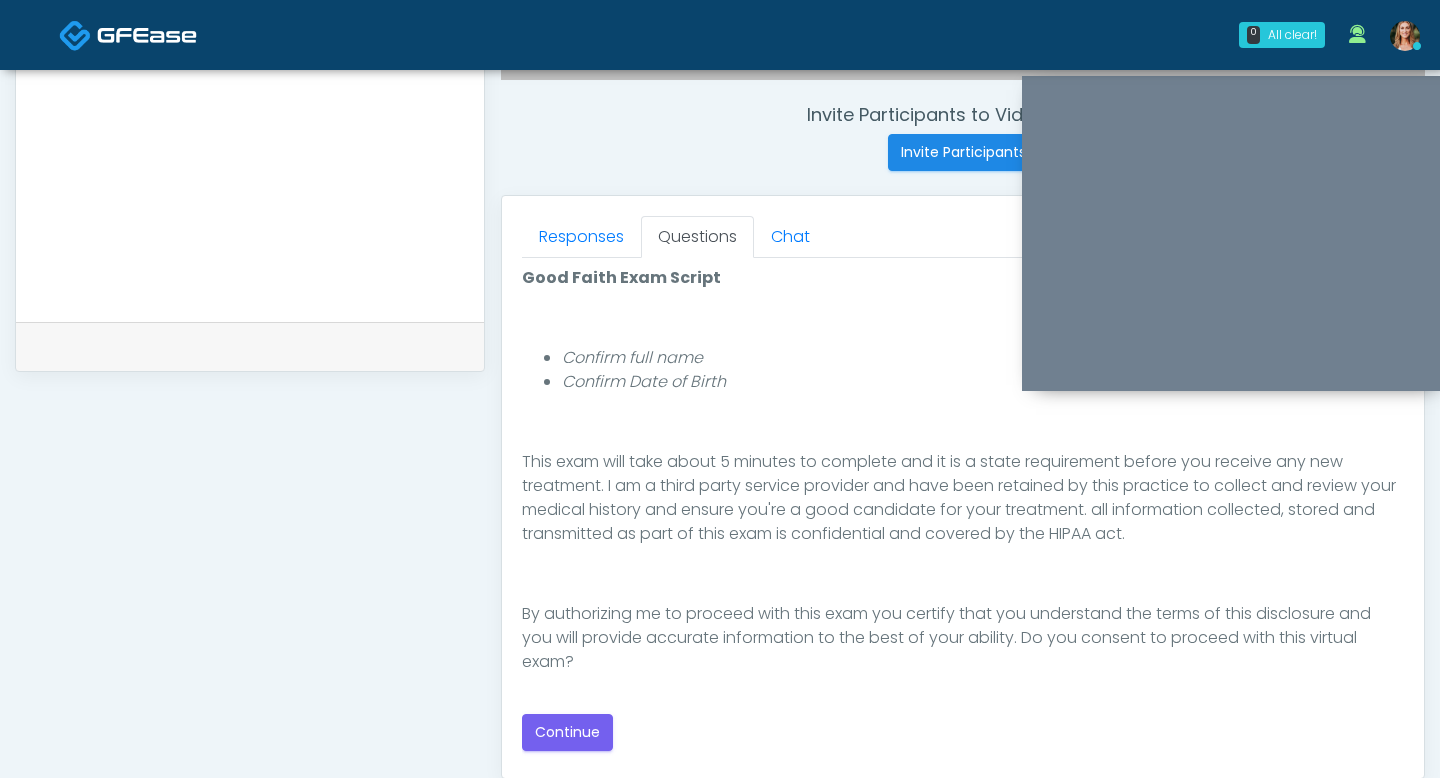 scroll, scrollTop: 775, scrollLeft: 0, axis: vertical 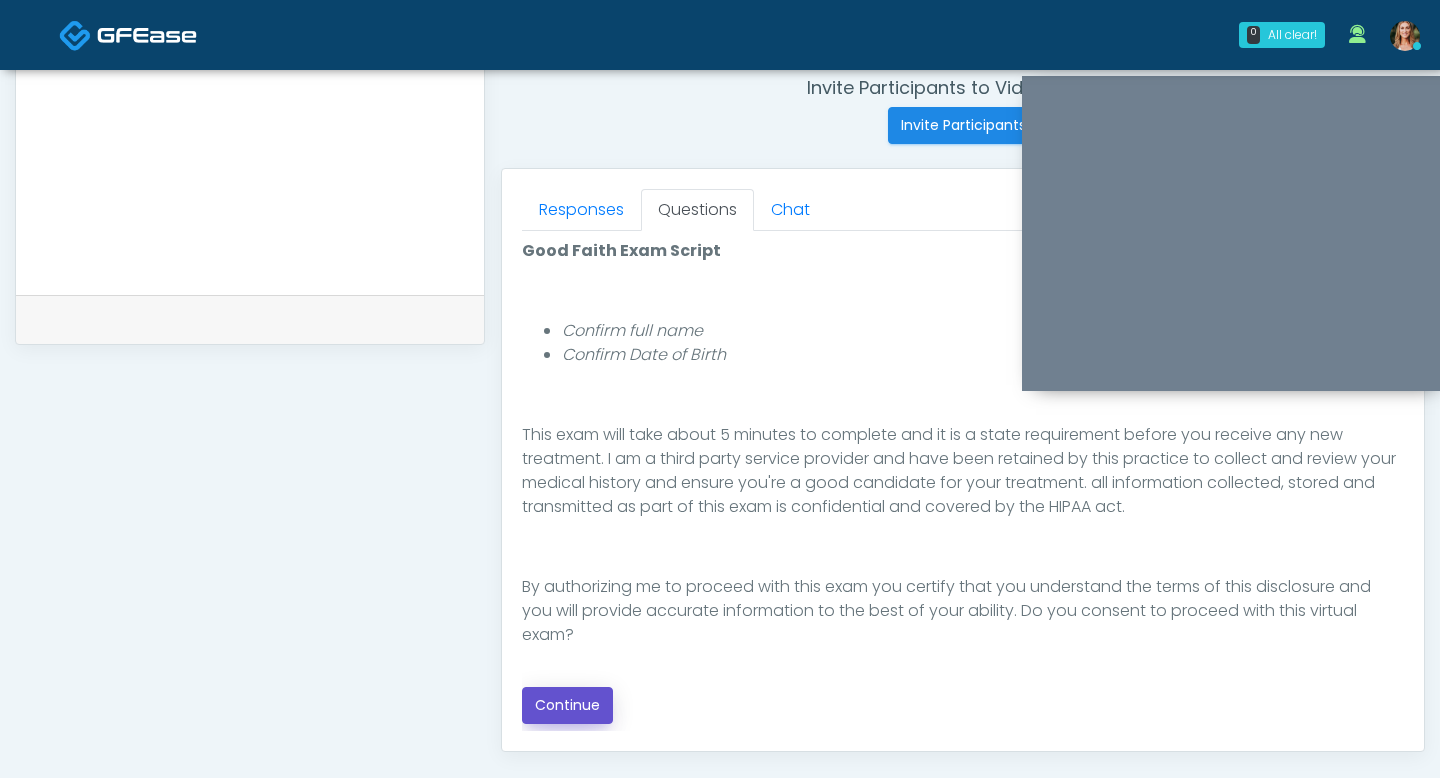 click on "Continue" at bounding box center [567, 705] 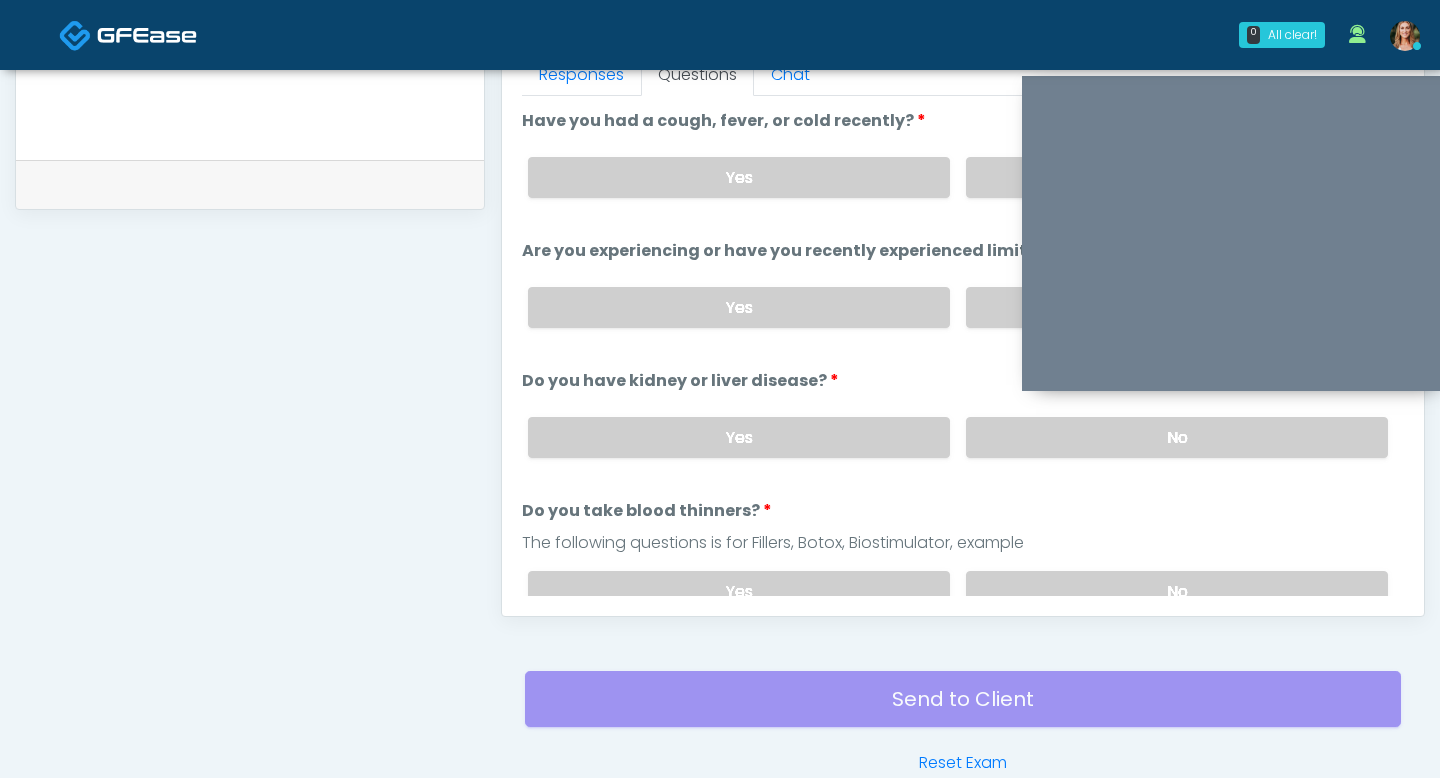 scroll, scrollTop: 873, scrollLeft: 0, axis: vertical 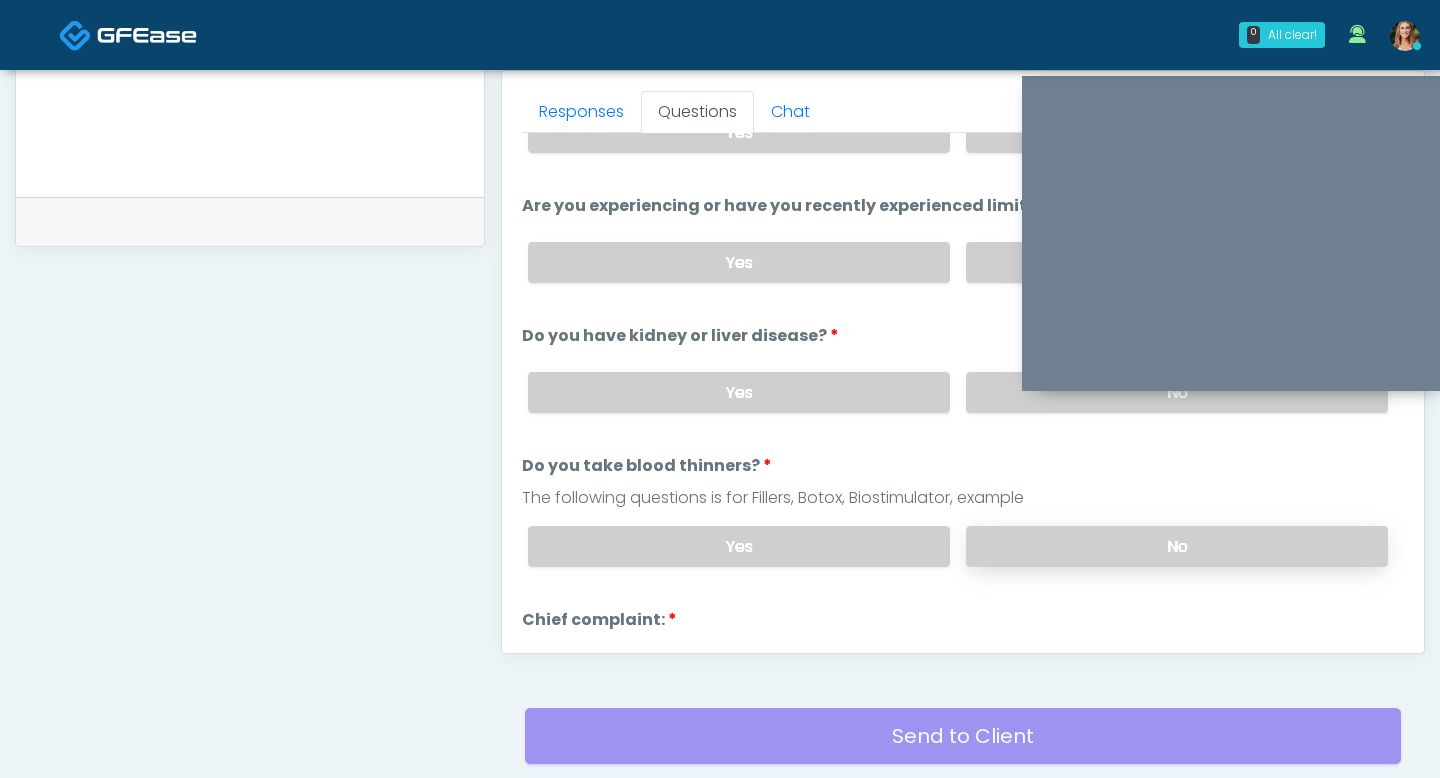 click on "No" at bounding box center (1177, 546) 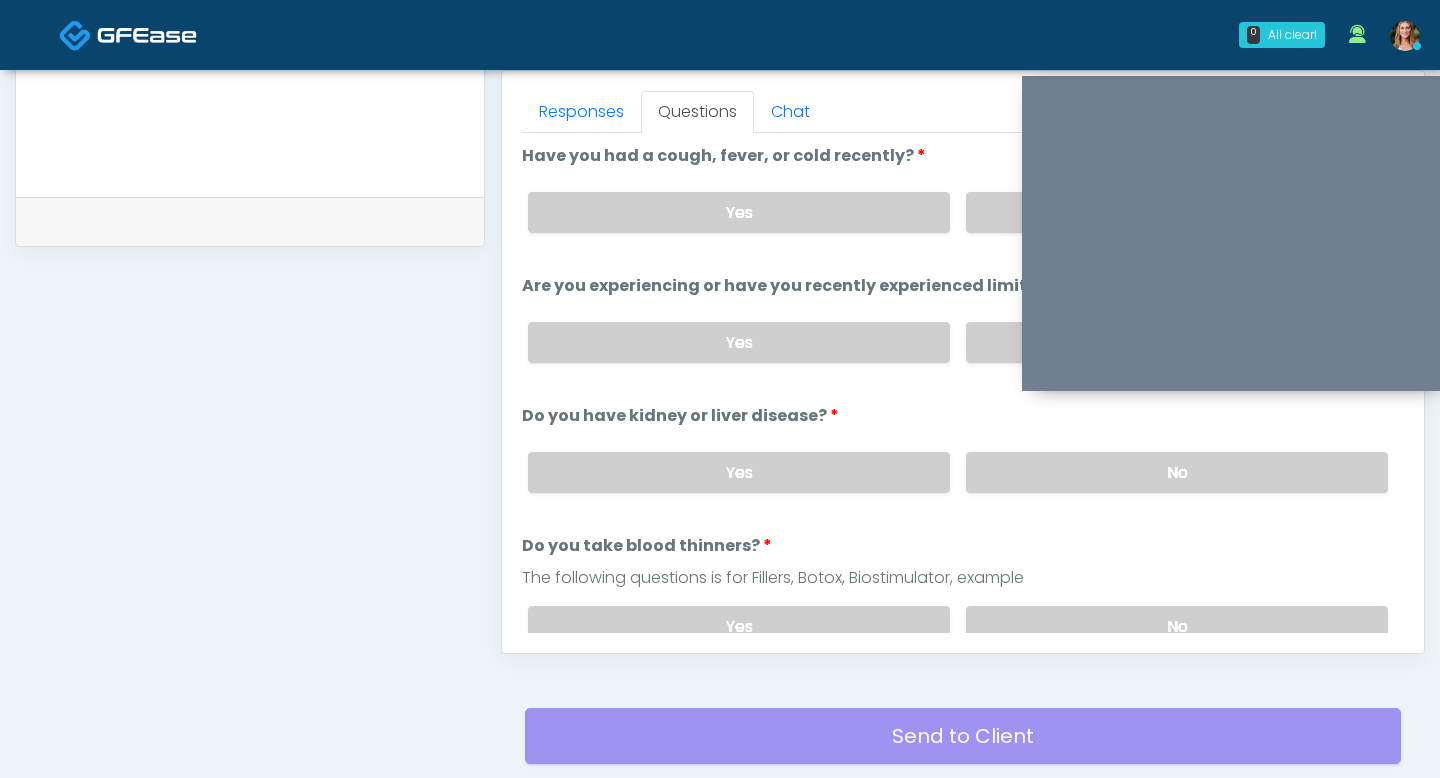 scroll, scrollTop: 0, scrollLeft: 0, axis: both 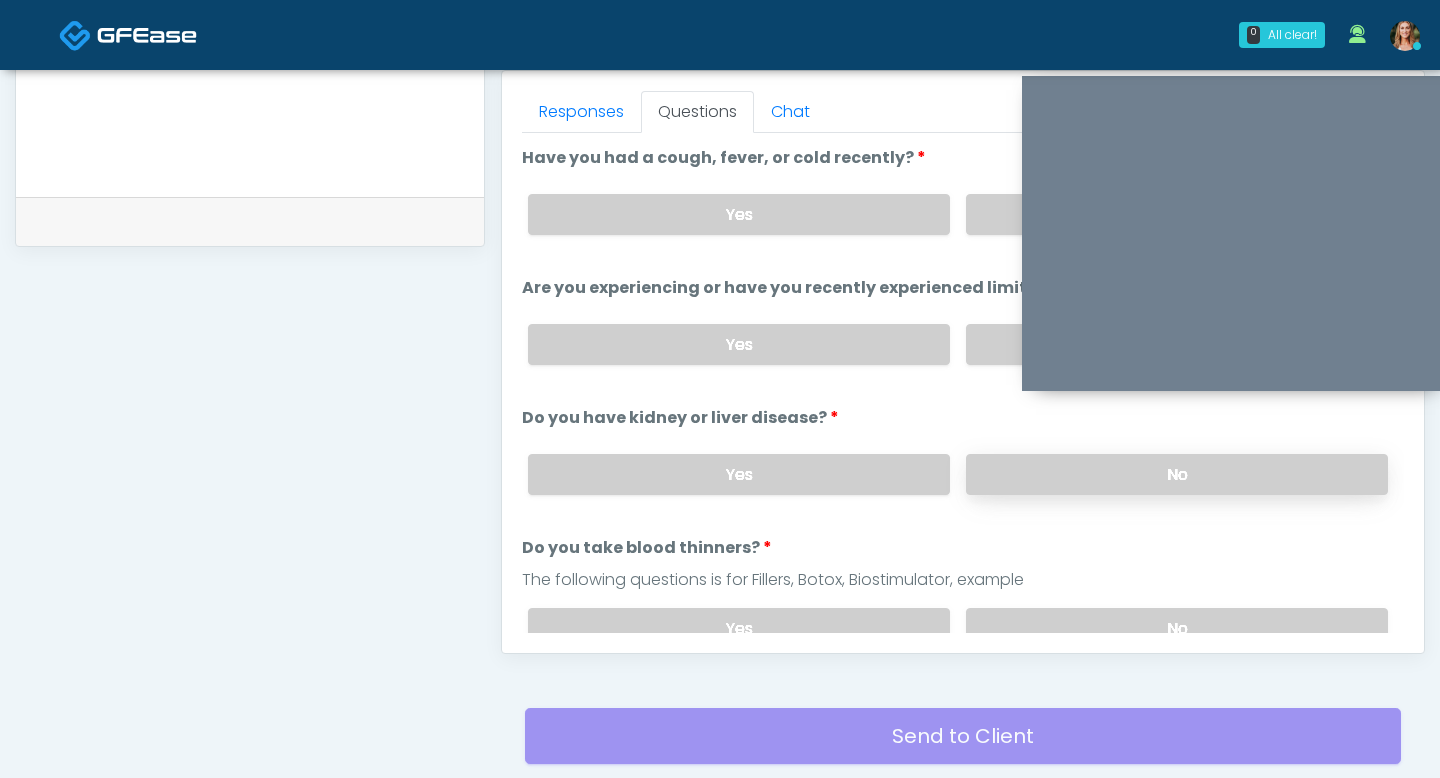 click on "No" at bounding box center (1177, 474) 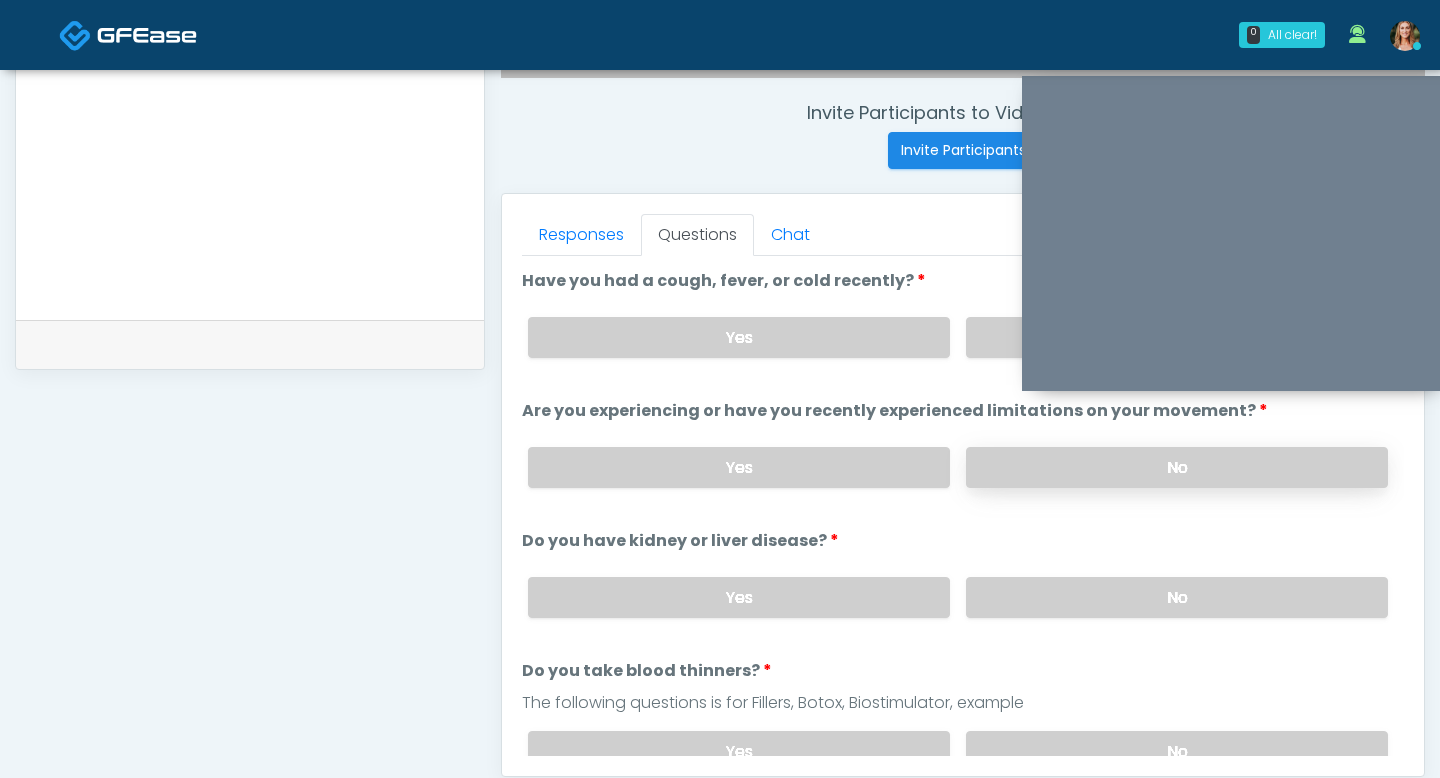 click on "No" at bounding box center [1177, 467] 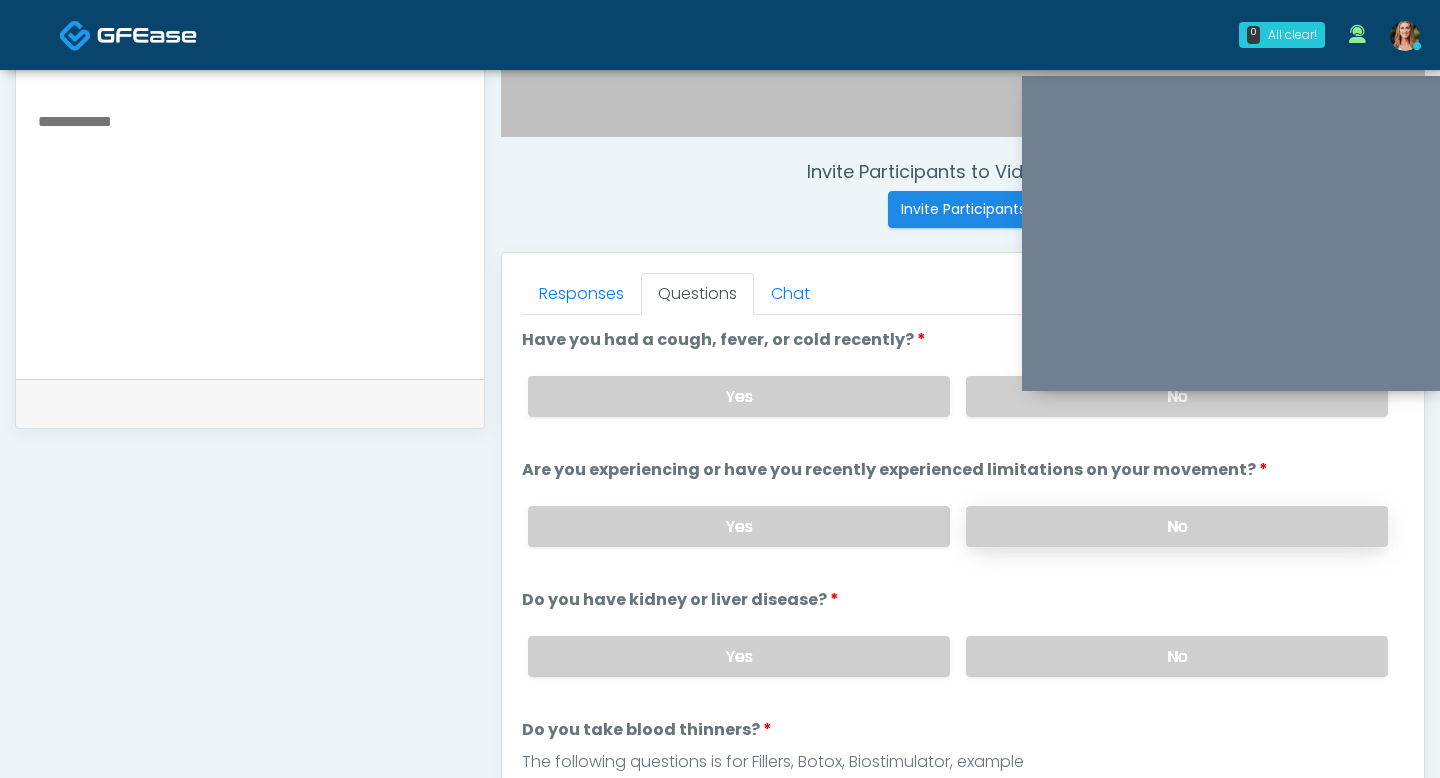 scroll, scrollTop: 654, scrollLeft: 0, axis: vertical 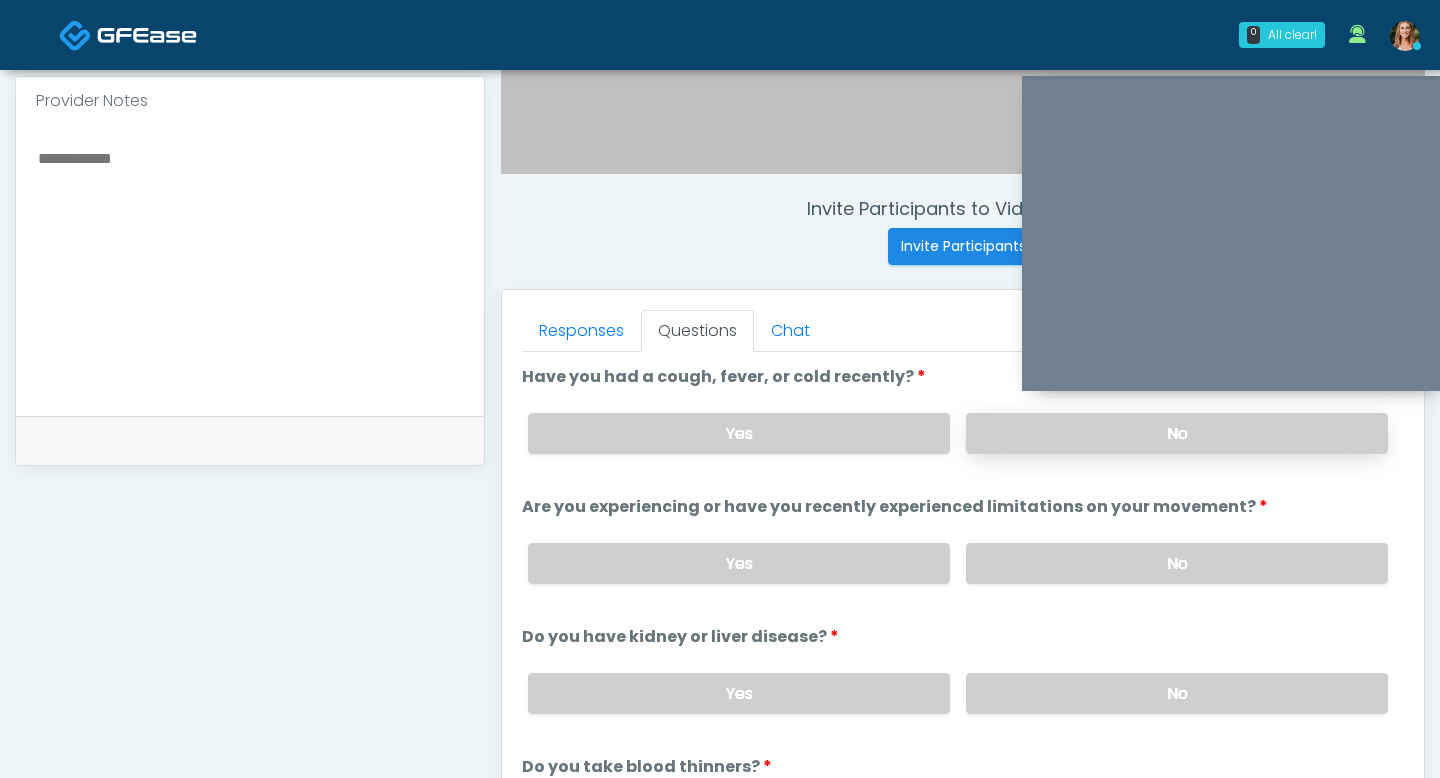 click on "No" at bounding box center [1177, 433] 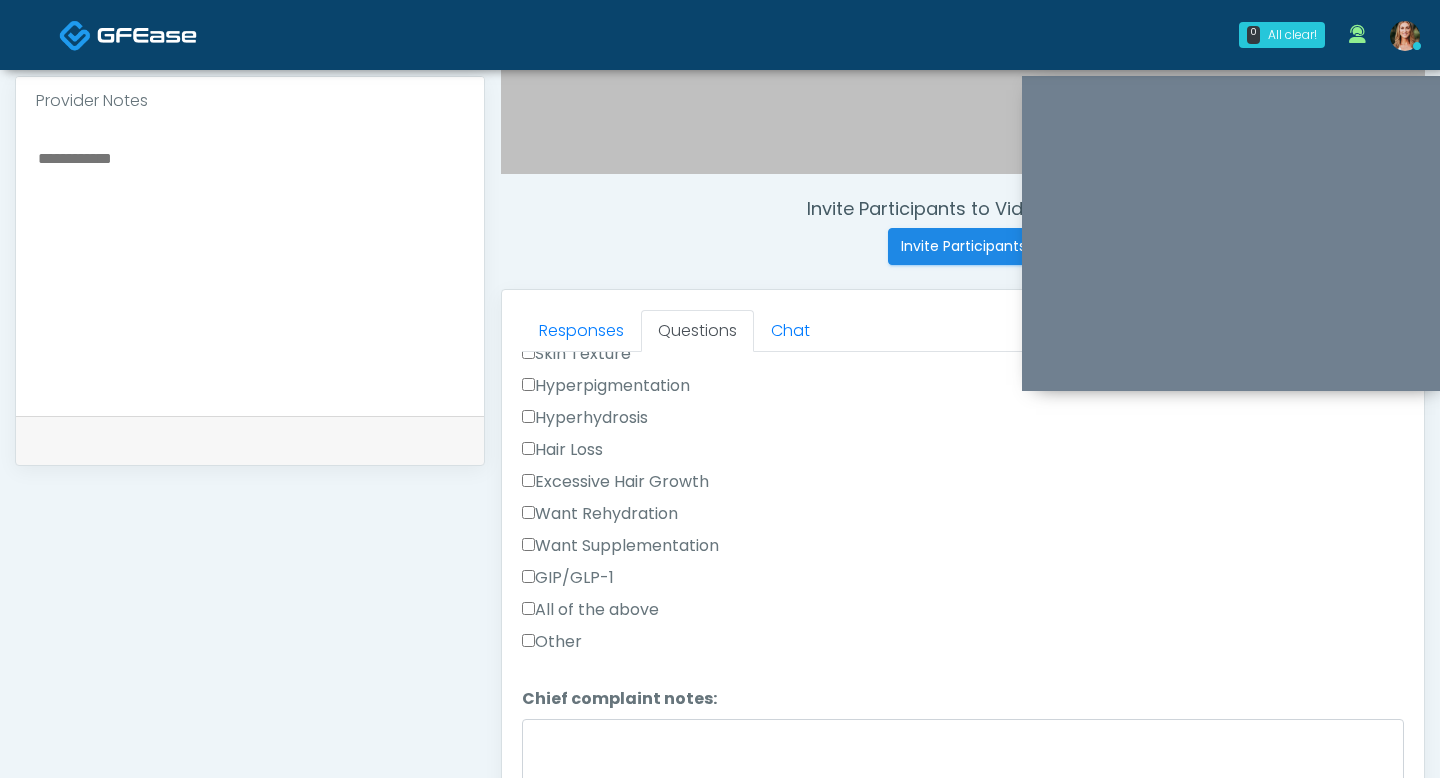 scroll, scrollTop: 702, scrollLeft: 0, axis: vertical 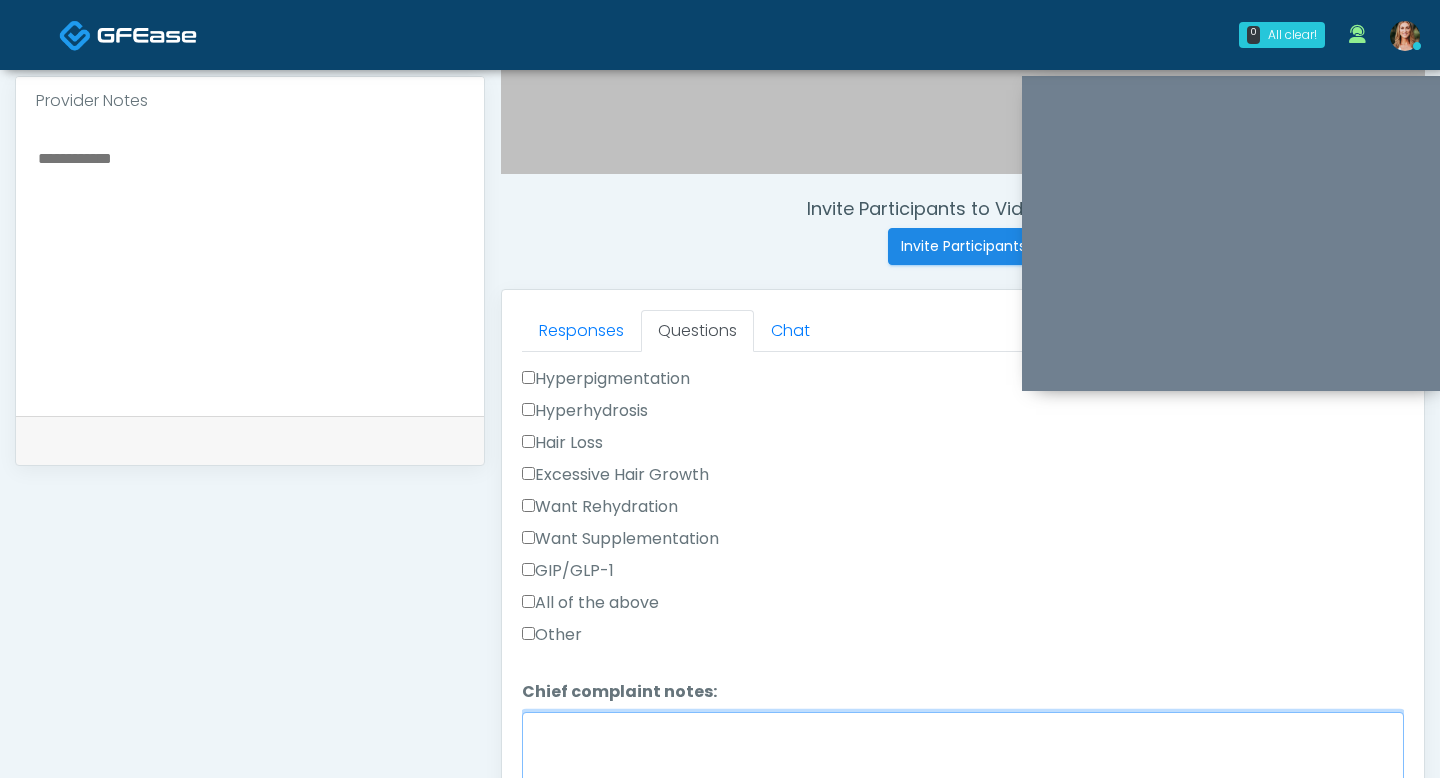 click on "Chief complaint notes:" at bounding box center [963, 755] 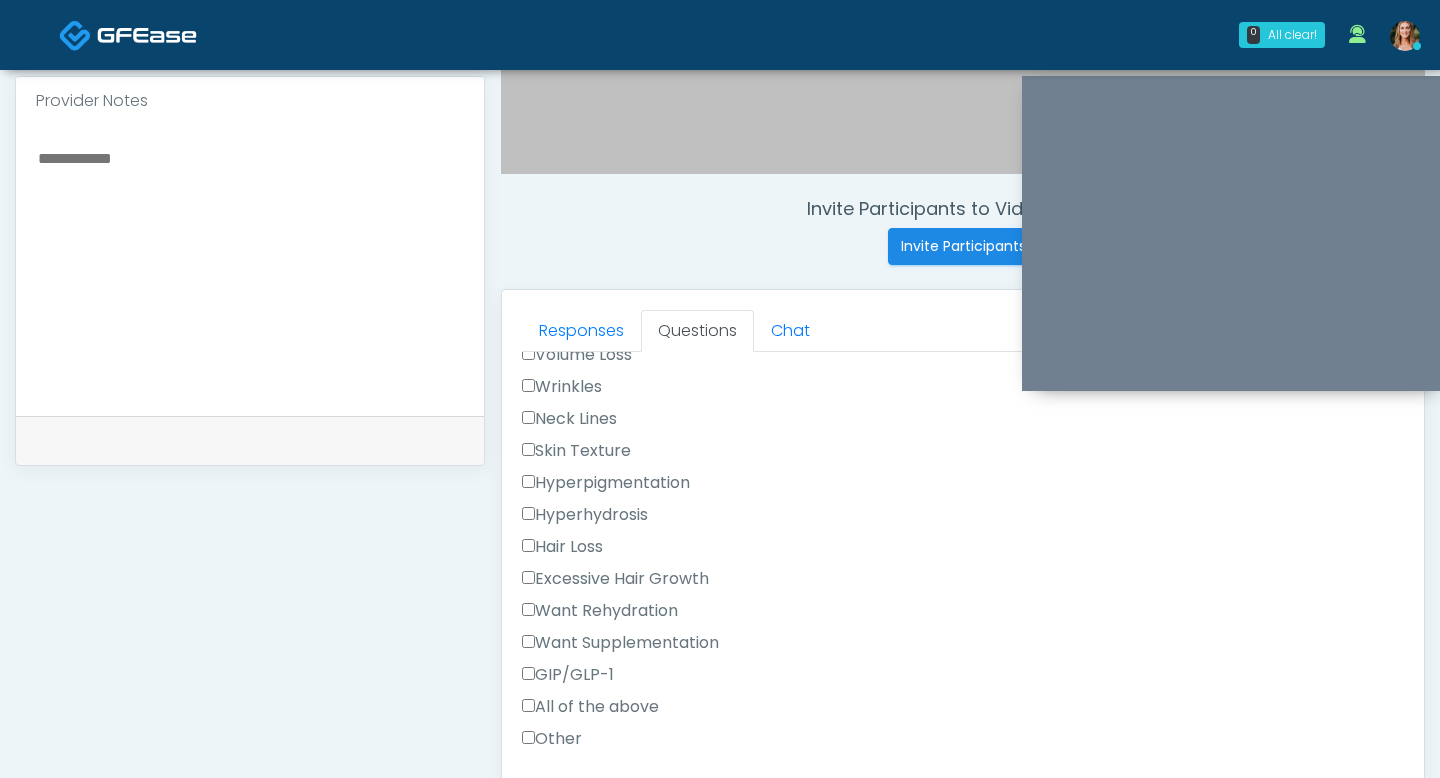 scroll, scrollTop: 605, scrollLeft: 0, axis: vertical 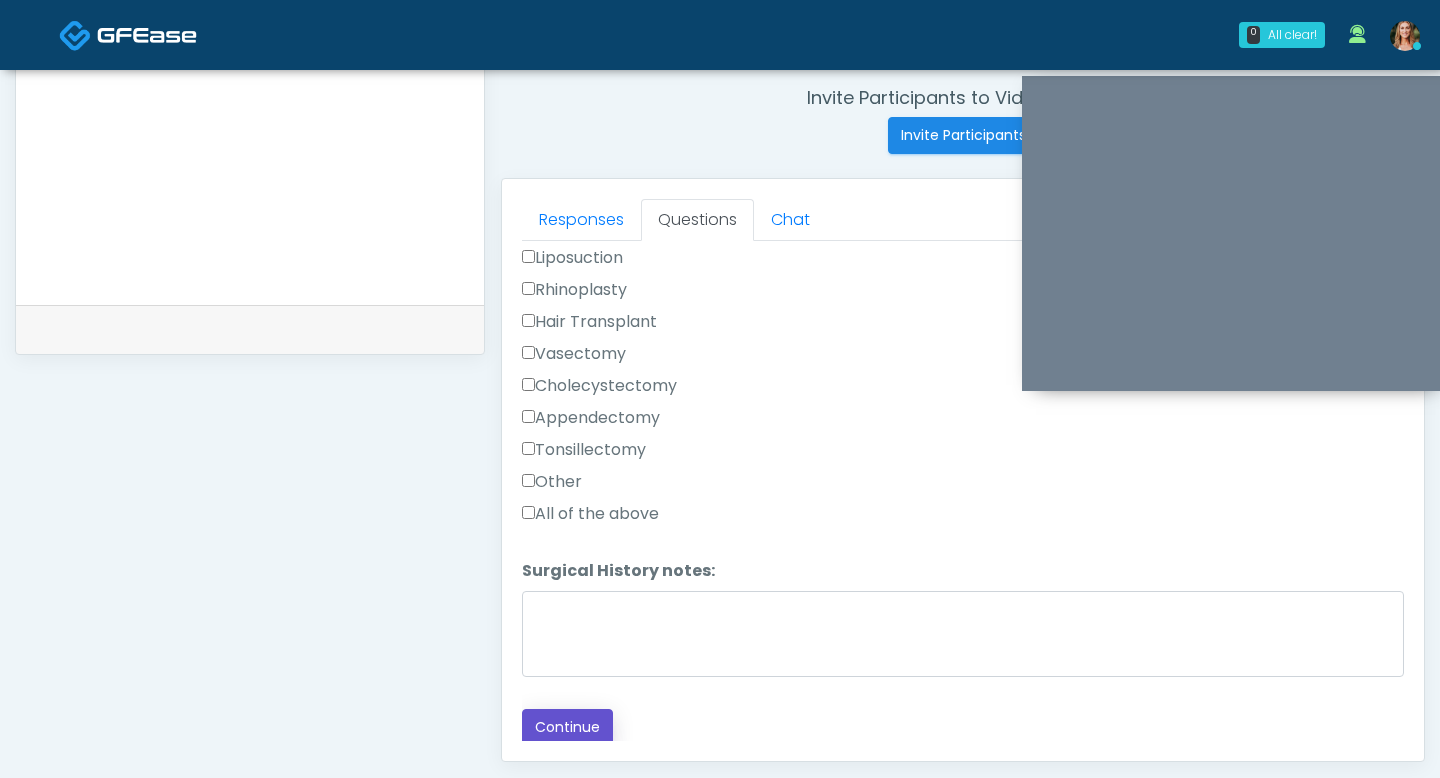 click on "Continue" at bounding box center (567, 727) 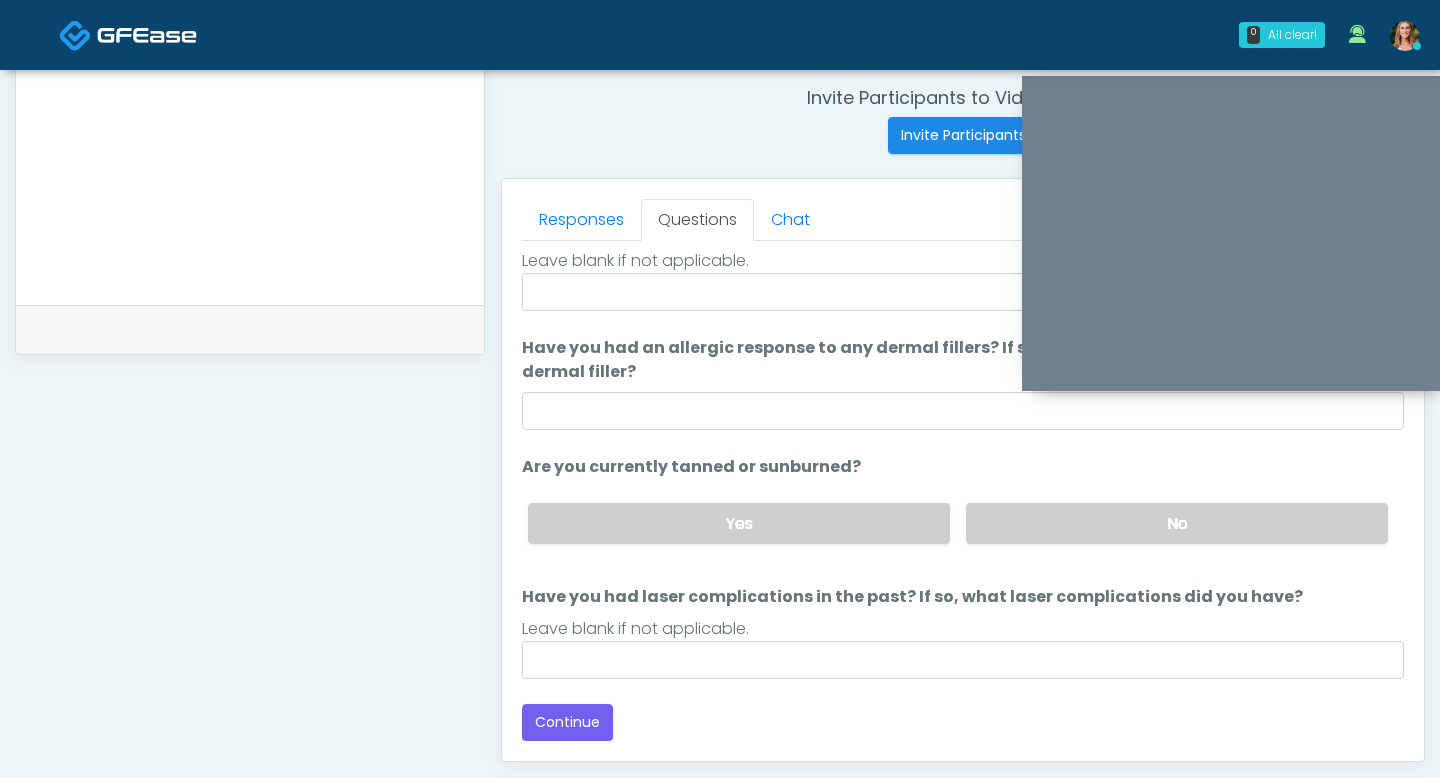 scroll, scrollTop: 1017, scrollLeft: 0, axis: vertical 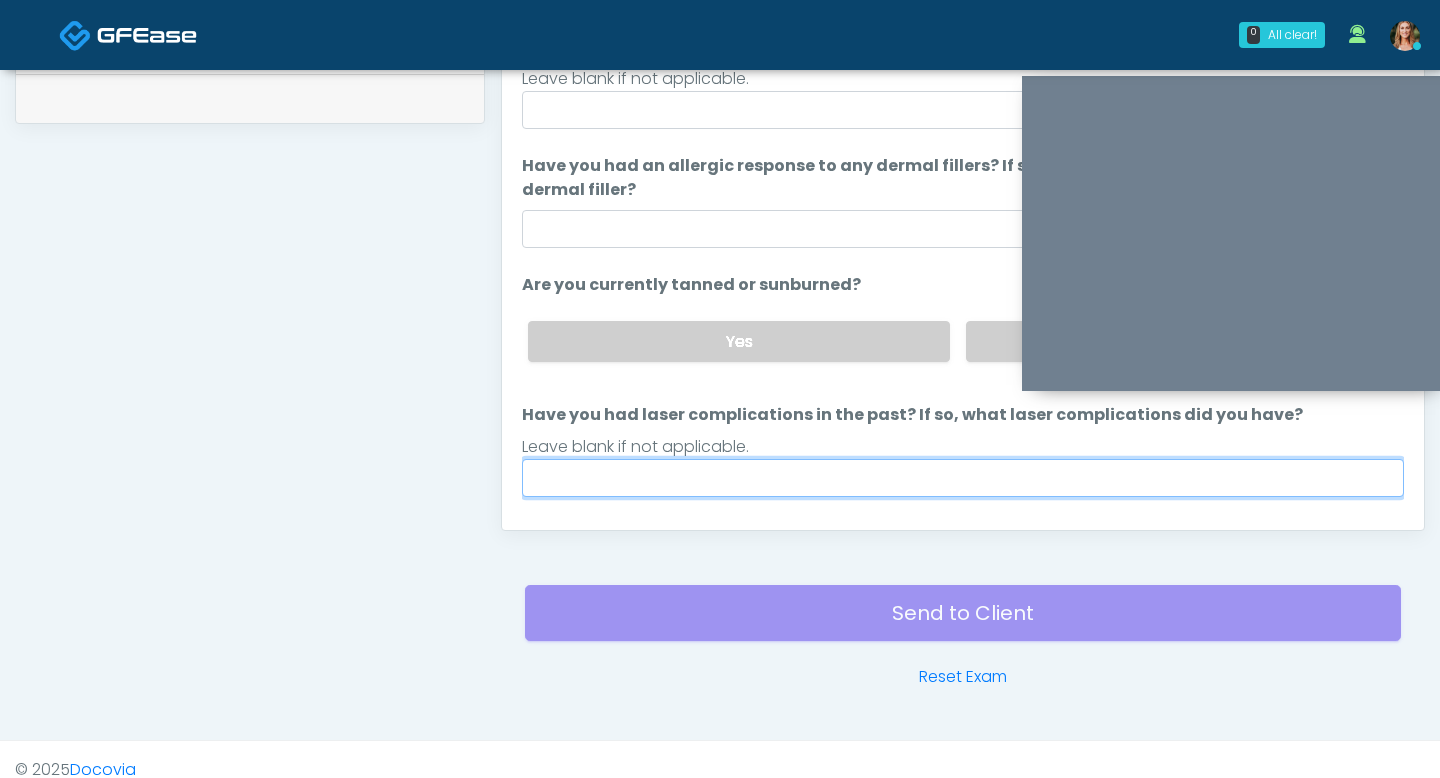click on "Have you had laser complications in the past? If so, what laser complications did you have?" at bounding box center [963, 478] 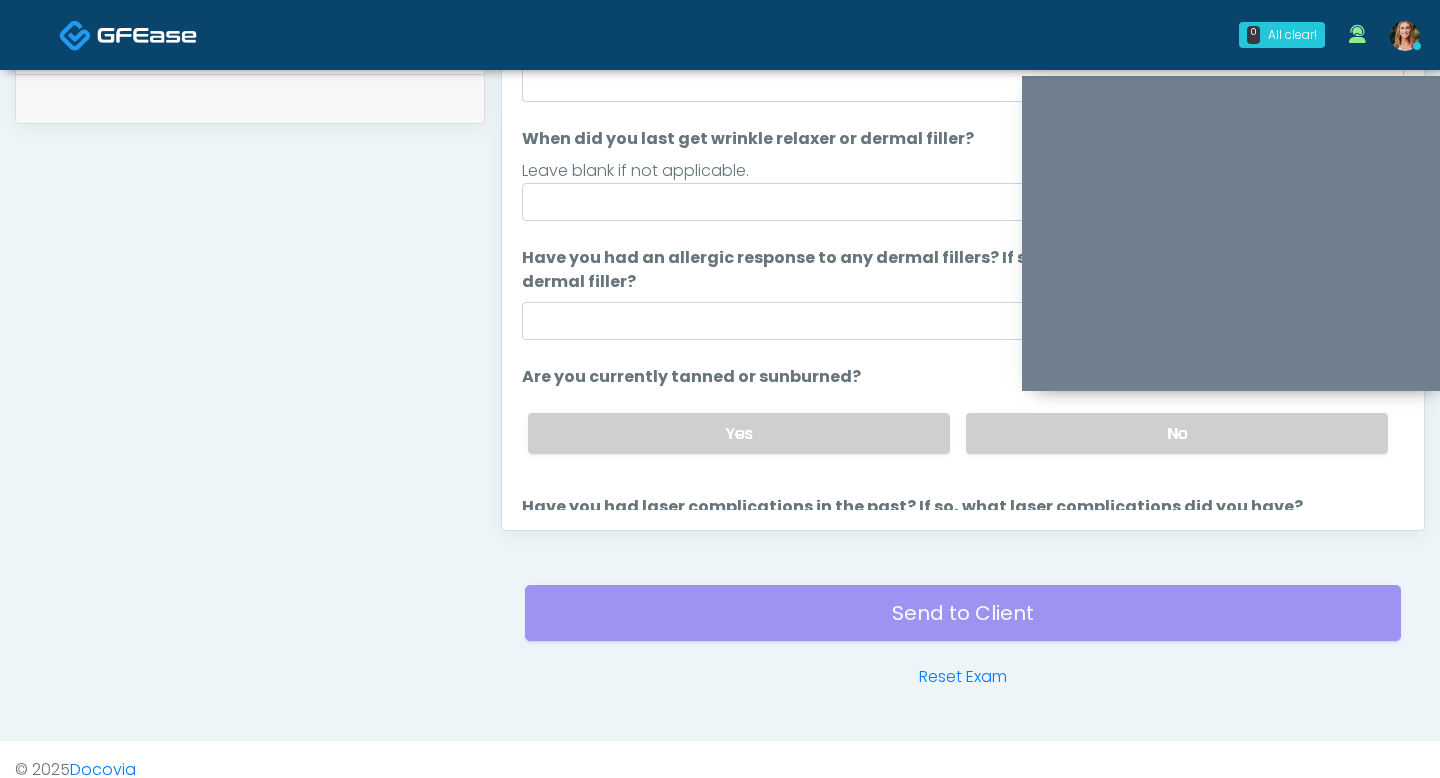 scroll, scrollTop: 26, scrollLeft: 0, axis: vertical 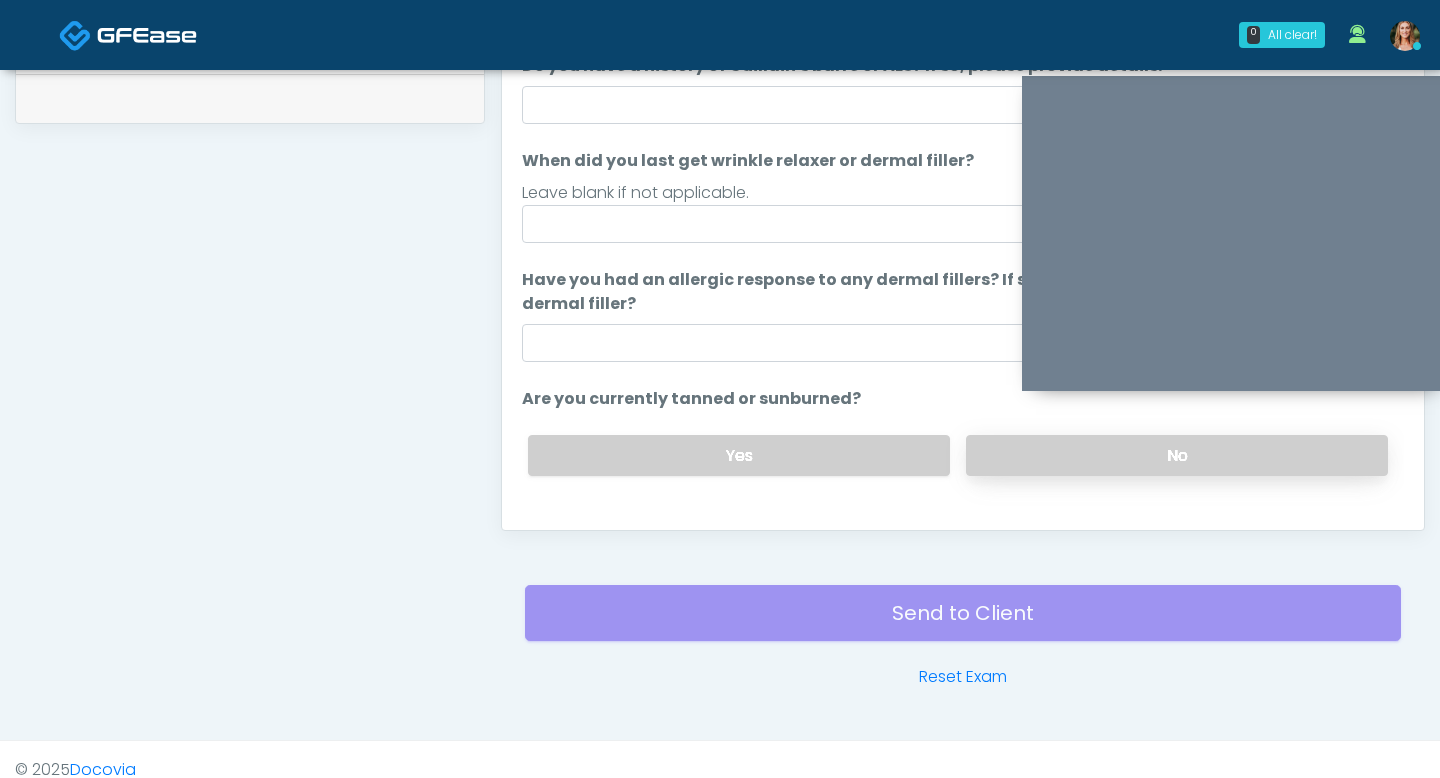 type on "**" 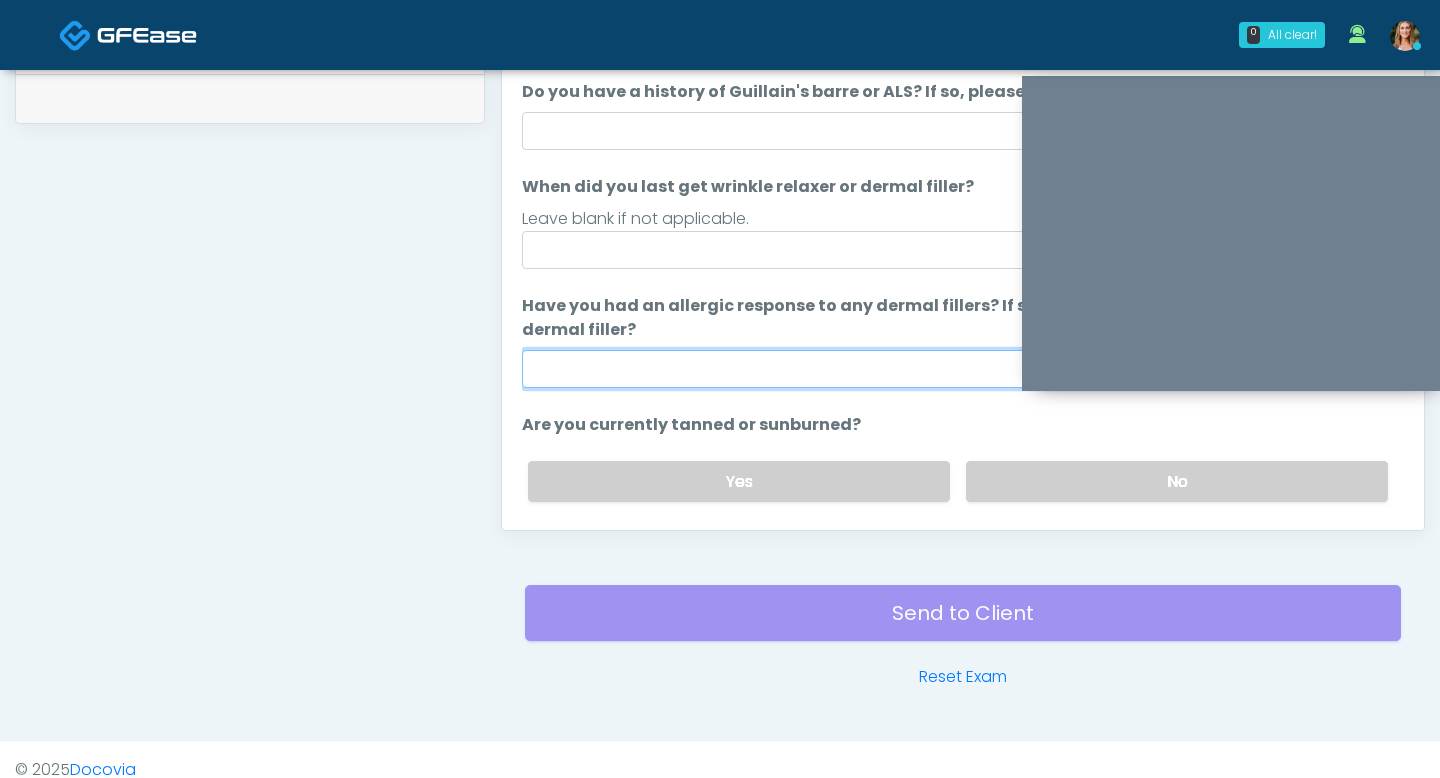 click on "Have you had an allergic response to any dermal fillers? If so, what was the reaction and name of dermal filler?" at bounding box center (963, 369) 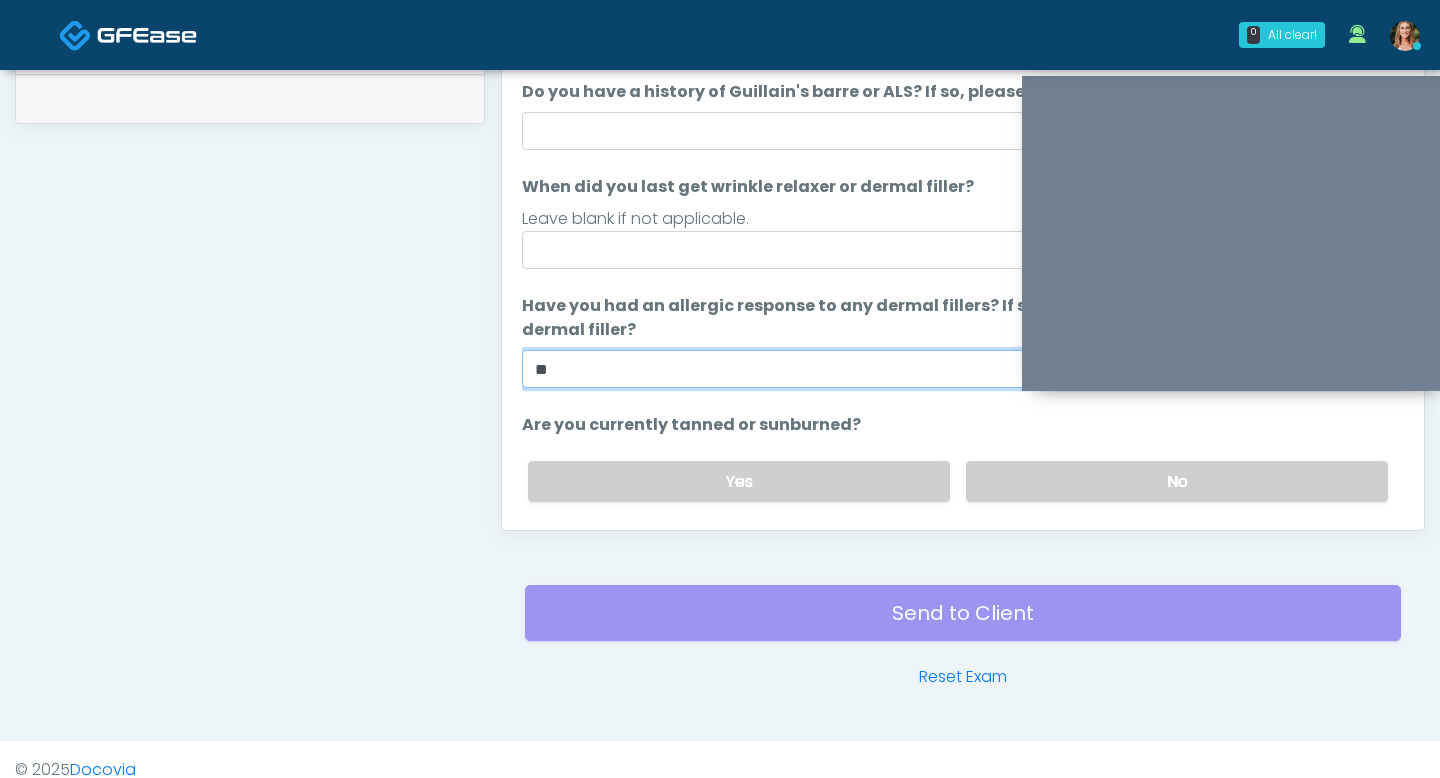 scroll, scrollTop: 979, scrollLeft: 0, axis: vertical 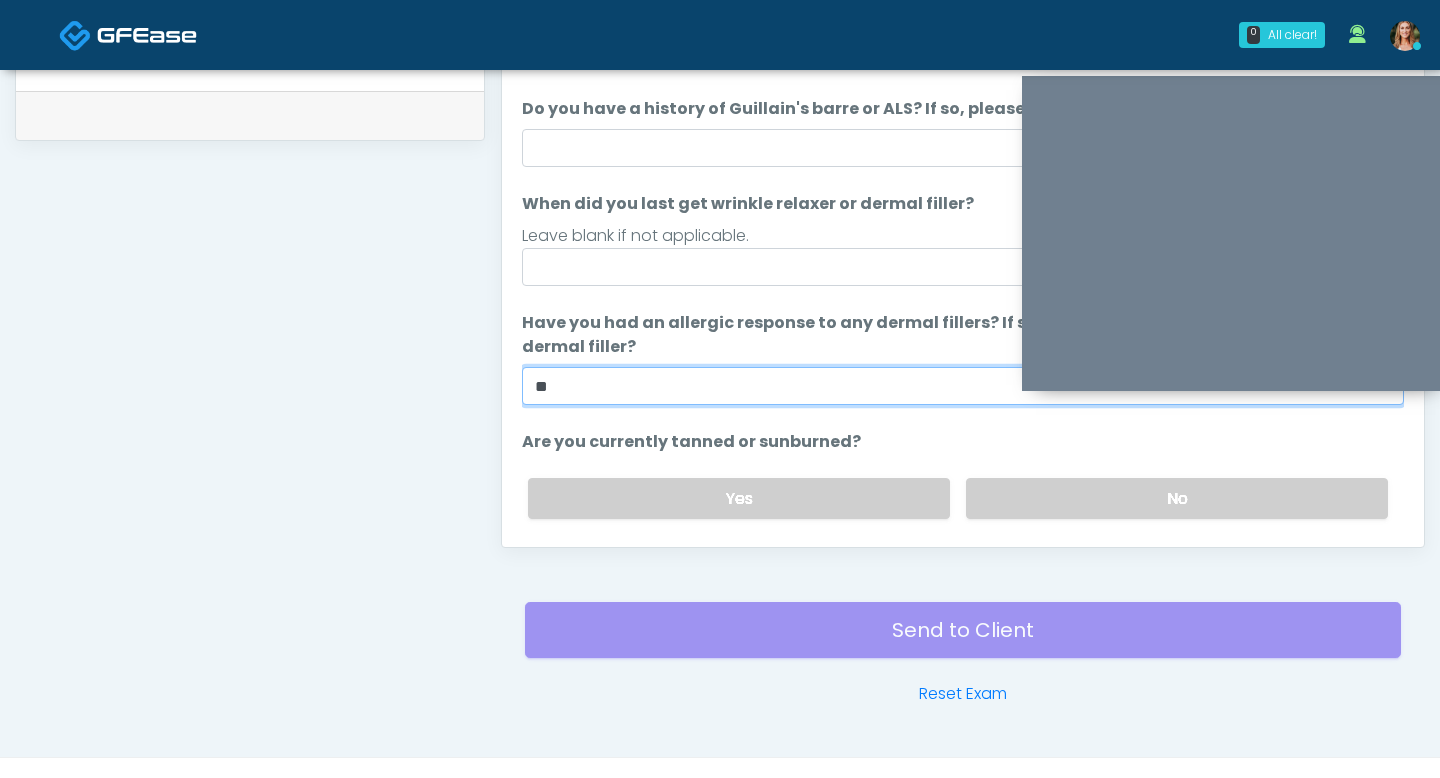 type on "**" 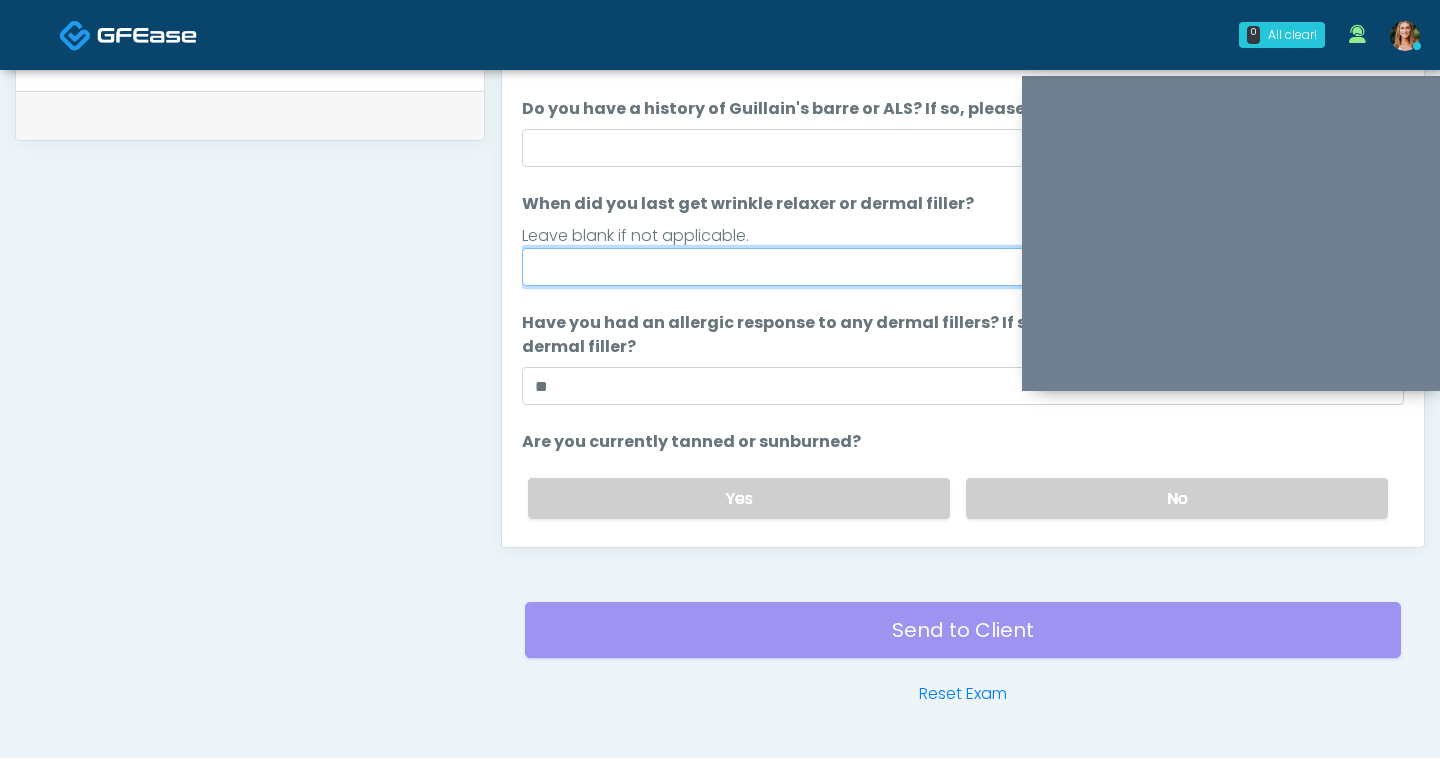 click on "When did you last get wrinkle relaxer or dermal filler?" at bounding box center [963, 267] 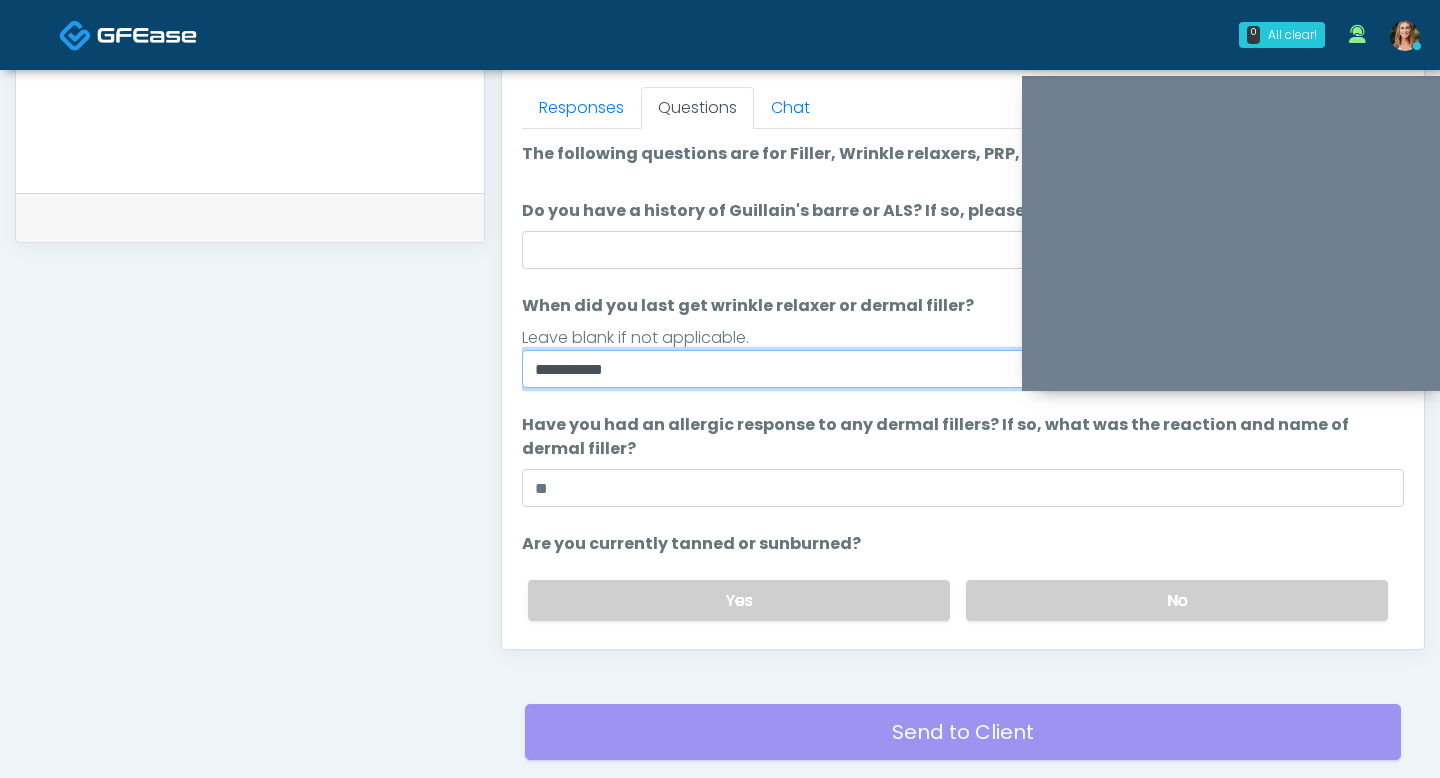 scroll, scrollTop: 844, scrollLeft: 0, axis: vertical 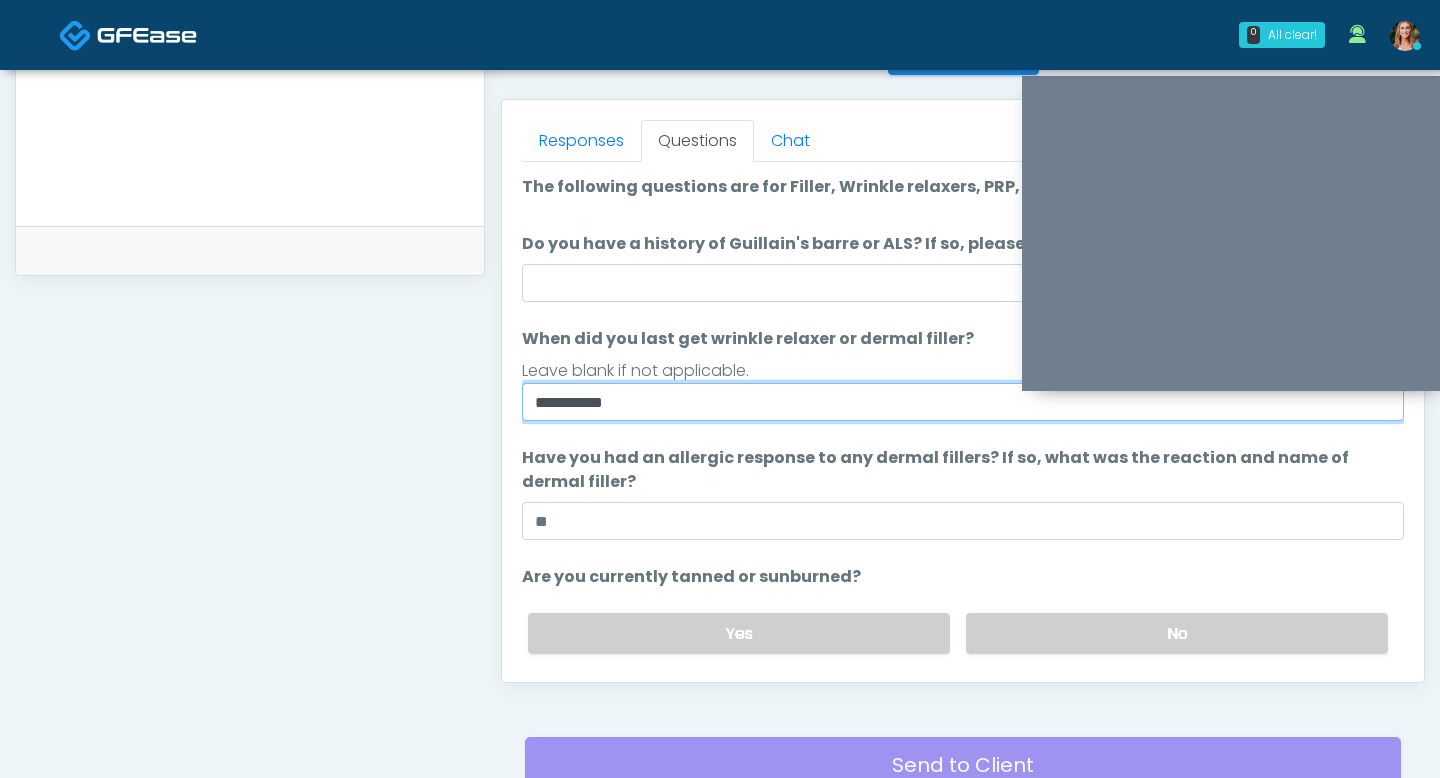 type on "**********" 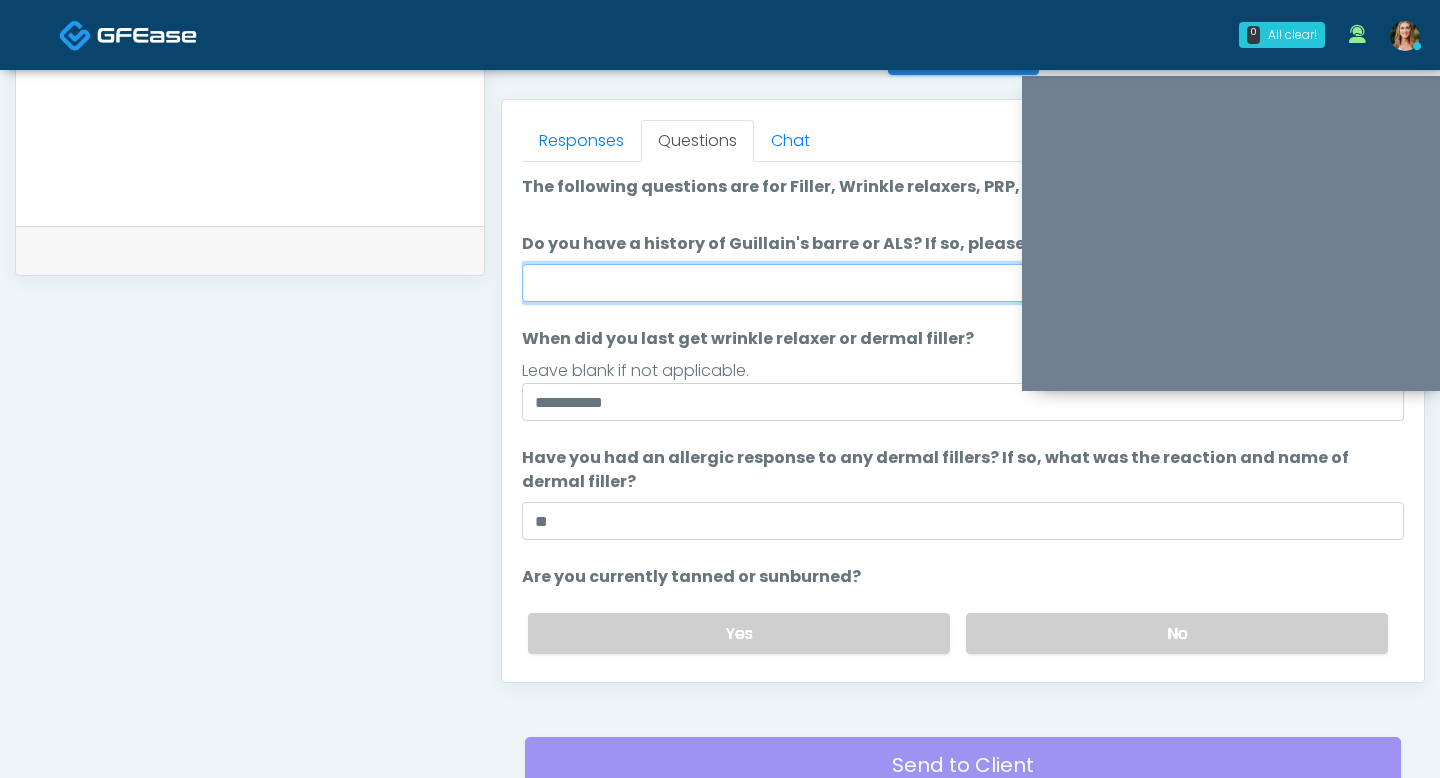 click on "Do you have a history of Guillain's barre or ALS? If so, please provide details." at bounding box center (963, 283) 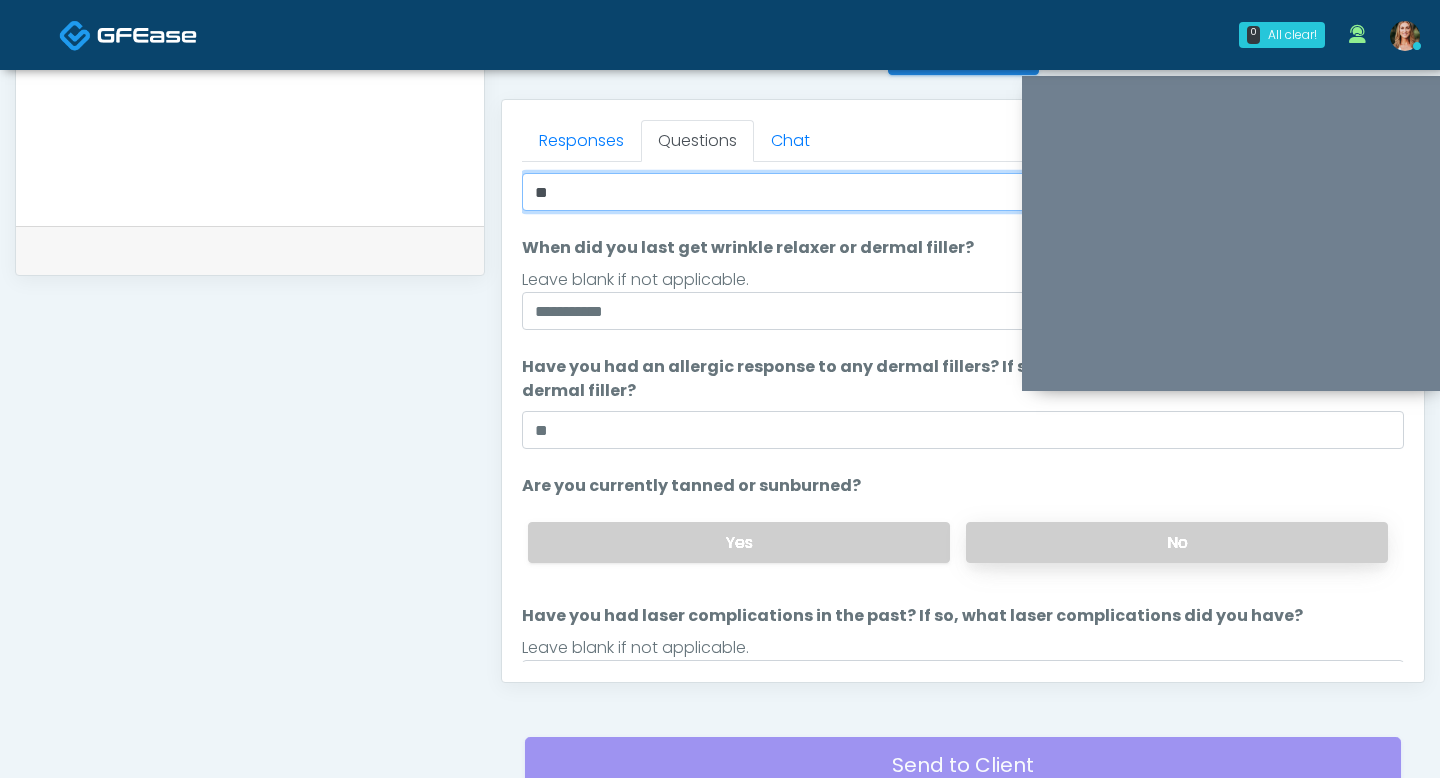 scroll, scrollTop: 188, scrollLeft: 0, axis: vertical 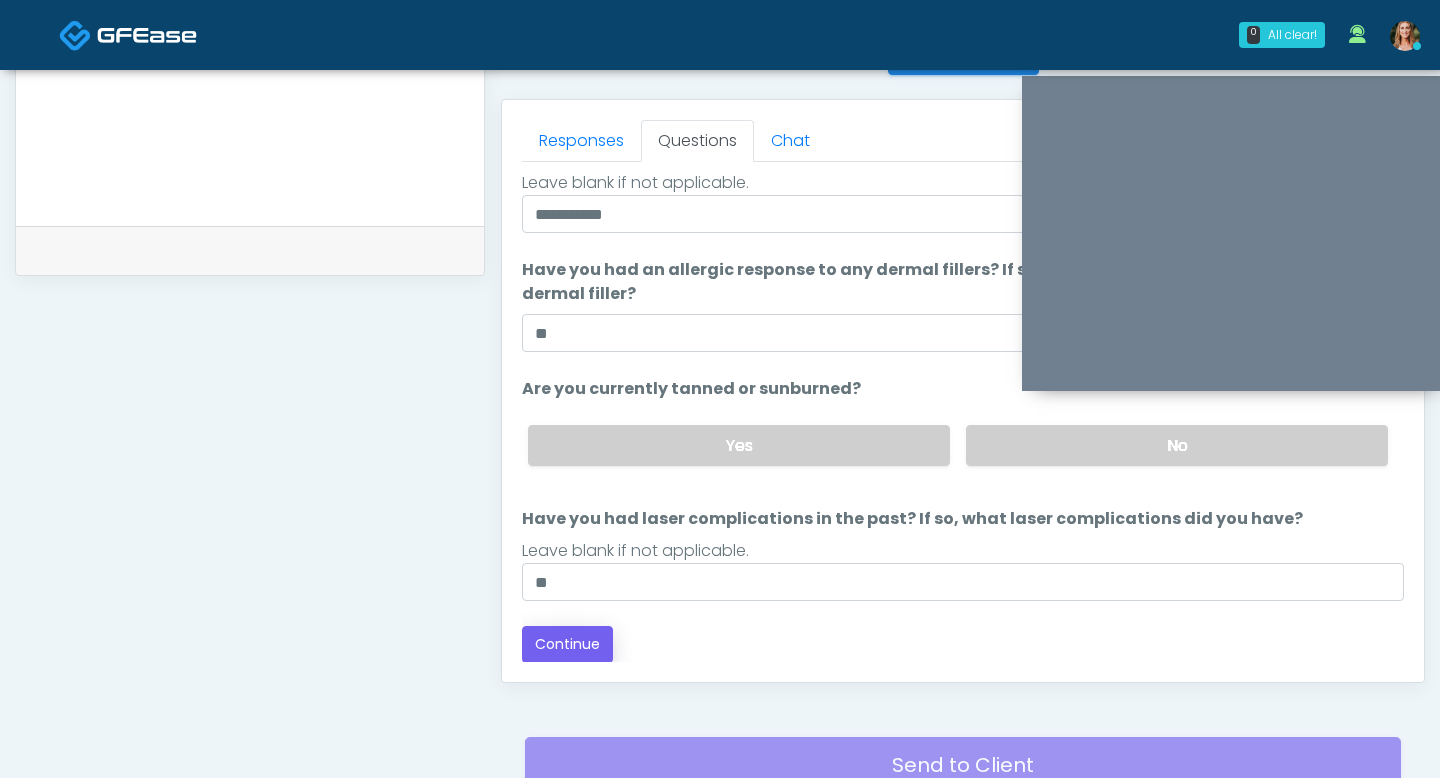 type on "**" 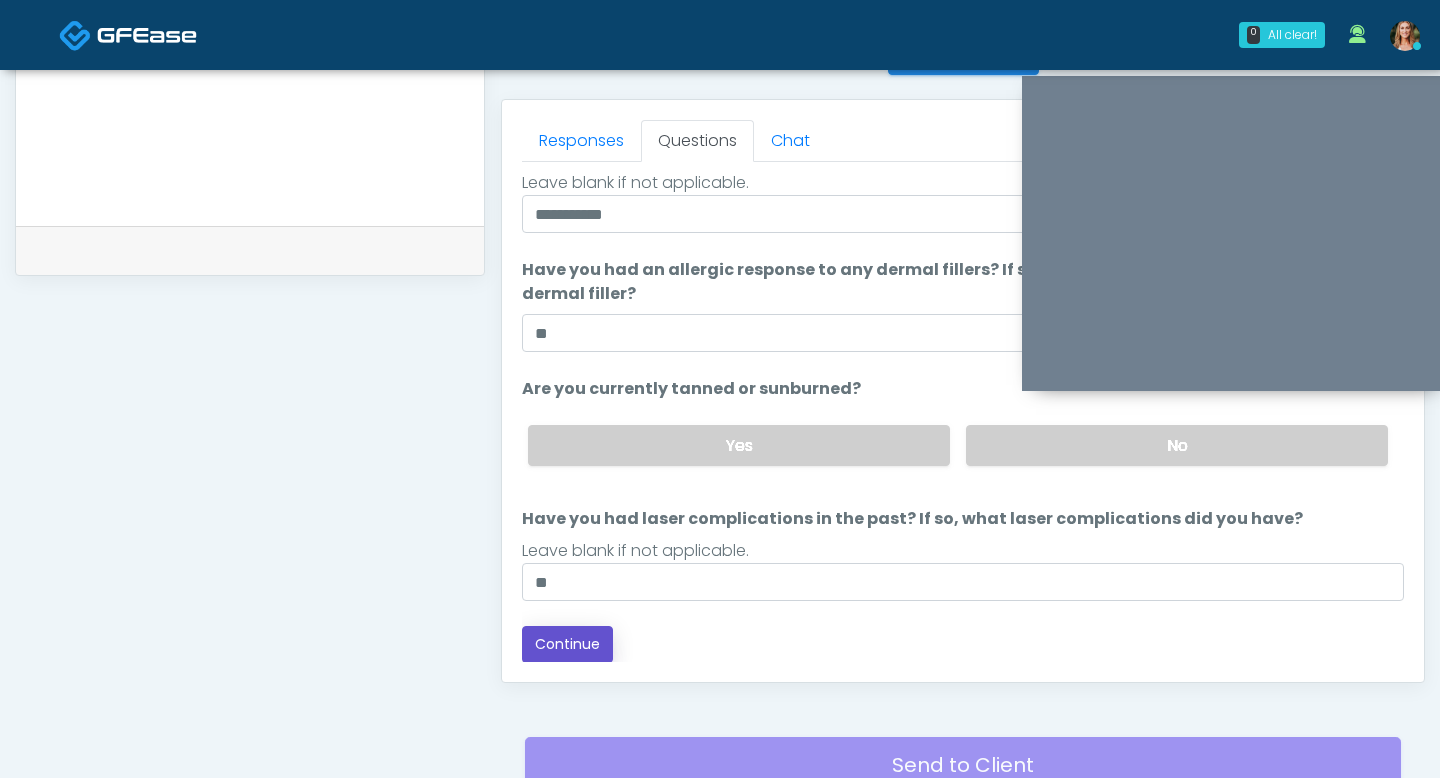 click on "Continue" at bounding box center [567, 644] 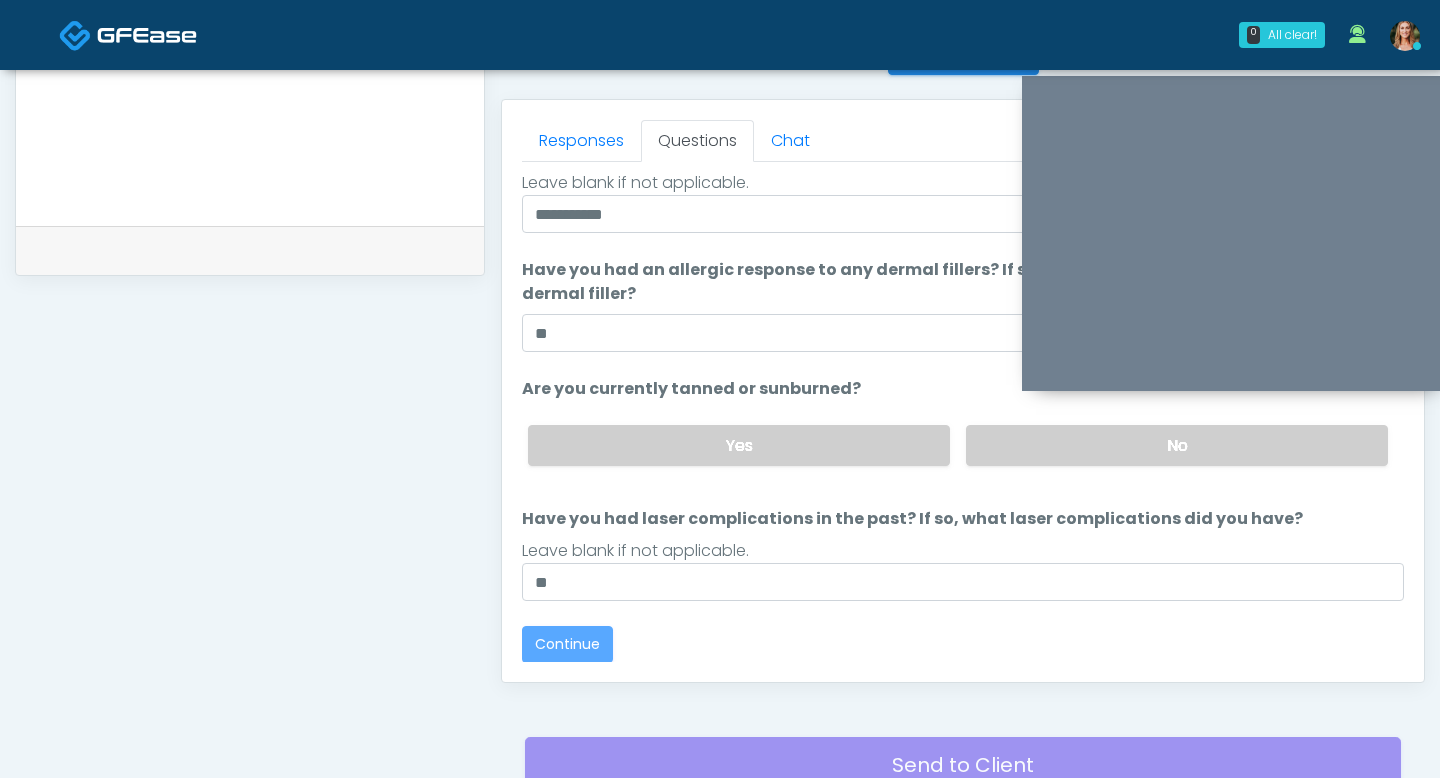 scroll, scrollTop: 1017, scrollLeft: 0, axis: vertical 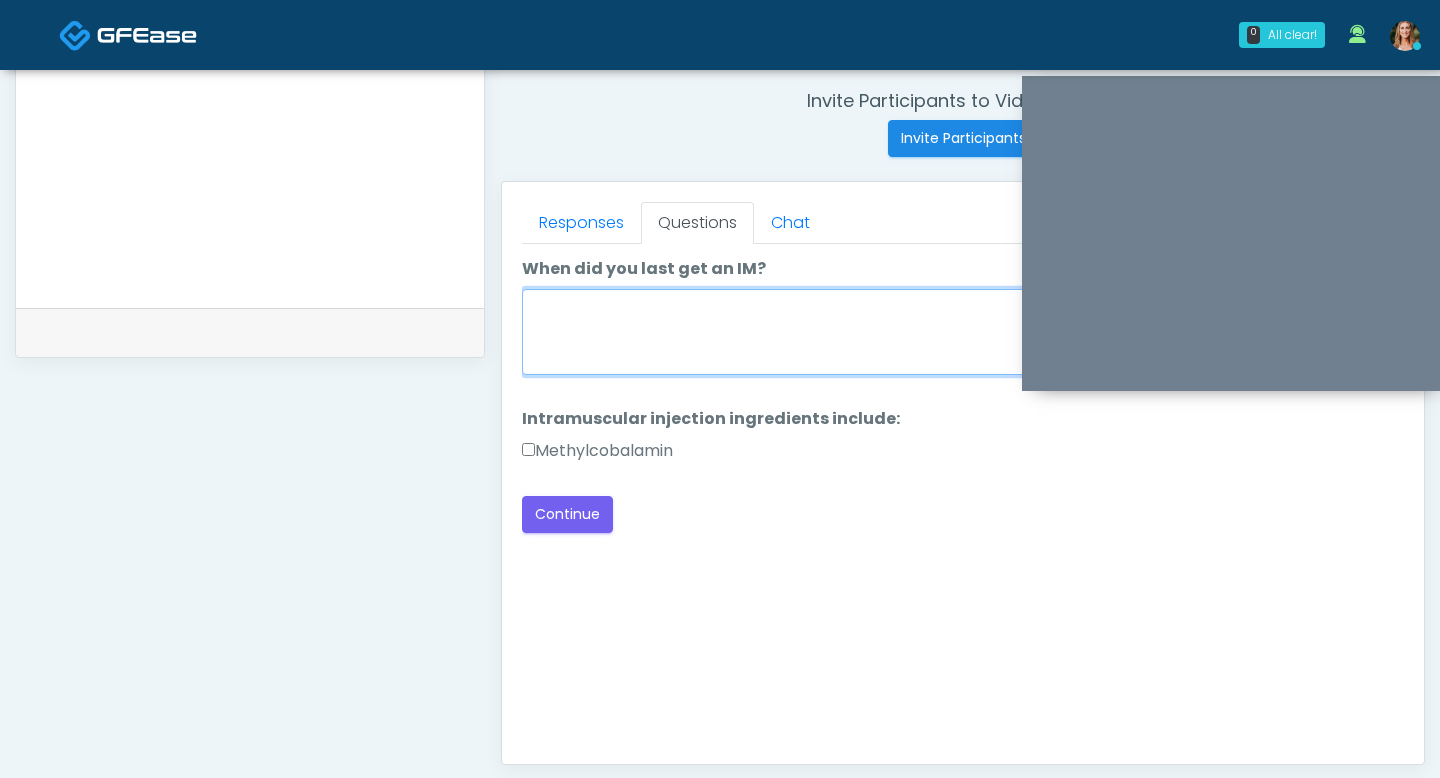 click on "When did you last get an IM?" at bounding box center [963, 332] 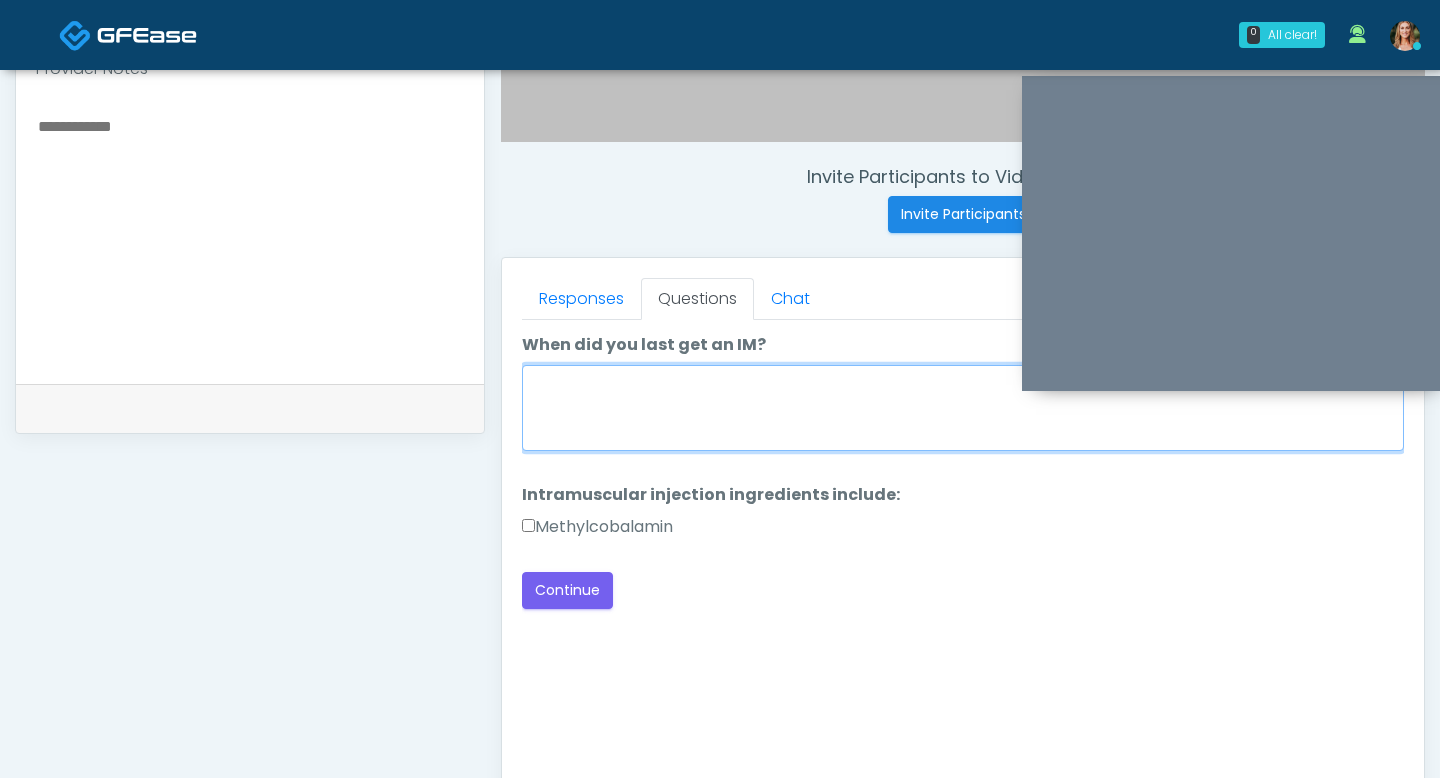 scroll, scrollTop: 682, scrollLeft: 0, axis: vertical 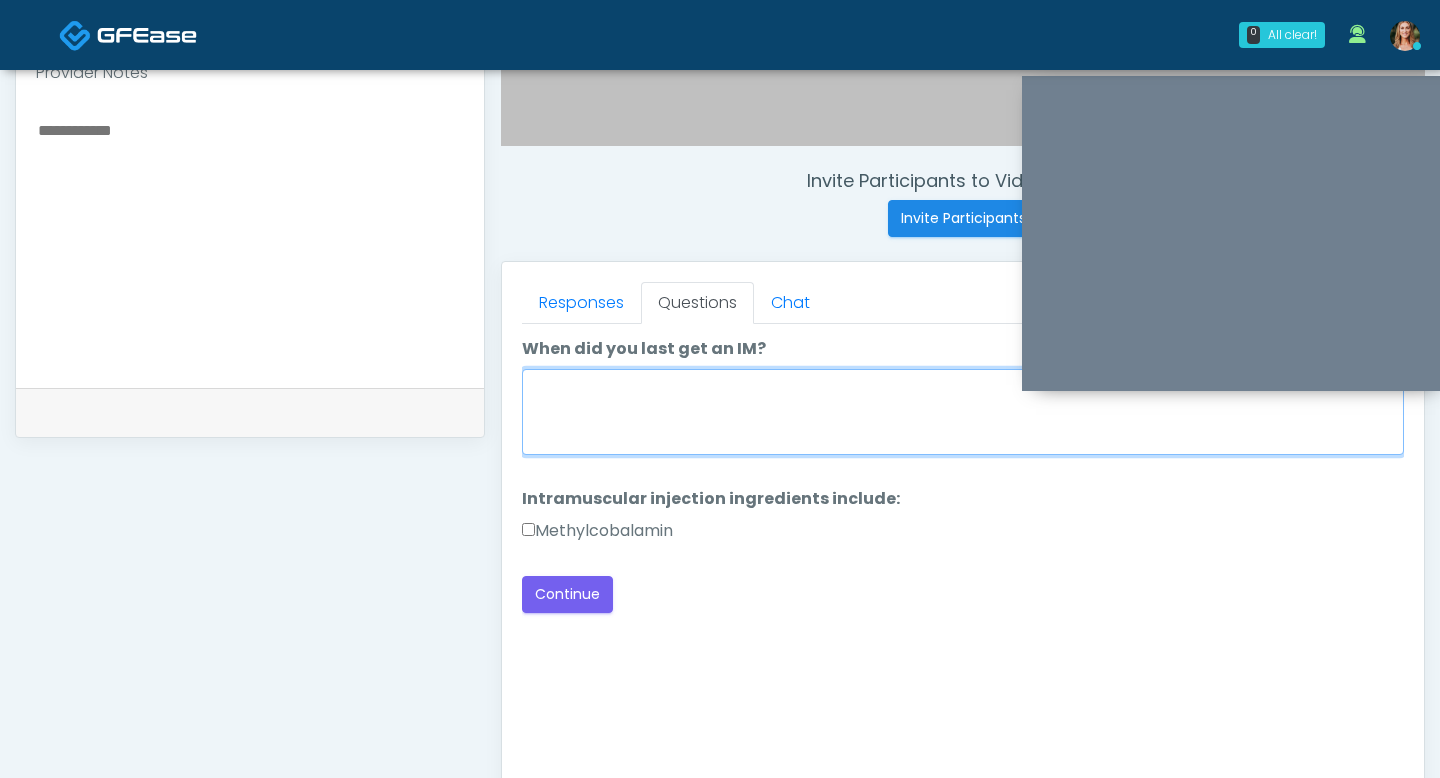 click on "When did you last get an IM?" at bounding box center [963, 412] 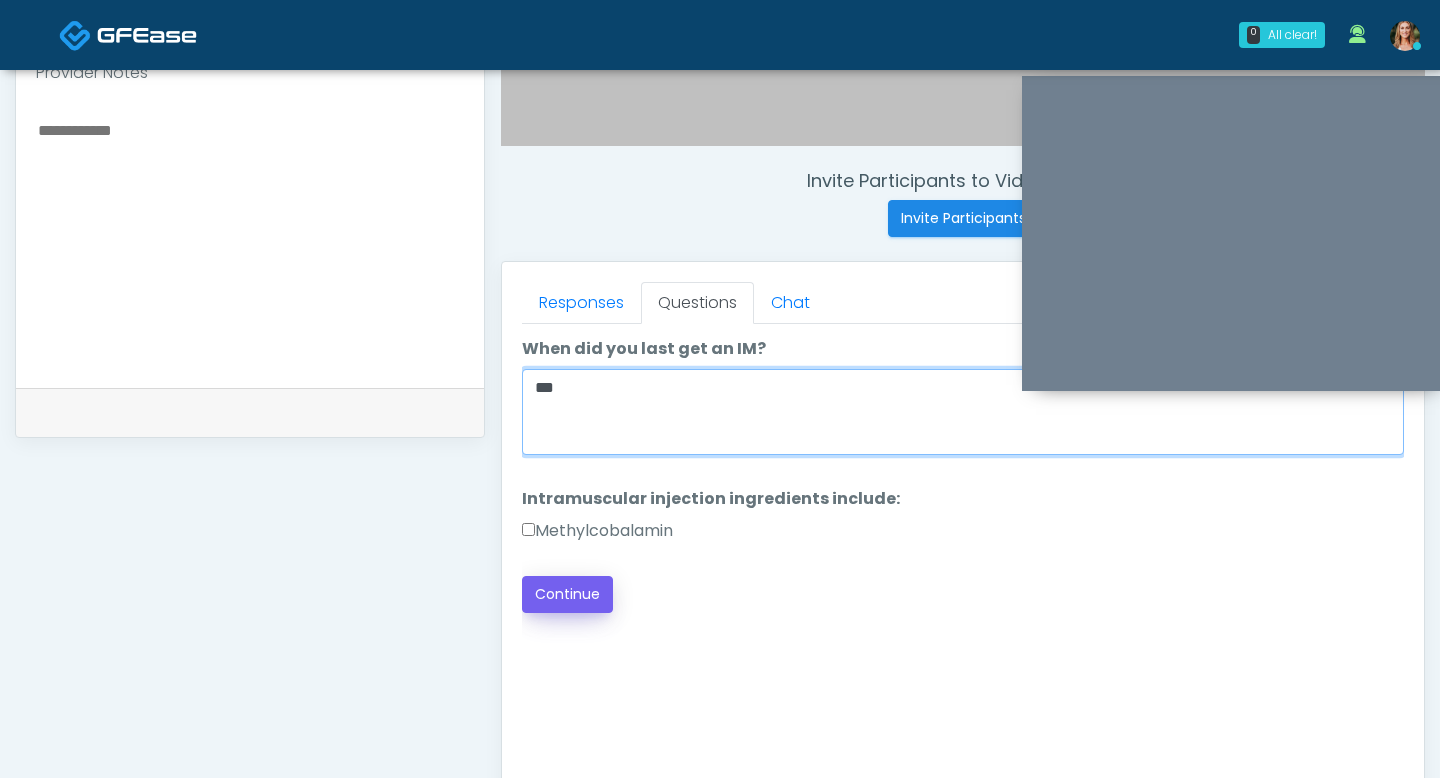 type on "**" 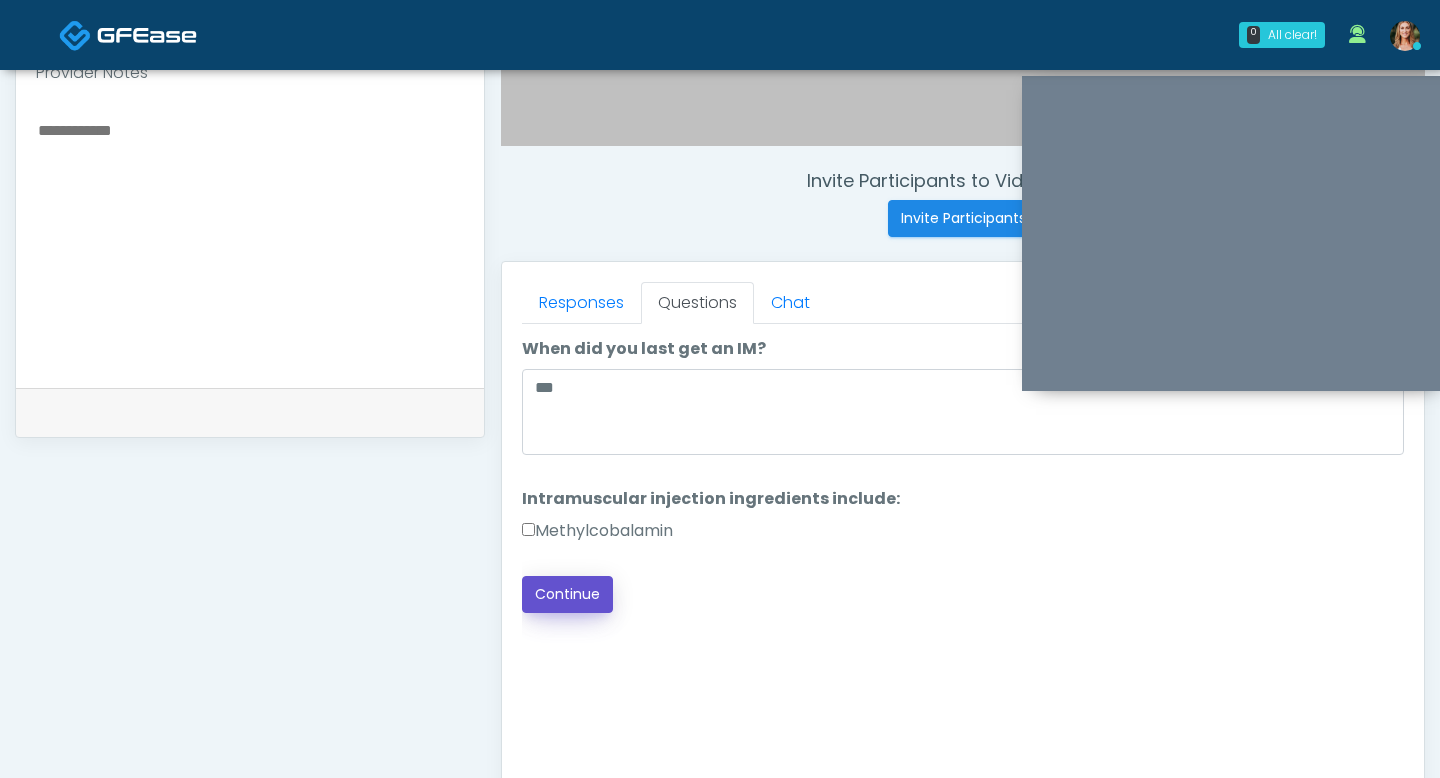 click on "Continue" at bounding box center [567, 594] 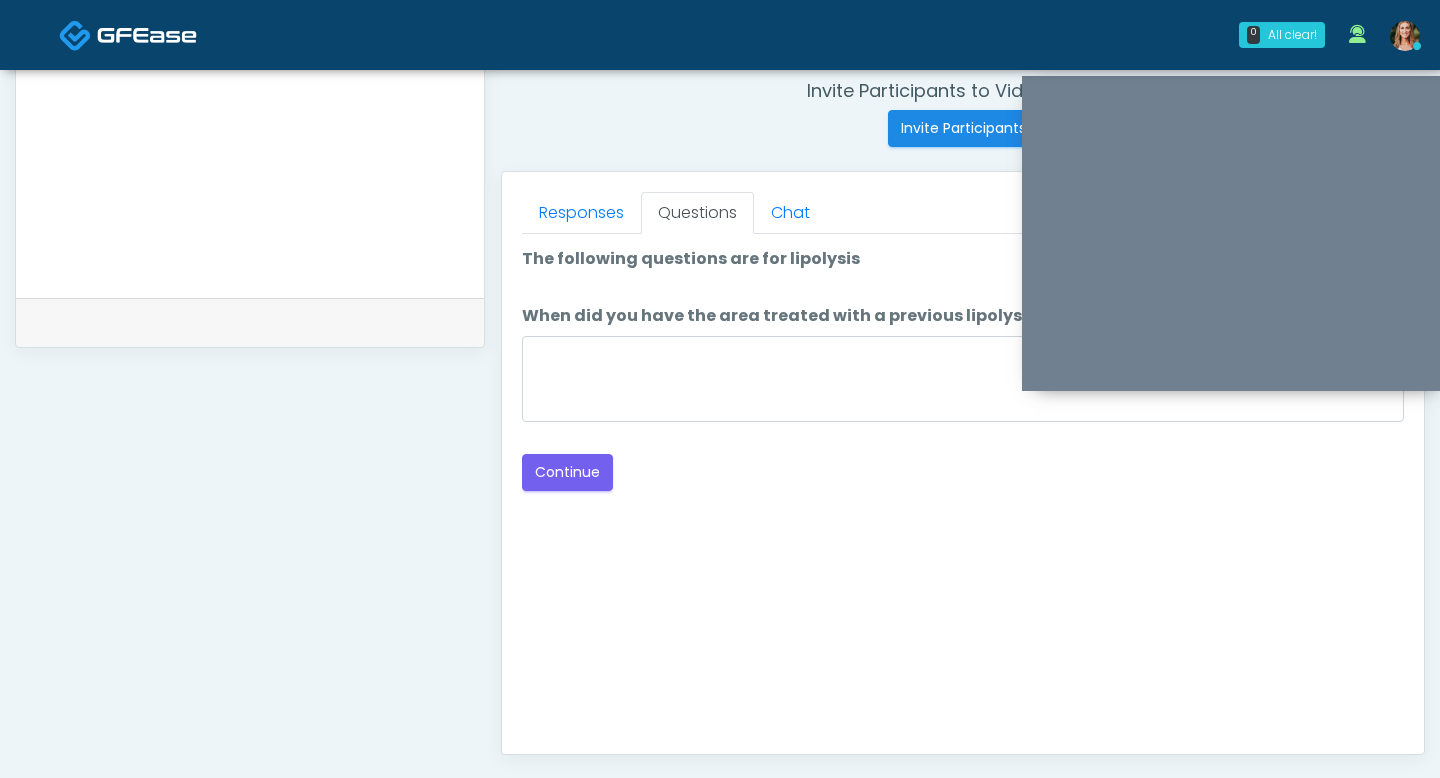 scroll, scrollTop: 771, scrollLeft: 0, axis: vertical 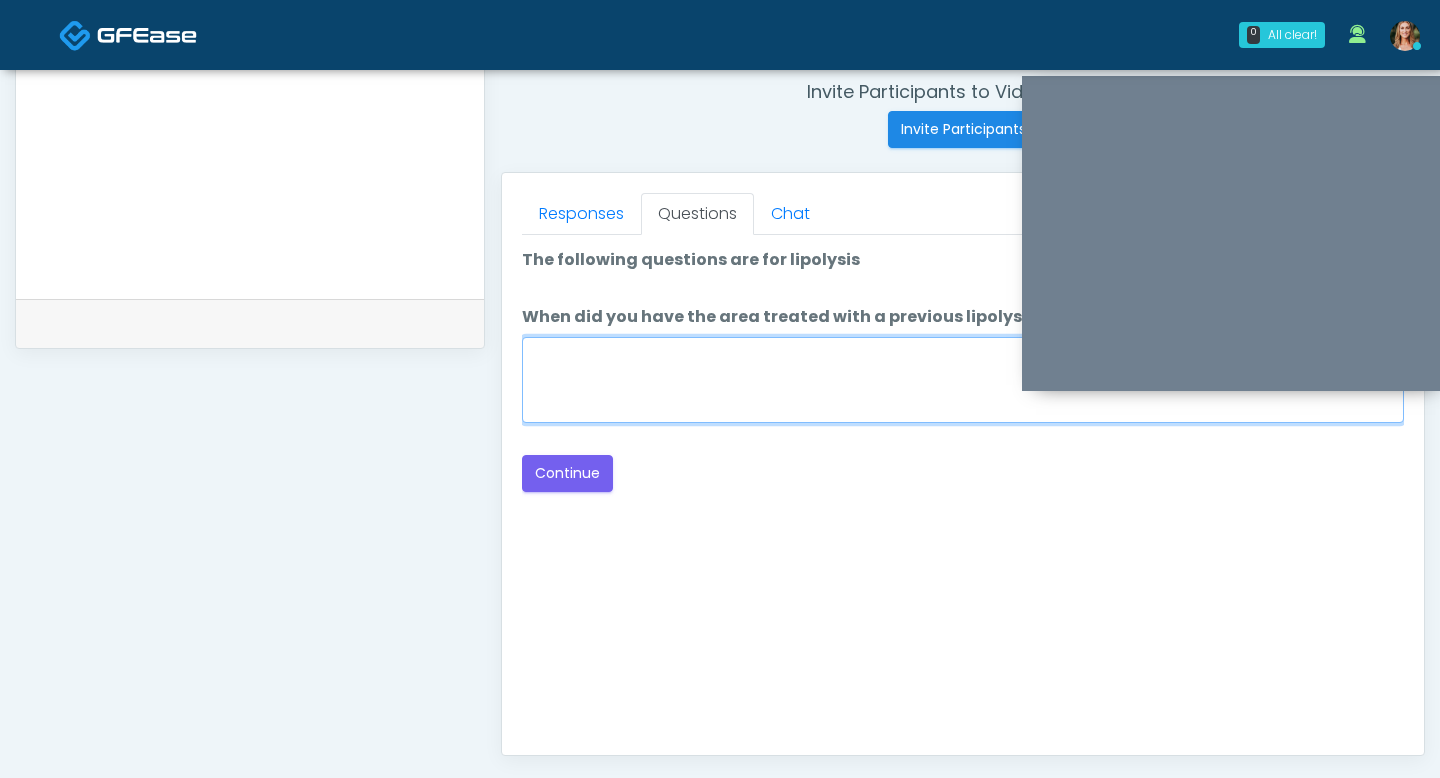click on "When did you have the area treated with a previous lipolysis treatment?" at bounding box center [963, 380] 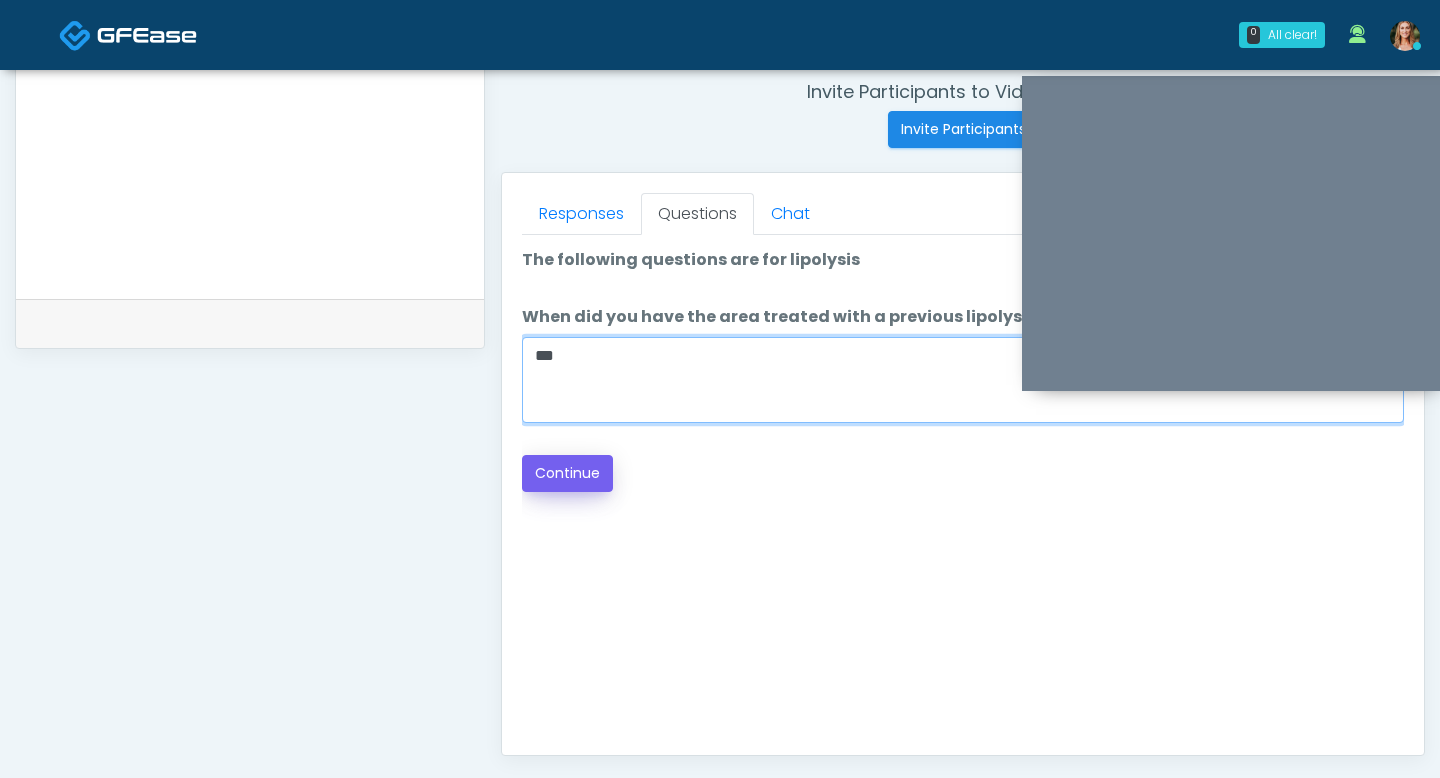 type on "***" 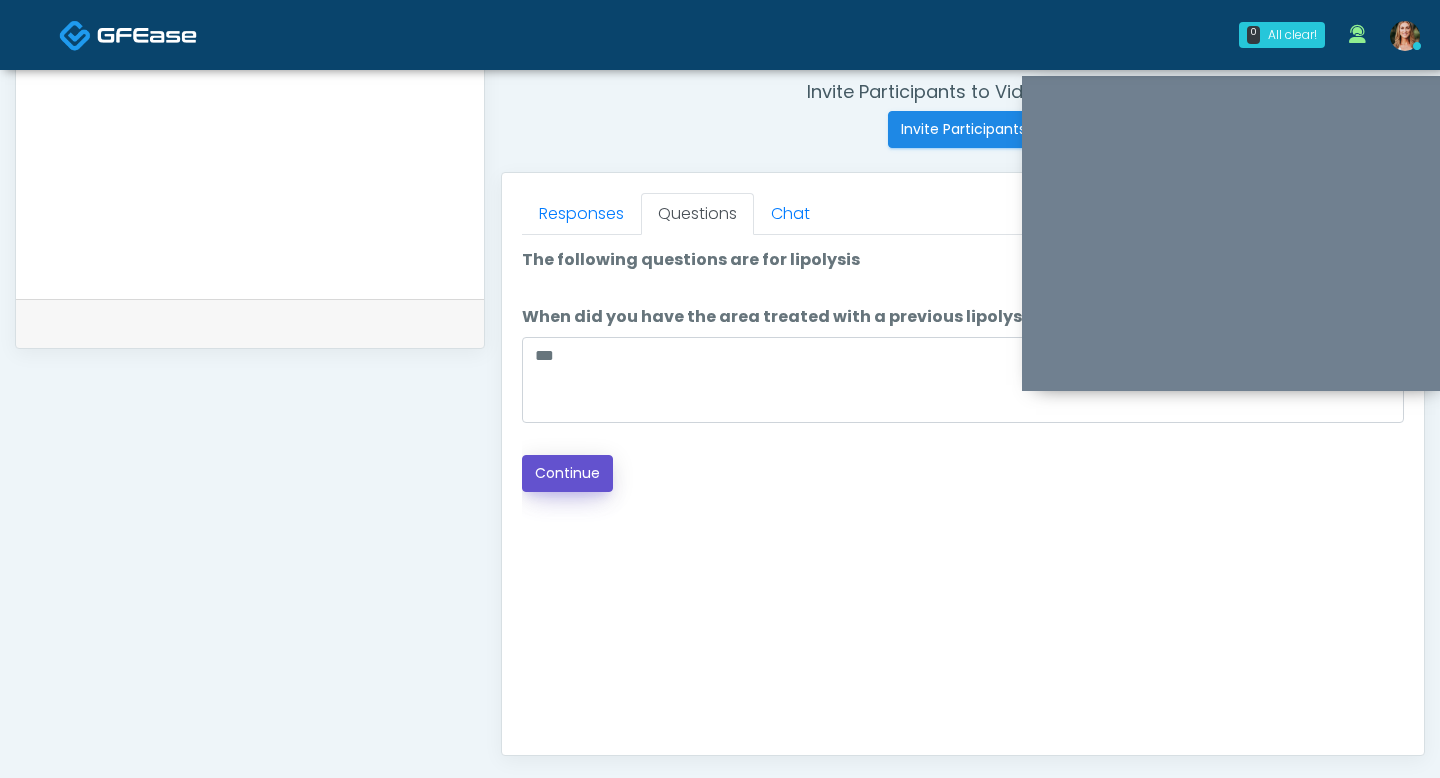 click on "Continue" at bounding box center (567, 473) 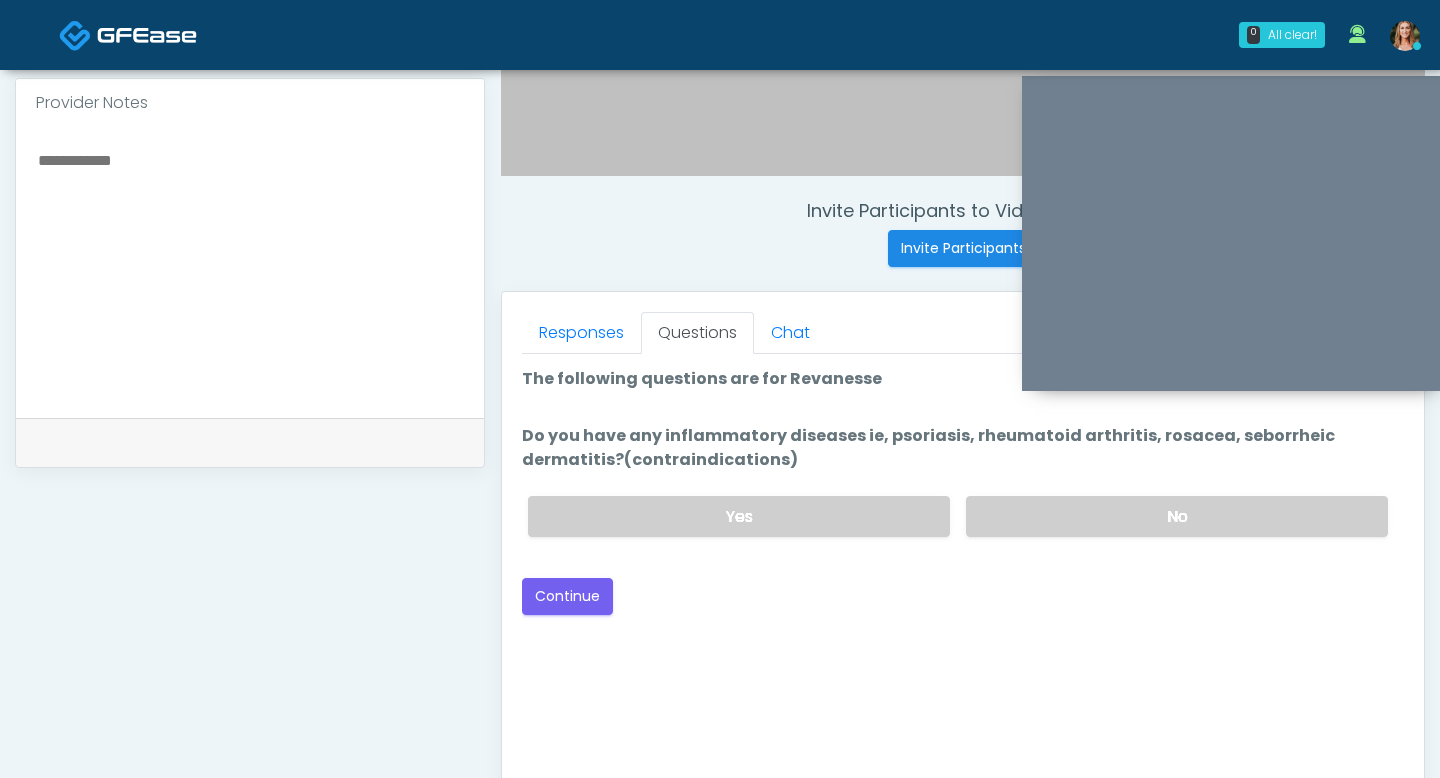 scroll, scrollTop: 647, scrollLeft: 0, axis: vertical 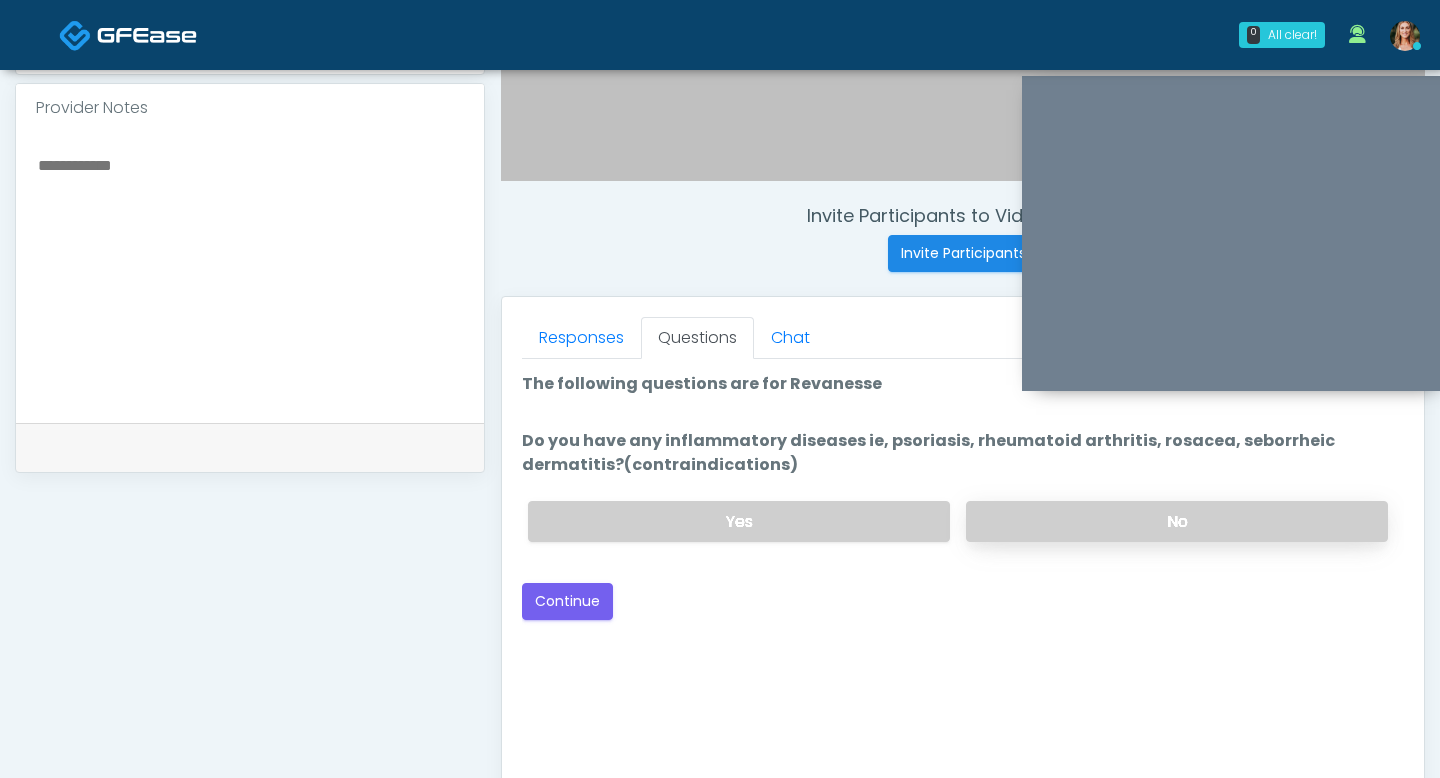 click on "No" at bounding box center (1177, 521) 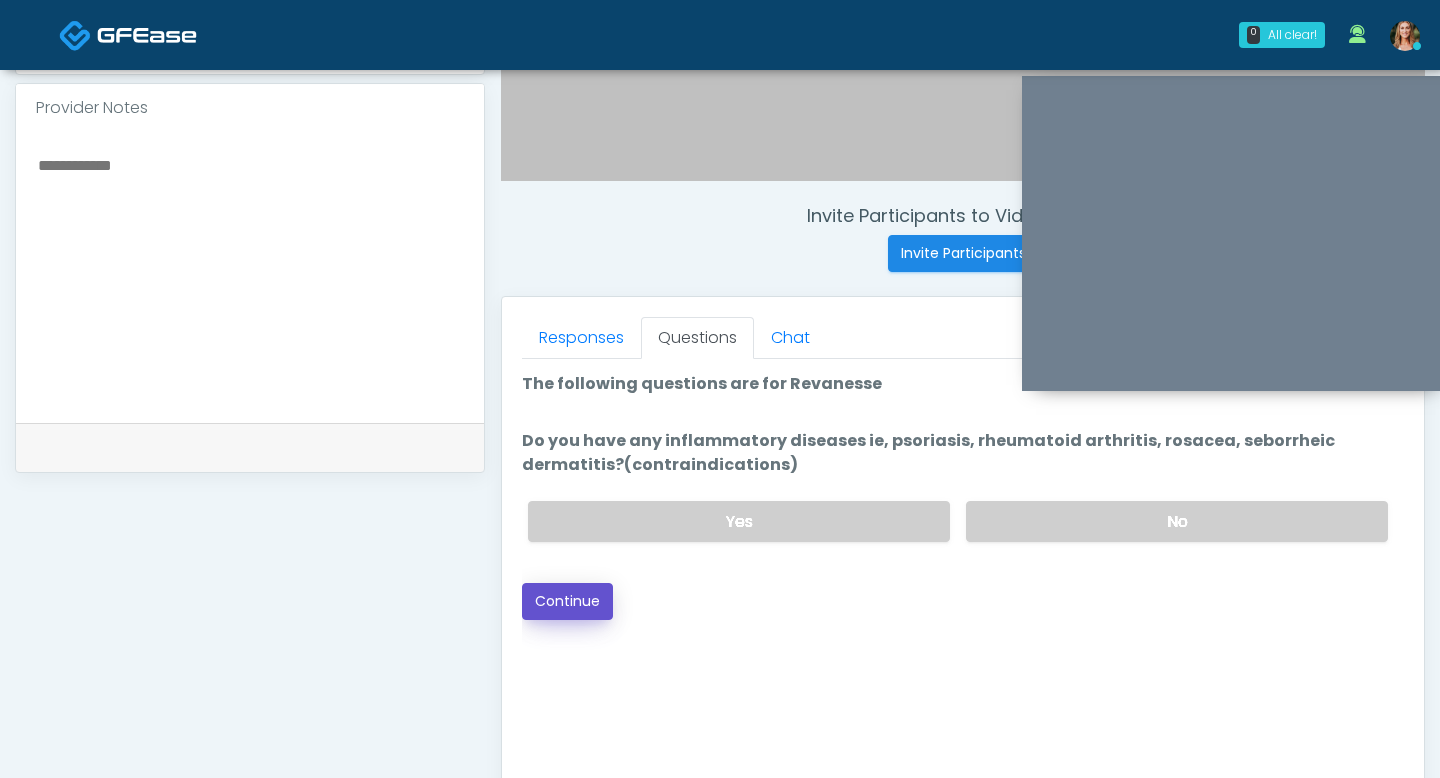 click on "Continue" at bounding box center (567, 601) 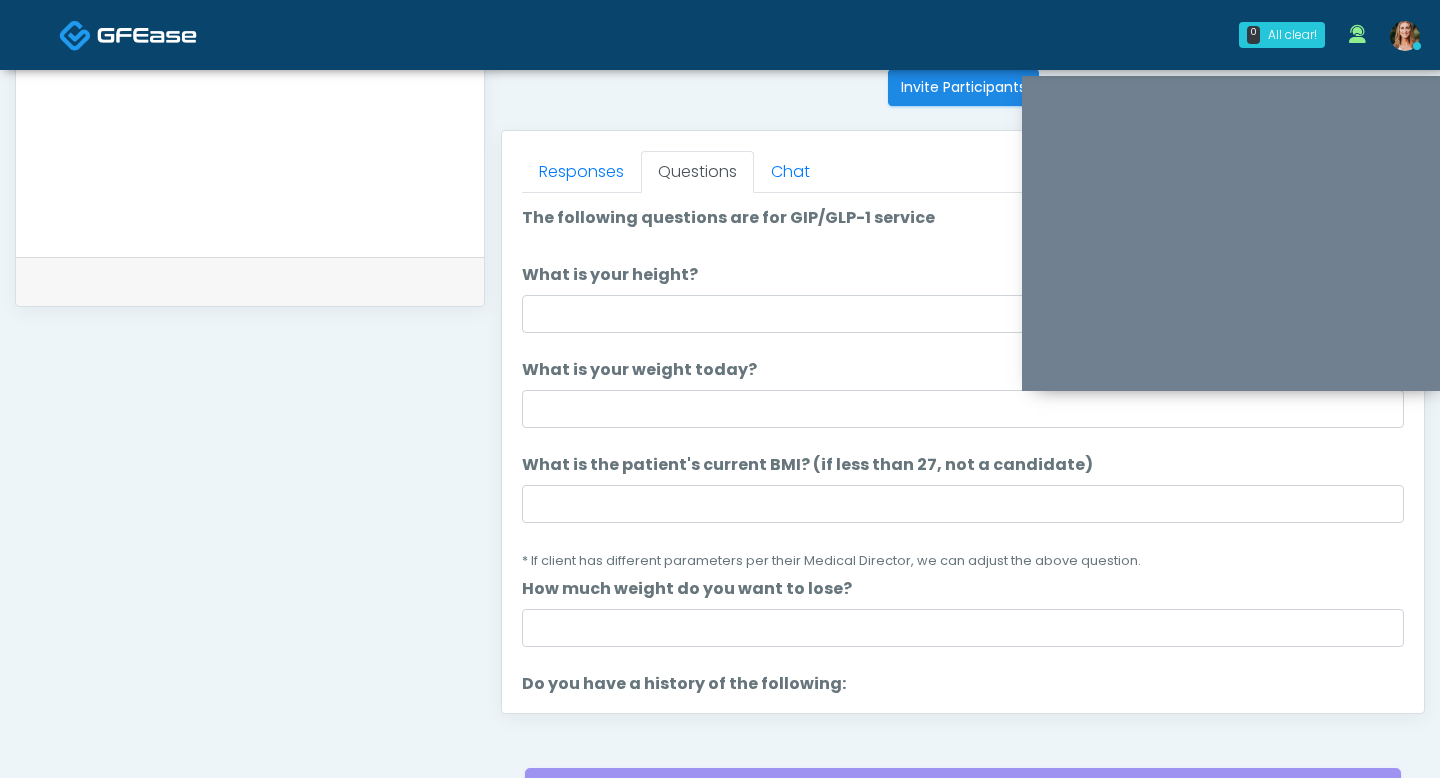scroll, scrollTop: 806, scrollLeft: 0, axis: vertical 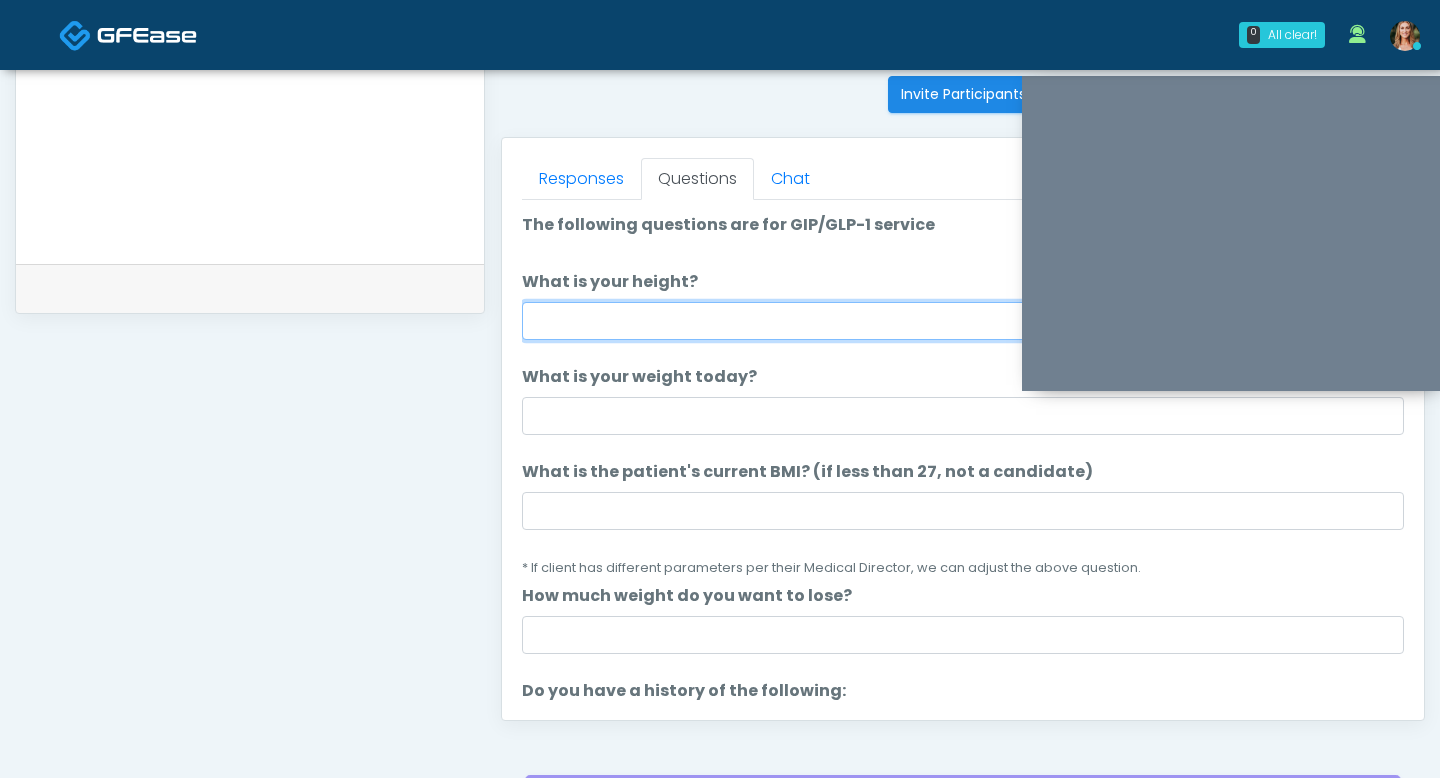 click on "What is your height?" at bounding box center (963, 321) 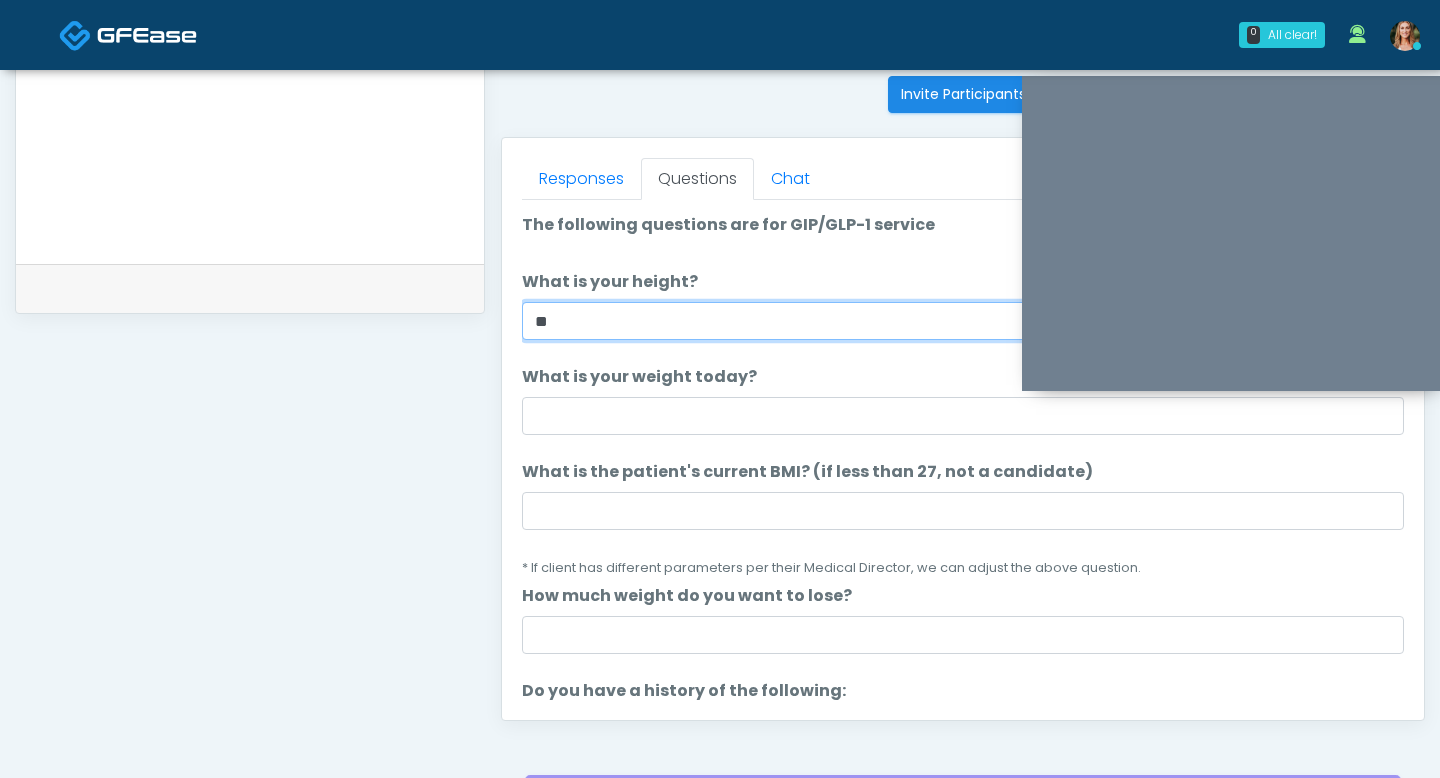 type on "*" 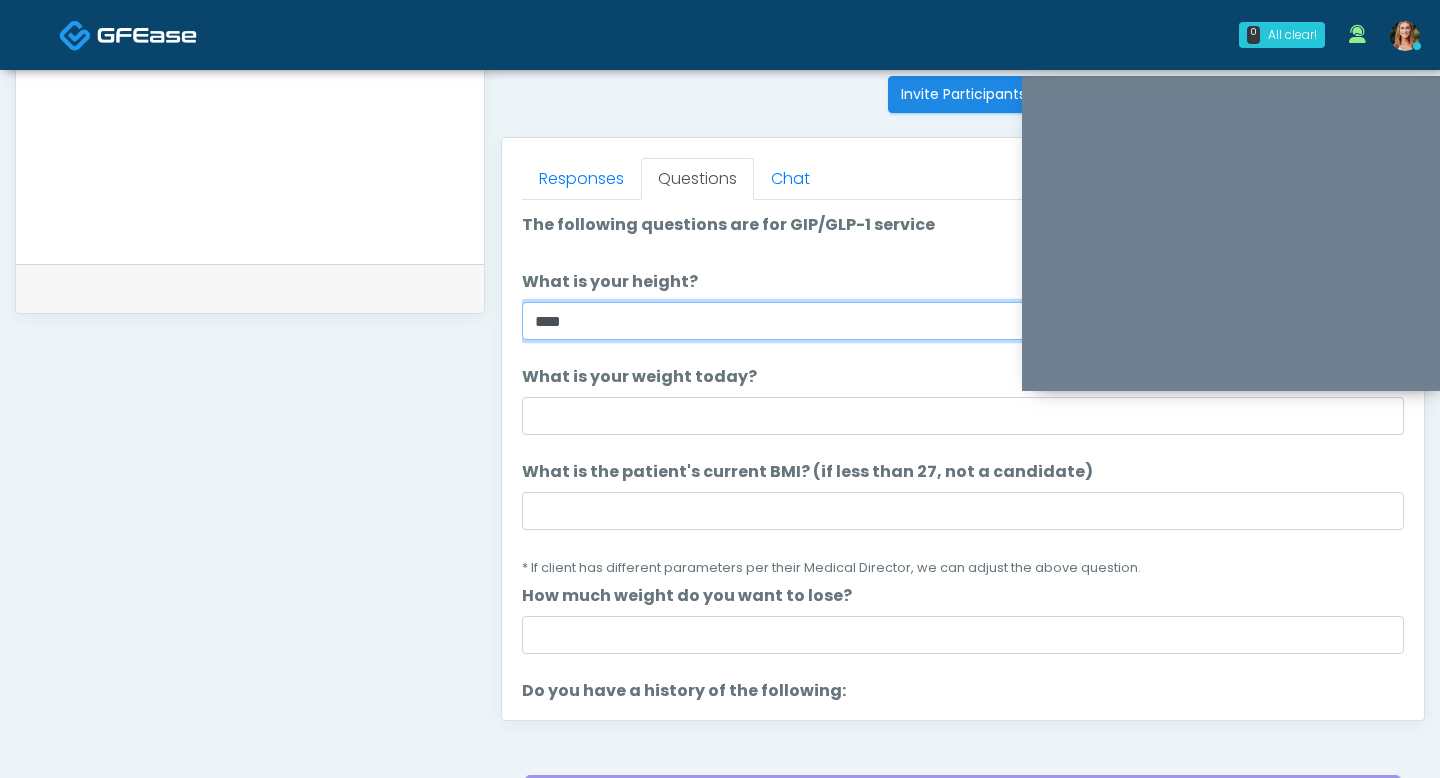 type on "****" 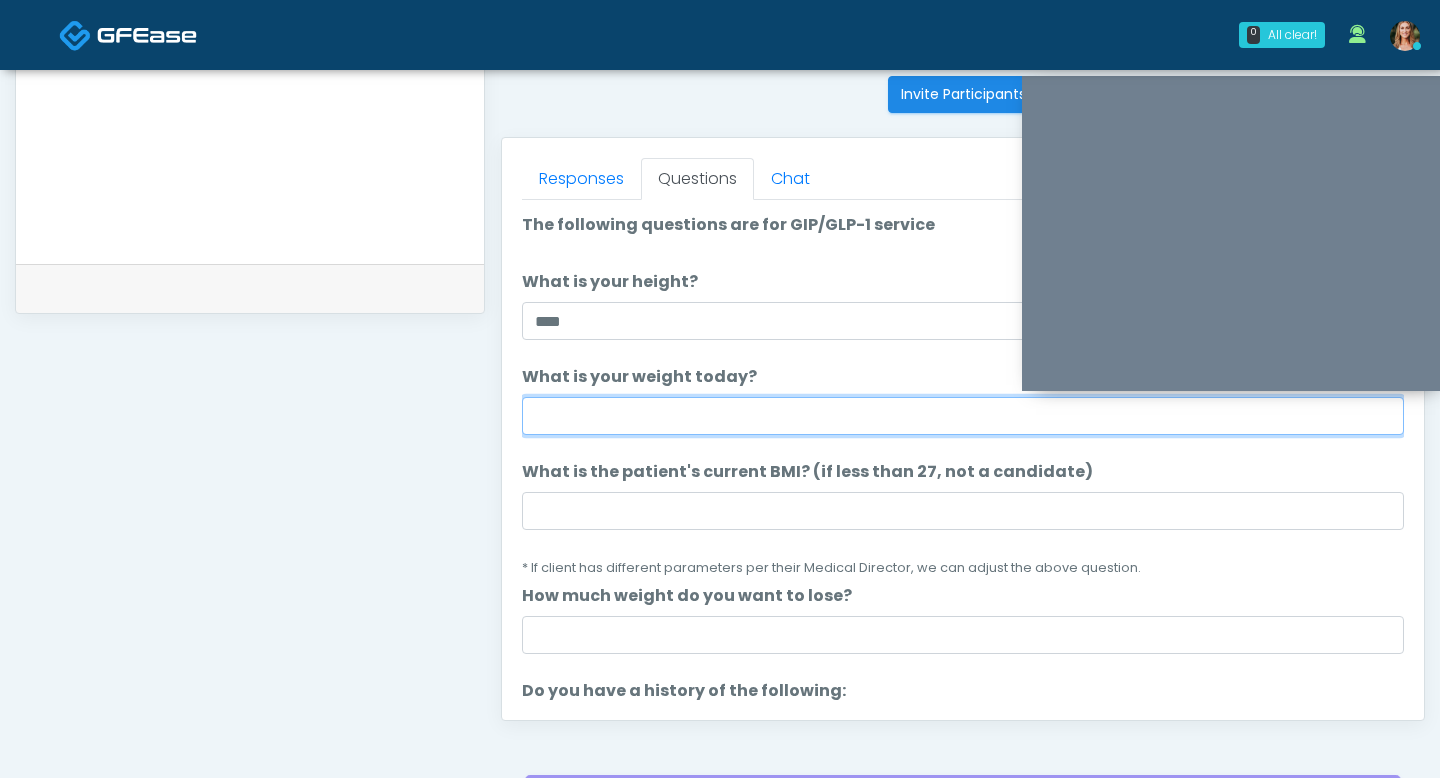 click on "What is your weight today?" at bounding box center (963, 416) 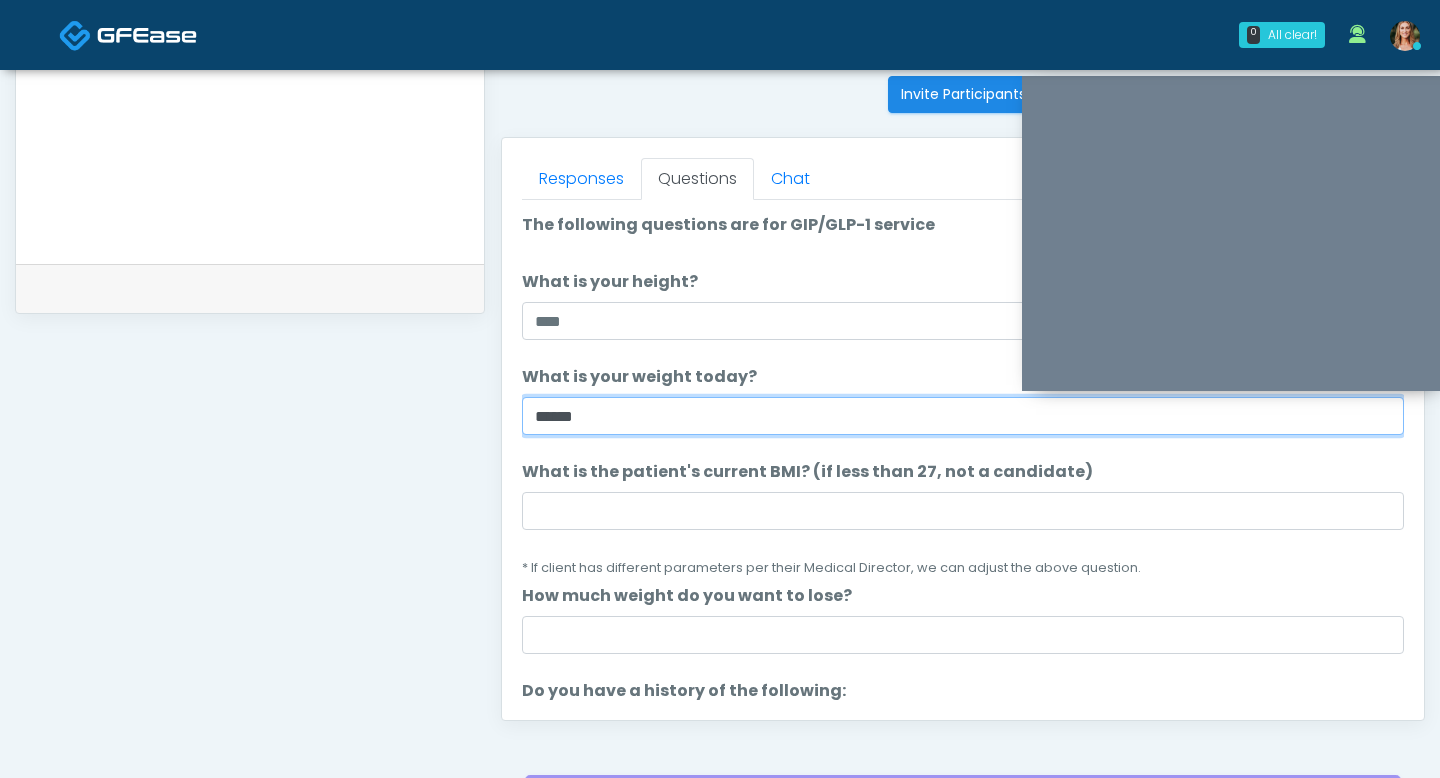 type on "*****" 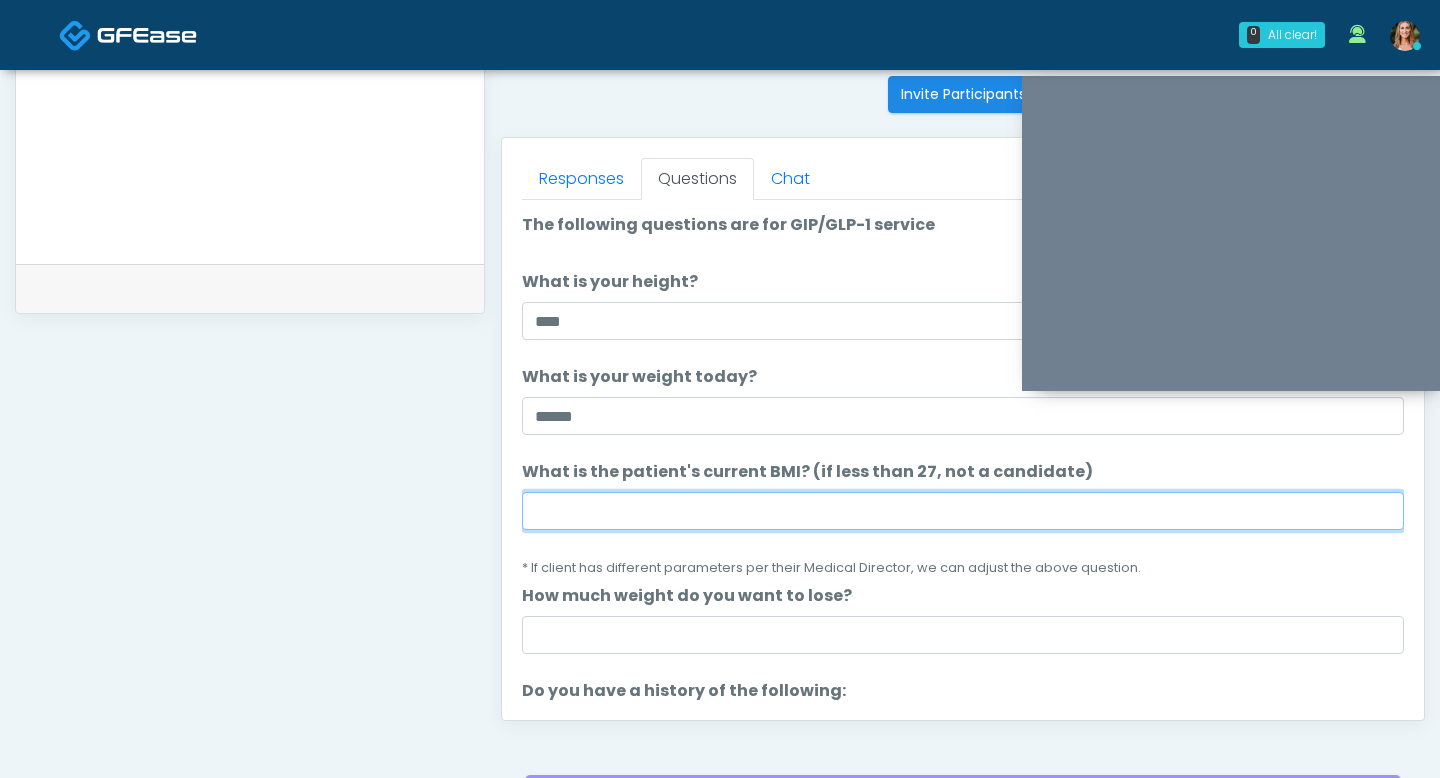 click on "What is the patient's current BMI? (if less than 27, not a candidate)" at bounding box center (963, 511) 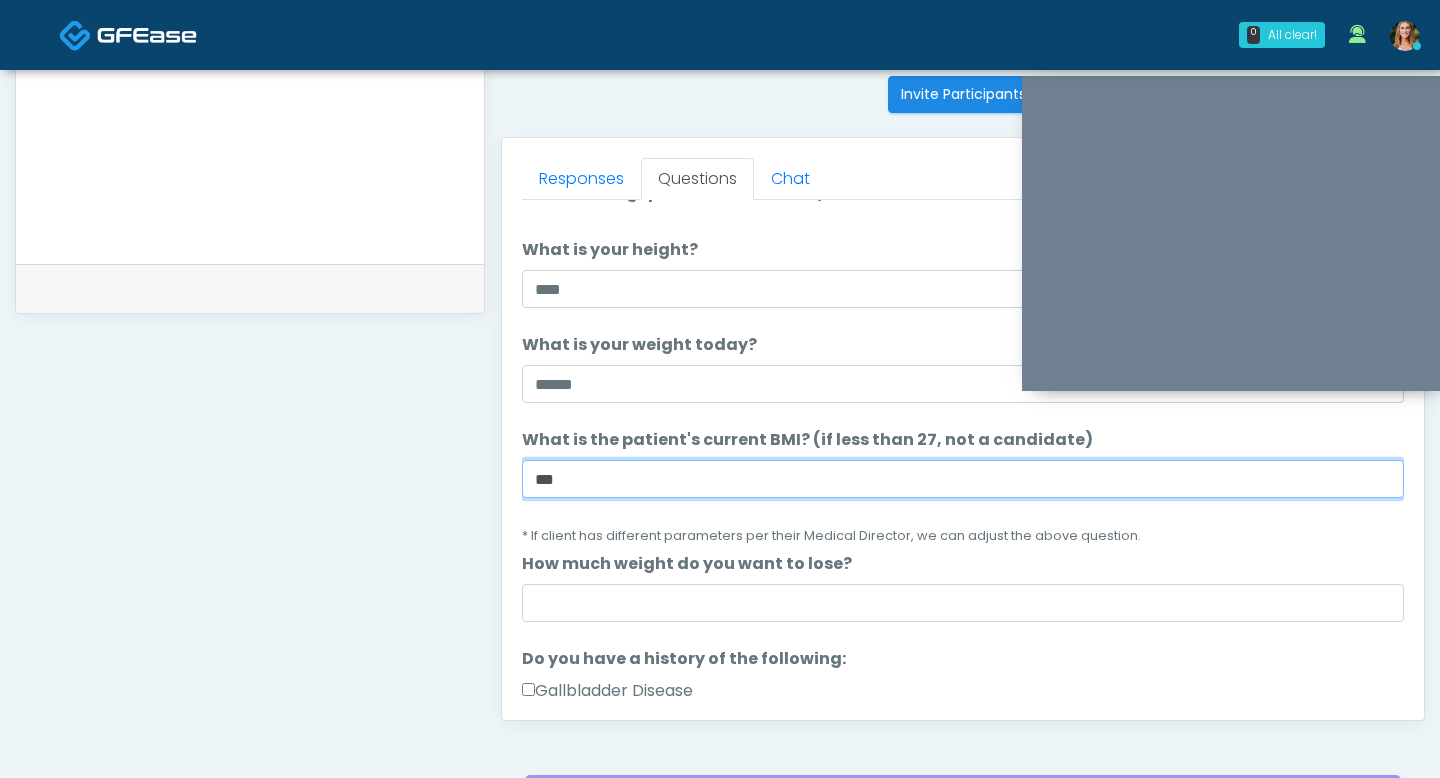 scroll, scrollTop: 61, scrollLeft: 0, axis: vertical 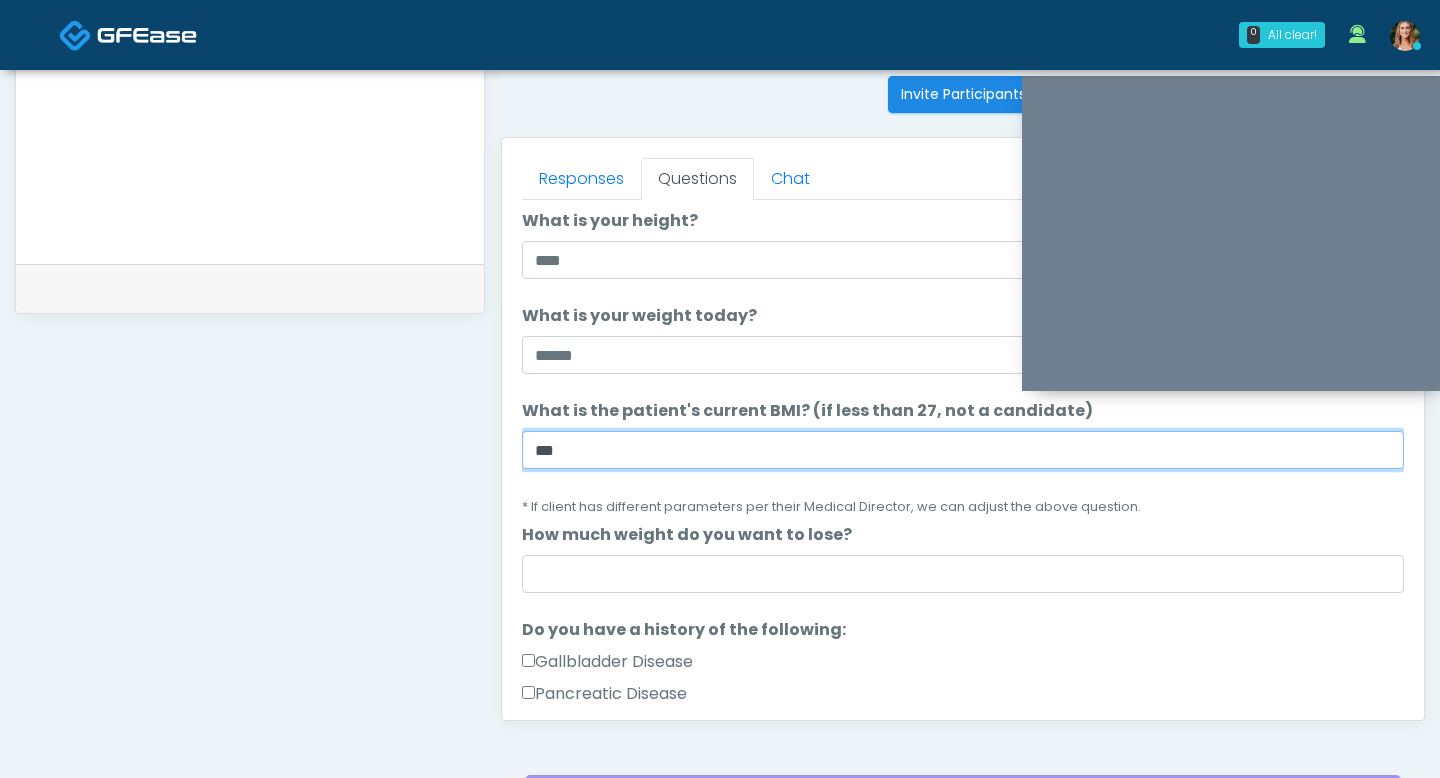 type on "***" 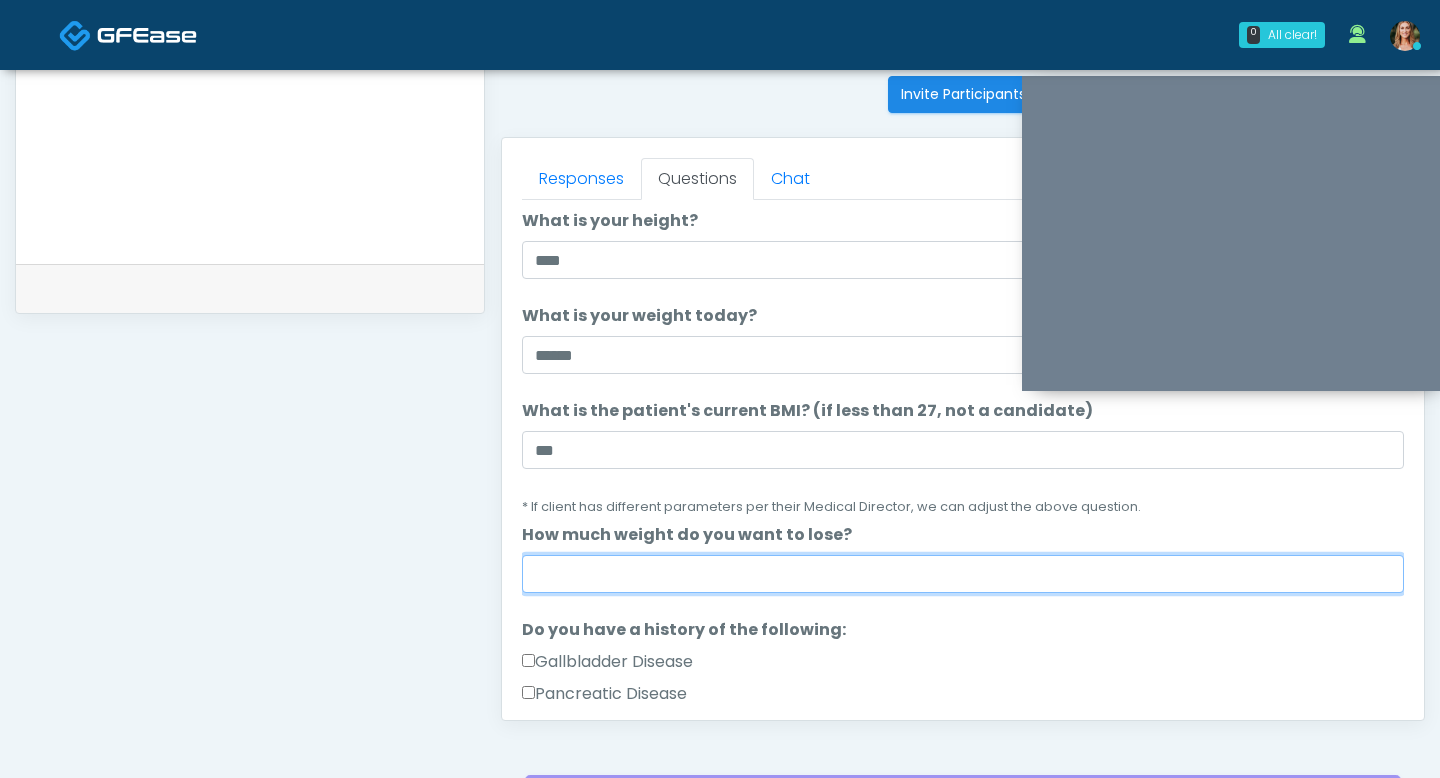 click on "How much weight do you want to lose?" at bounding box center (963, 574) 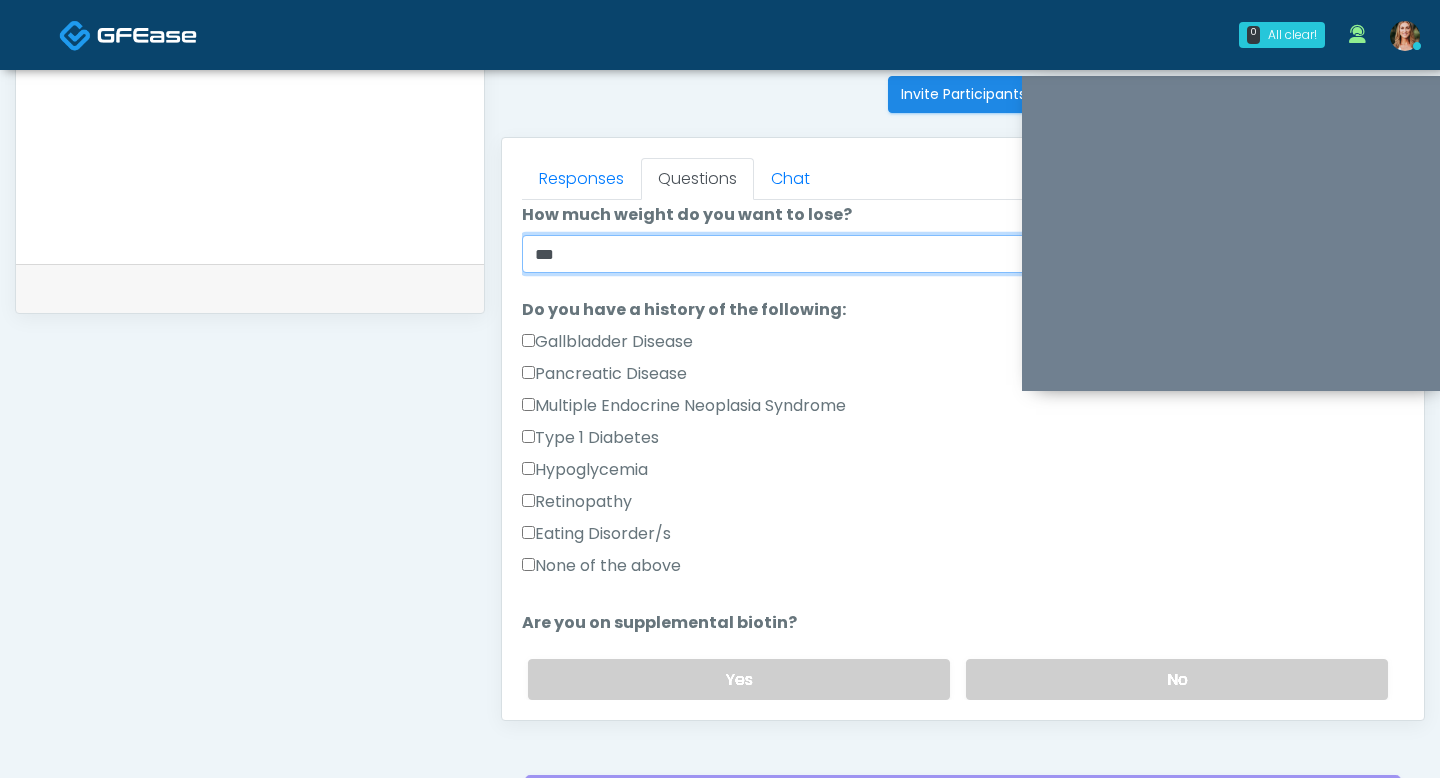 scroll, scrollTop: 393, scrollLeft: 0, axis: vertical 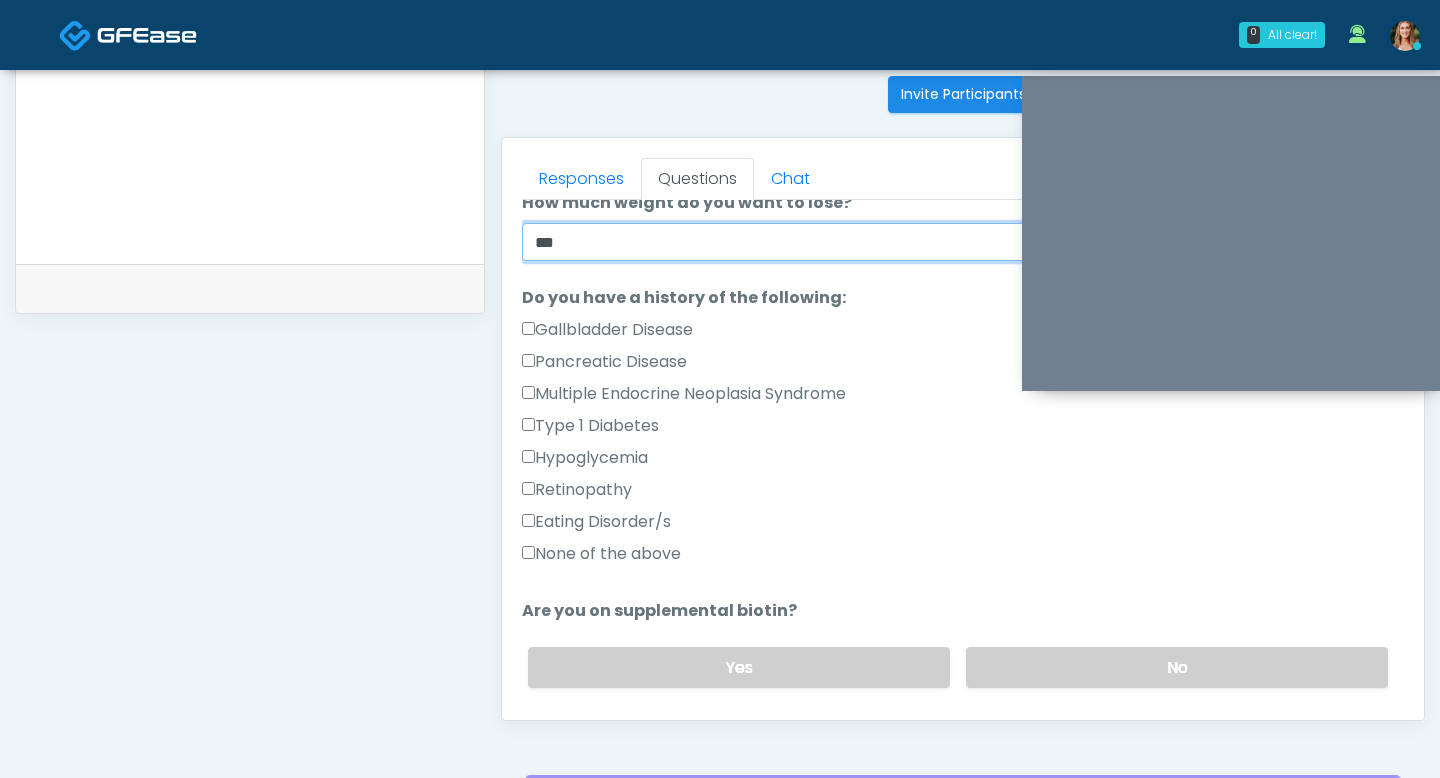 type on "***" 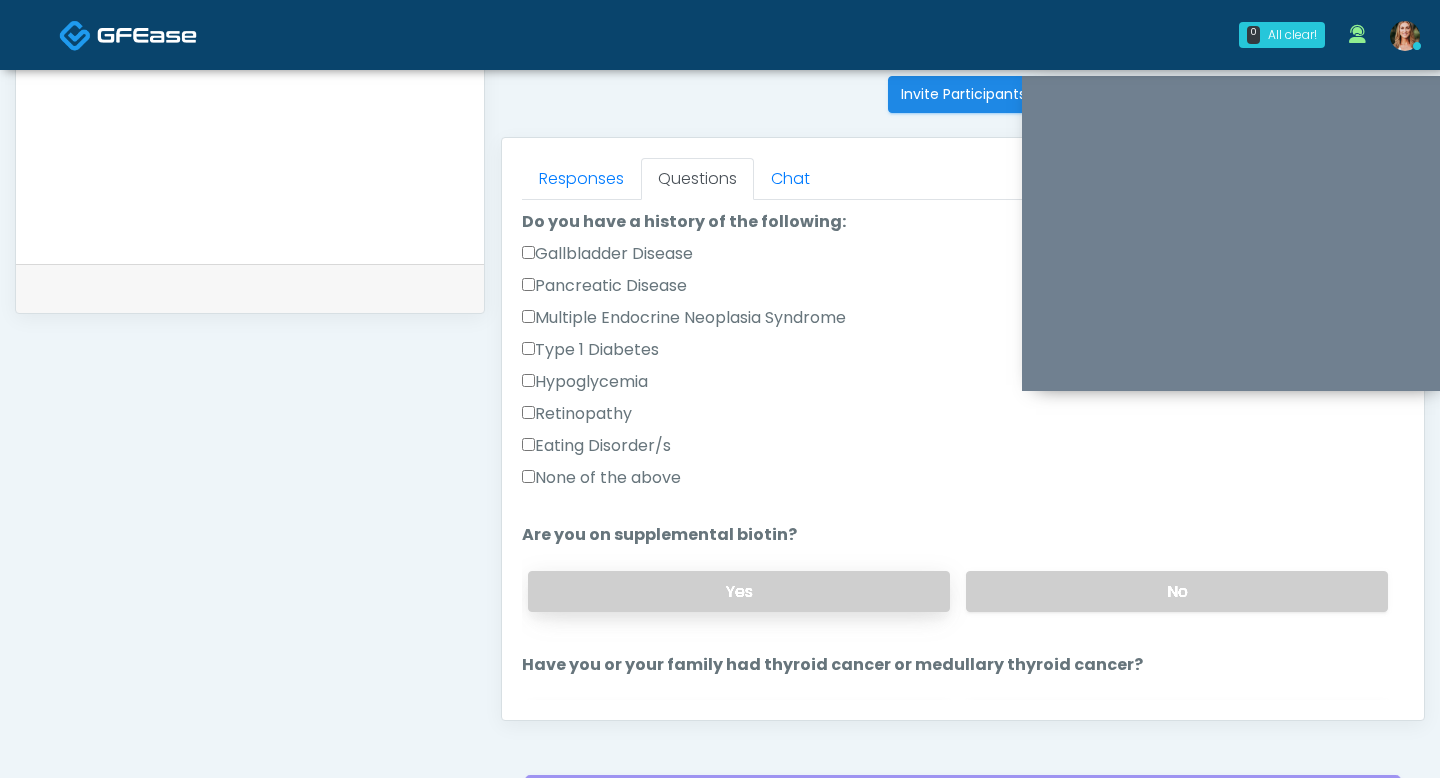 scroll, scrollTop: 476, scrollLeft: 0, axis: vertical 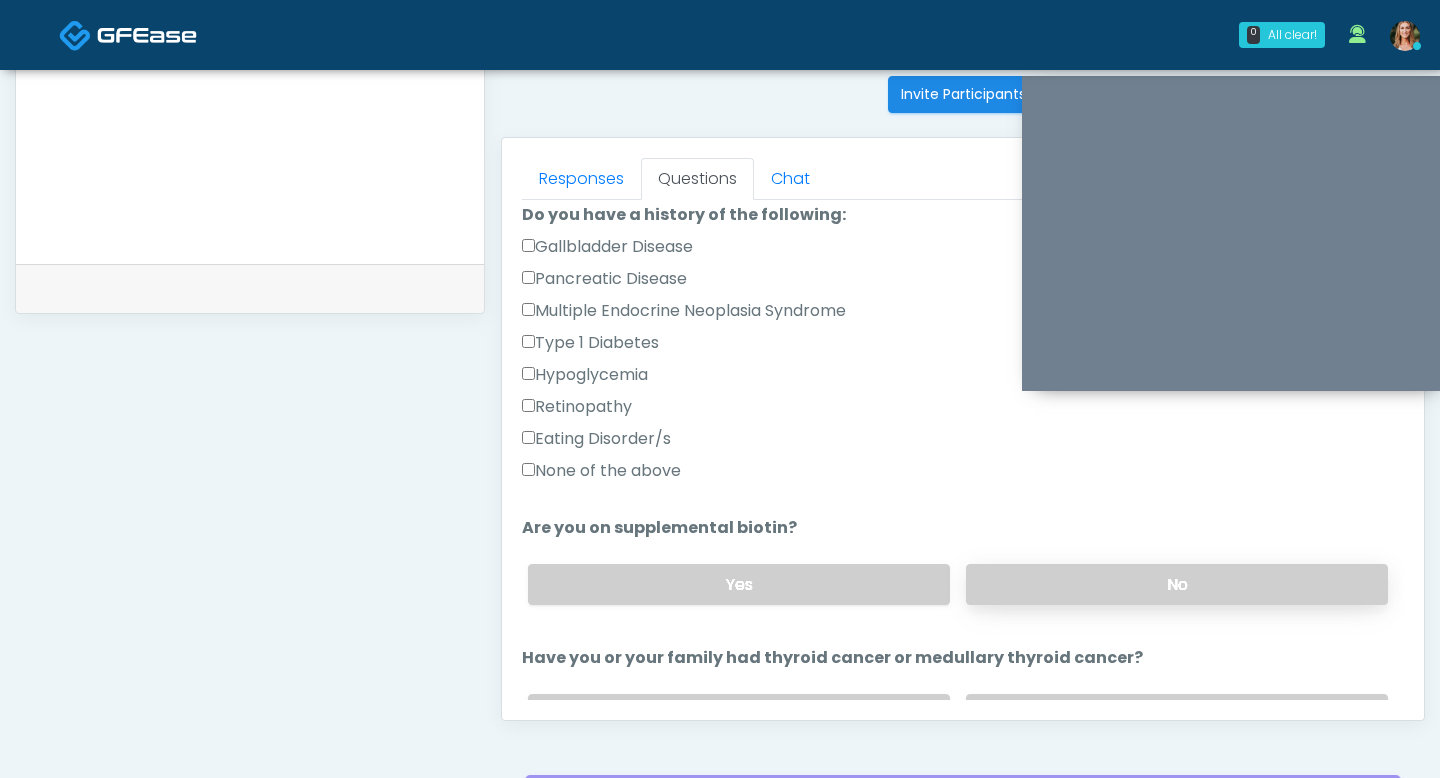 click on "No" at bounding box center [1177, 584] 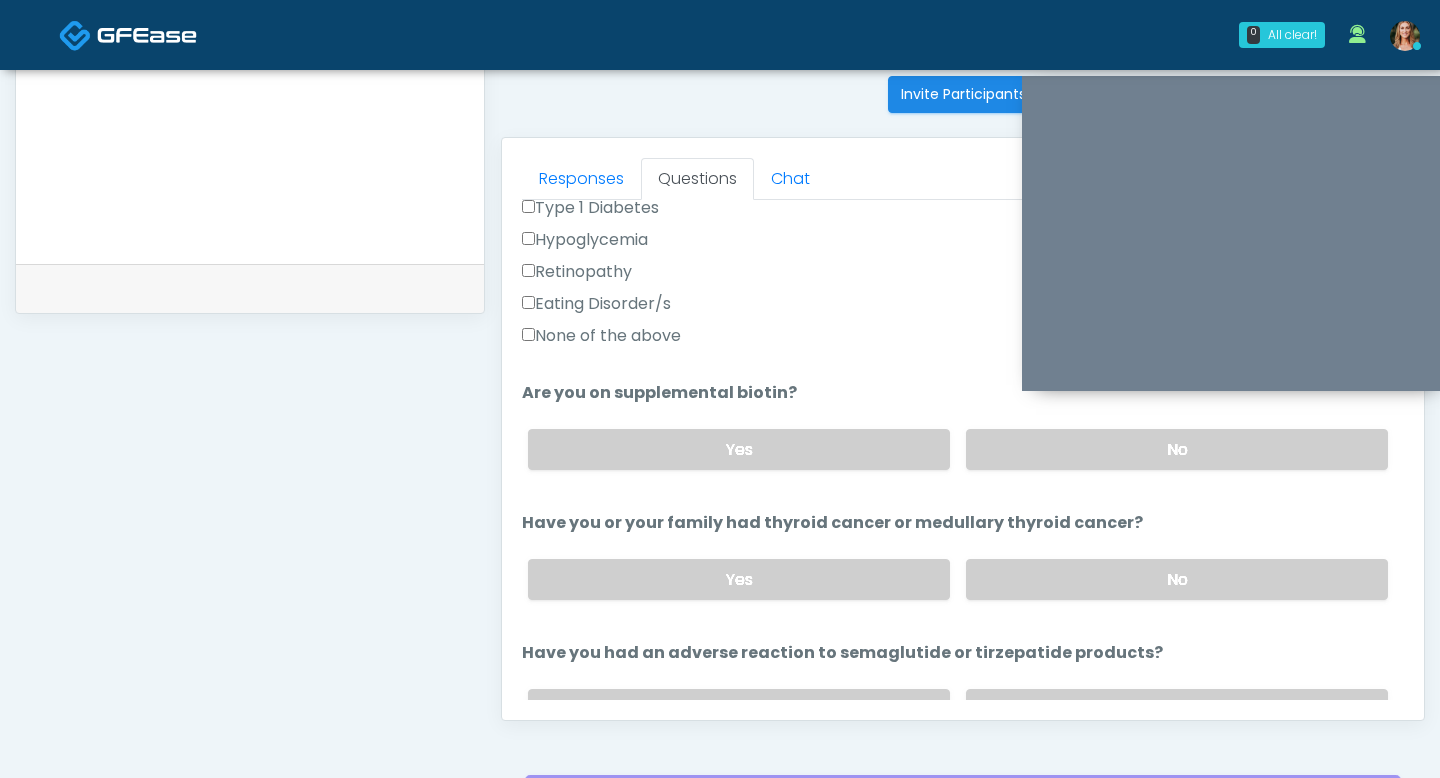 scroll, scrollTop: 638, scrollLeft: 0, axis: vertical 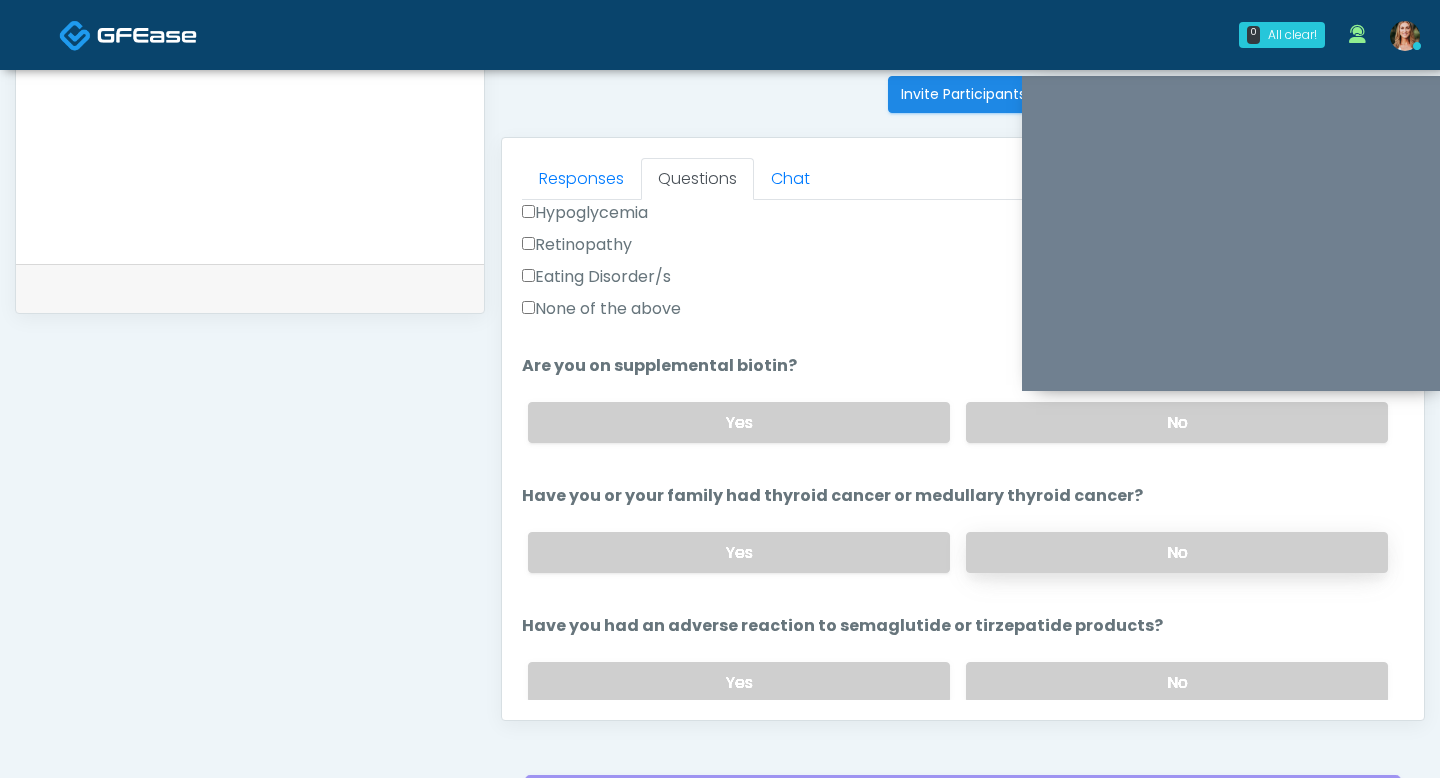 click on "No" at bounding box center [1177, 552] 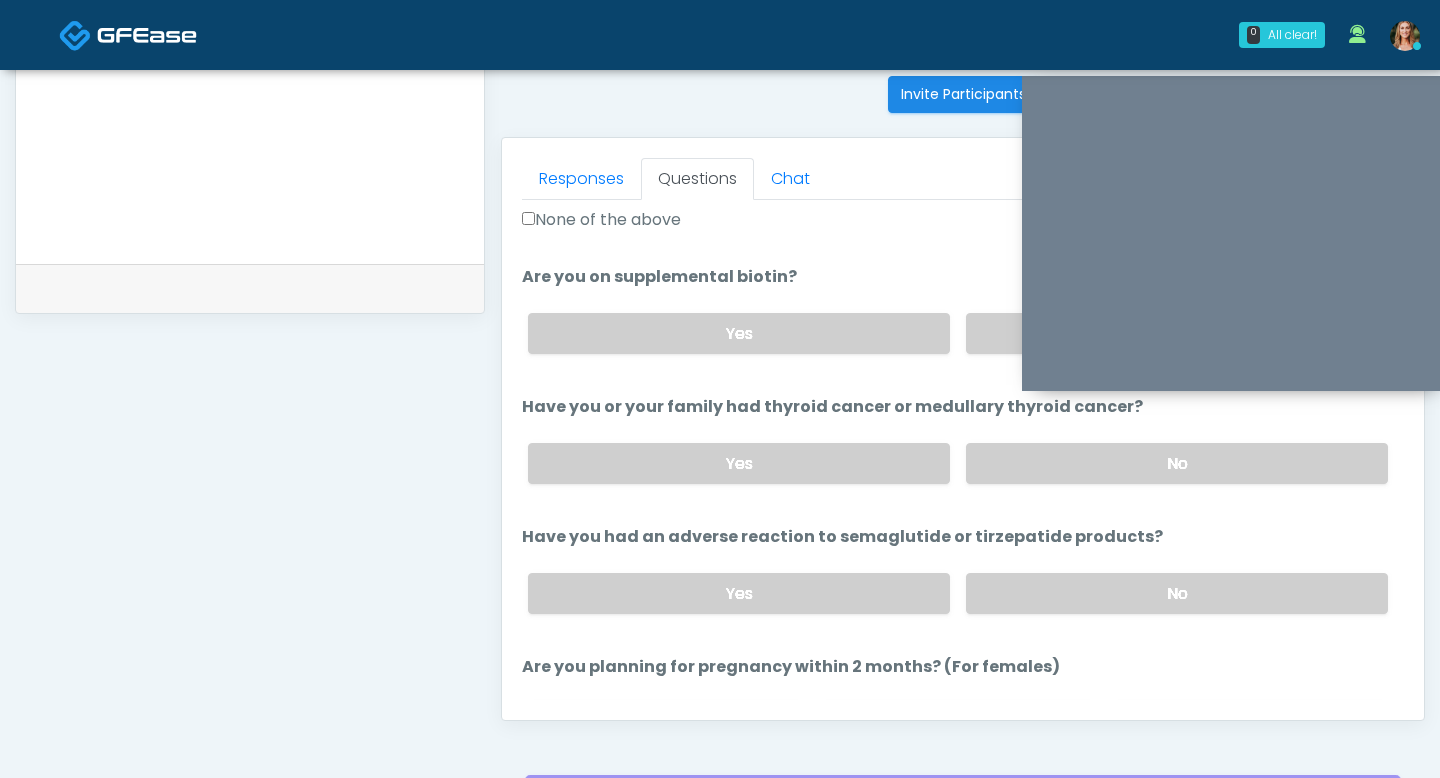 scroll, scrollTop: 736, scrollLeft: 0, axis: vertical 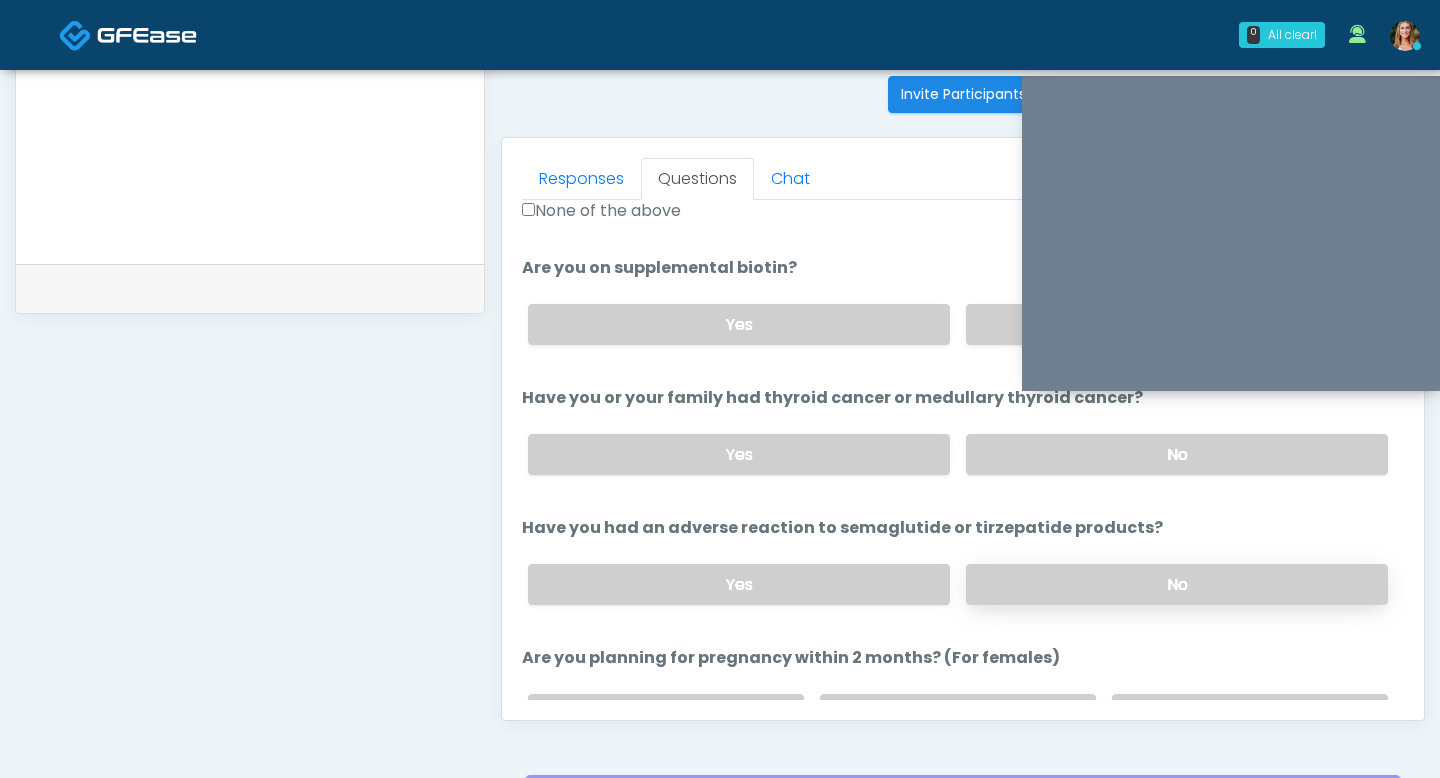 click on "No" at bounding box center (1177, 584) 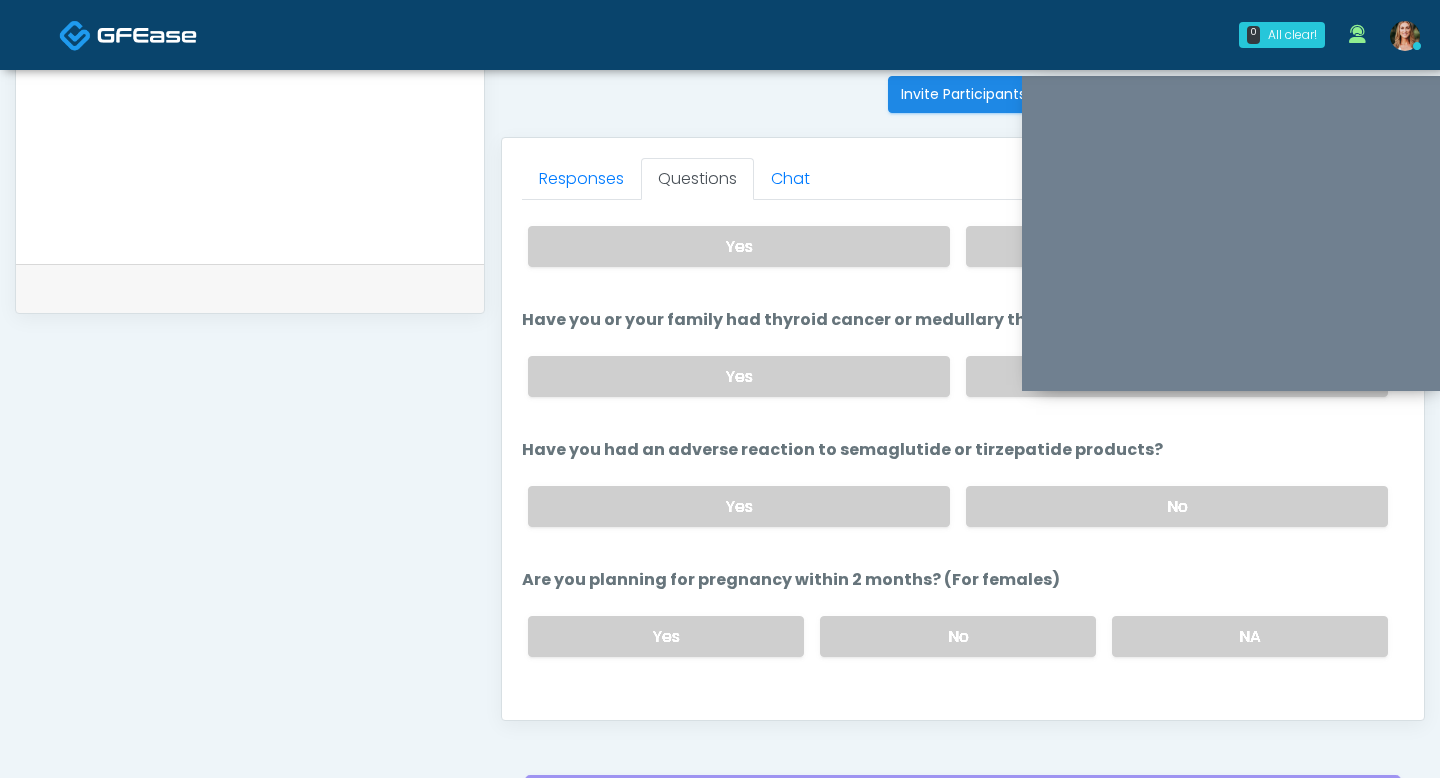 scroll, scrollTop: 830, scrollLeft: 0, axis: vertical 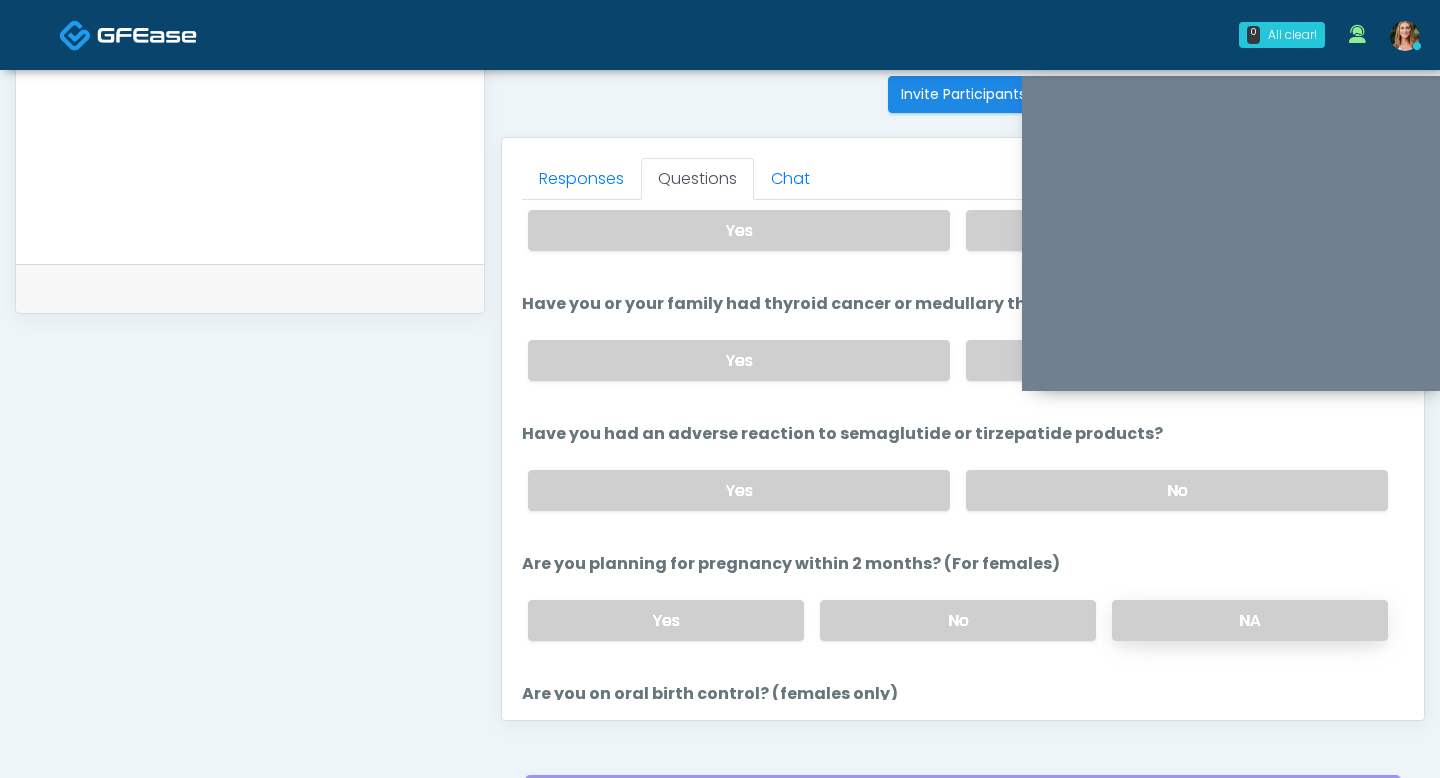 click on "NA" at bounding box center (1250, 620) 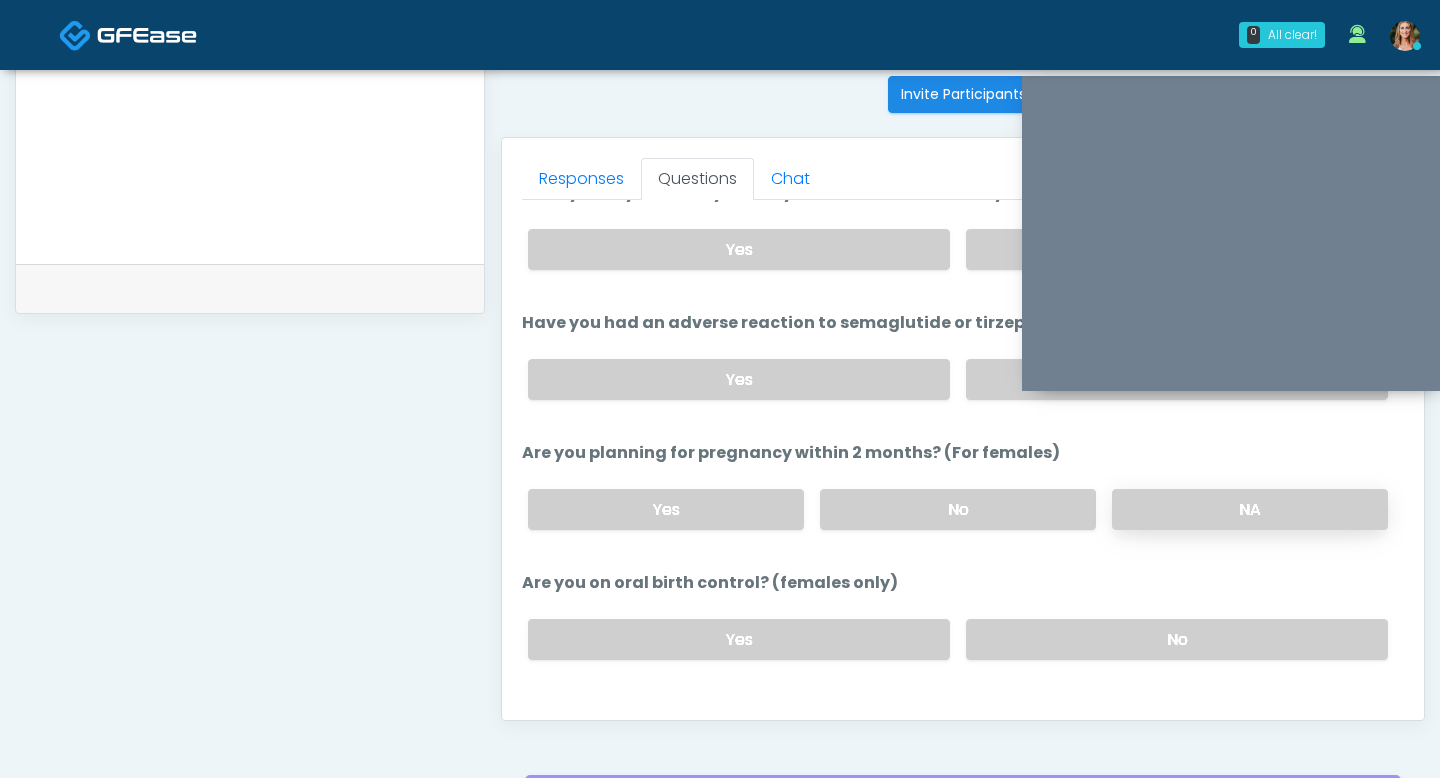 scroll, scrollTop: 968, scrollLeft: 0, axis: vertical 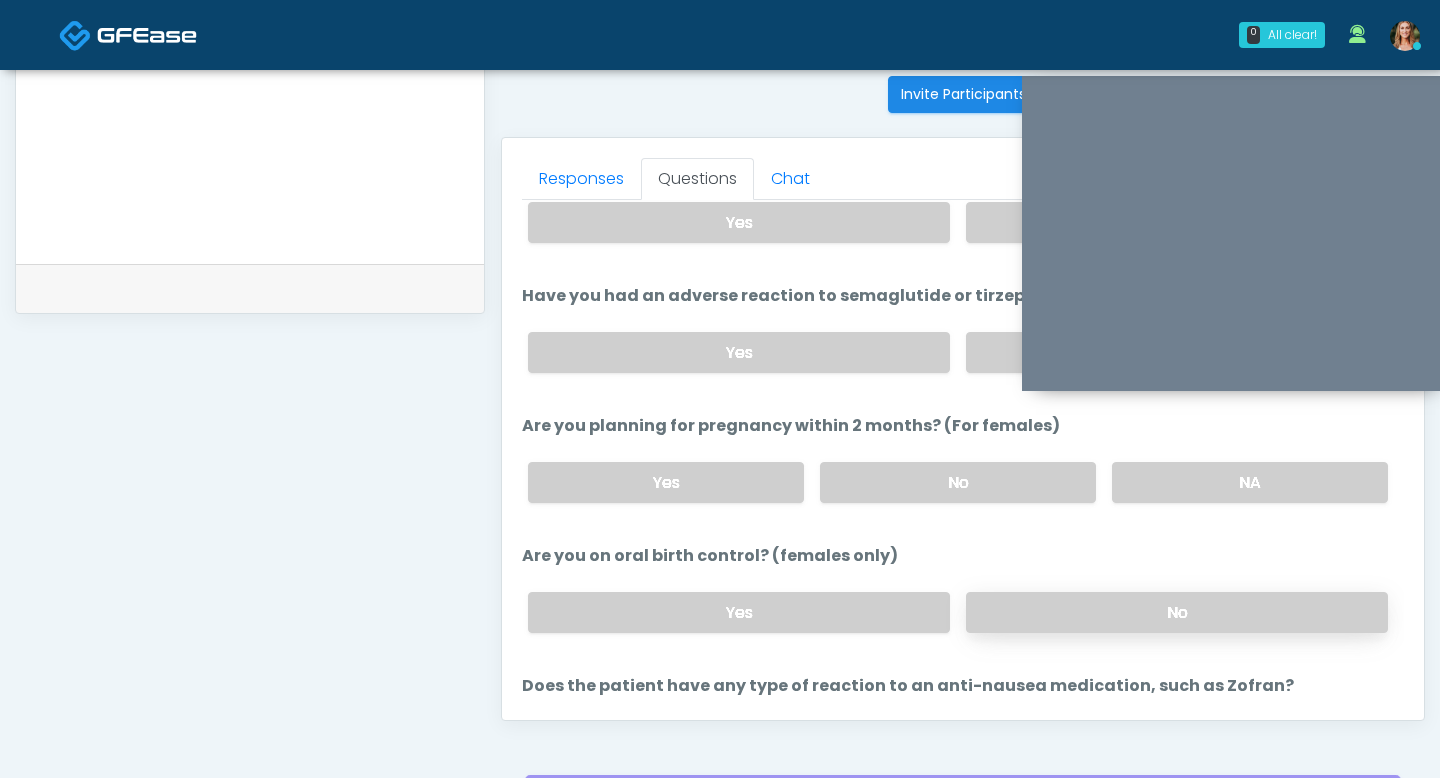 click on "No" at bounding box center (1177, 612) 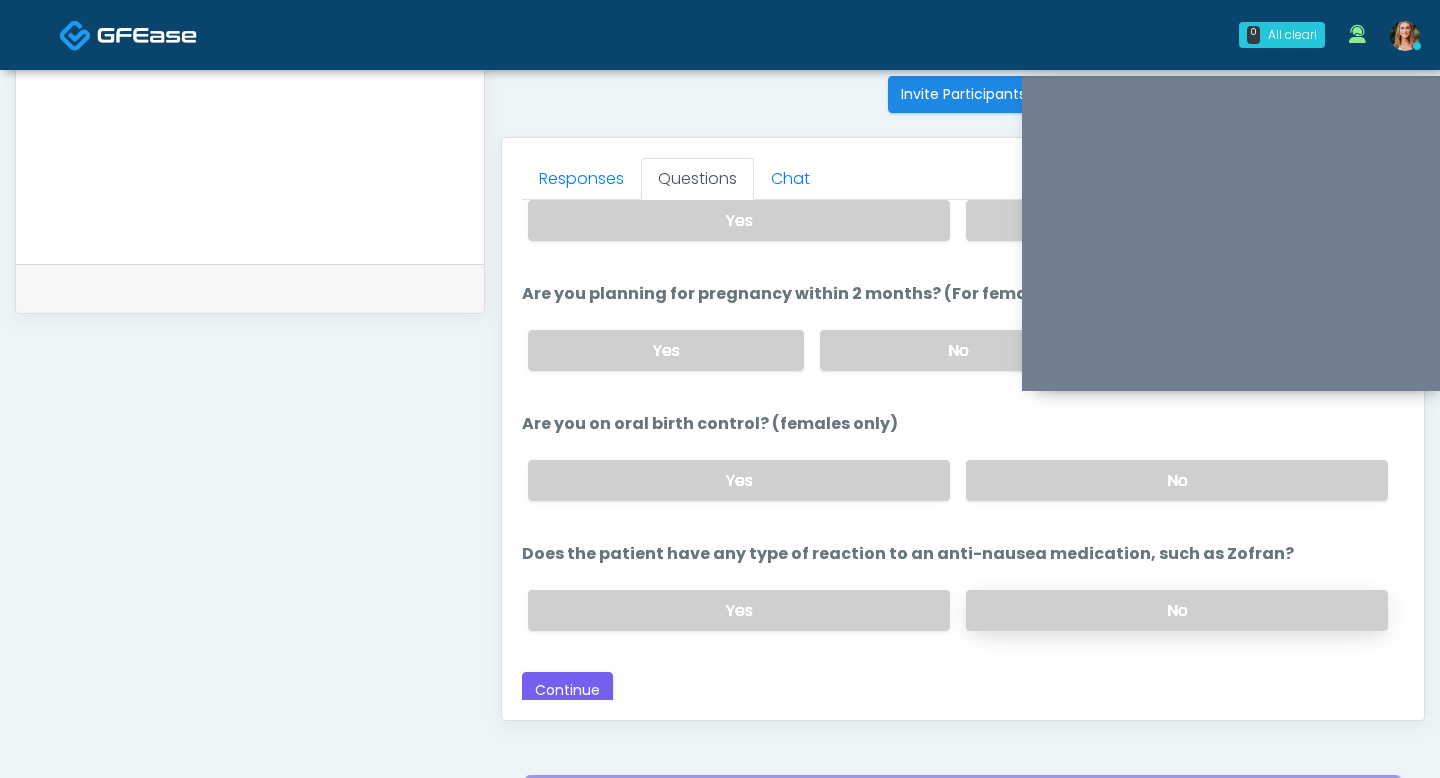 click on "No" at bounding box center (1177, 610) 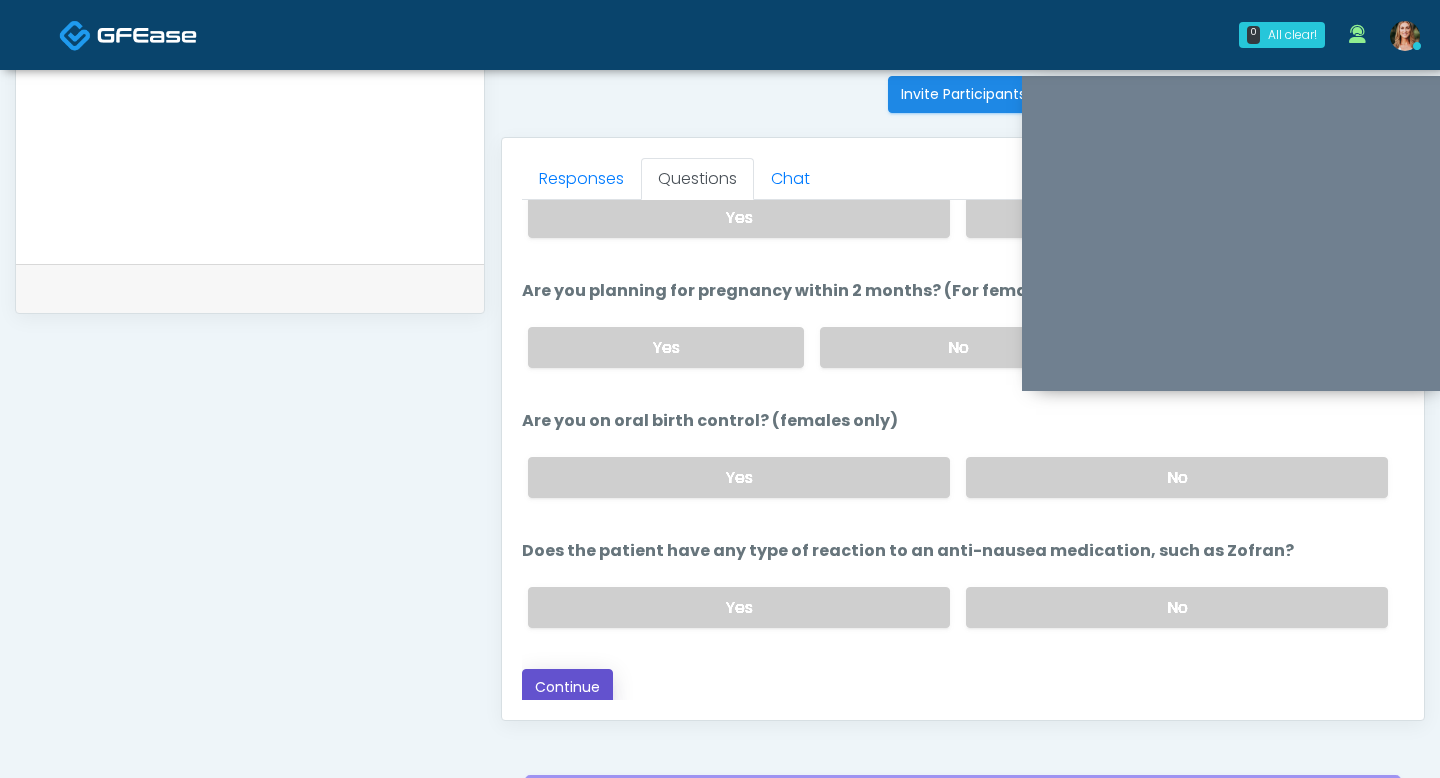 click on "Continue" at bounding box center (567, 687) 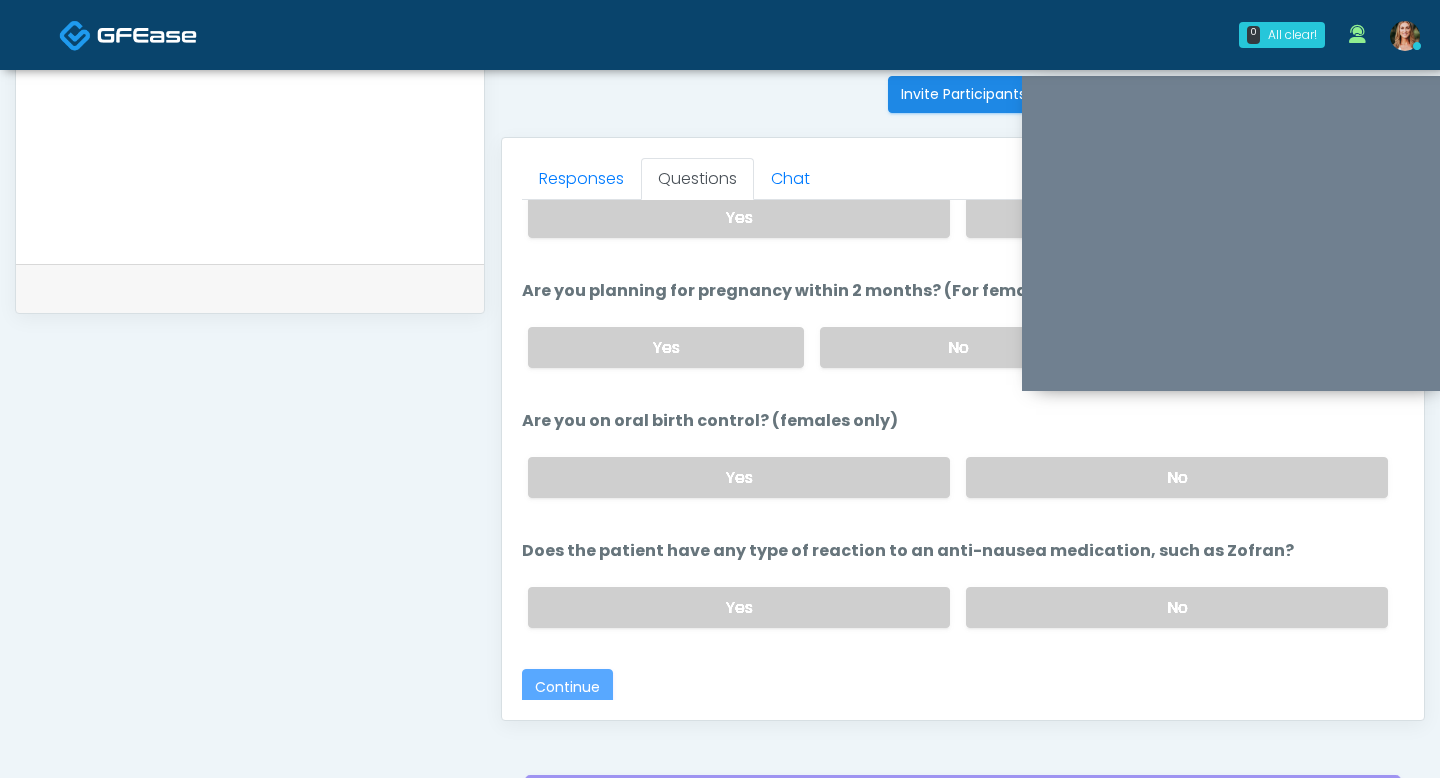 scroll, scrollTop: 1017, scrollLeft: 0, axis: vertical 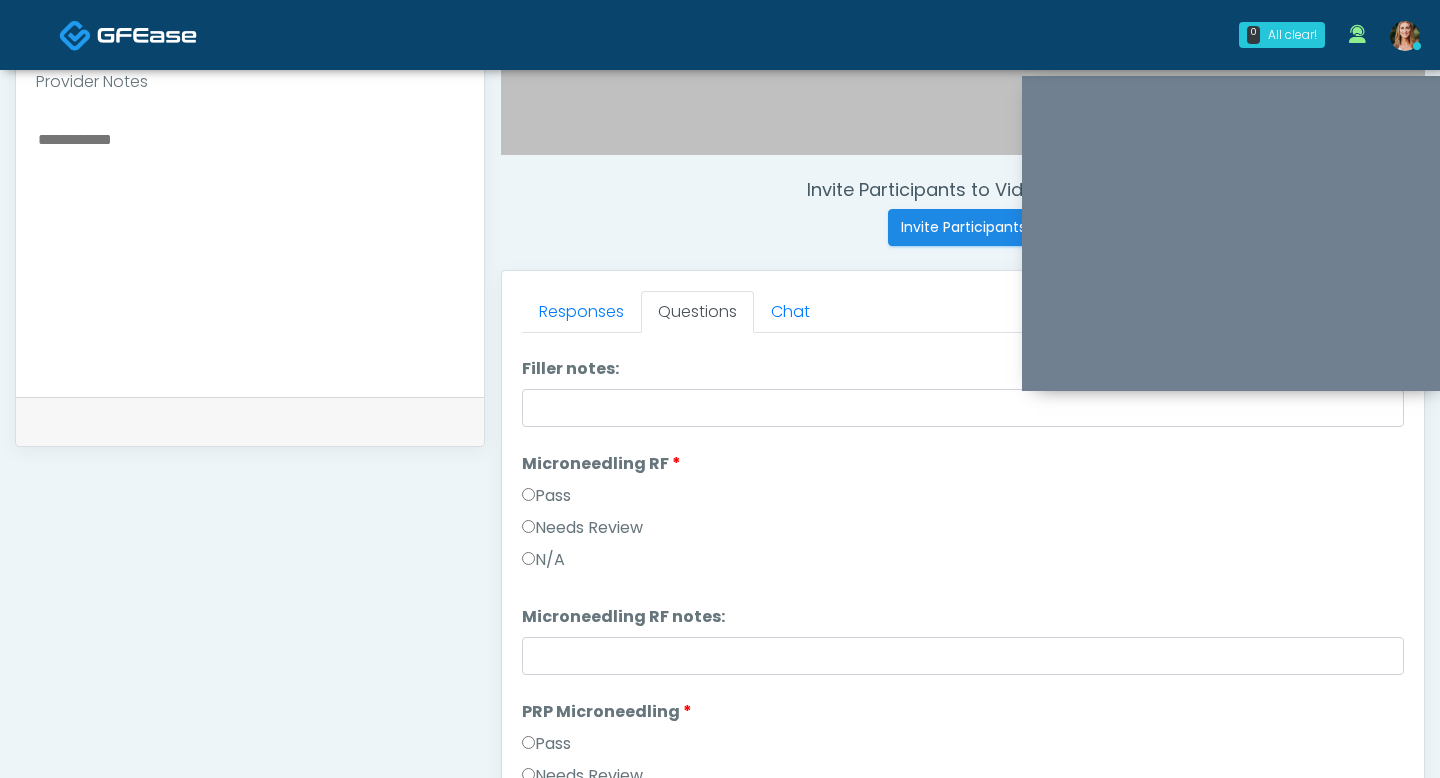 click on "Pass" at bounding box center [546, 496] 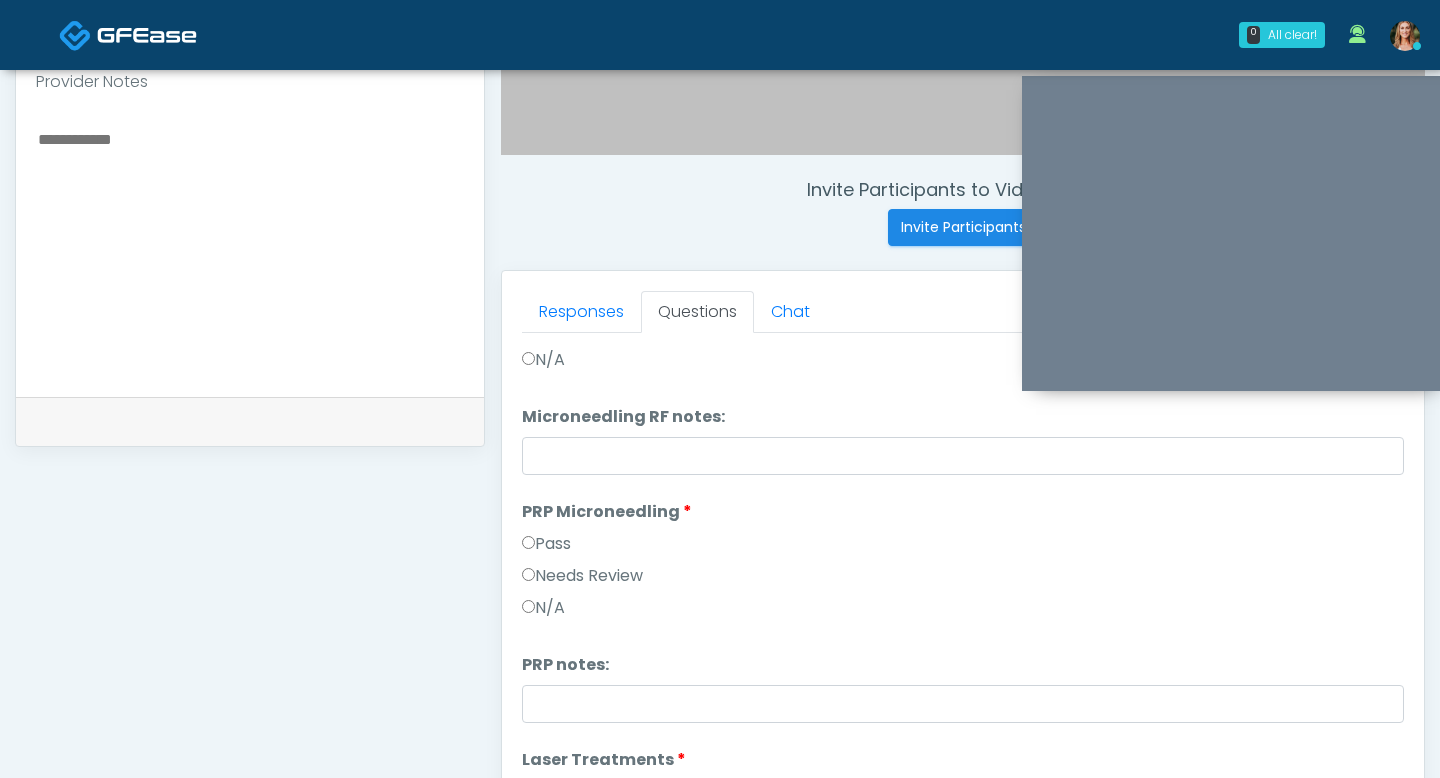 click on "Pass" at bounding box center [546, 544] 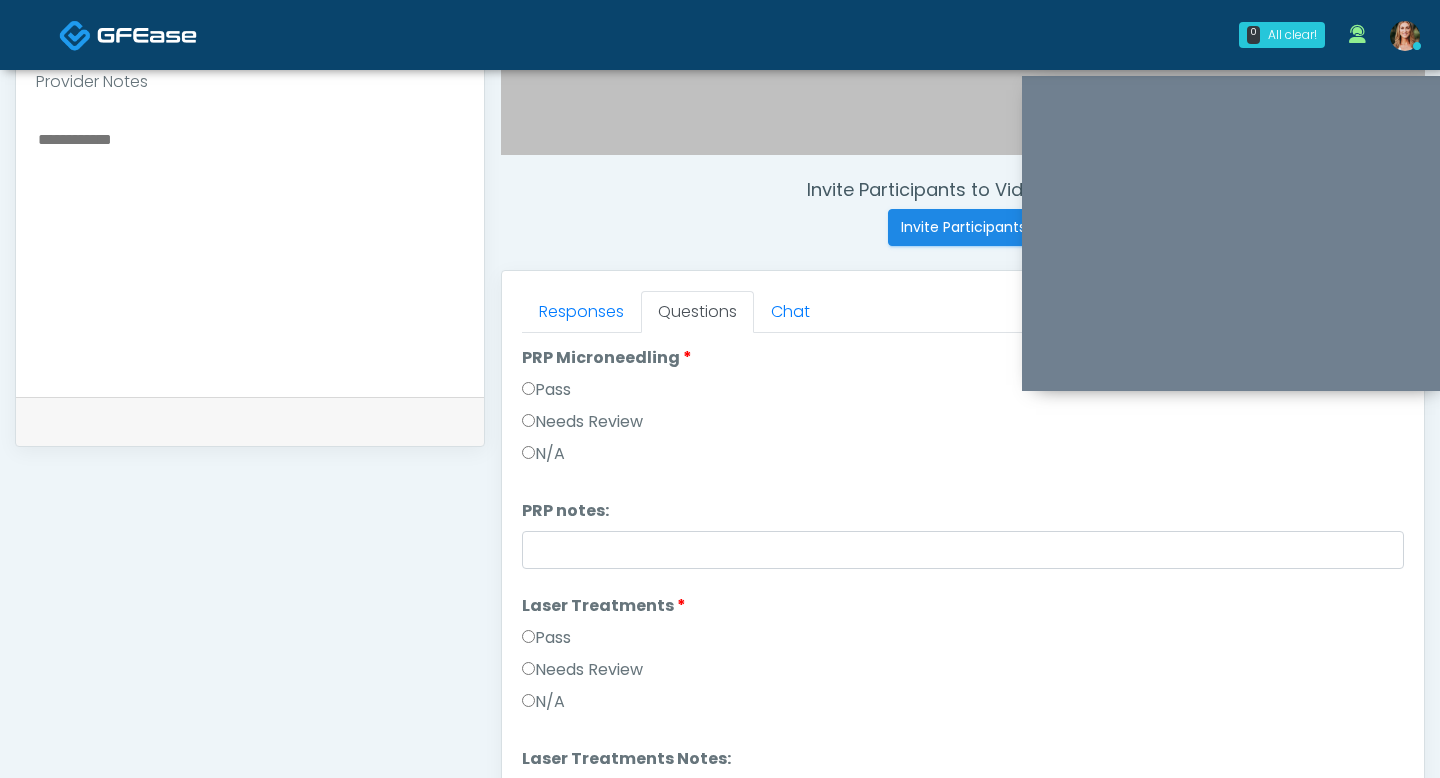 scroll, scrollTop: 841, scrollLeft: 0, axis: vertical 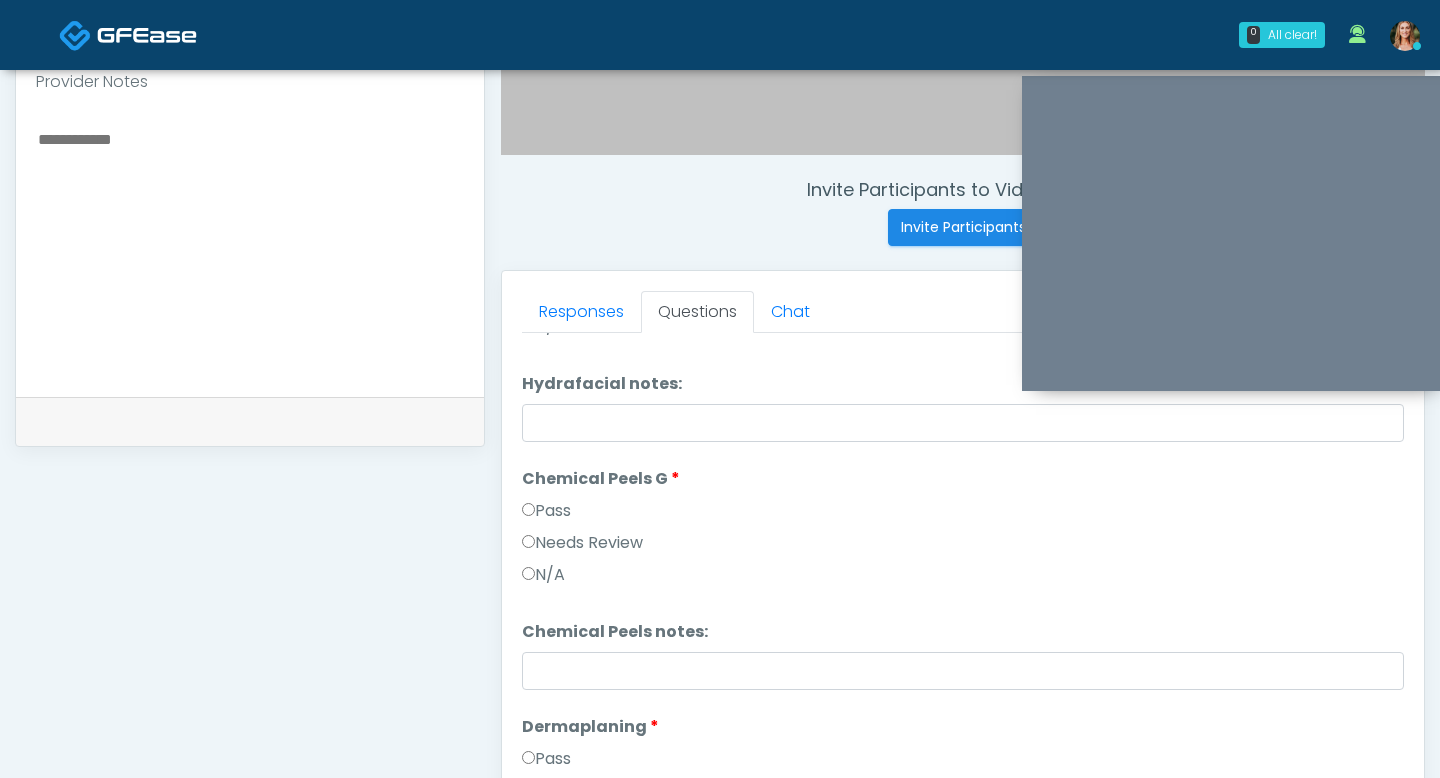 click on "Pass" at bounding box center (546, 511) 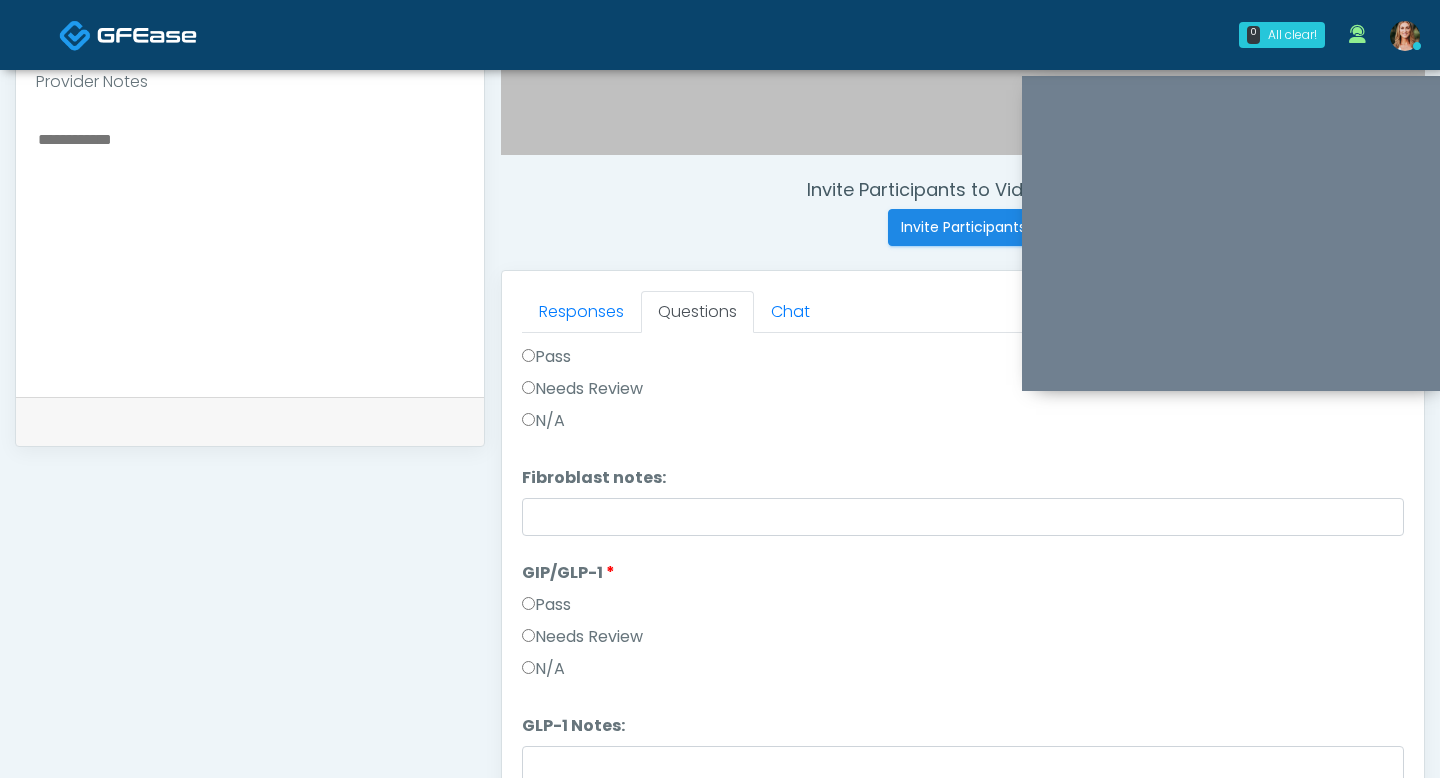 scroll, scrollTop: 3307, scrollLeft: 0, axis: vertical 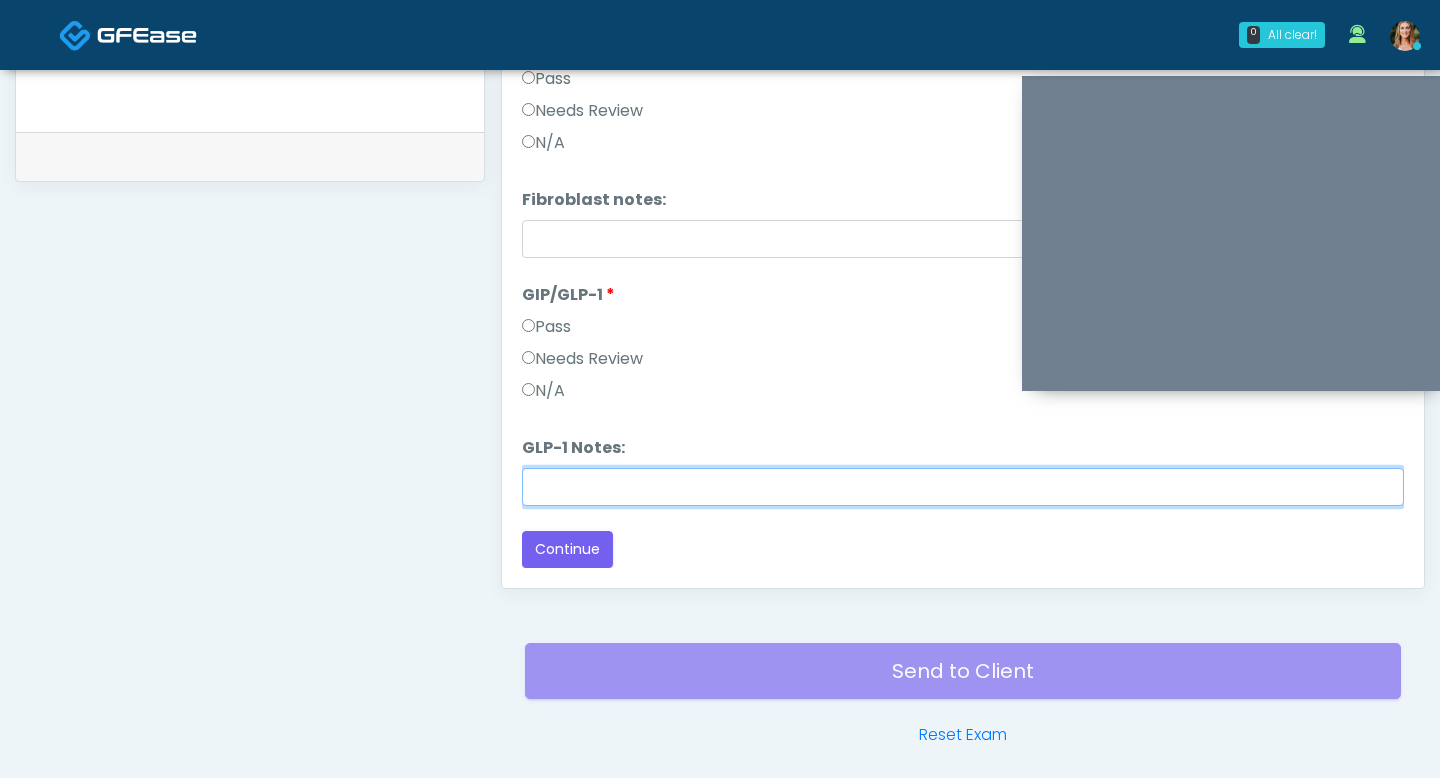 click on "GLP-1 Notes:" at bounding box center (963, 487) 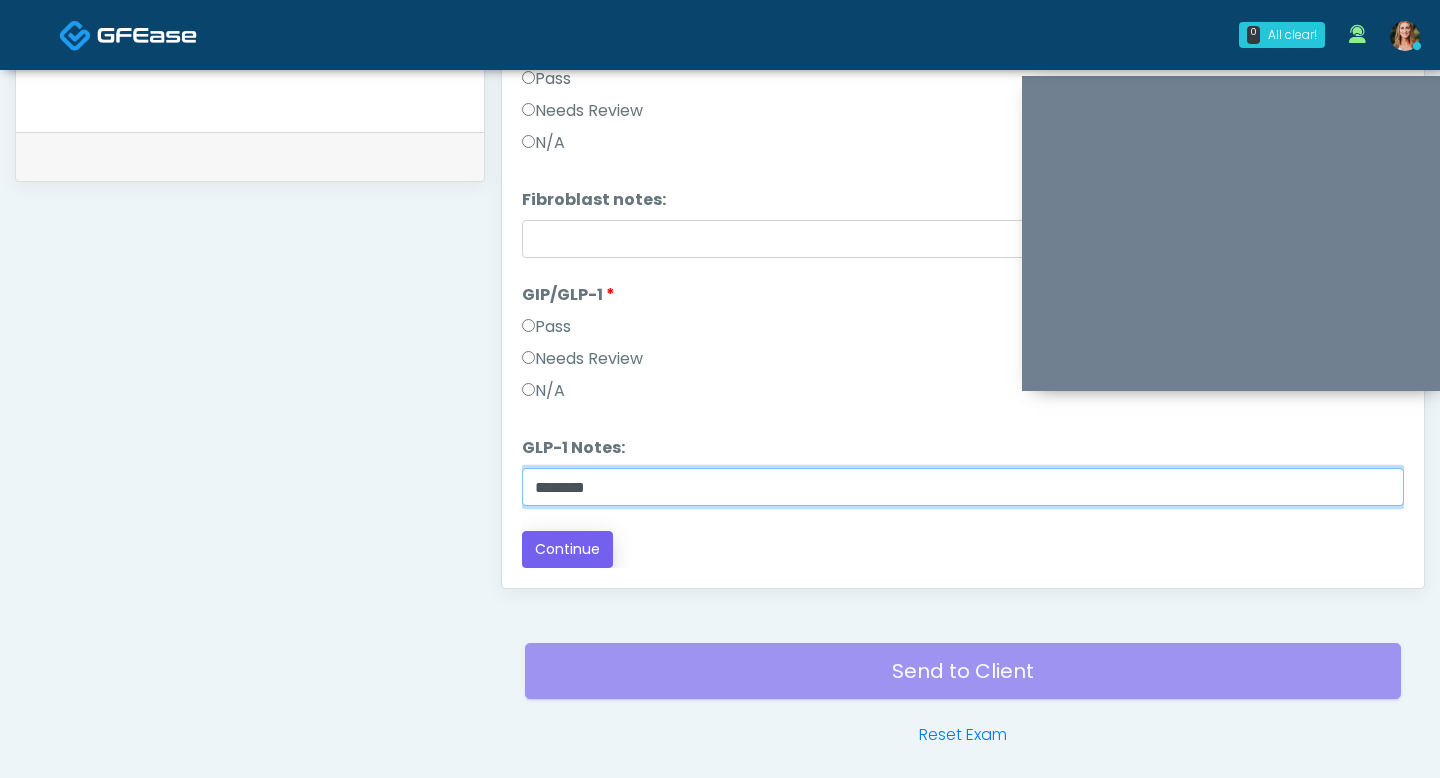 type on "*******" 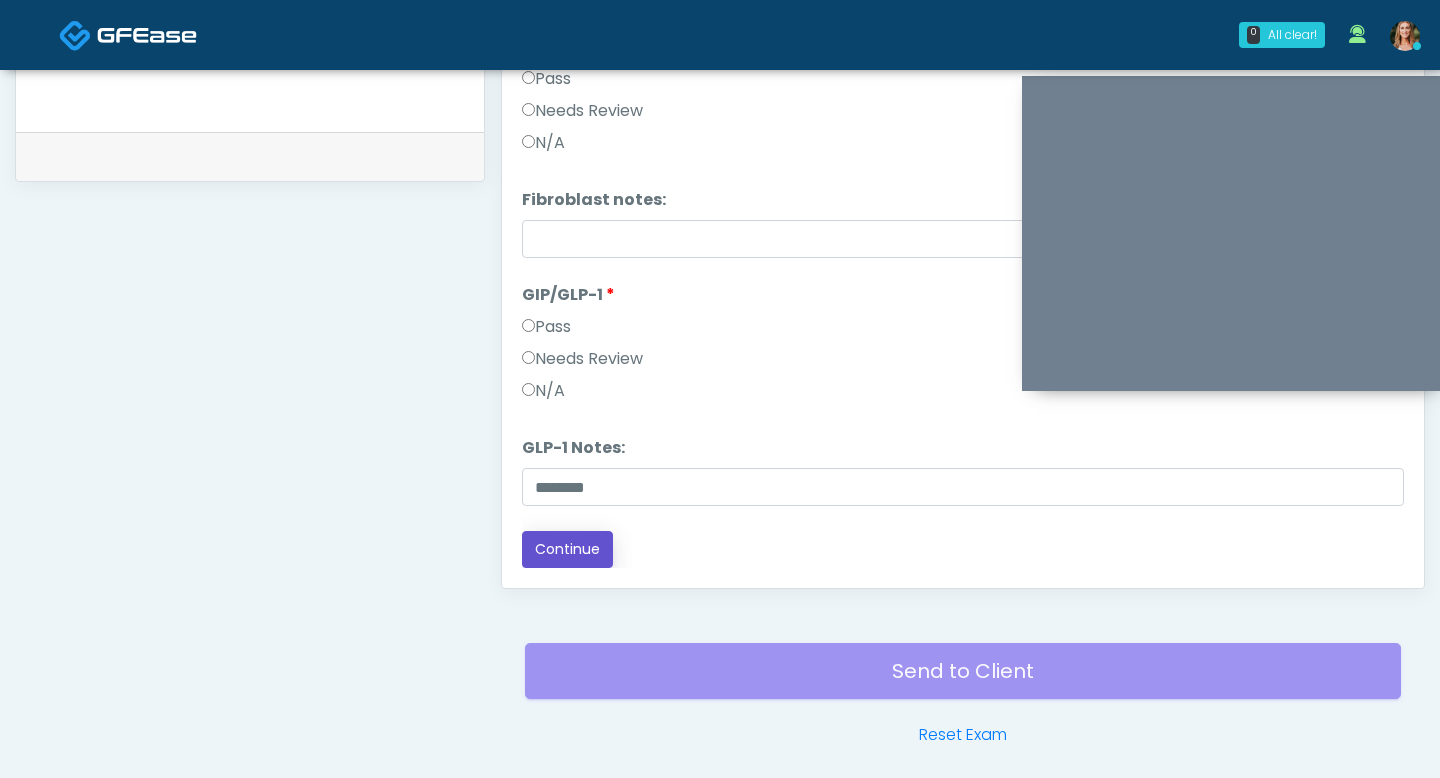click on "Continue" at bounding box center [567, 549] 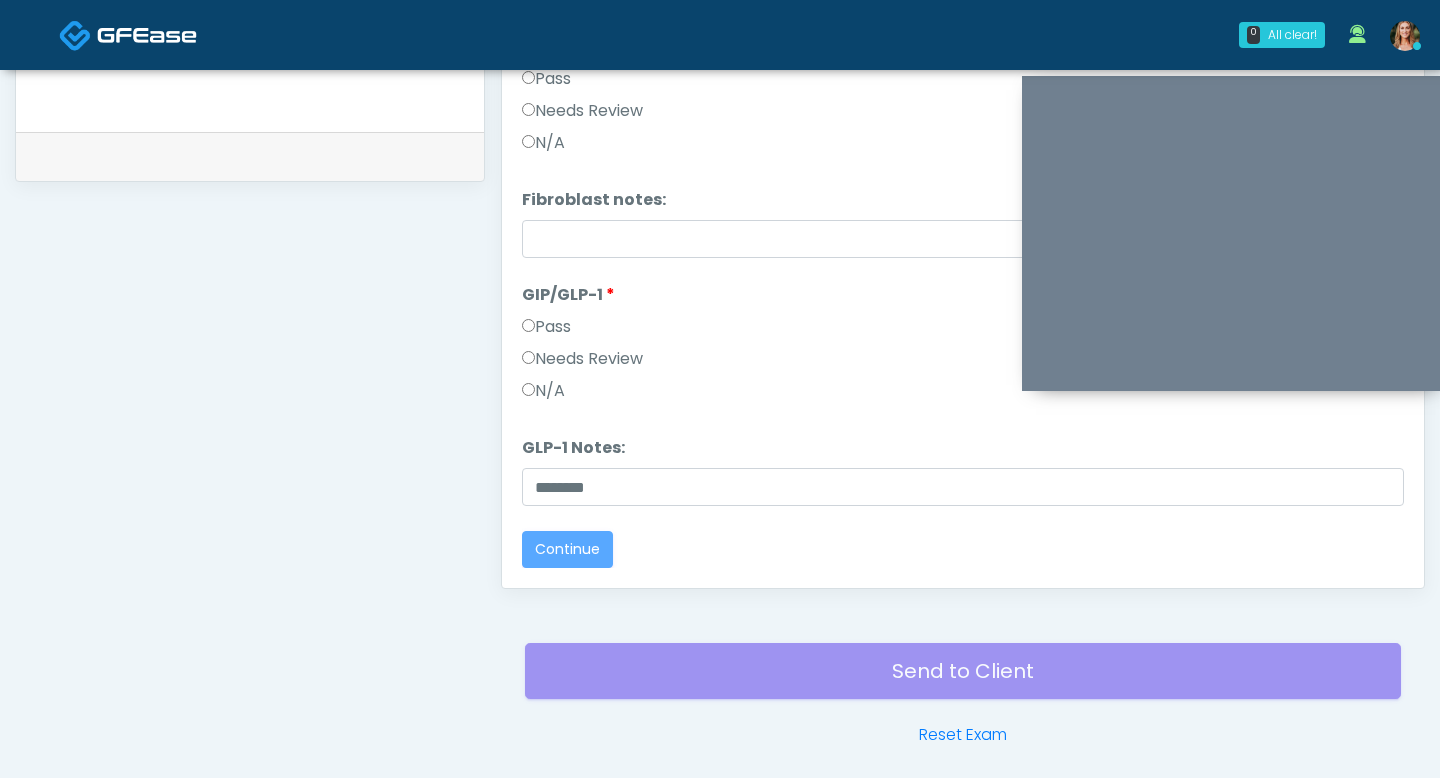scroll, scrollTop: 0, scrollLeft: 0, axis: both 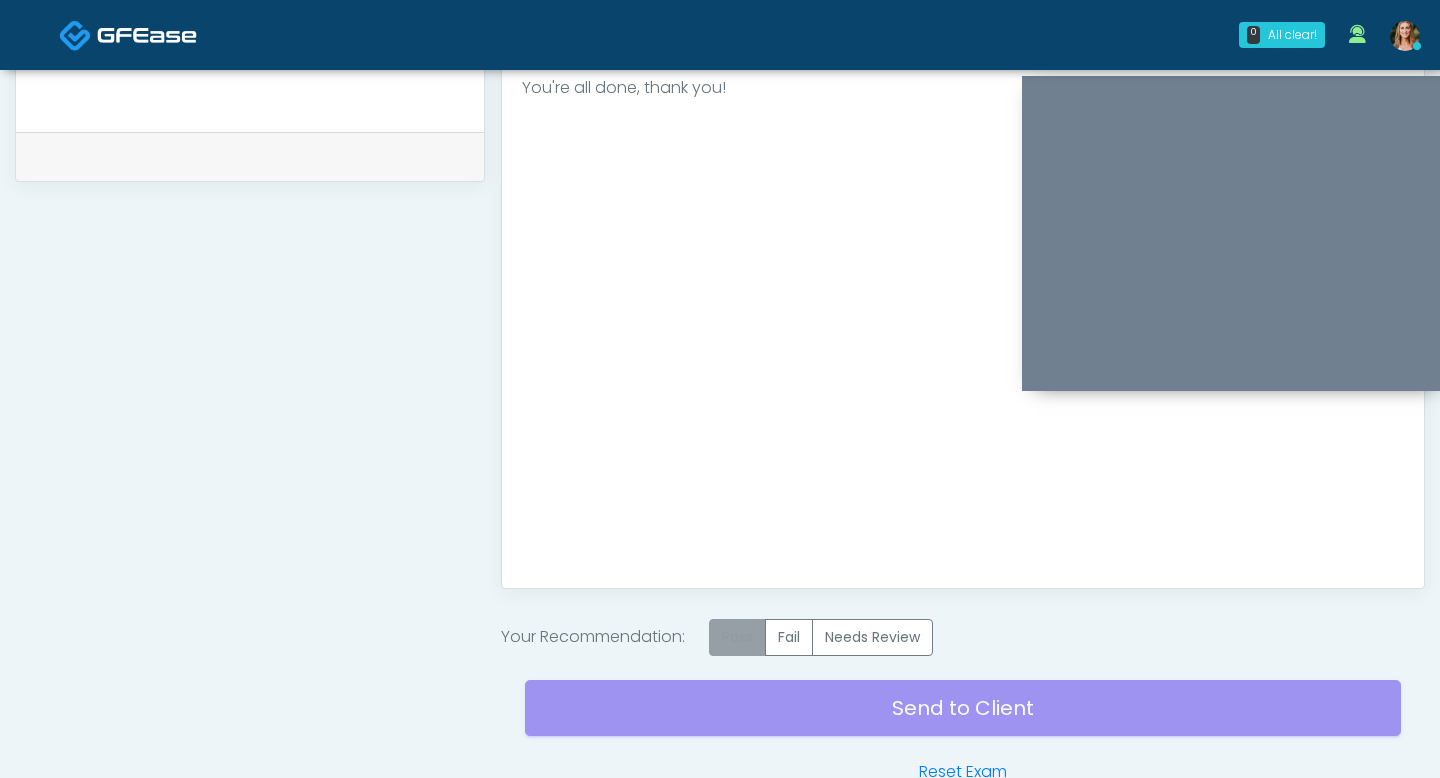 click on "Pass" at bounding box center (737, 637) 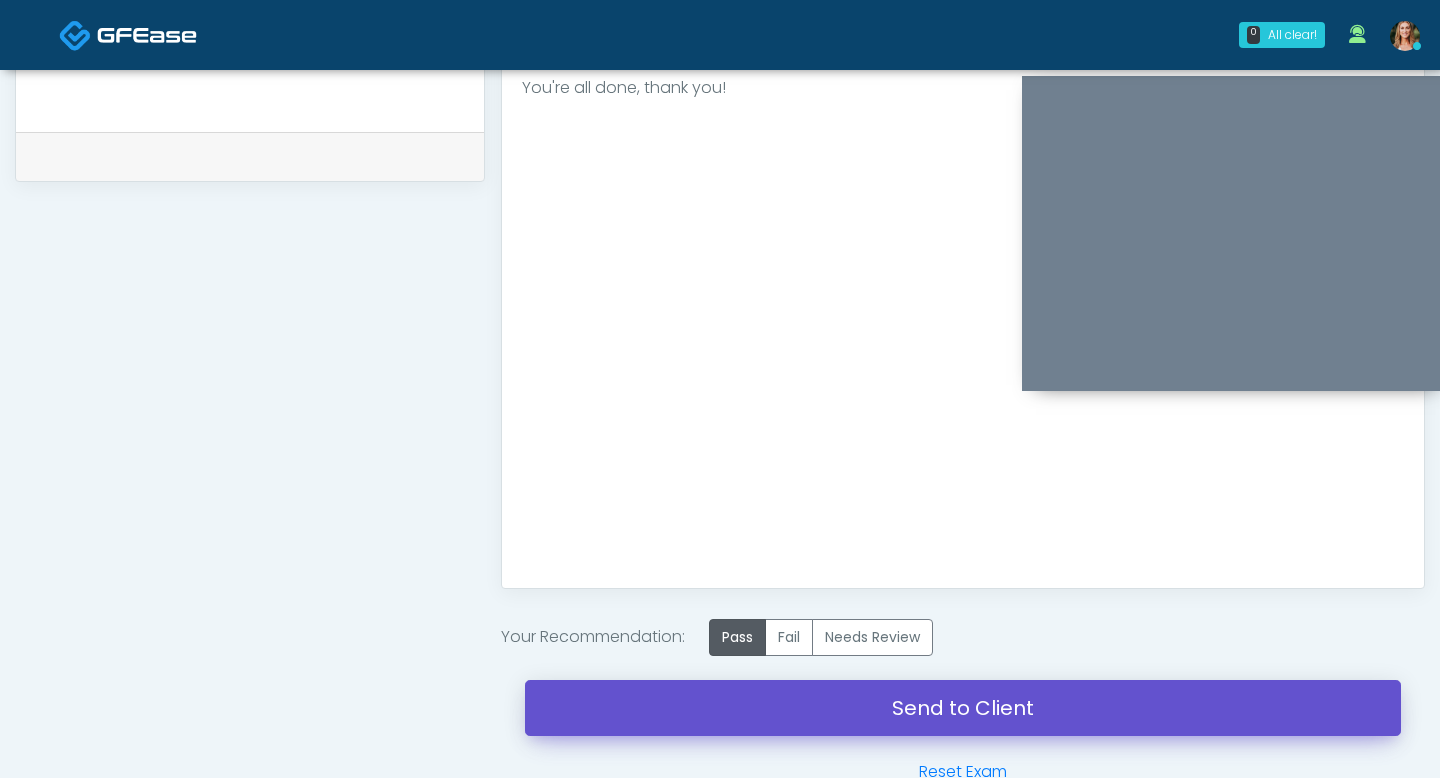 click on "Send to Client" at bounding box center (963, 708) 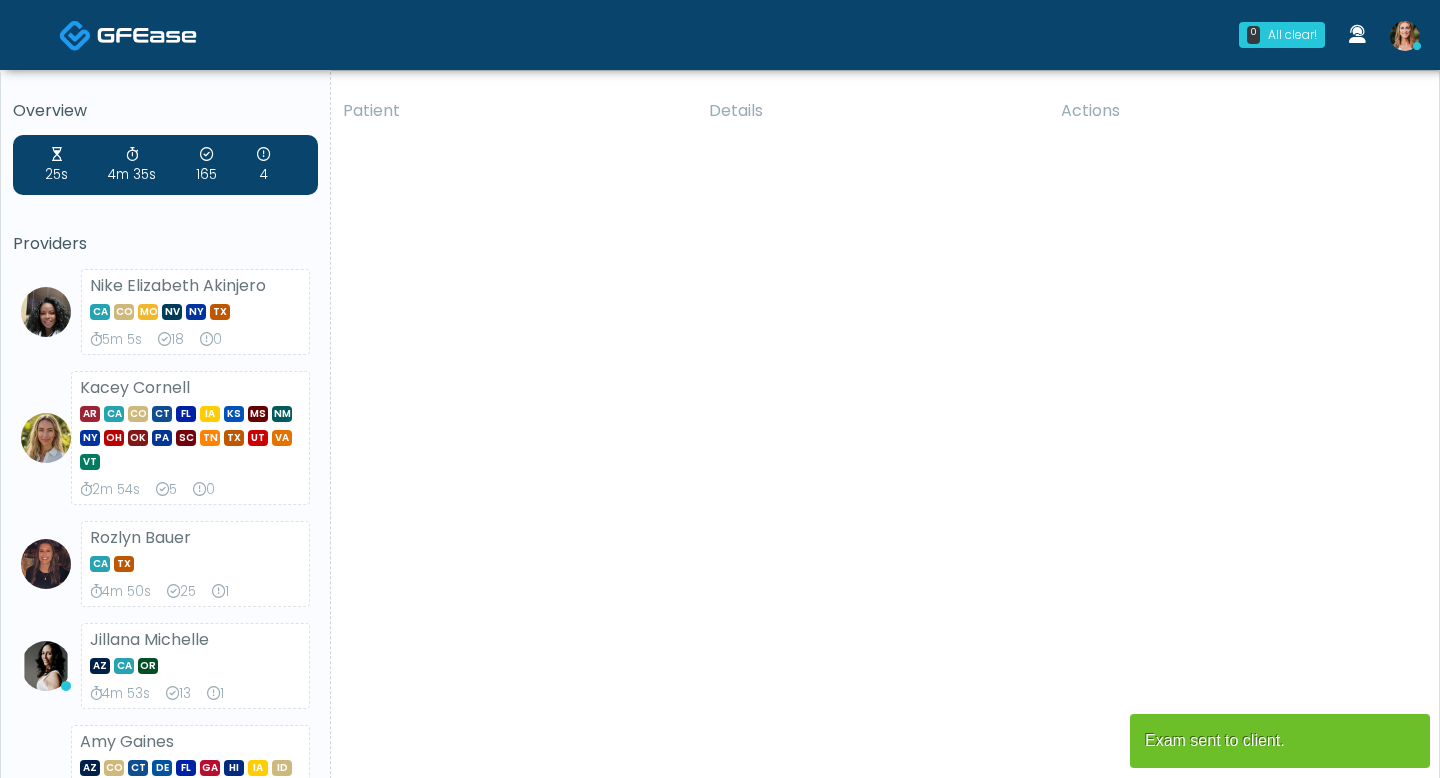 scroll, scrollTop: 0, scrollLeft: 0, axis: both 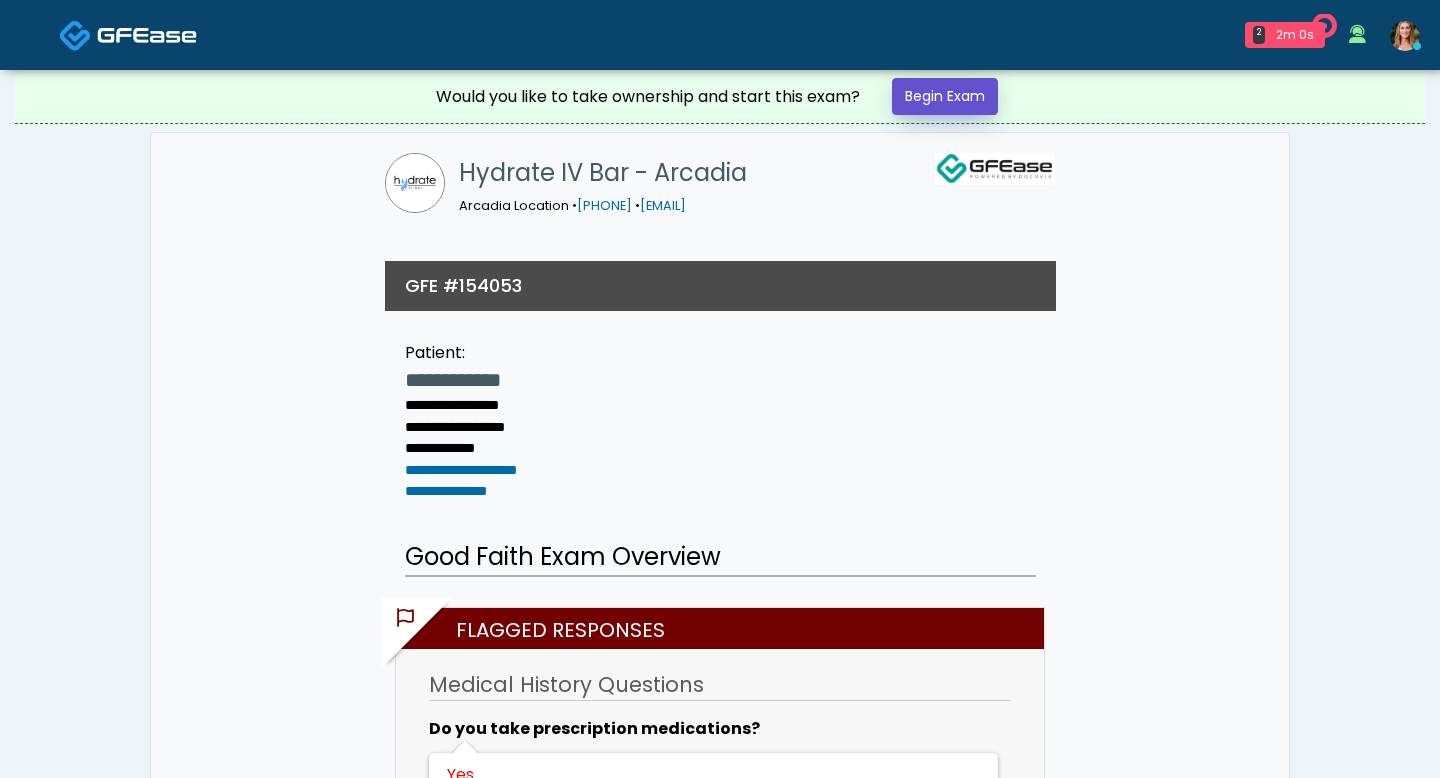 click on "Begin Exam" at bounding box center (945, 96) 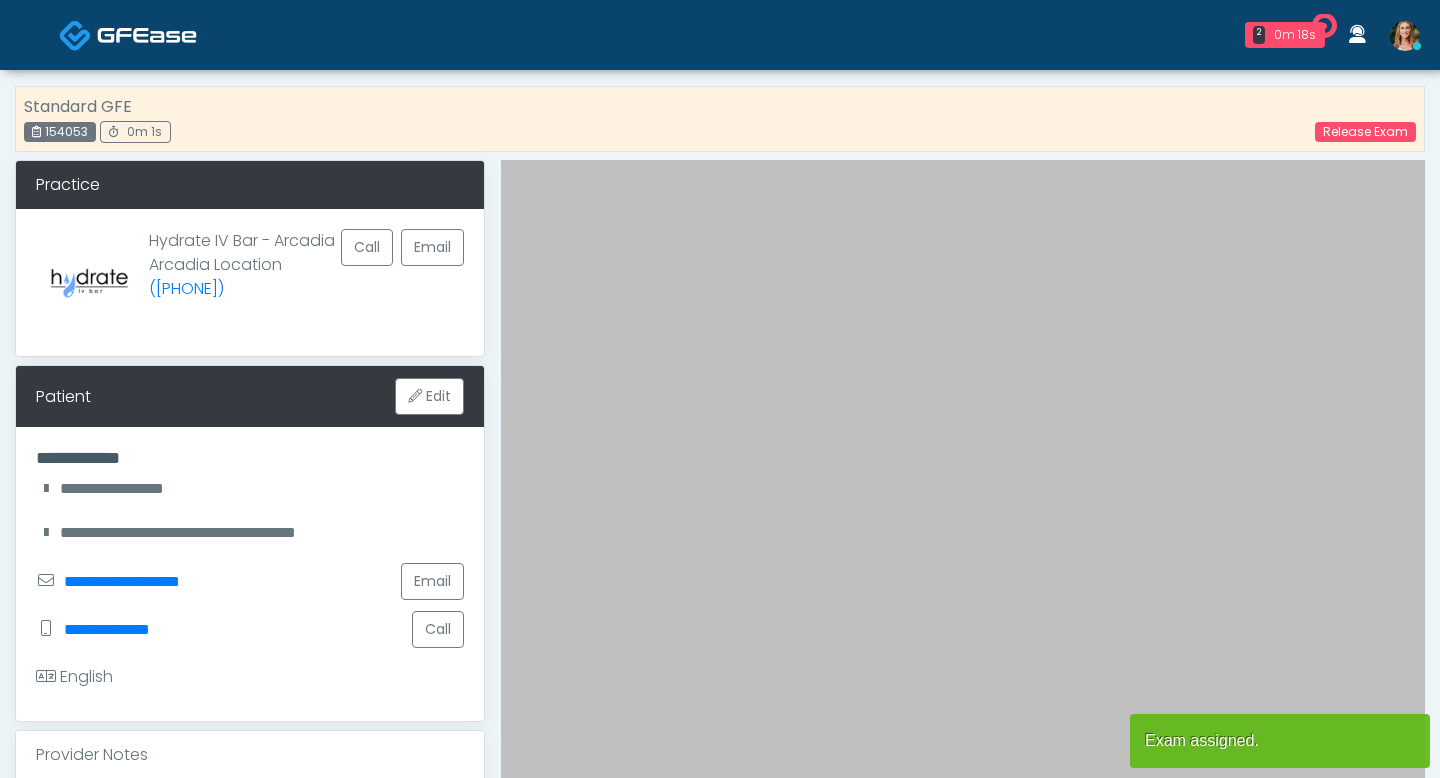 scroll, scrollTop: 0, scrollLeft: 0, axis: both 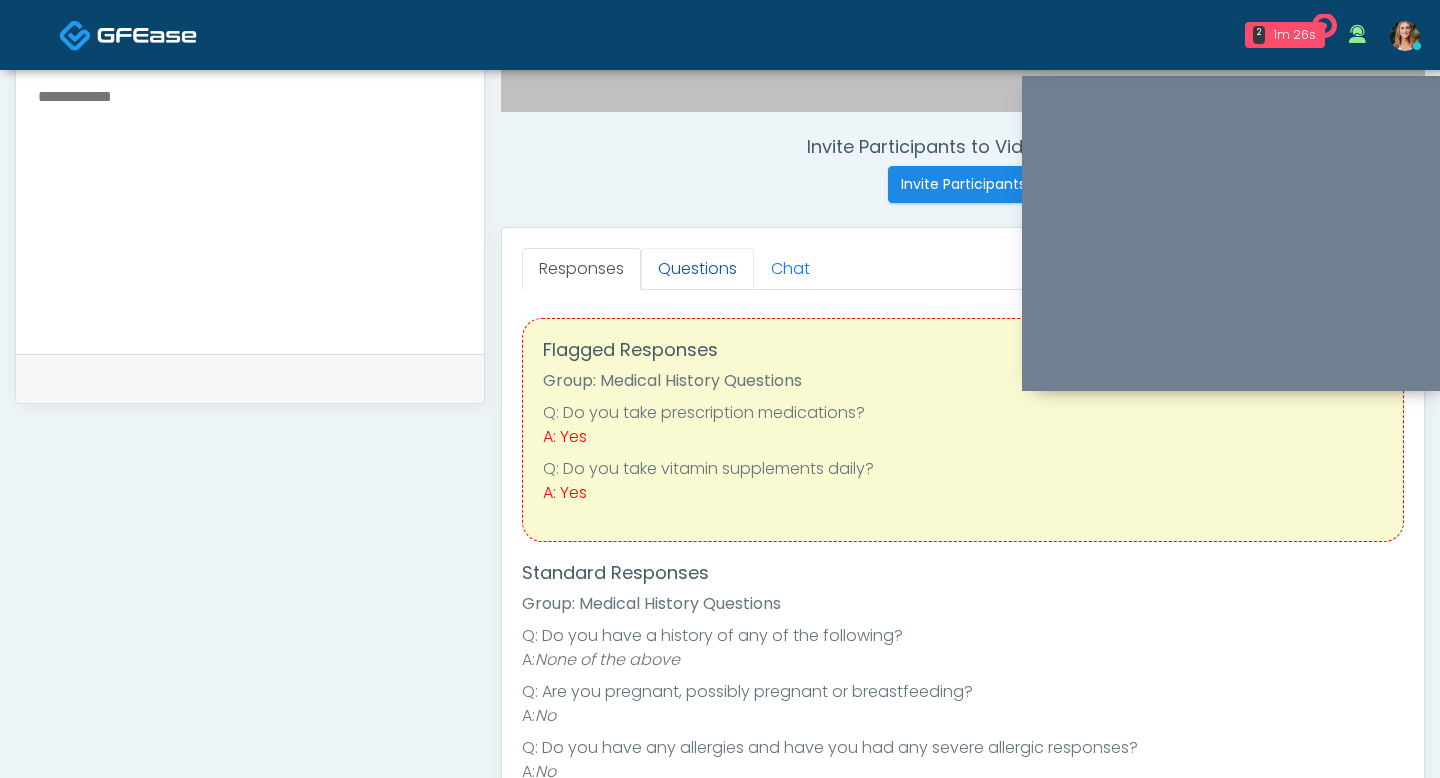 click on "Questions" at bounding box center [697, 269] 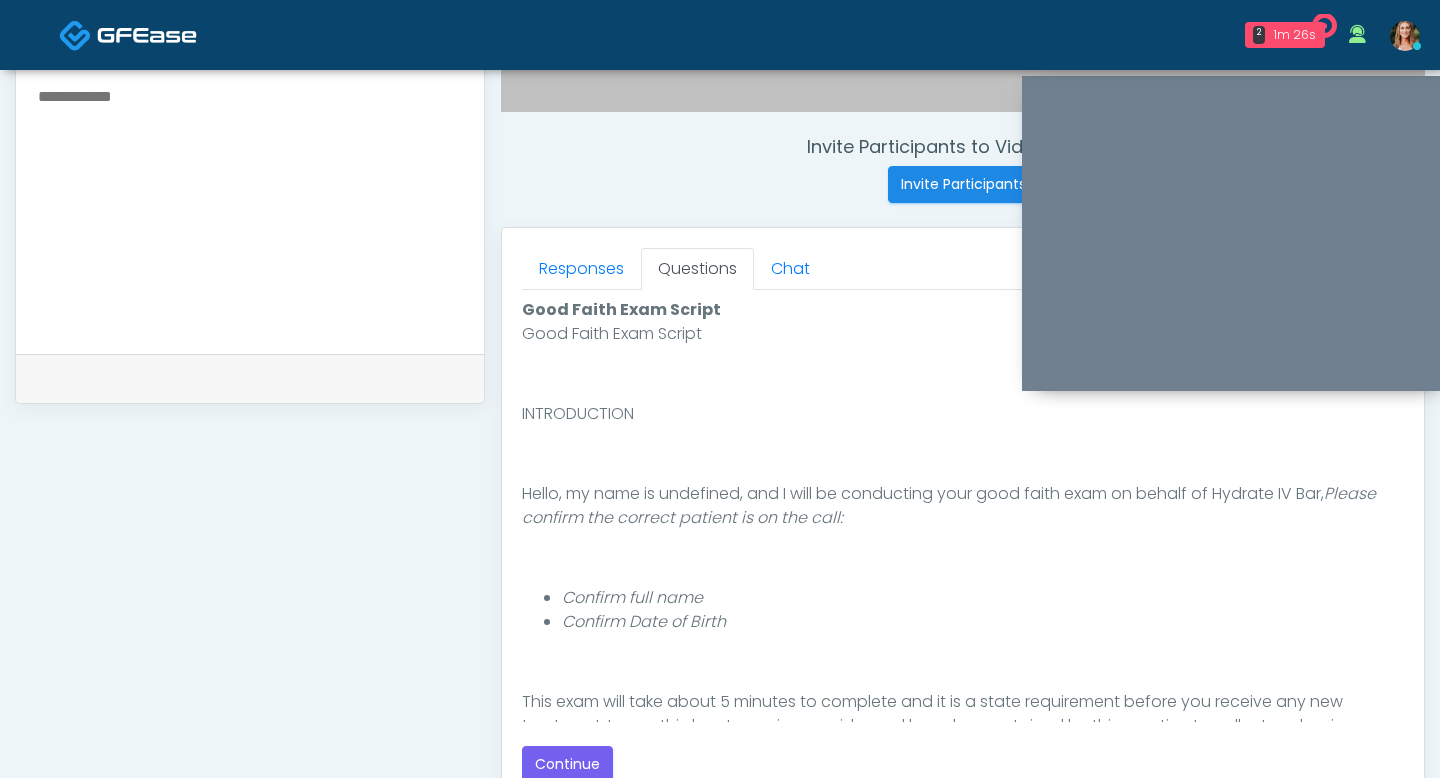 scroll, scrollTop: 8, scrollLeft: 0, axis: vertical 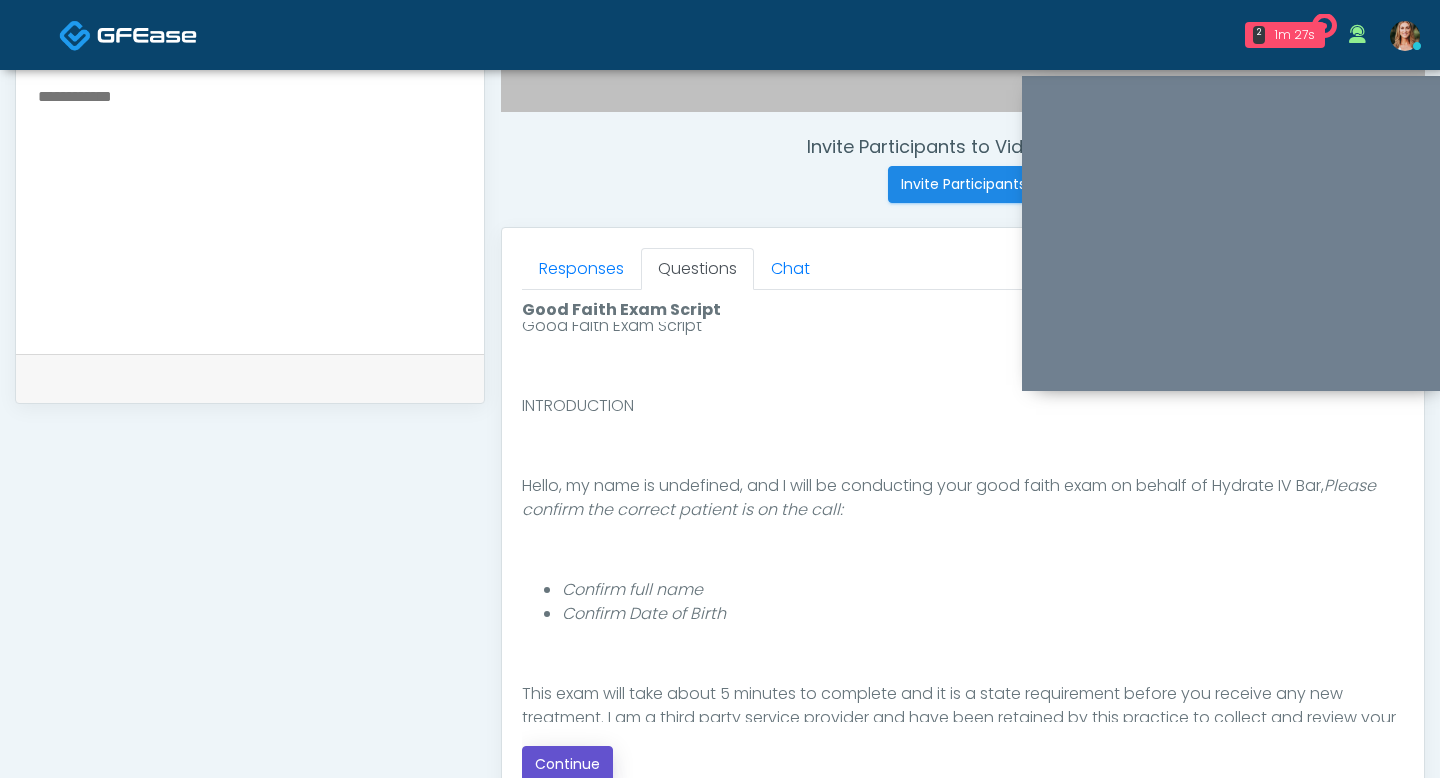 click on "Continue" at bounding box center (567, 764) 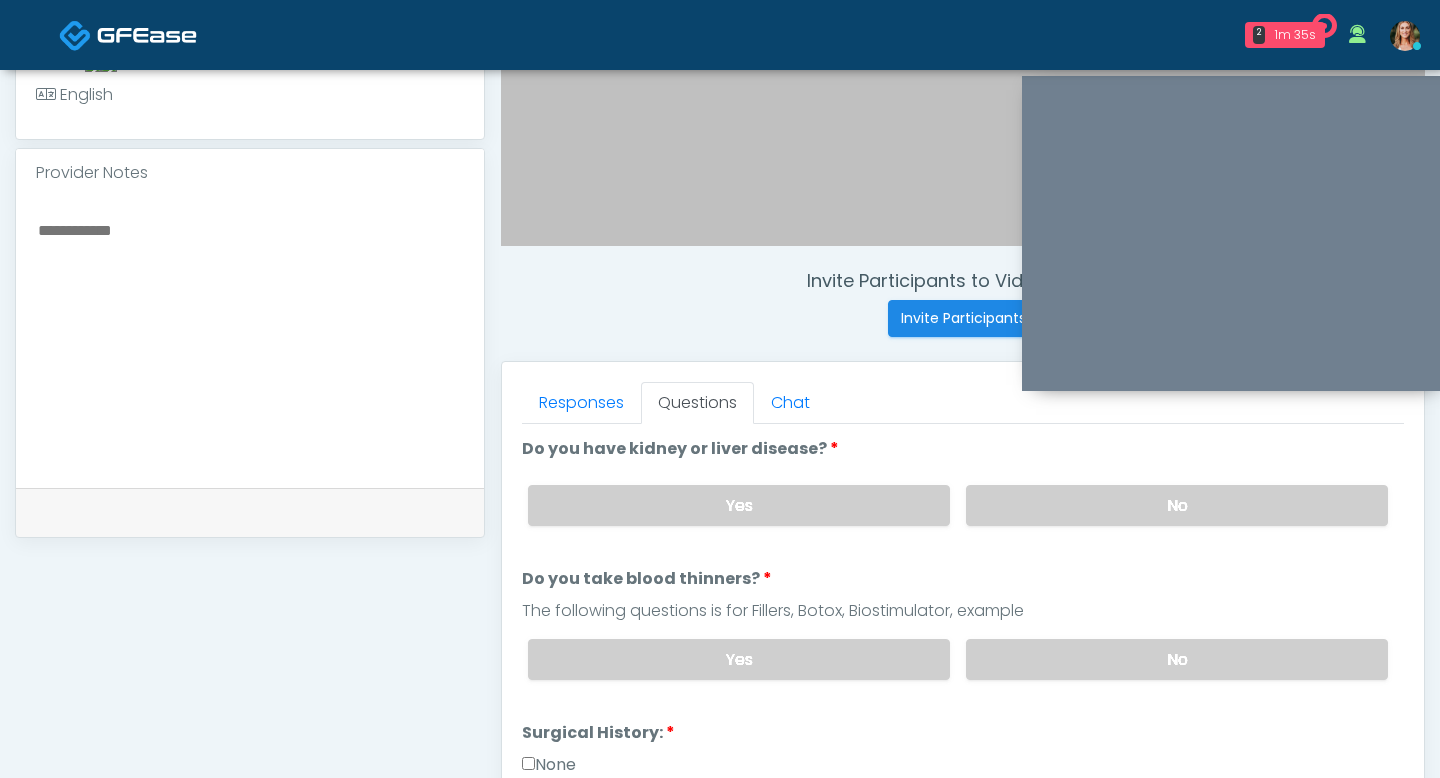 scroll, scrollTop: 580, scrollLeft: 0, axis: vertical 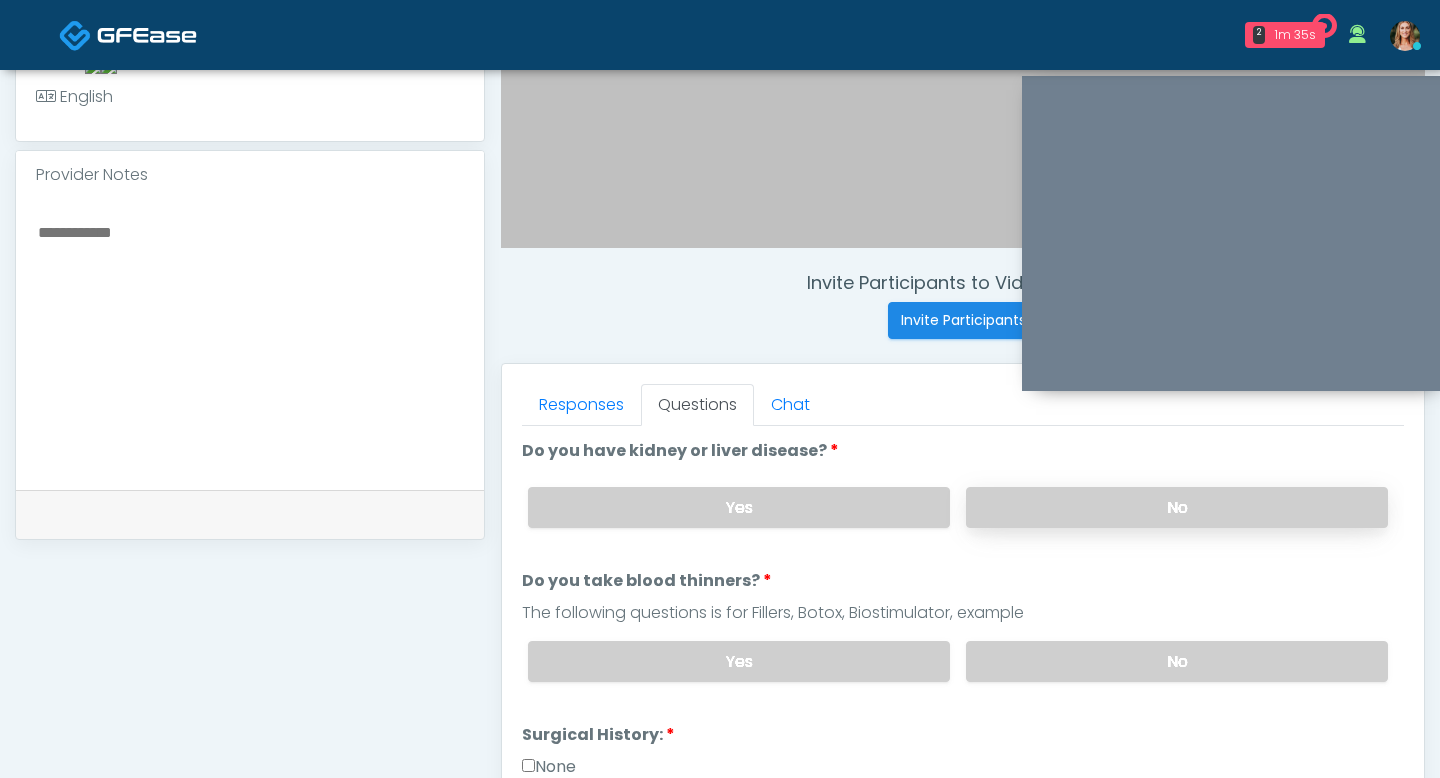 click on "No" at bounding box center [1177, 507] 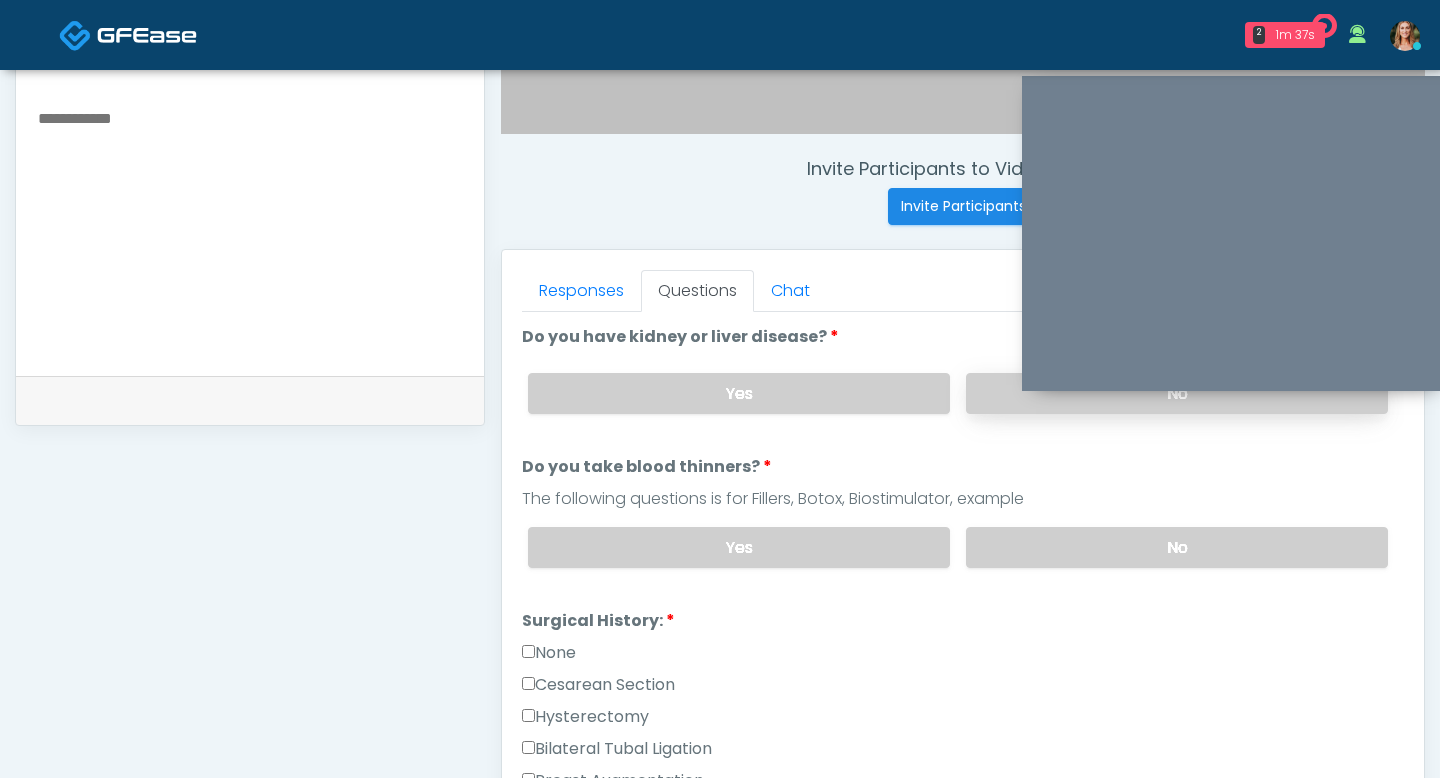 scroll, scrollTop: 712, scrollLeft: 0, axis: vertical 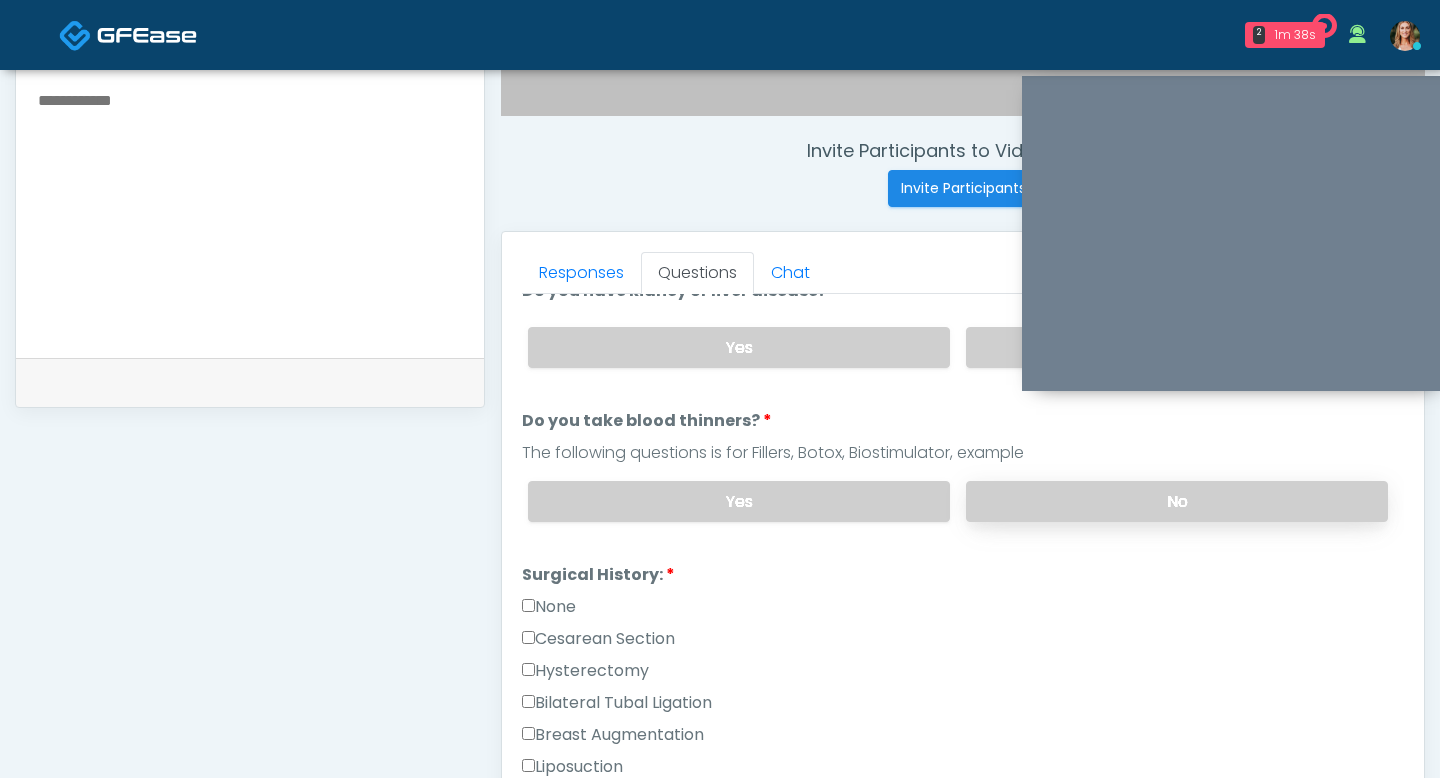 click on "No" at bounding box center (1177, 501) 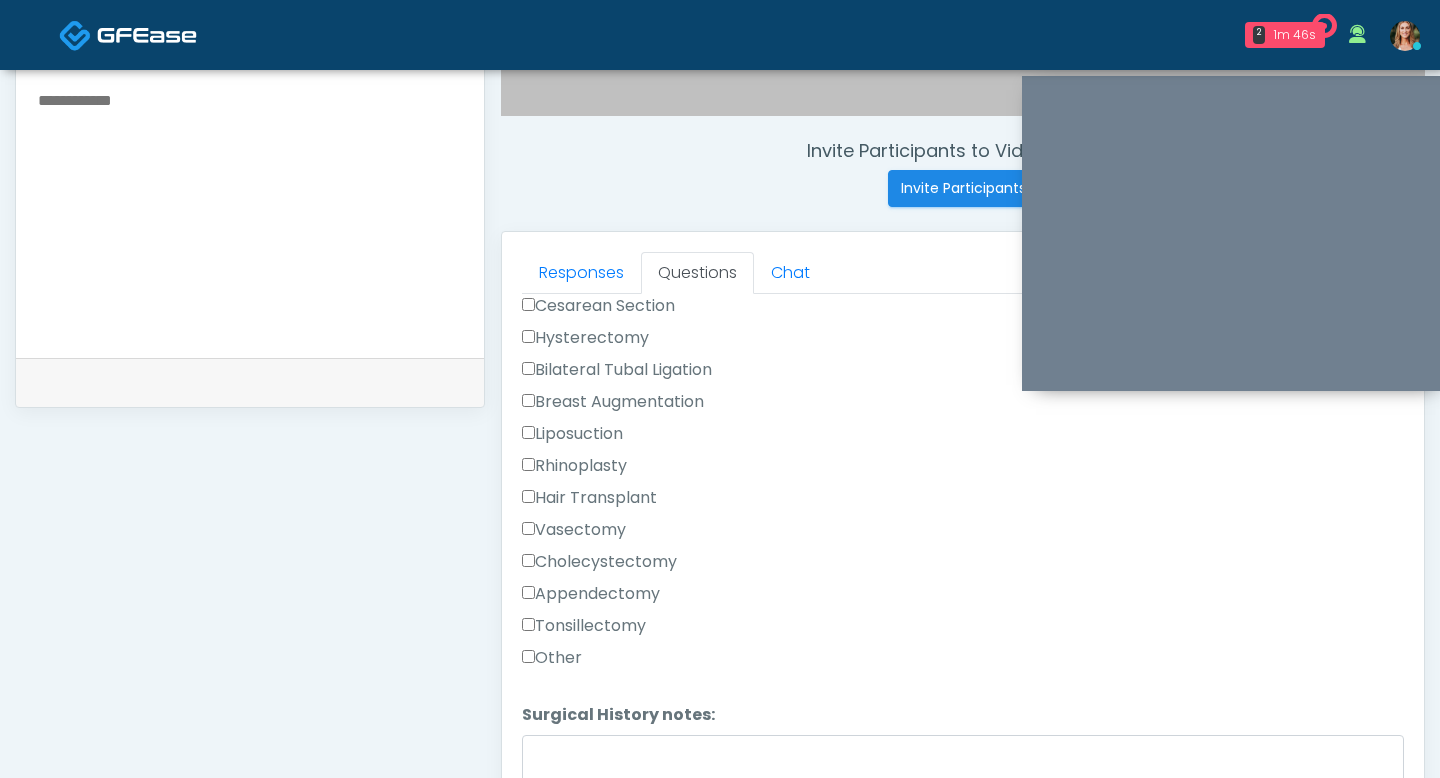scroll, scrollTop: 432, scrollLeft: 0, axis: vertical 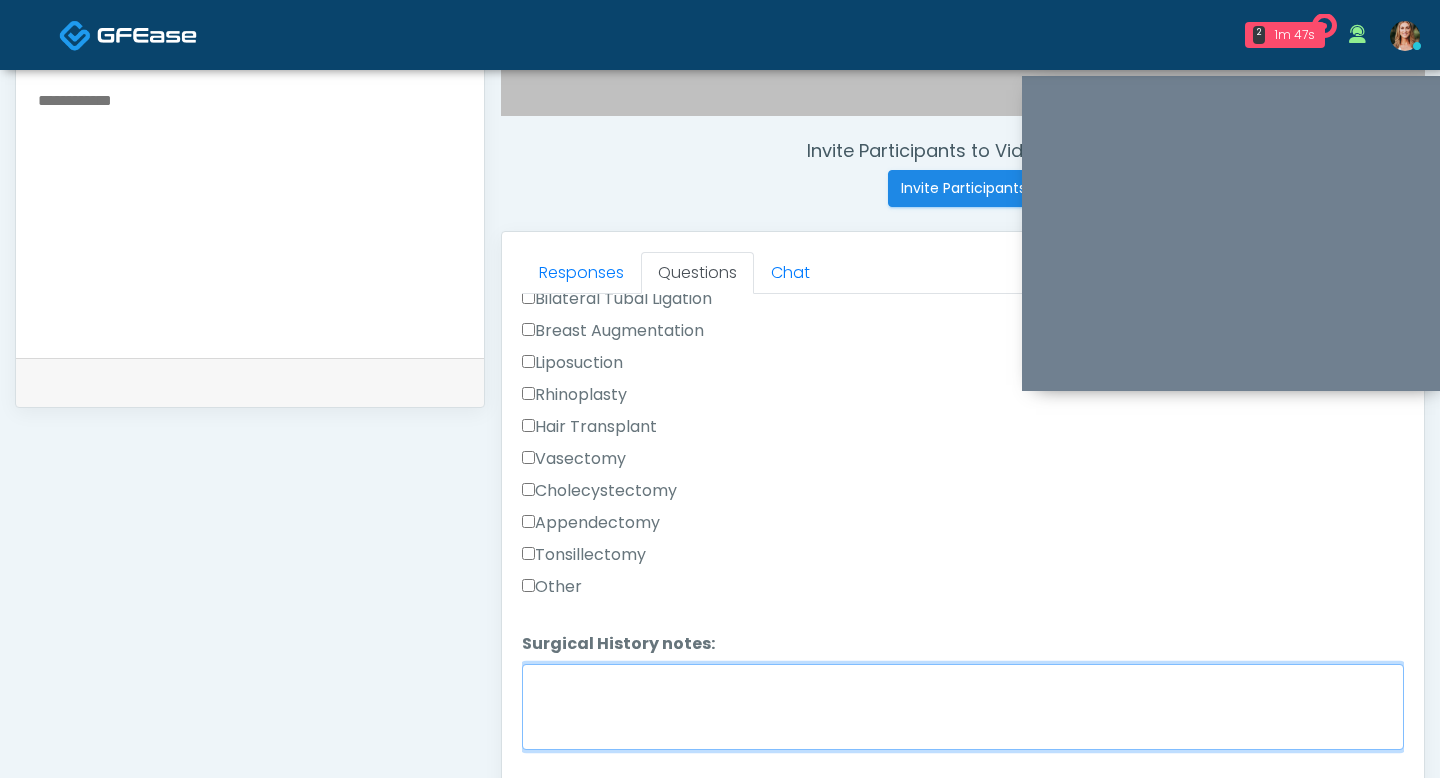 click on "Surgical History notes:" at bounding box center [963, 707] 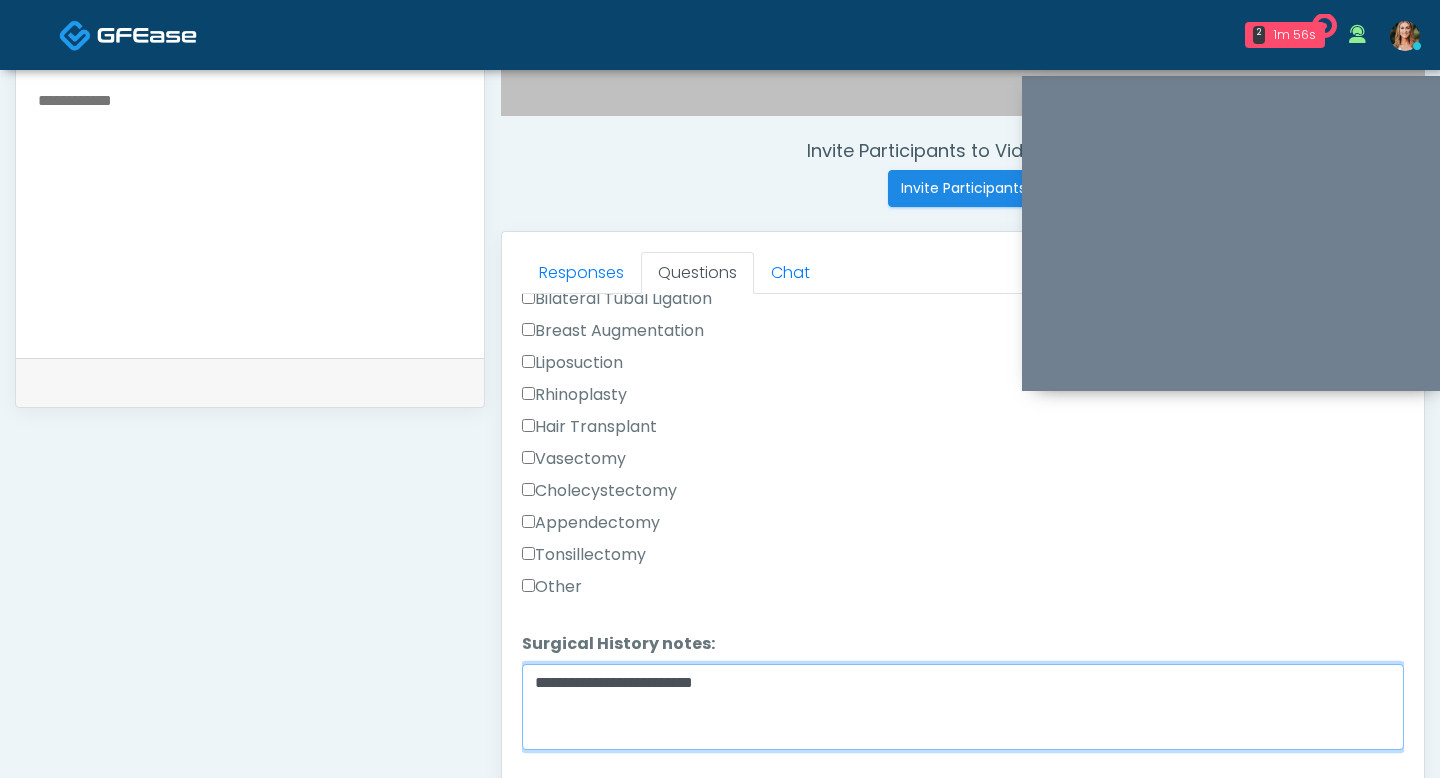 type on "**********" 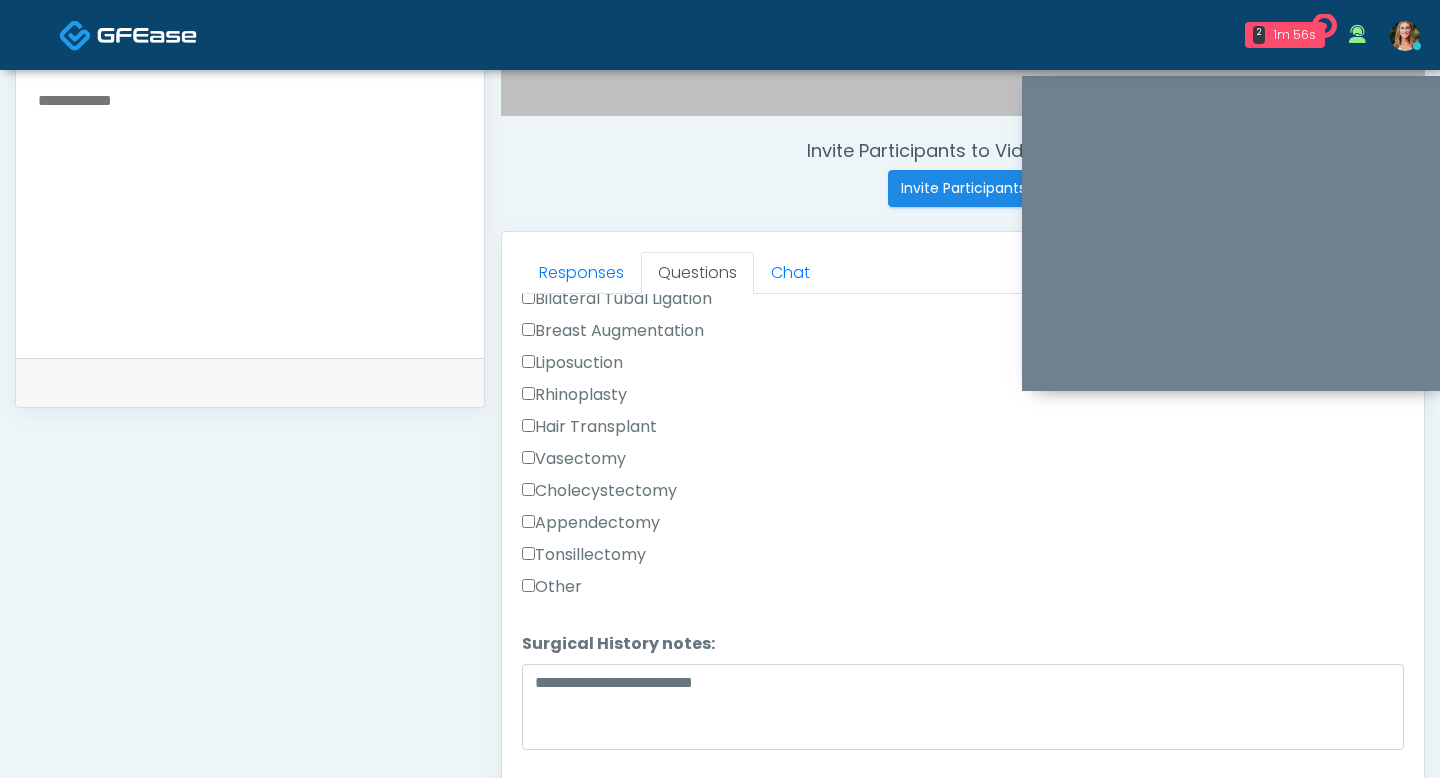 click on "Other" at bounding box center [552, 587] 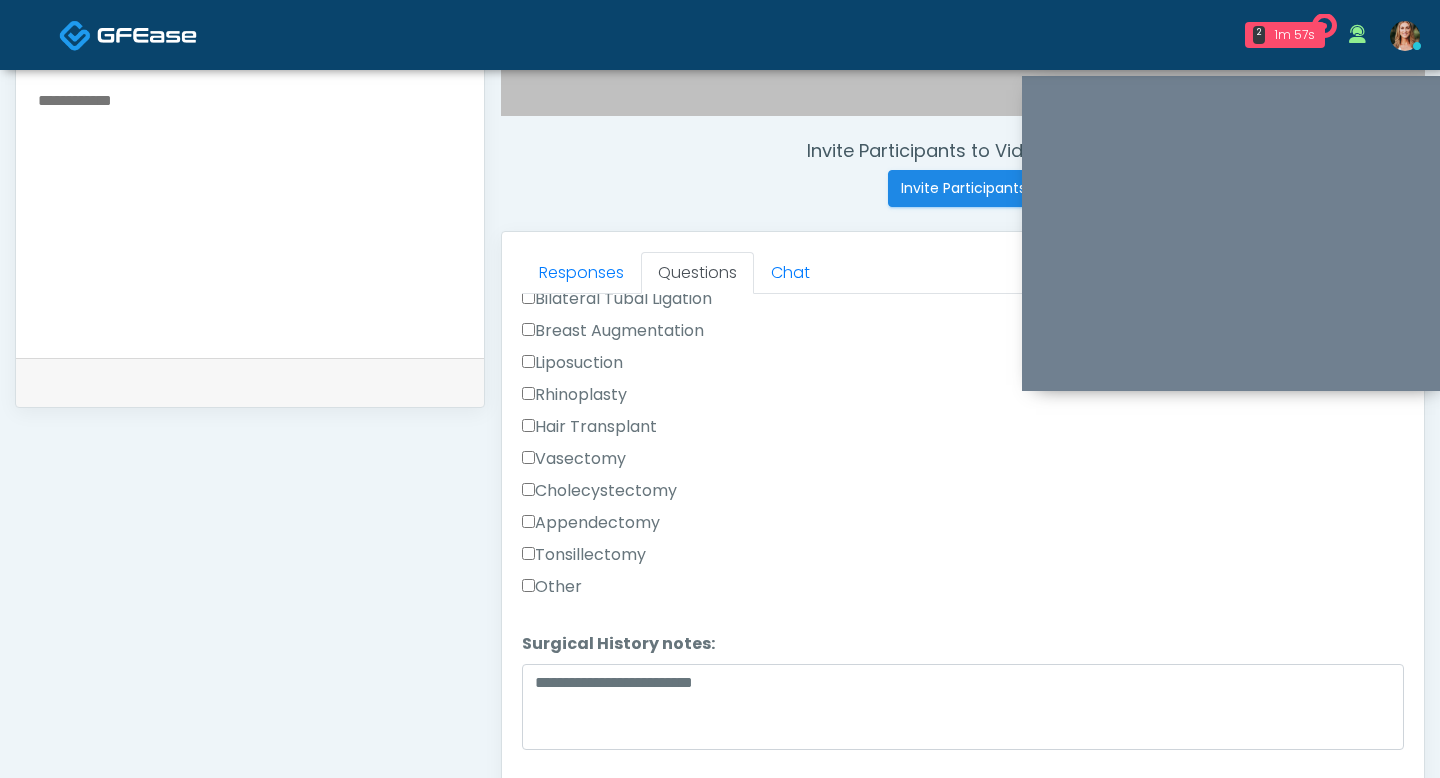 scroll, scrollTop: 454, scrollLeft: 0, axis: vertical 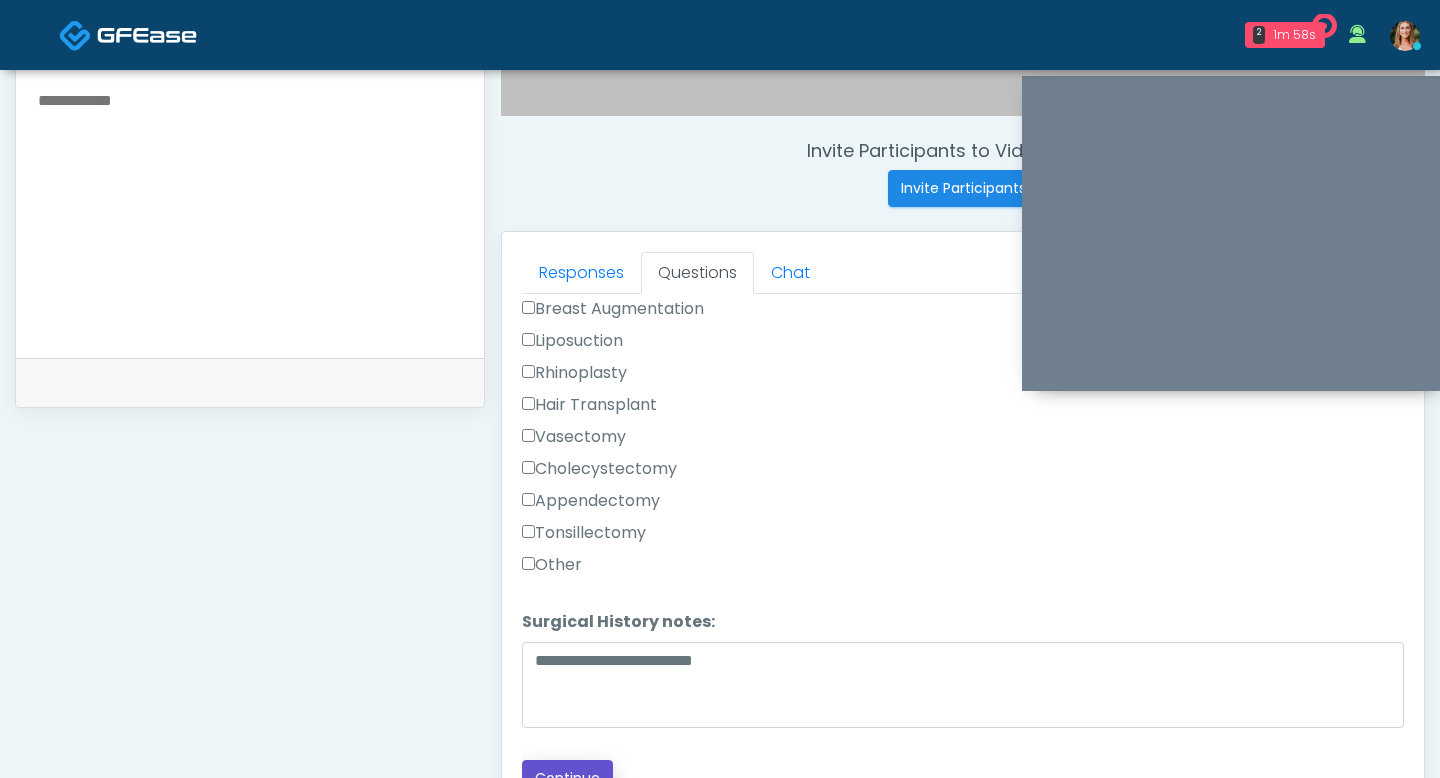 click on "Continue" at bounding box center [567, 778] 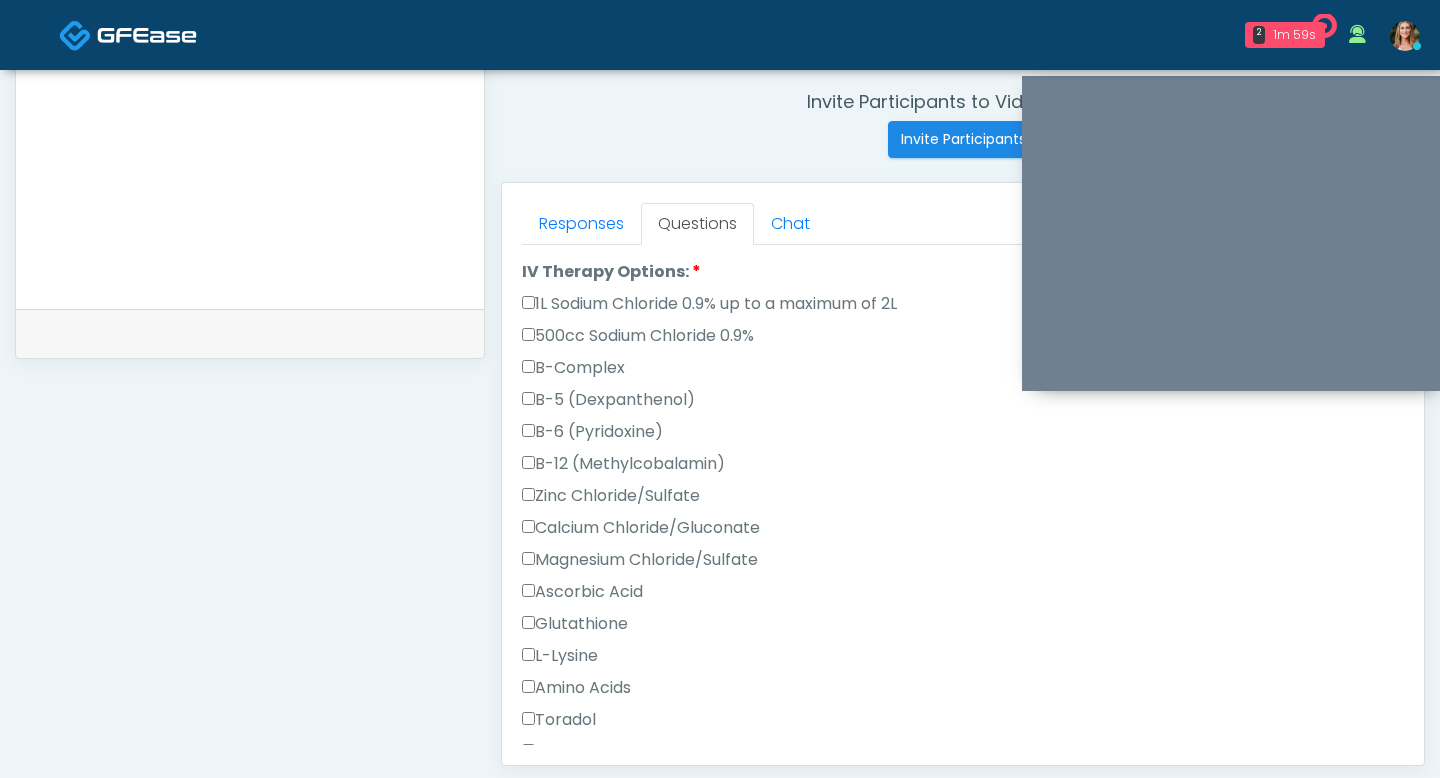 scroll, scrollTop: 1017, scrollLeft: 0, axis: vertical 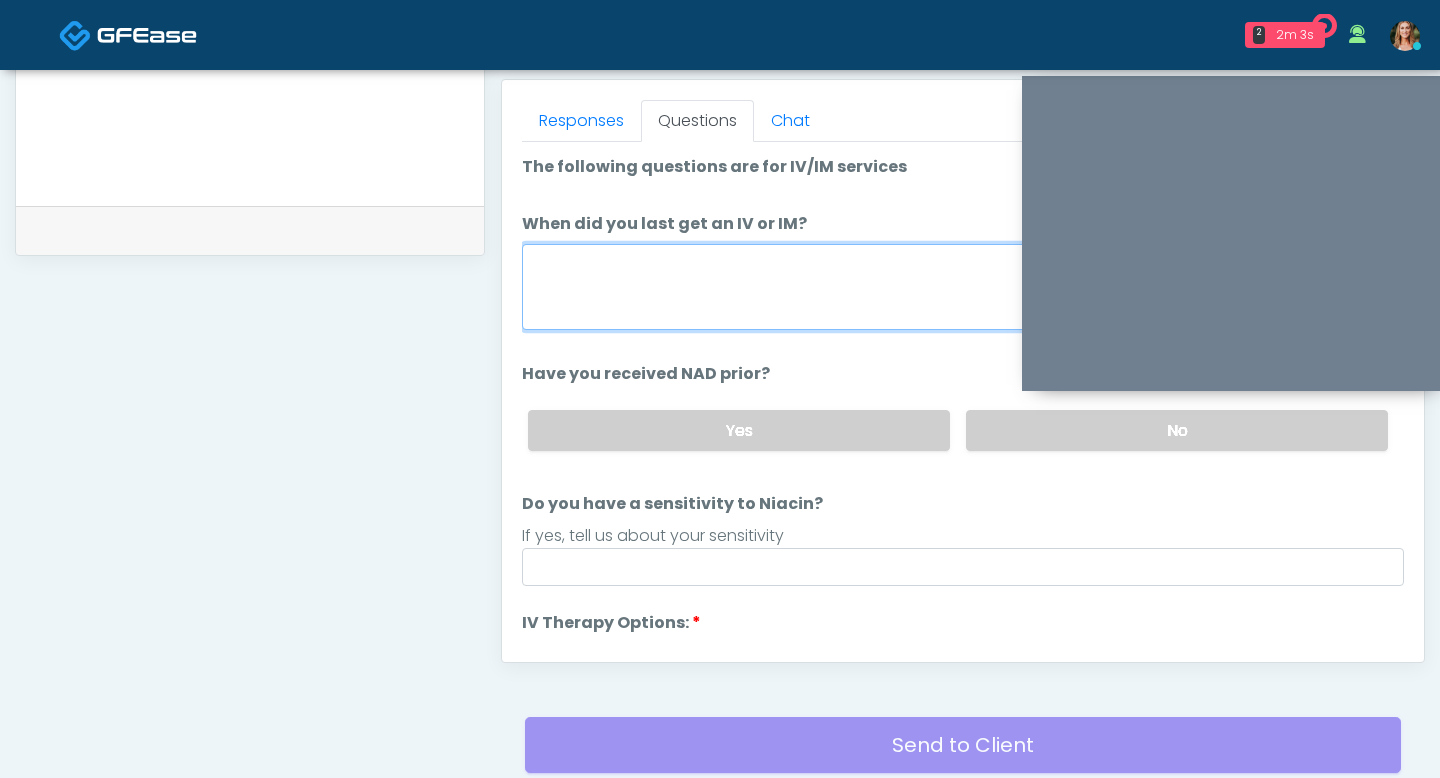 click on "When did you last get an IV or IM?" at bounding box center (963, 287) 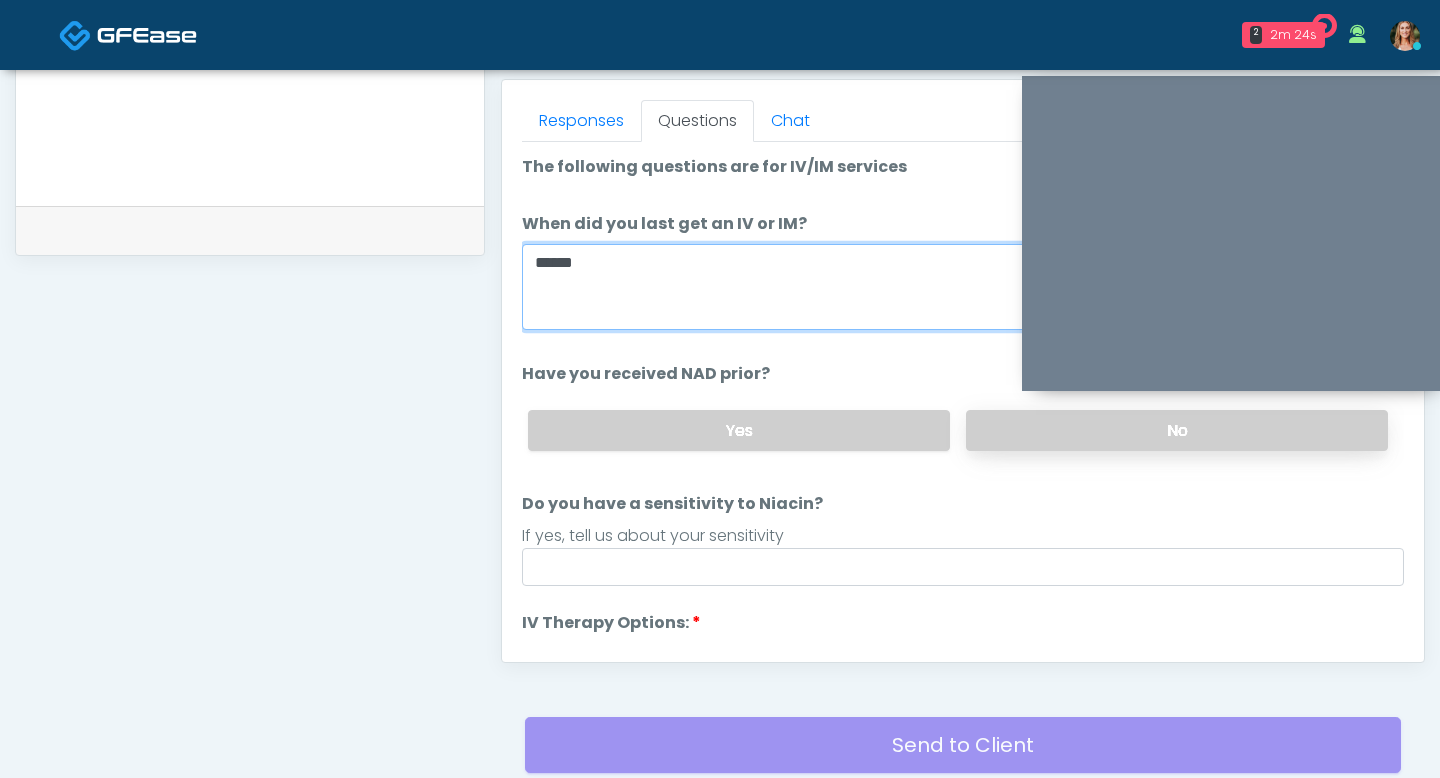 type on "*****" 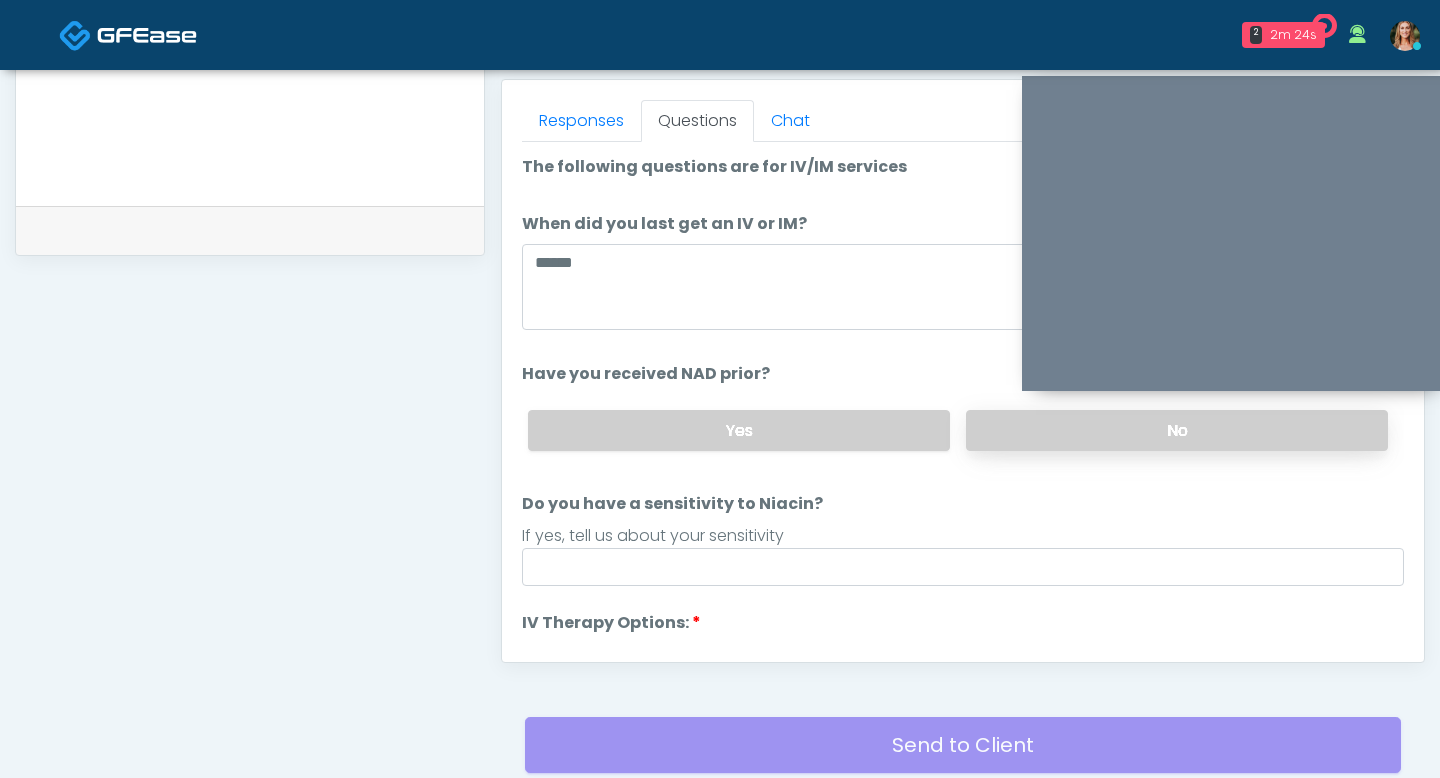 click on "No" at bounding box center (1177, 430) 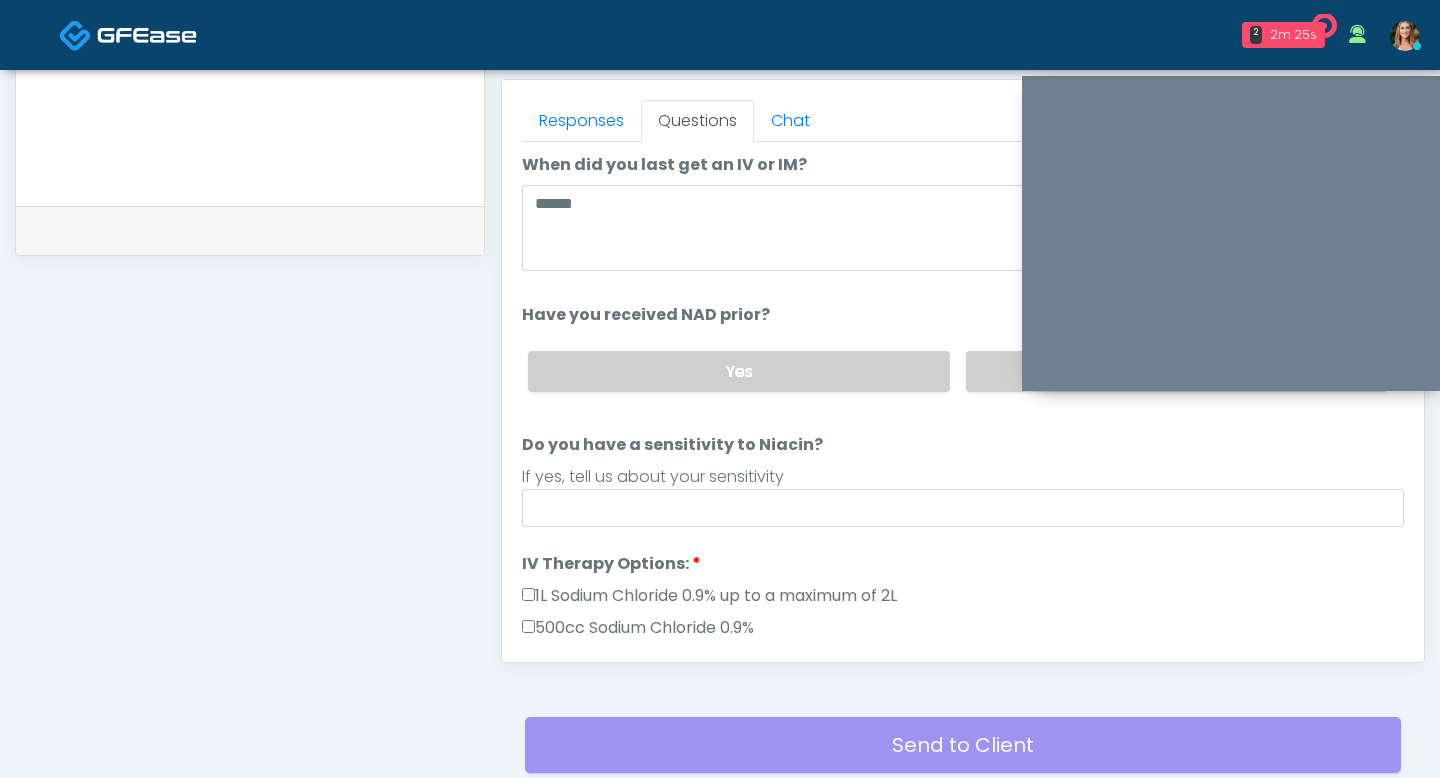 scroll, scrollTop: 68, scrollLeft: 0, axis: vertical 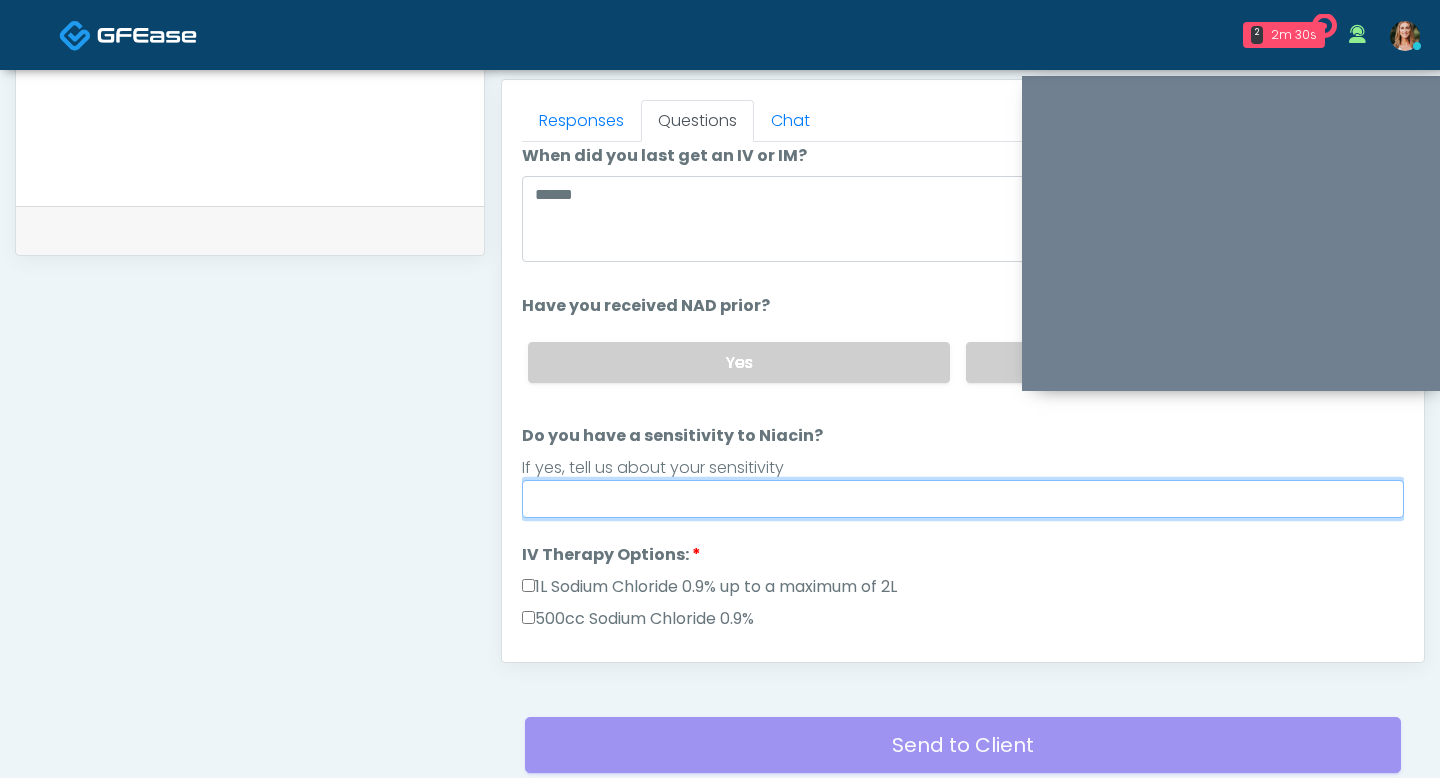 click on "Do you have a sensitivity to Niacin?" at bounding box center [963, 499] 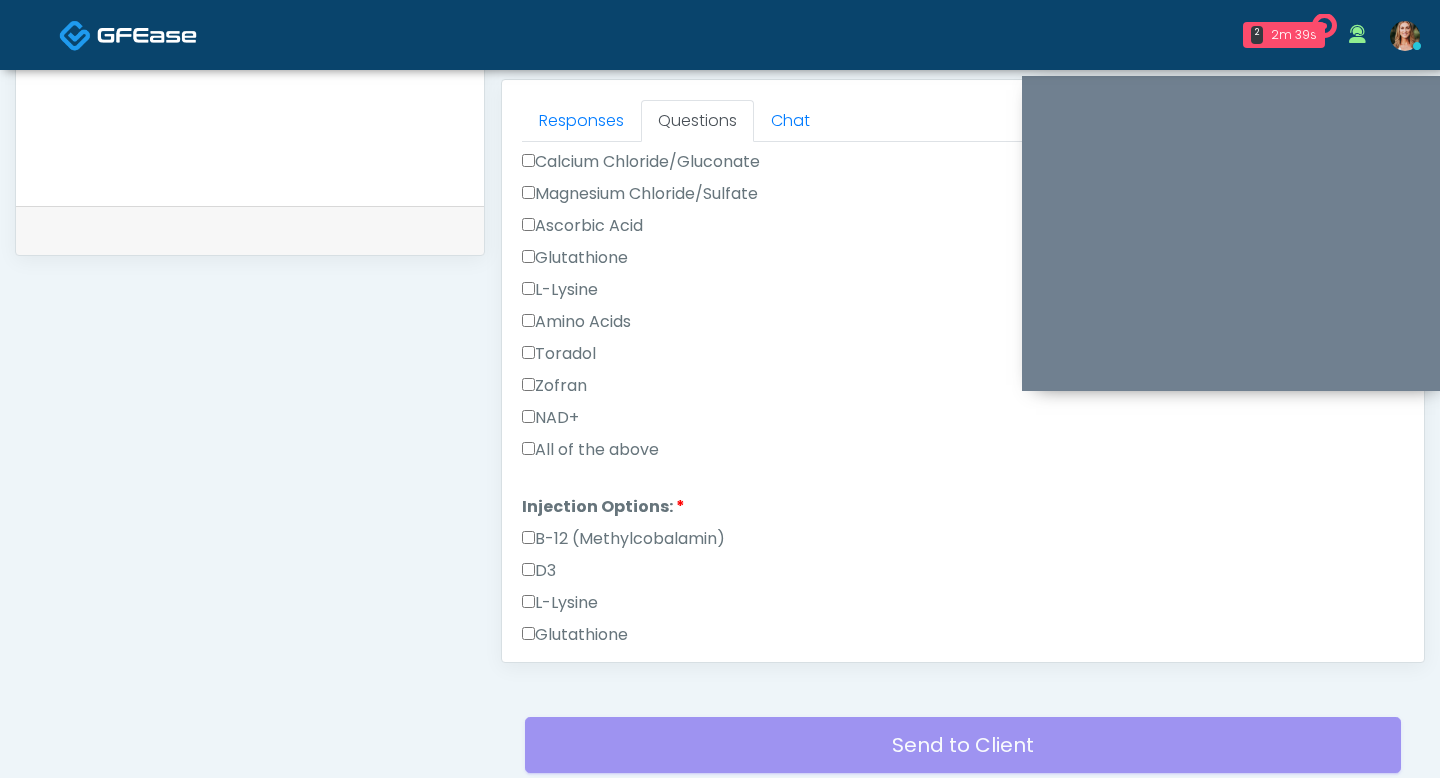 scroll, scrollTop: 721, scrollLeft: 0, axis: vertical 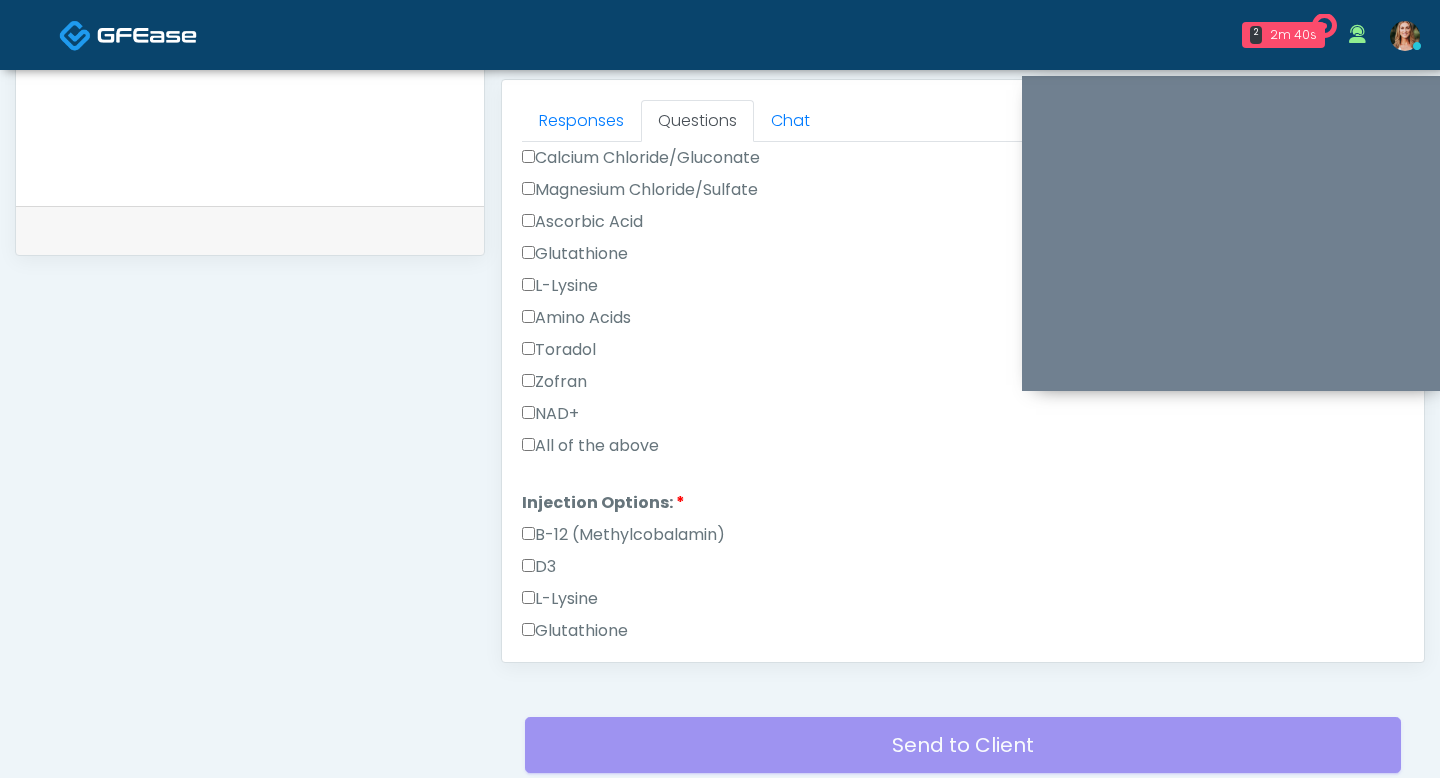 type on "**" 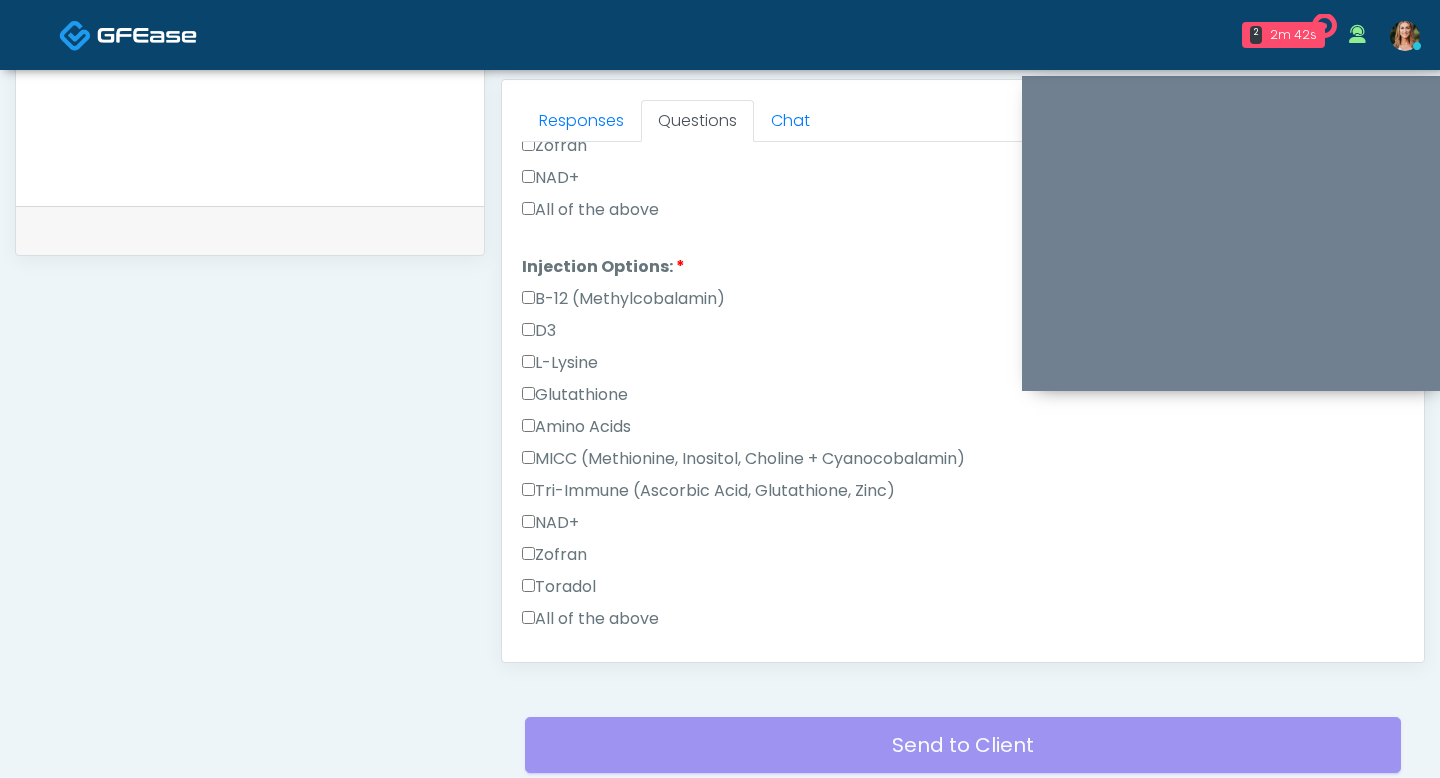 scroll, scrollTop: 1014, scrollLeft: 0, axis: vertical 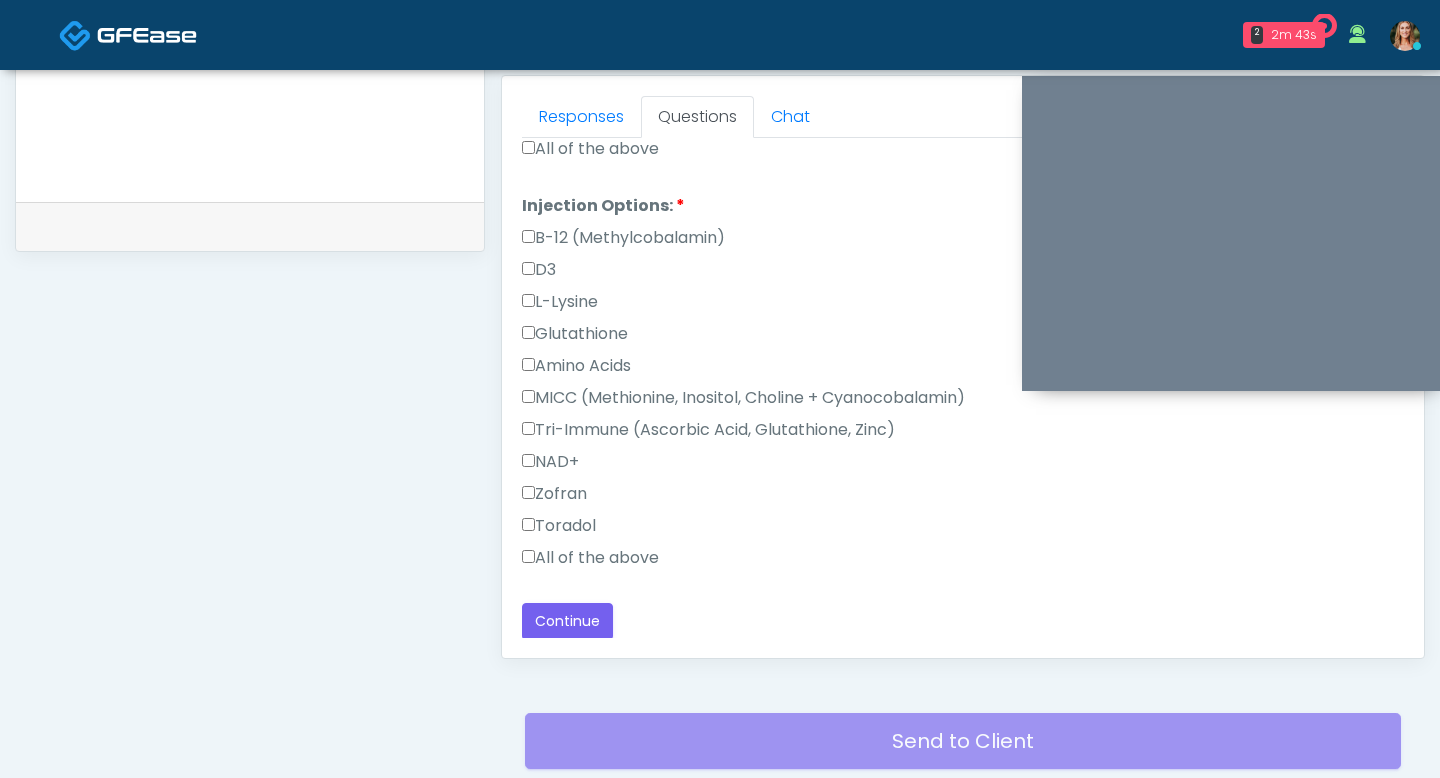 click on "All of the above" at bounding box center (590, 558) 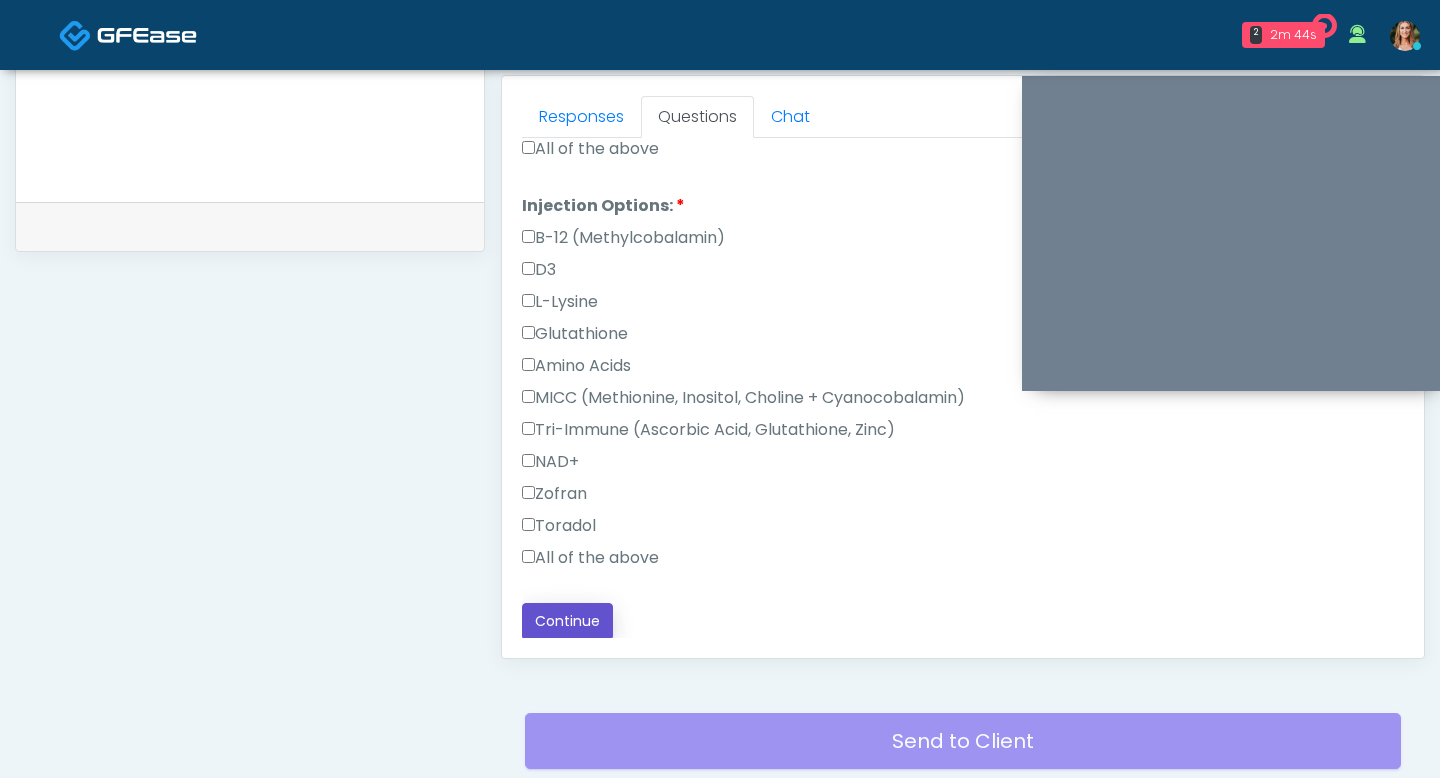 click on "Continue" at bounding box center (567, 621) 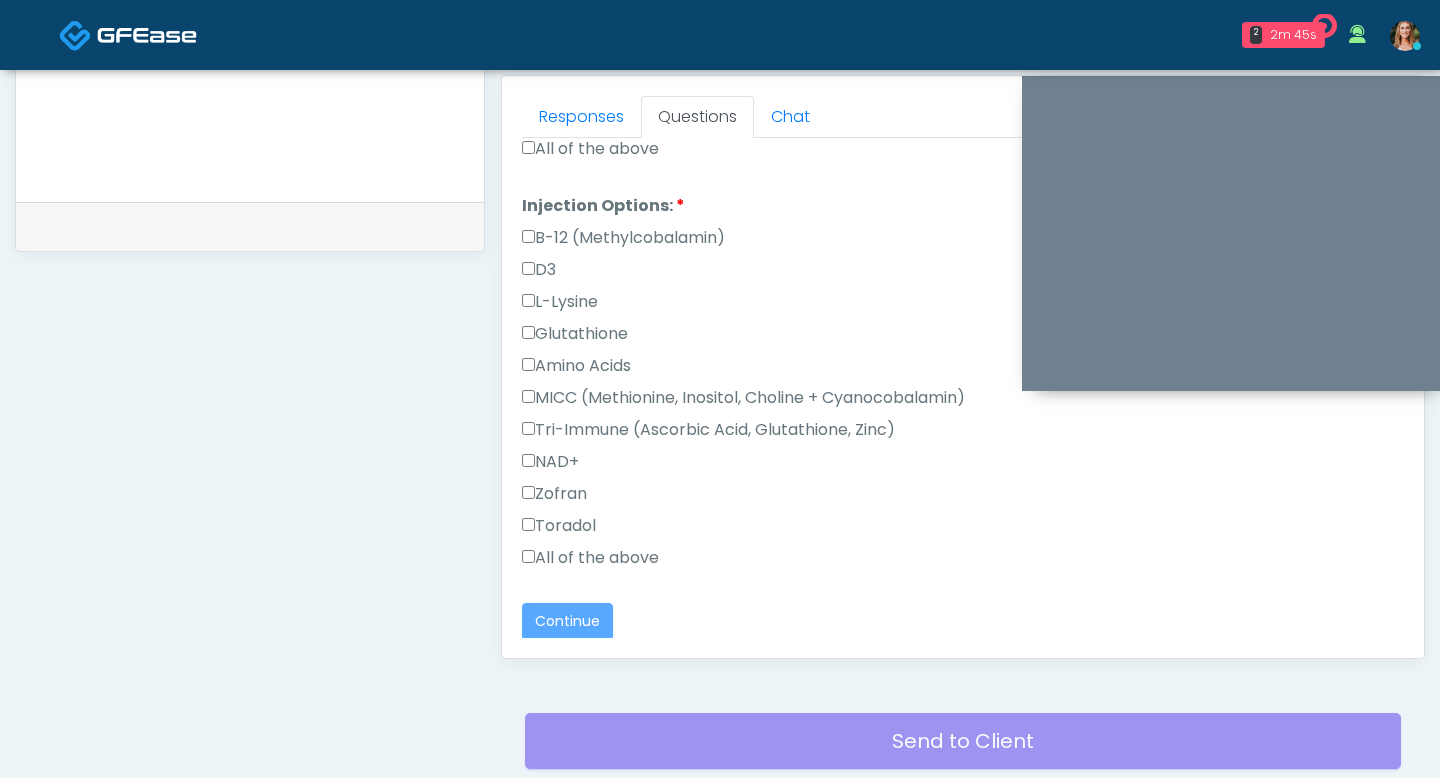scroll, scrollTop: 1017, scrollLeft: 0, axis: vertical 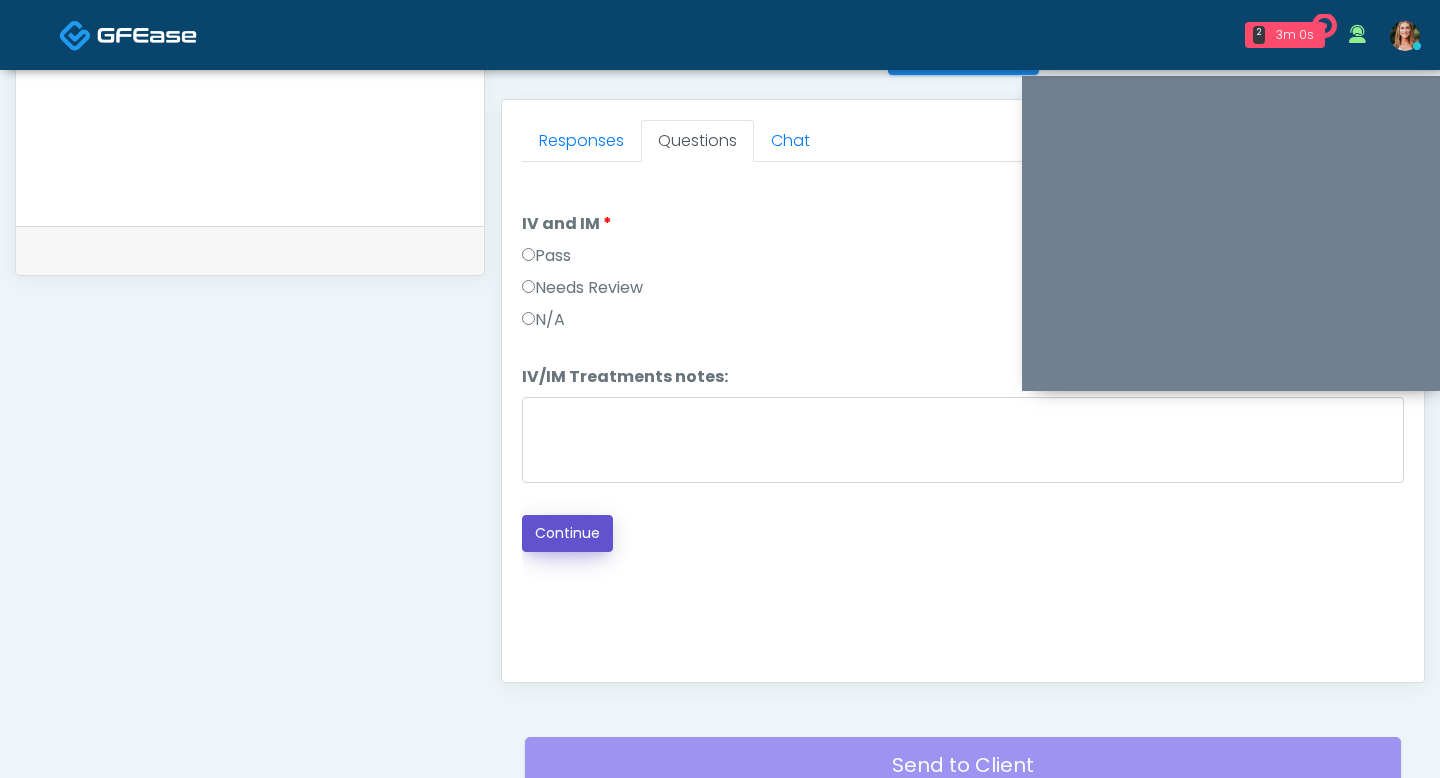 click on "Continue" at bounding box center [567, 533] 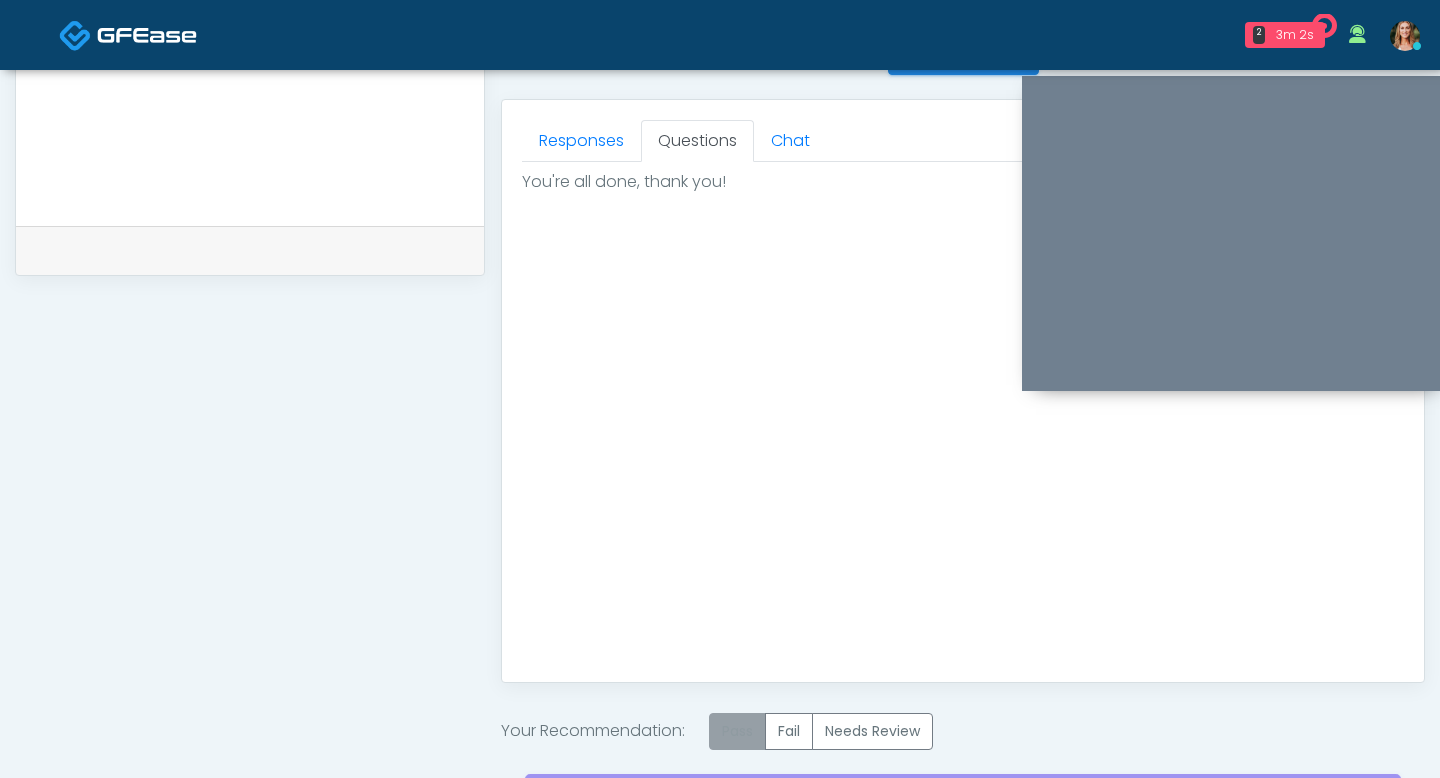 click on "Pass" at bounding box center (737, 731) 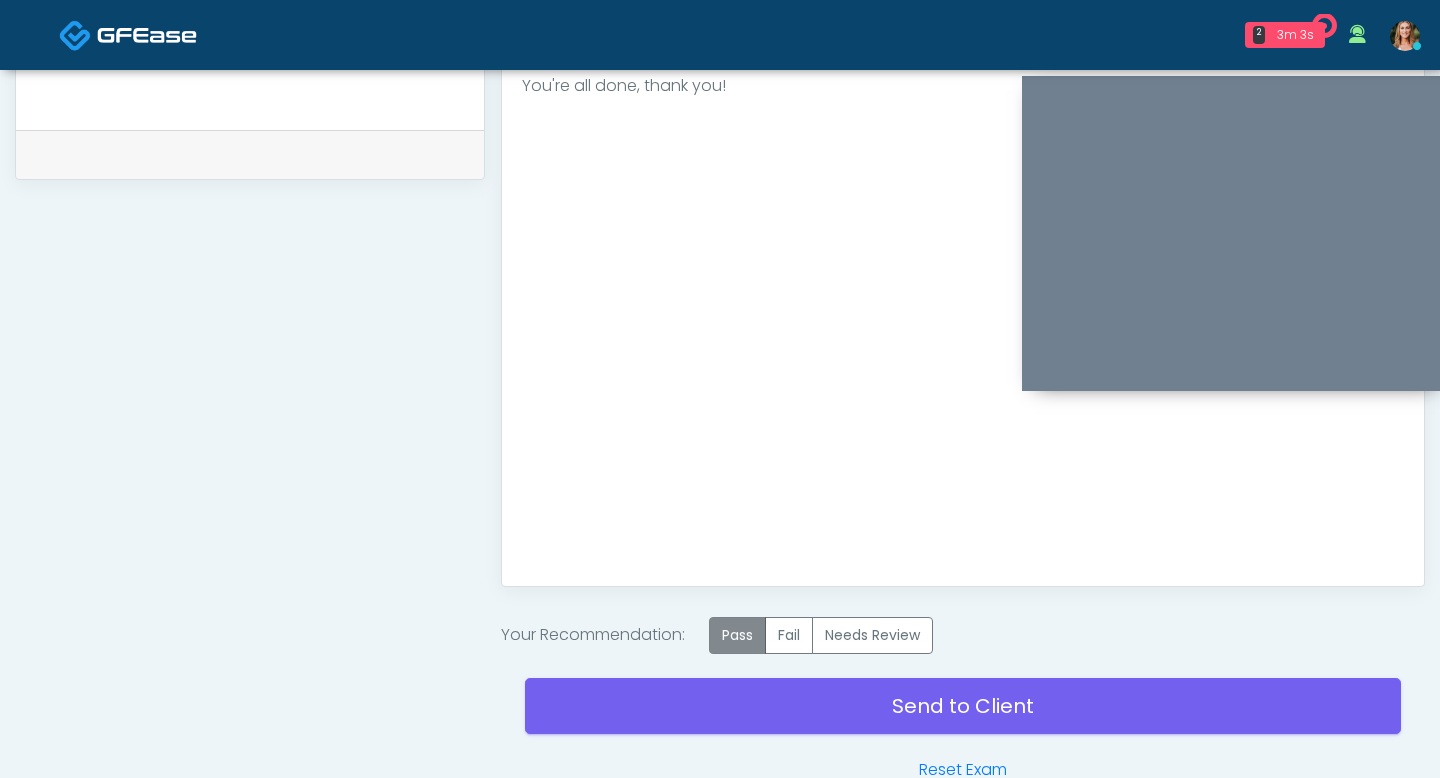 scroll, scrollTop: 1054, scrollLeft: 0, axis: vertical 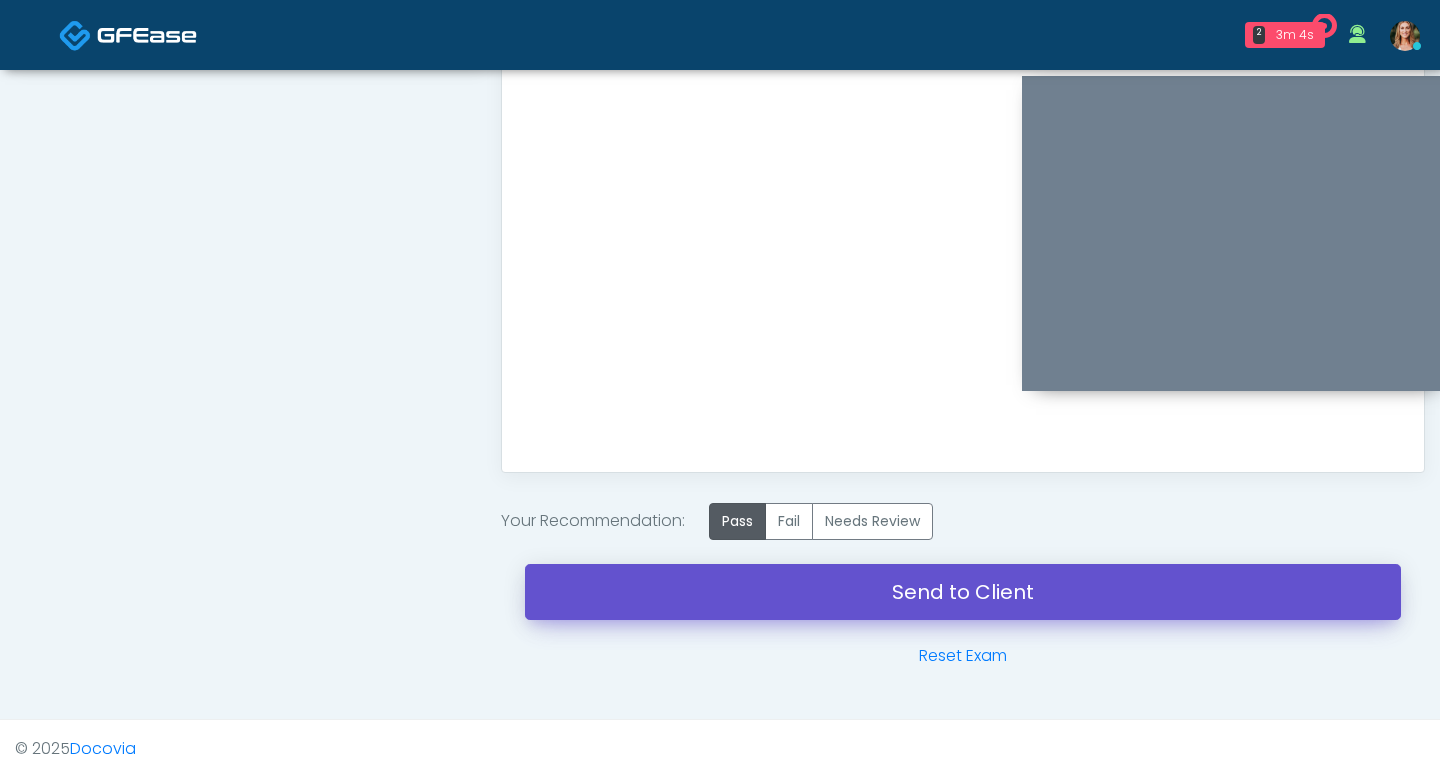 click on "Send to Client" at bounding box center [963, 592] 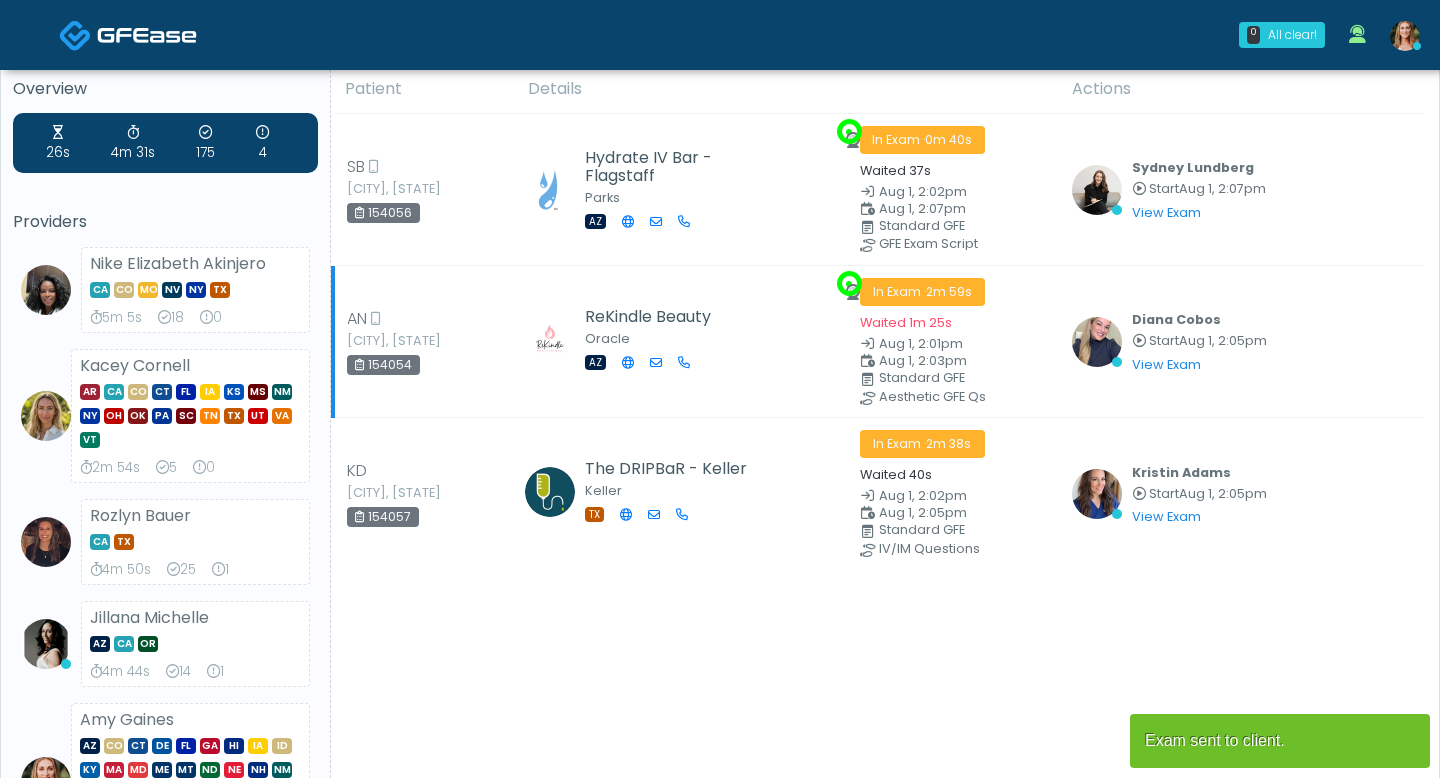 scroll, scrollTop: 26, scrollLeft: 0, axis: vertical 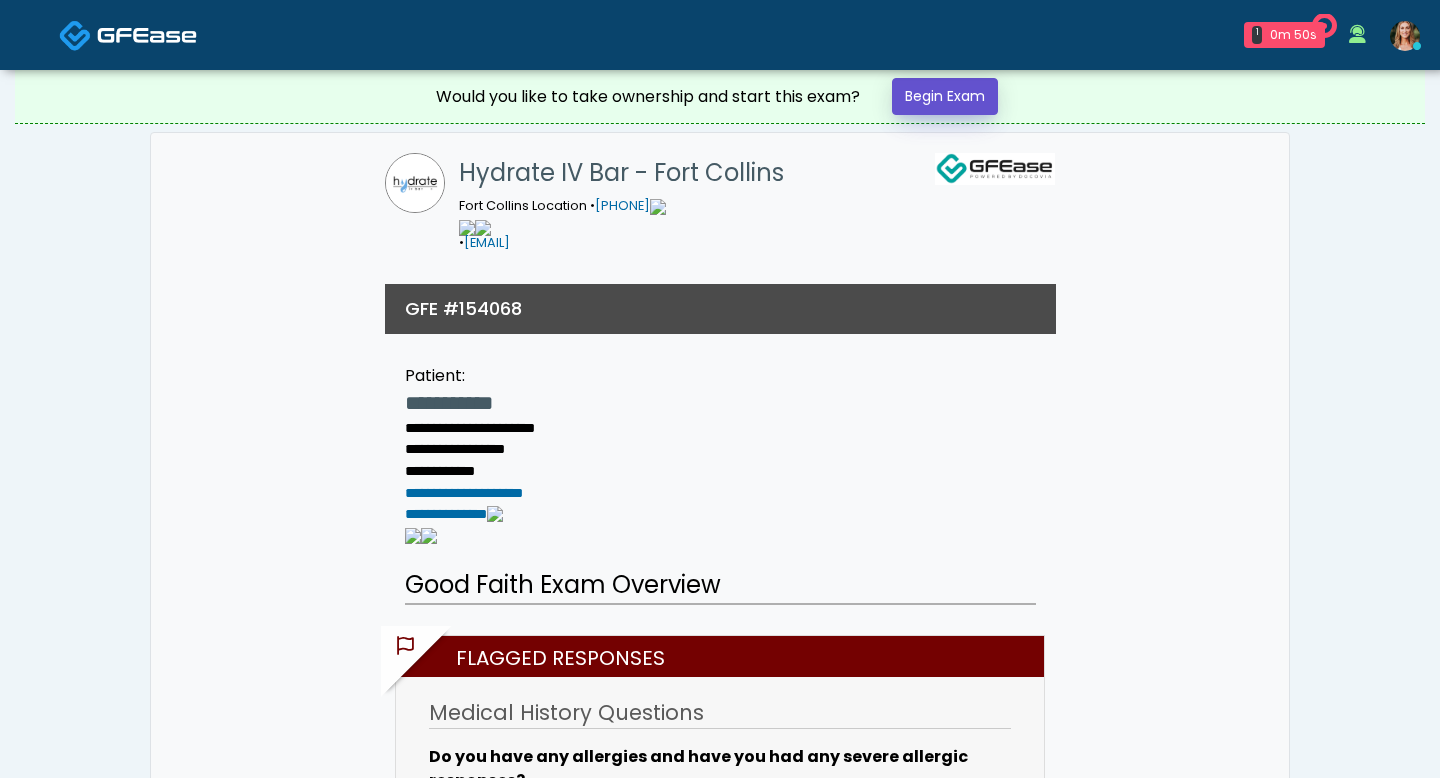 click on "Begin Exam" at bounding box center [945, 96] 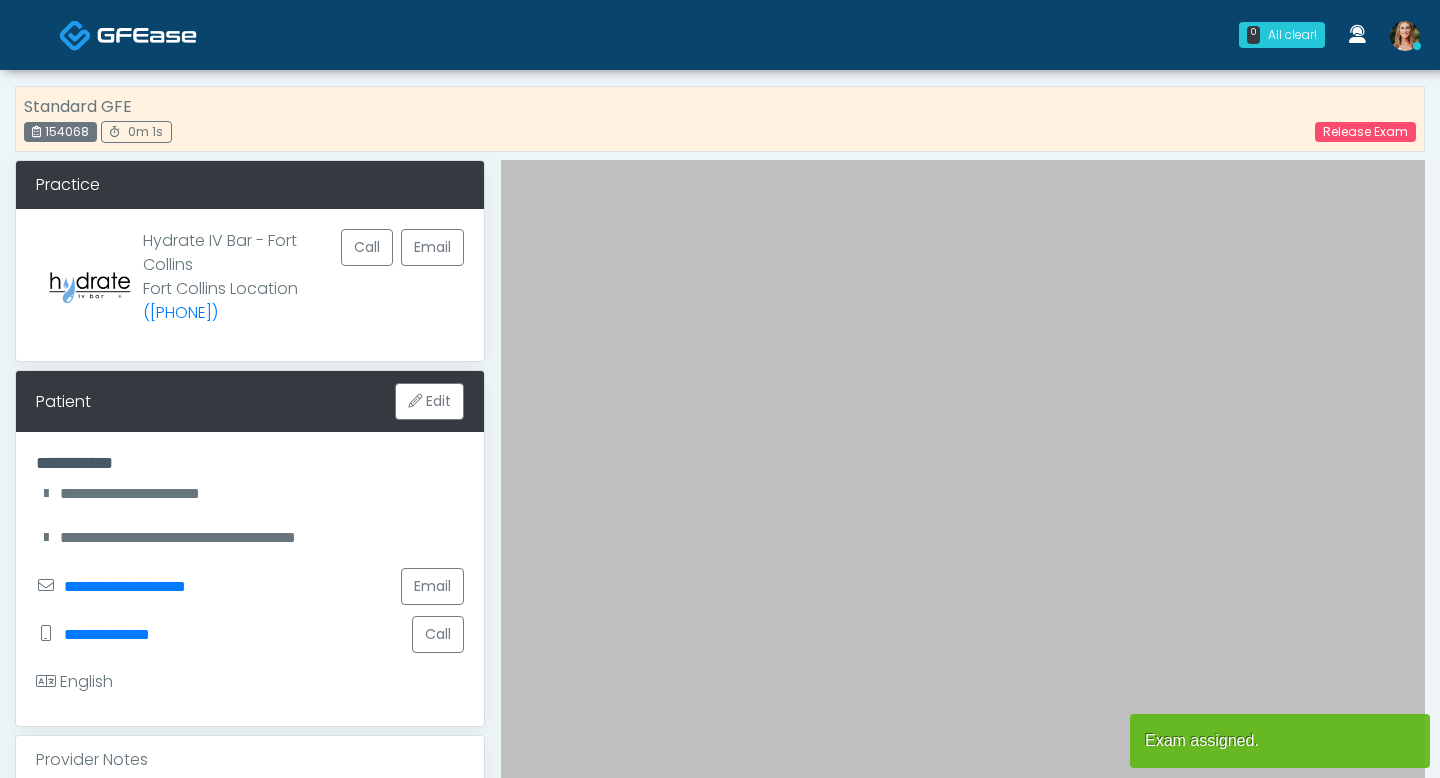 scroll, scrollTop: 0, scrollLeft: 0, axis: both 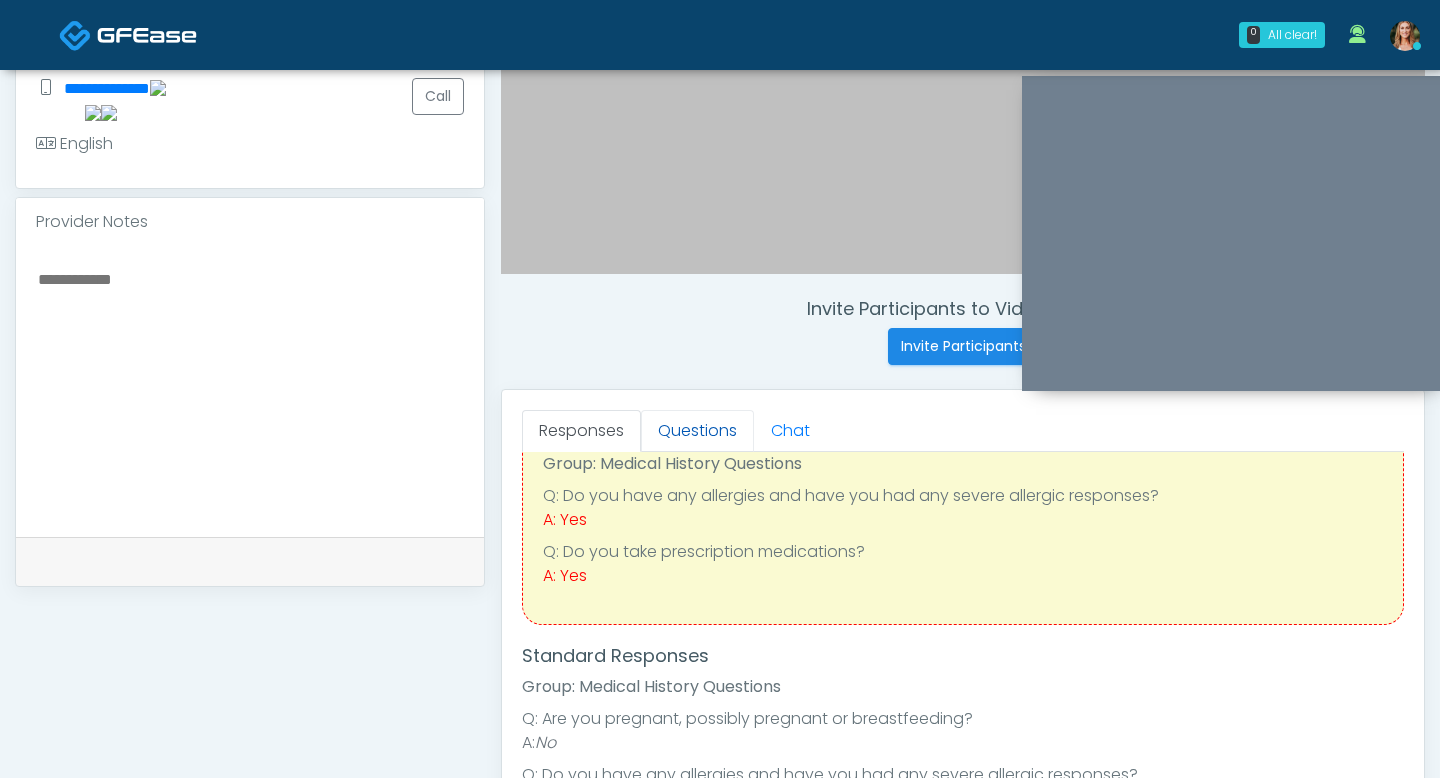click on "Questions" at bounding box center [697, 431] 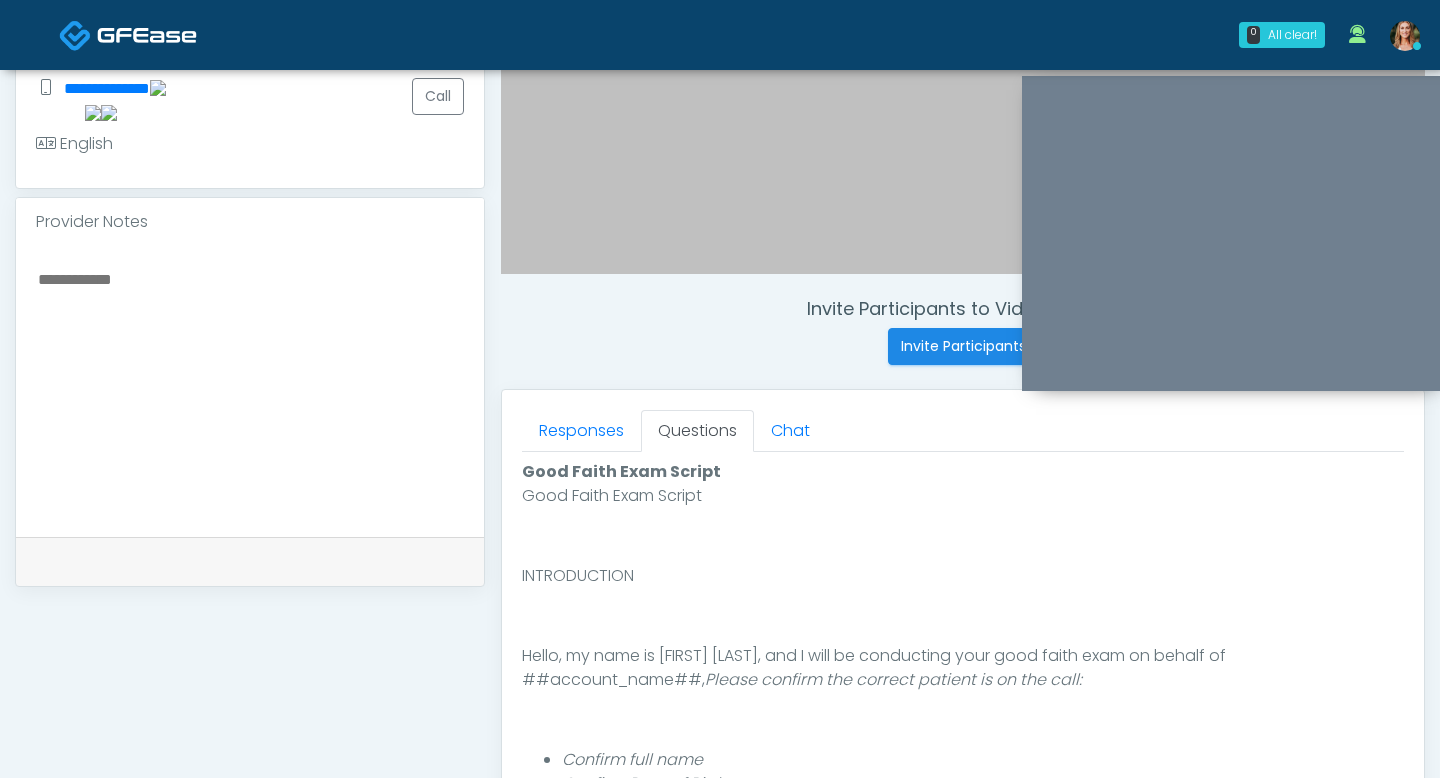 scroll, scrollTop: 0, scrollLeft: 0, axis: both 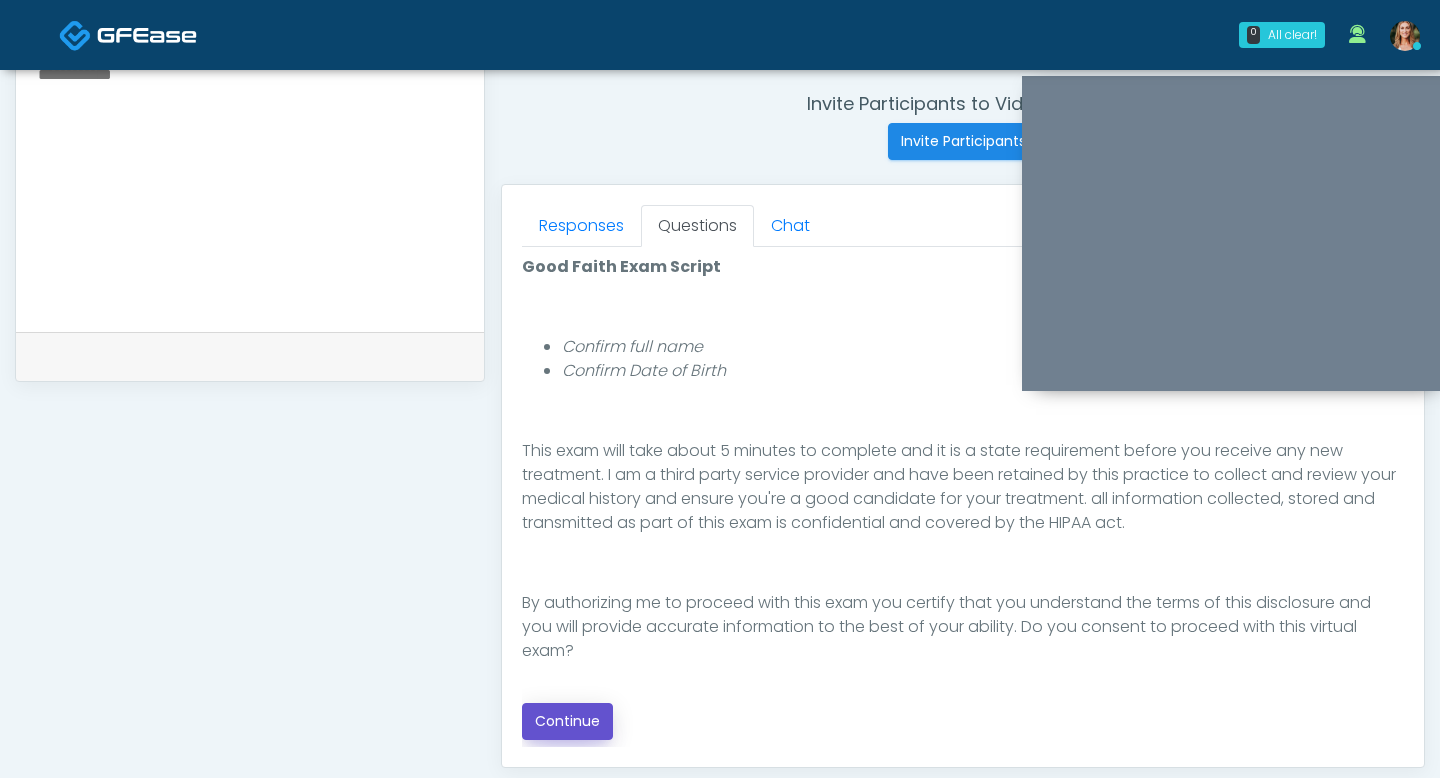 click on "Continue" at bounding box center (567, 721) 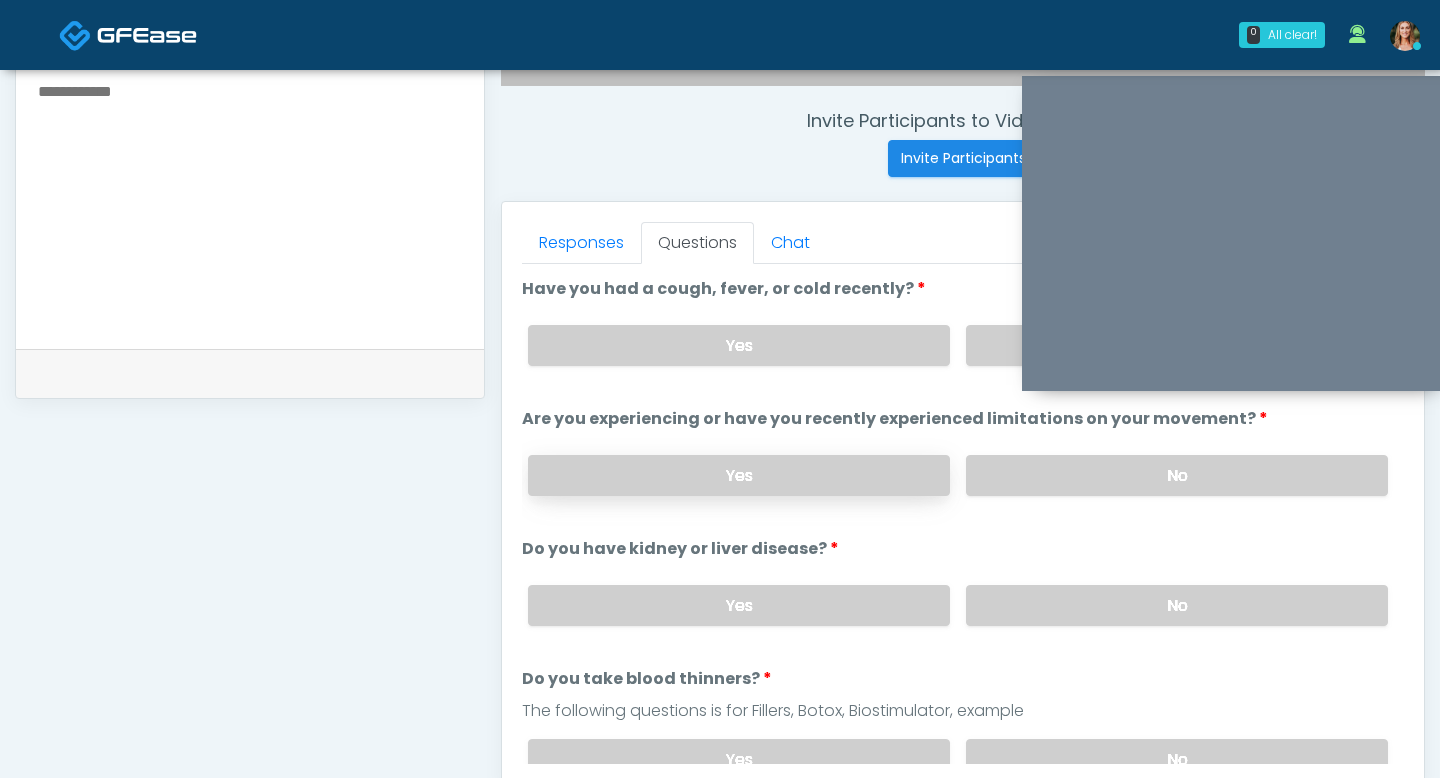 scroll, scrollTop: 712, scrollLeft: 0, axis: vertical 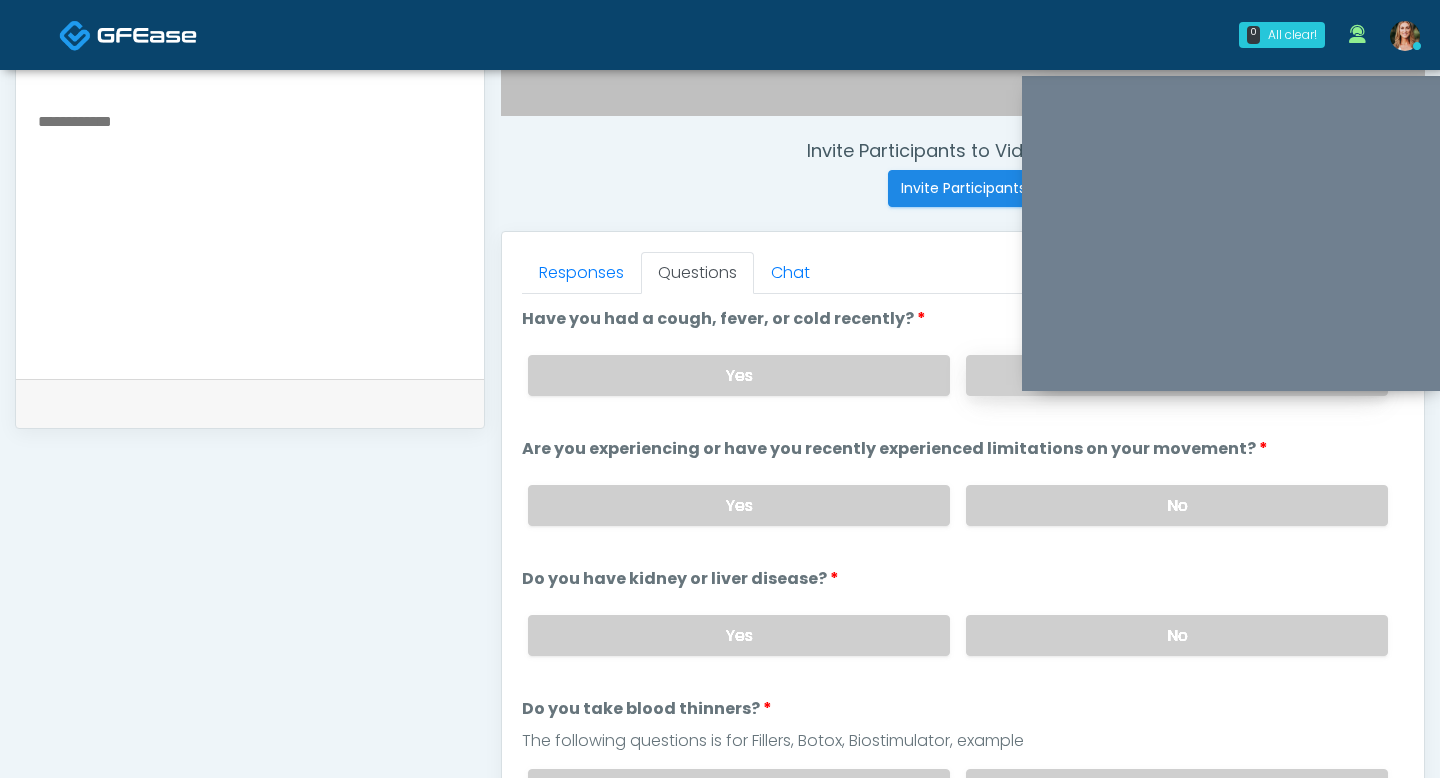 click on "No" at bounding box center [1177, 375] 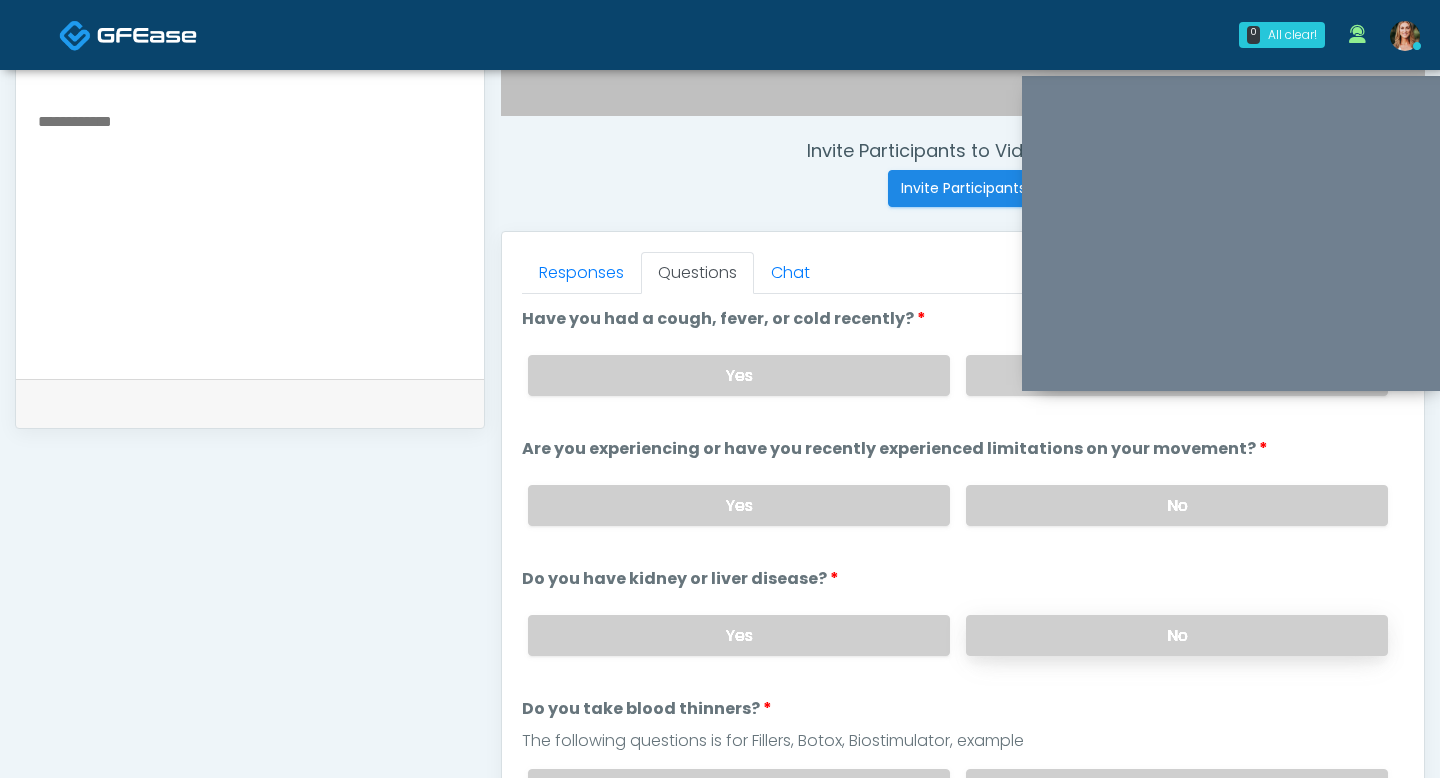 click on "No" at bounding box center (1177, 635) 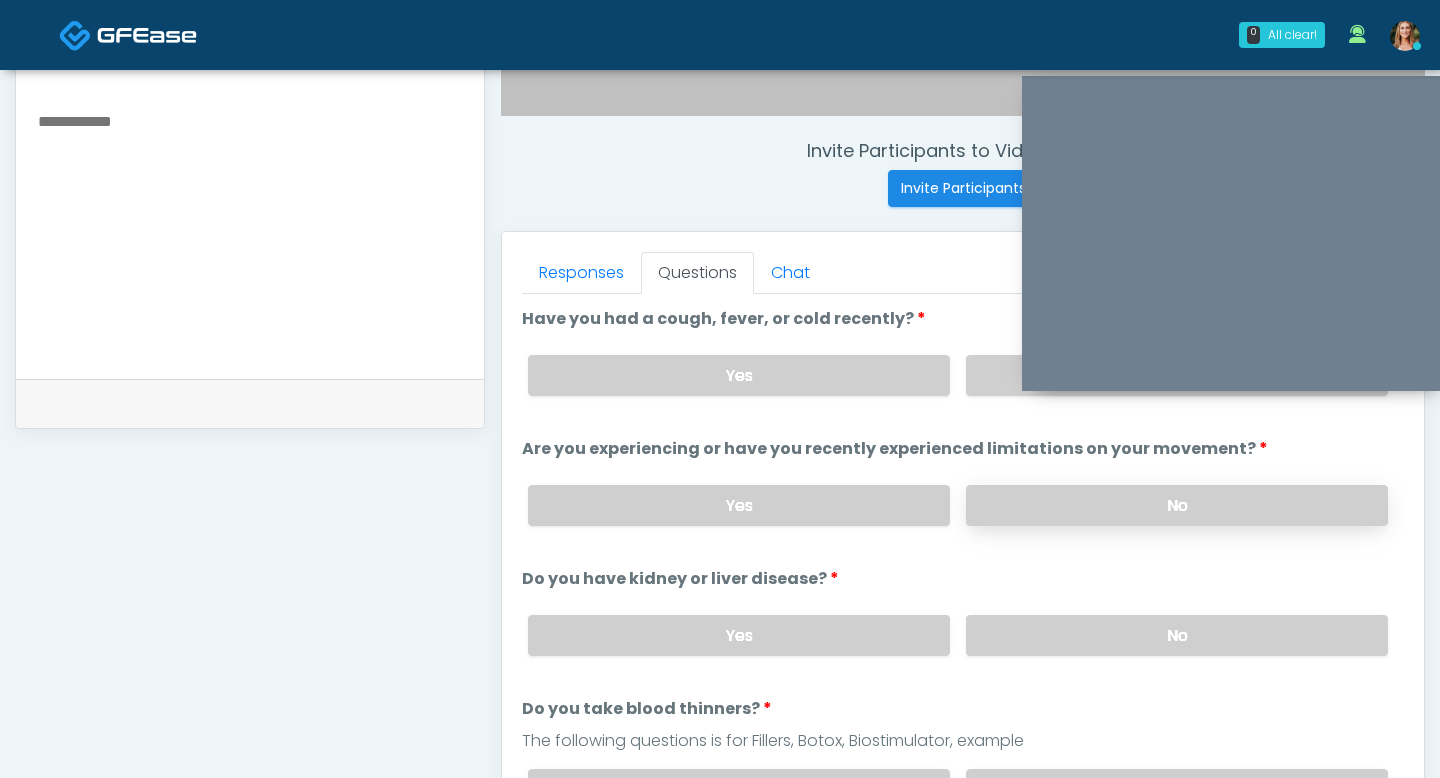 click on "No" at bounding box center (1177, 505) 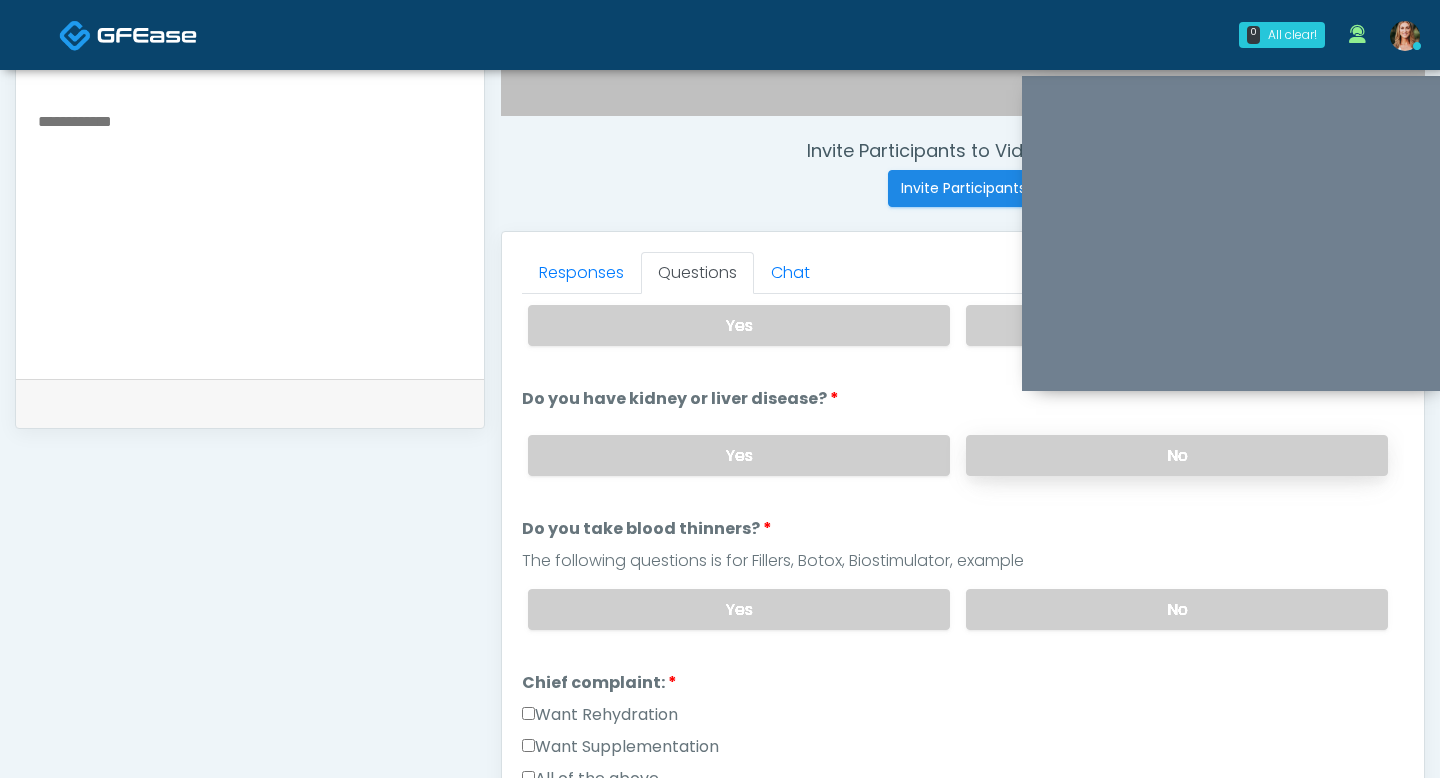 scroll, scrollTop: 182, scrollLeft: 0, axis: vertical 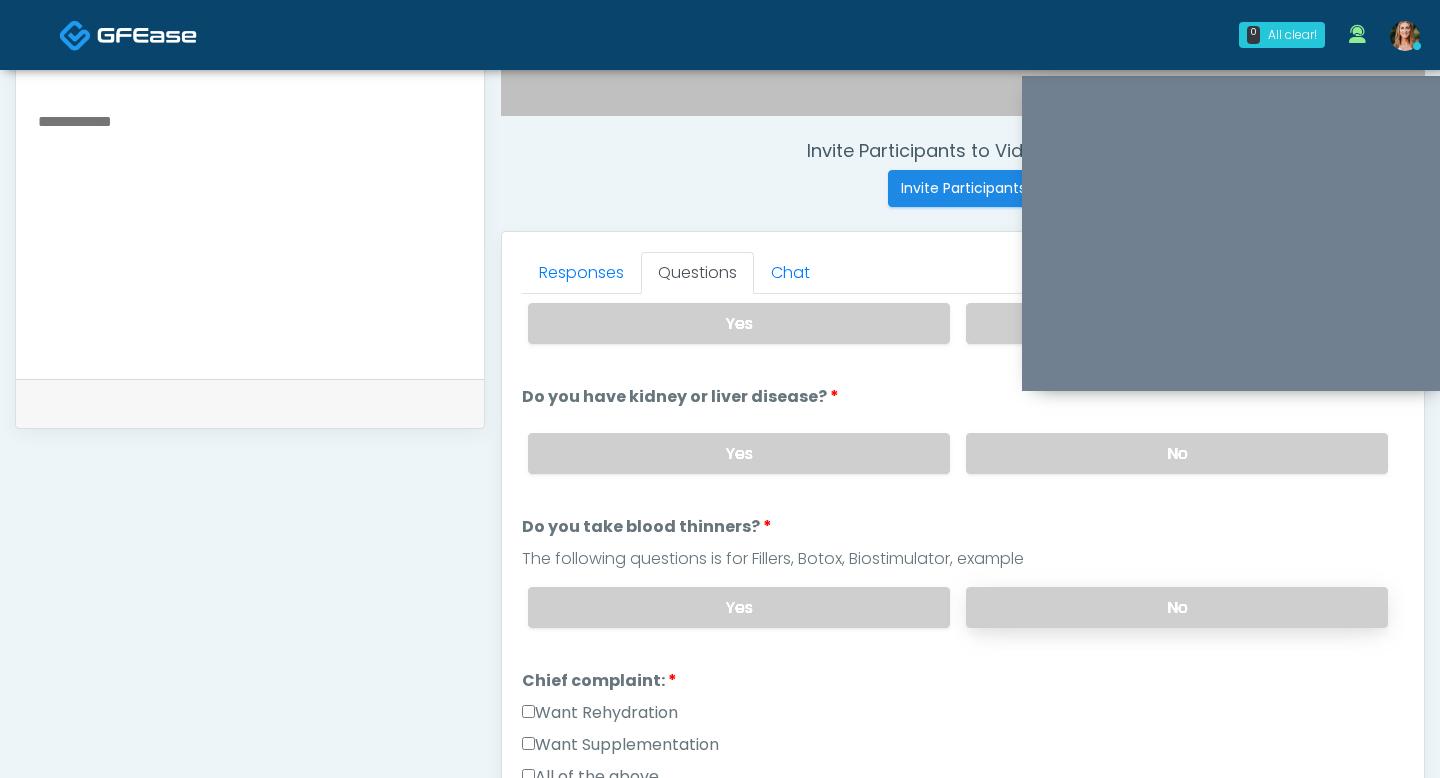 click on "No" at bounding box center [1177, 607] 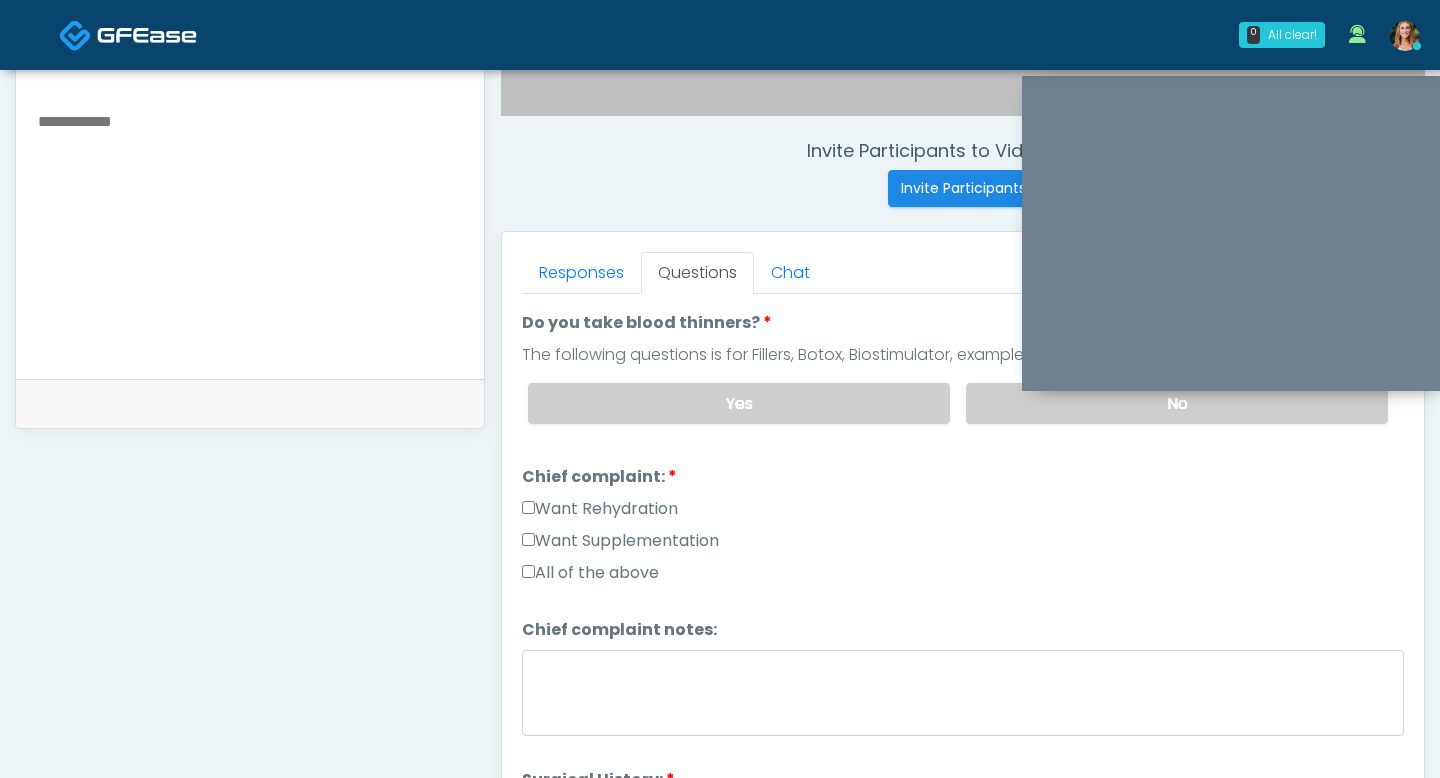 scroll, scrollTop: 393, scrollLeft: 0, axis: vertical 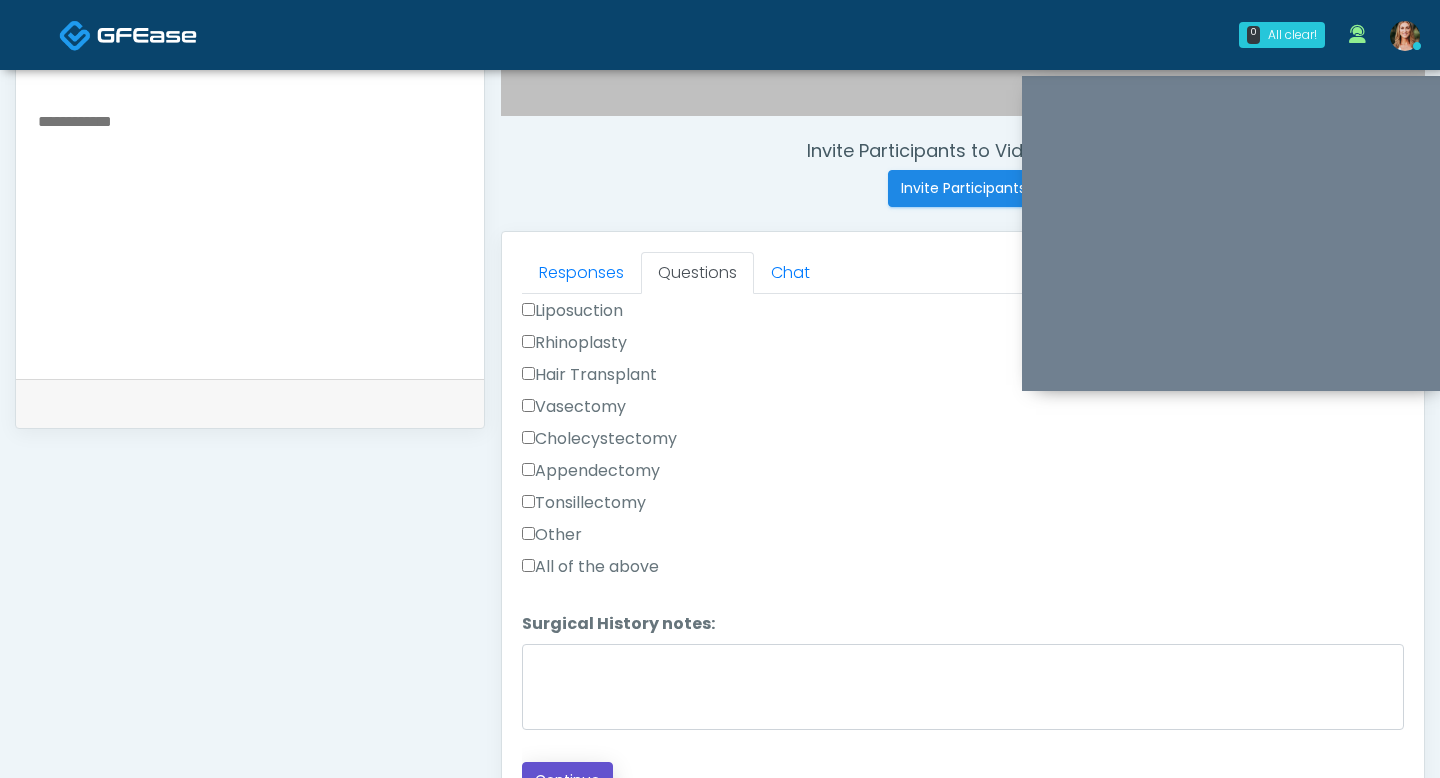 click on "Continue" at bounding box center [567, 780] 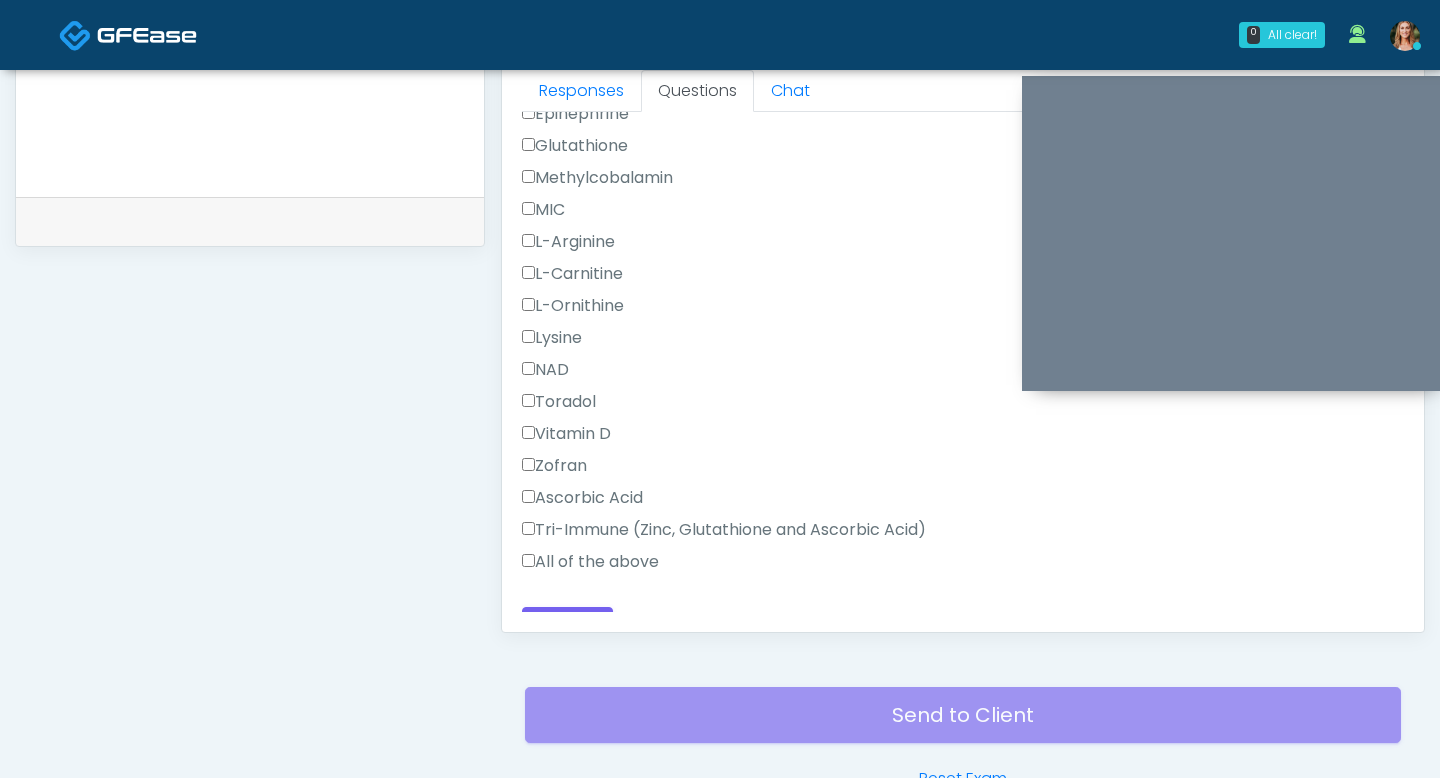 scroll, scrollTop: 852, scrollLeft: 0, axis: vertical 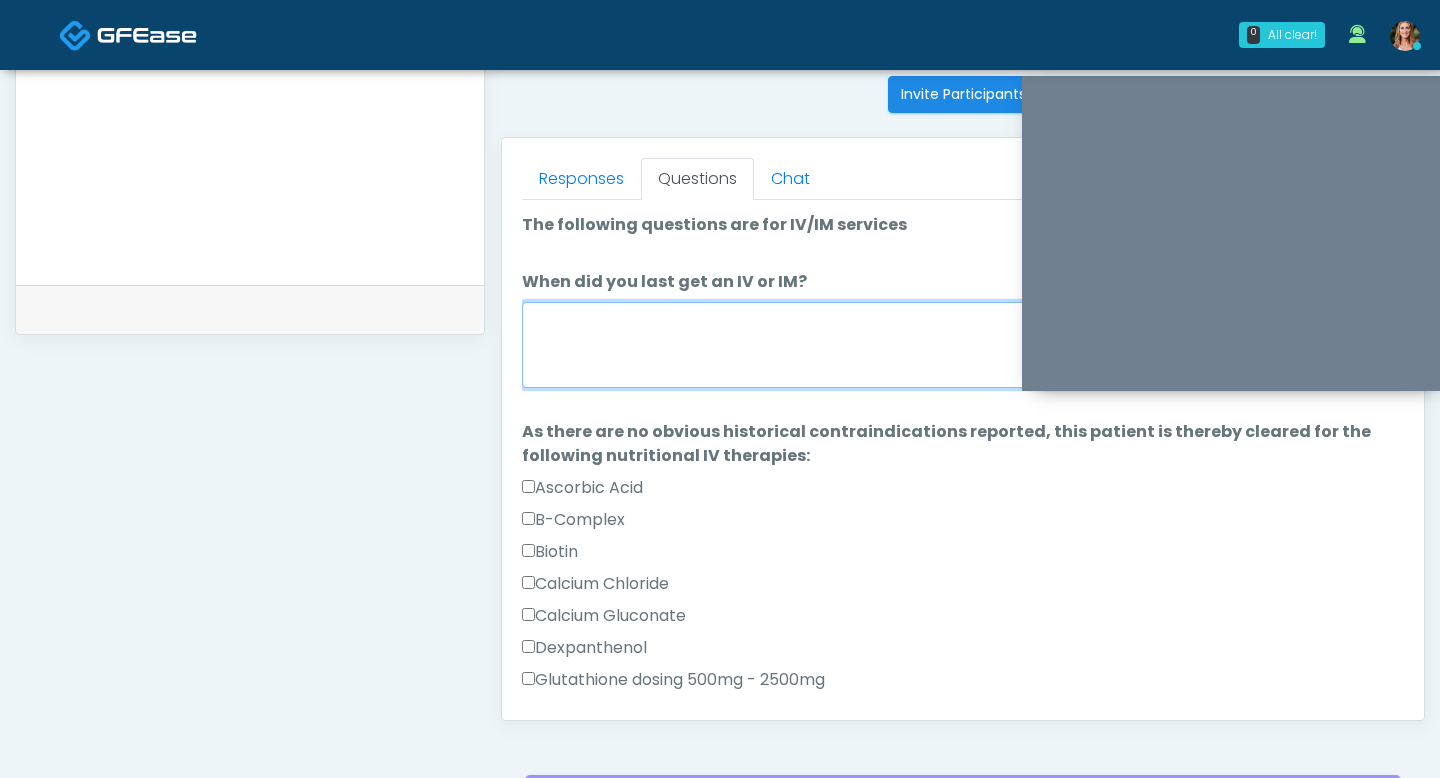 click on "When did you last get an IV or IM?" at bounding box center [963, 345] 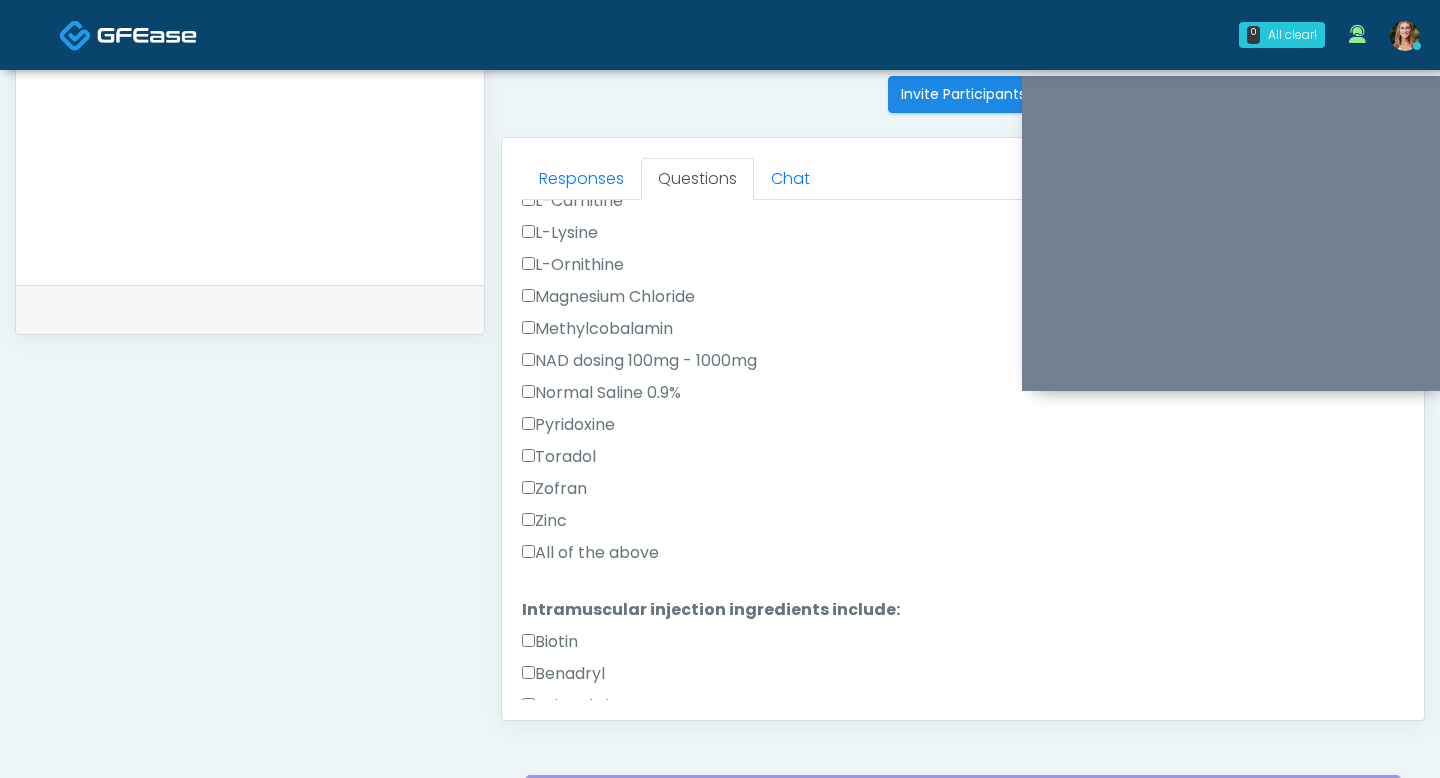 scroll, scrollTop: 553, scrollLeft: 0, axis: vertical 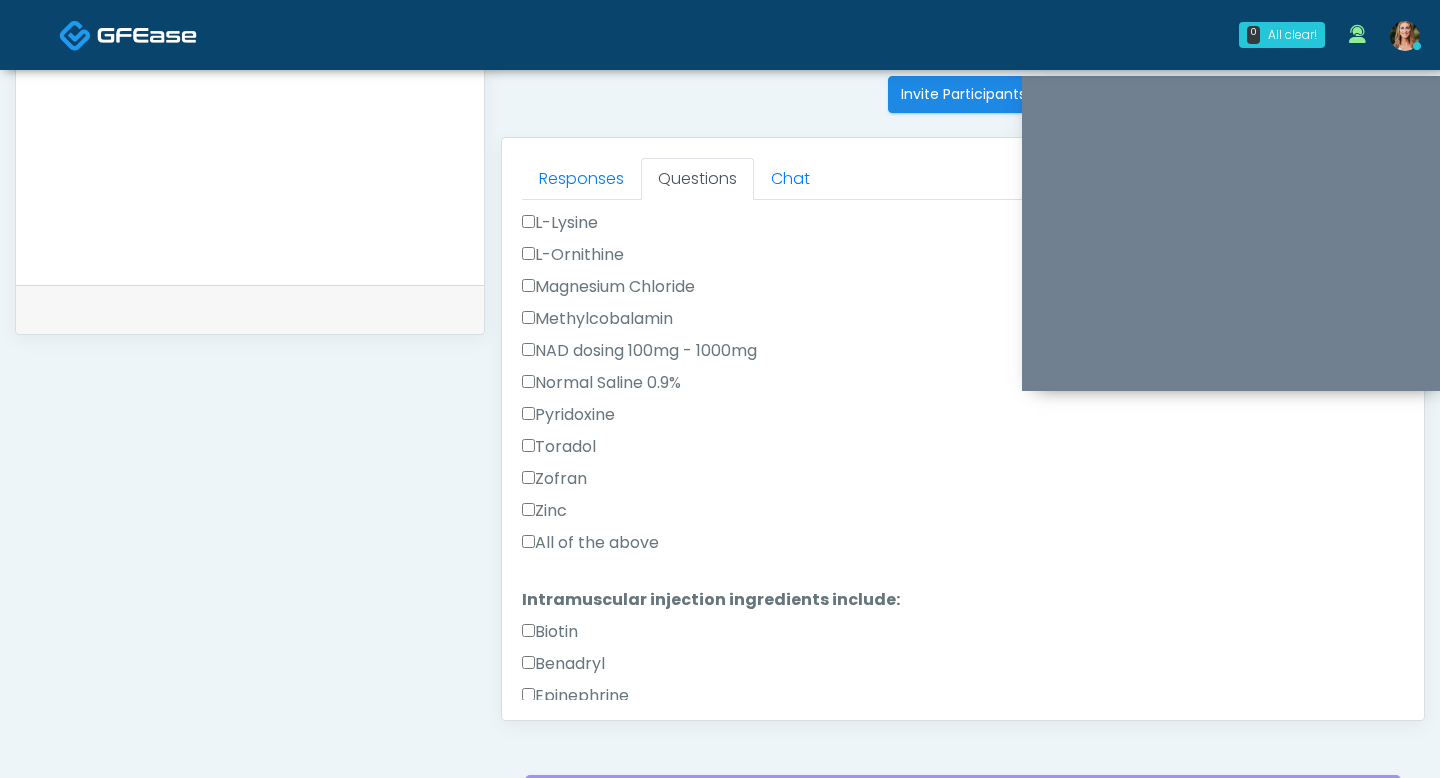 type on "**********" 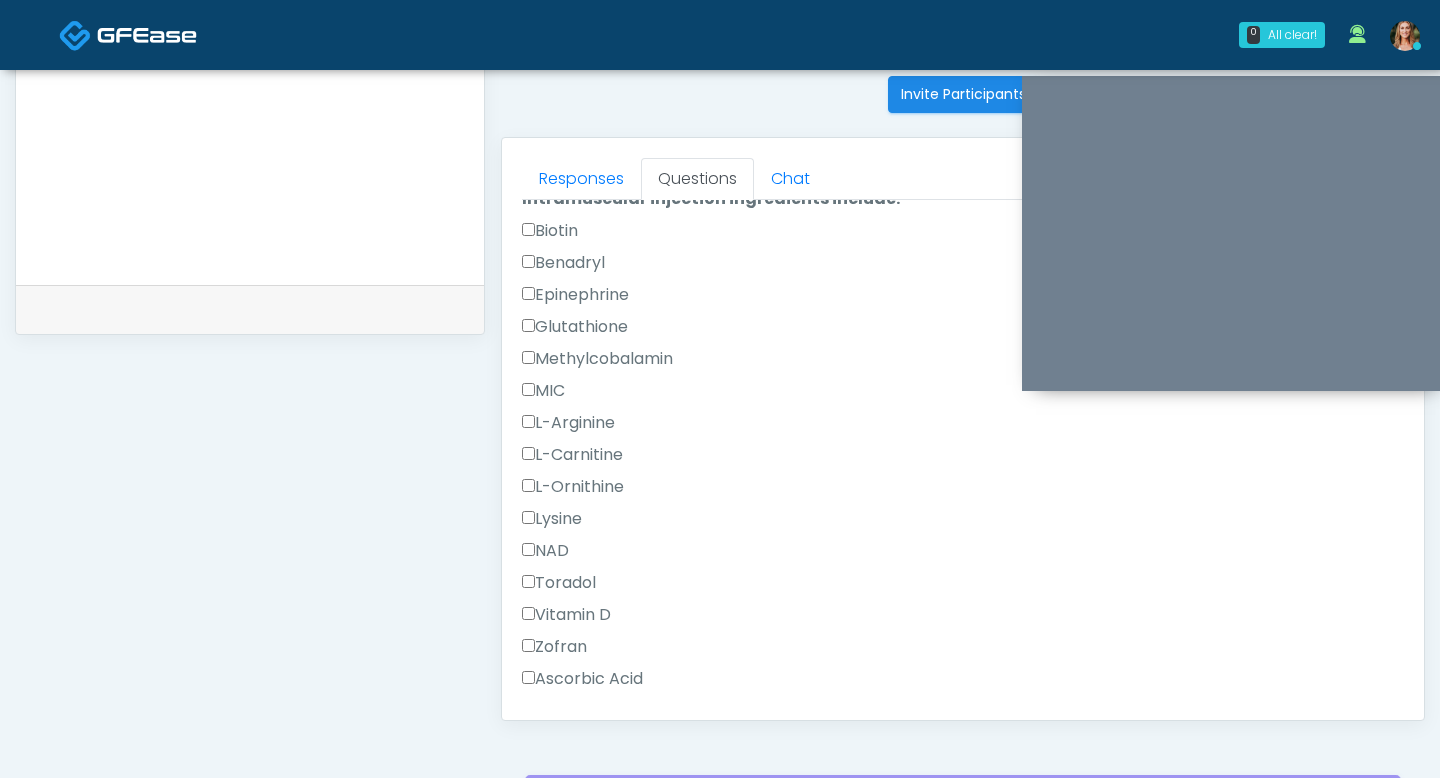 scroll, scrollTop: 1078, scrollLeft: 0, axis: vertical 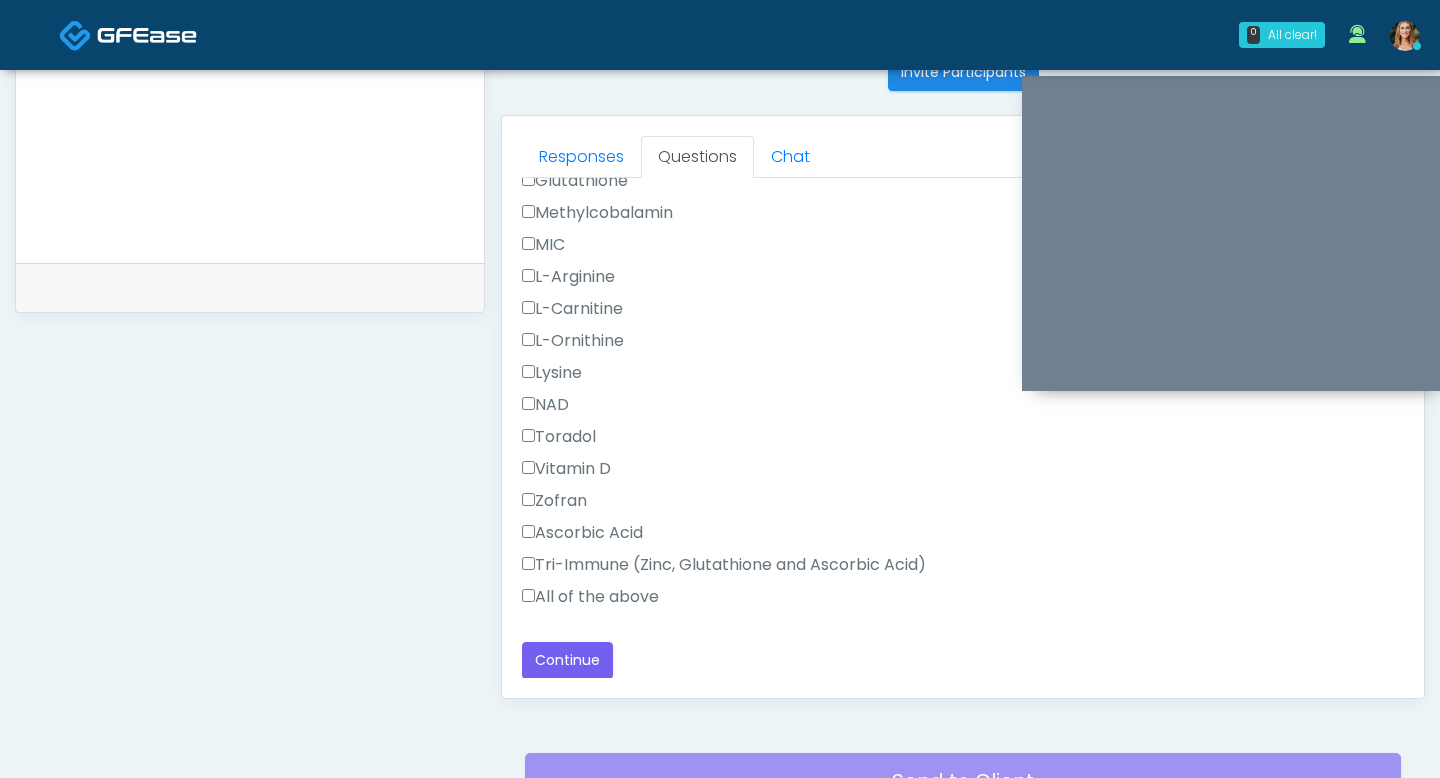 click on "All of the above" at bounding box center (590, 597) 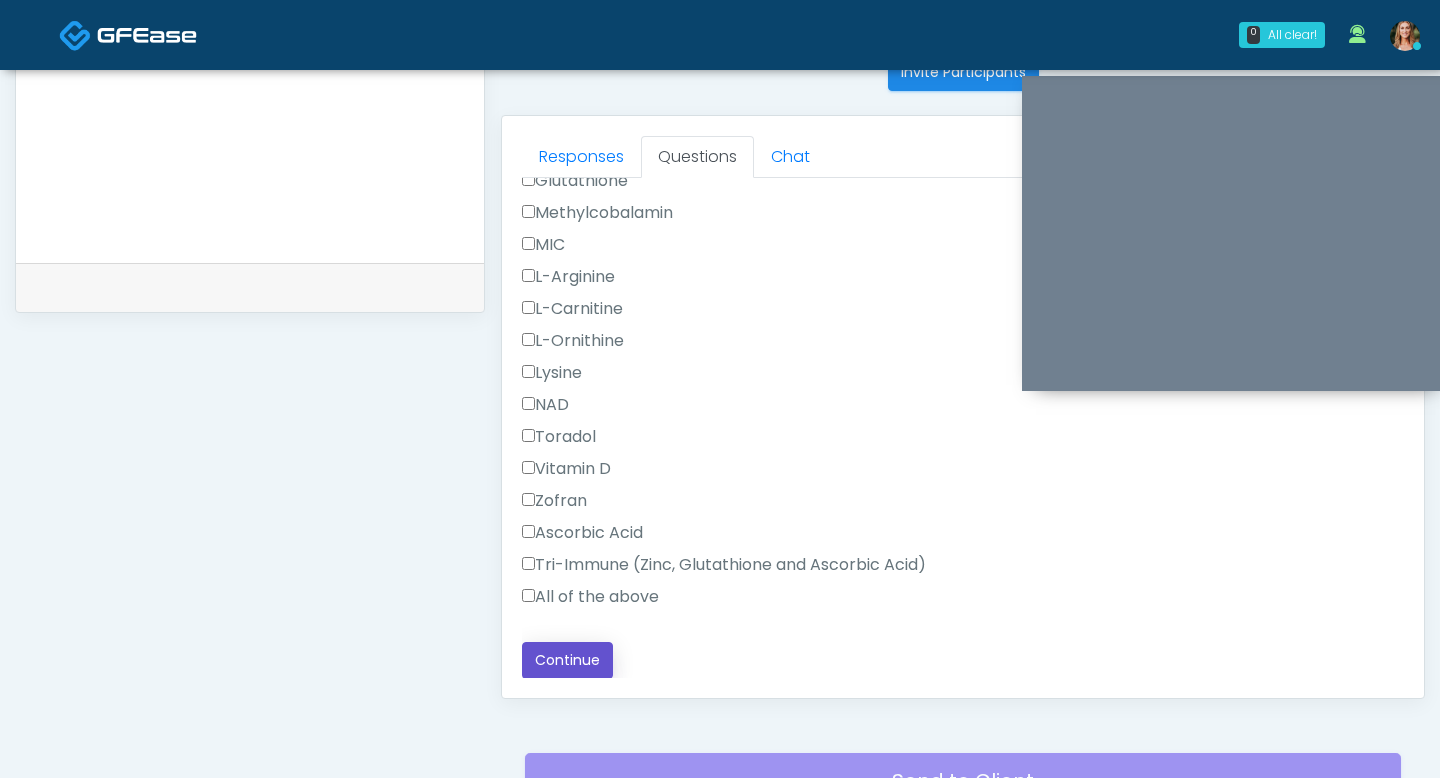 click on "Continue" at bounding box center (567, 660) 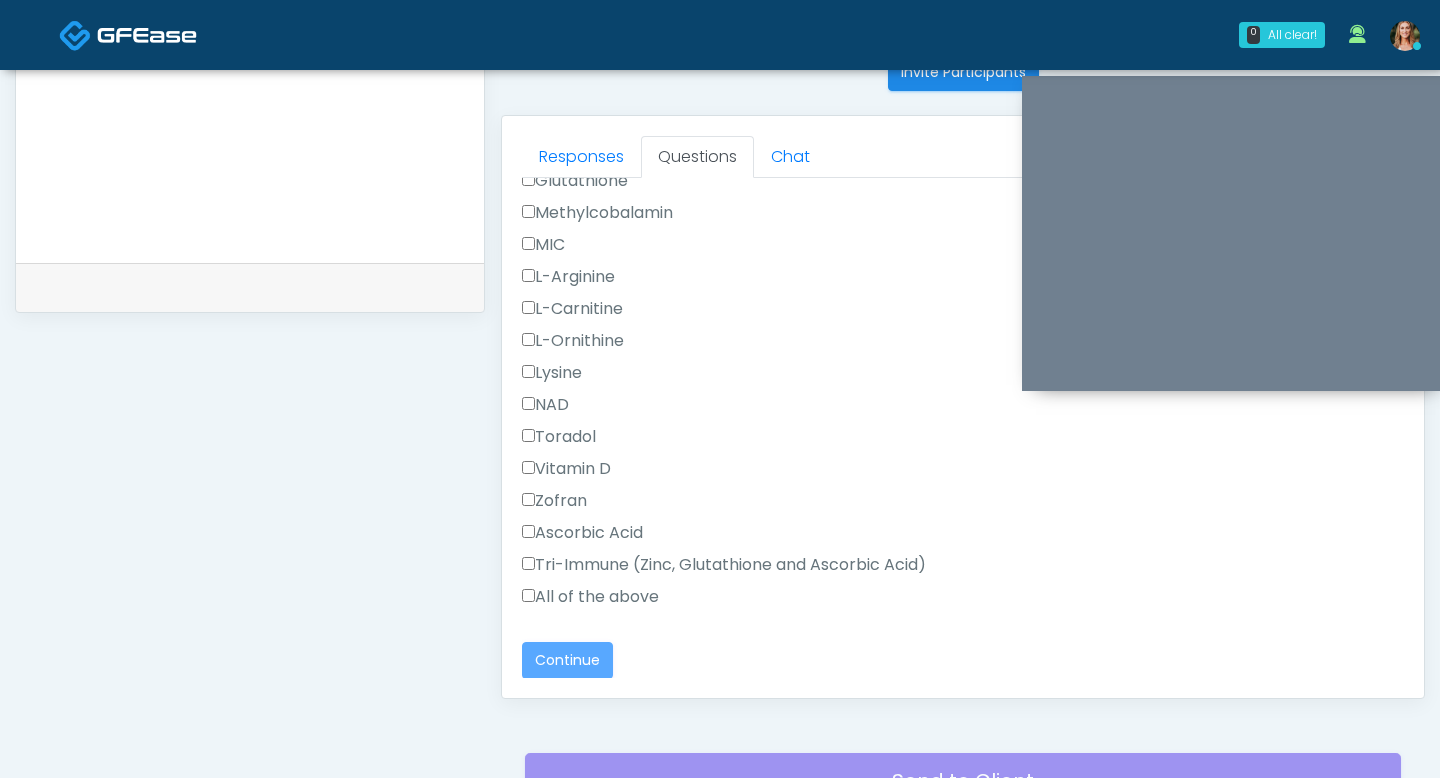 scroll, scrollTop: 1017, scrollLeft: 0, axis: vertical 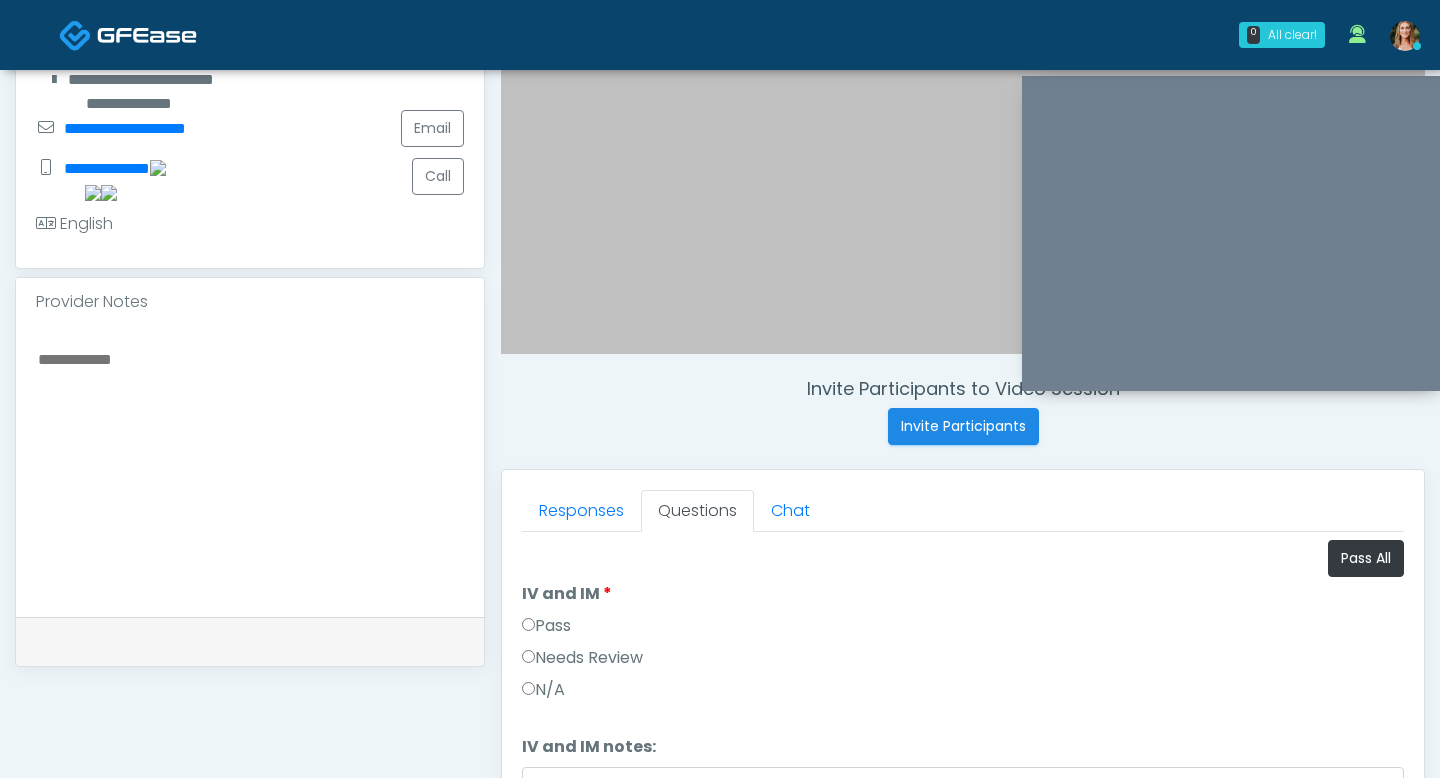 click at bounding box center [250, 468] 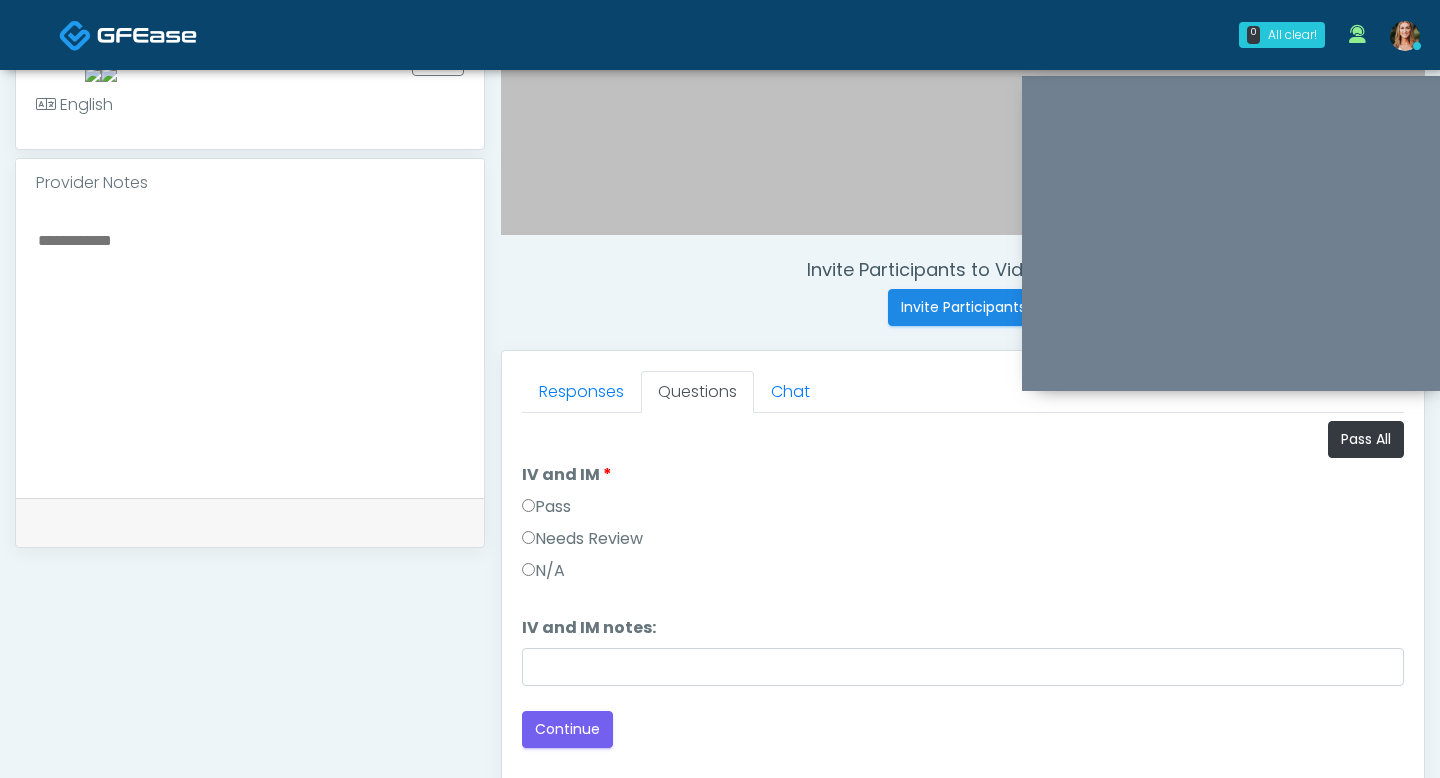 scroll, scrollTop: 576, scrollLeft: 0, axis: vertical 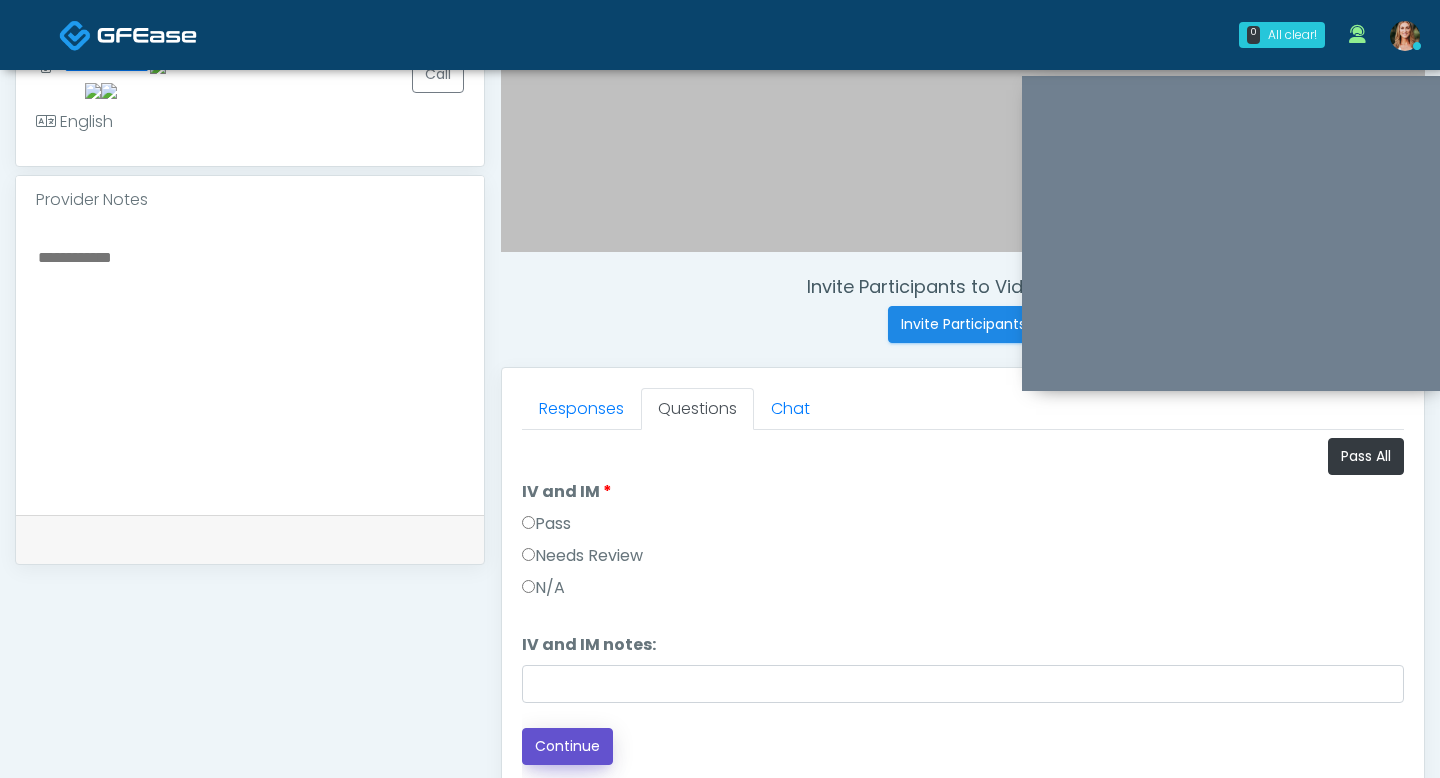 click on "Continue" at bounding box center [567, 746] 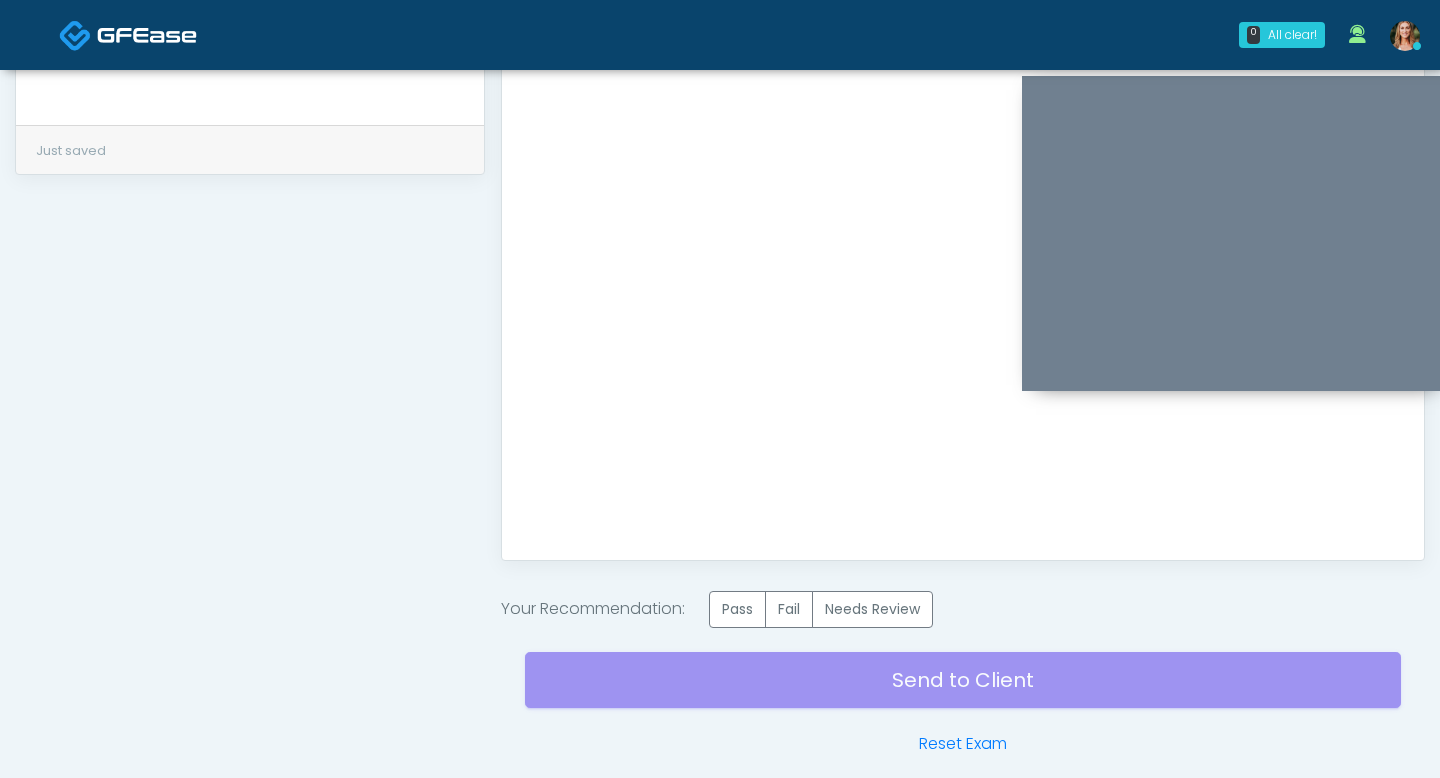 scroll, scrollTop: 1053, scrollLeft: 0, axis: vertical 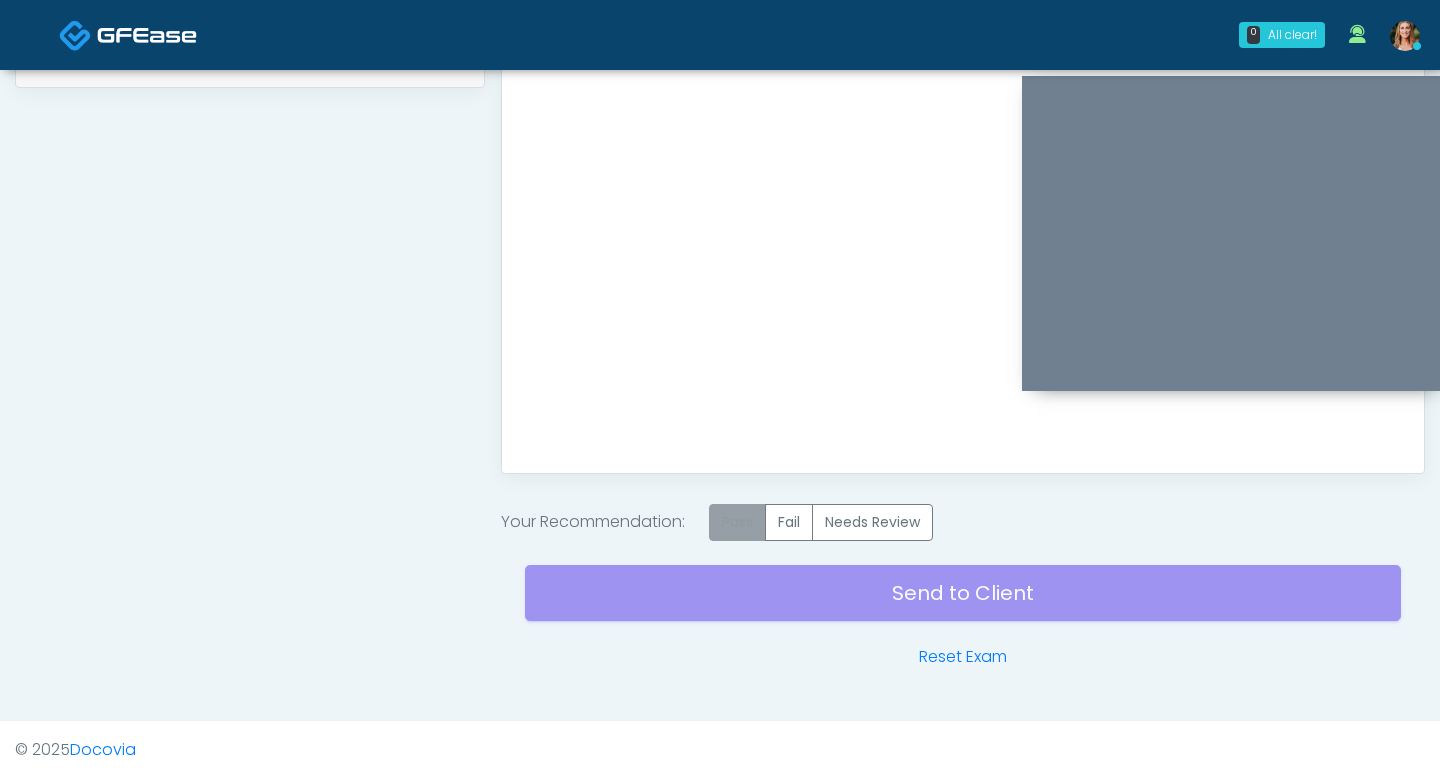 click on "Pass" at bounding box center (737, 522) 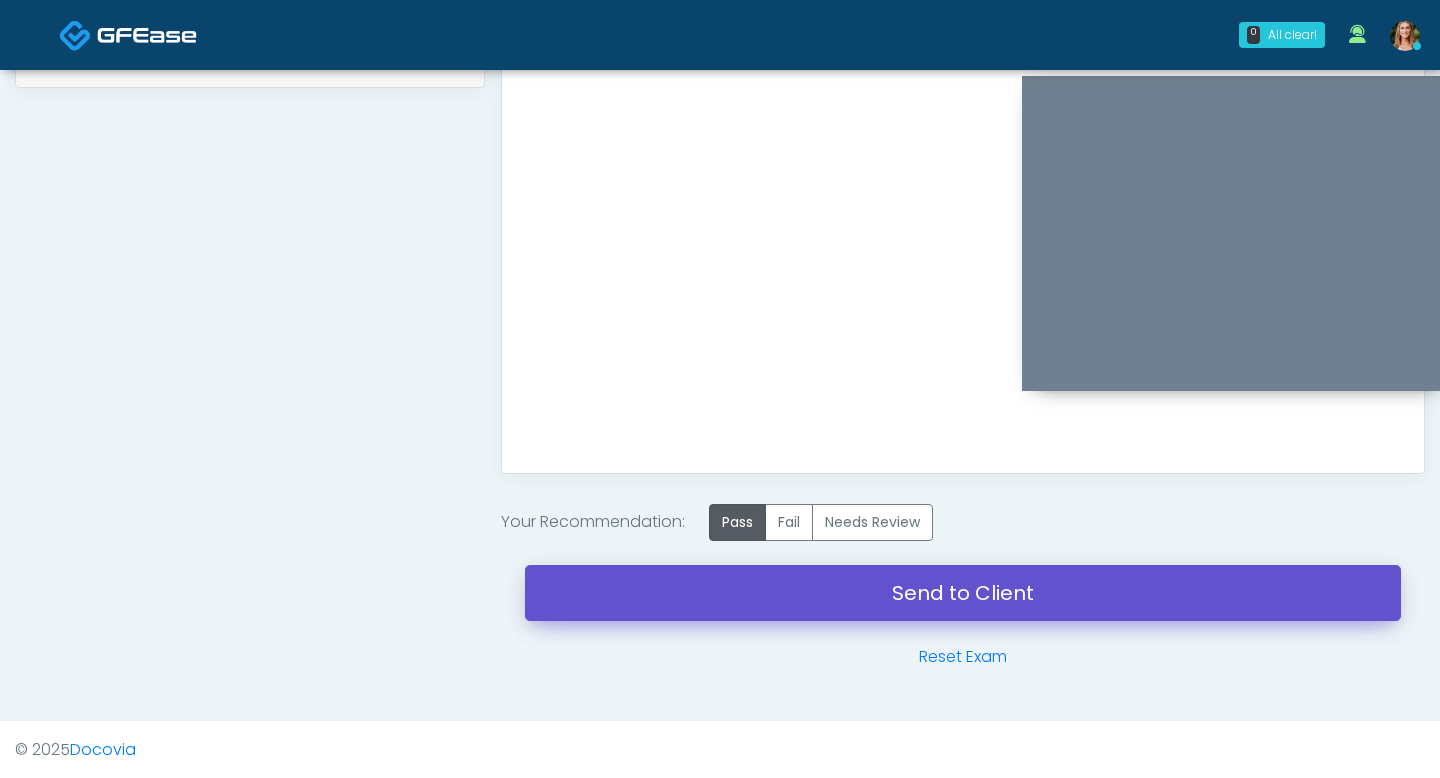 click on "Send to Client" at bounding box center [963, 593] 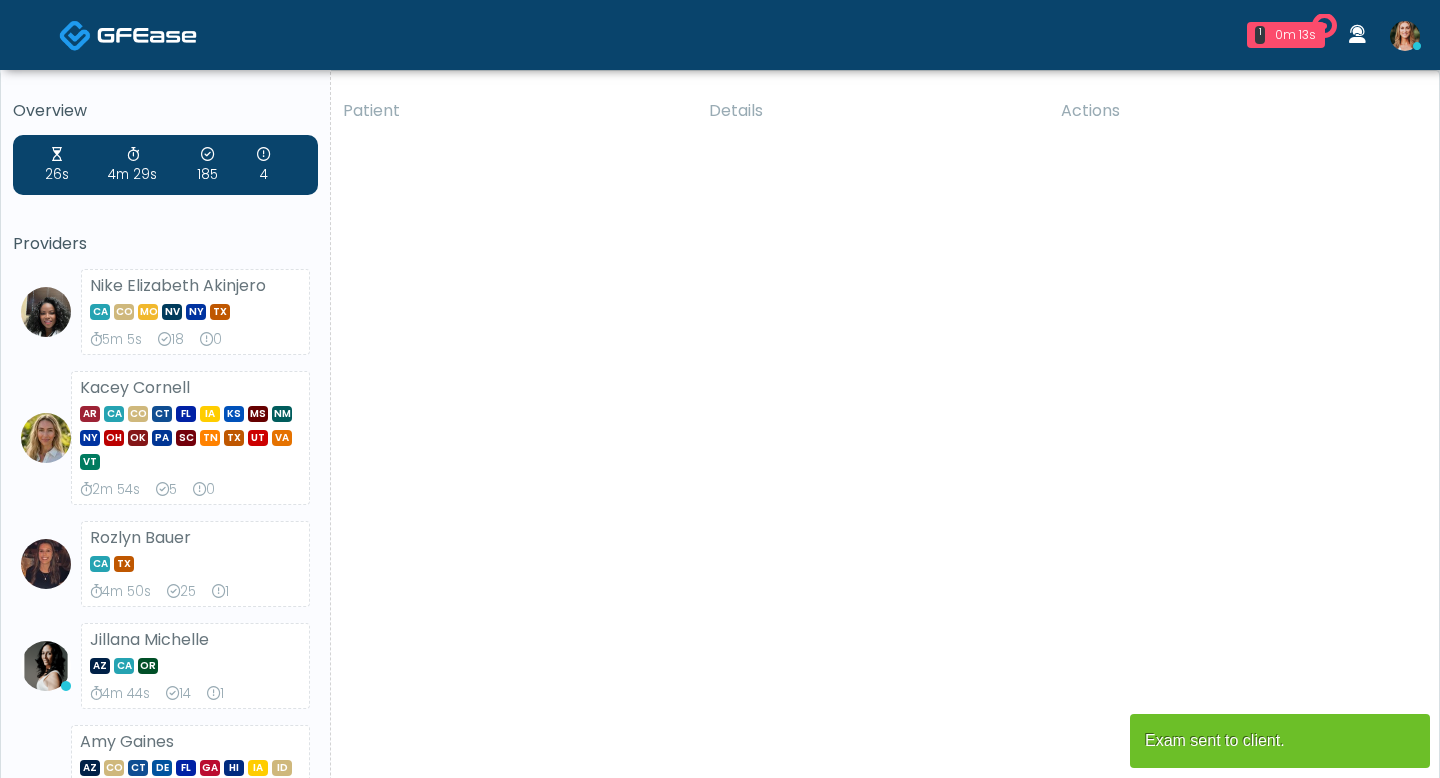 scroll, scrollTop: 0, scrollLeft: 0, axis: both 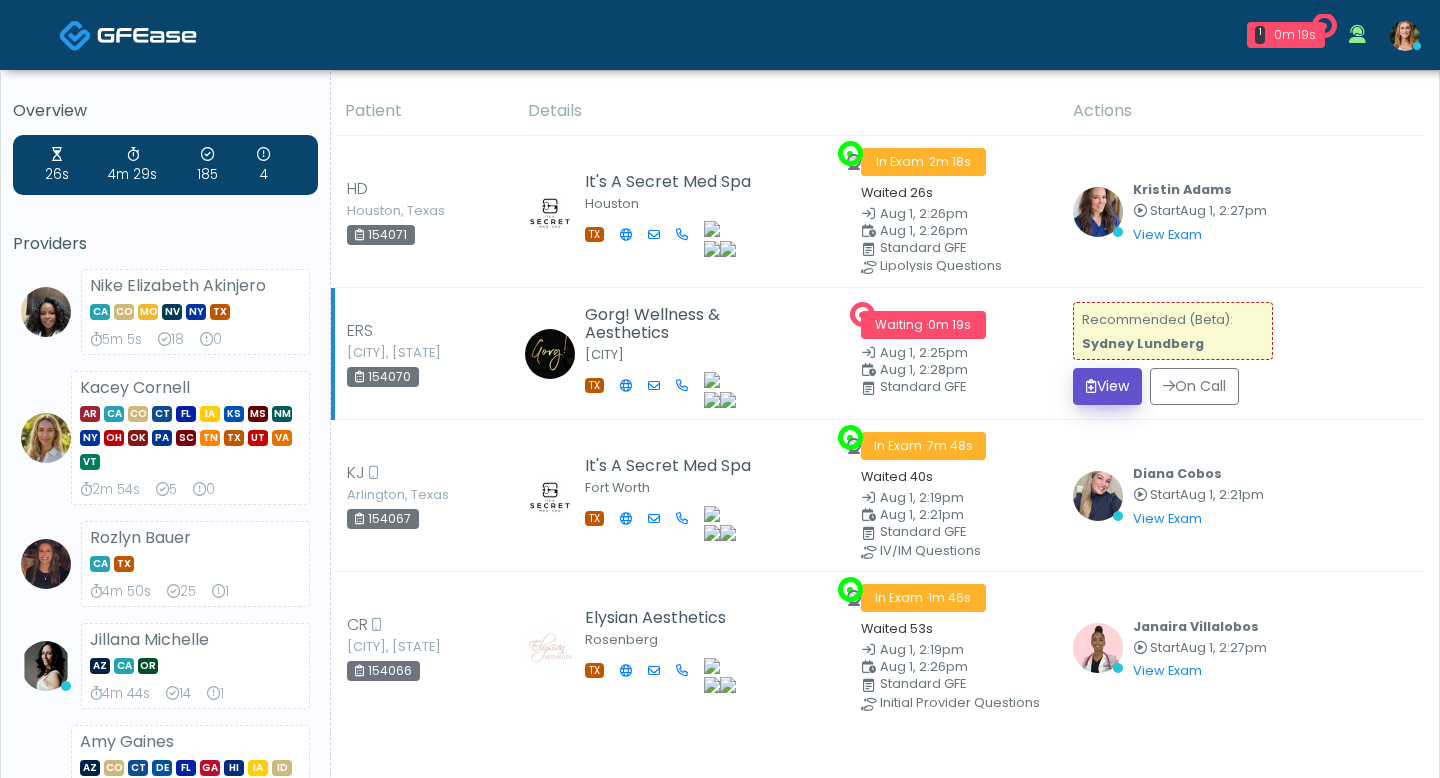 click on "View" at bounding box center [1107, 386] 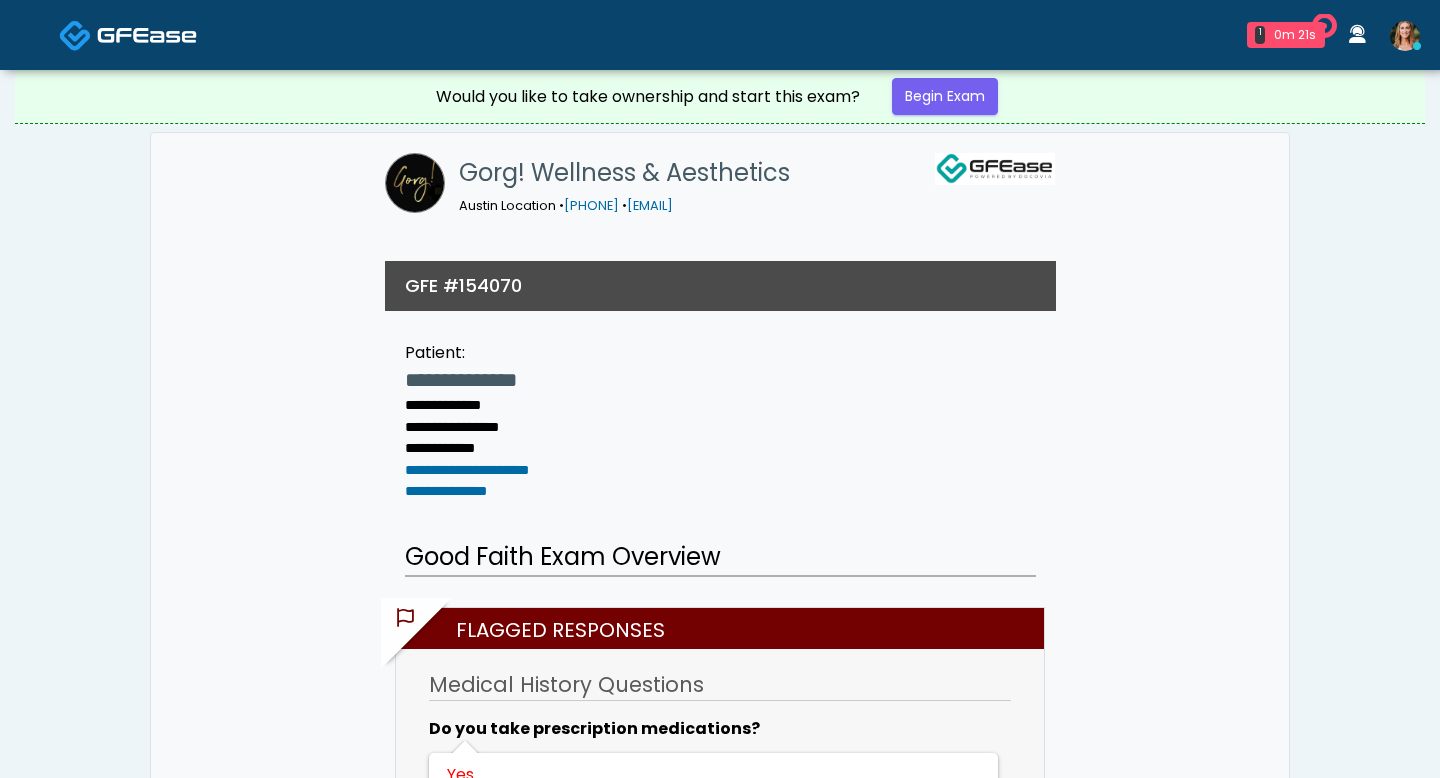 scroll, scrollTop: 0, scrollLeft: 0, axis: both 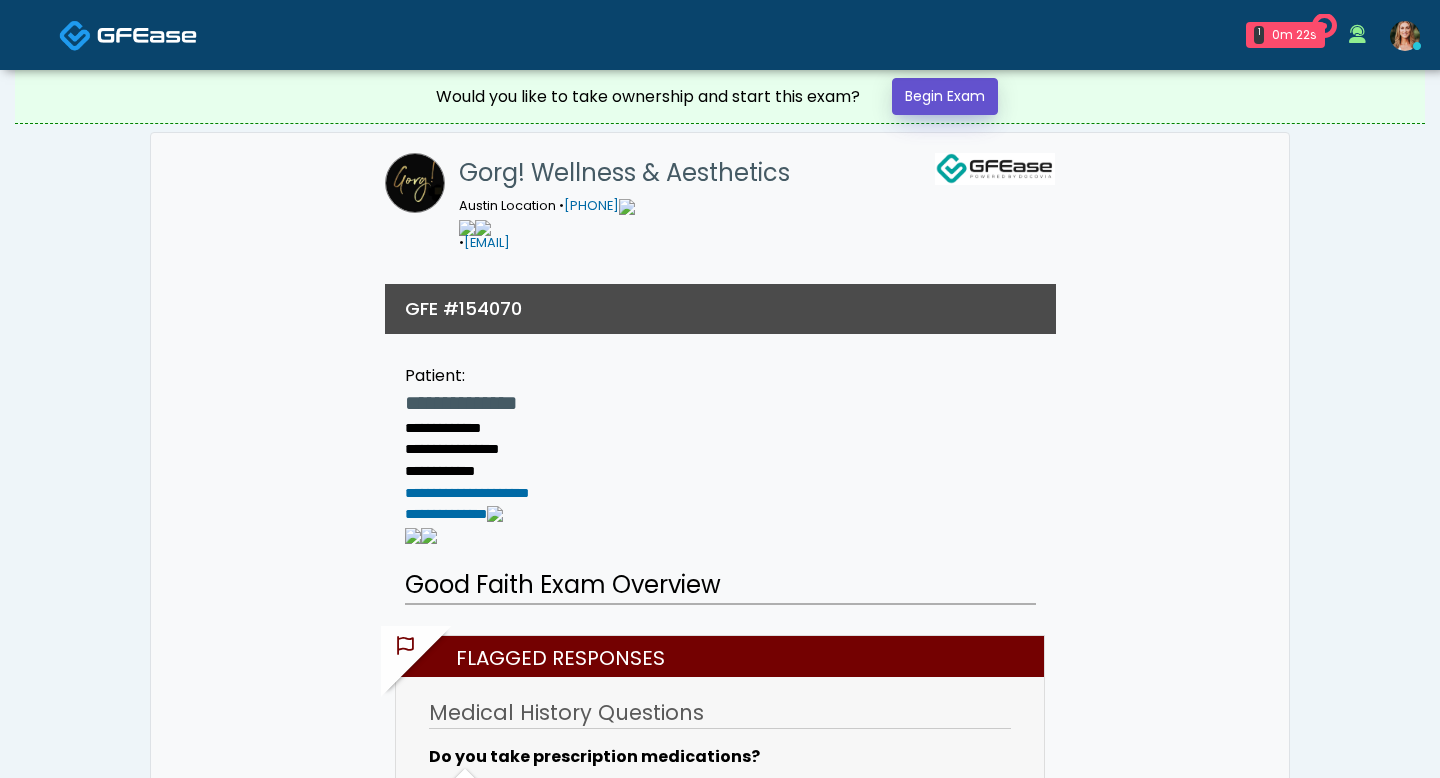 click on "Begin Exam" at bounding box center (945, 96) 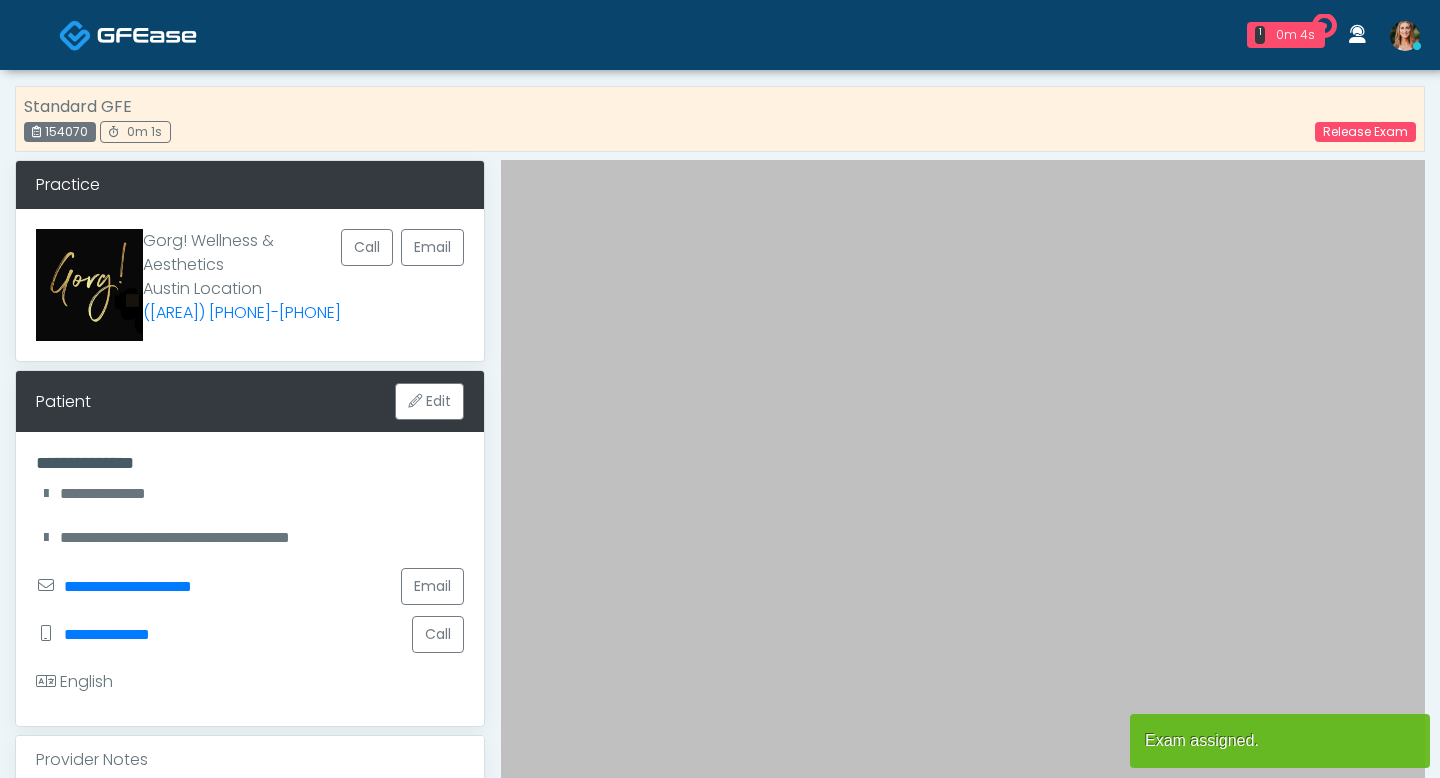 scroll, scrollTop: 0, scrollLeft: 0, axis: both 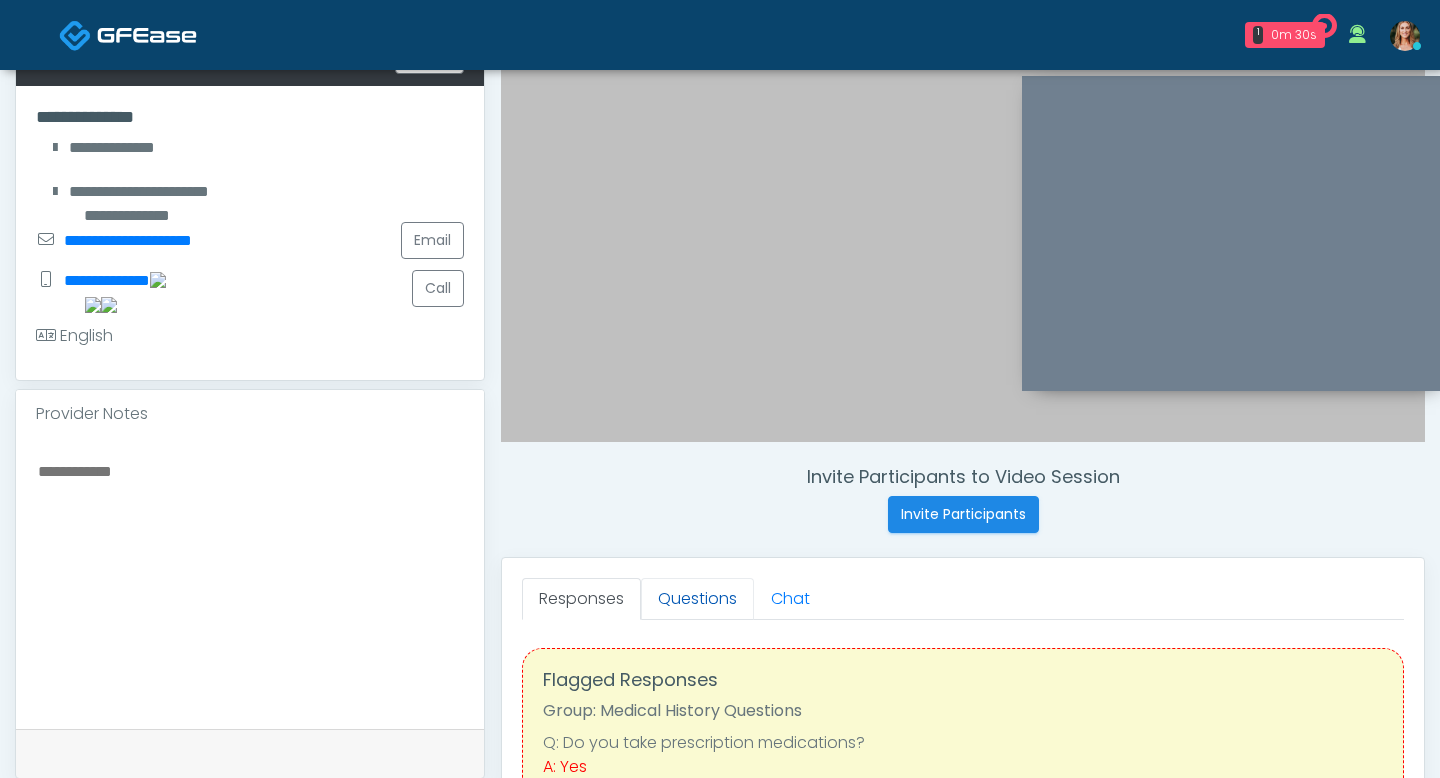 click on "Questions" at bounding box center (697, 599) 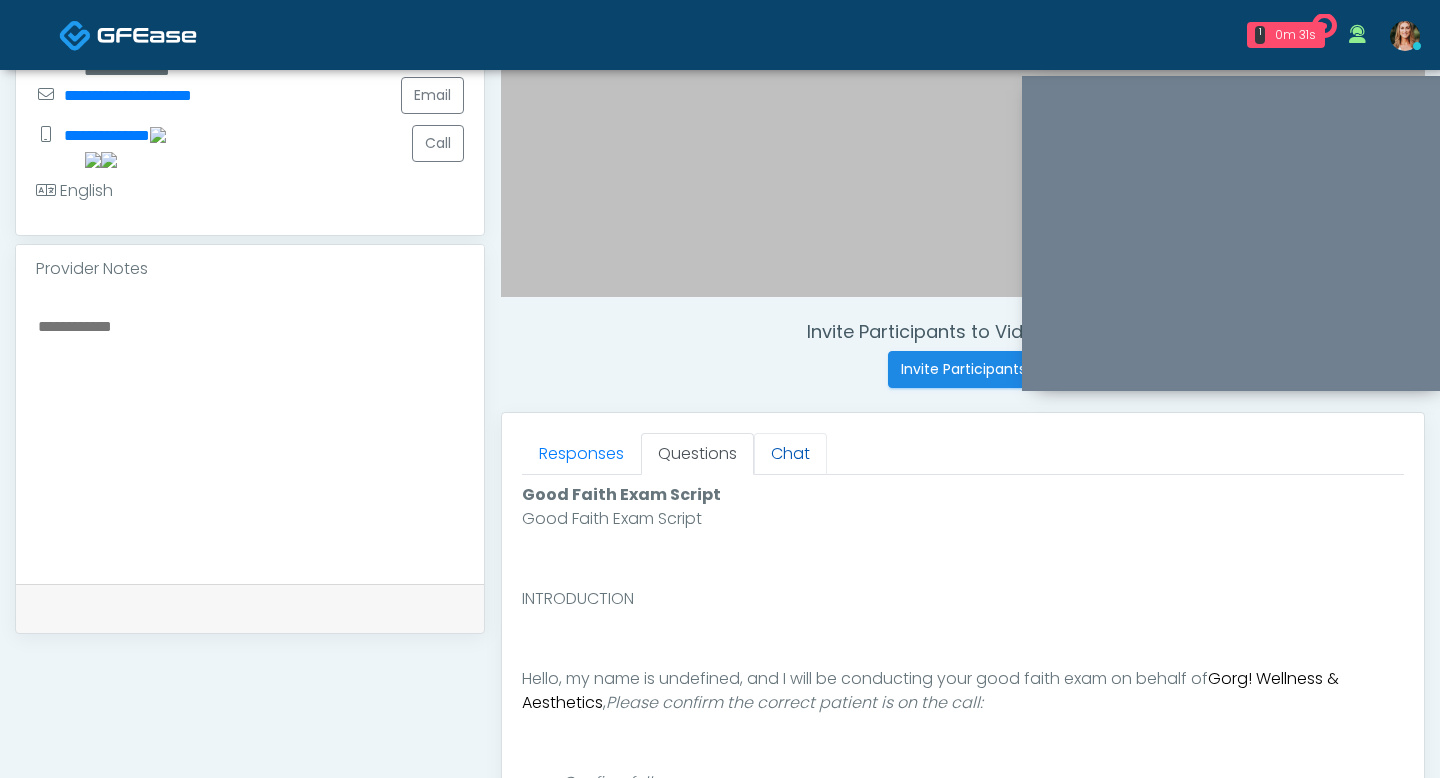 scroll, scrollTop: 547, scrollLeft: 0, axis: vertical 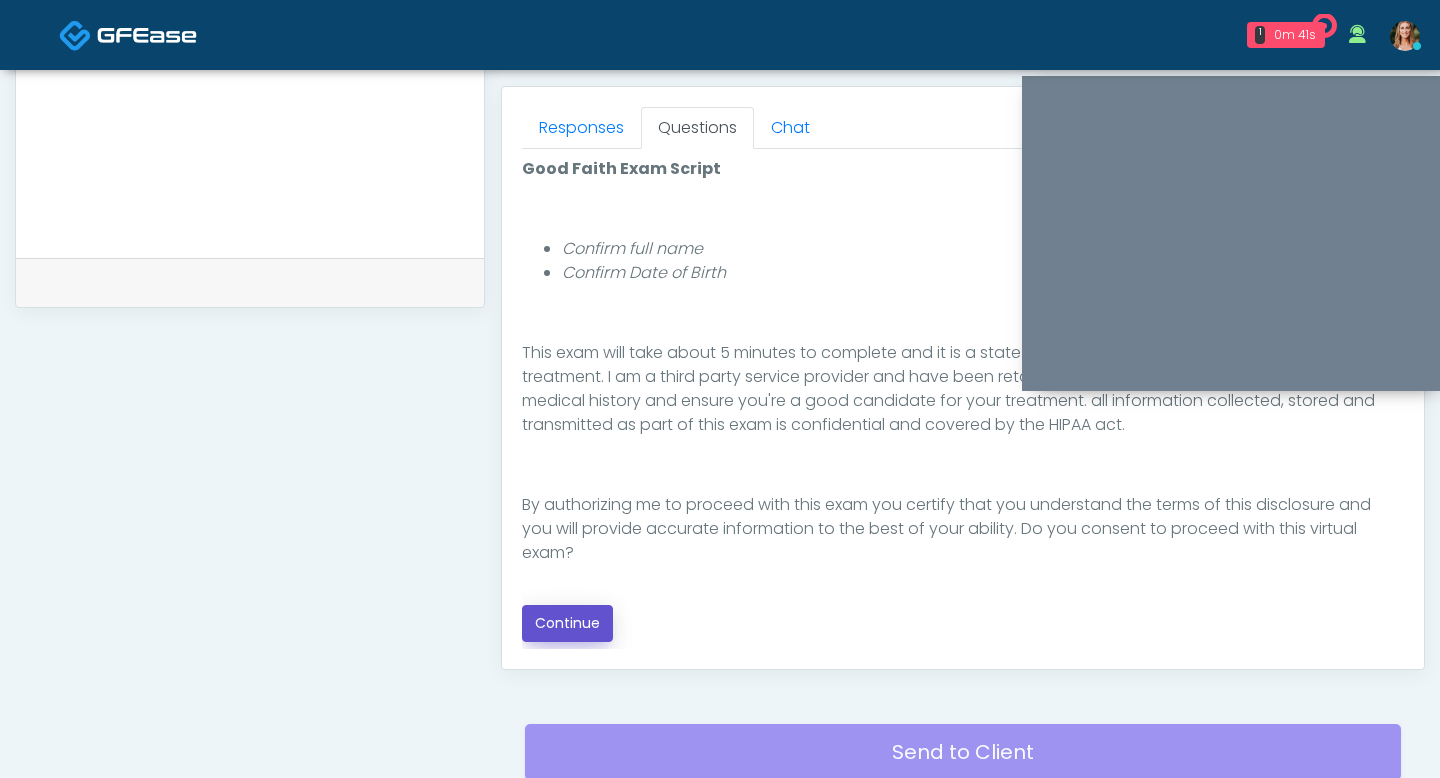 click on "Continue" at bounding box center [567, 623] 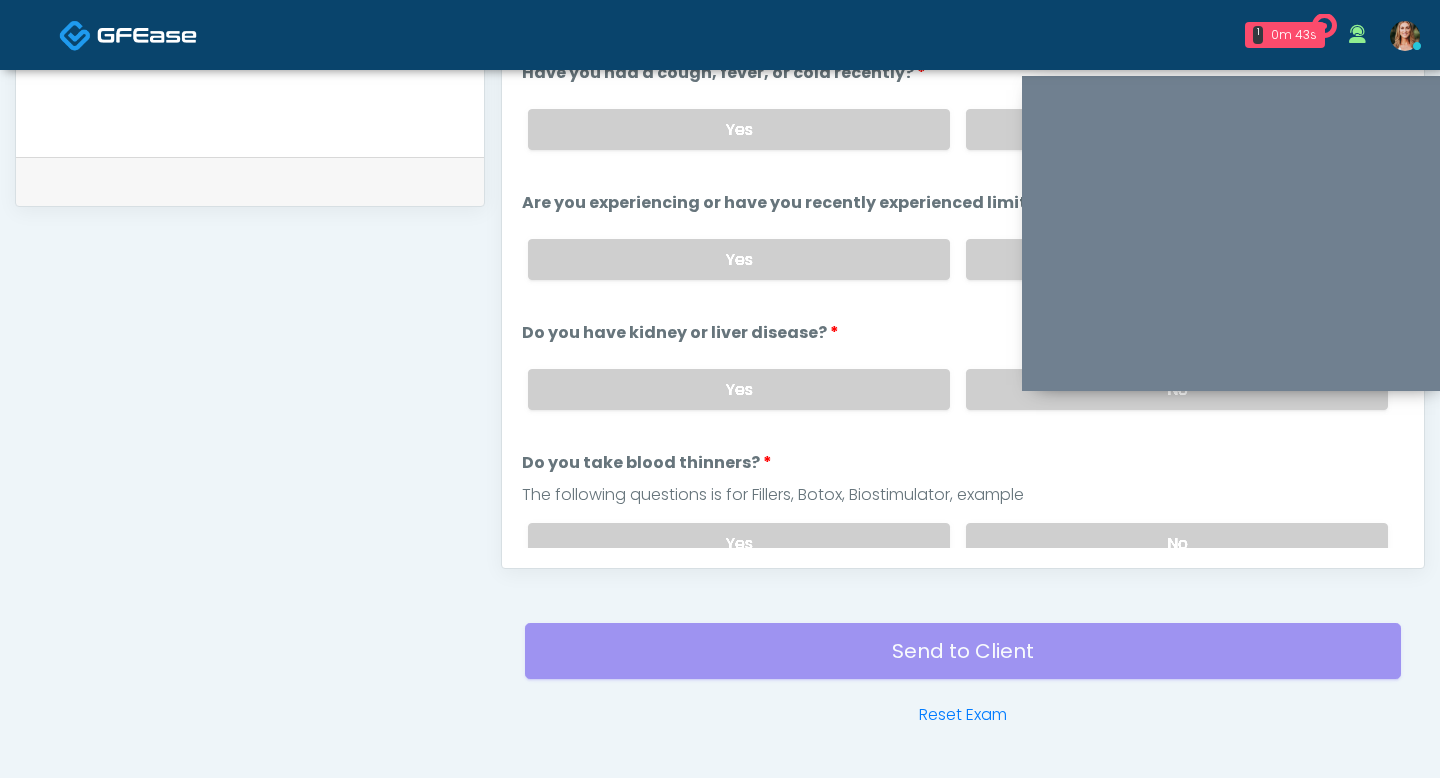 scroll, scrollTop: 945, scrollLeft: 0, axis: vertical 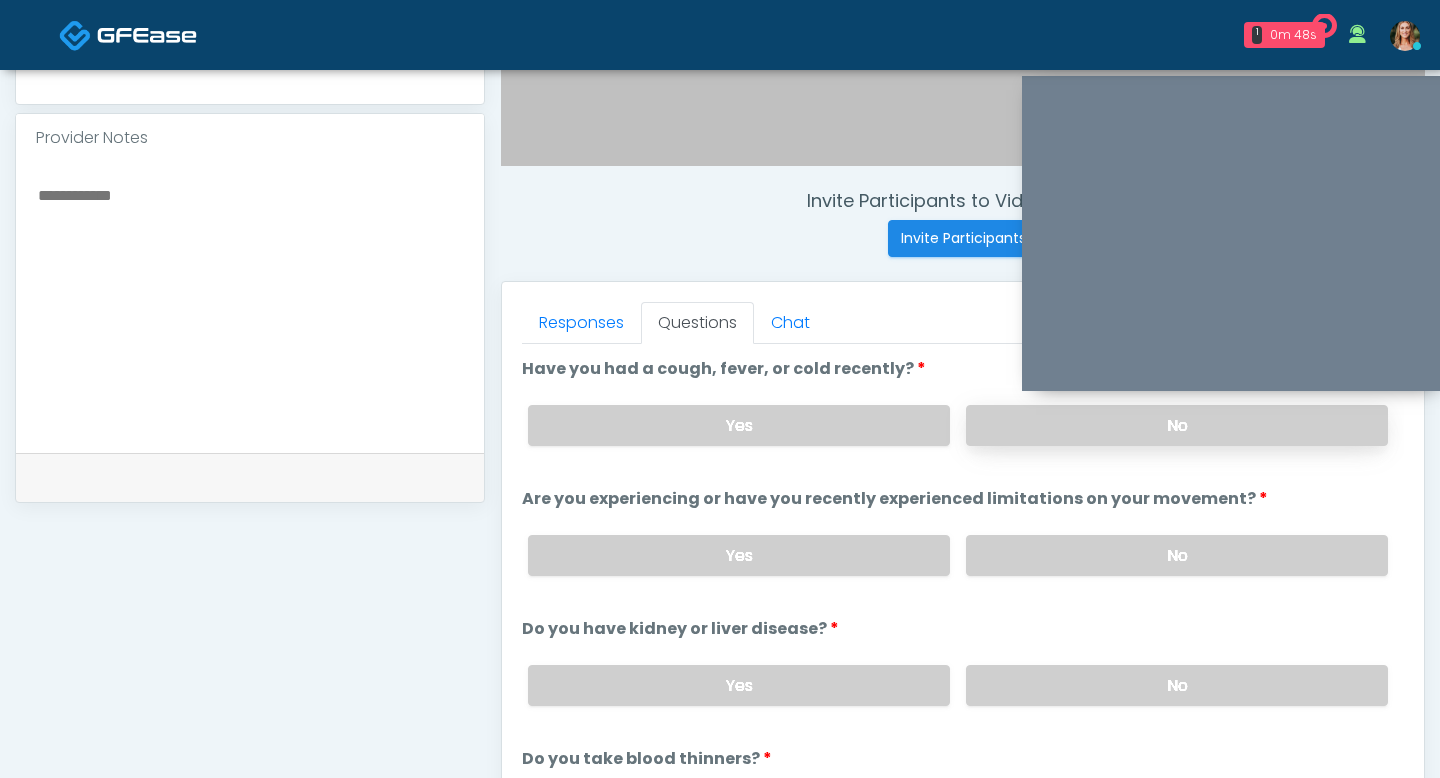 click on "No" at bounding box center (1177, 425) 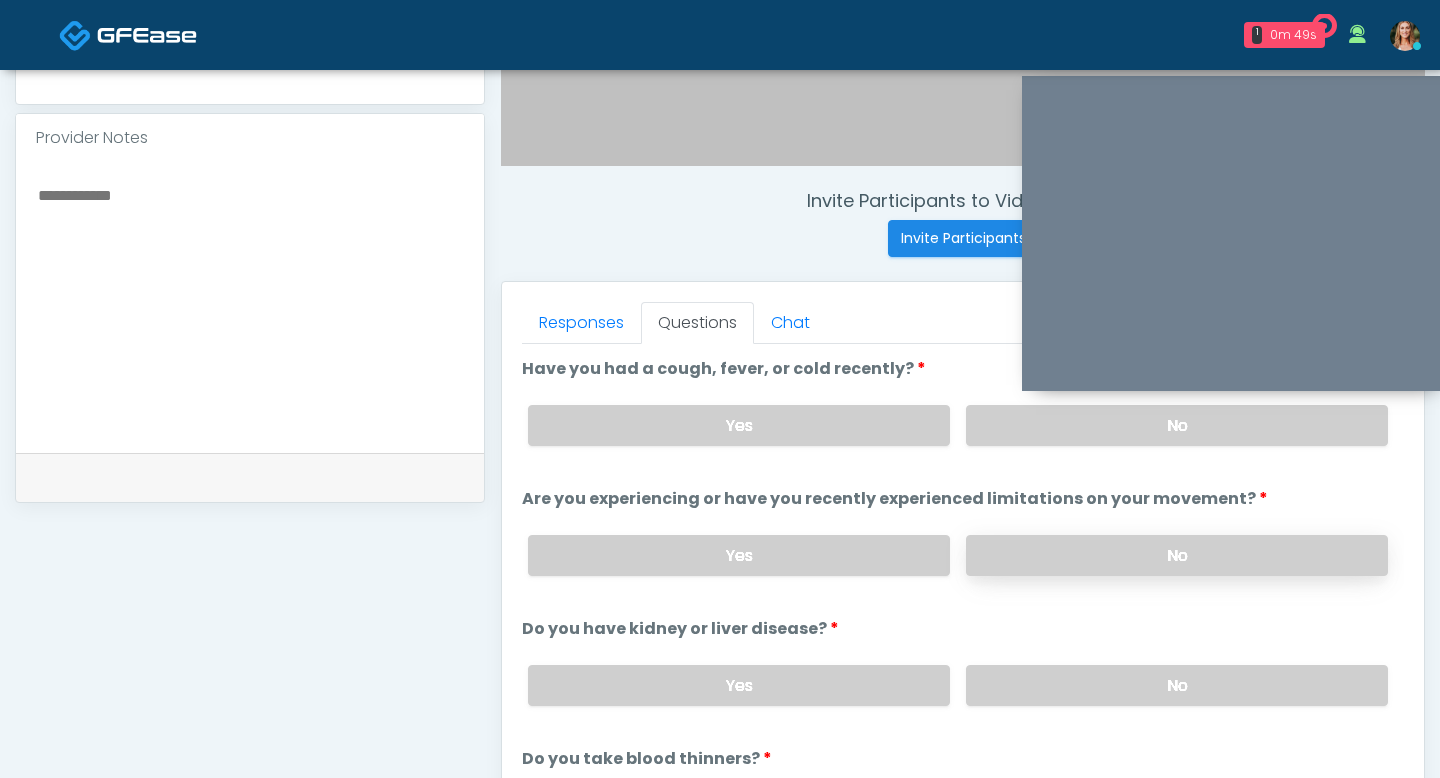 click on "No" at bounding box center [1177, 555] 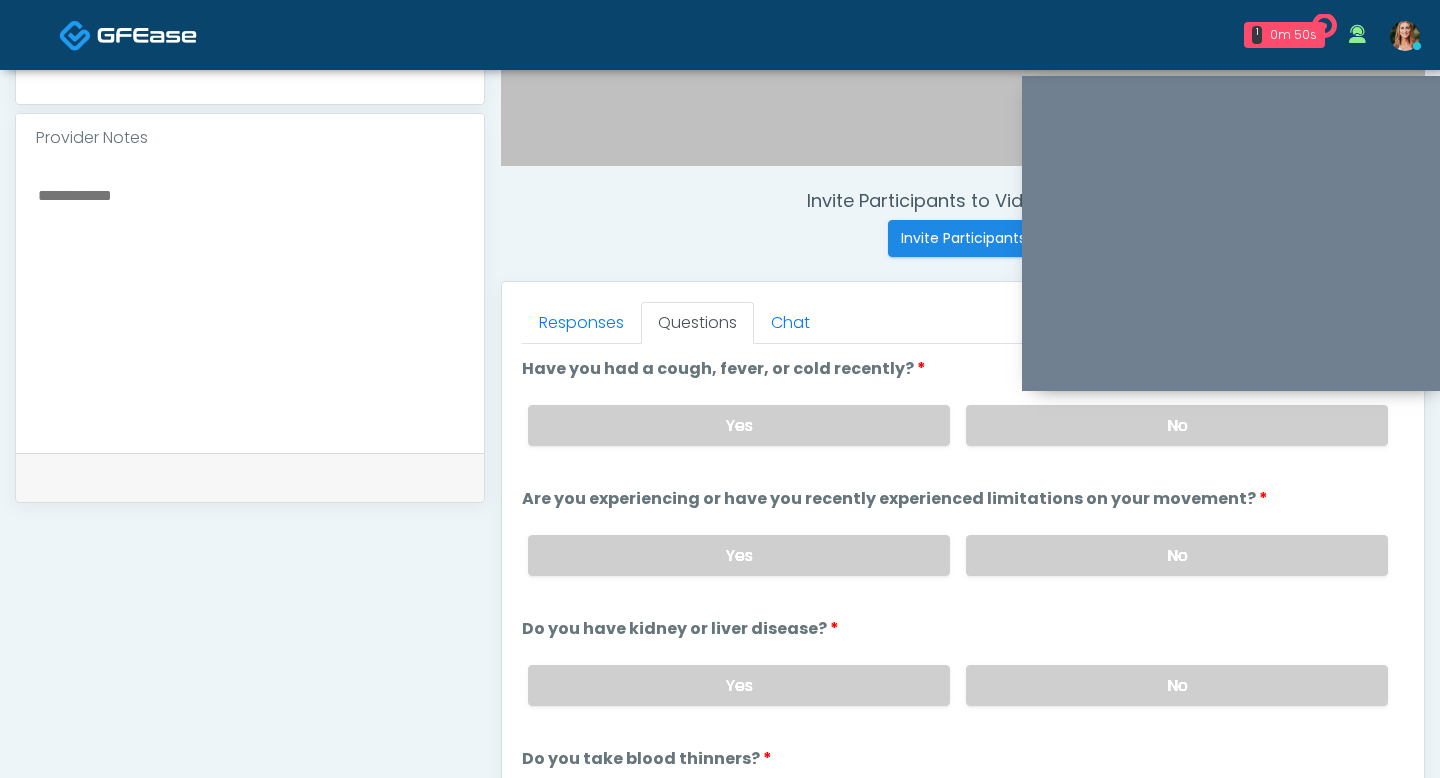 scroll, scrollTop: 69, scrollLeft: 0, axis: vertical 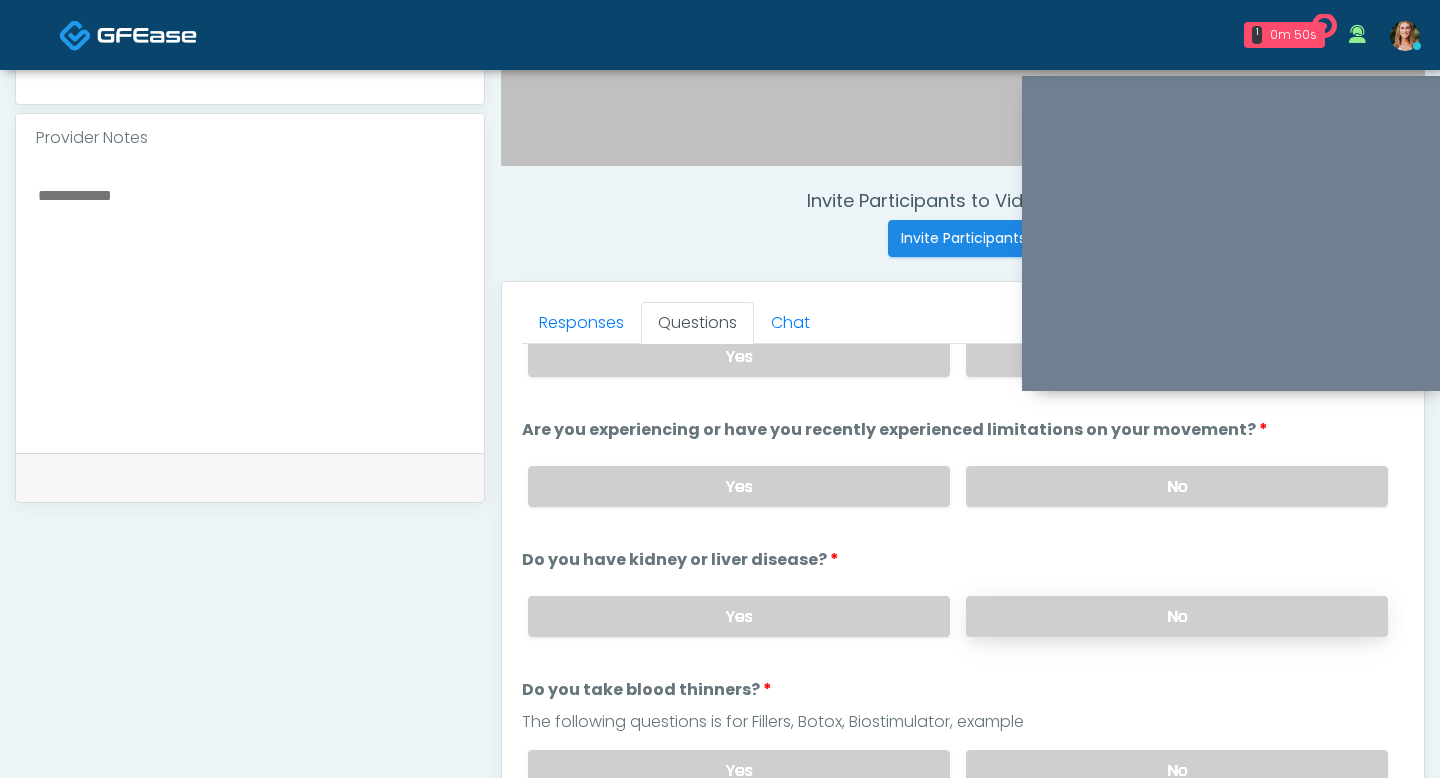 click on "No" at bounding box center [1177, 616] 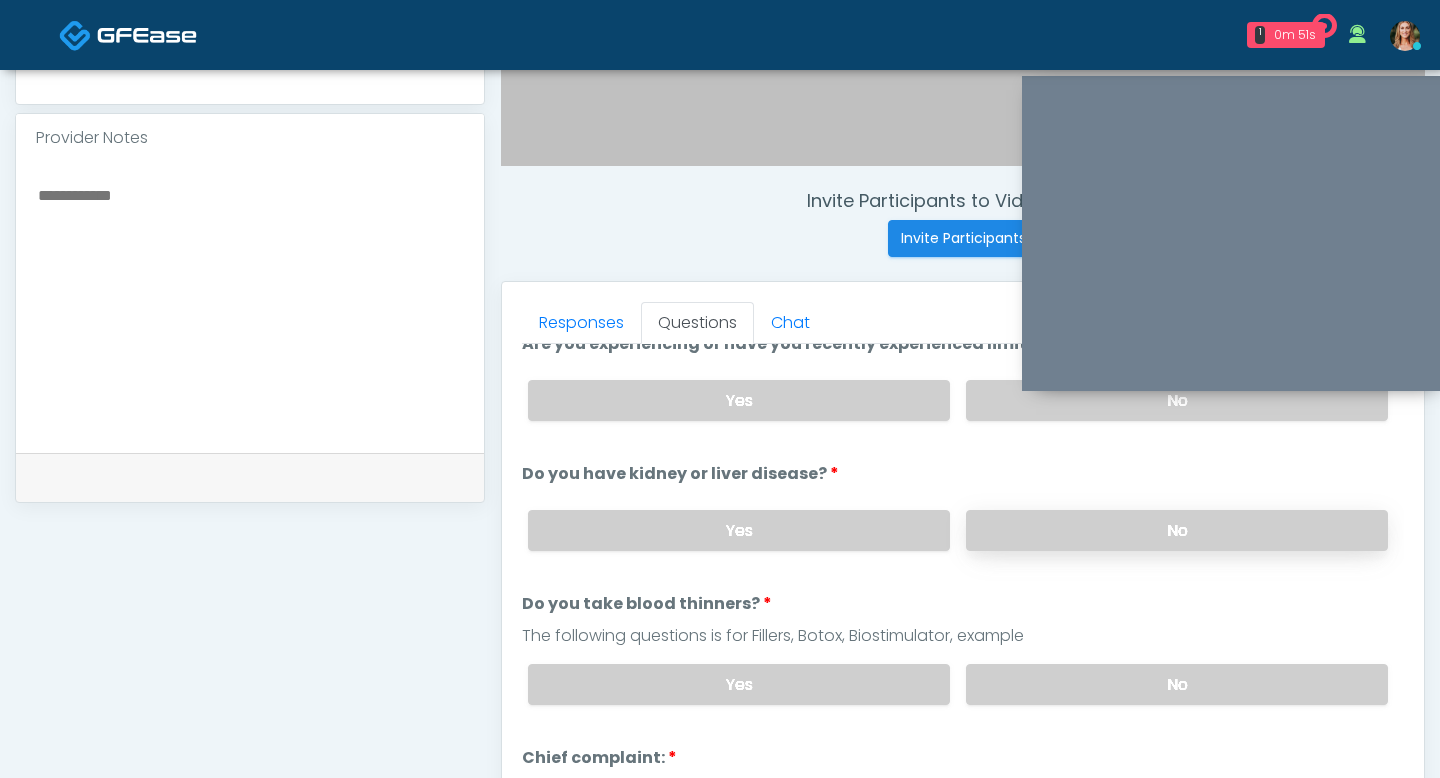 scroll, scrollTop: 166, scrollLeft: 0, axis: vertical 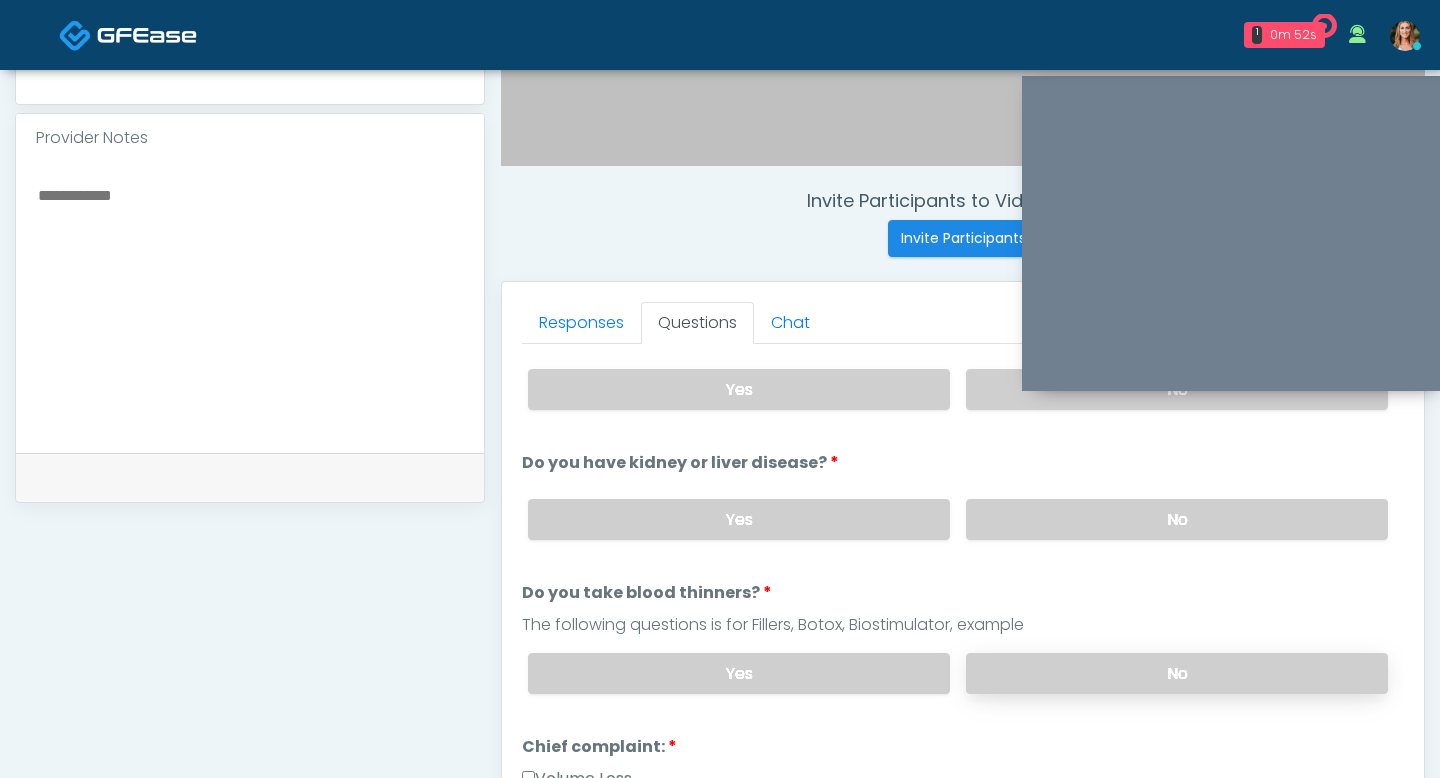 click on "No" at bounding box center [1177, 673] 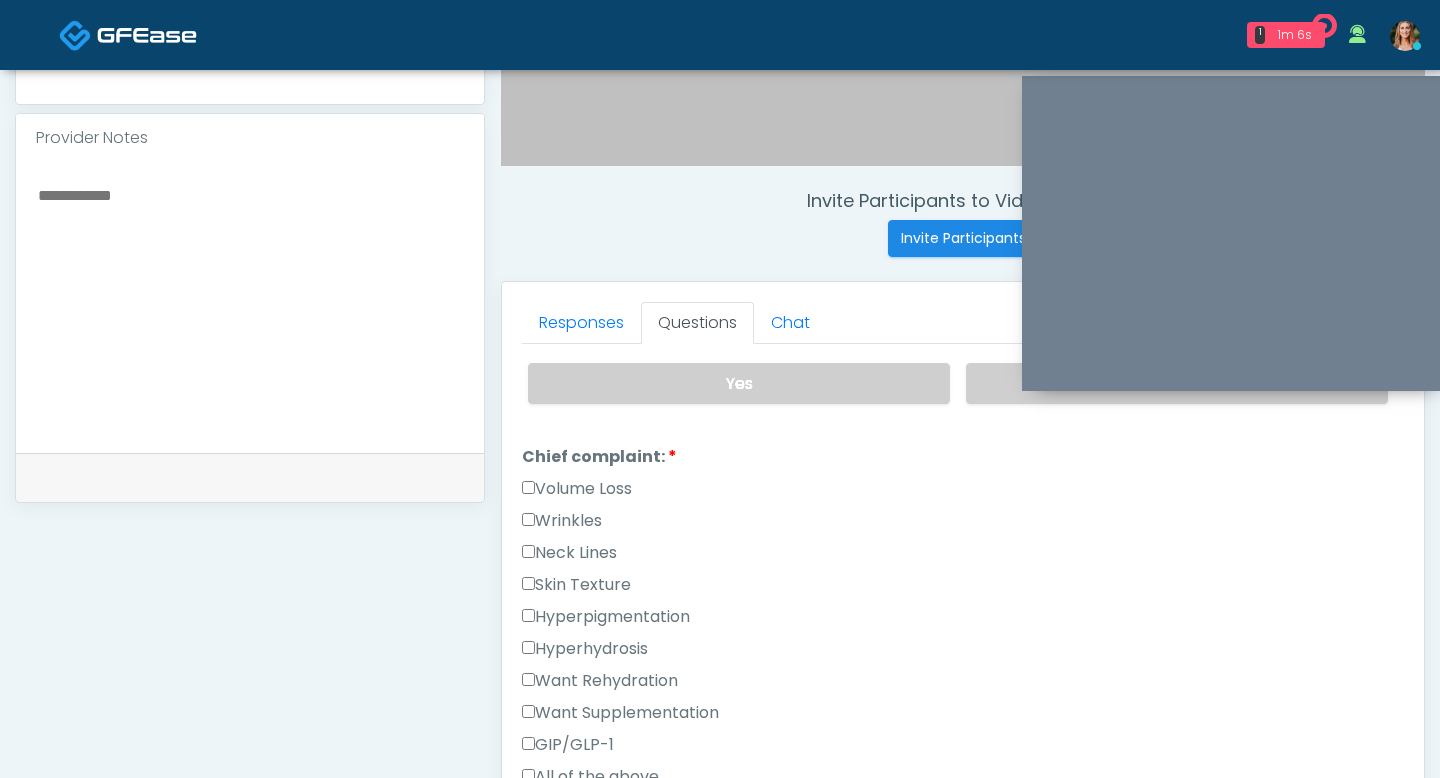 scroll, scrollTop: 451, scrollLeft: 0, axis: vertical 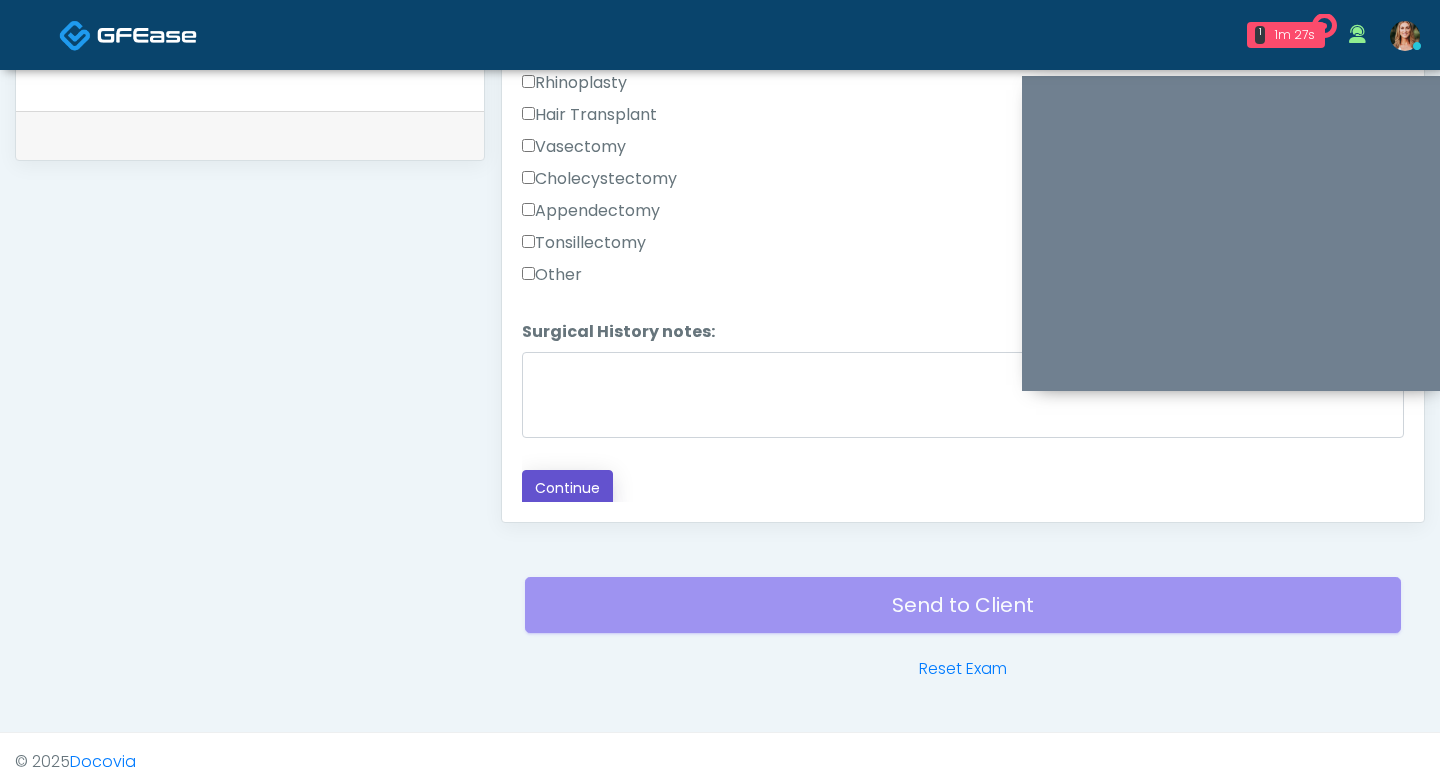 click on "Continue" at bounding box center [567, 488] 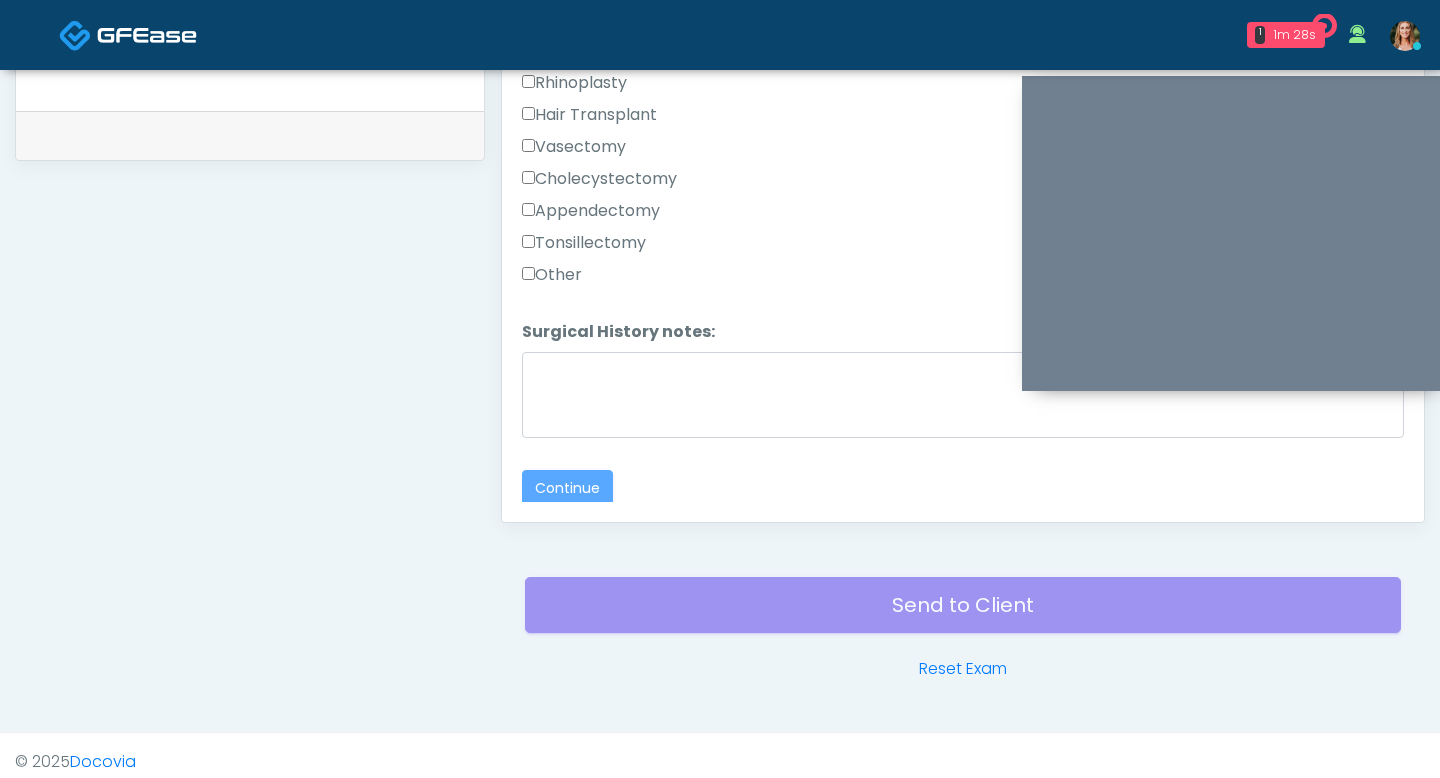 scroll, scrollTop: 1017, scrollLeft: 0, axis: vertical 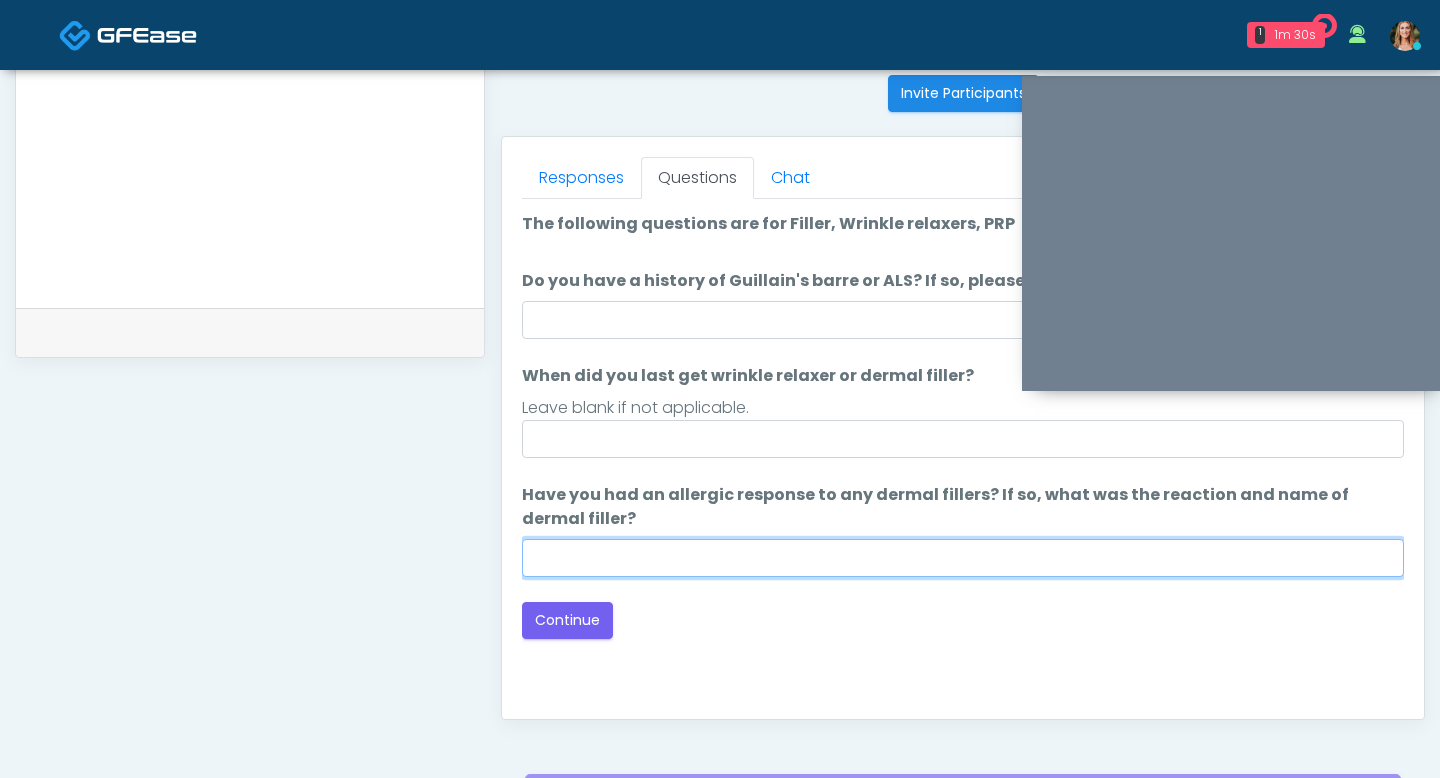 click on "Have you had an allergic response to any dermal fillers? If so, what was the reaction and name of dermal filler?" at bounding box center (963, 558) 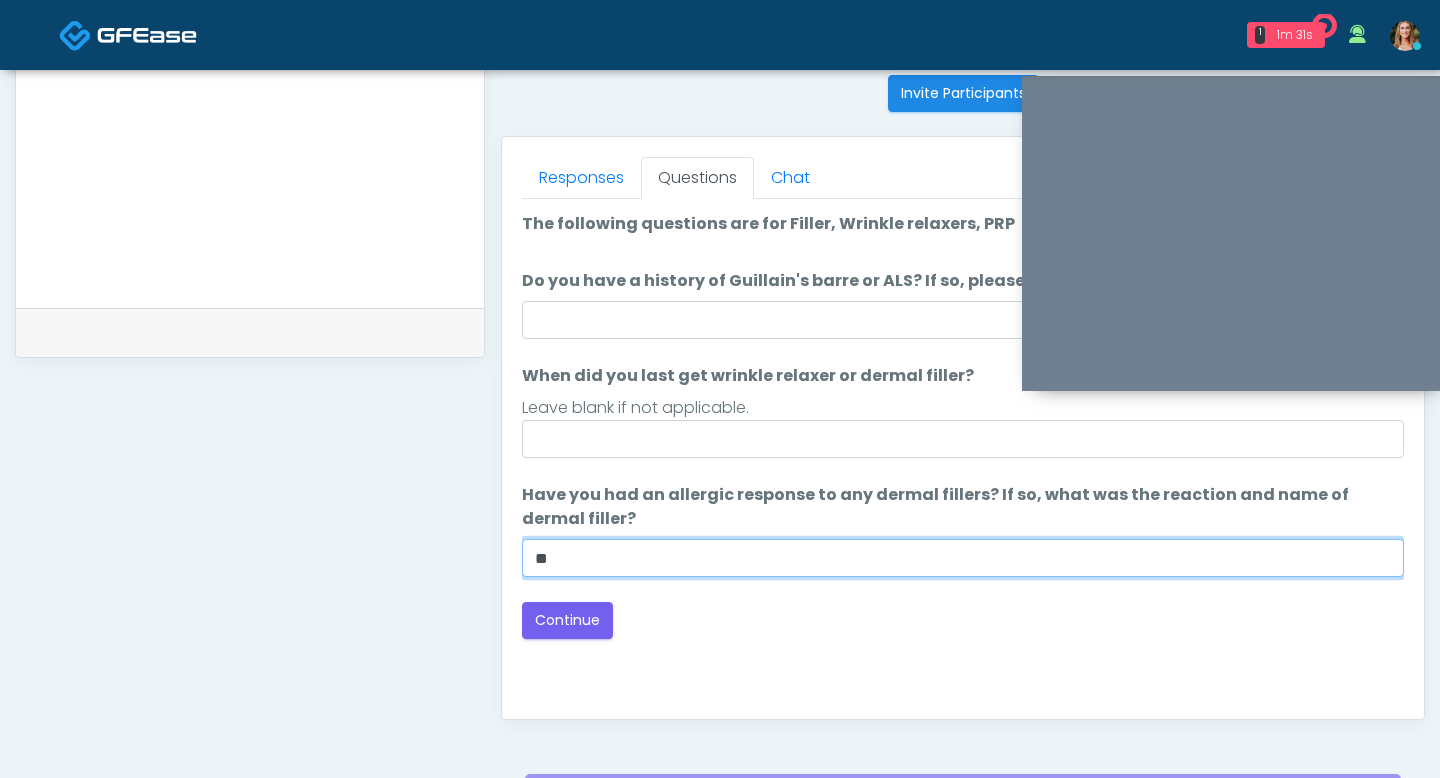 type on "**" 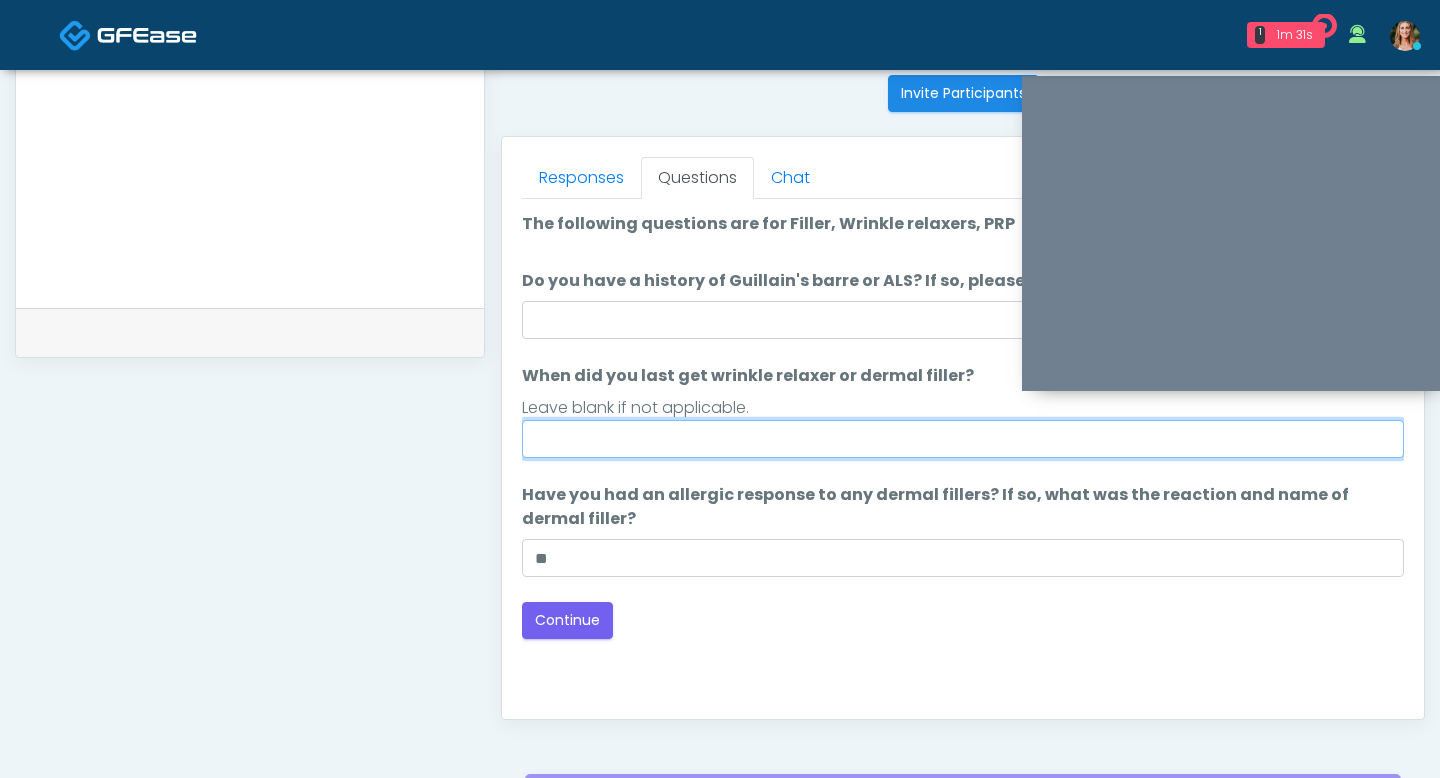 click on "When did you last get wrinkle relaxer or dermal filler?" at bounding box center (963, 439) 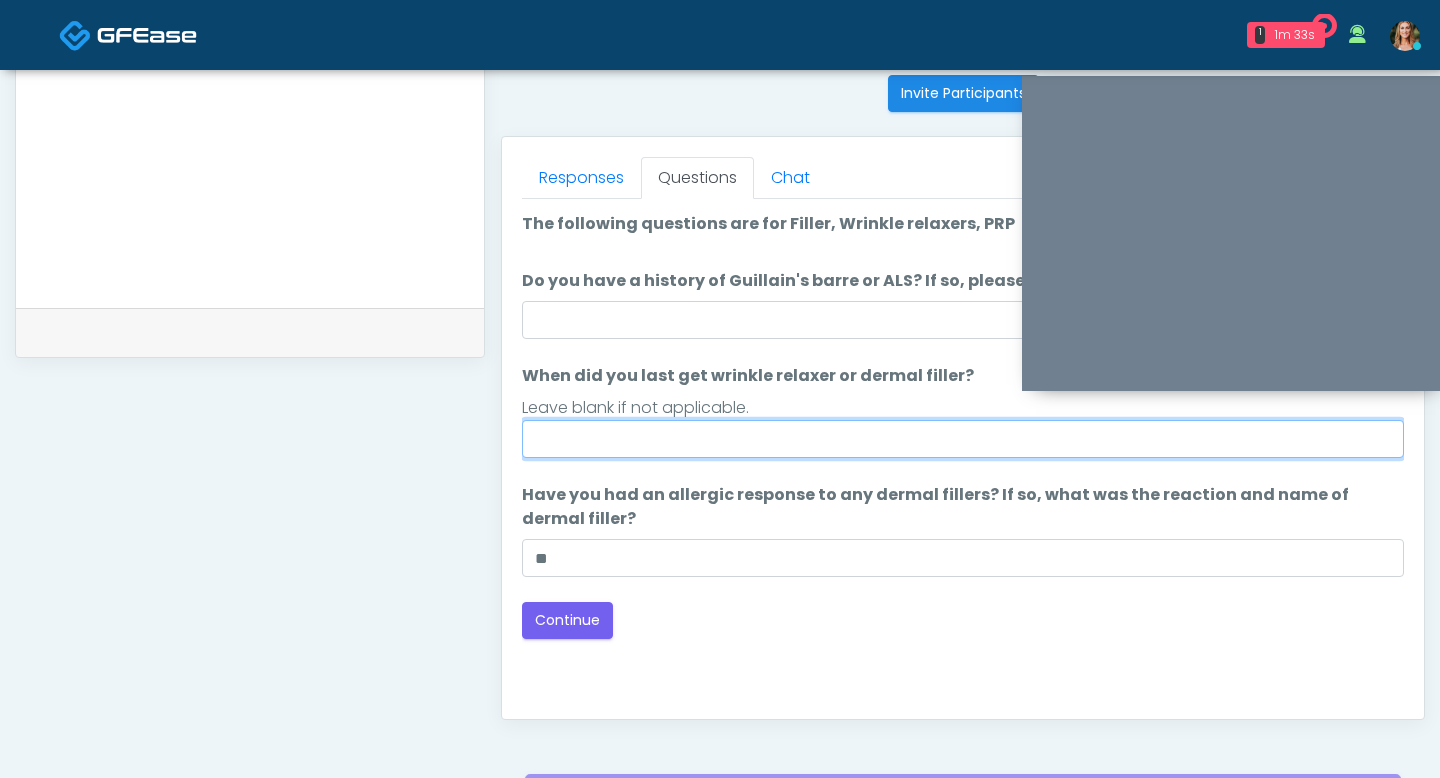 type on "*" 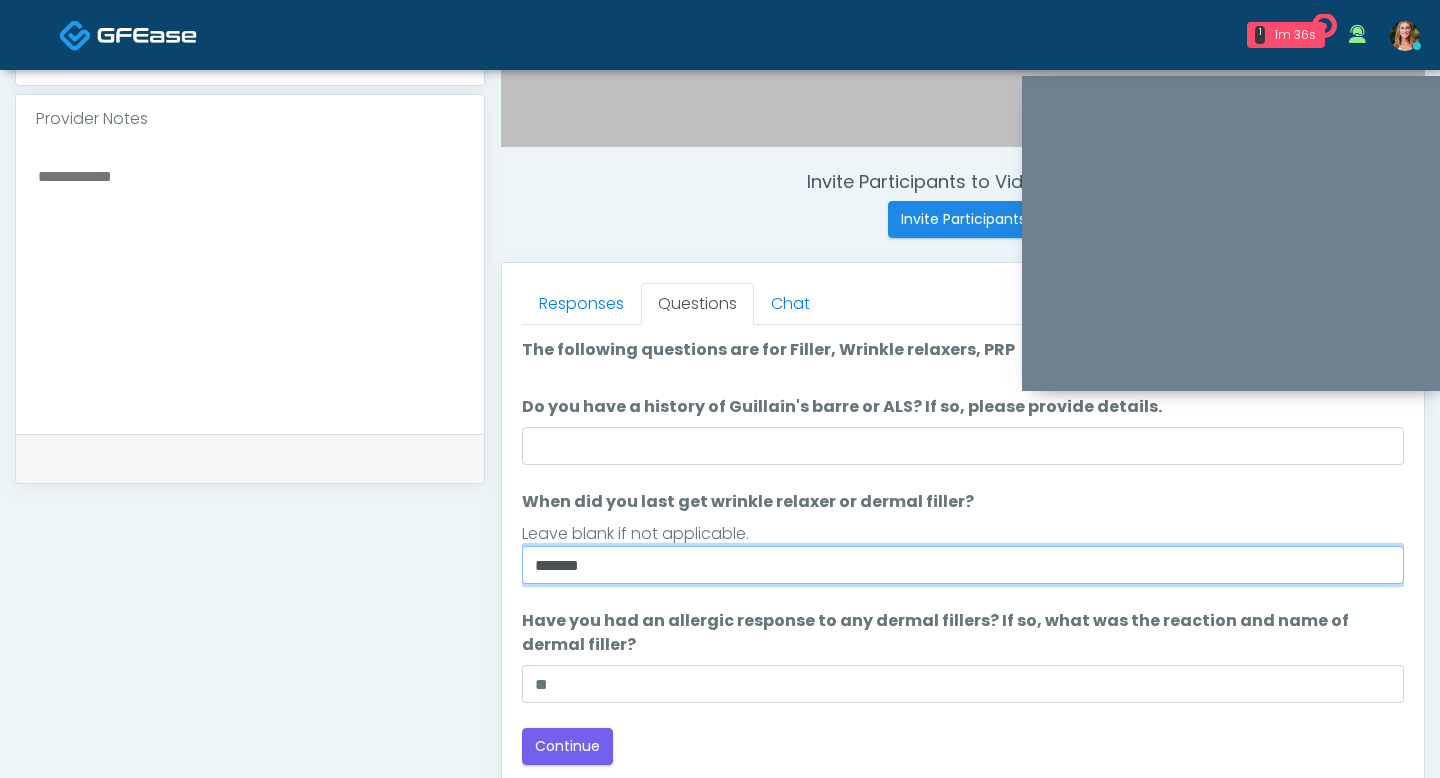 scroll, scrollTop: 675, scrollLeft: 0, axis: vertical 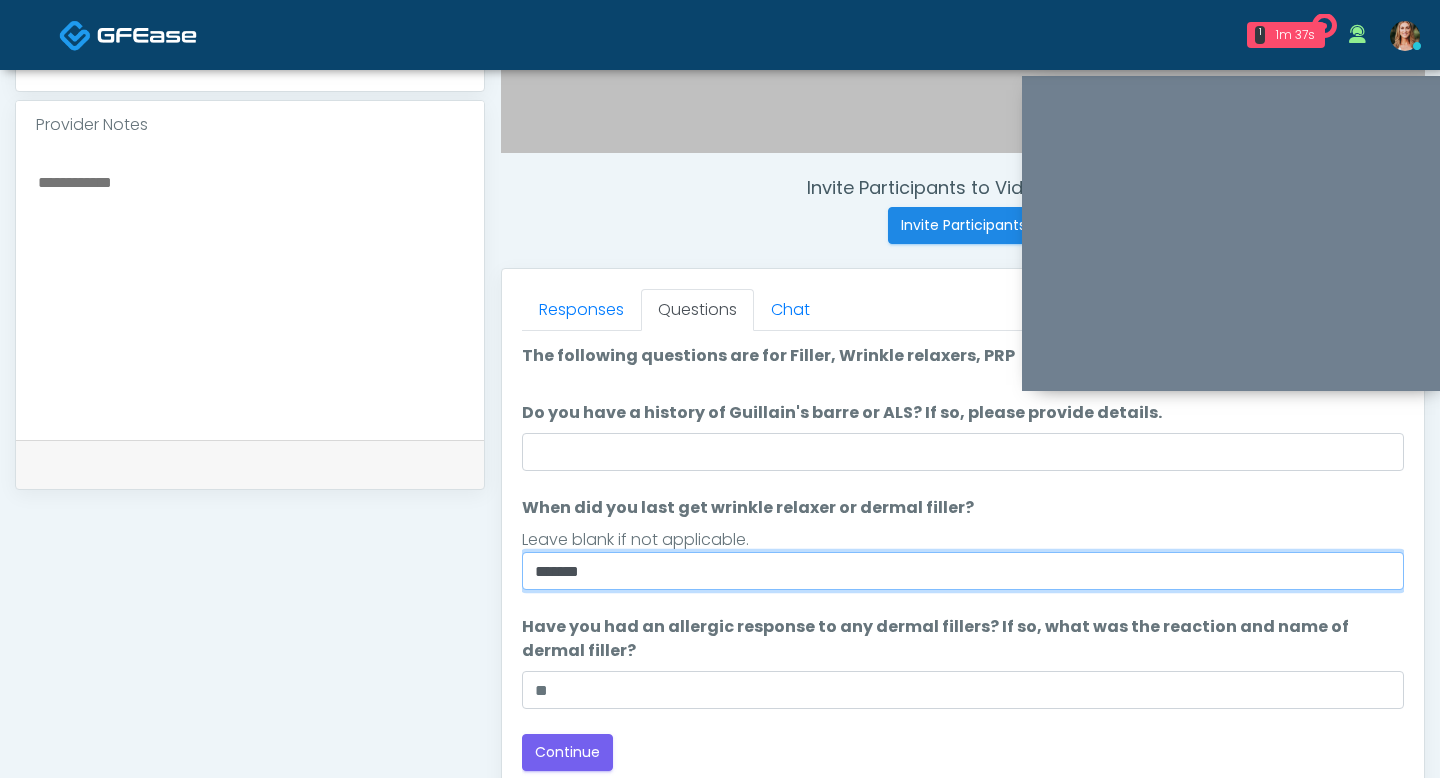 type on "******" 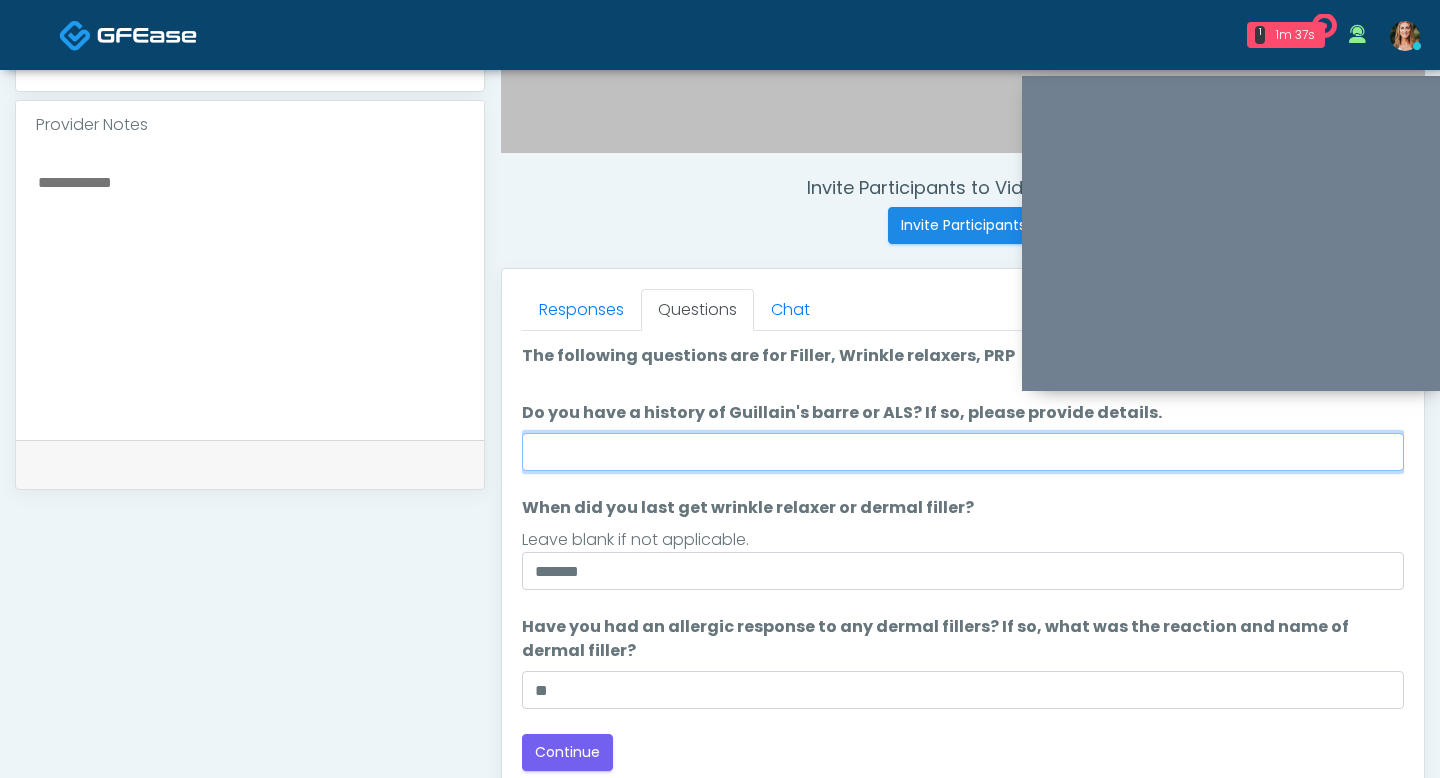 click on "Do you have a history of Guillain's barre or ALS? If so, please provide details." at bounding box center [963, 452] 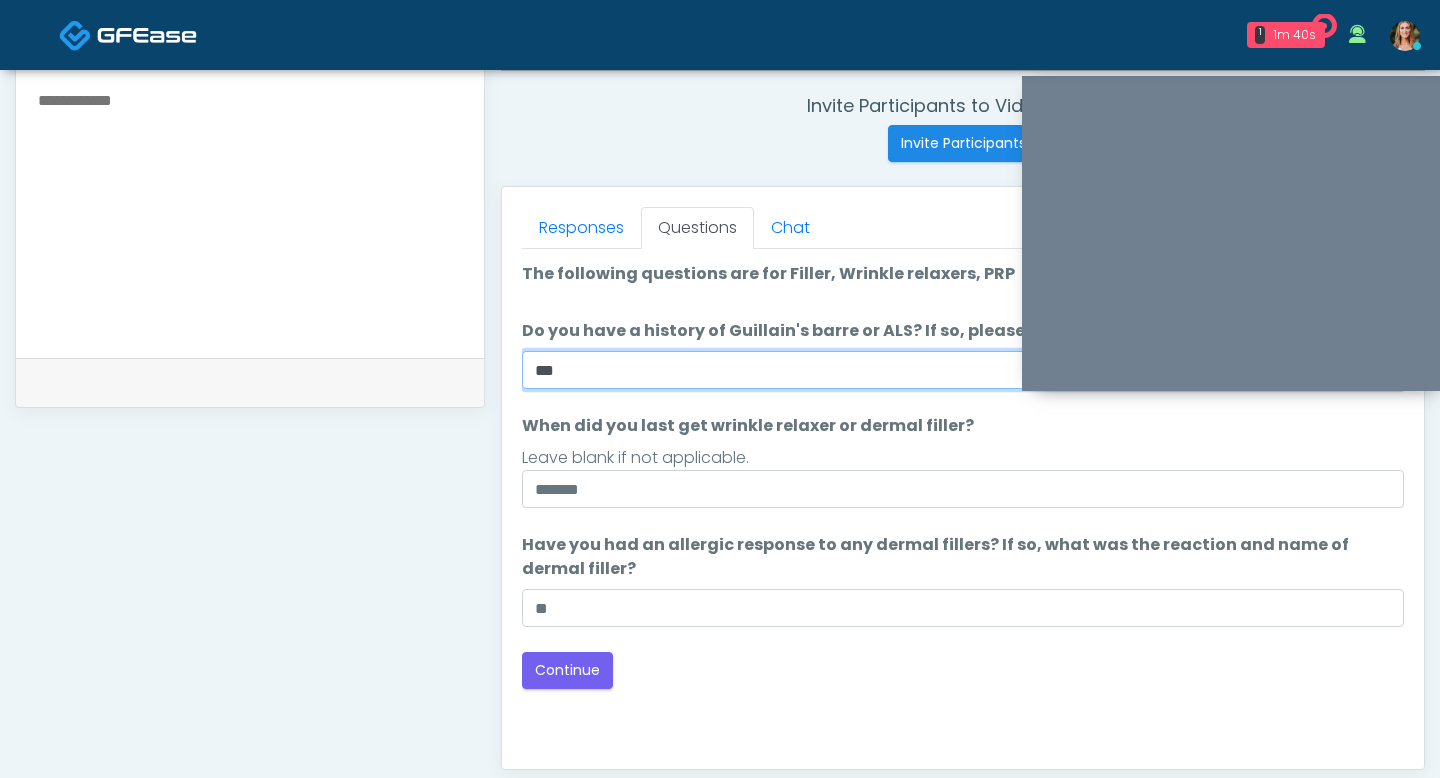 scroll, scrollTop: 833, scrollLeft: 0, axis: vertical 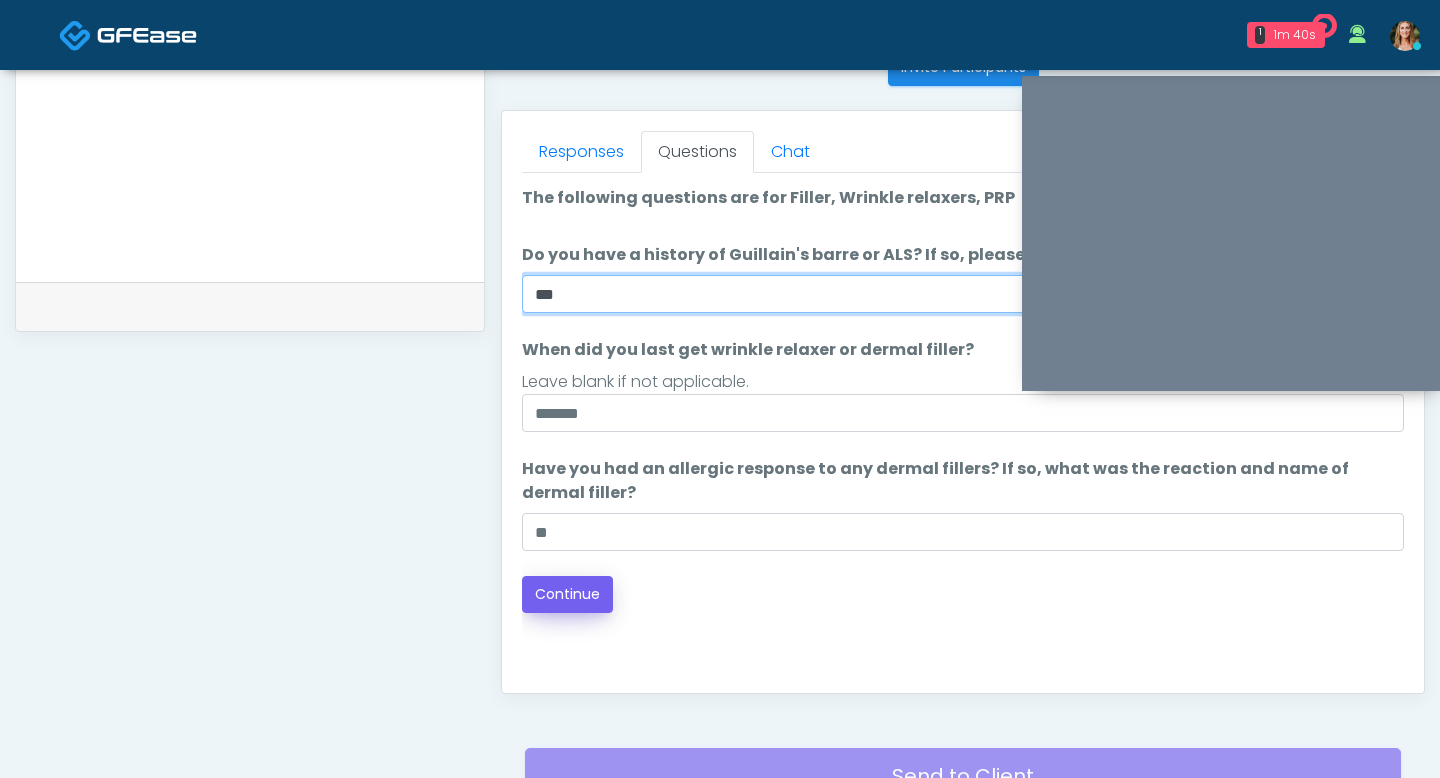 type on "**" 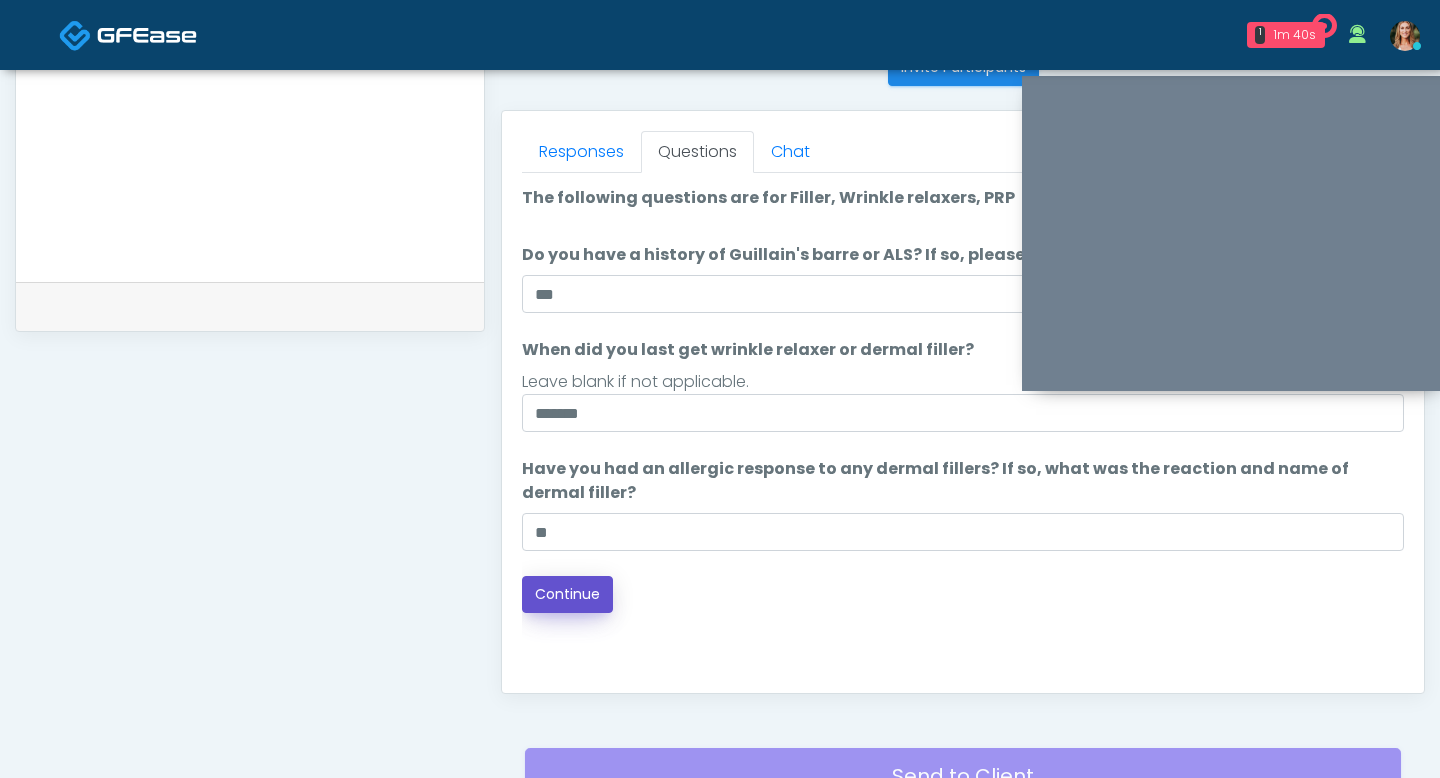 click on "Continue" at bounding box center [567, 594] 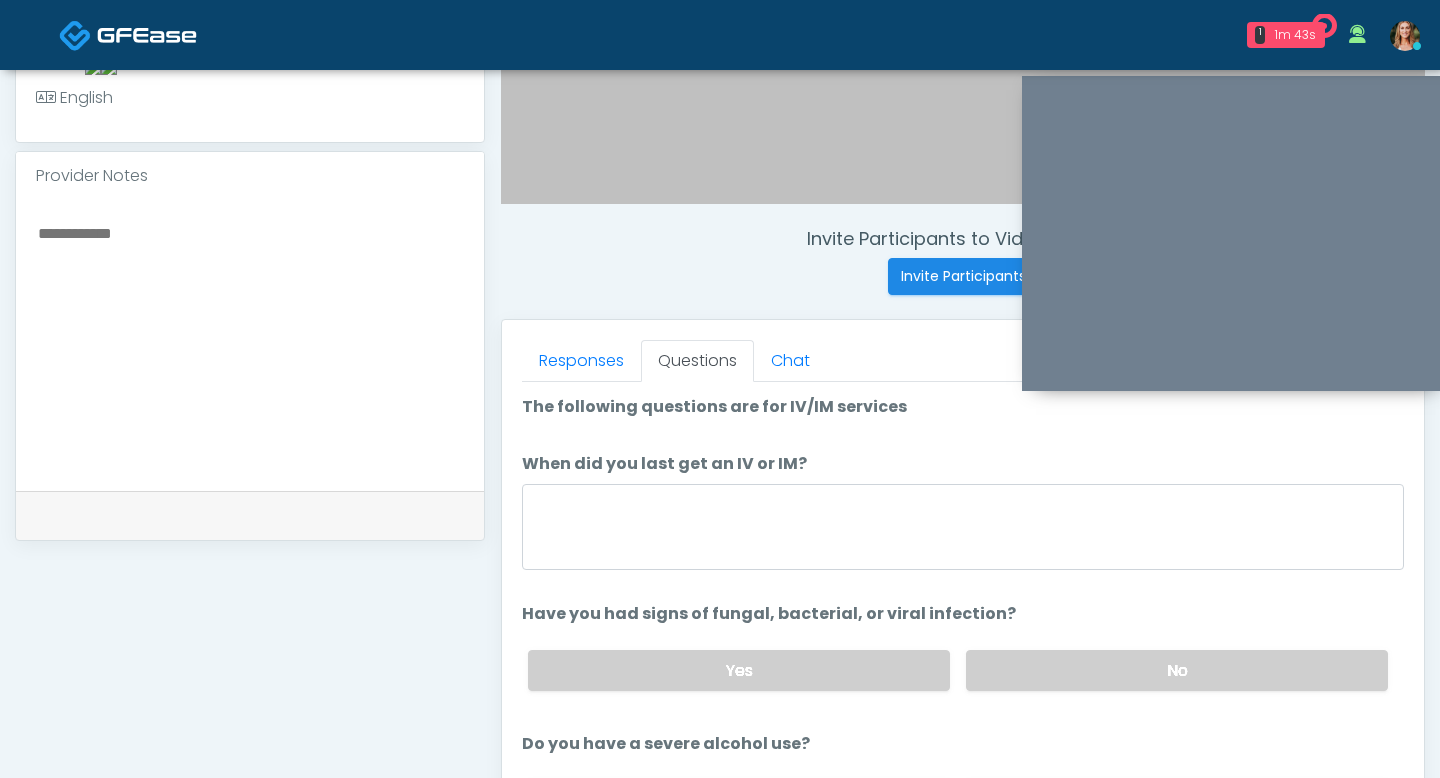 scroll, scrollTop: 611, scrollLeft: 0, axis: vertical 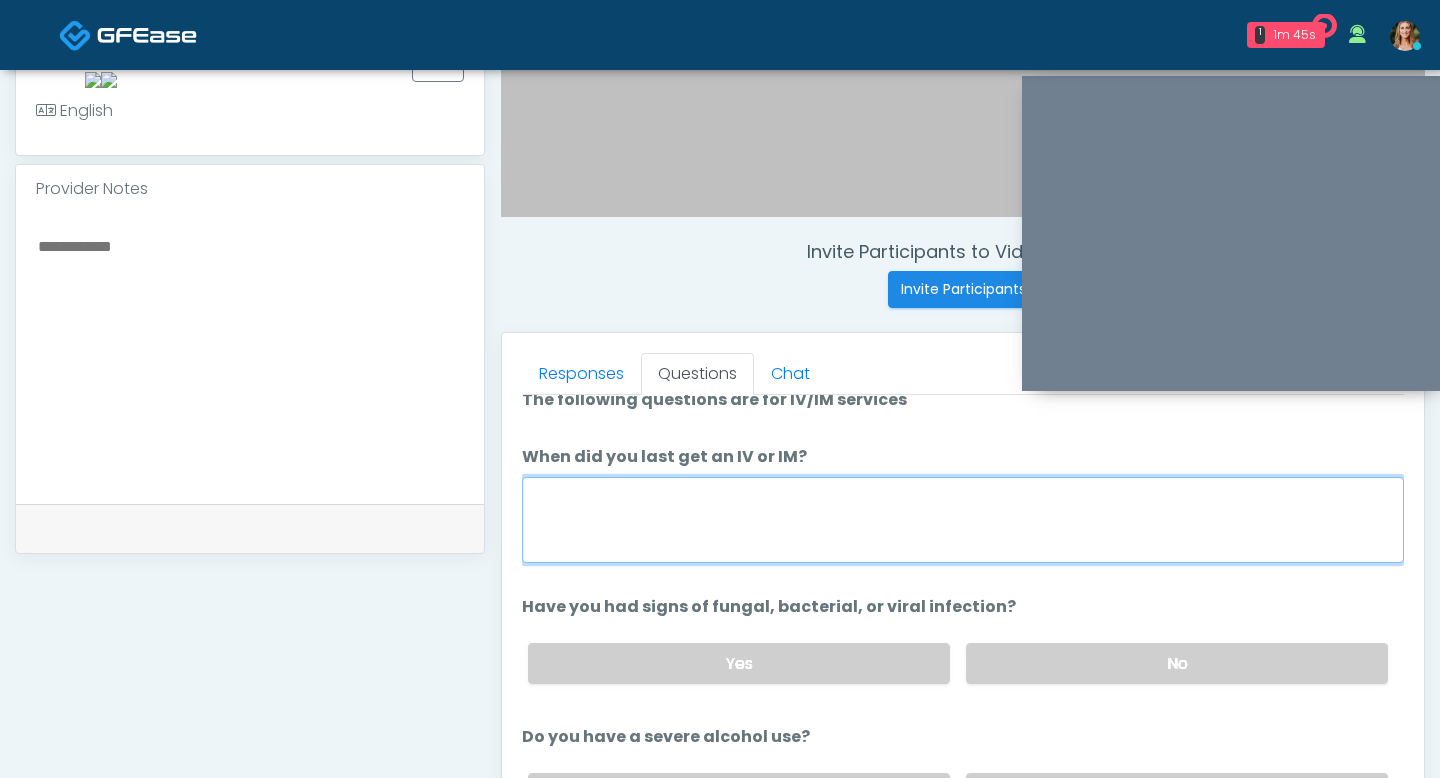 click on "When did you last get an IV or IM?" at bounding box center [963, 520] 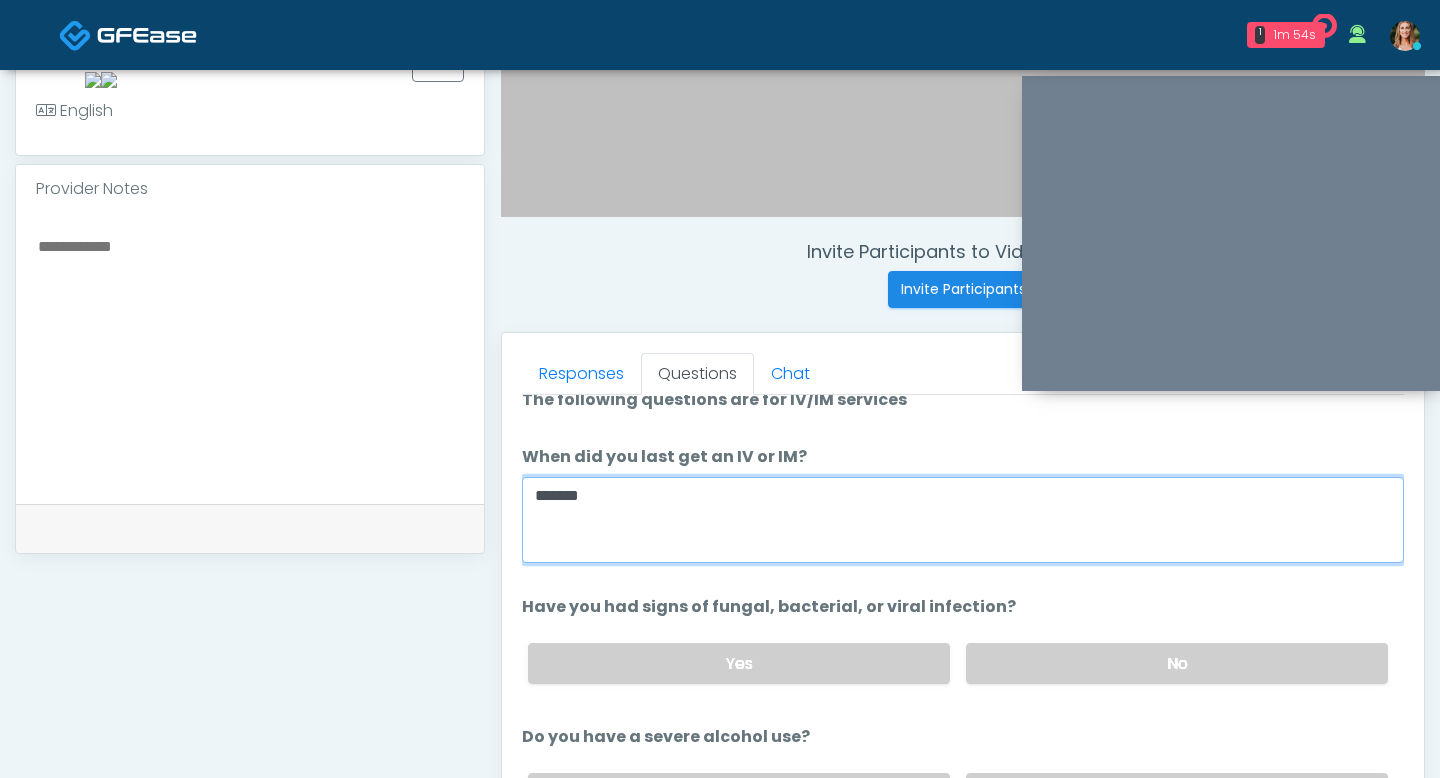 click on "******" at bounding box center [963, 520] 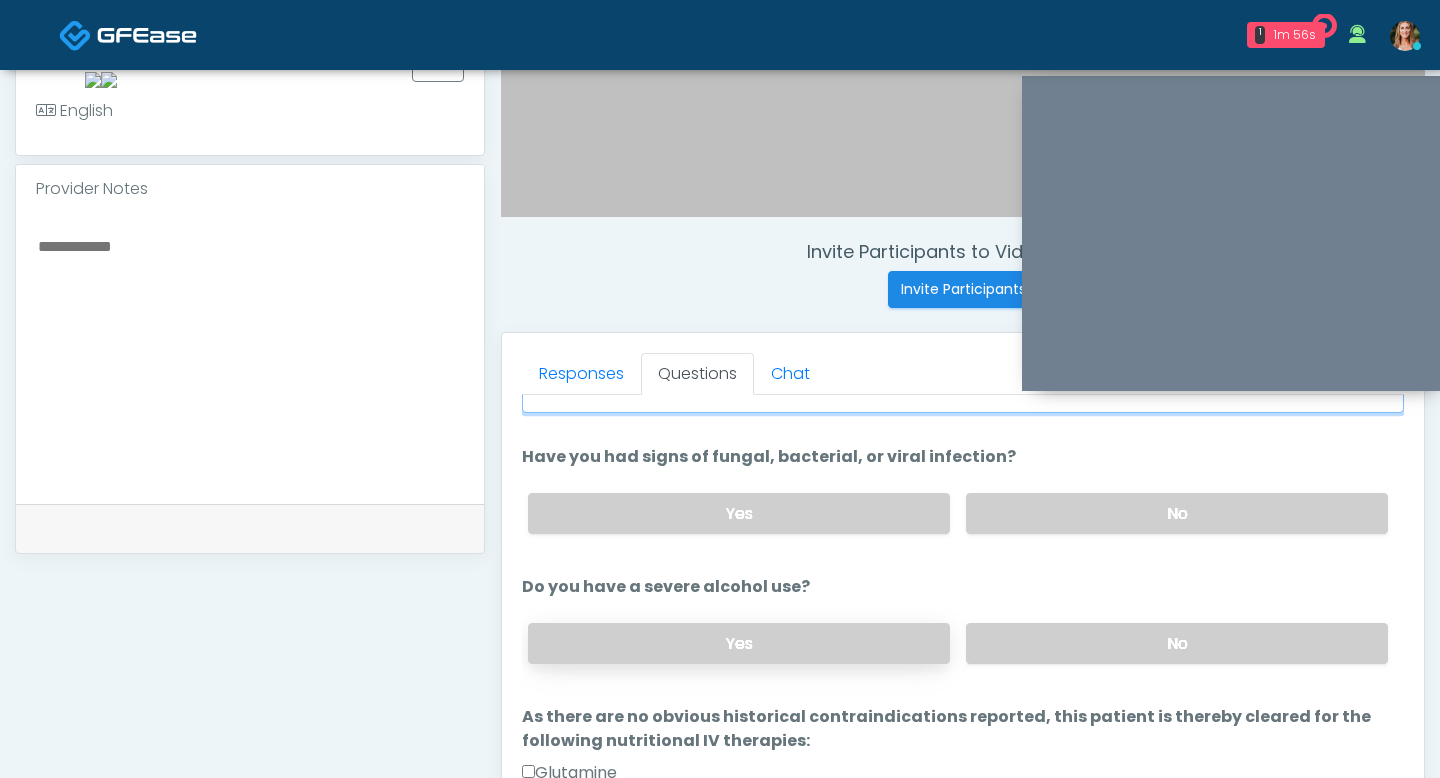 scroll, scrollTop: 178, scrollLeft: 0, axis: vertical 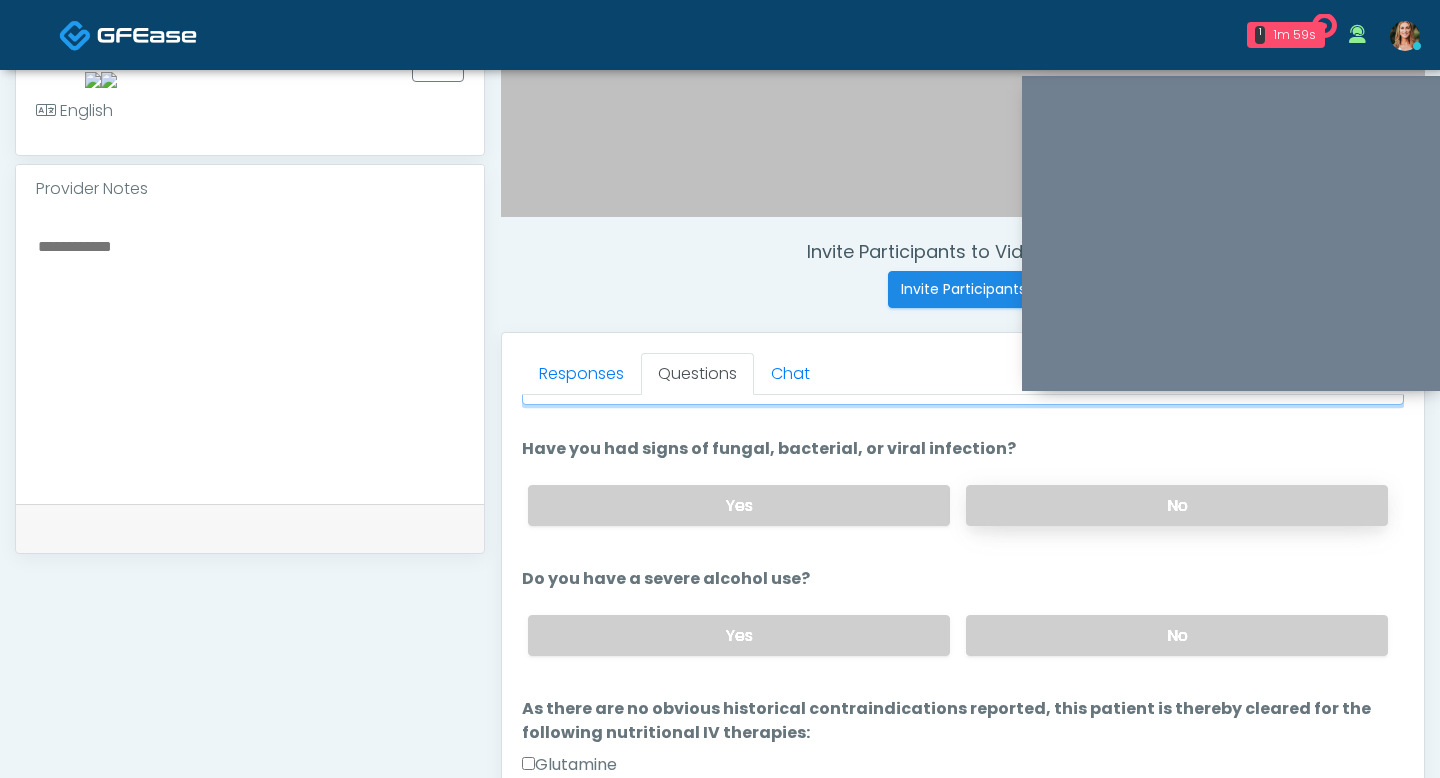 type on "*****" 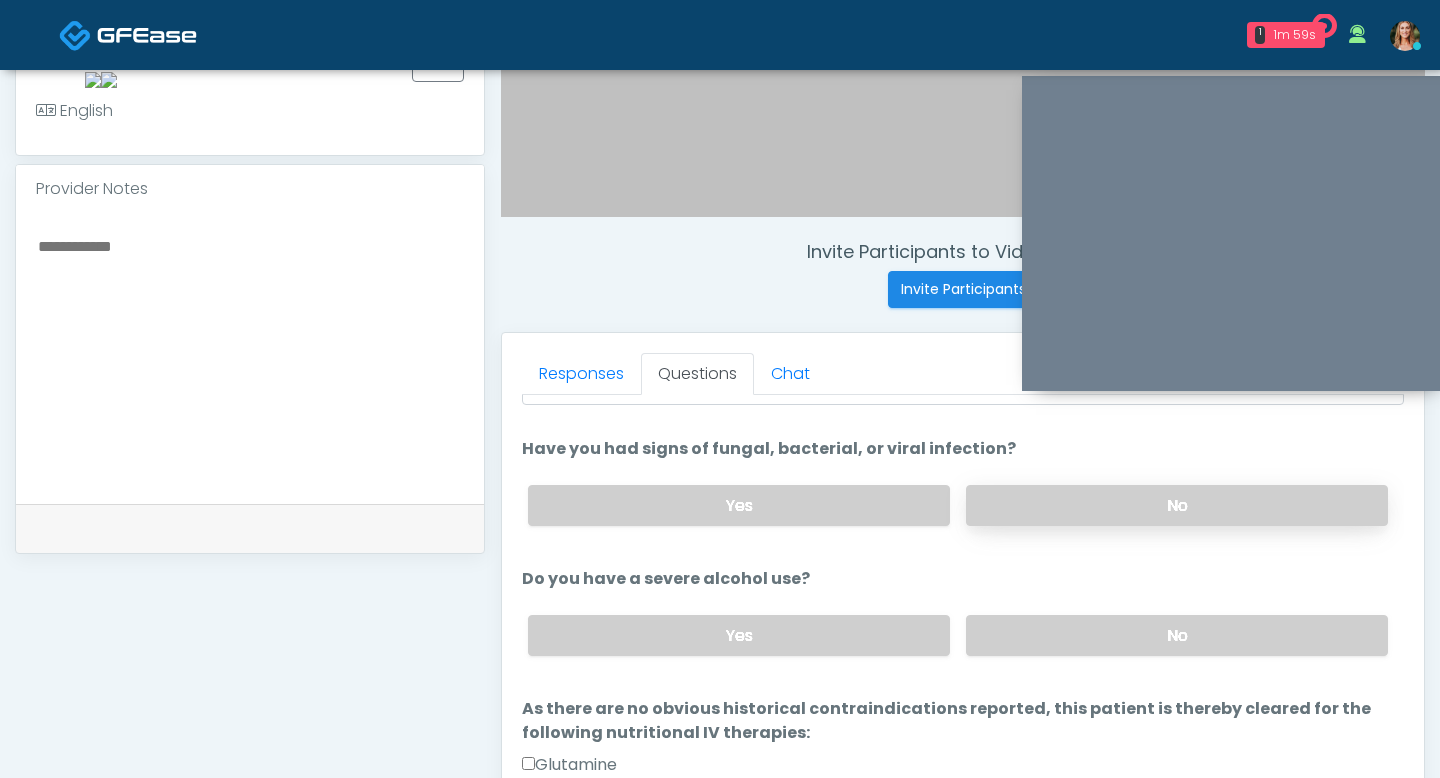 click on "No" at bounding box center (1177, 505) 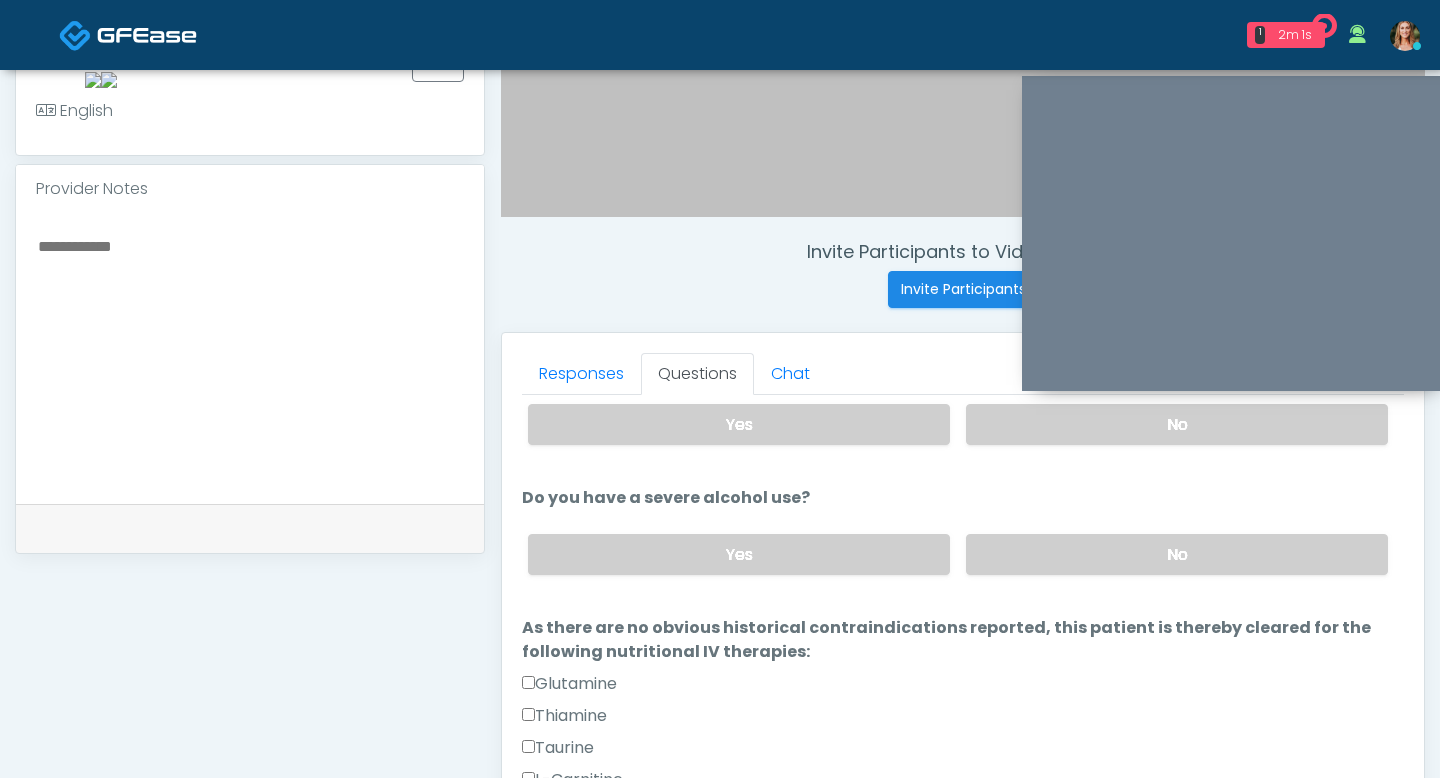scroll, scrollTop: 265, scrollLeft: 0, axis: vertical 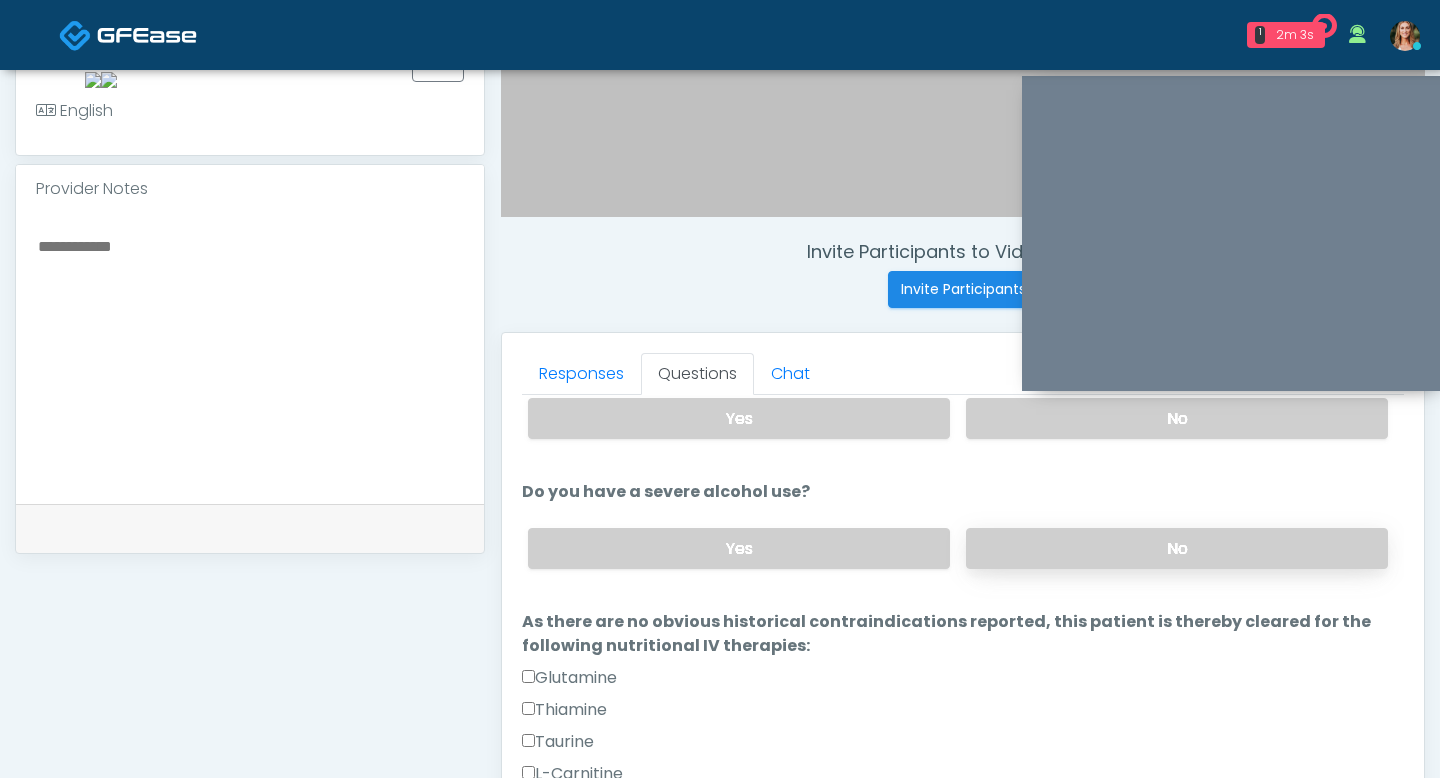 click on "No" at bounding box center [1177, 548] 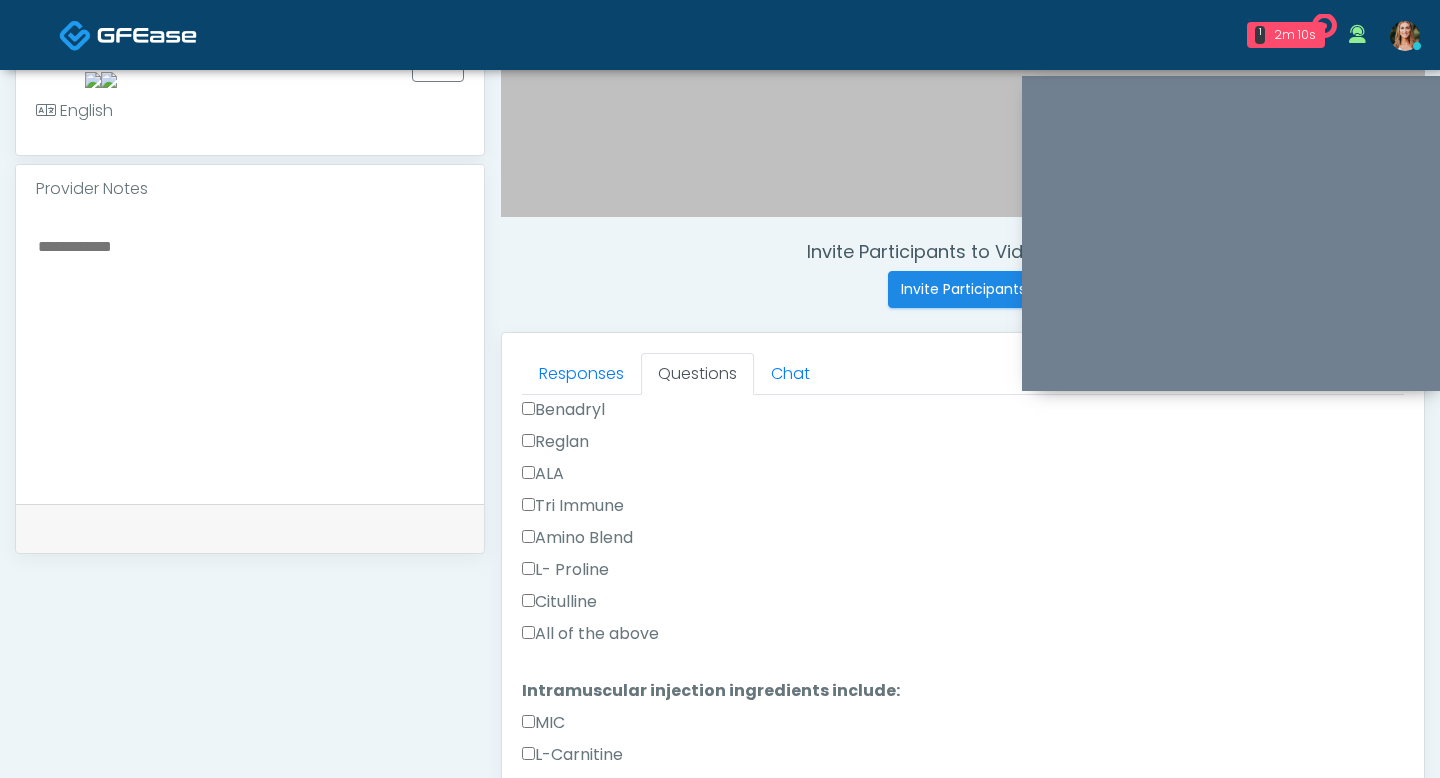scroll, scrollTop: 1207, scrollLeft: 0, axis: vertical 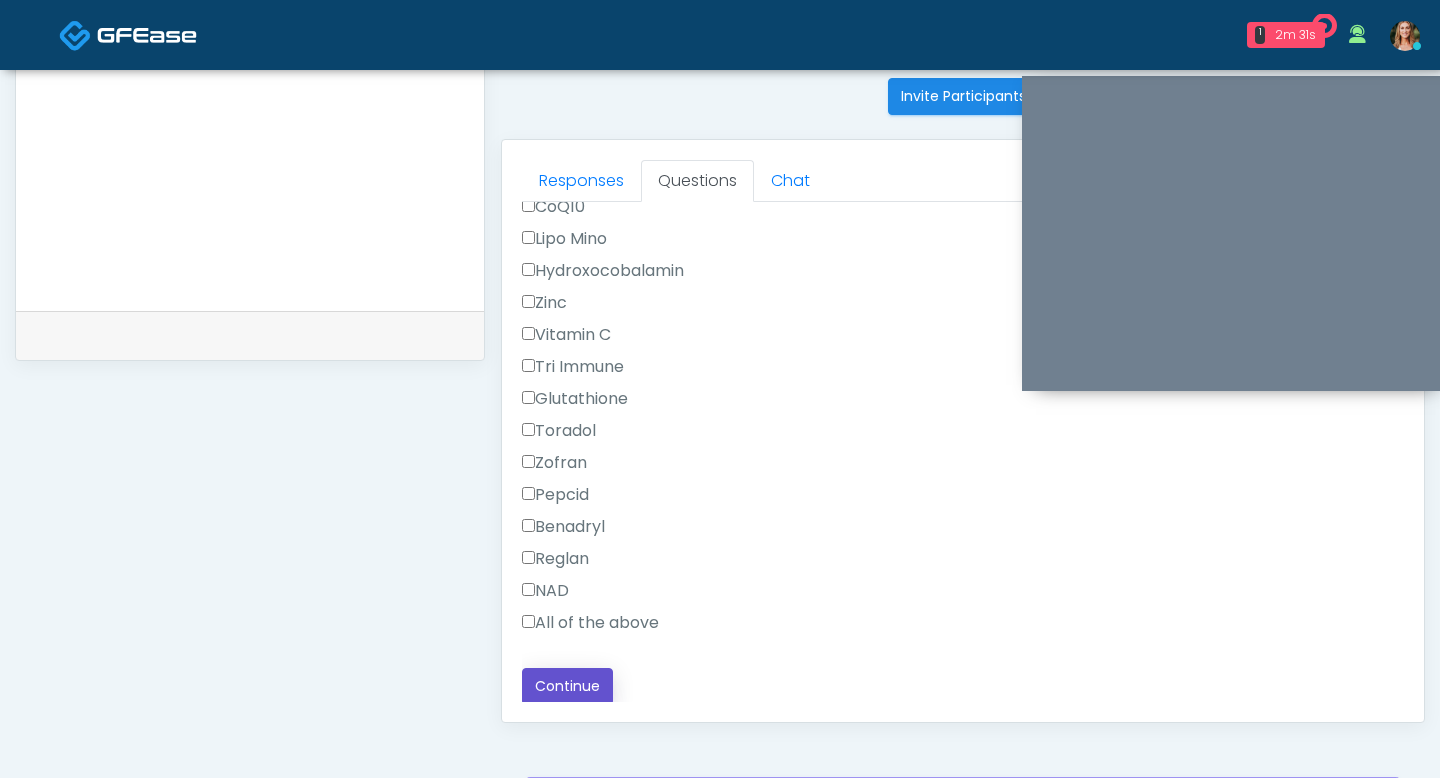 click on "Continue" at bounding box center (567, 686) 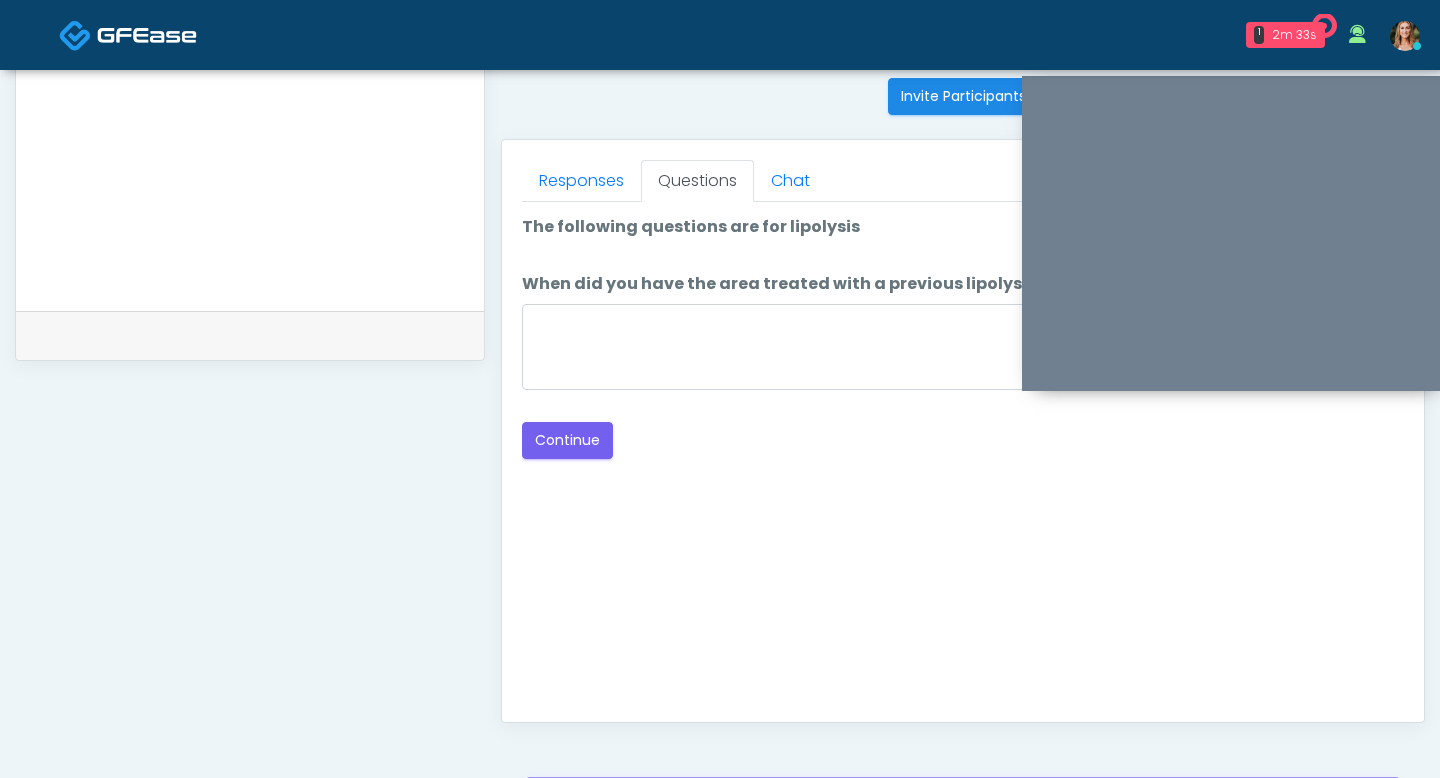 scroll, scrollTop: 1017, scrollLeft: 0, axis: vertical 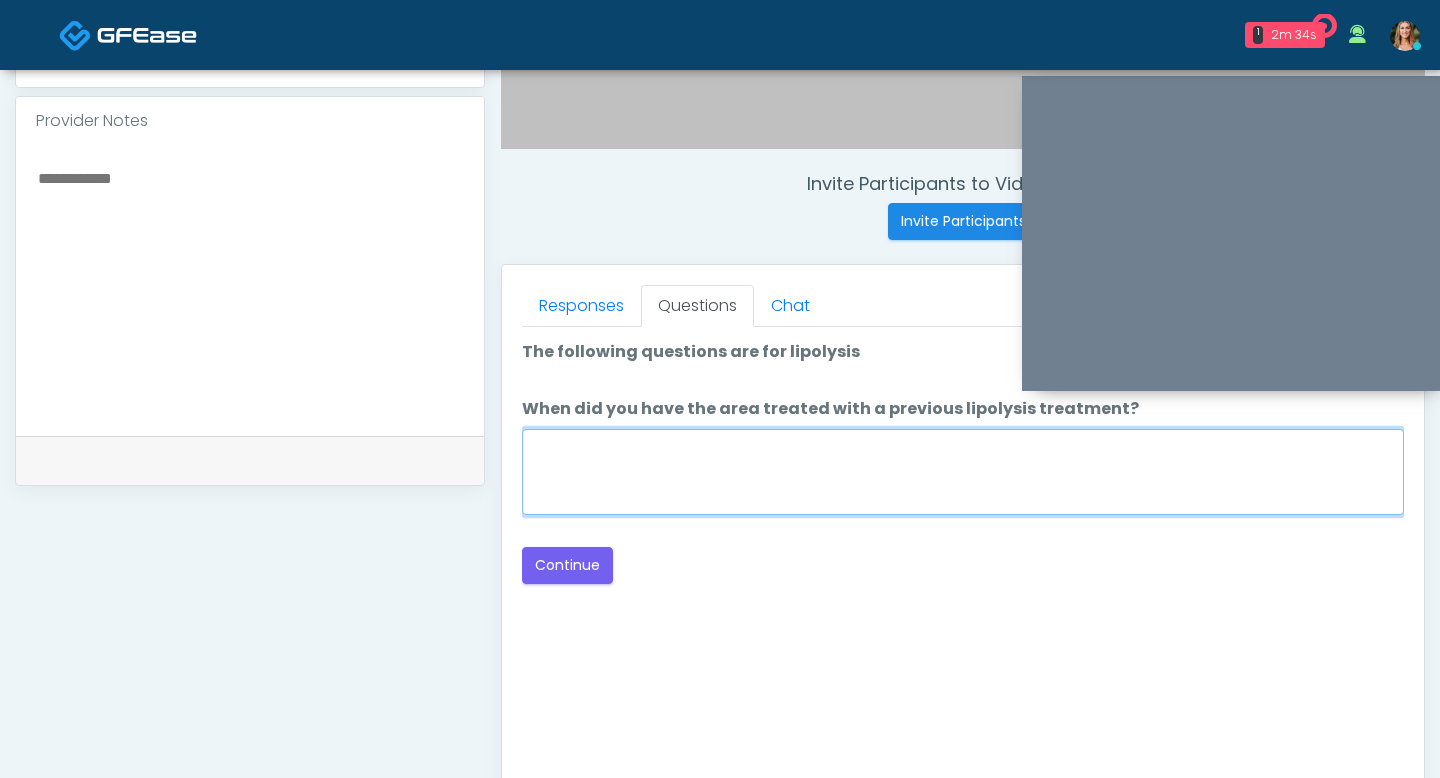 click on "When did you have the area treated with a previous lipolysis treatment?" at bounding box center [963, 472] 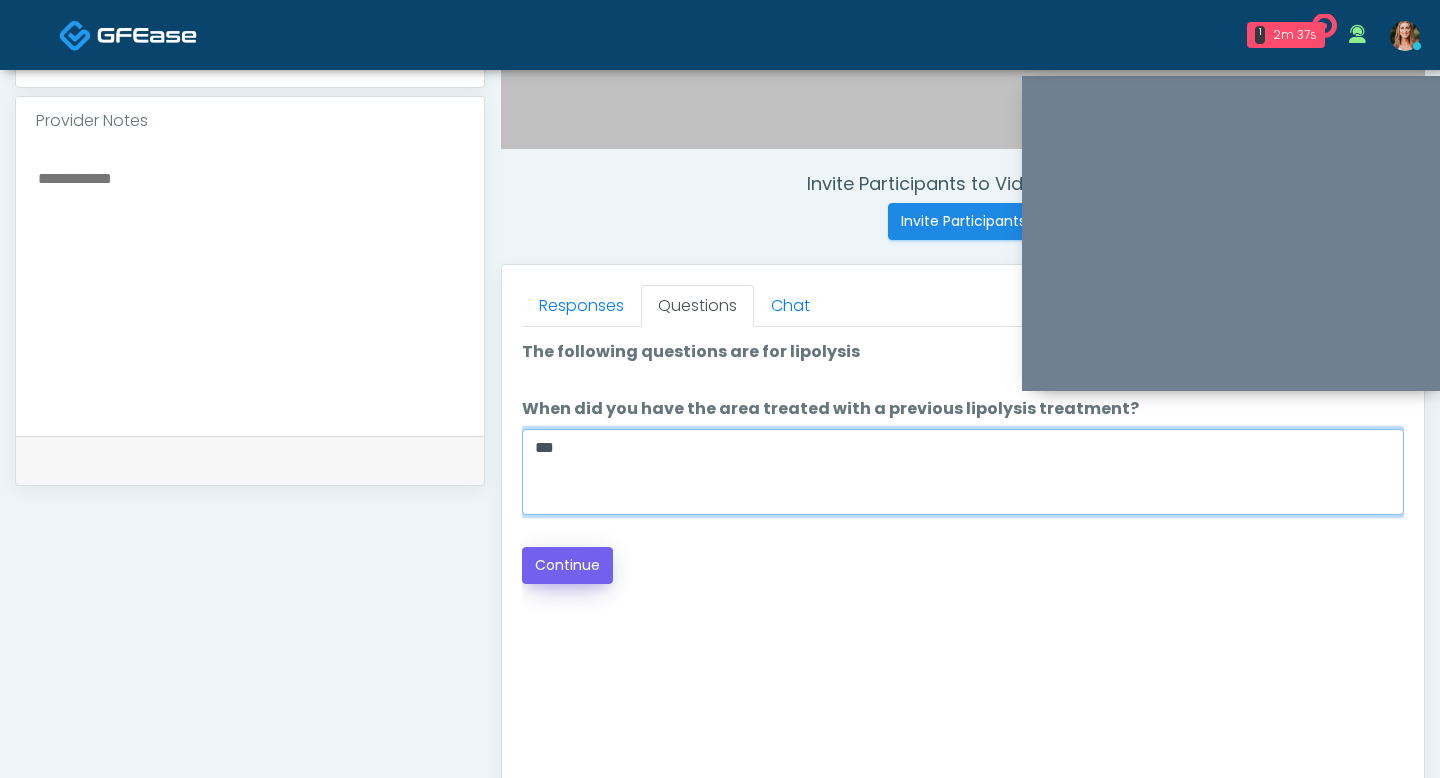type on "***" 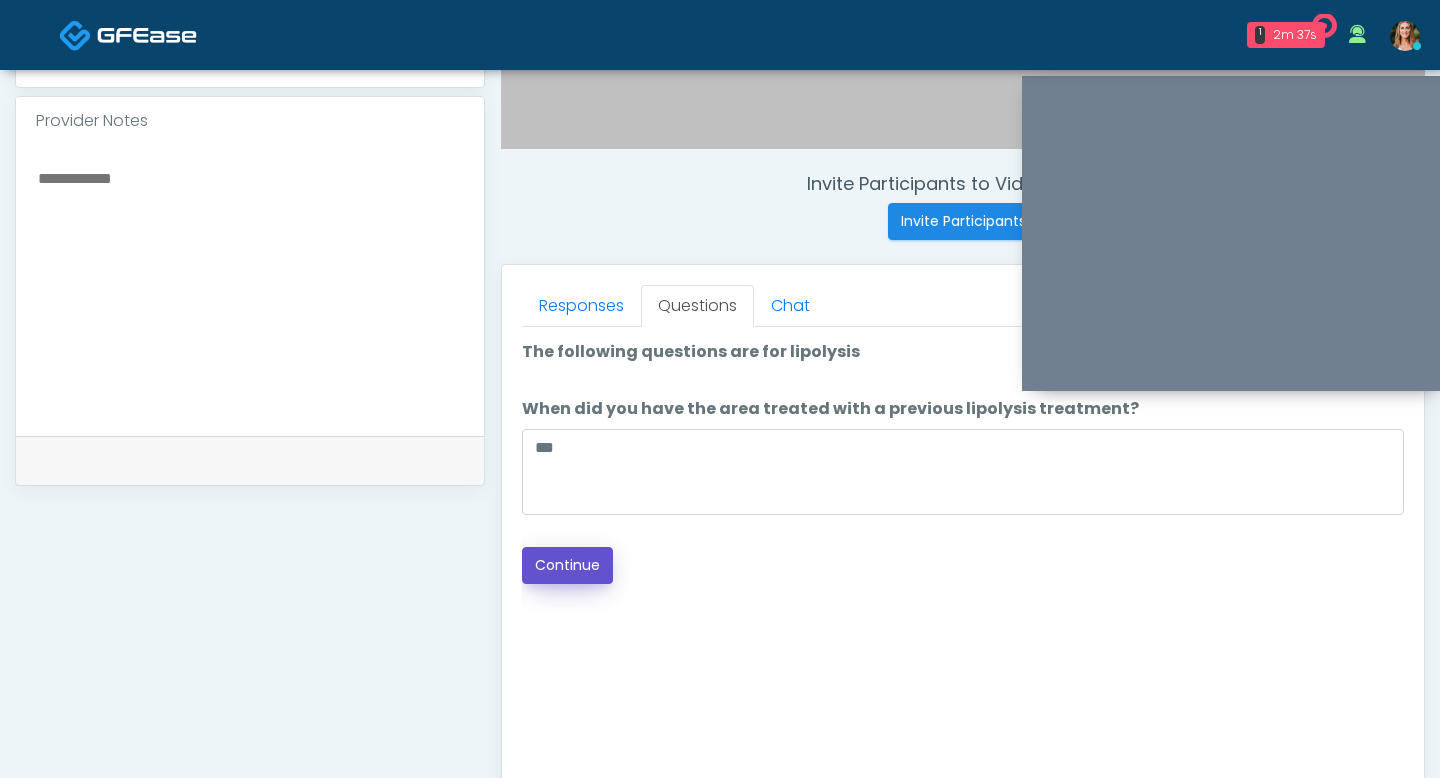click on "Continue" at bounding box center [567, 565] 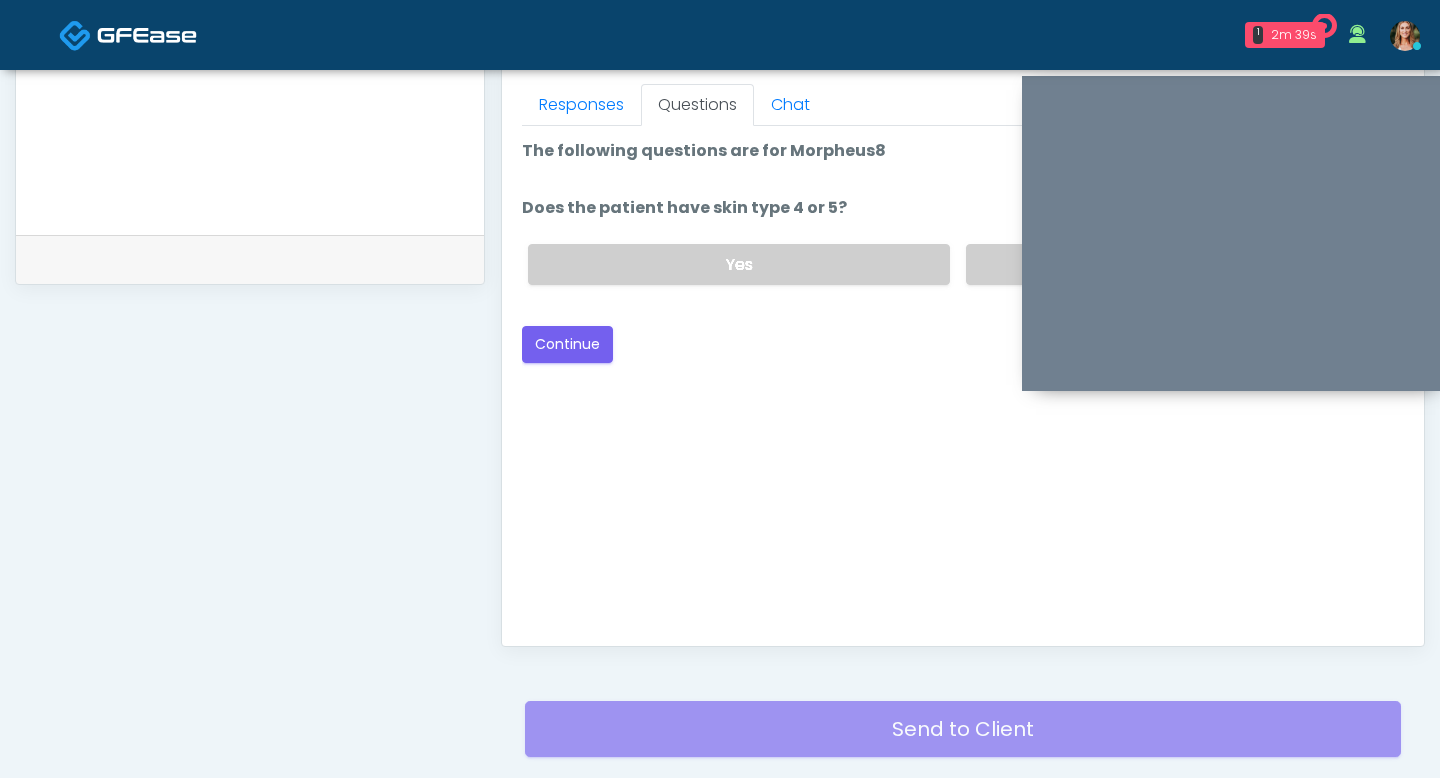 scroll, scrollTop: 743, scrollLeft: 0, axis: vertical 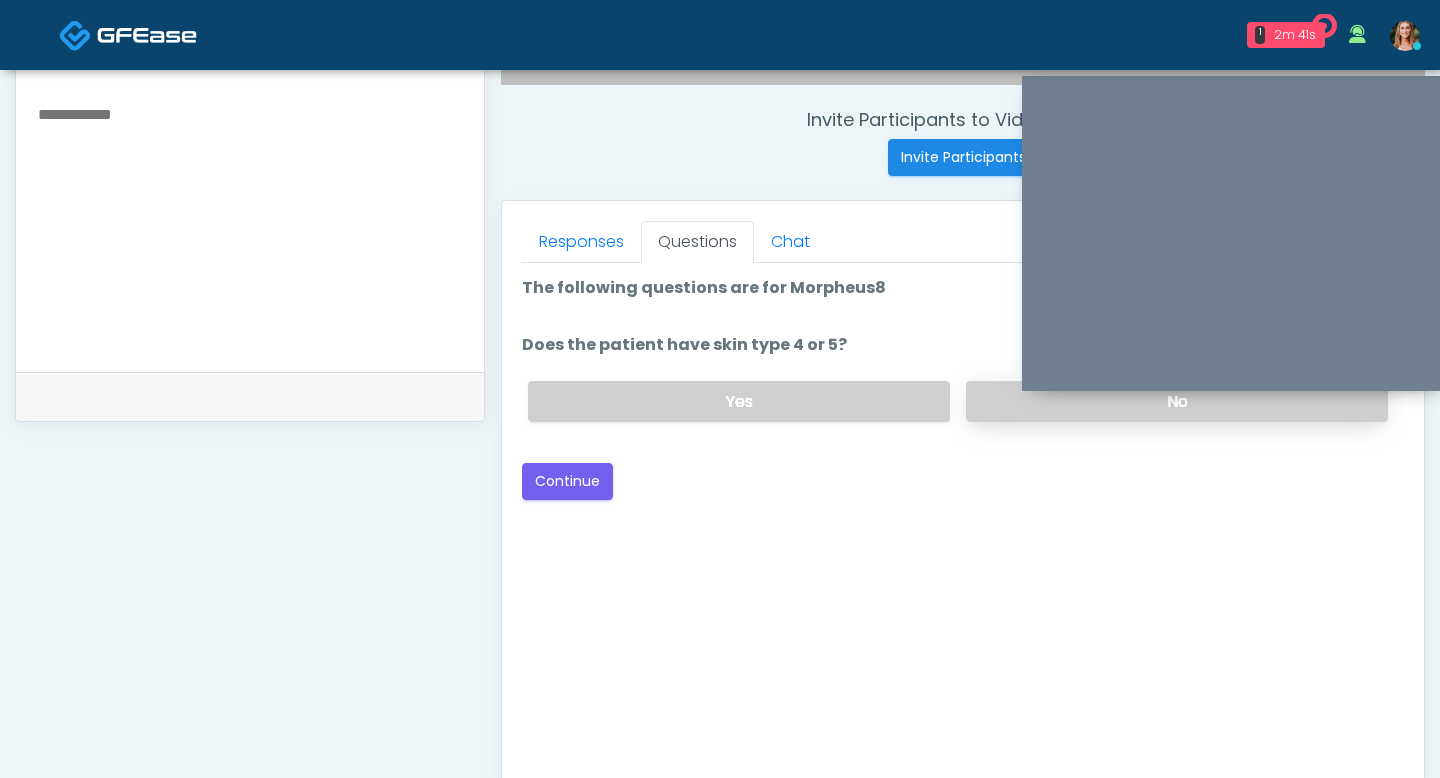 click on "No" at bounding box center (1177, 401) 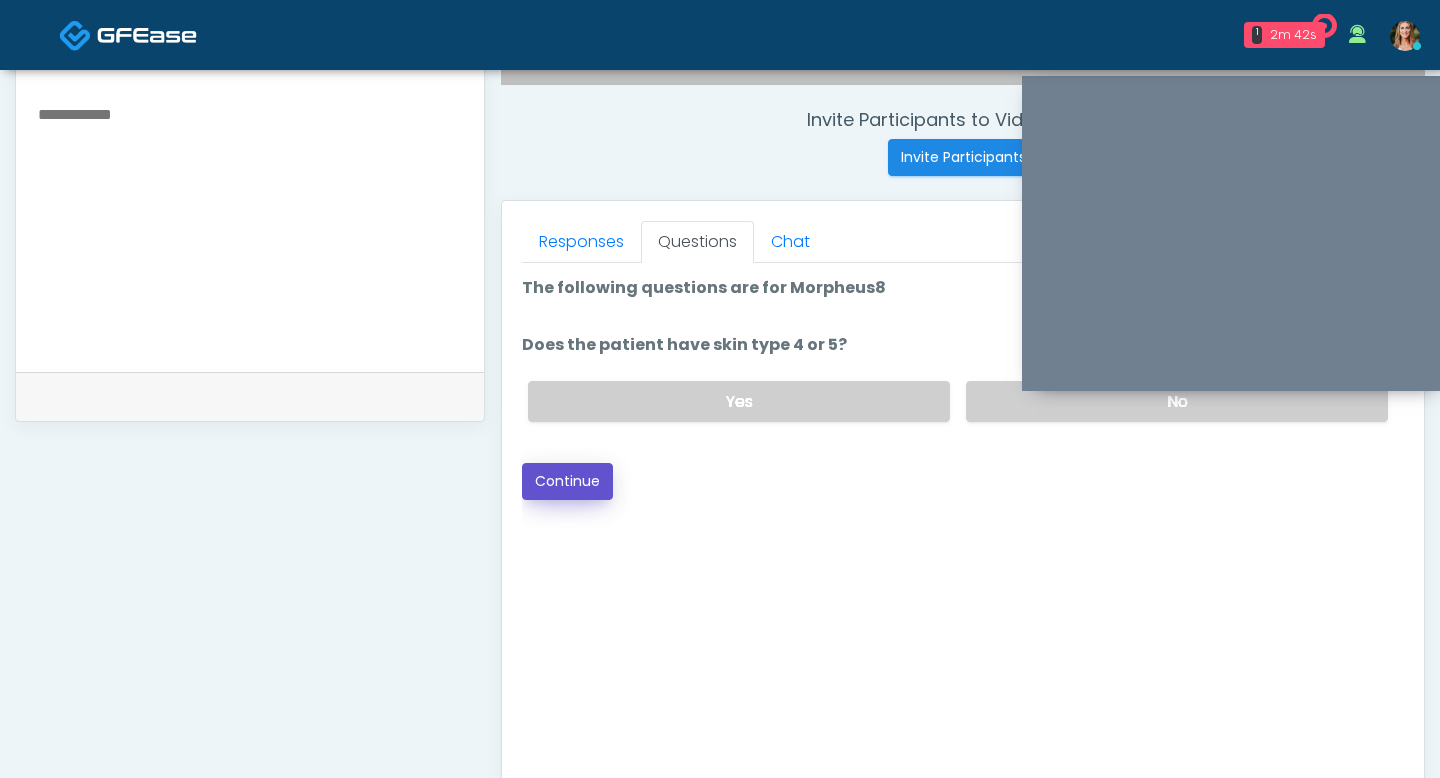 click on "Continue" at bounding box center (567, 481) 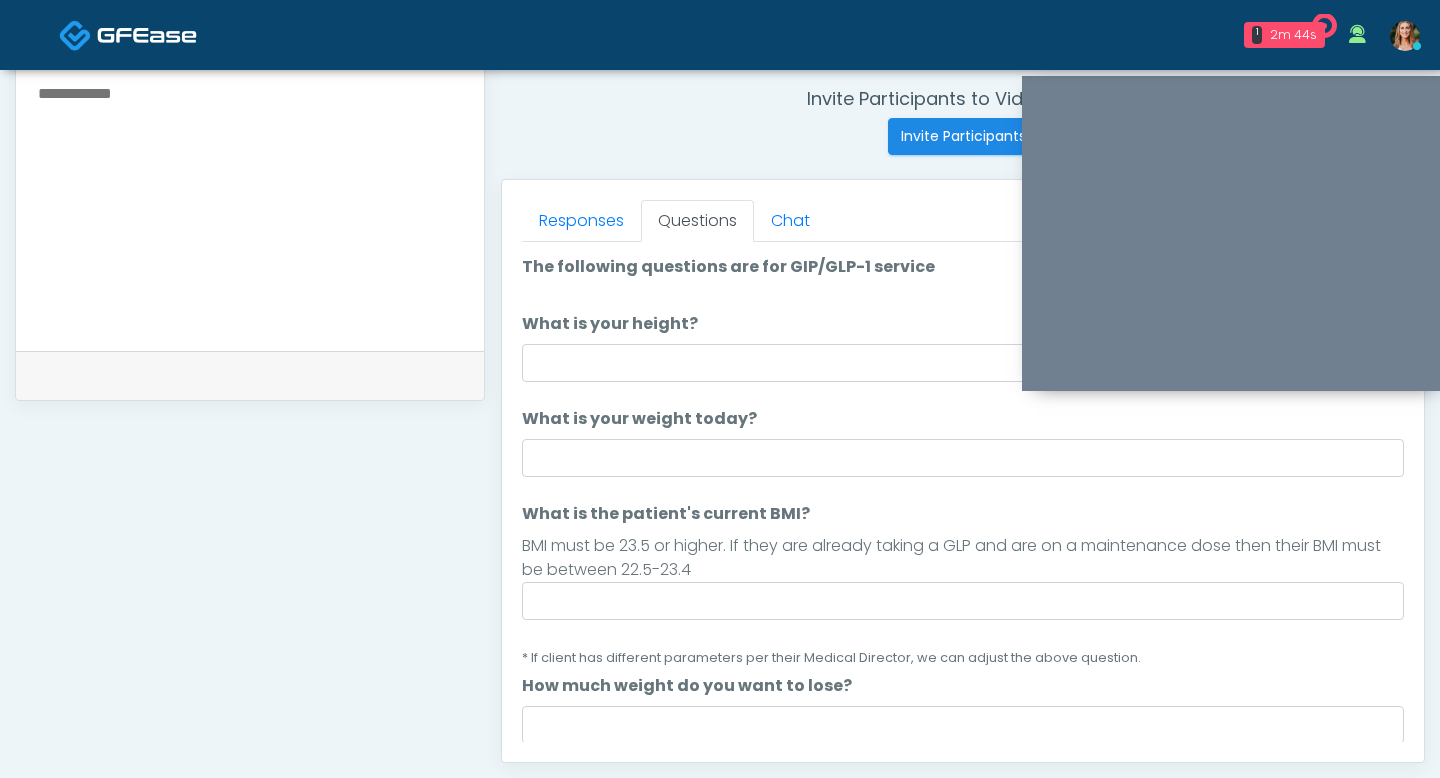 scroll, scrollTop: 725, scrollLeft: 0, axis: vertical 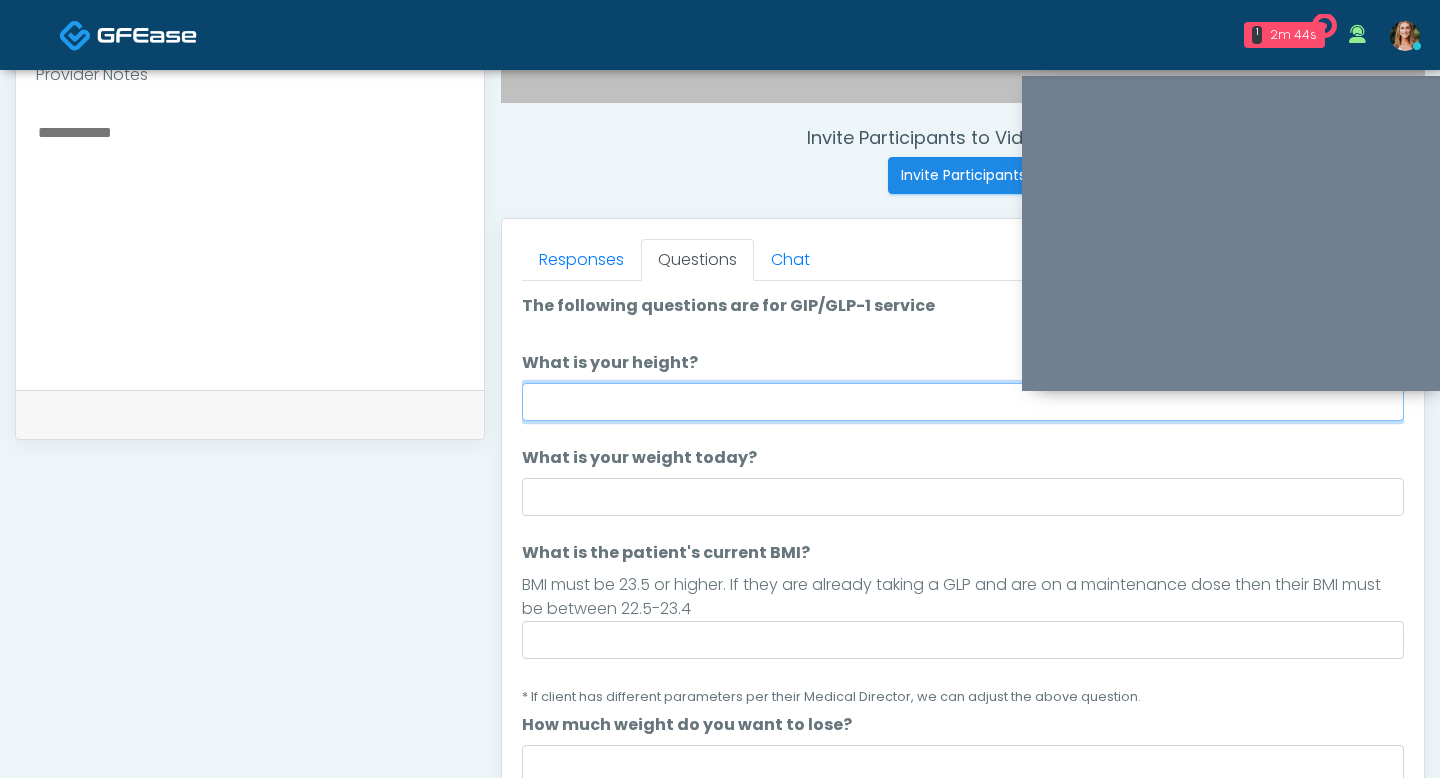 click on "What is your height?" at bounding box center [963, 402] 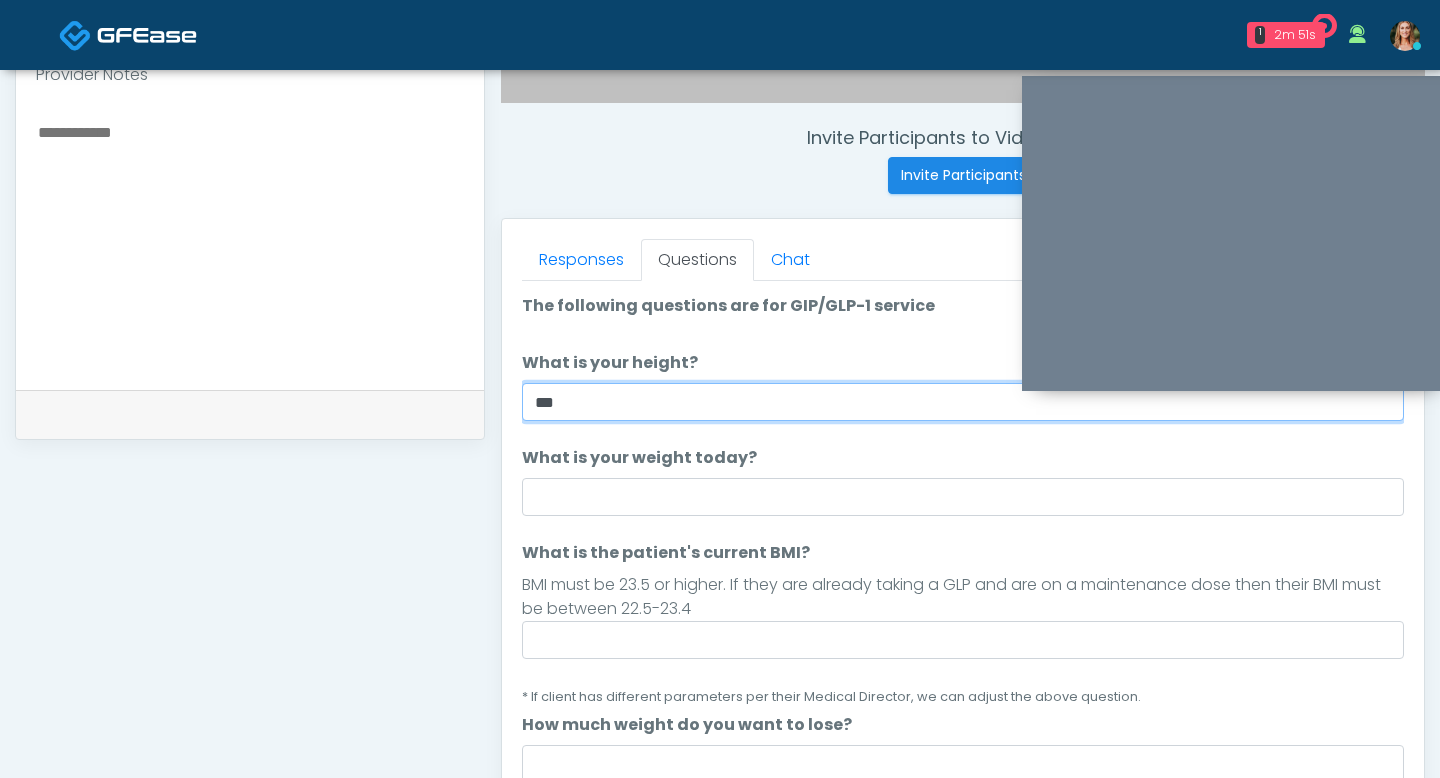 type on "***" 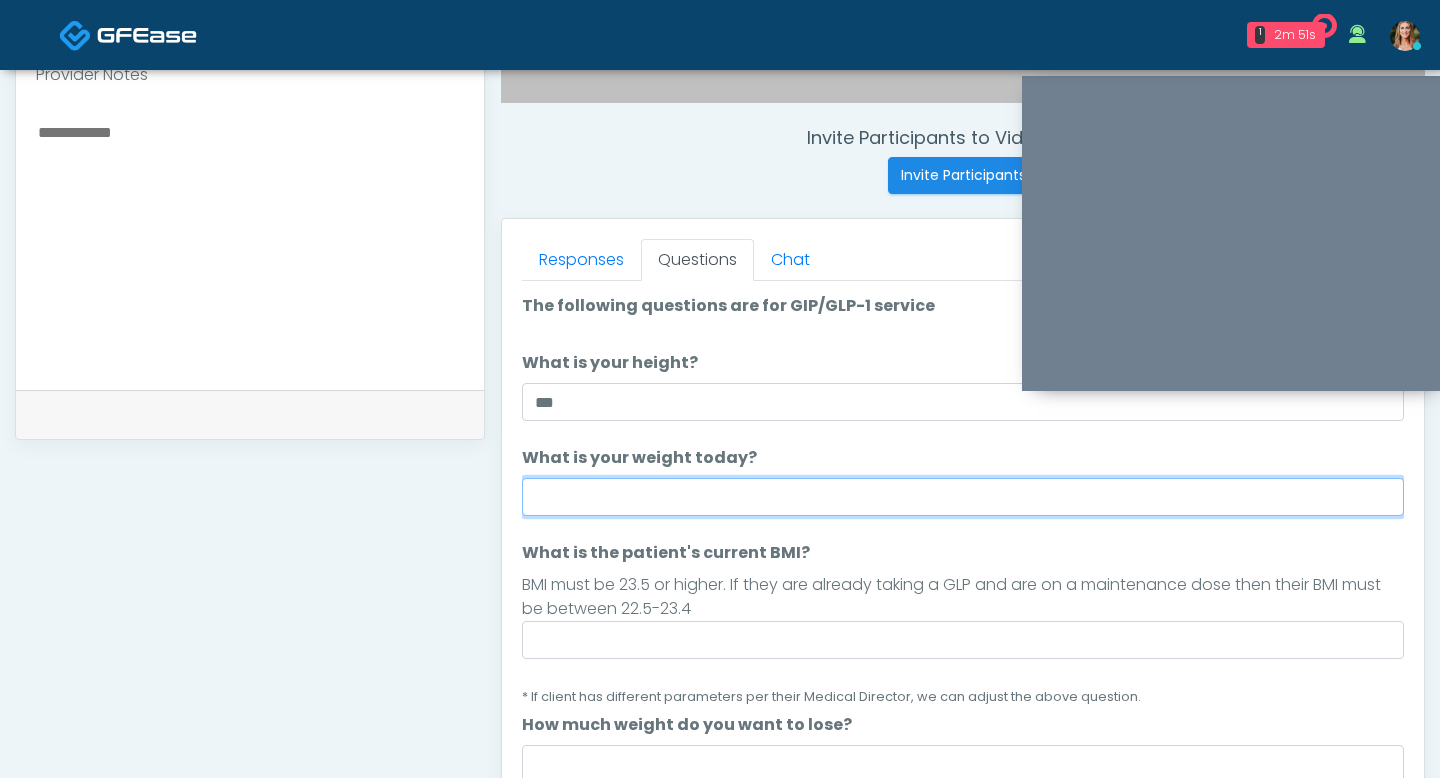 click on "What is your weight today?" at bounding box center (963, 497) 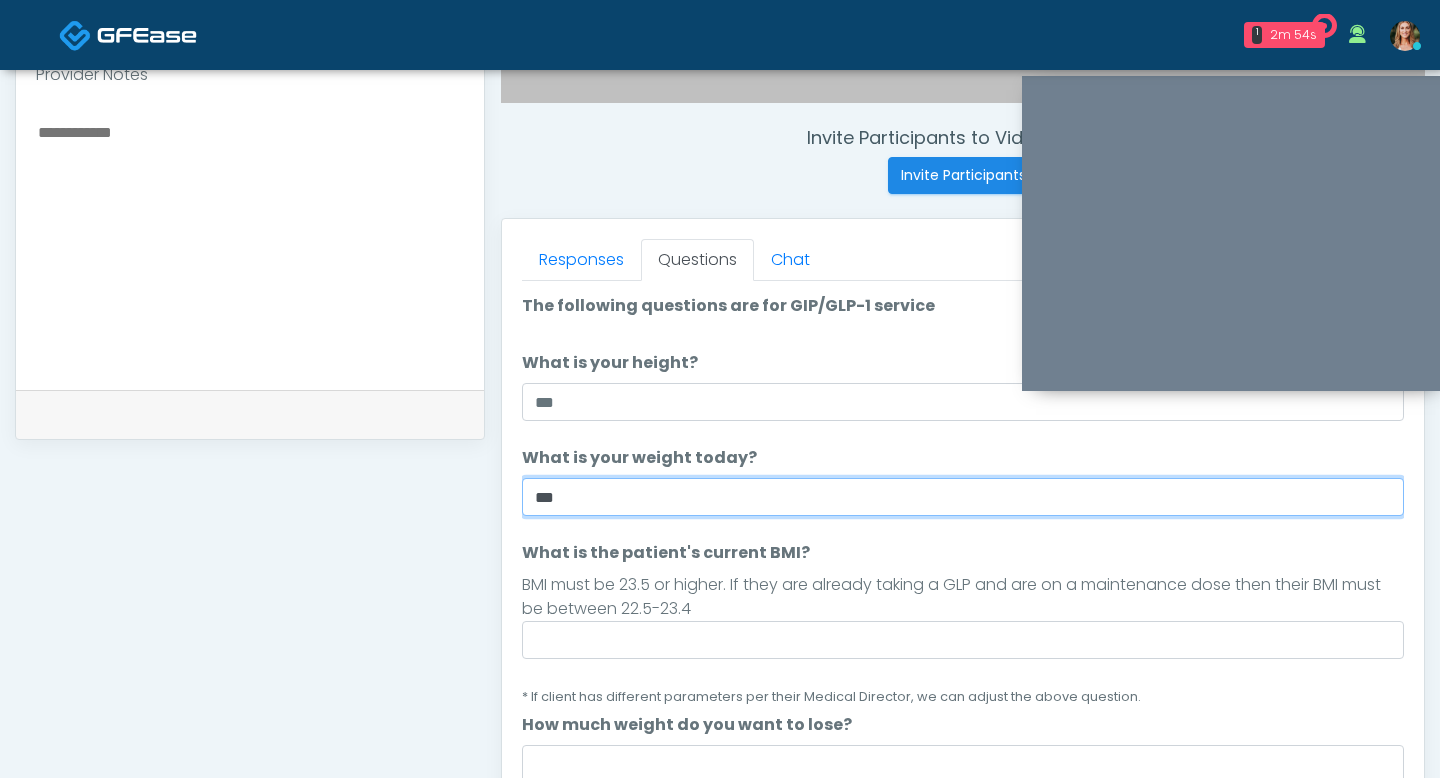 type on "***" 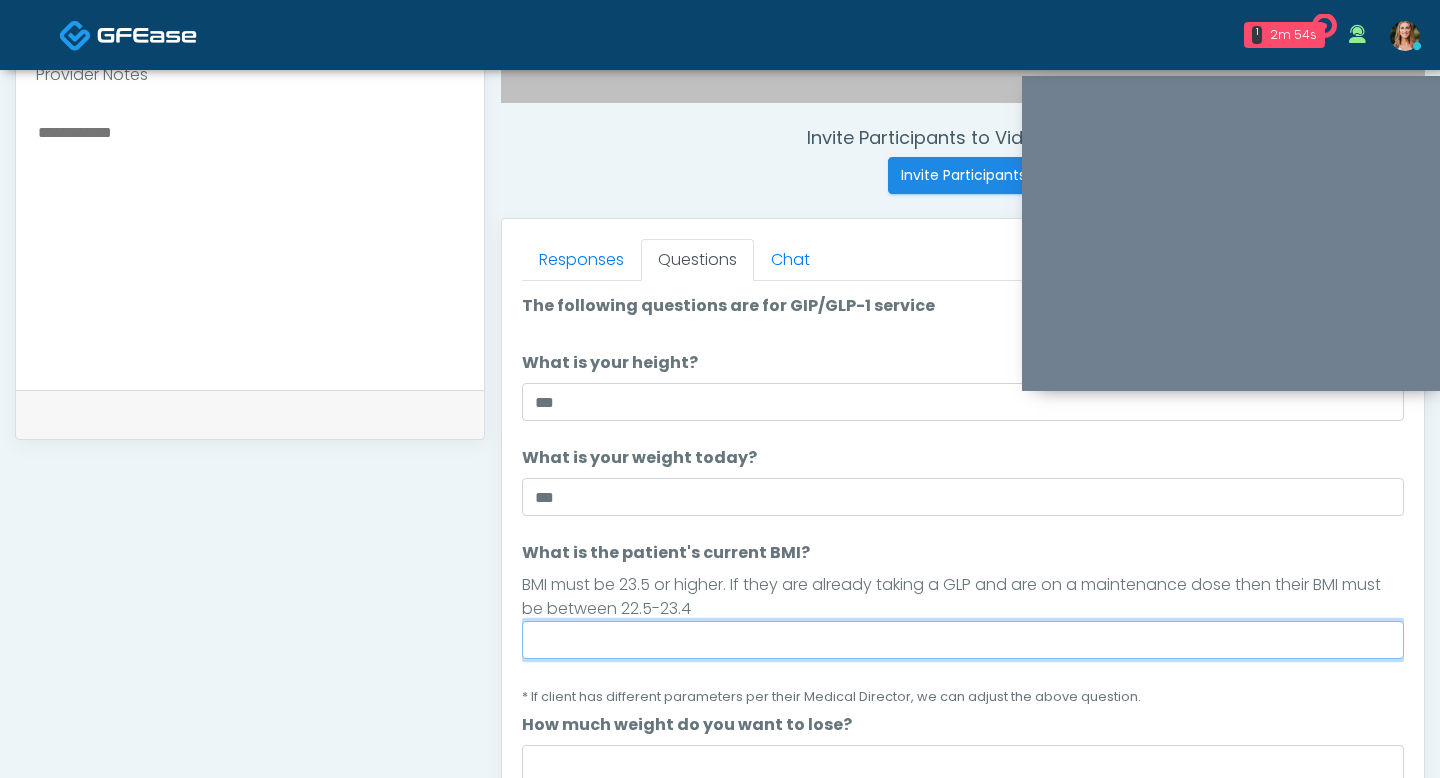 click on "What is the patient's current BMI?" at bounding box center (963, 640) 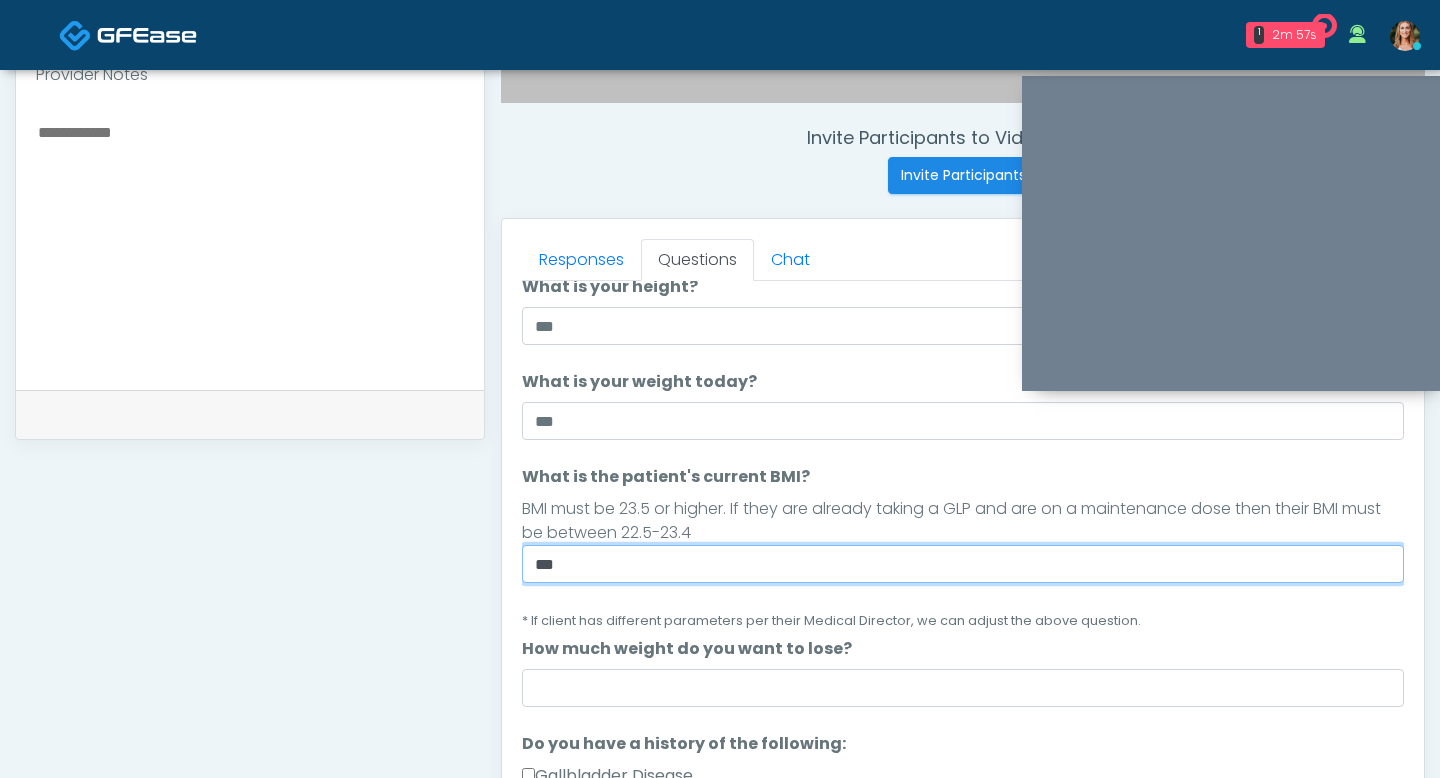 scroll, scrollTop: 89, scrollLeft: 0, axis: vertical 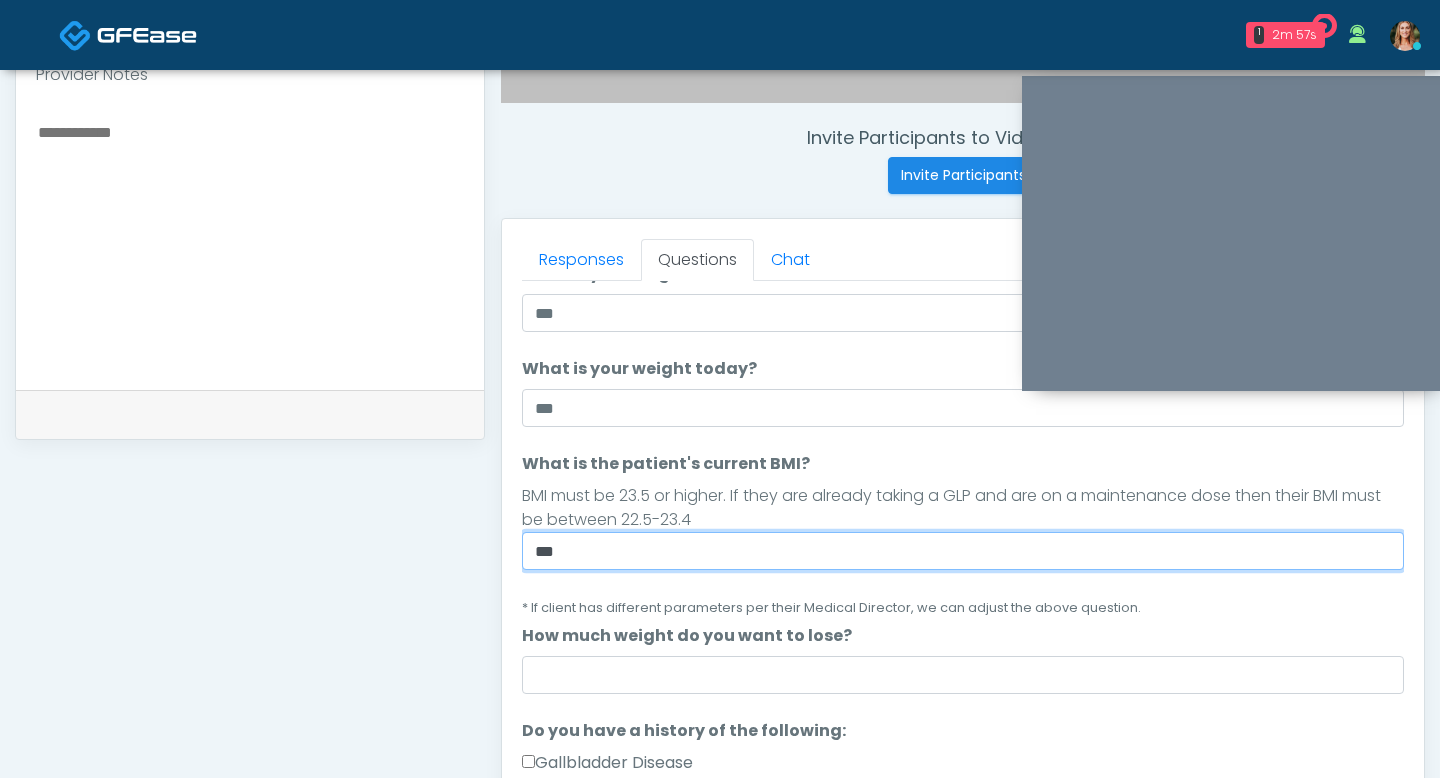 type on "***" 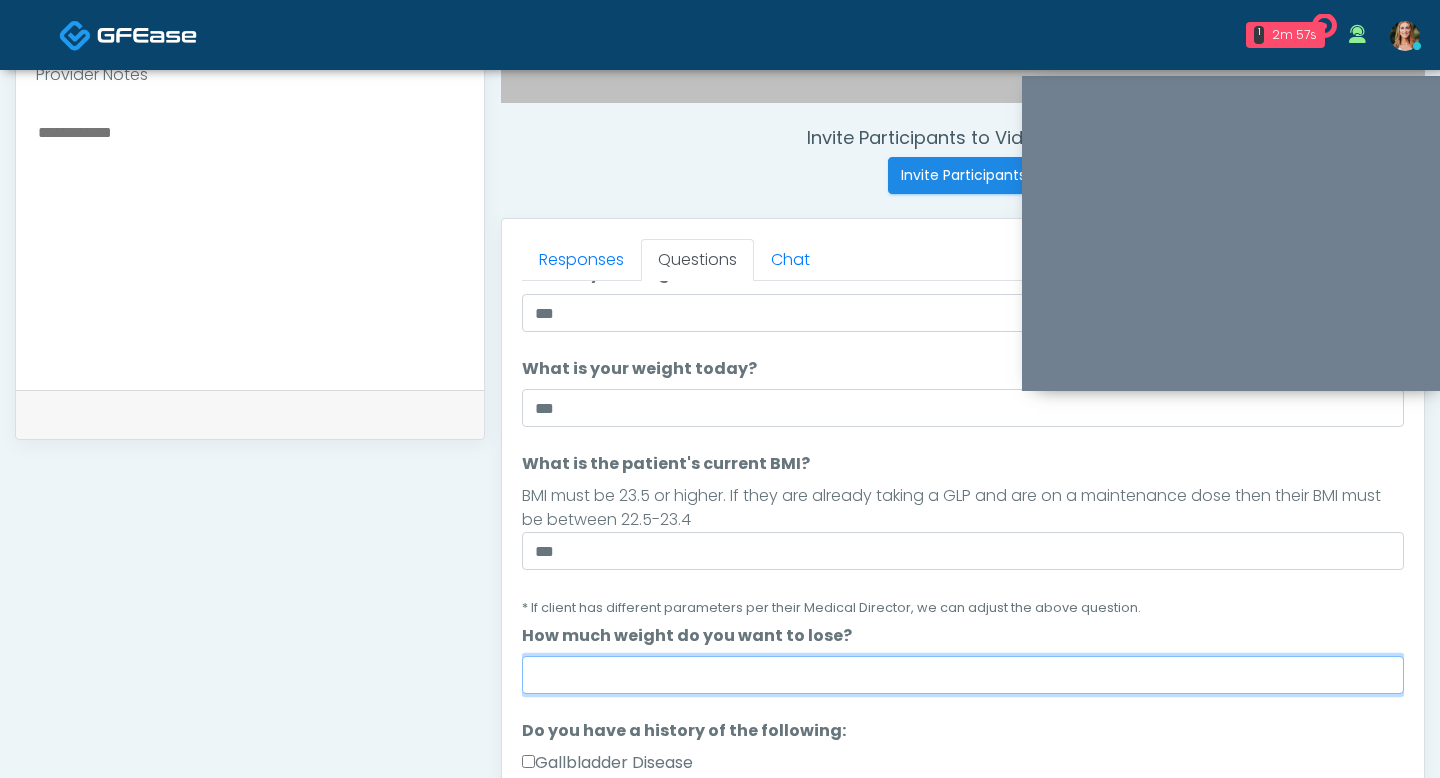 click on "How much weight do you want to lose?" at bounding box center (963, 675) 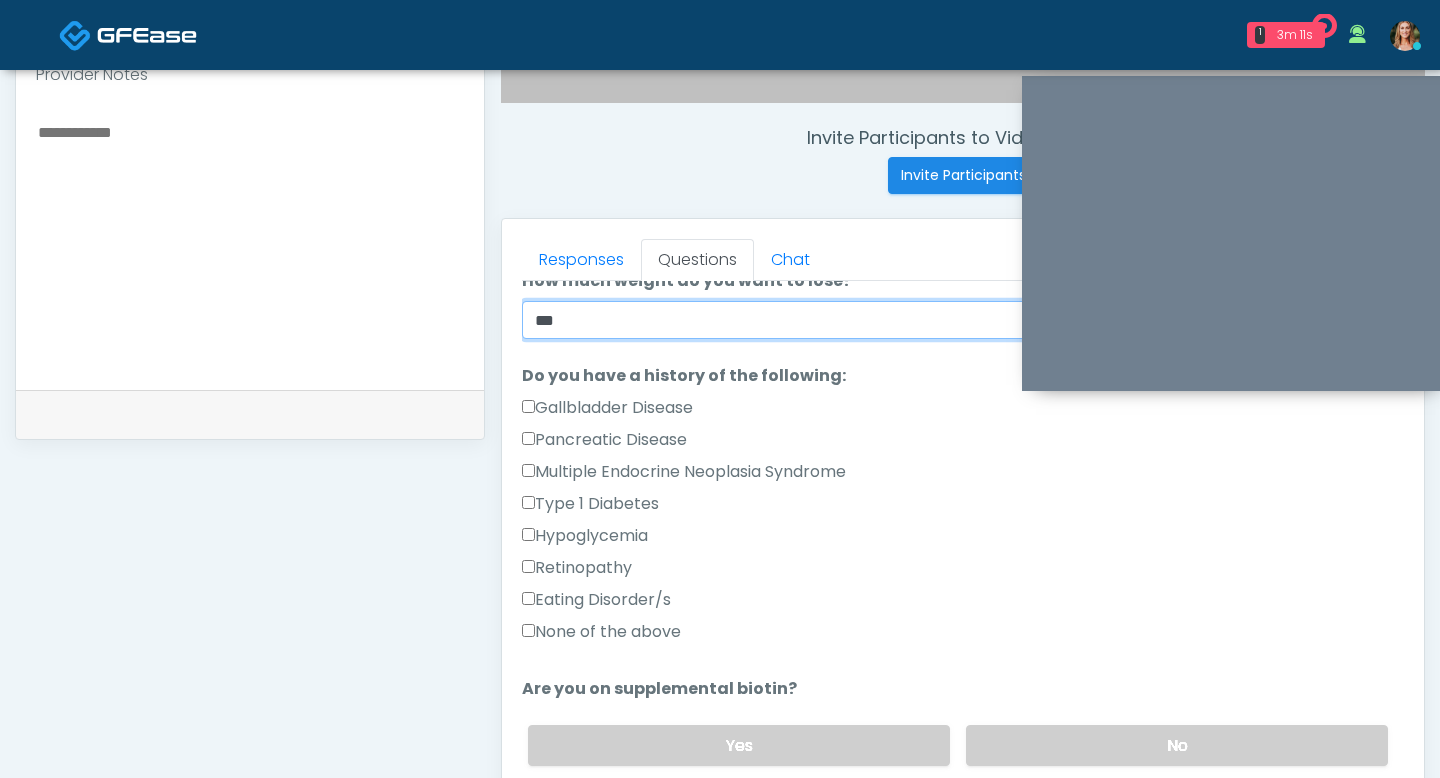 scroll, scrollTop: 459, scrollLeft: 0, axis: vertical 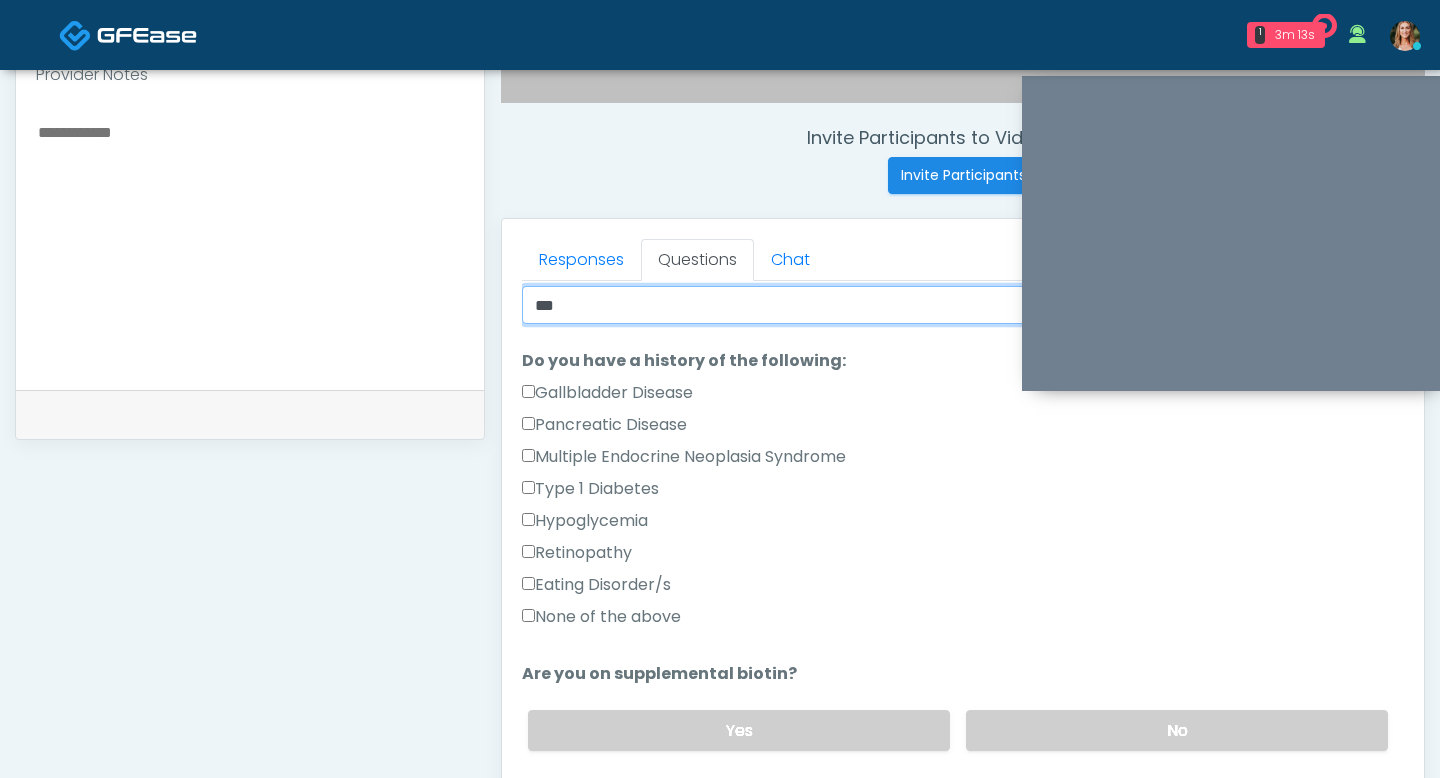type on "***" 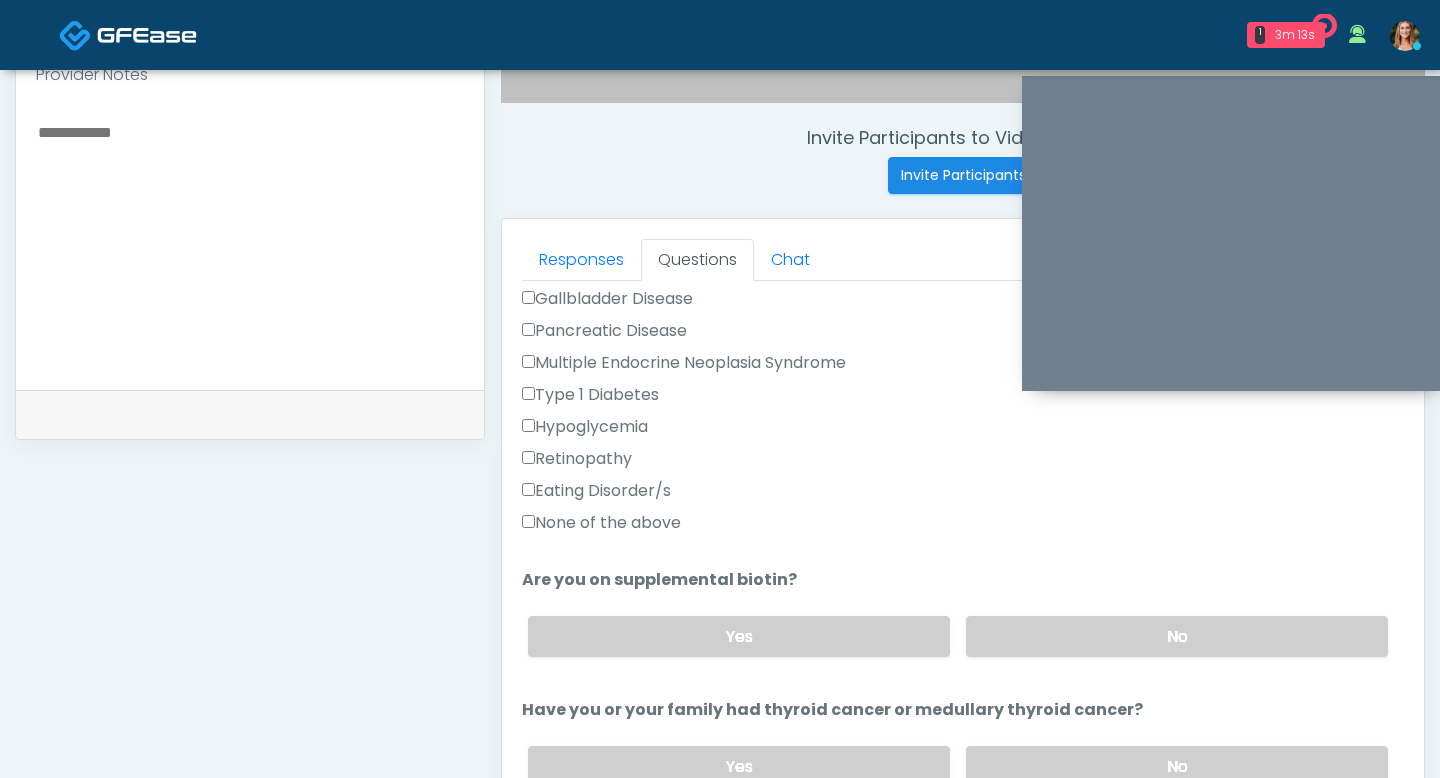 scroll, scrollTop: 558, scrollLeft: 0, axis: vertical 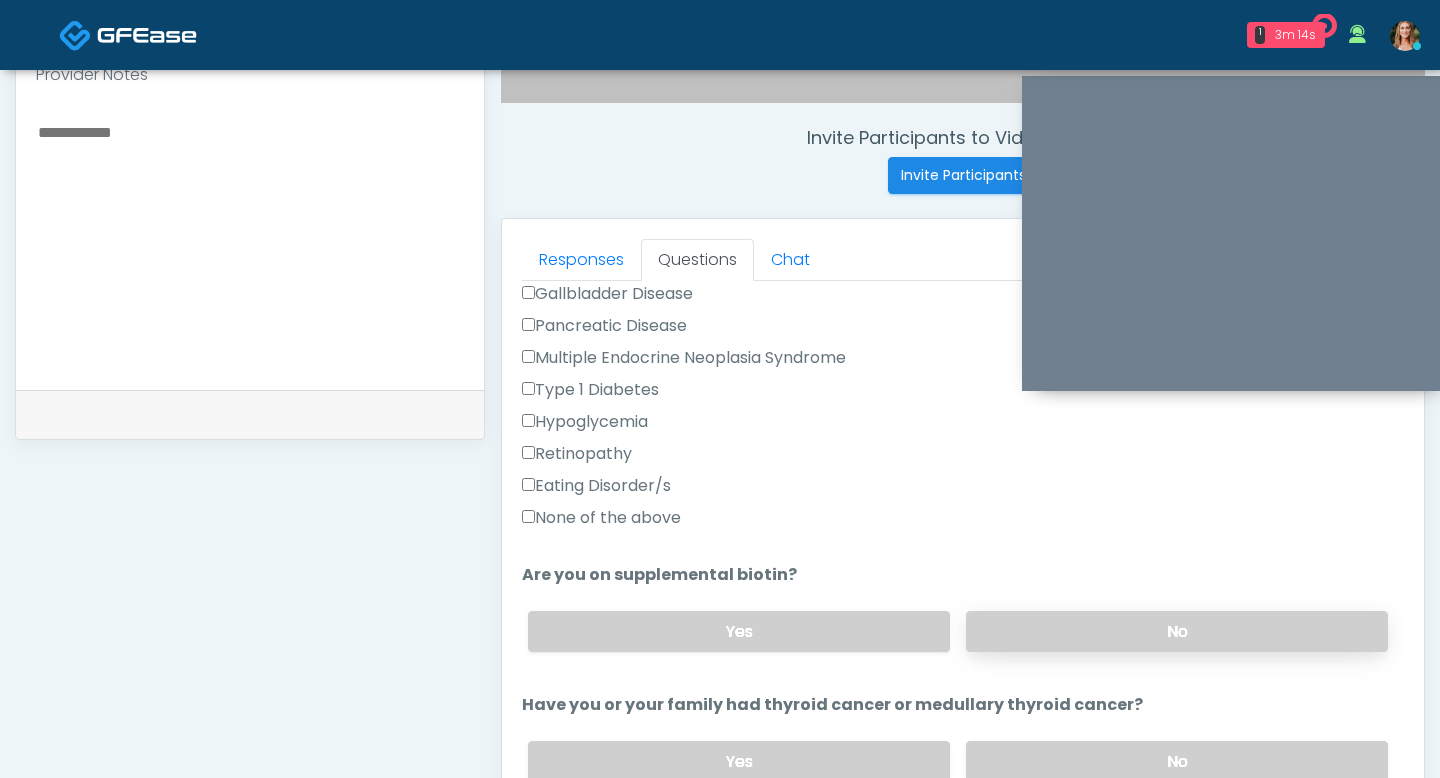 click on "No" at bounding box center [1177, 631] 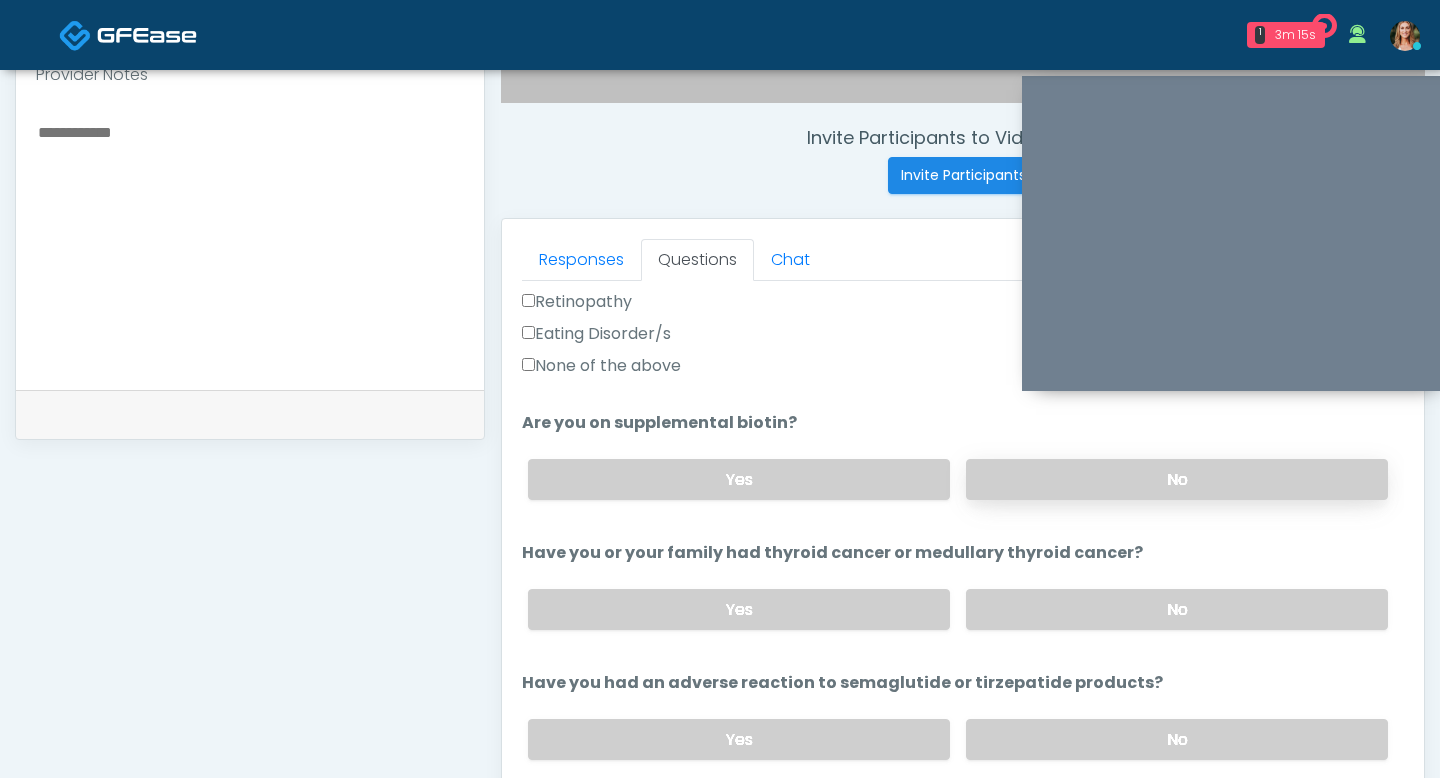 scroll, scrollTop: 762, scrollLeft: 0, axis: vertical 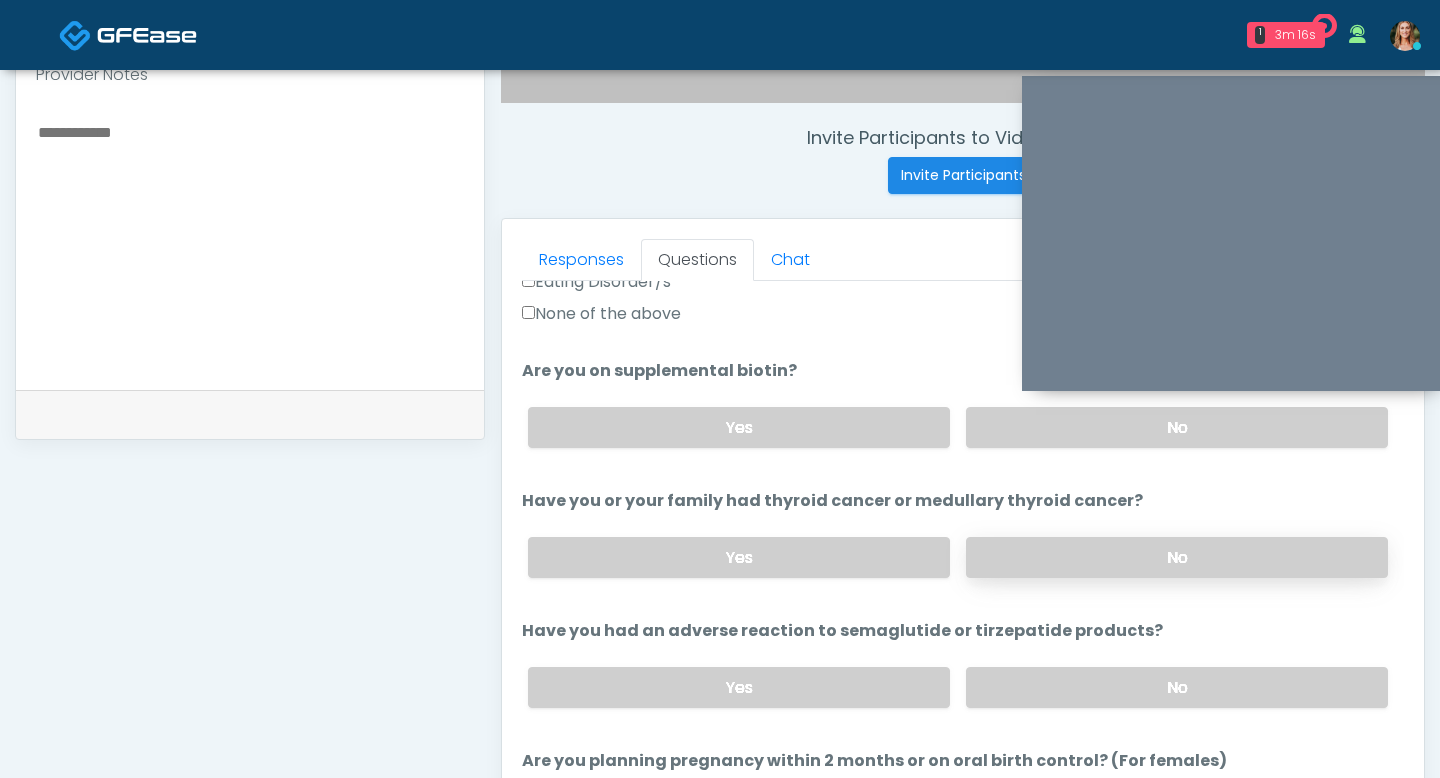 click on "No" at bounding box center (1177, 557) 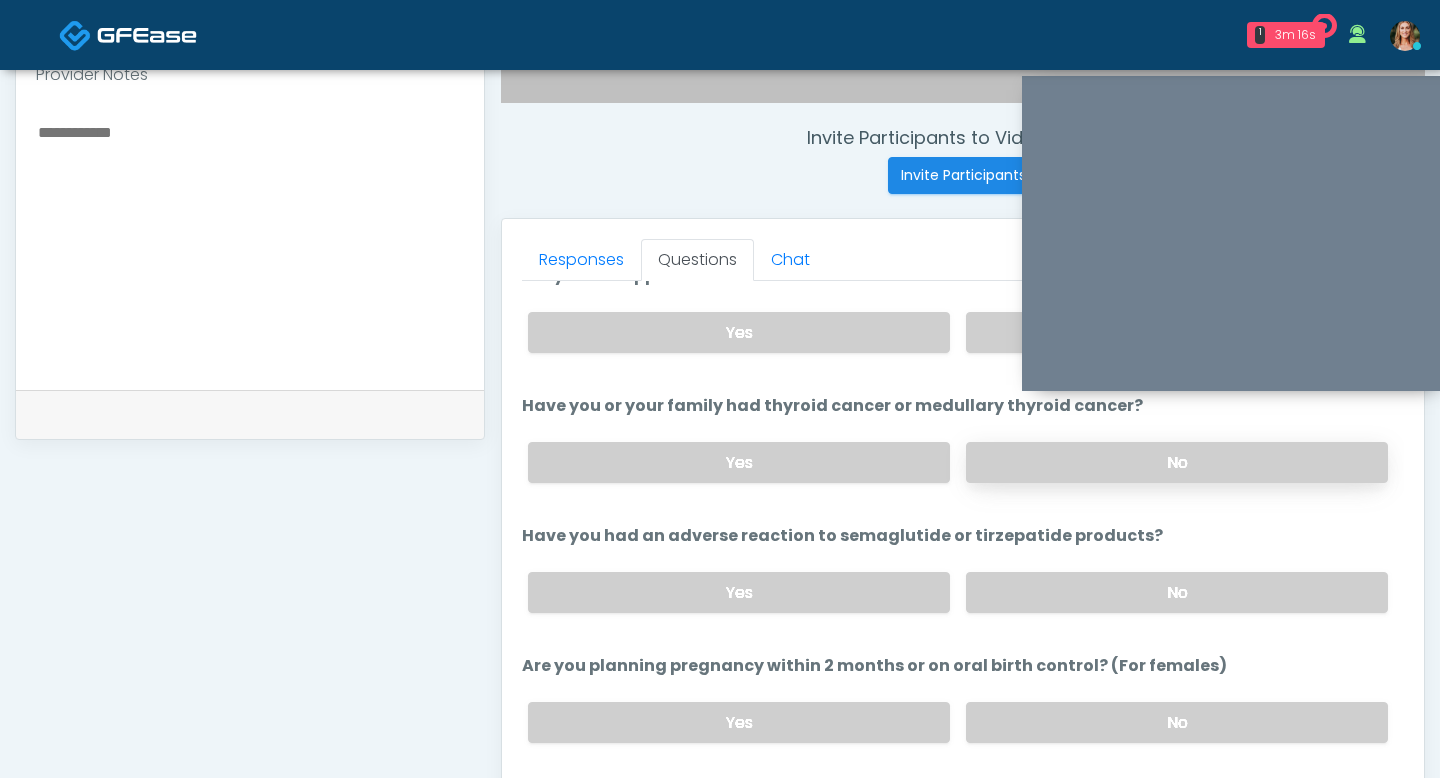 scroll, scrollTop: 897, scrollLeft: 0, axis: vertical 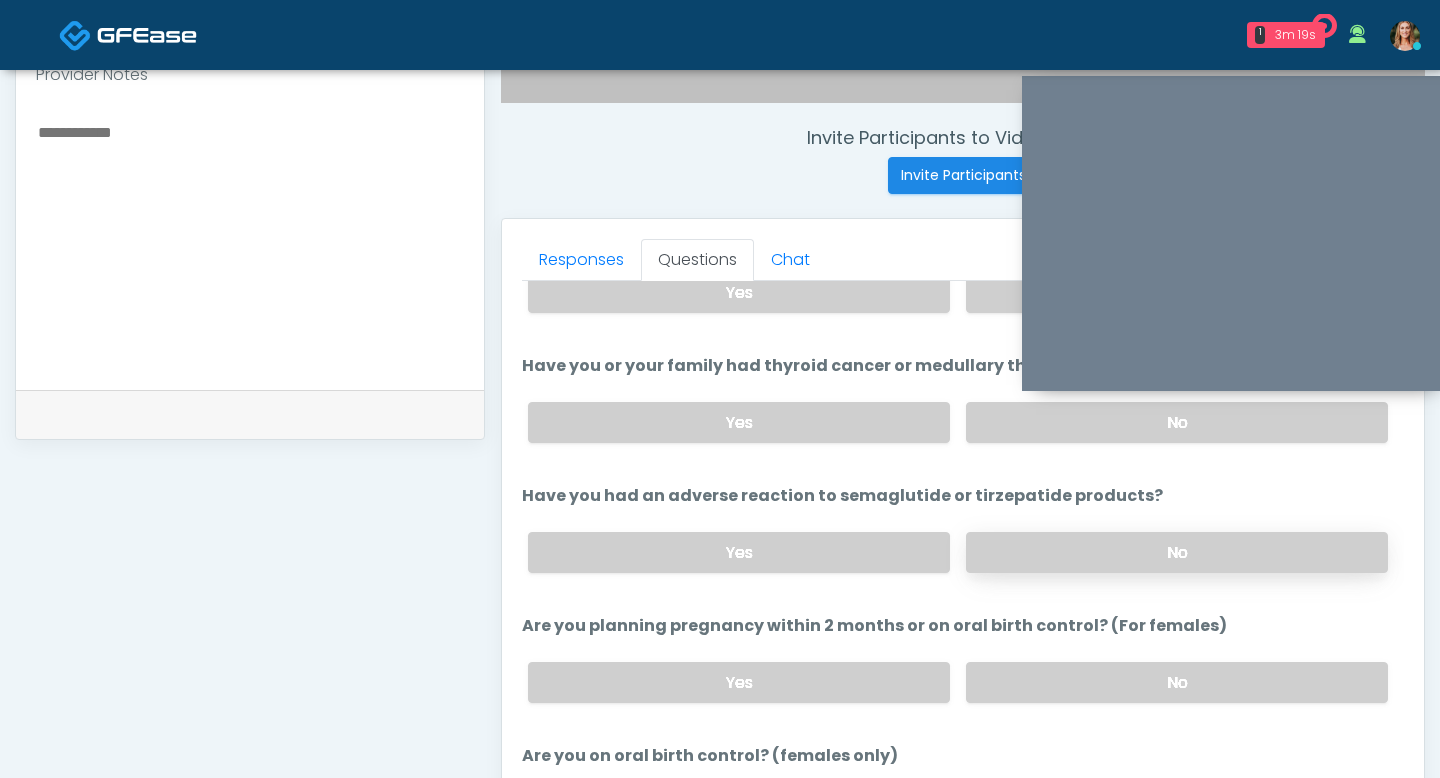click on "No" at bounding box center (1177, 552) 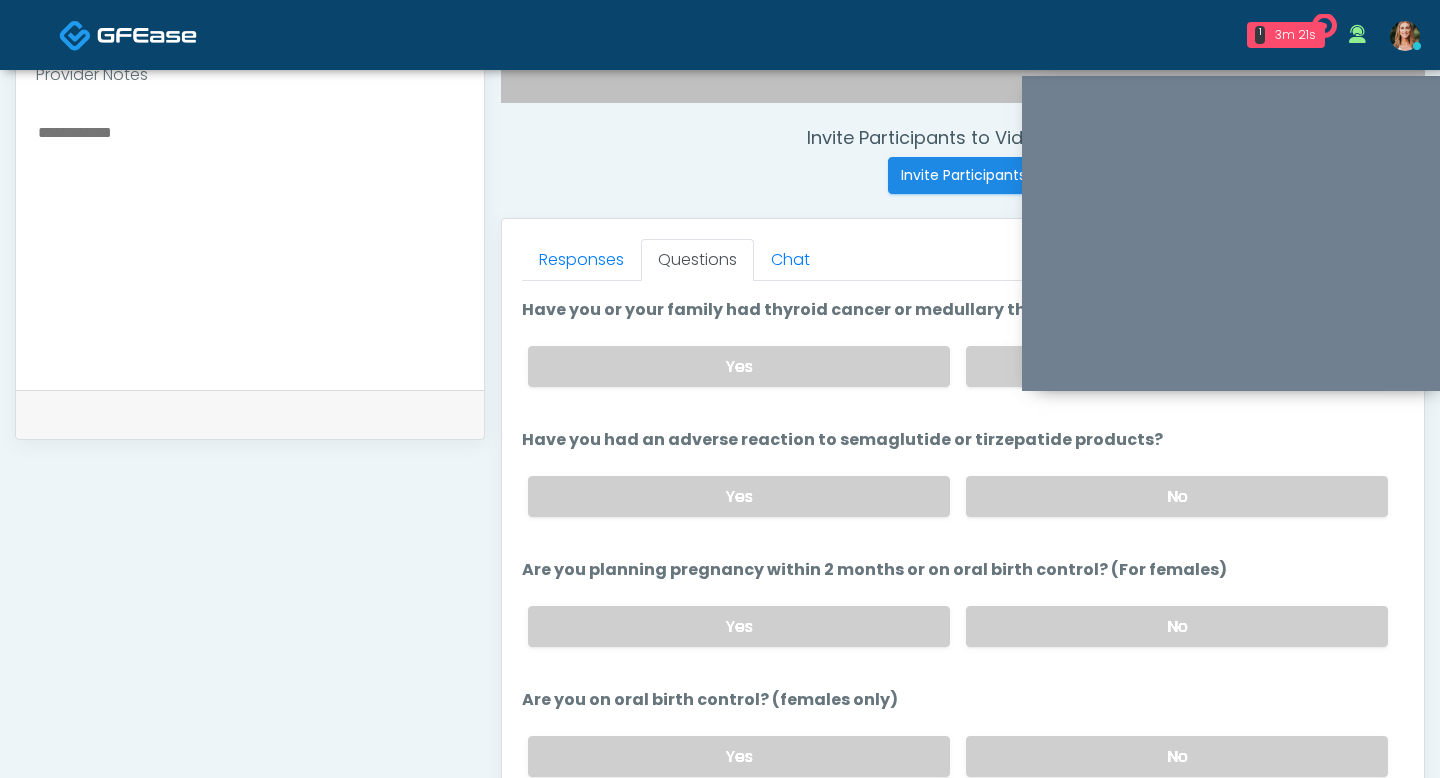 scroll, scrollTop: 955, scrollLeft: 0, axis: vertical 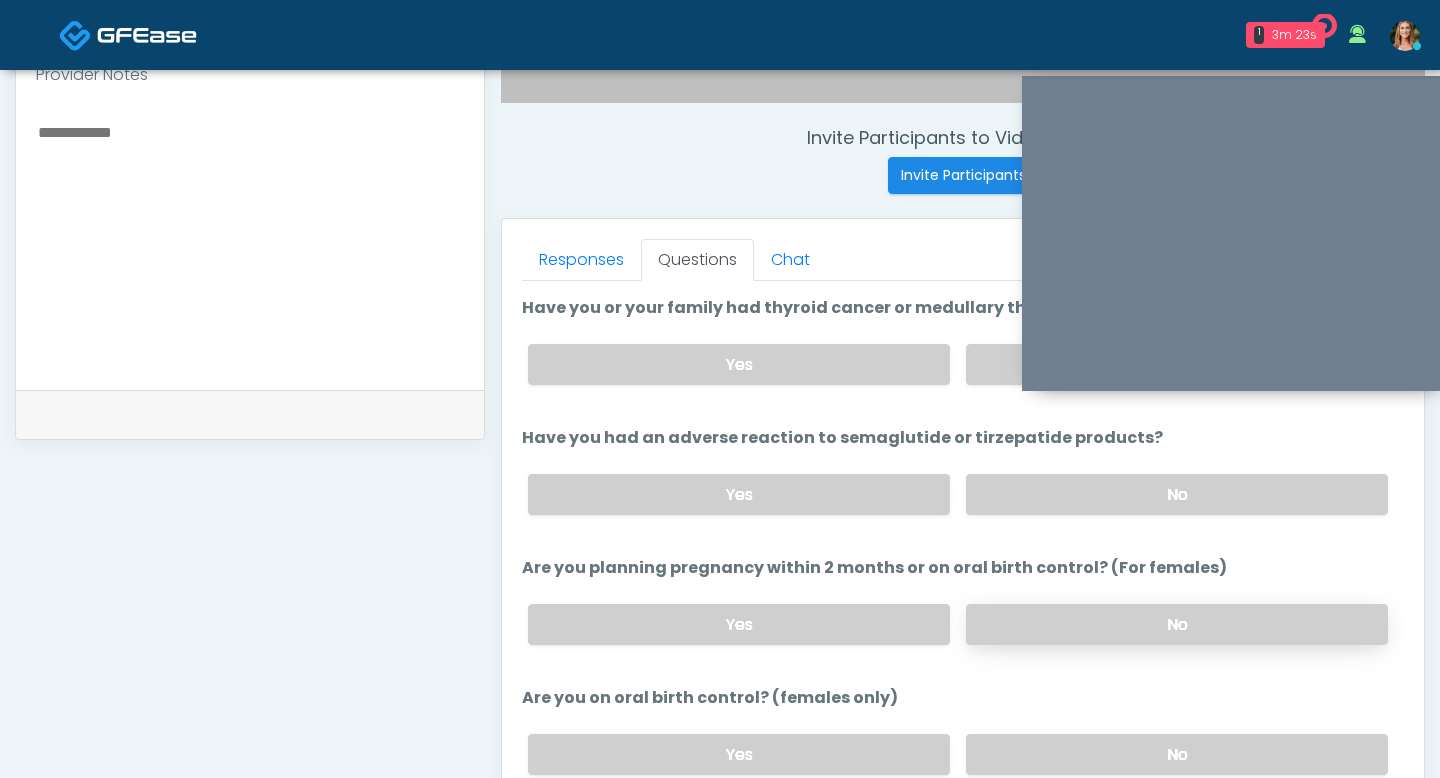 click on "No" at bounding box center [1177, 624] 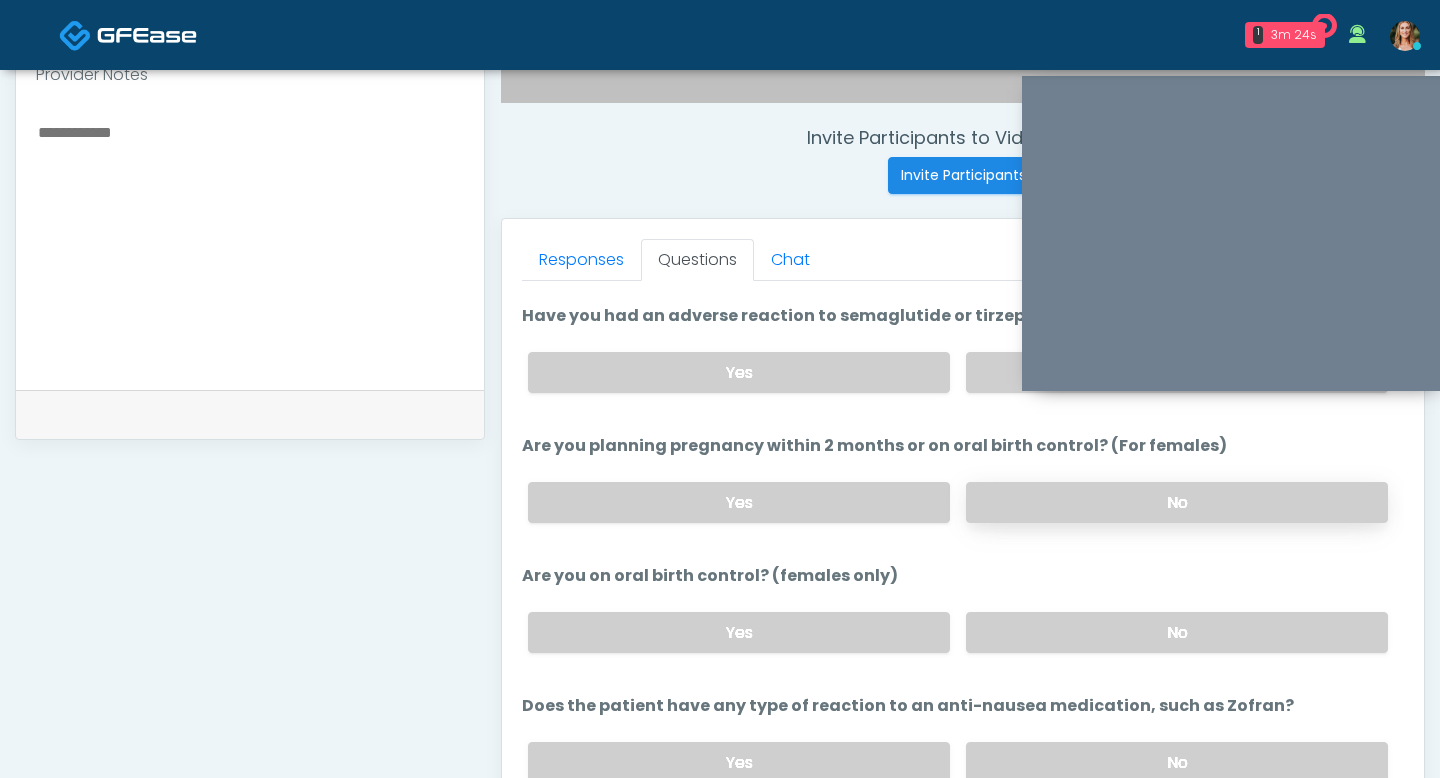 click on "No" at bounding box center [1177, 632] 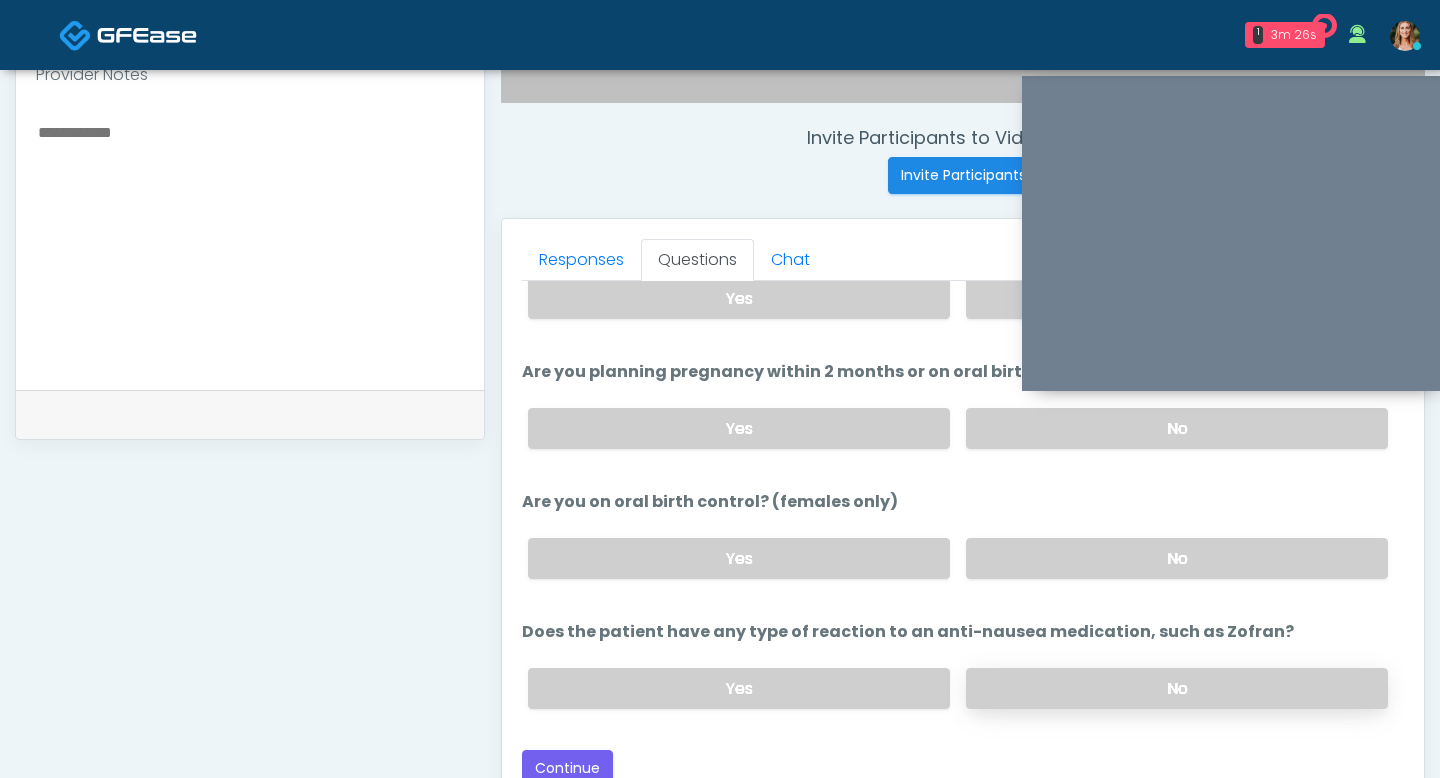 click on "No" at bounding box center (1177, 688) 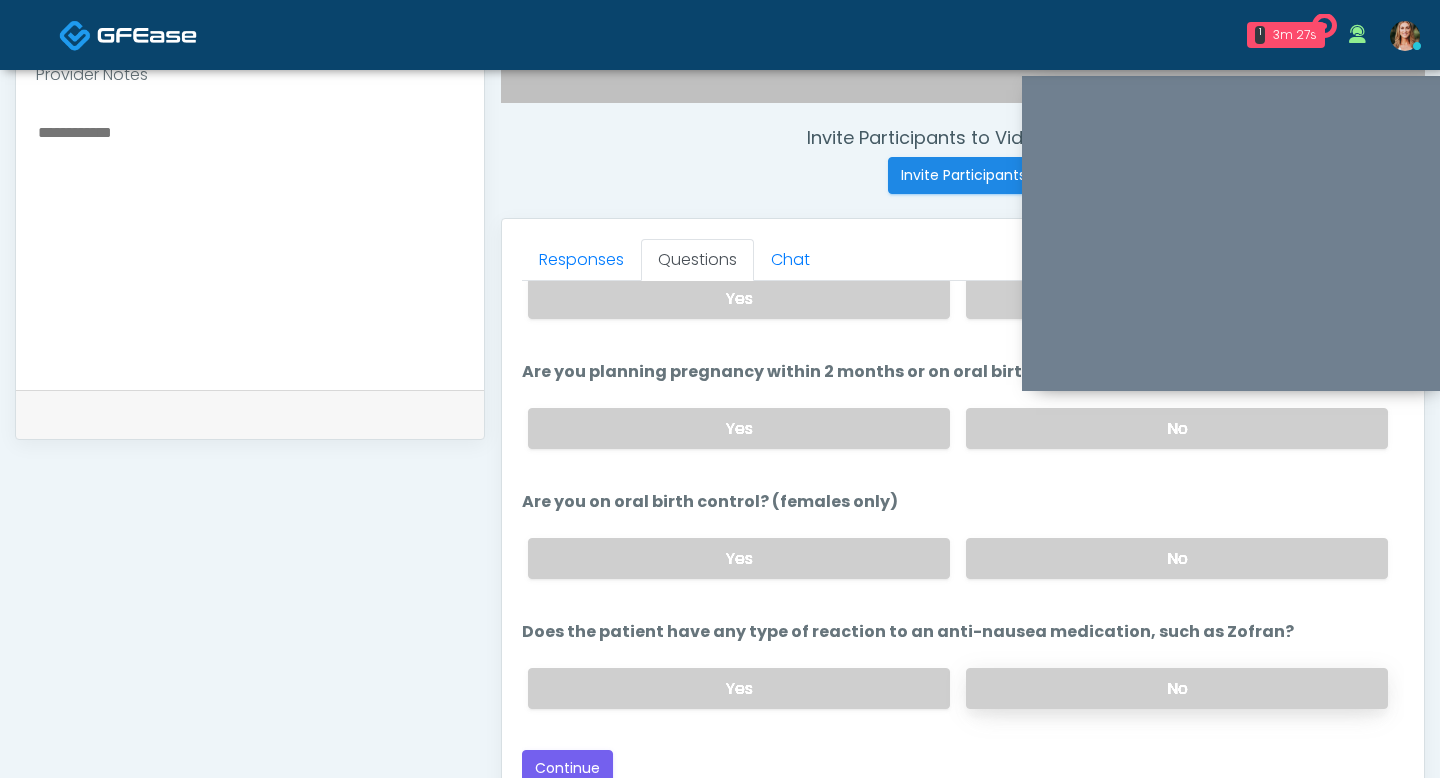 scroll, scrollTop: 933, scrollLeft: 0, axis: vertical 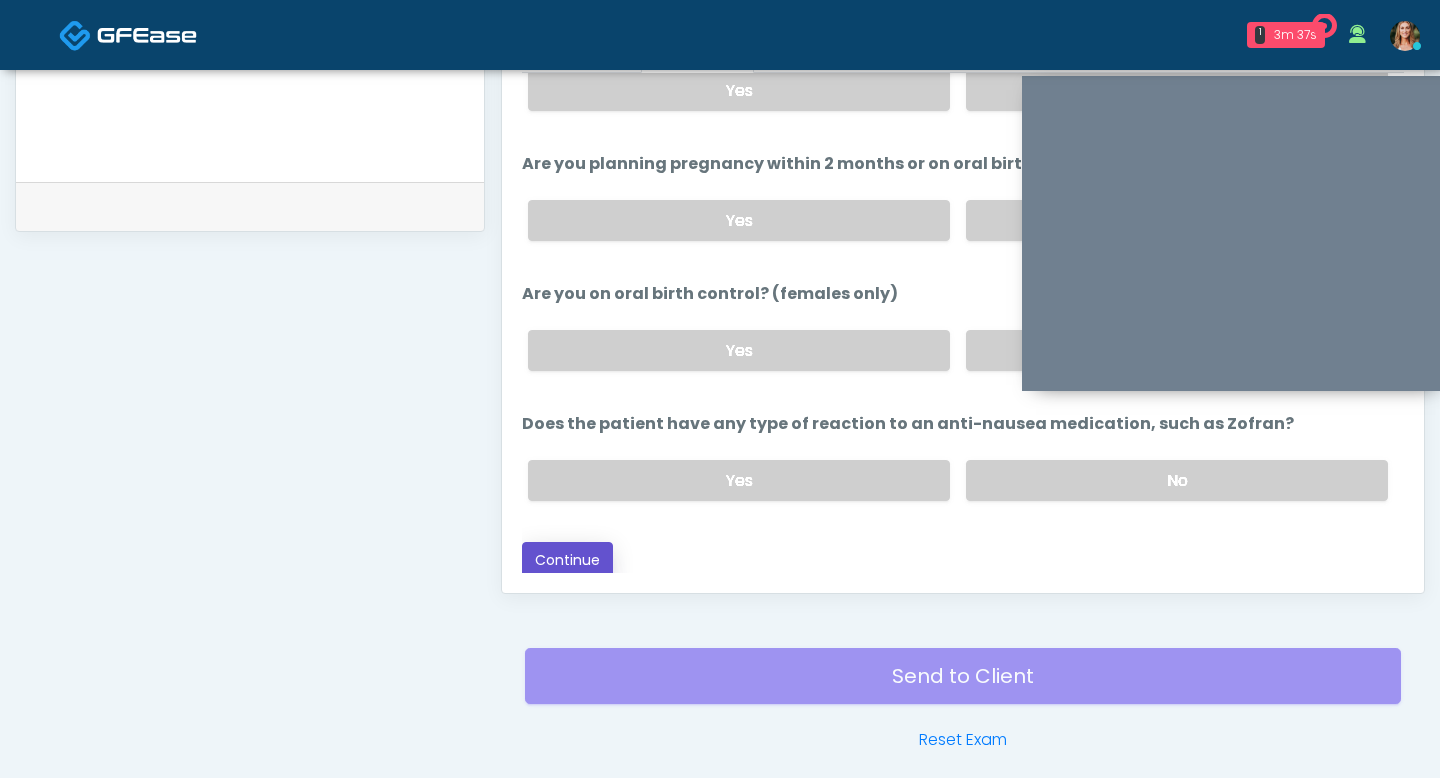 click on "Continue" at bounding box center [567, 560] 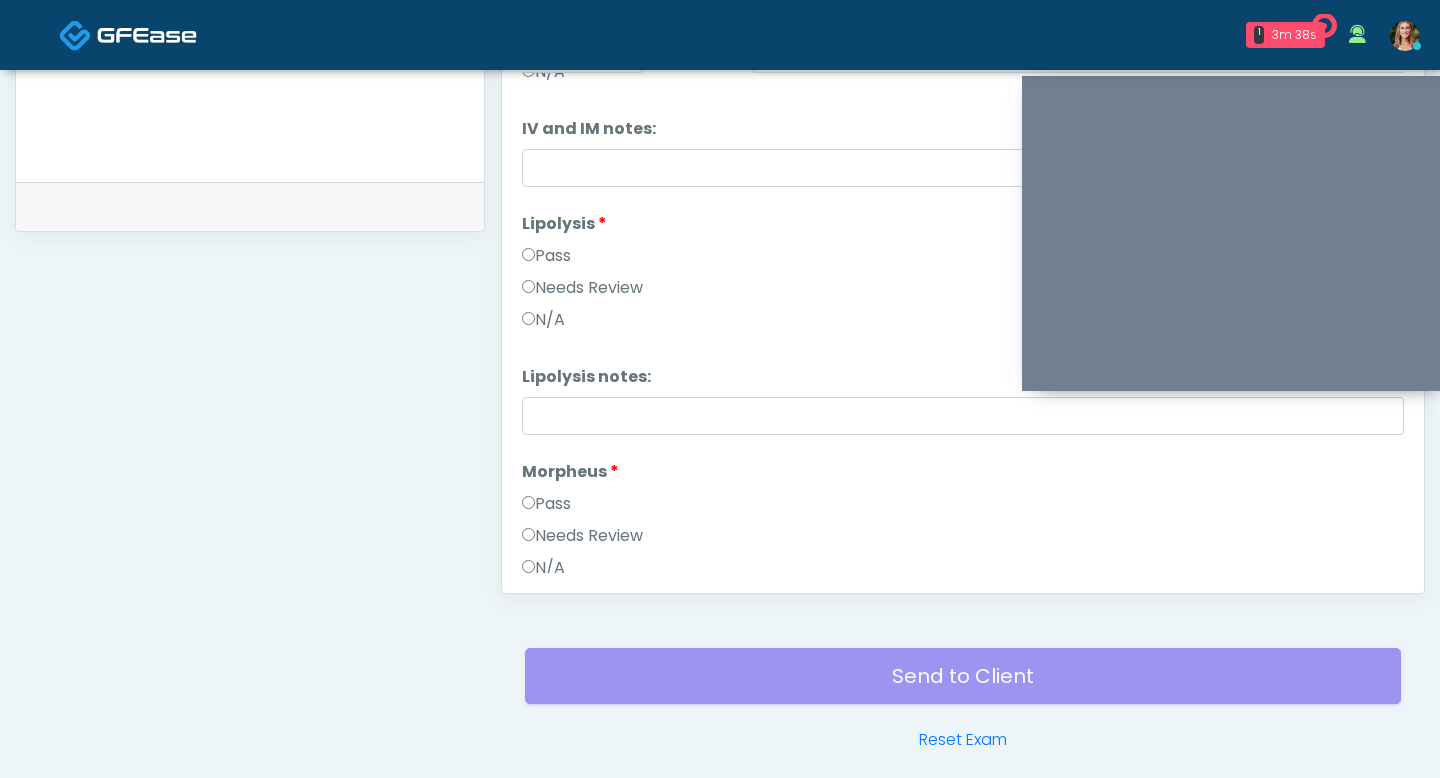 scroll, scrollTop: 1017, scrollLeft: 0, axis: vertical 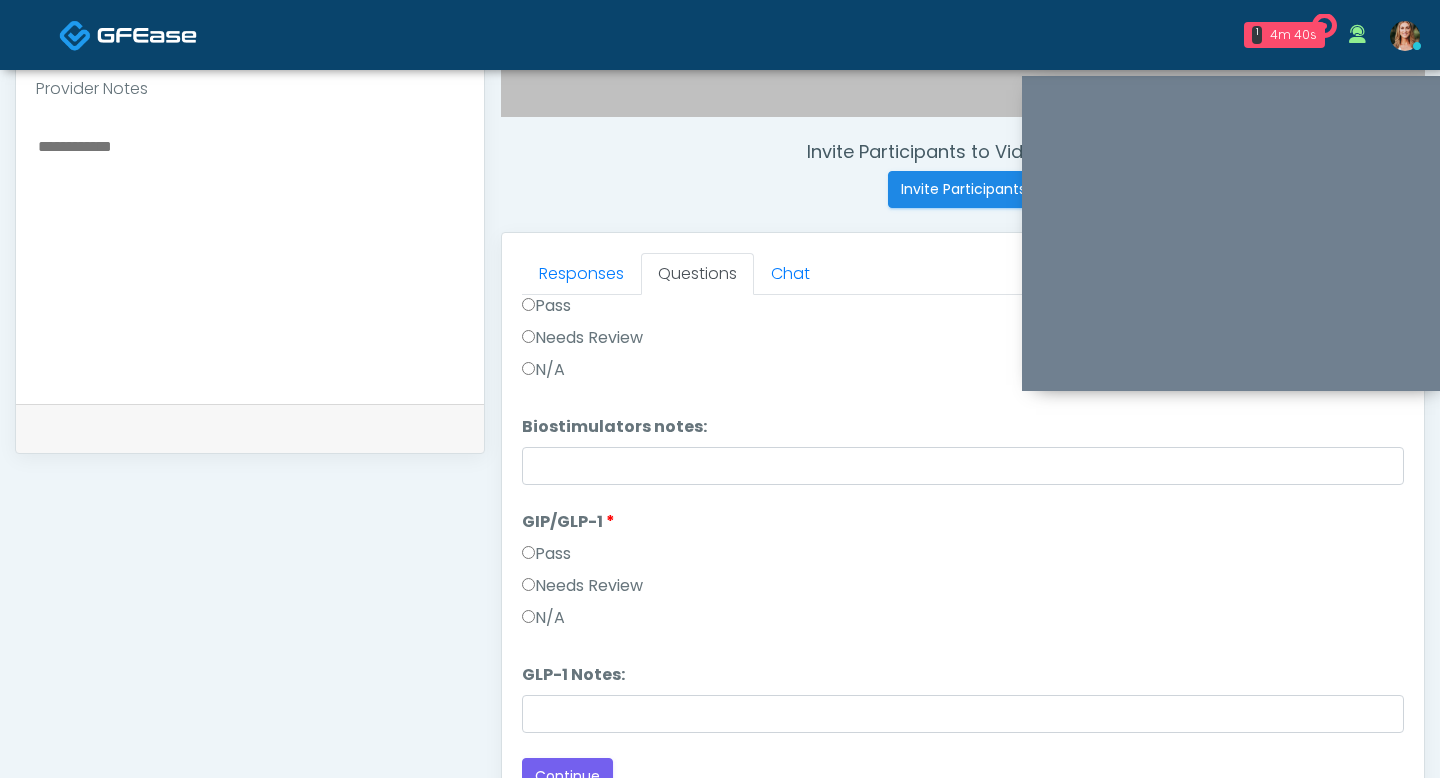 click on "Needs Review" at bounding box center [582, 586] 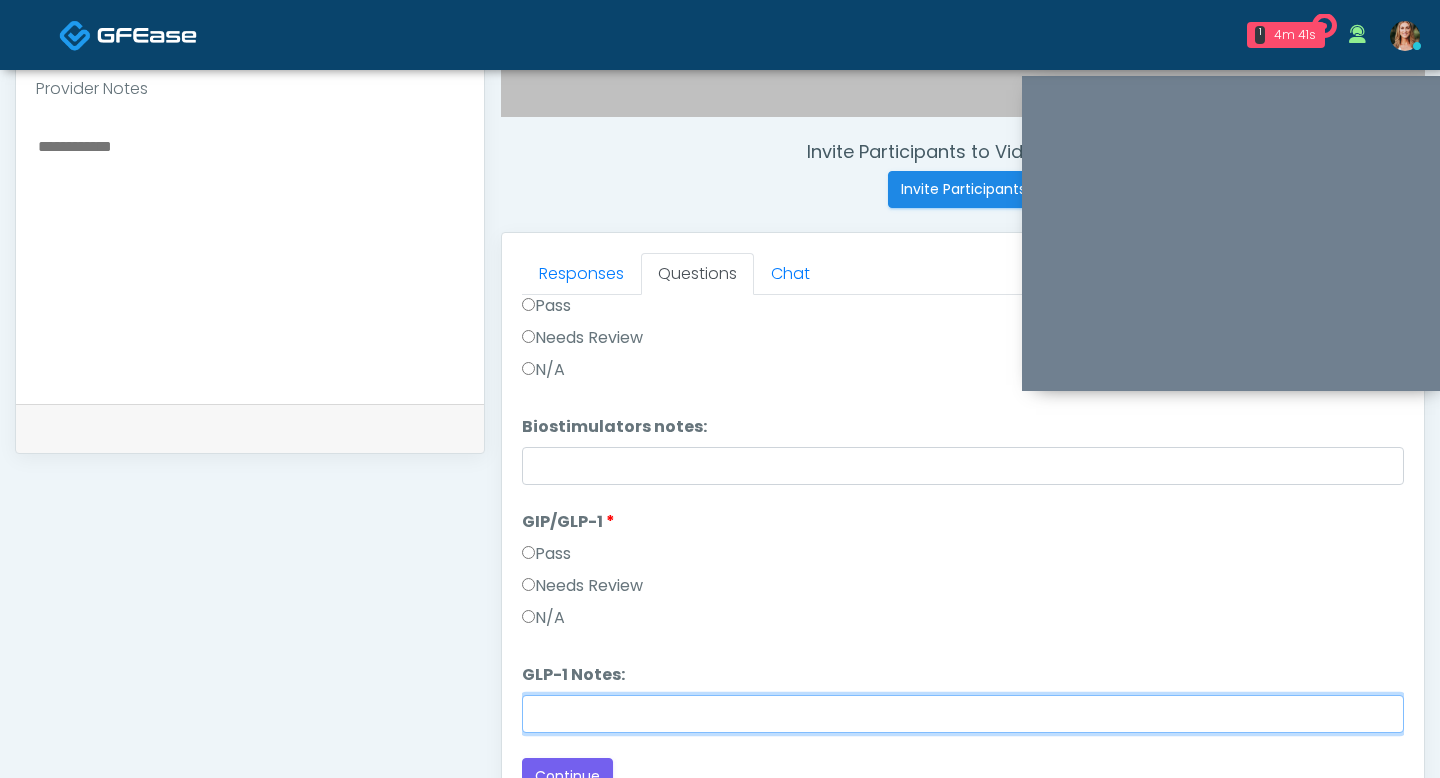 click on "GLP-1 Notes:" at bounding box center [963, 714] 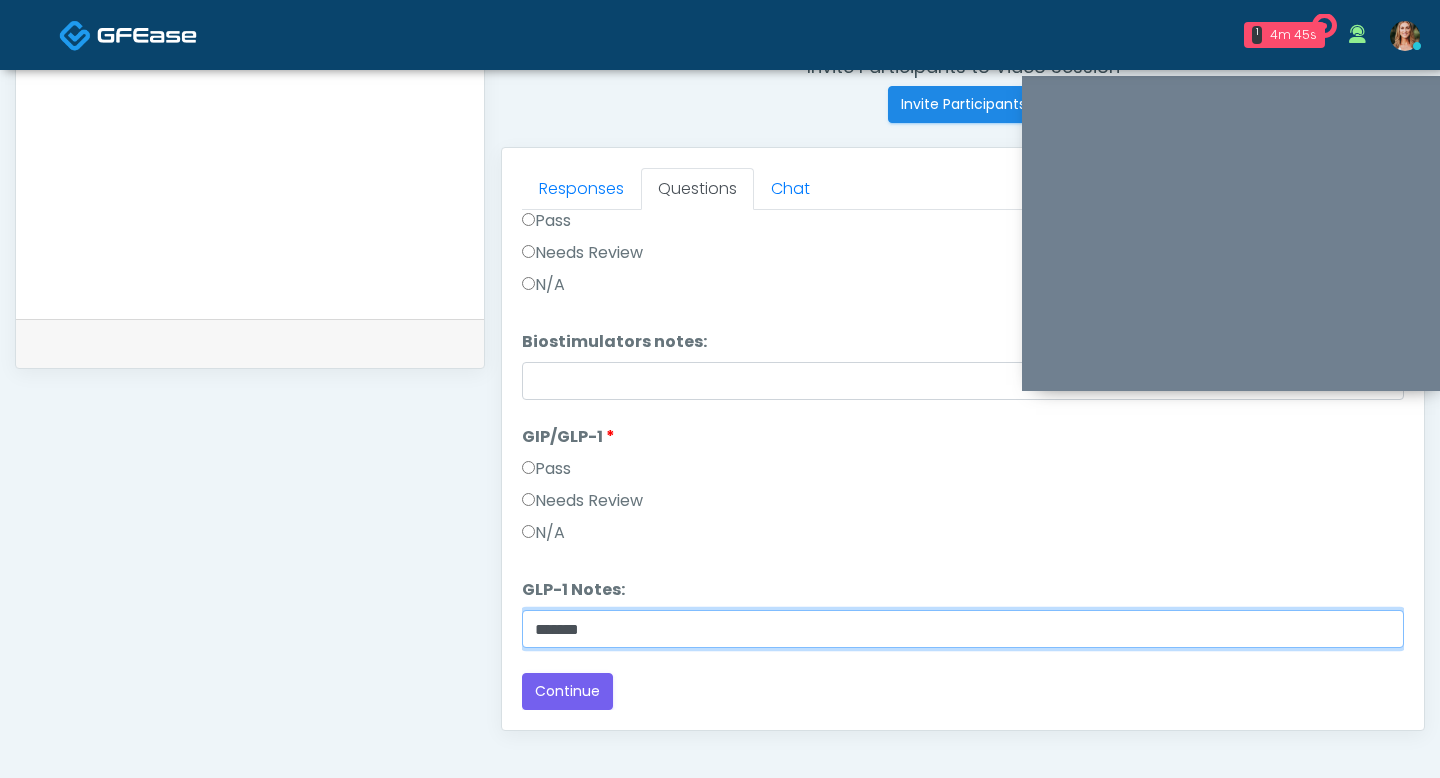 scroll, scrollTop: 823, scrollLeft: 0, axis: vertical 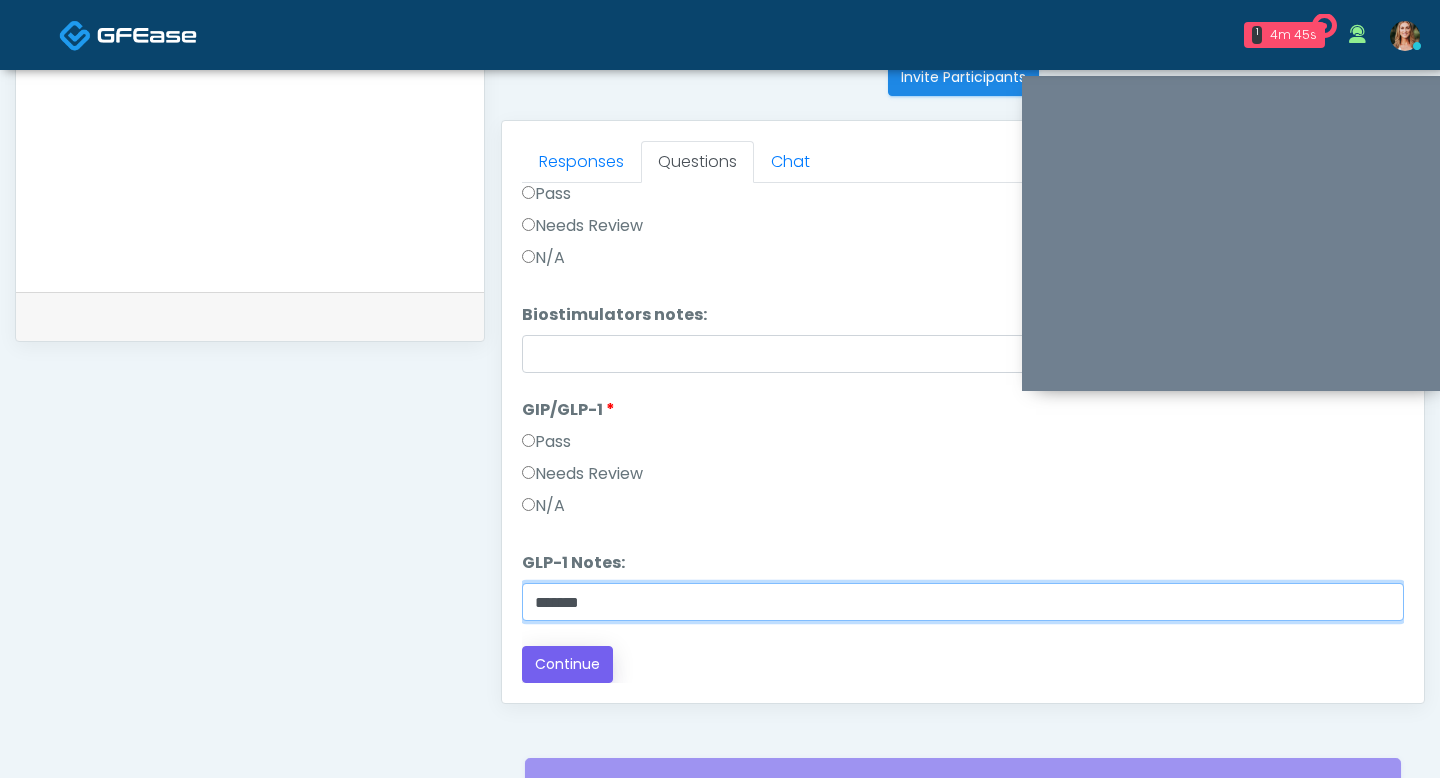 type on "*******" 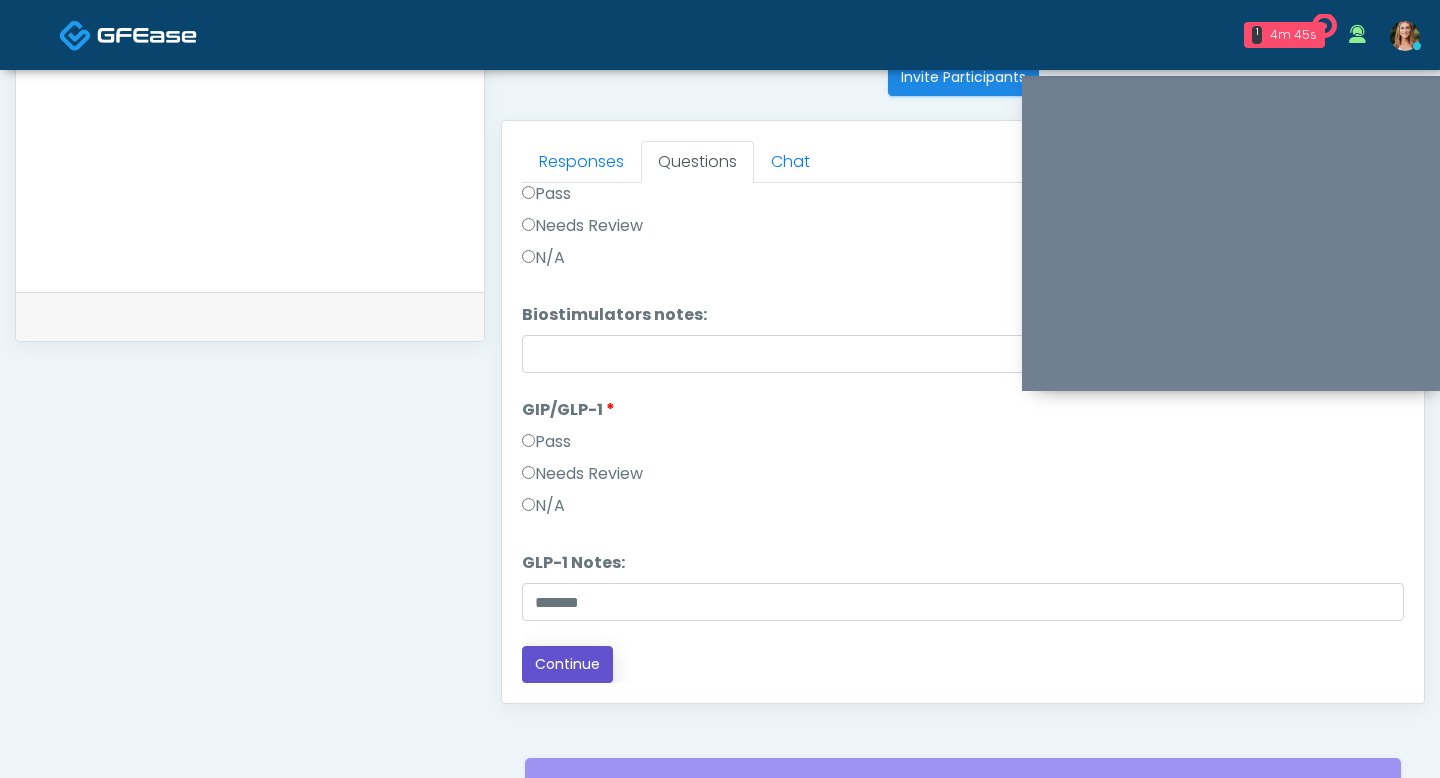 click on "Continue" at bounding box center (567, 664) 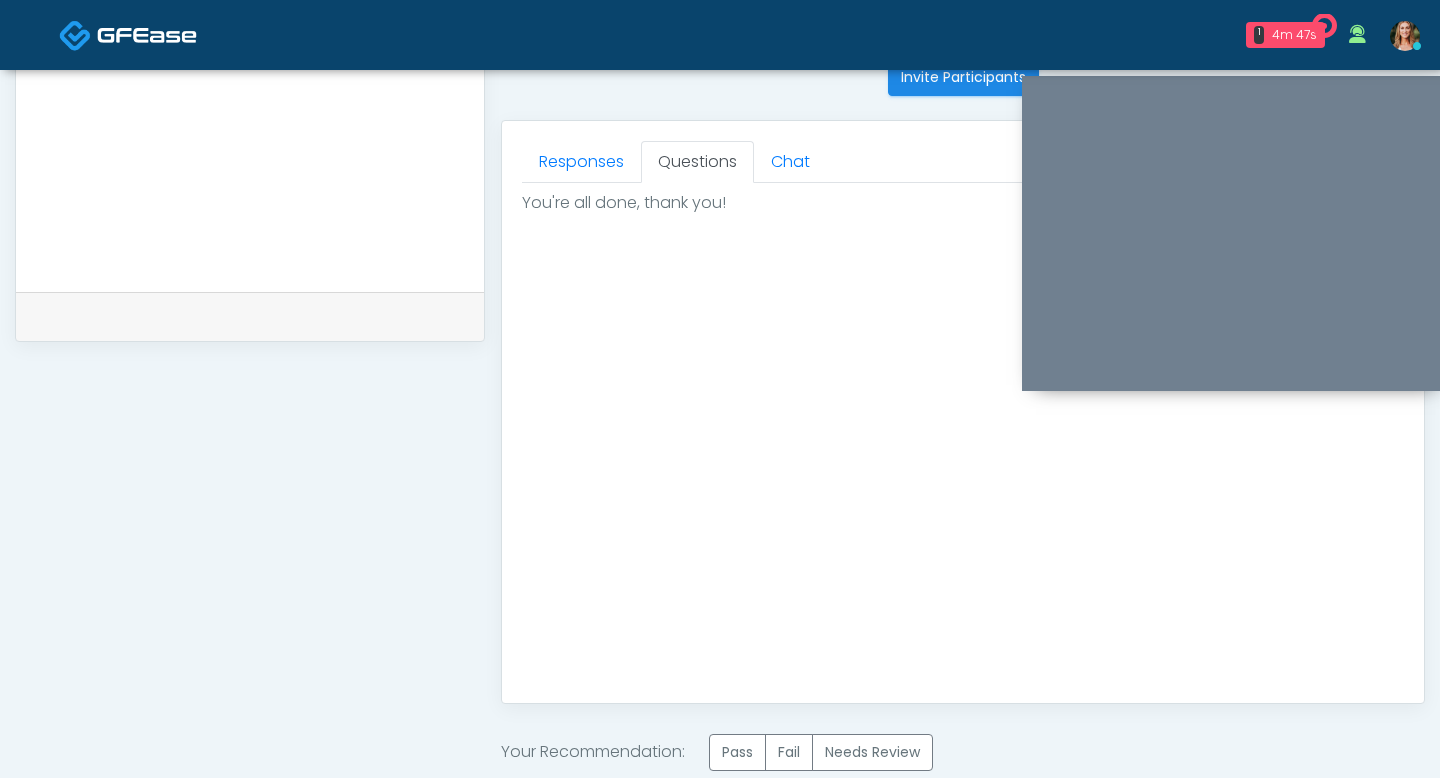 scroll, scrollTop: 0, scrollLeft: 0, axis: both 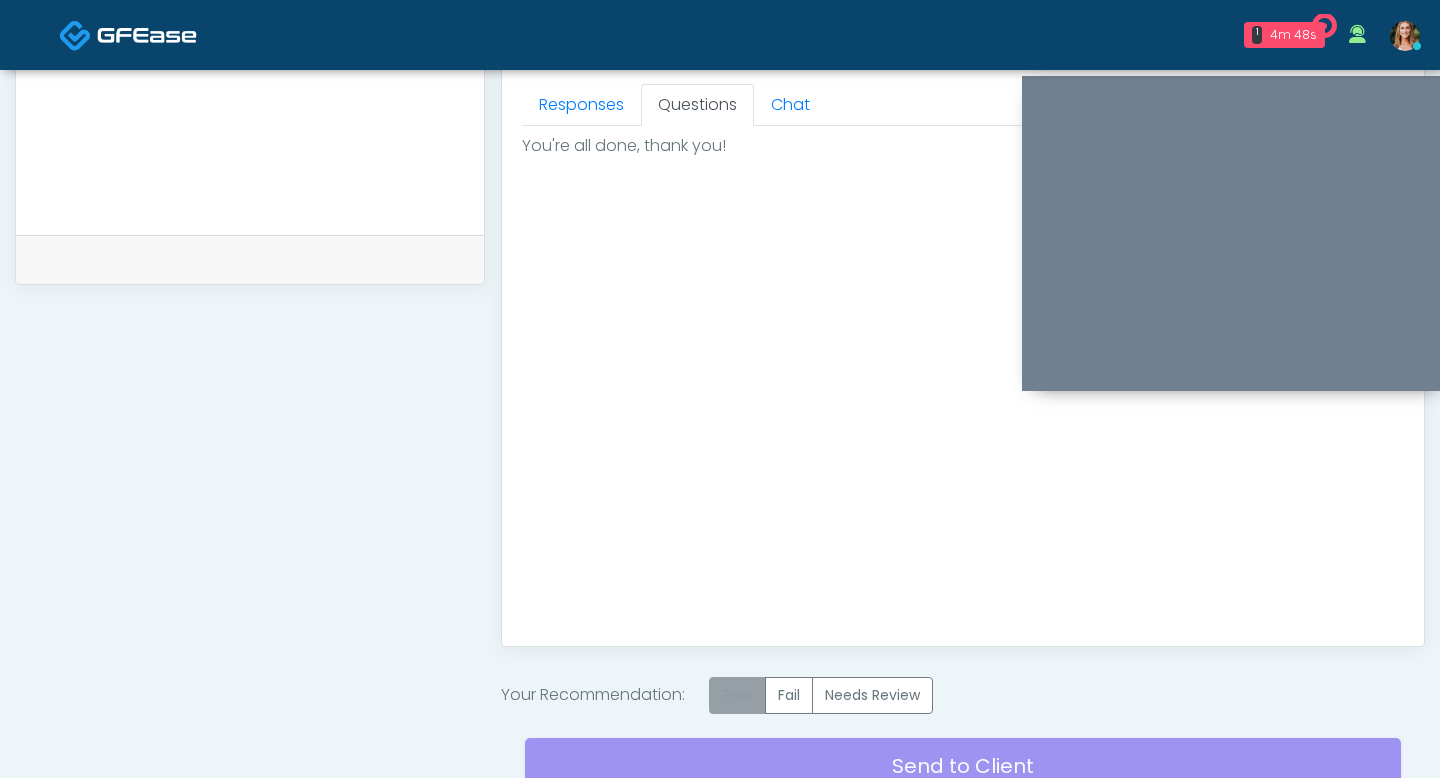 click on "Pass" at bounding box center (737, 695) 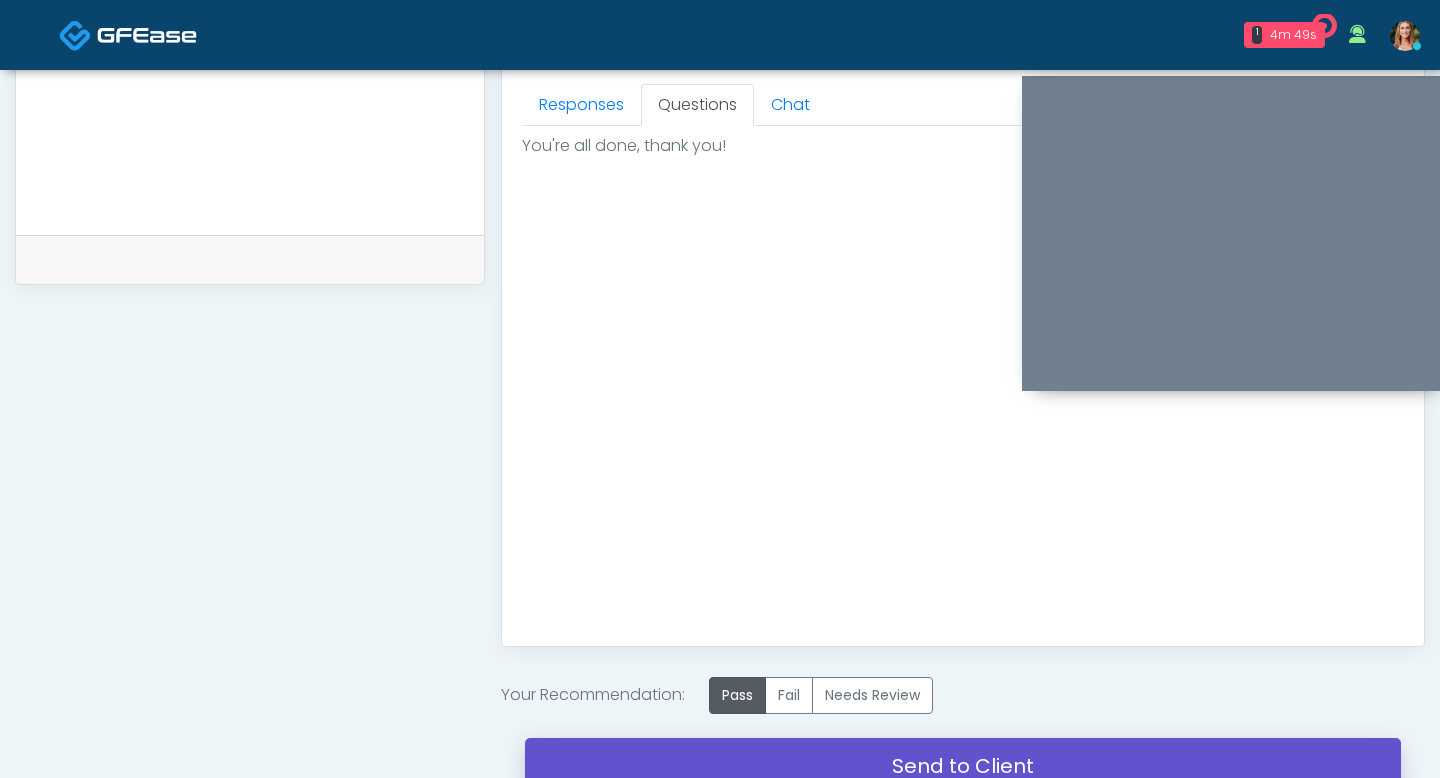 click on "Send to Client" at bounding box center (963, 766) 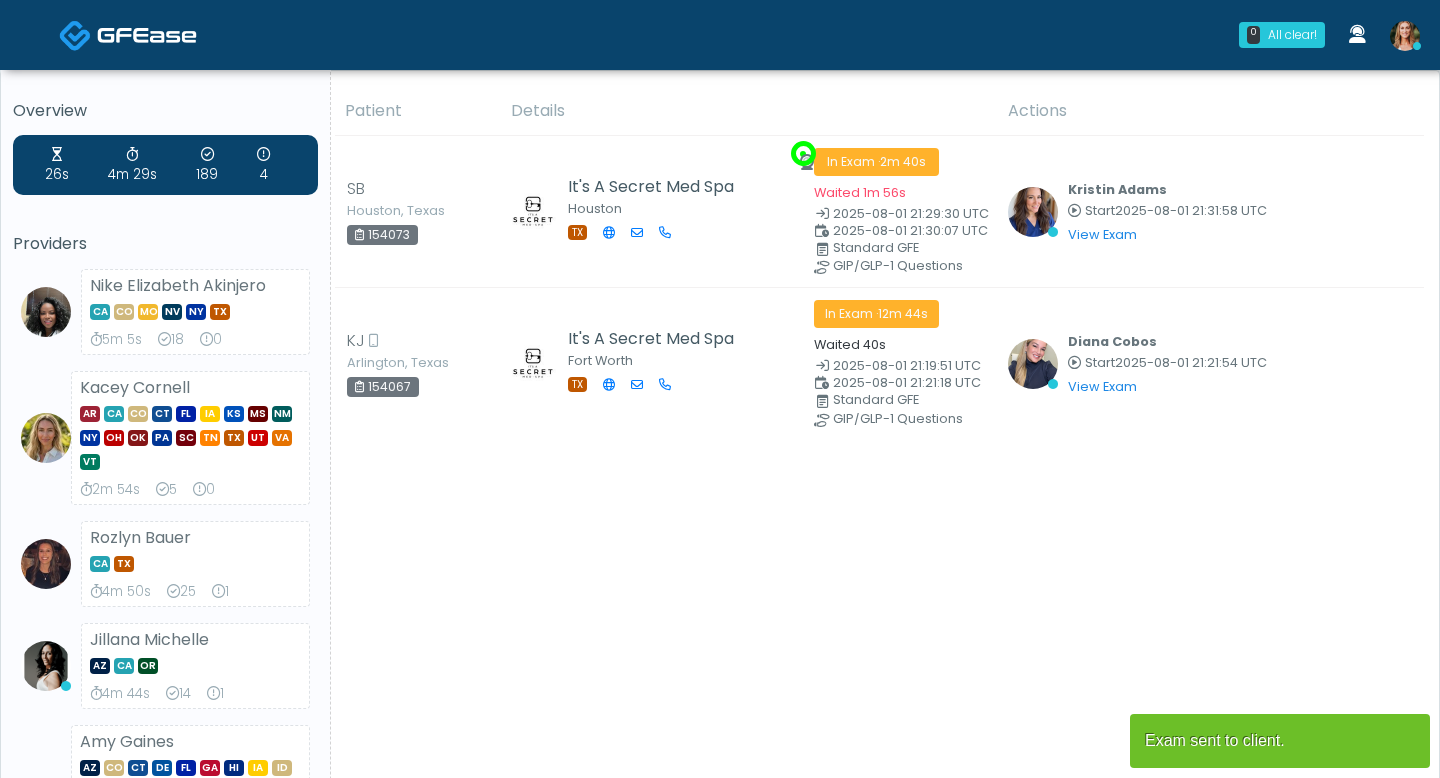 scroll, scrollTop: 0, scrollLeft: 0, axis: both 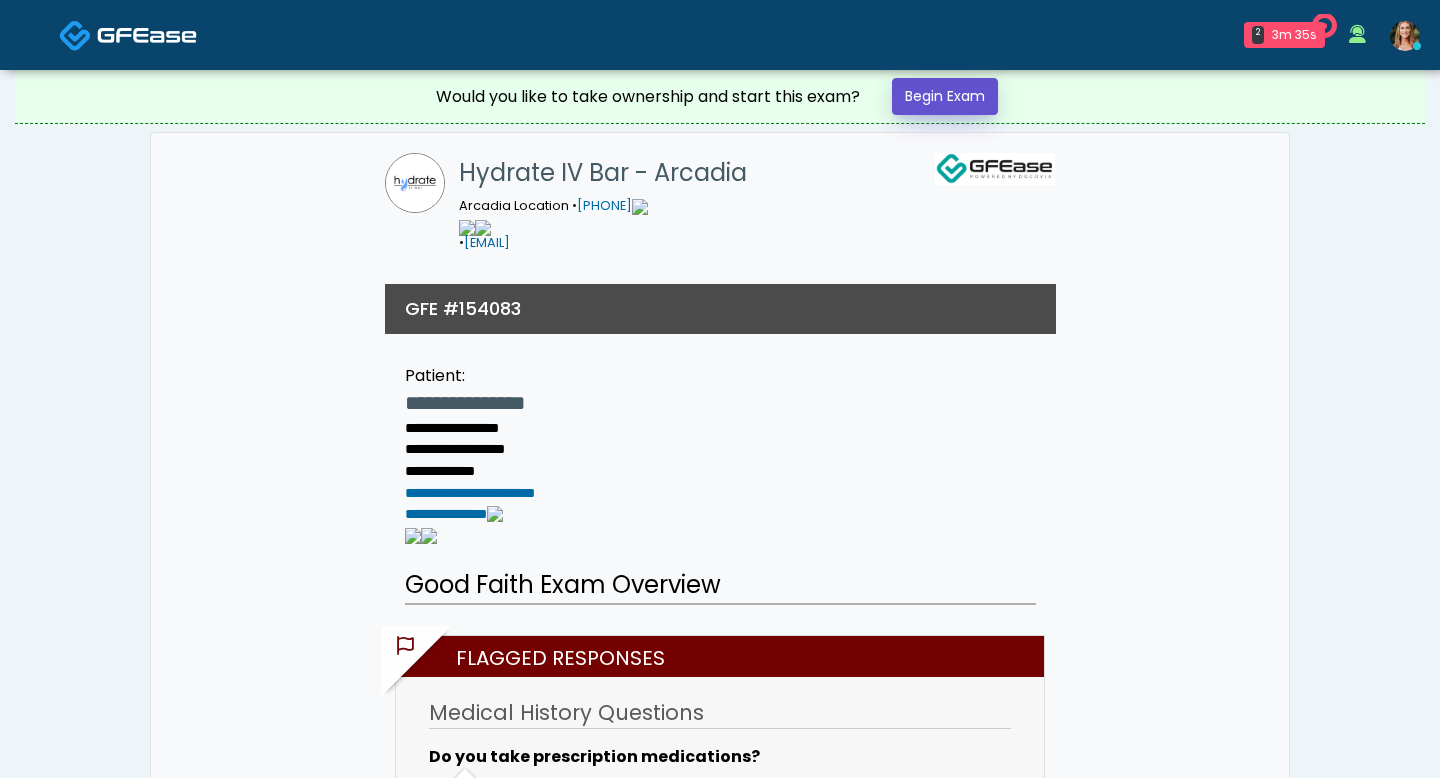 click on "Begin Exam" at bounding box center (945, 96) 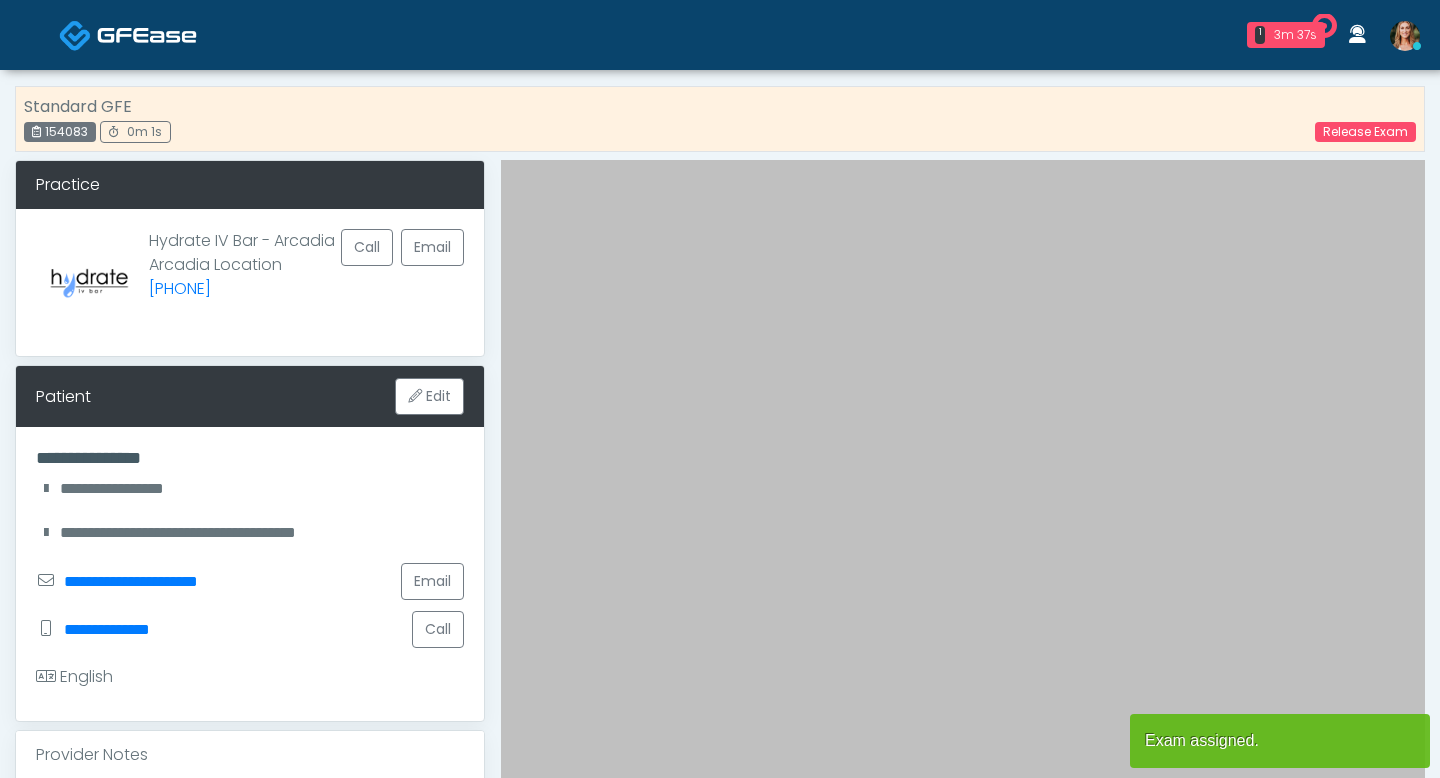 scroll, scrollTop: 0, scrollLeft: 0, axis: both 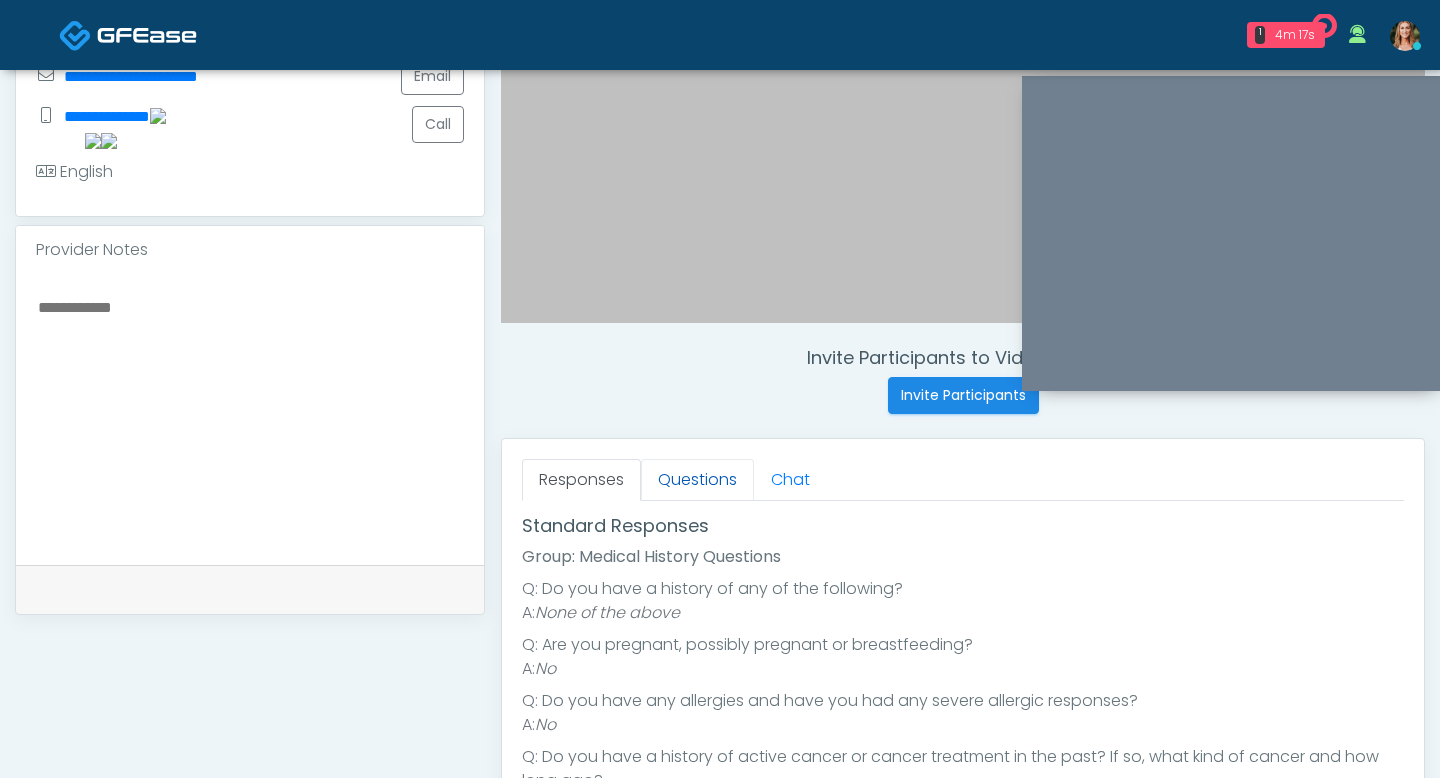 click on "Questions" at bounding box center [697, 480] 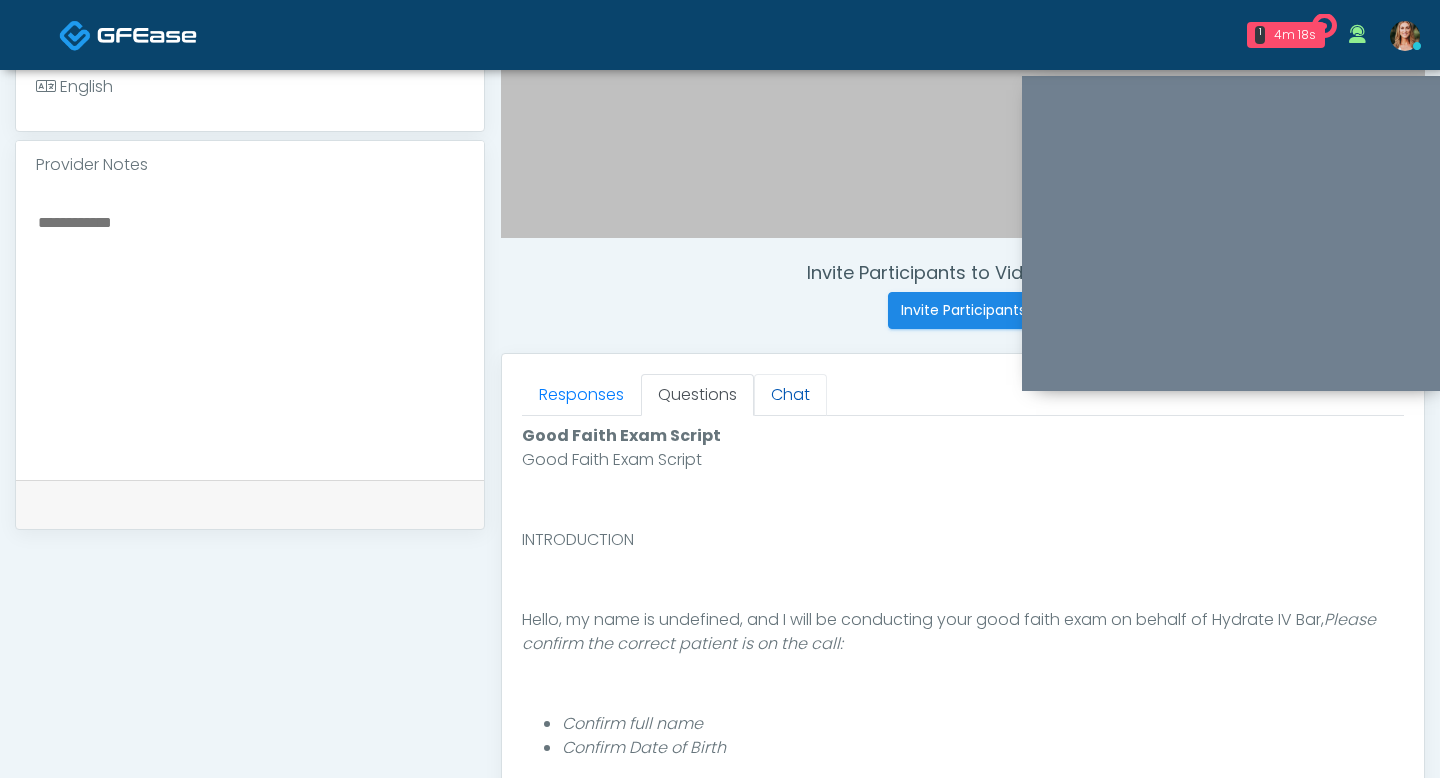 scroll, scrollTop: 804, scrollLeft: 0, axis: vertical 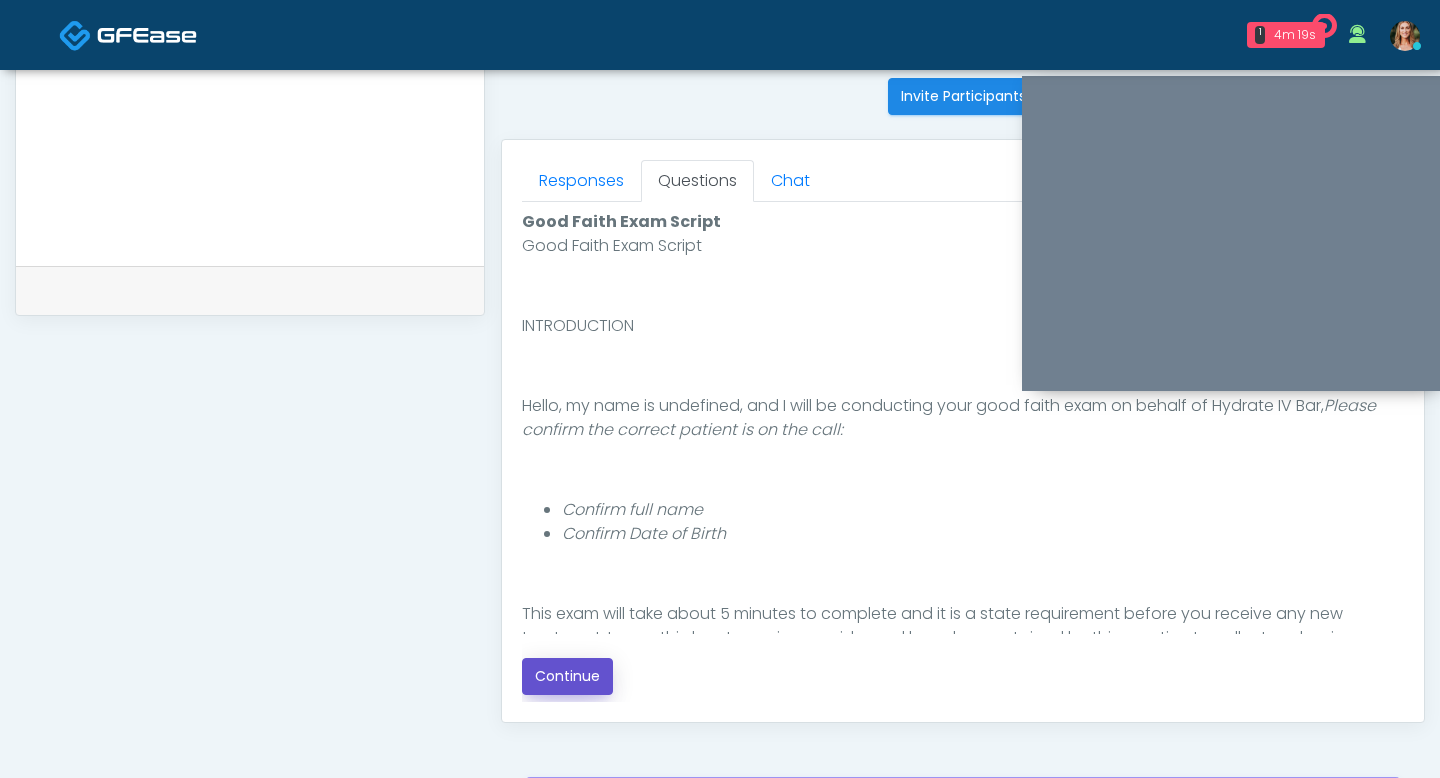 click on "Continue" at bounding box center (567, 676) 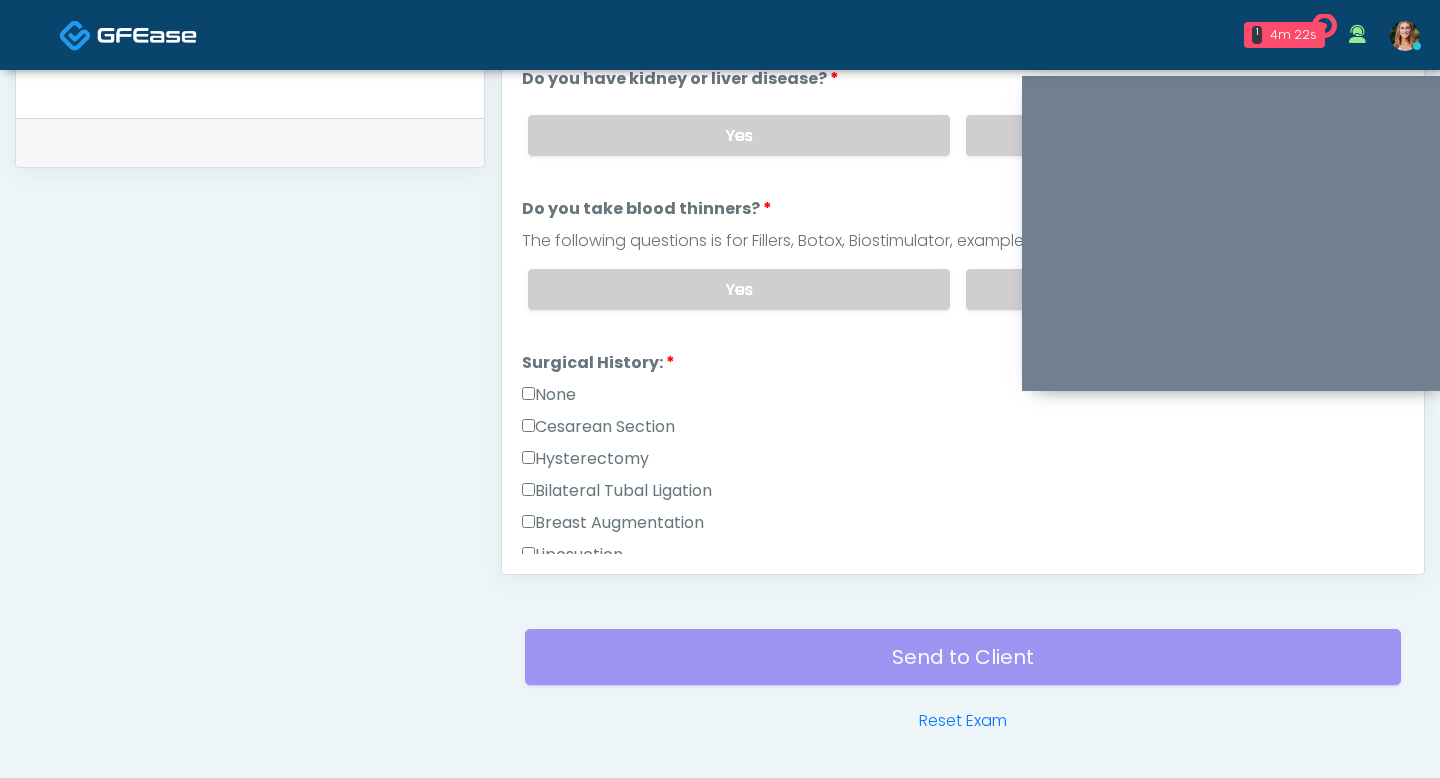 scroll, scrollTop: 910, scrollLeft: 0, axis: vertical 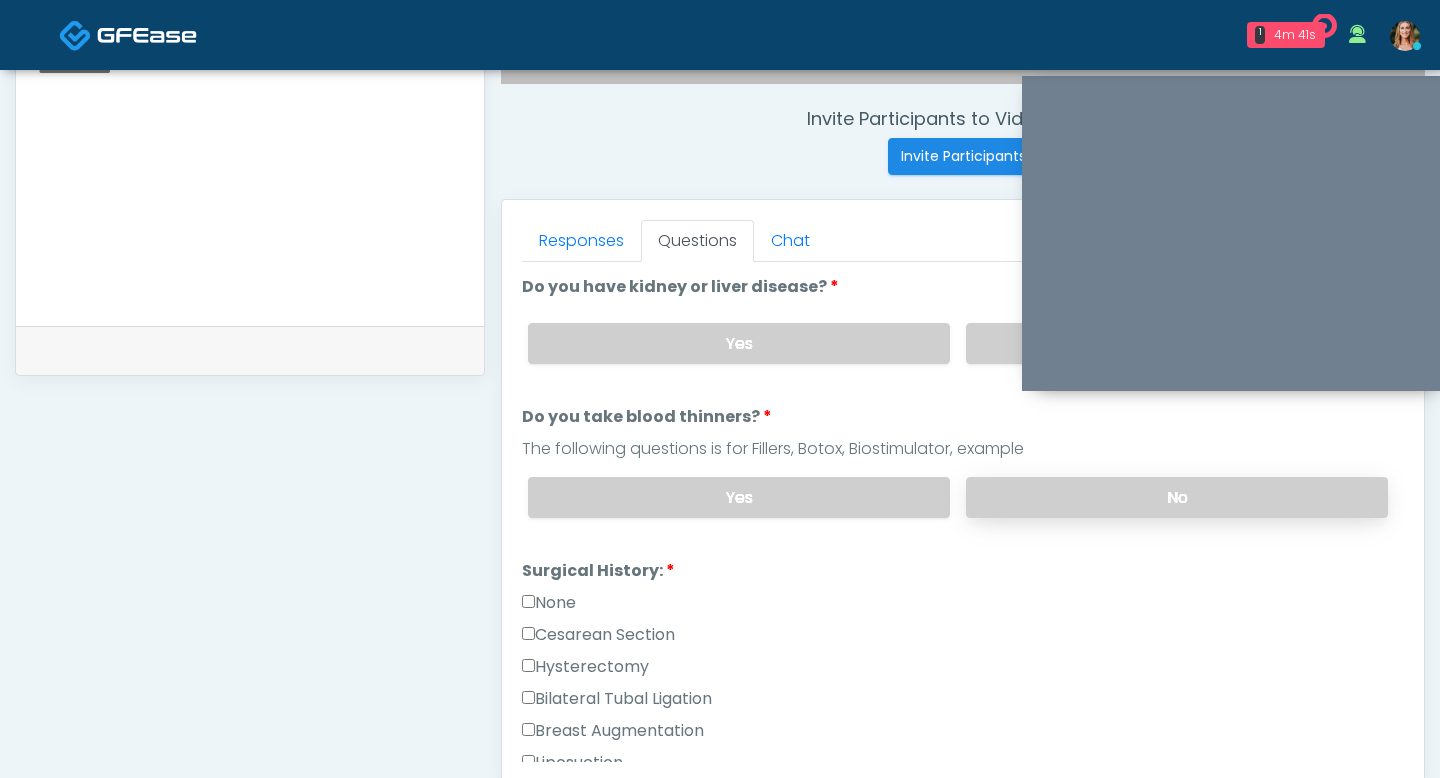 click on "No" at bounding box center [1177, 497] 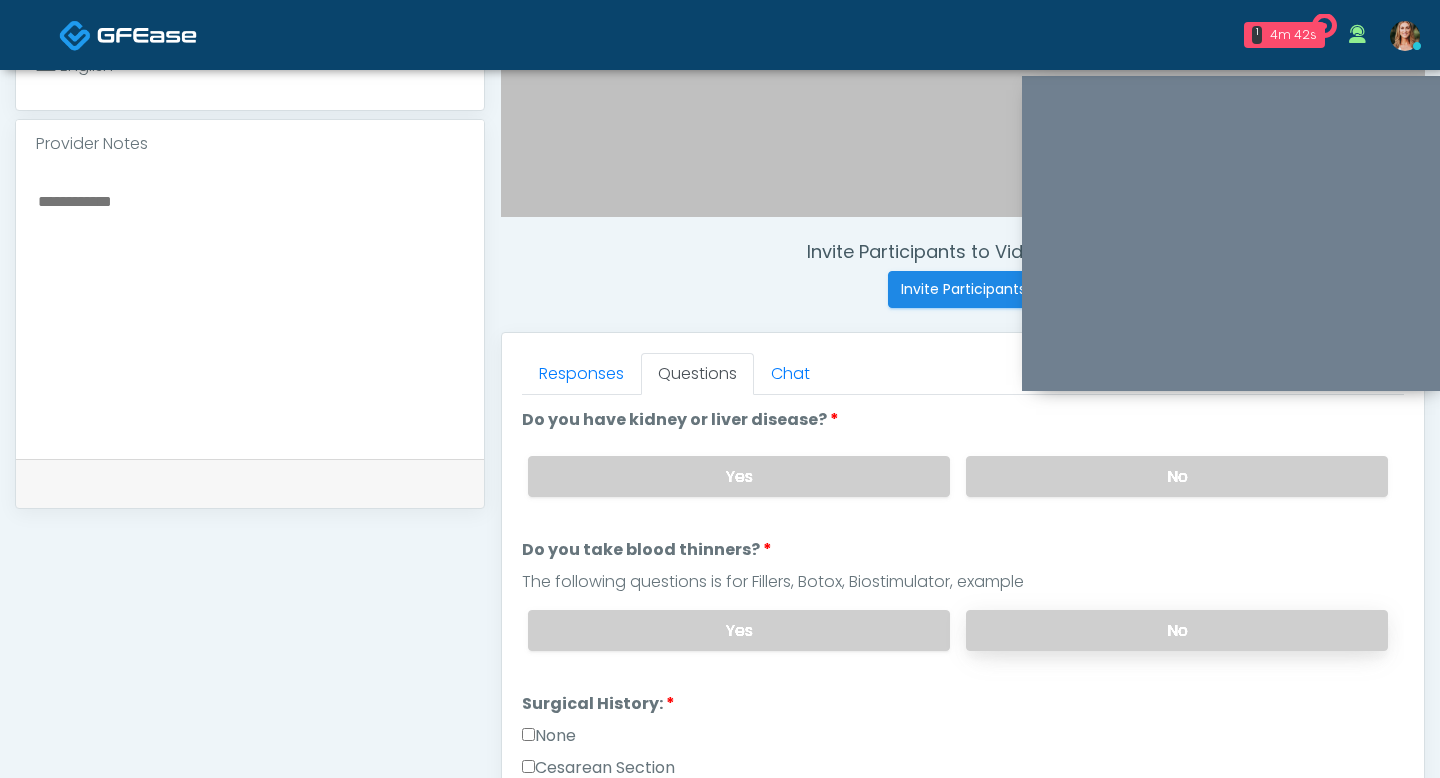 scroll, scrollTop: 604, scrollLeft: 0, axis: vertical 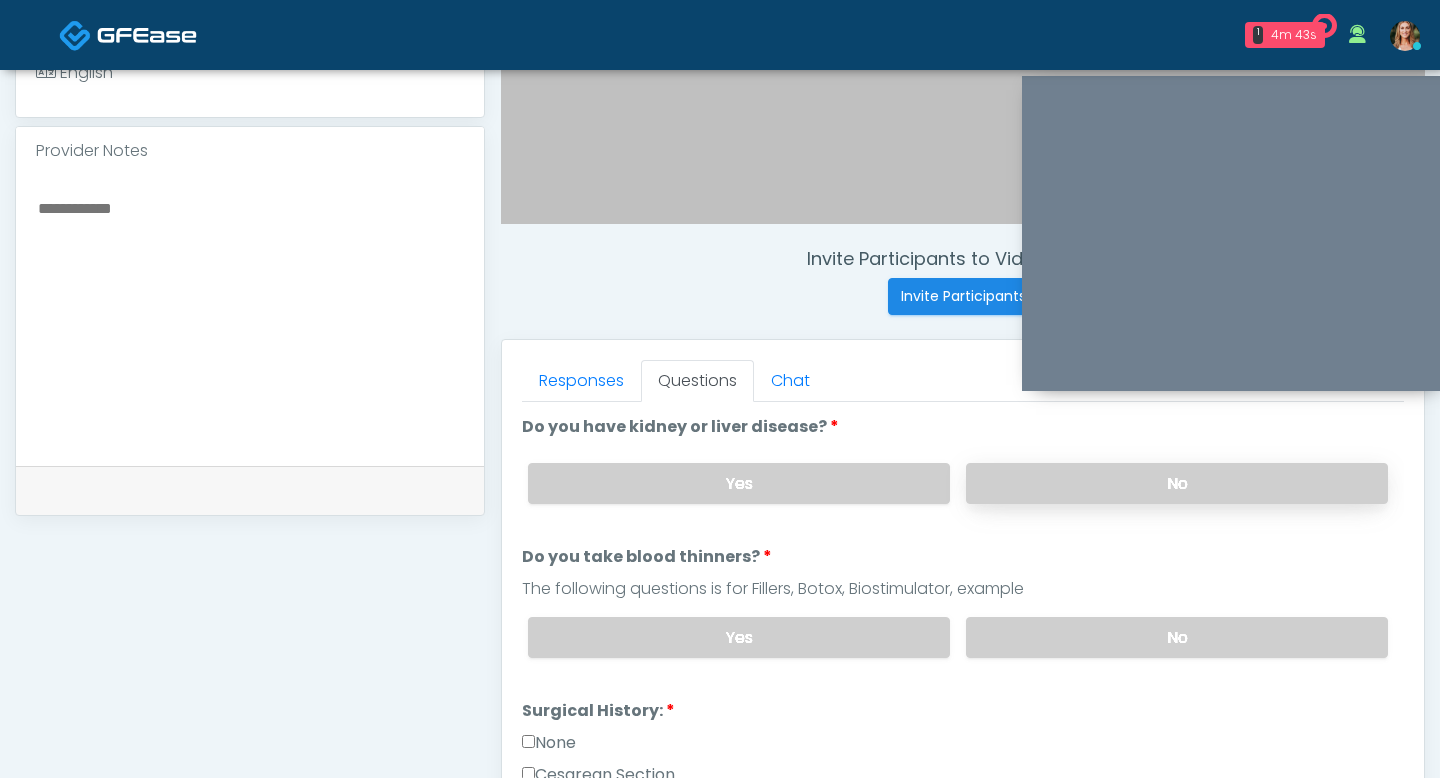 click on "No" at bounding box center [1177, 483] 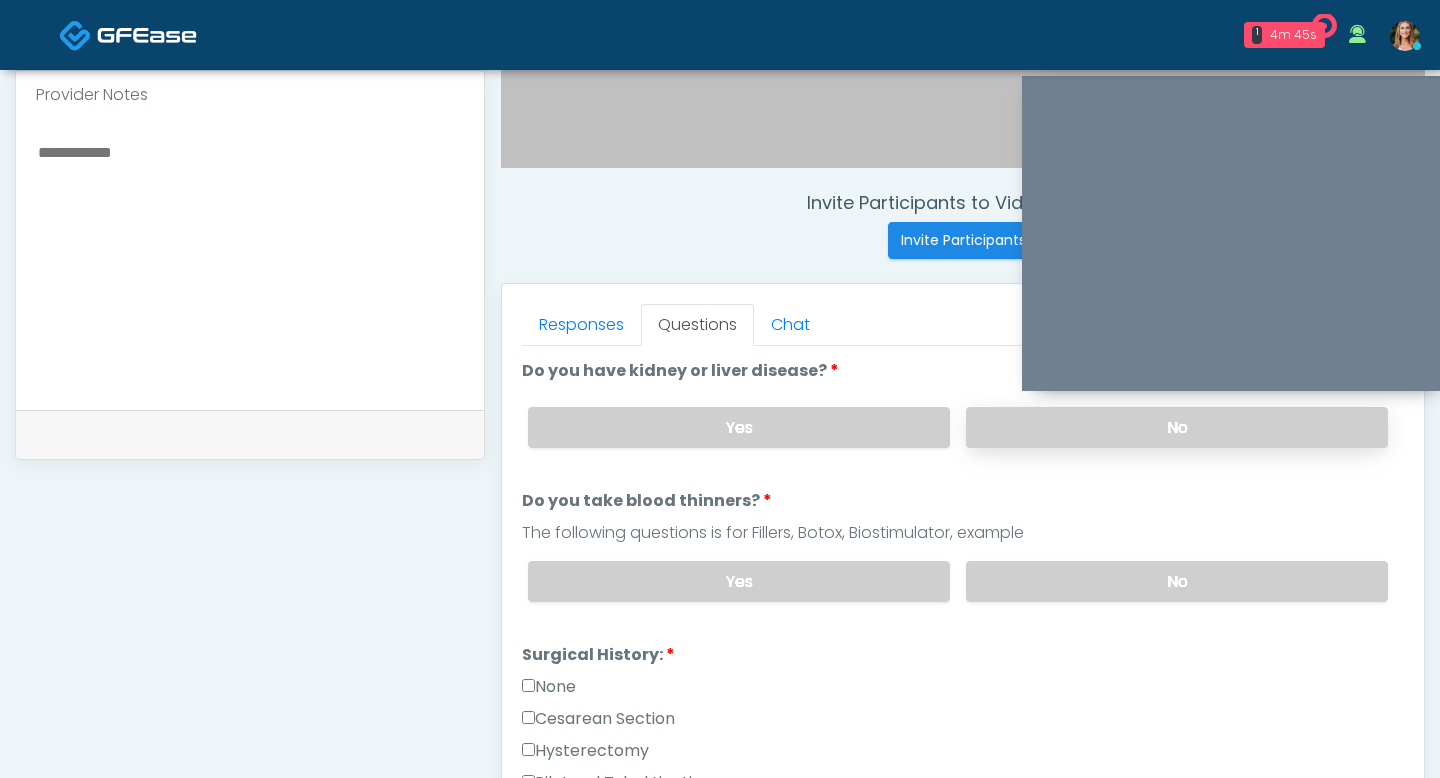 scroll, scrollTop: 740, scrollLeft: 0, axis: vertical 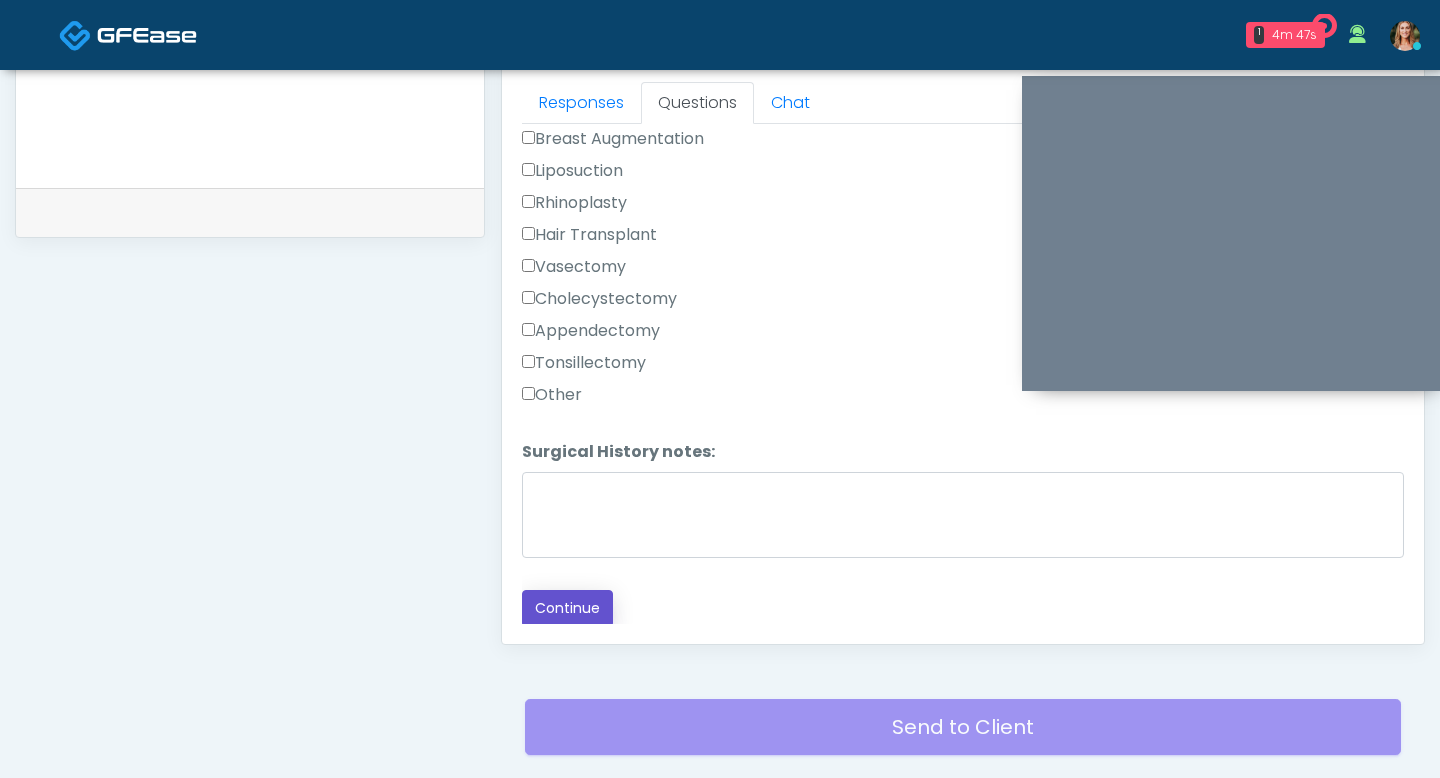 click on "Continue" at bounding box center [567, 608] 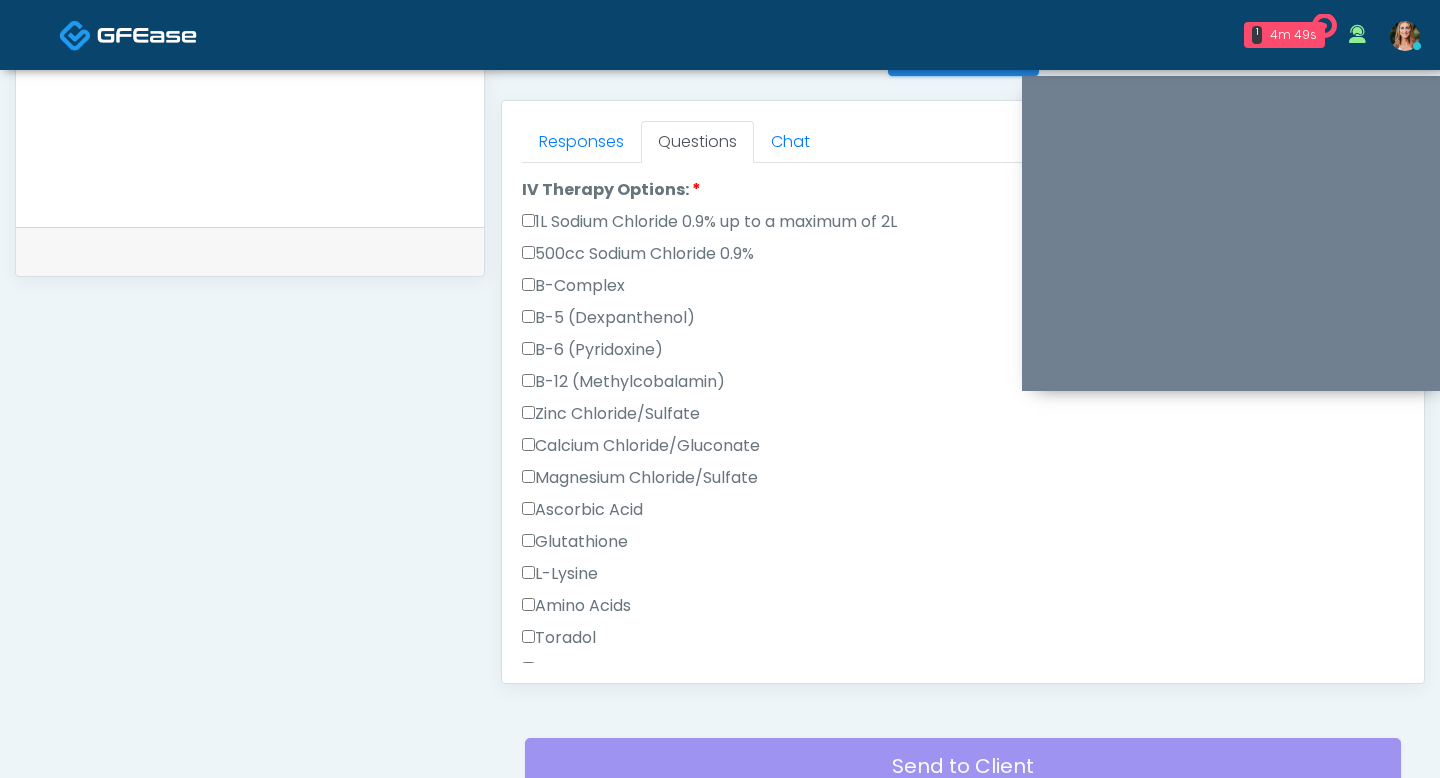 scroll, scrollTop: 758, scrollLeft: 0, axis: vertical 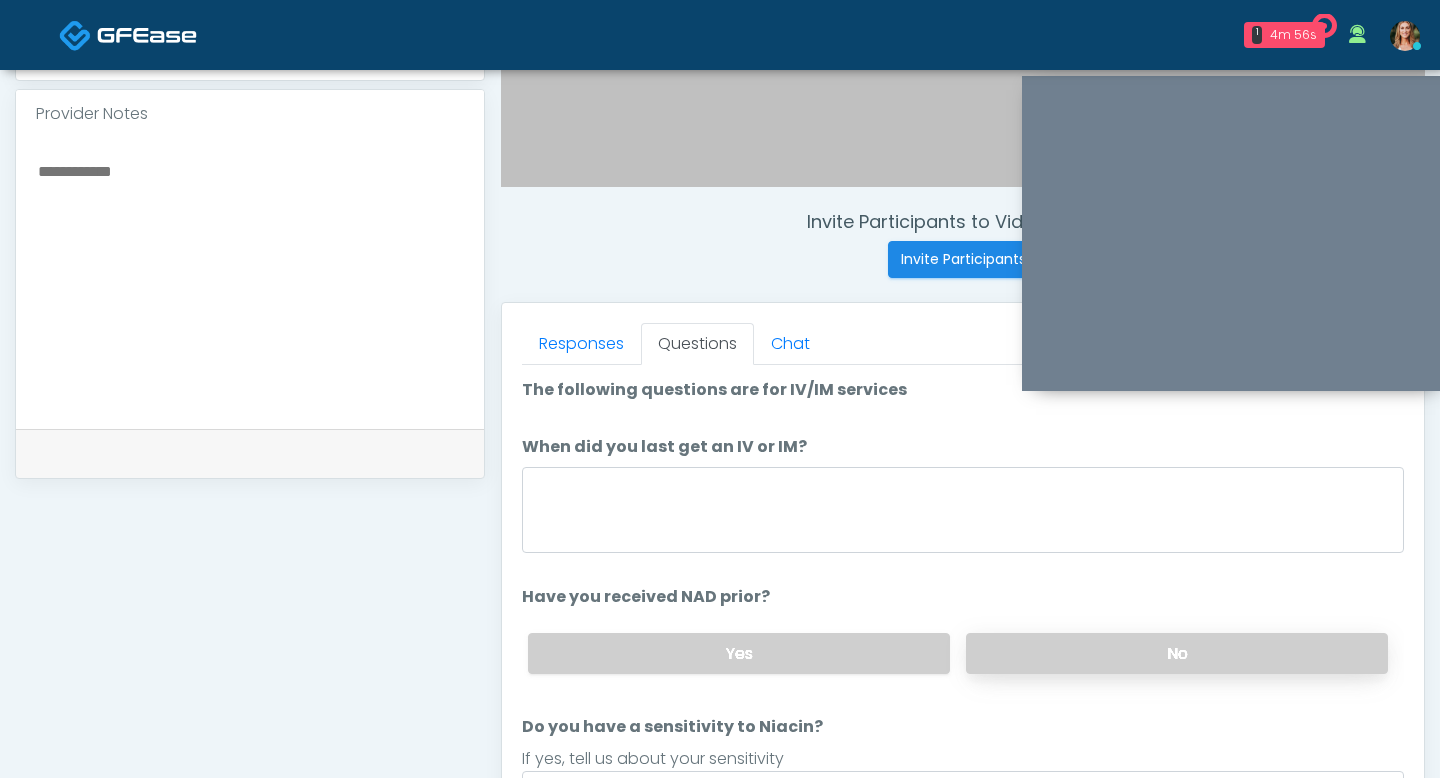 click on "No" at bounding box center [1177, 653] 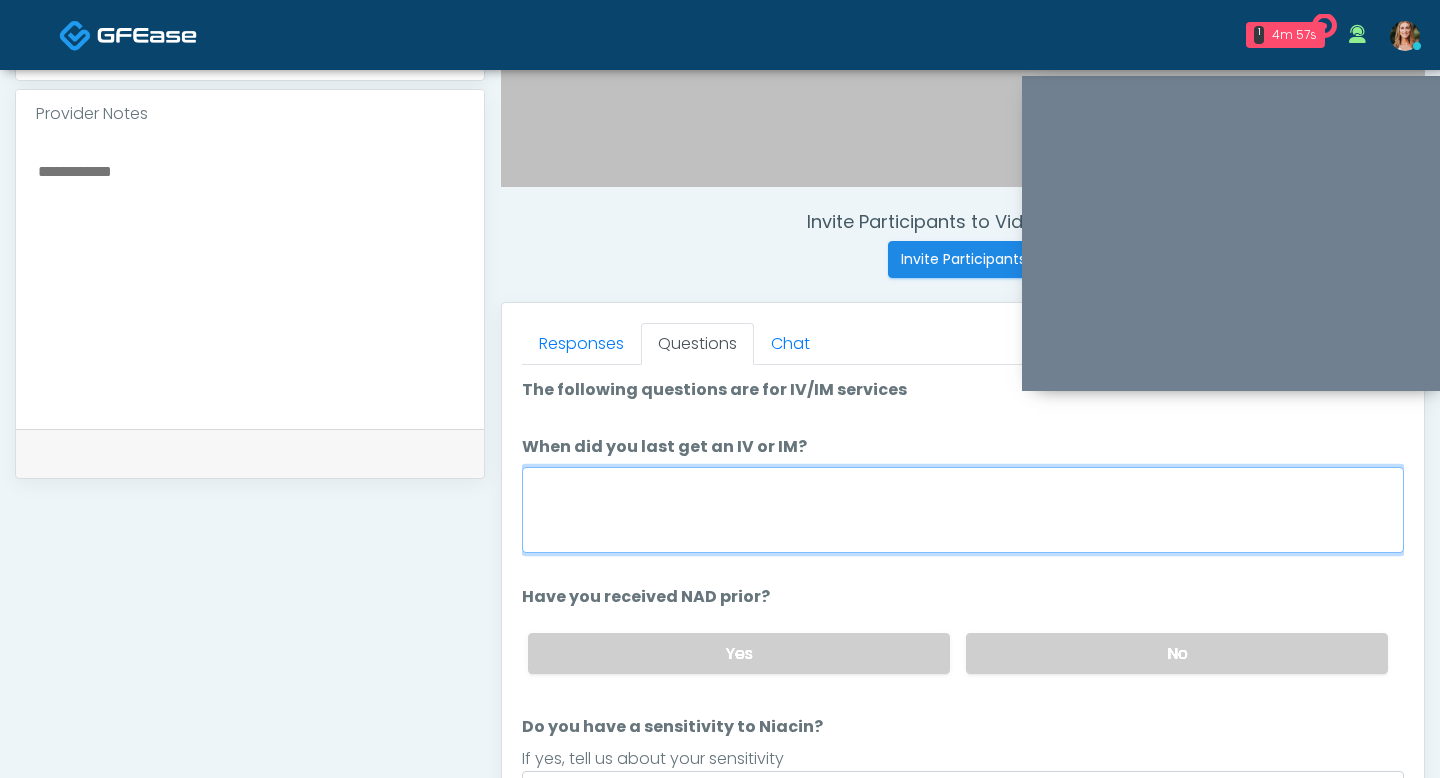 click on "When did you last get an IV or IM?" at bounding box center (963, 510) 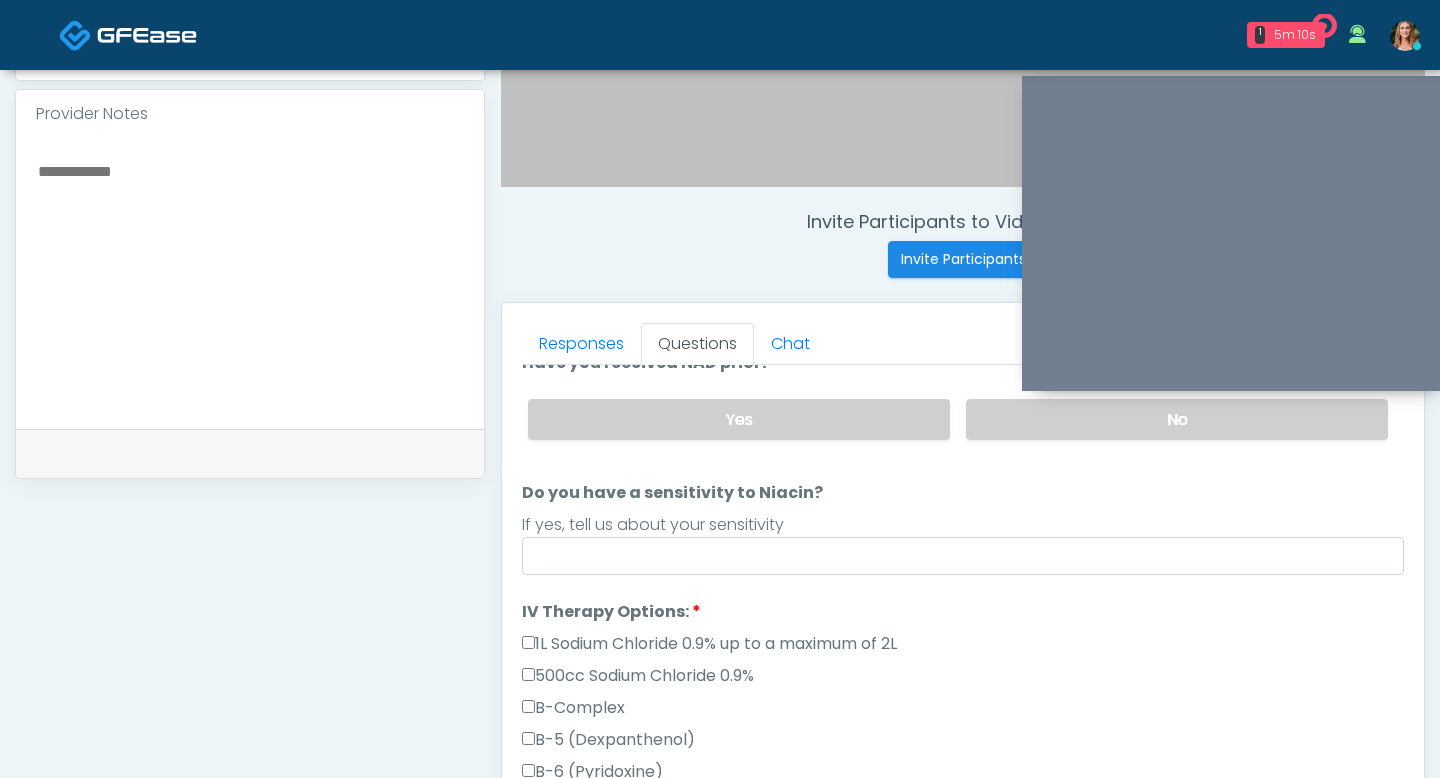 scroll, scrollTop: 247, scrollLeft: 0, axis: vertical 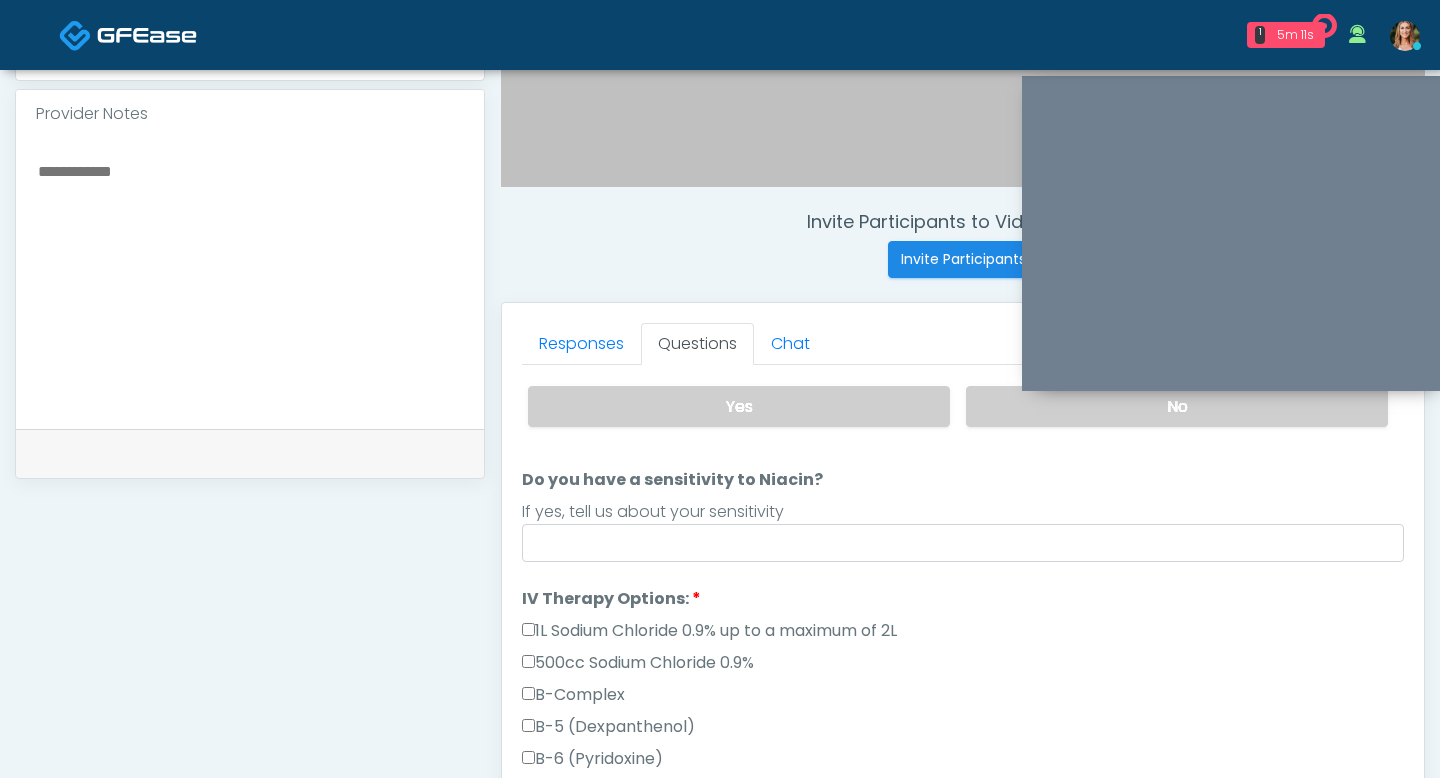 type on "**********" 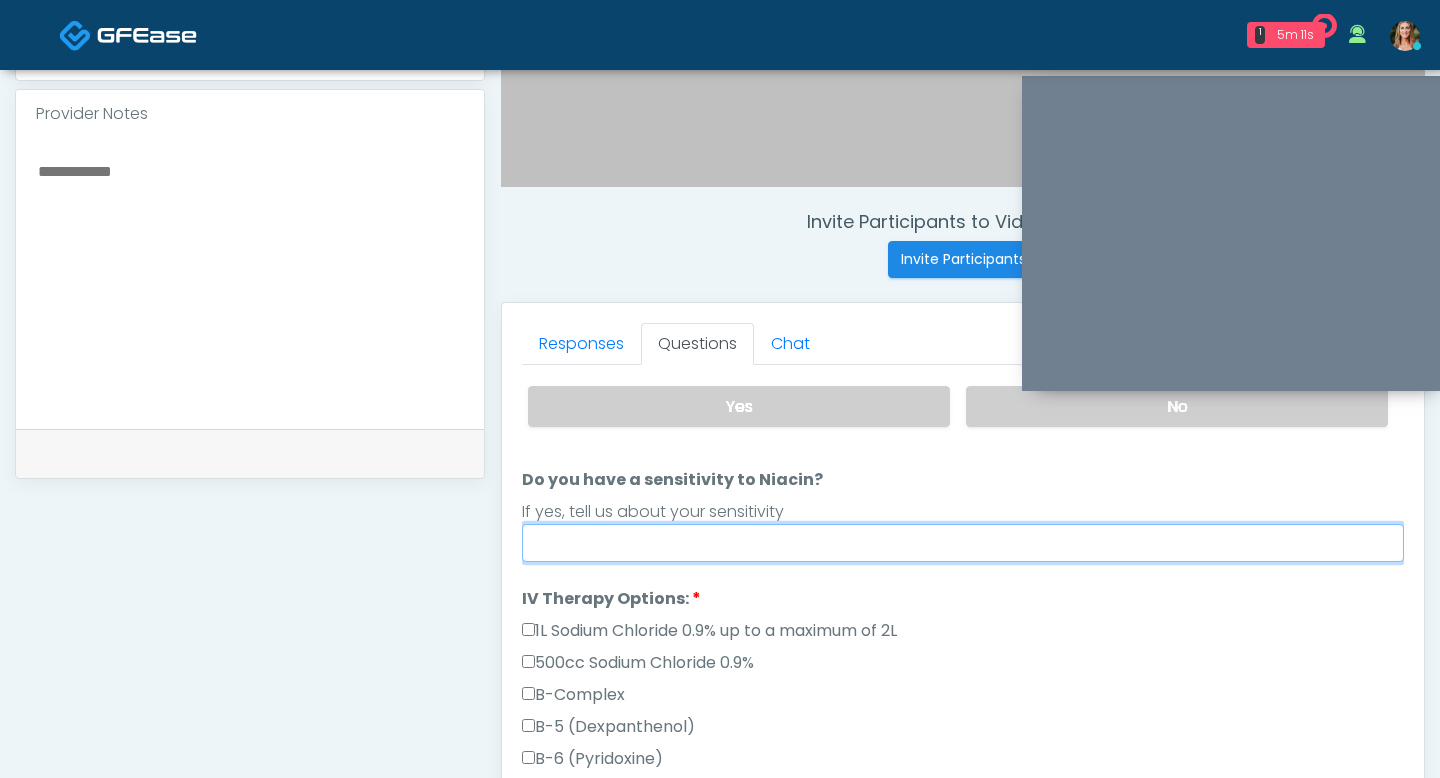 click on "Do you have a sensitivity to Niacin?" at bounding box center (963, 543) 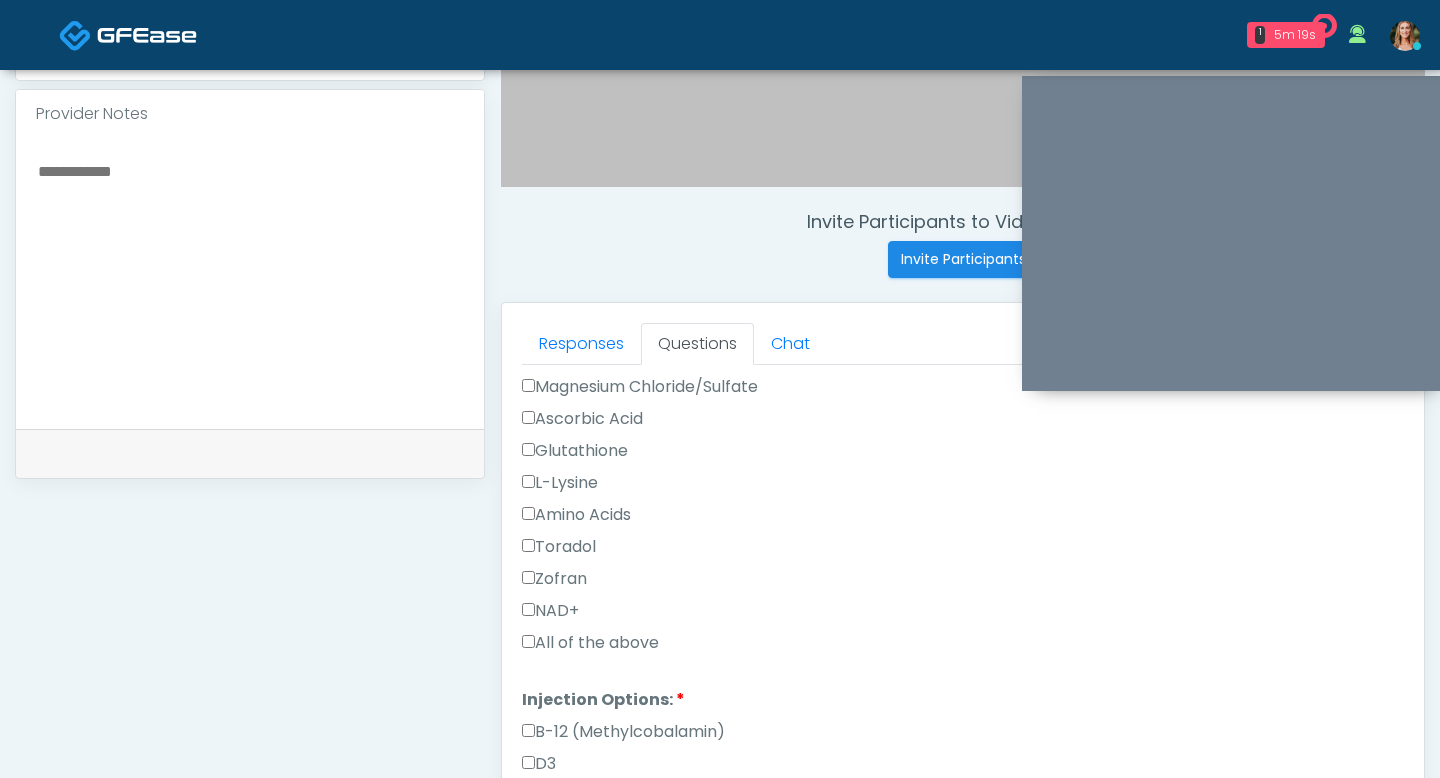scroll, scrollTop: 873, scrollLeft: 0, axis: vertical 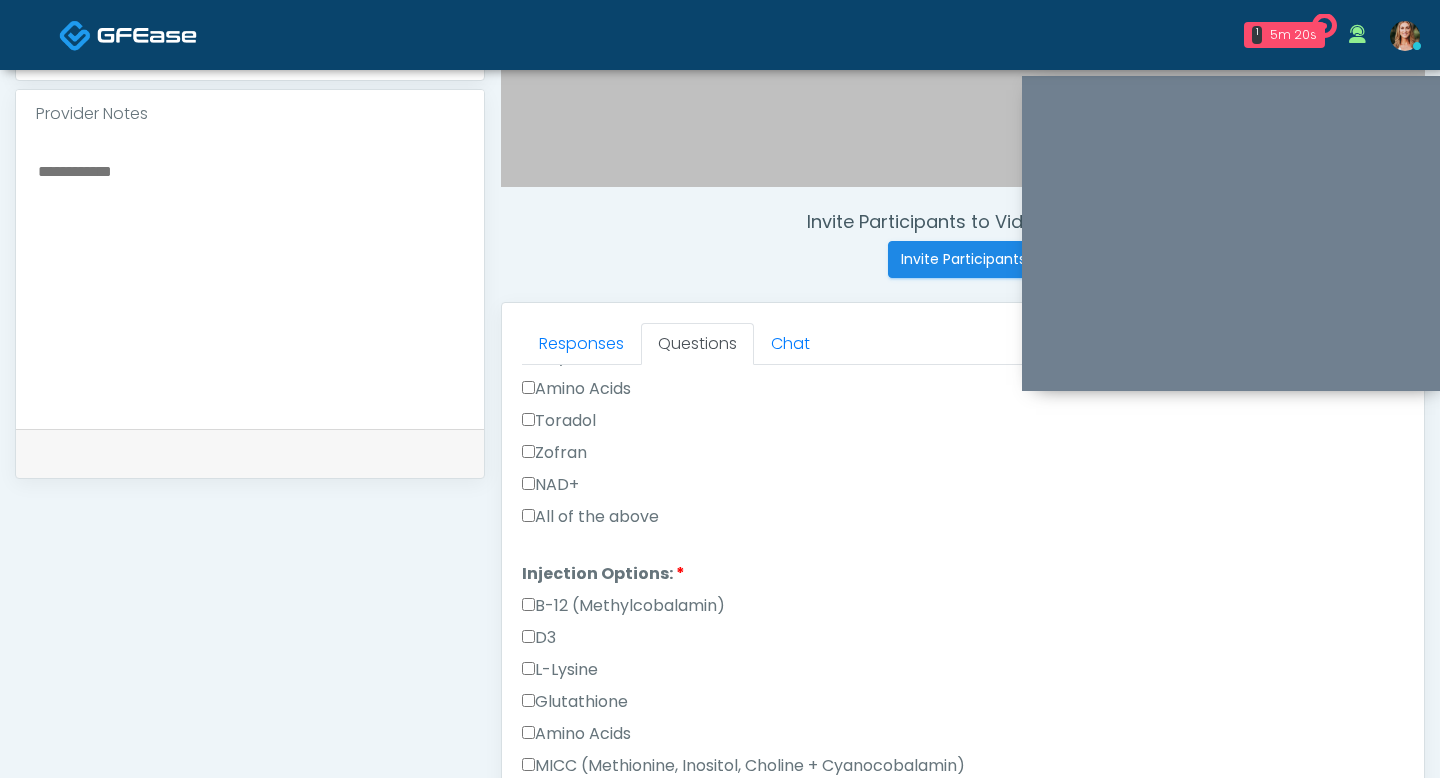 type on "**" 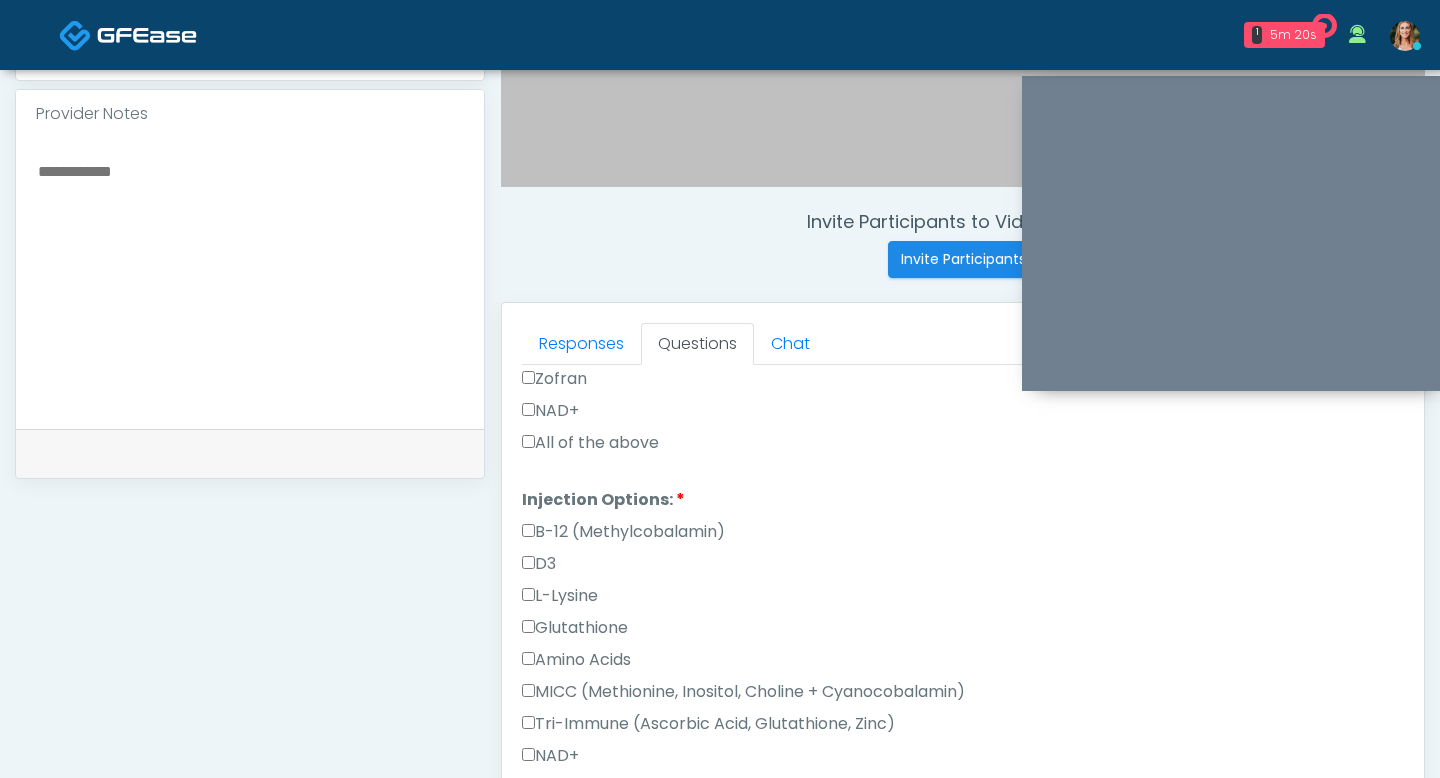 scroll, scrollTop: 1014, scrollLeft: 0, axis: vertical 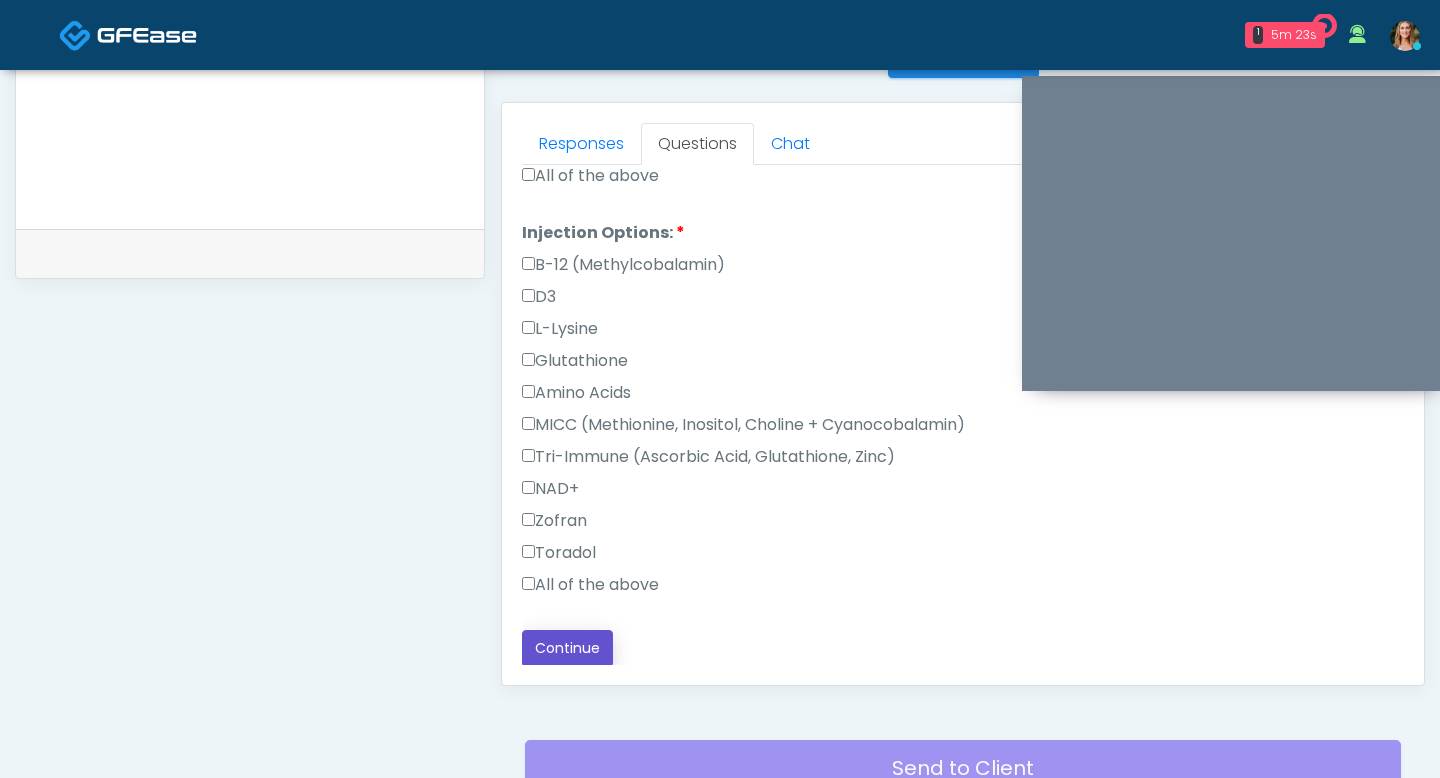 click on "Continue" at bounding box center (567, 648) 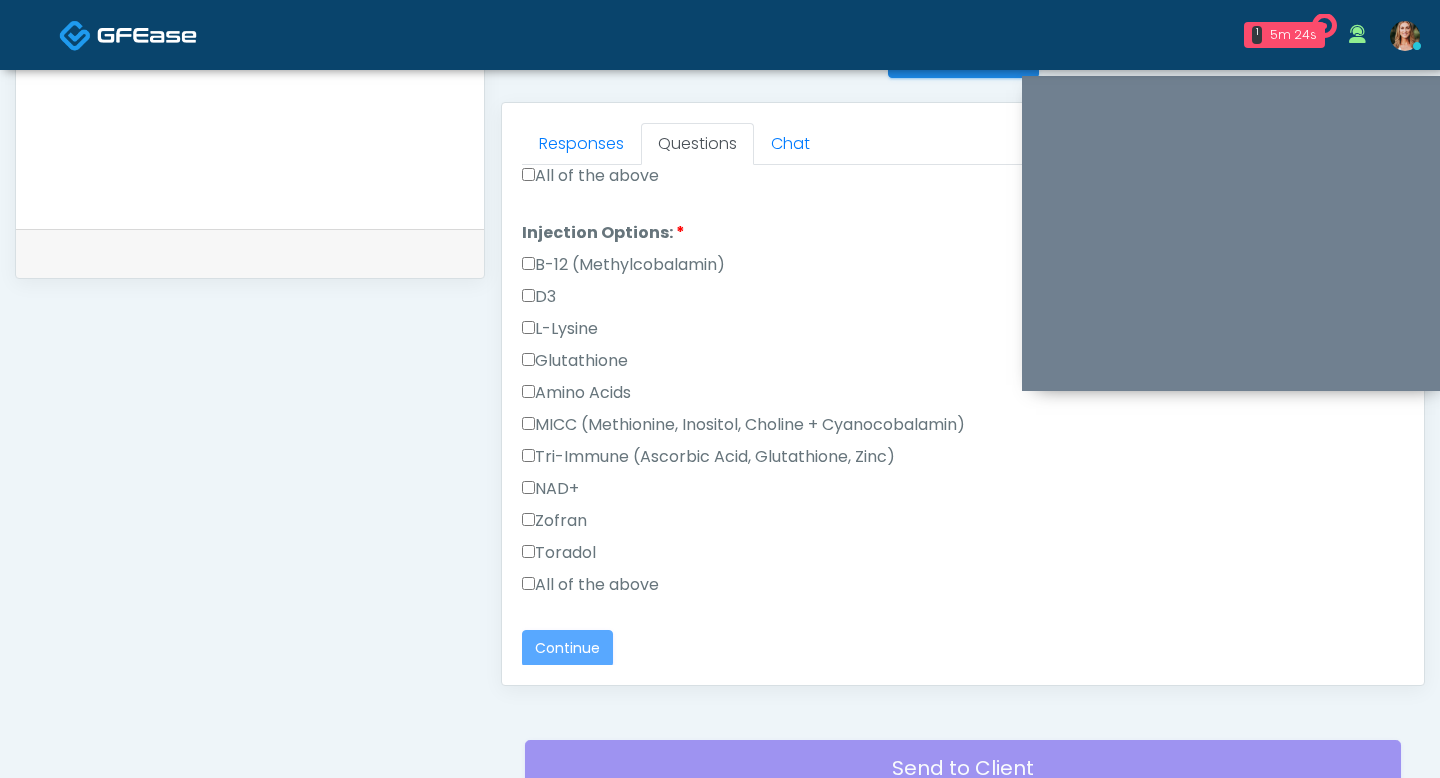scroll, scrollTop: 1017, scrollLeft: 0, axis: vertical 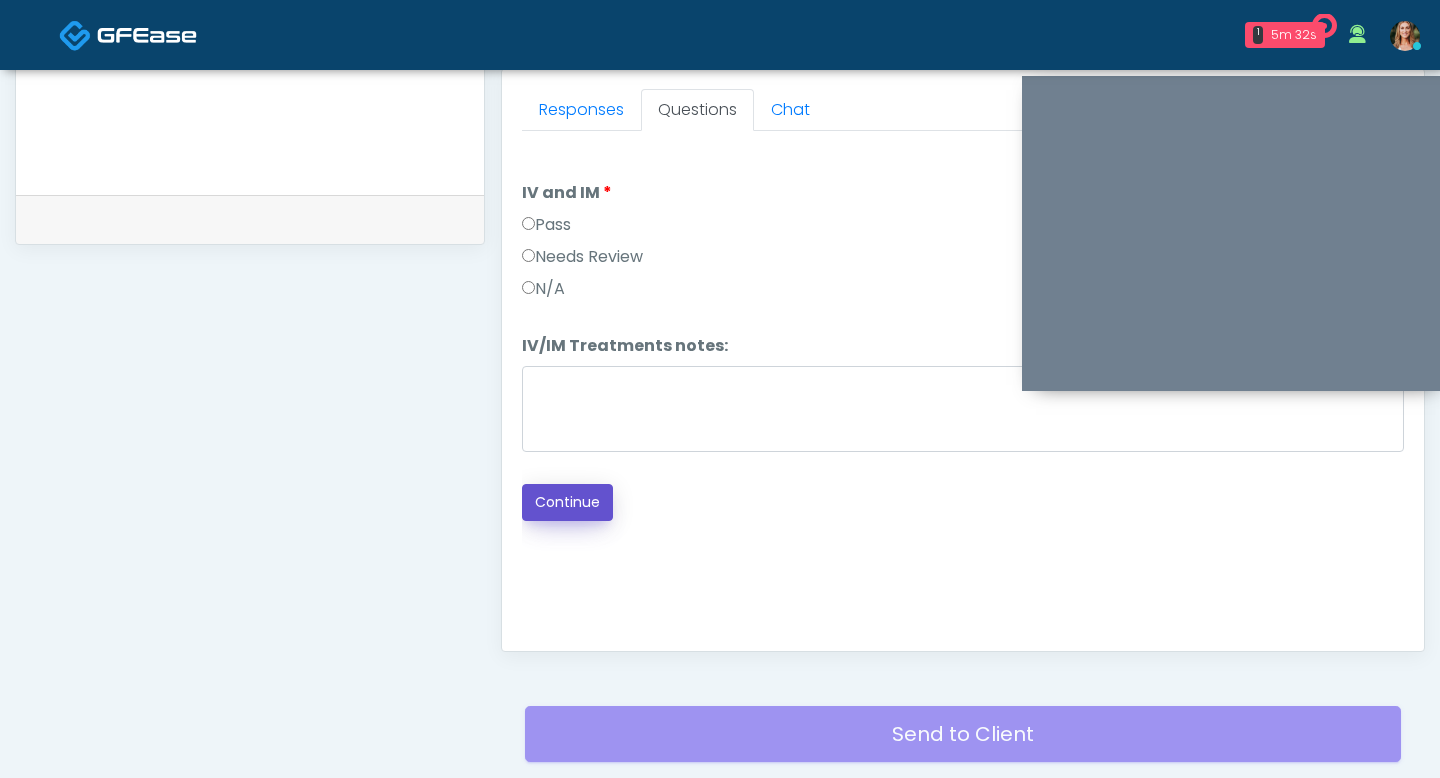 click on "Continue" at bounding box center (567, 502) 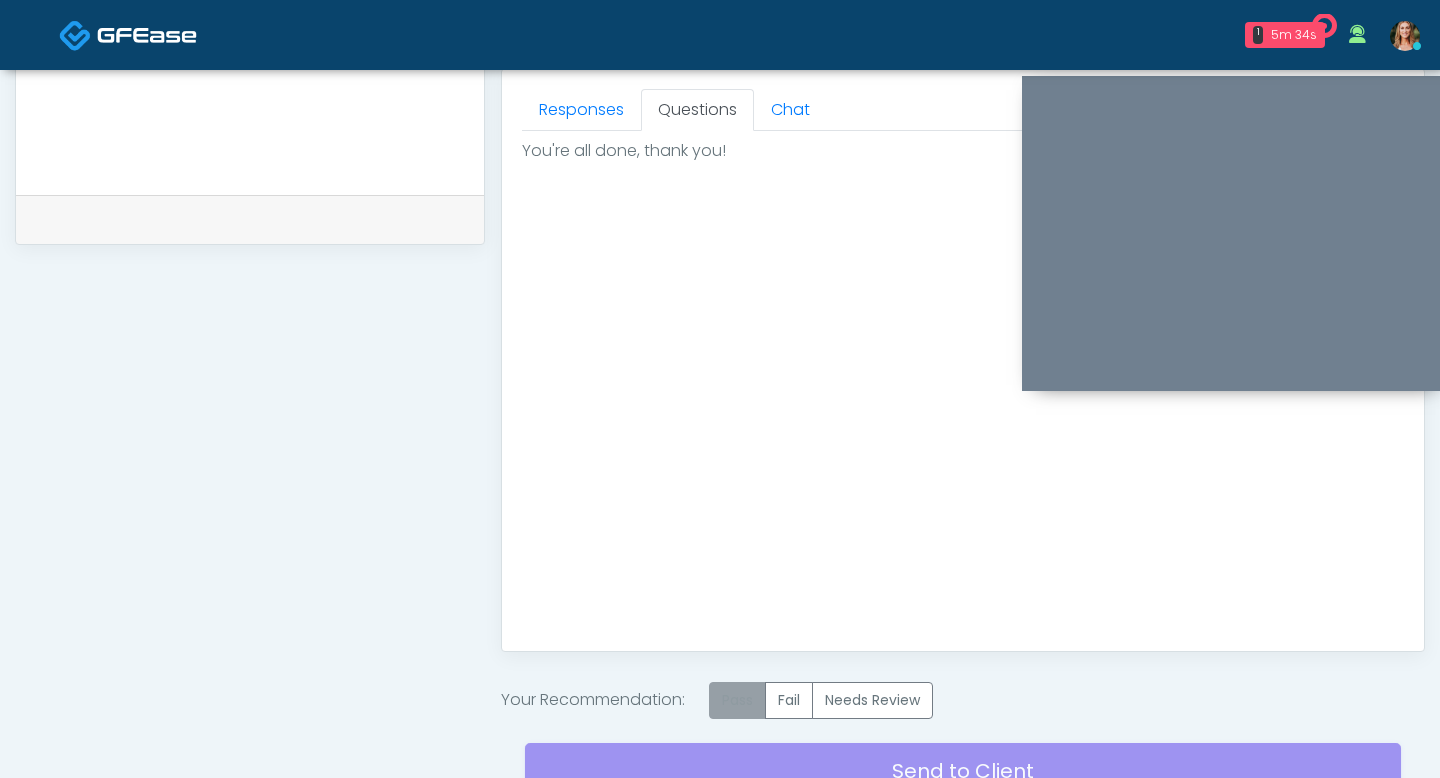 click on "Pass" at bounding box center [737, 700] 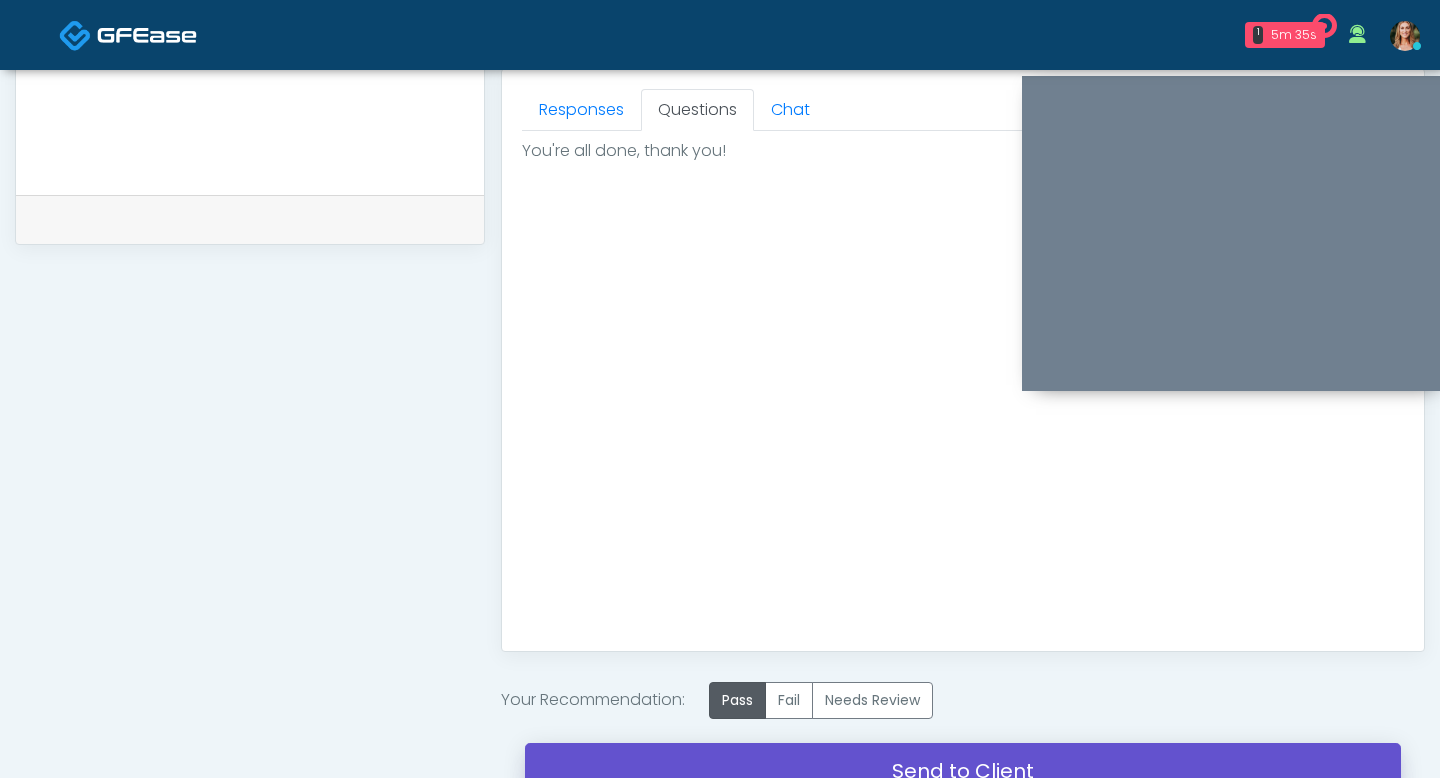 click on "Send to Client" at bounding box center (963, 771) 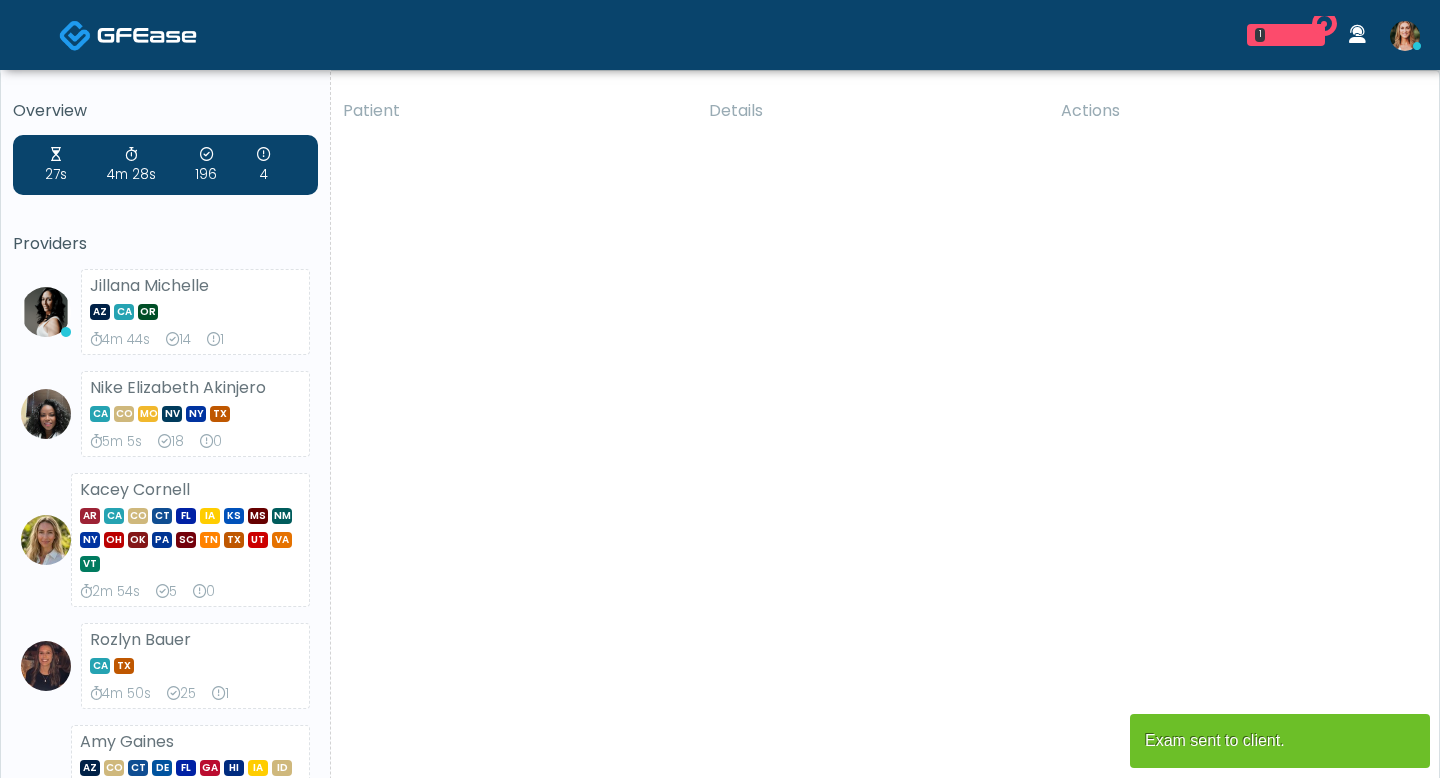 scroll, scrollTop: 0, scrollLeft: 0, axis: both 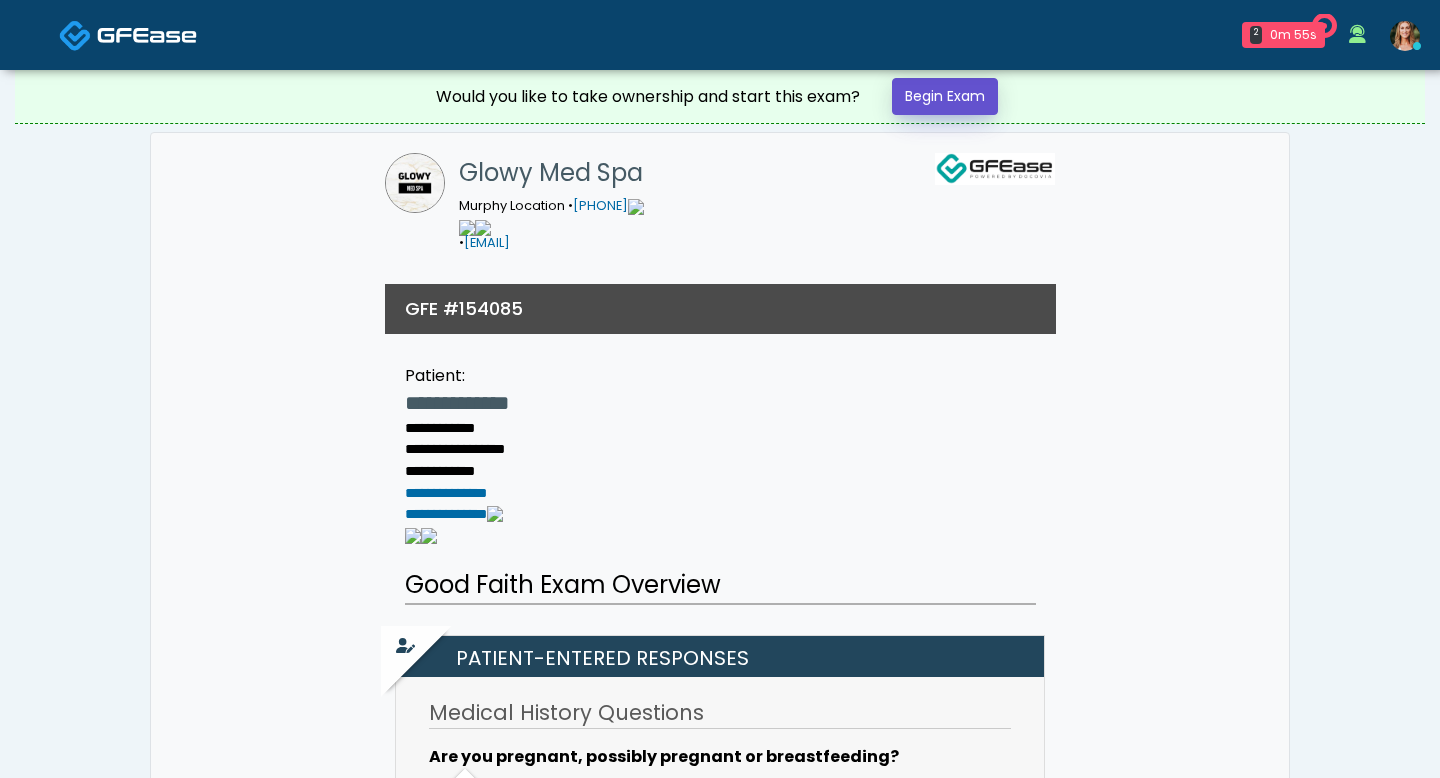 click on "Begin Exam" at bounding box center (945, 96) 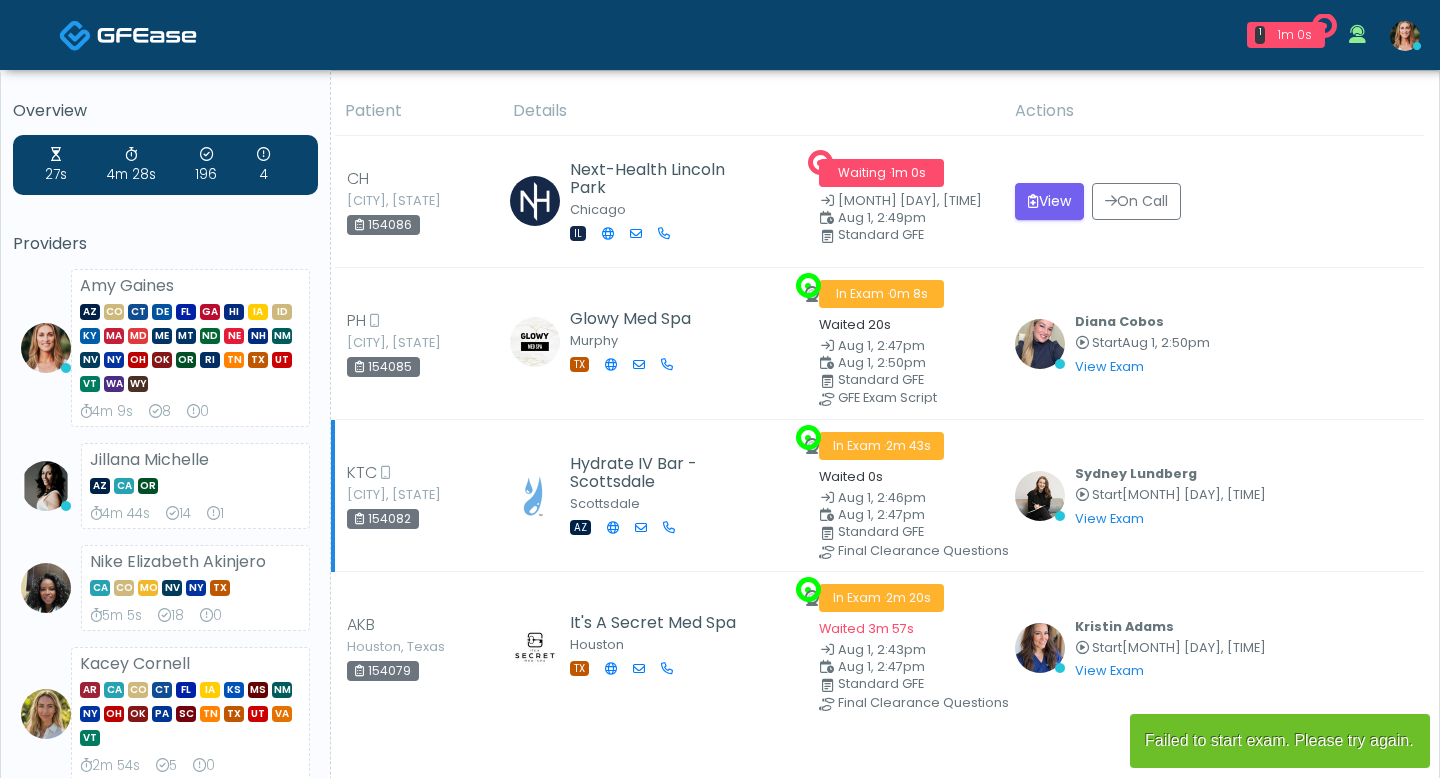 scroll, scrollTop: 26, scrollLeft: 0, axis: vertical 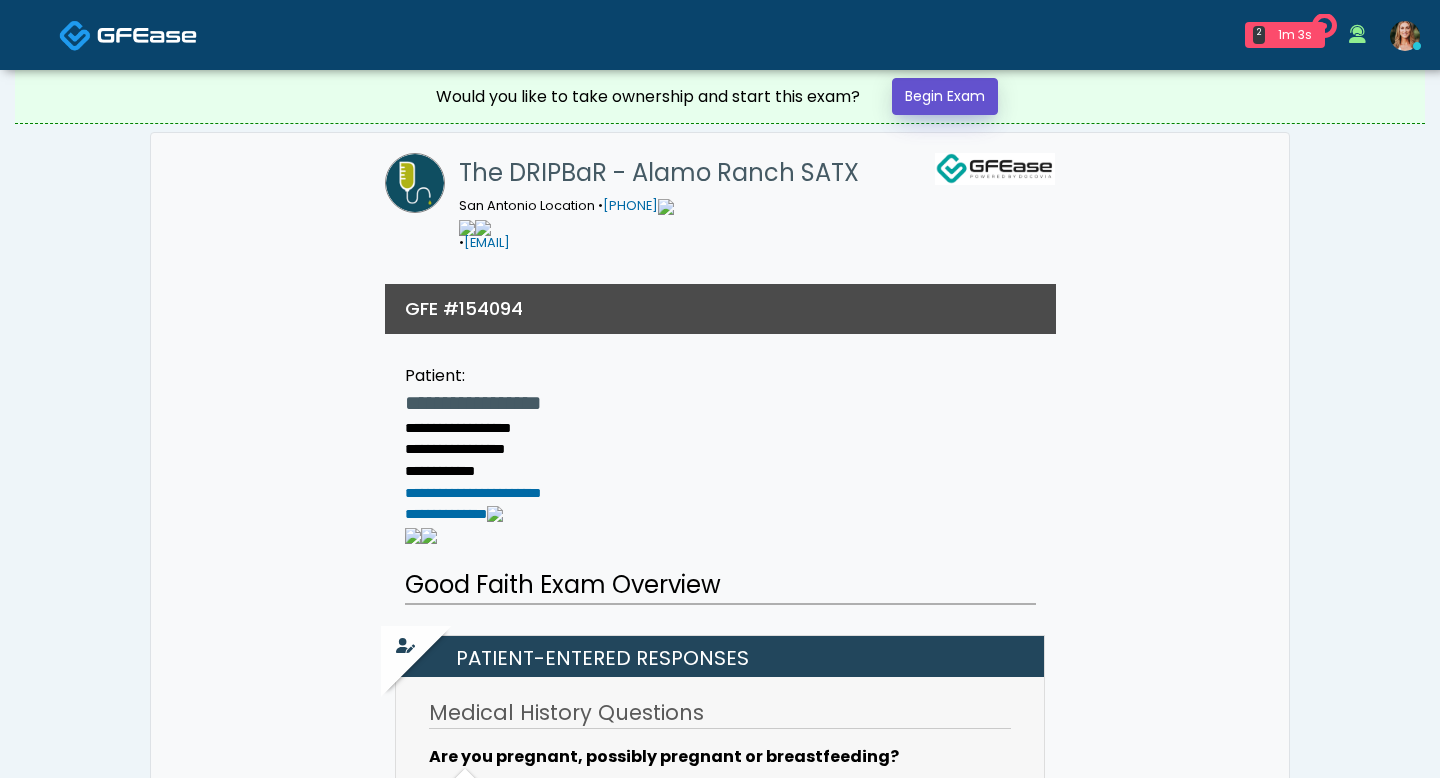 click on "Begin Exam" at bounding box center [945, 96] 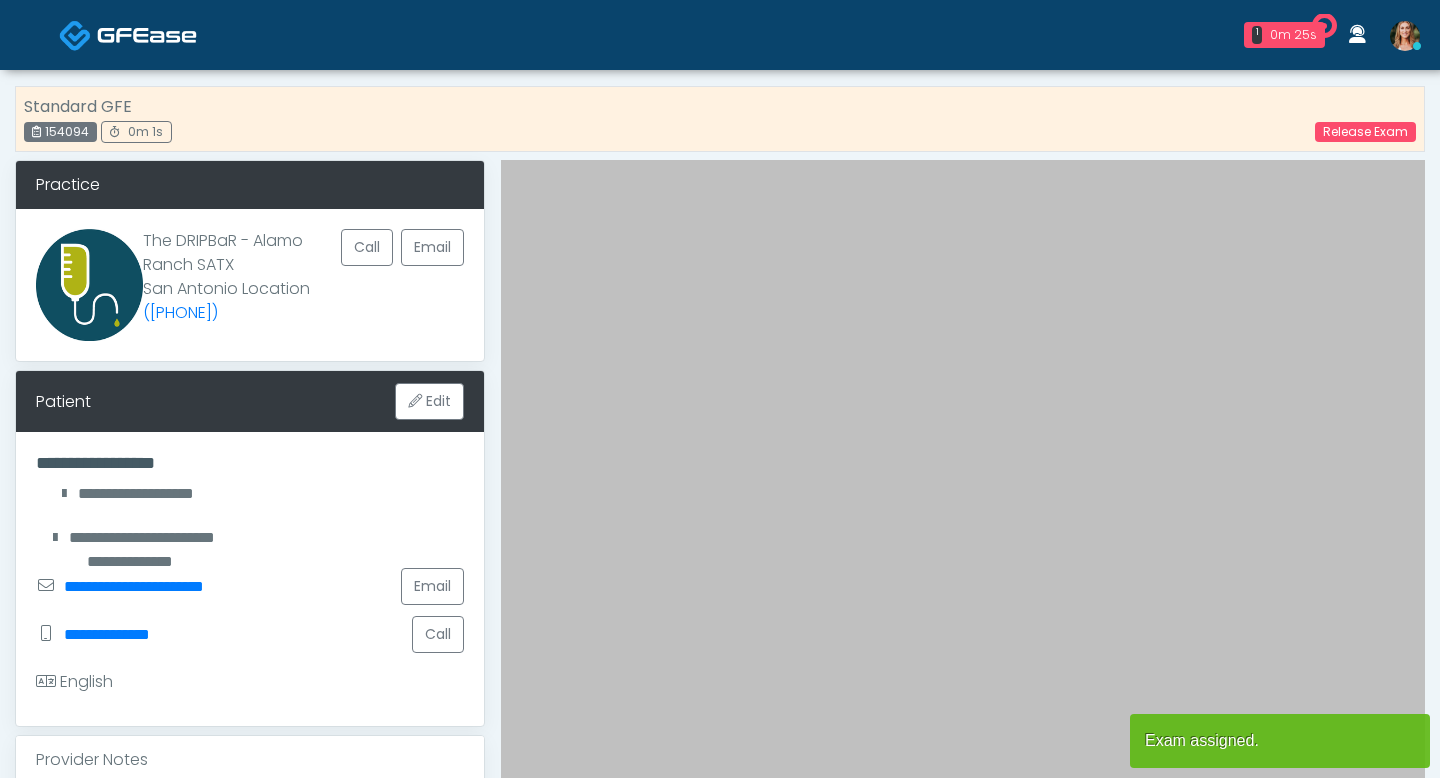 scroll, scrollTop: 0, scrollLeft: 0, axis: both 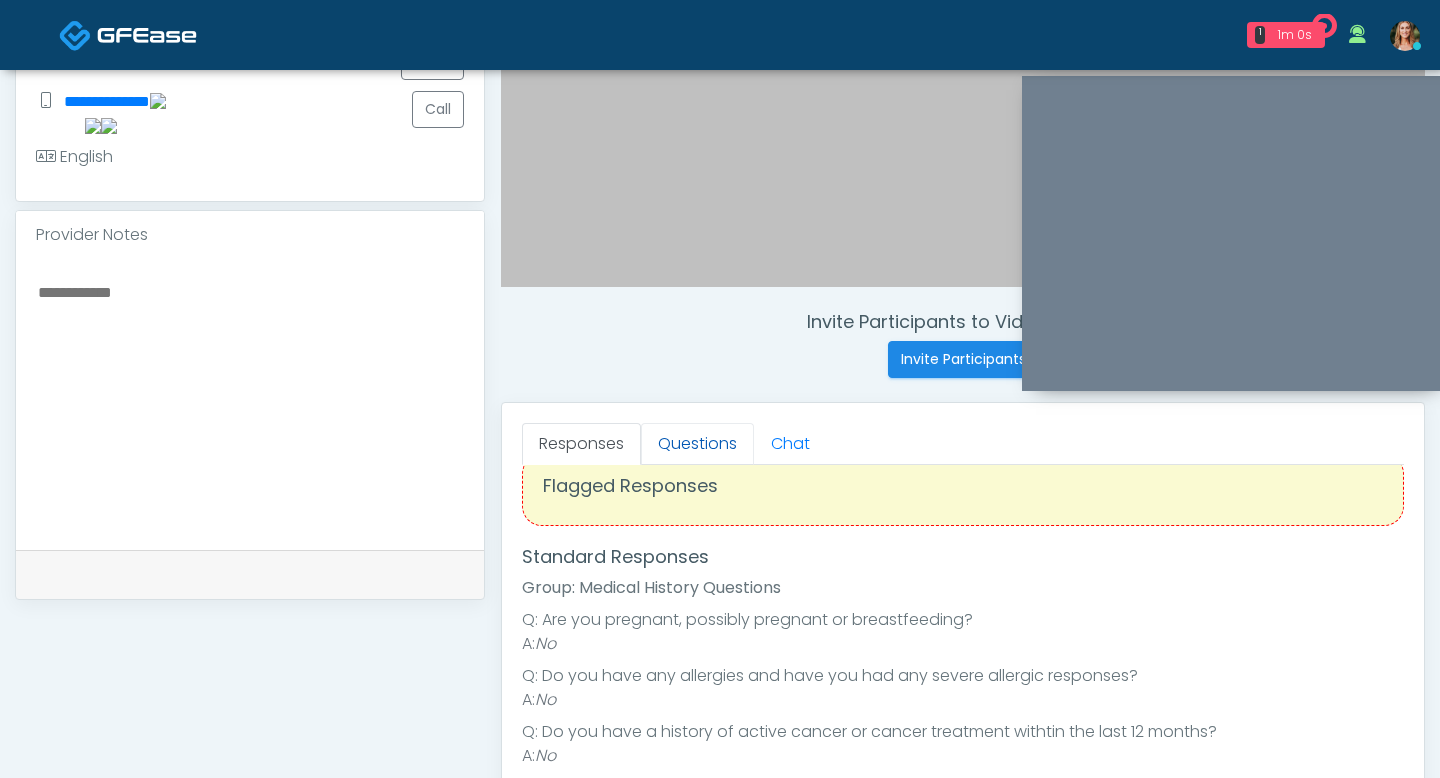 click on "Questions" at bounding box center (697, 444) 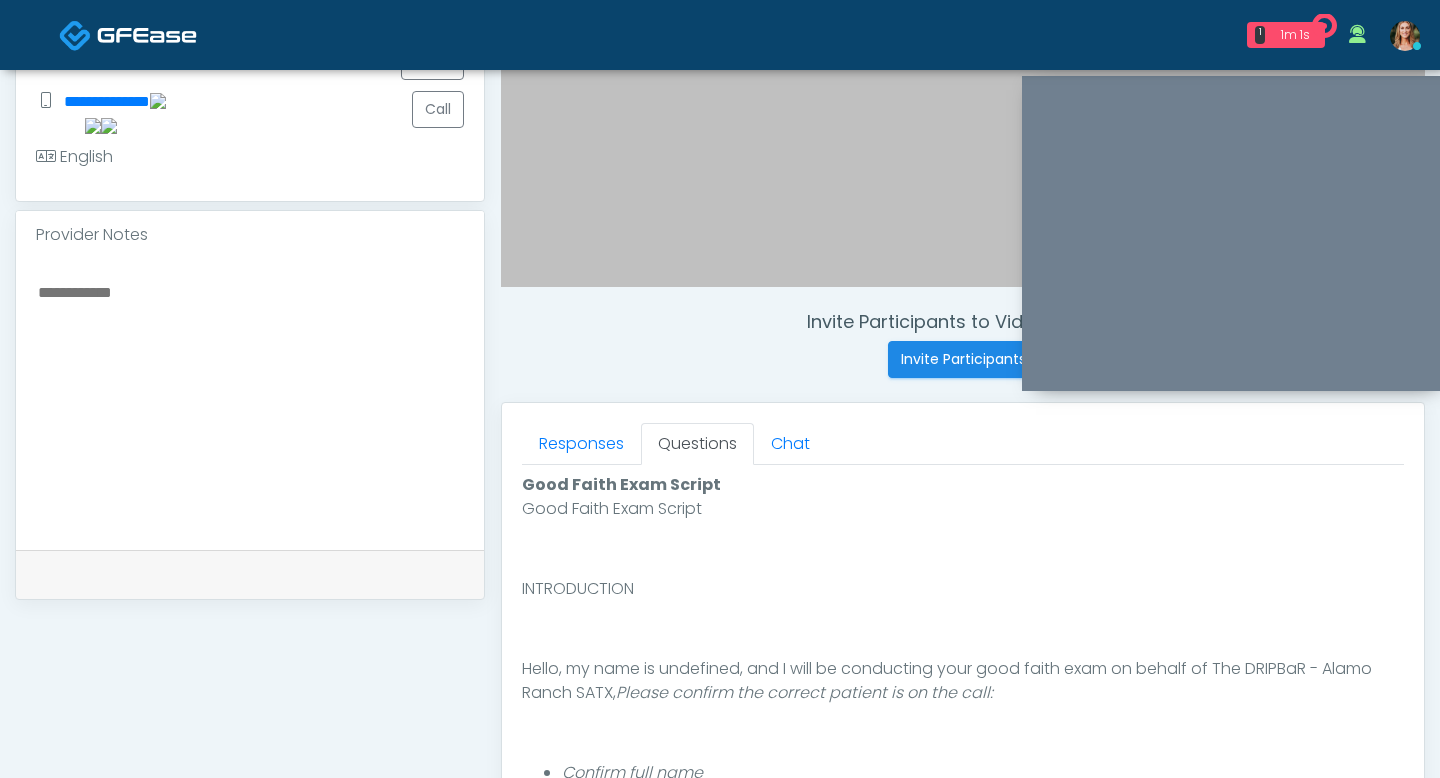 scroll, scrollTop: 0, scrollLeft: 0, axis: both 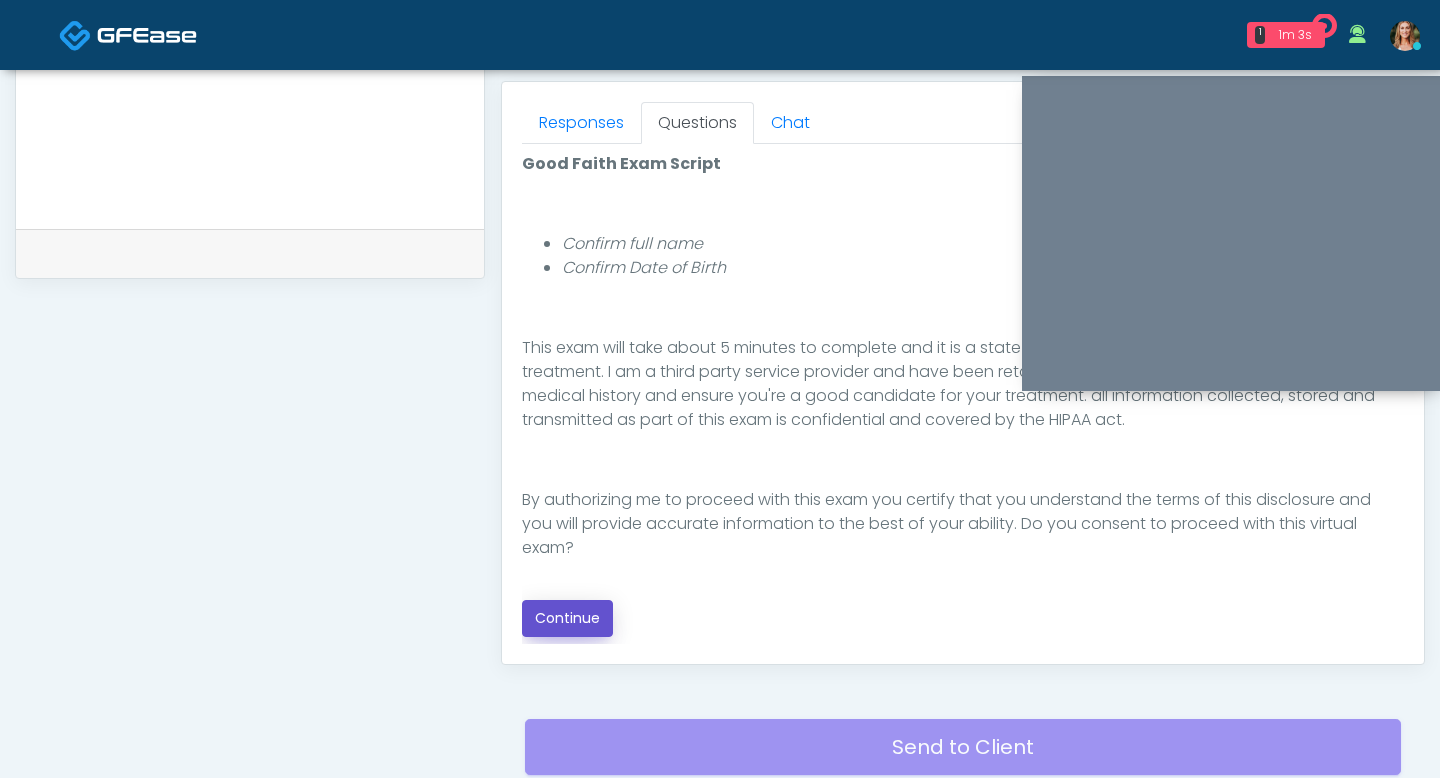 click on "Continue" at bounding box center [567, 618] 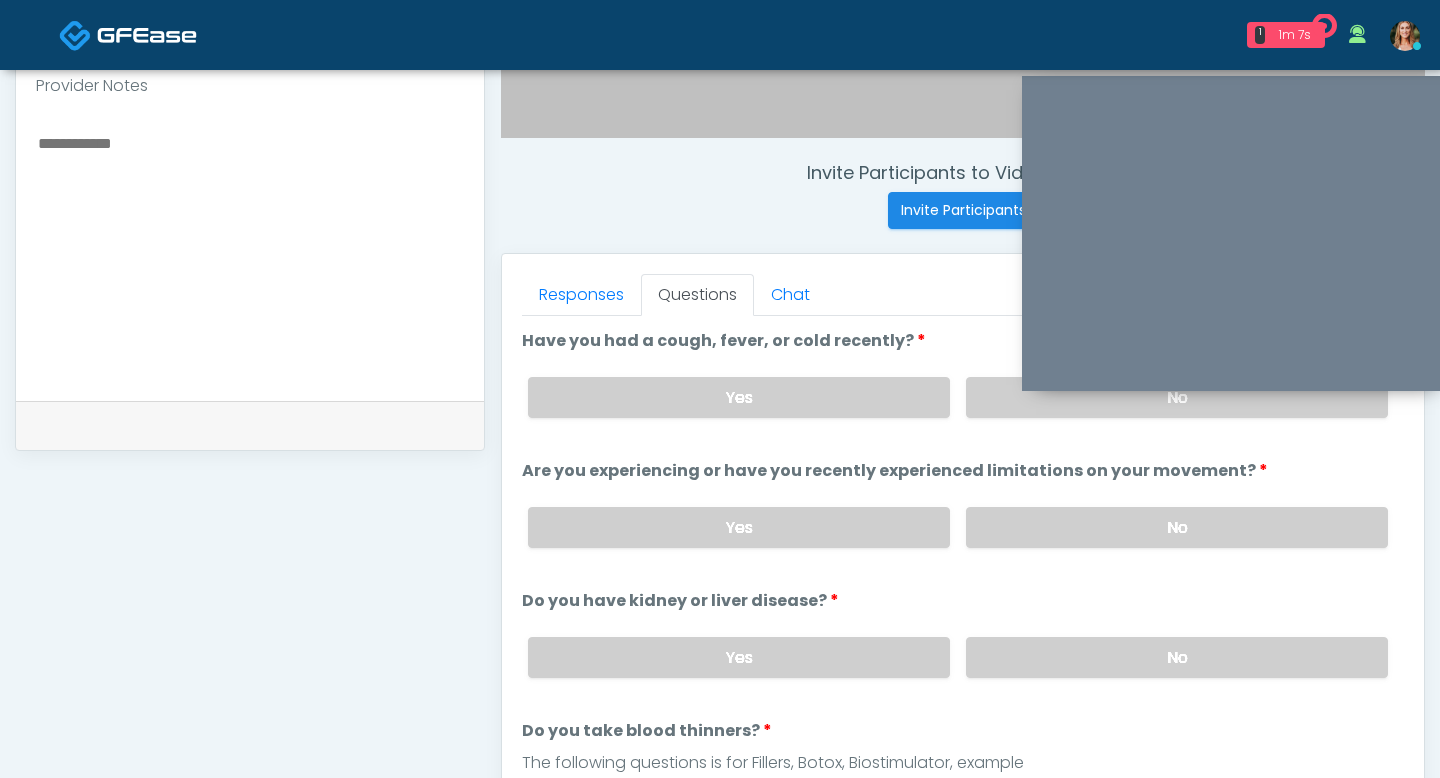 scroll, scrollTop: 688, scrollLeft: 0, axis: vertical 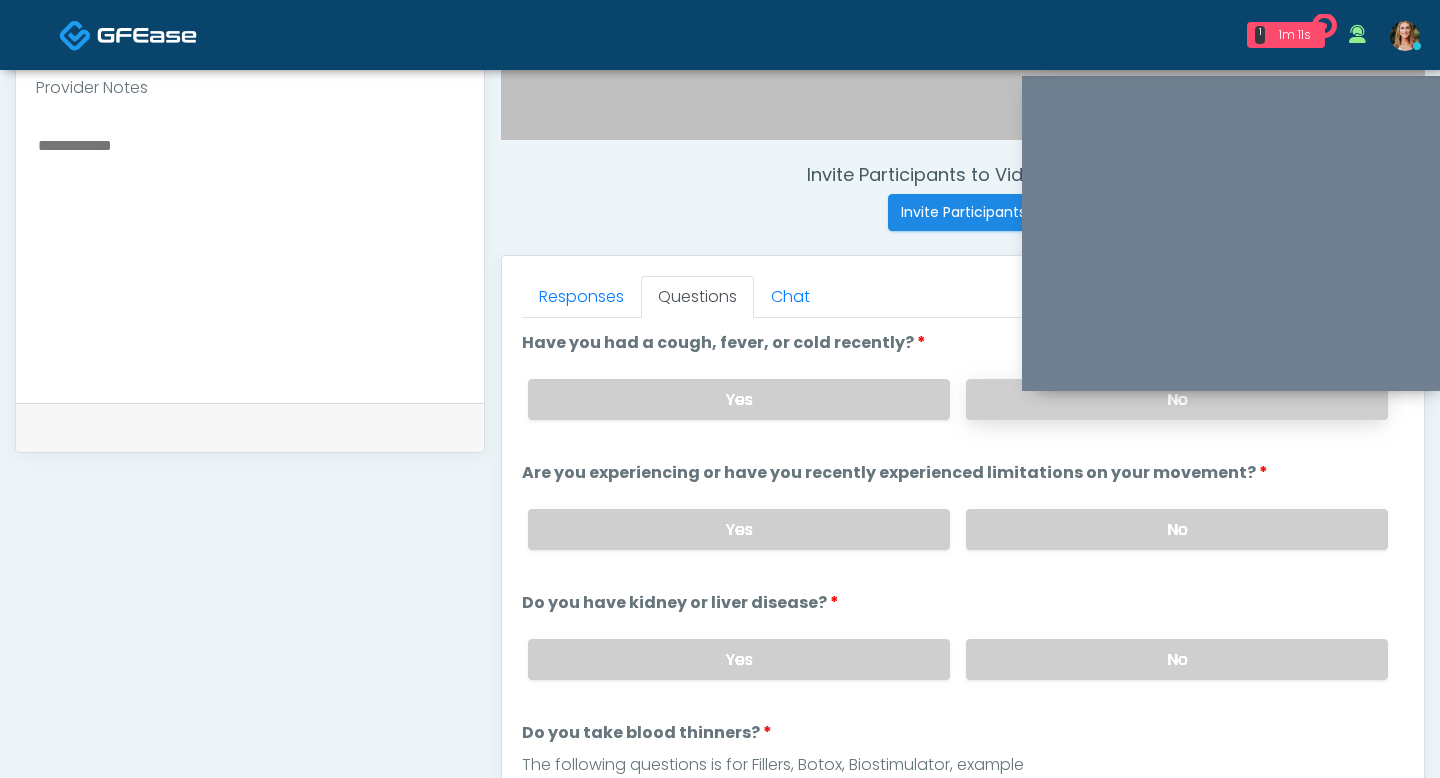 click on "No" at bounding box center [1177, 399] 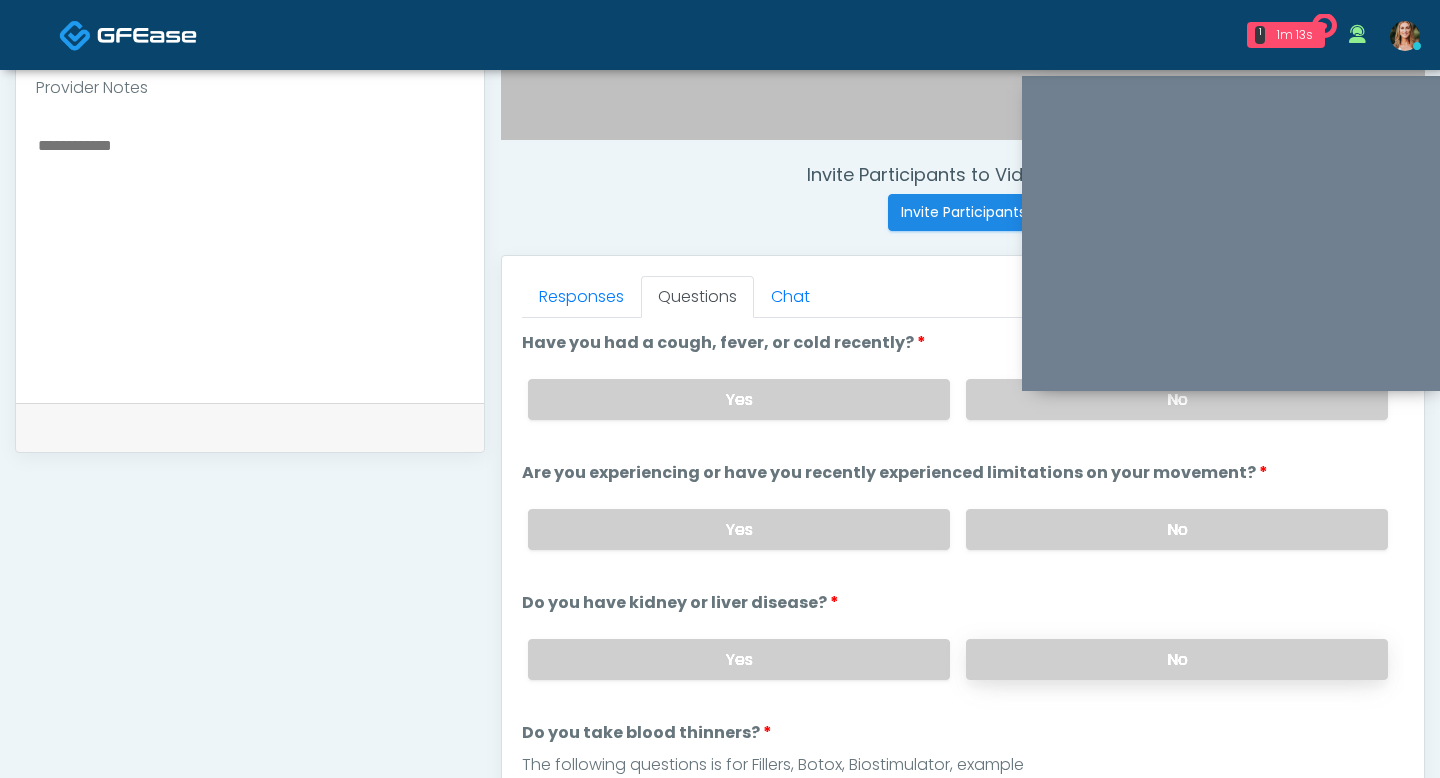 click on "No" at bounding box center [1177, 659] 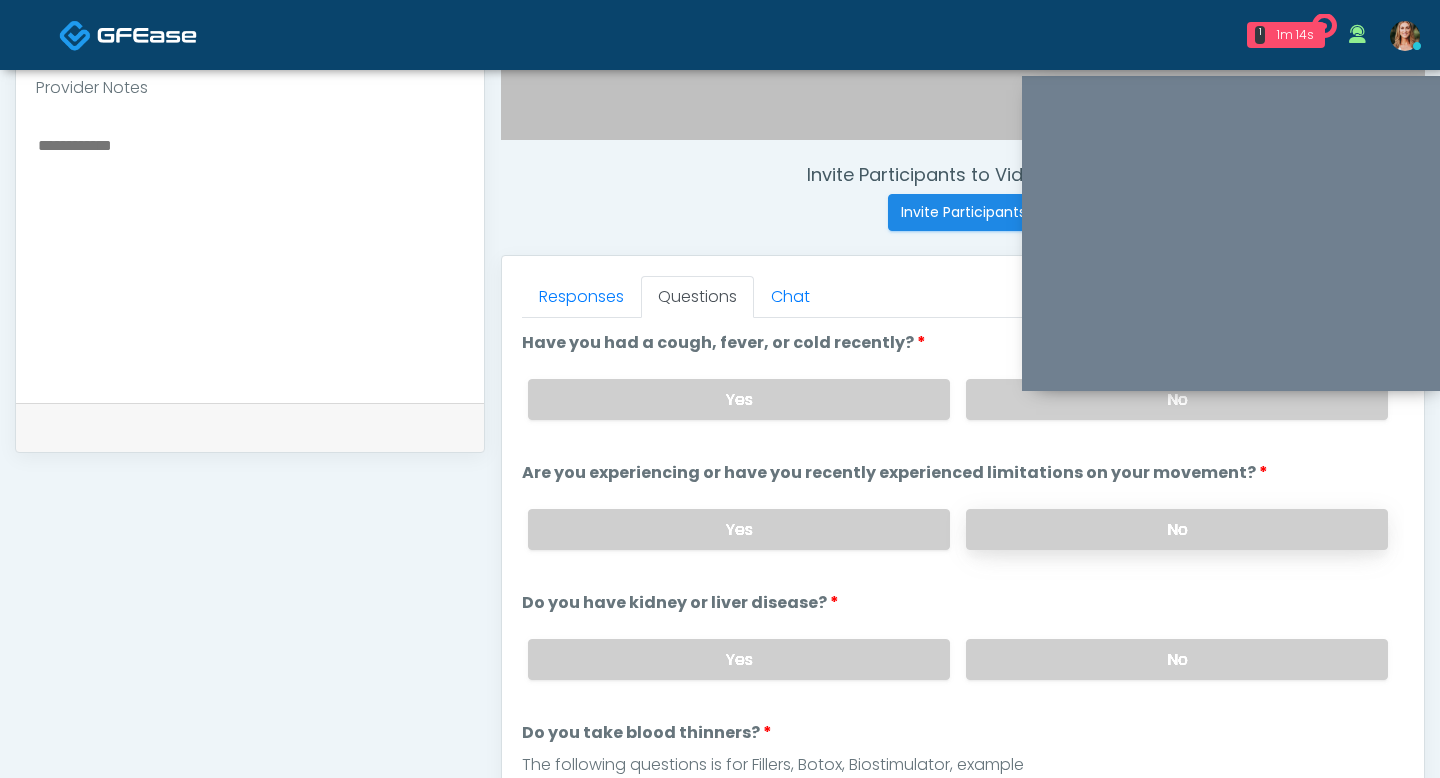 click on "No" at bounding box center [1177, 529] 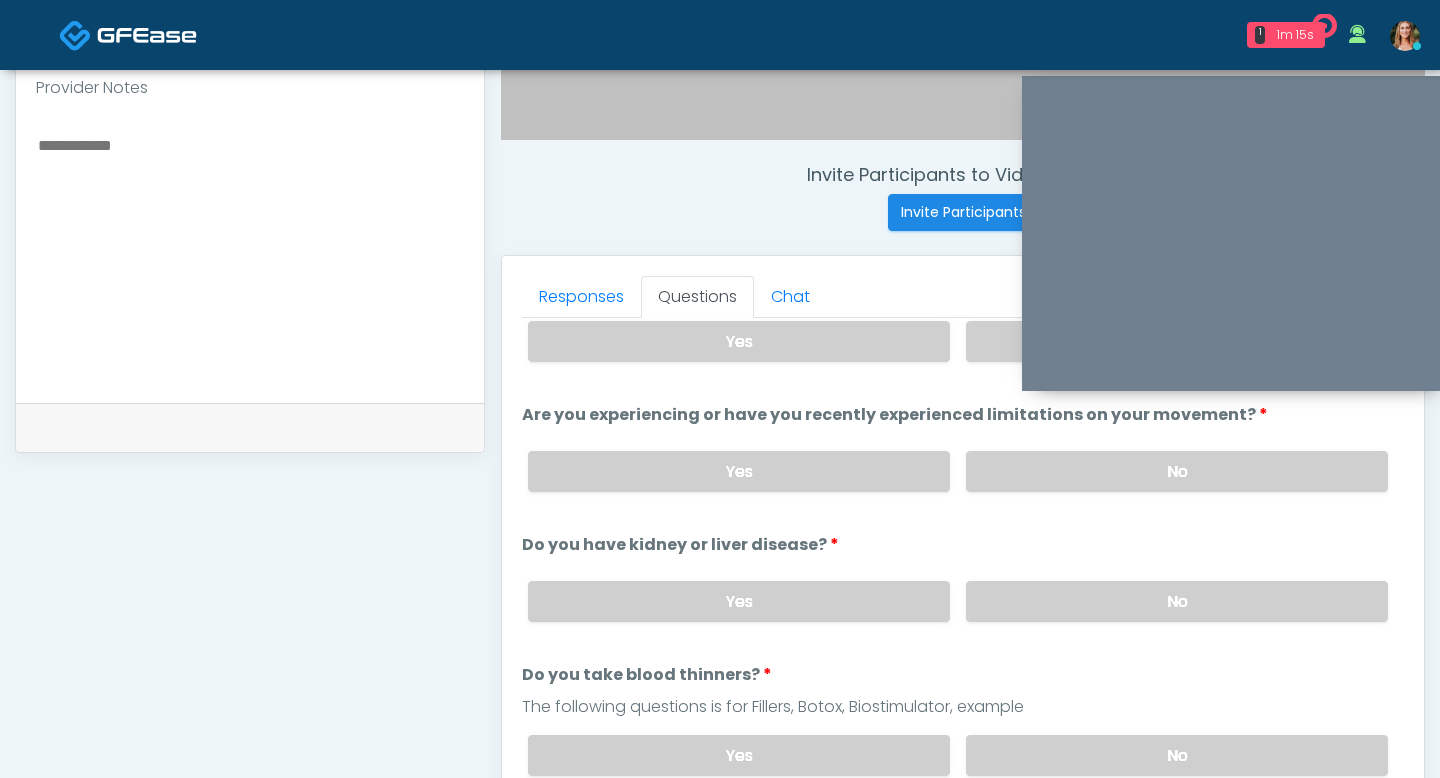 scroll, scrollTop: 70, scrollLeft: 0, axis: vertical 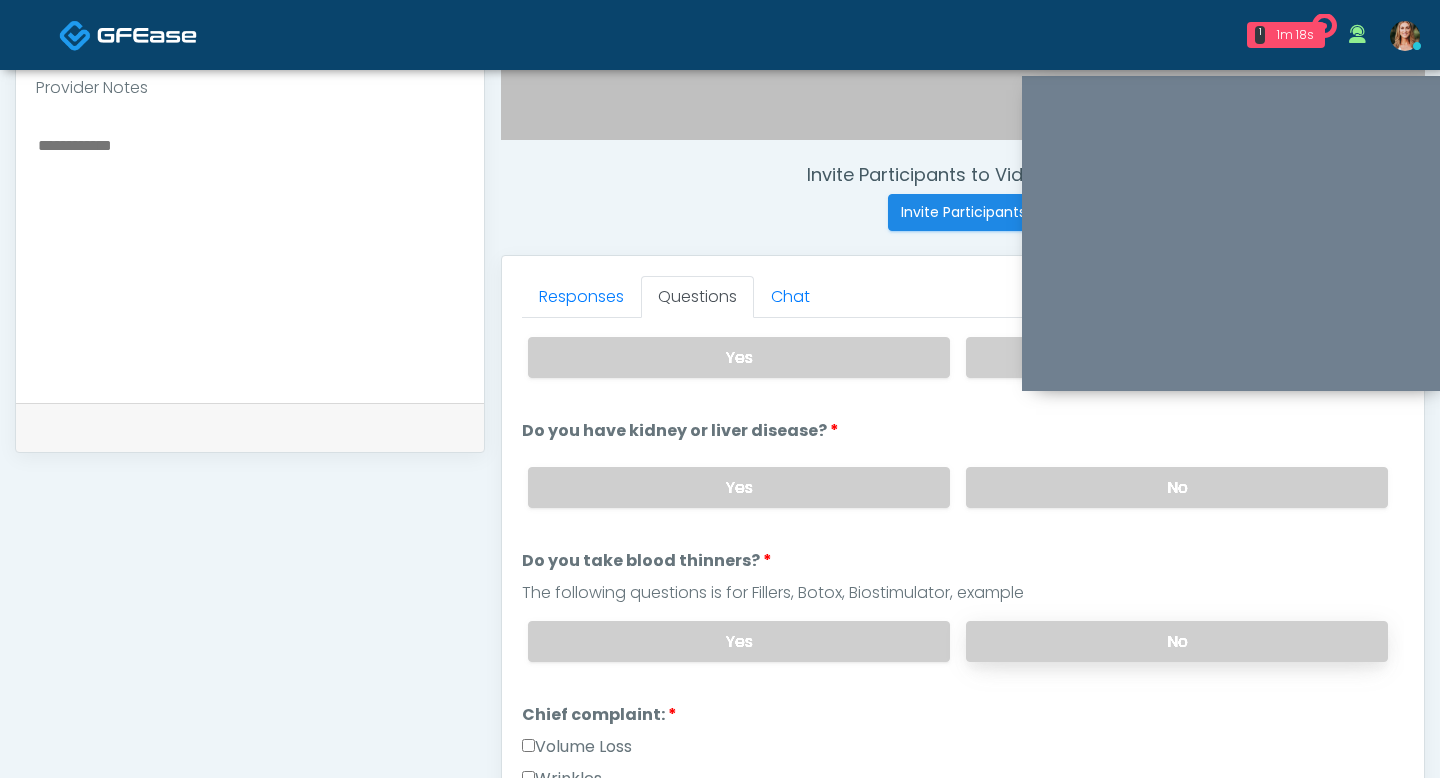 click on "No" at bounding box center (1177, 641) 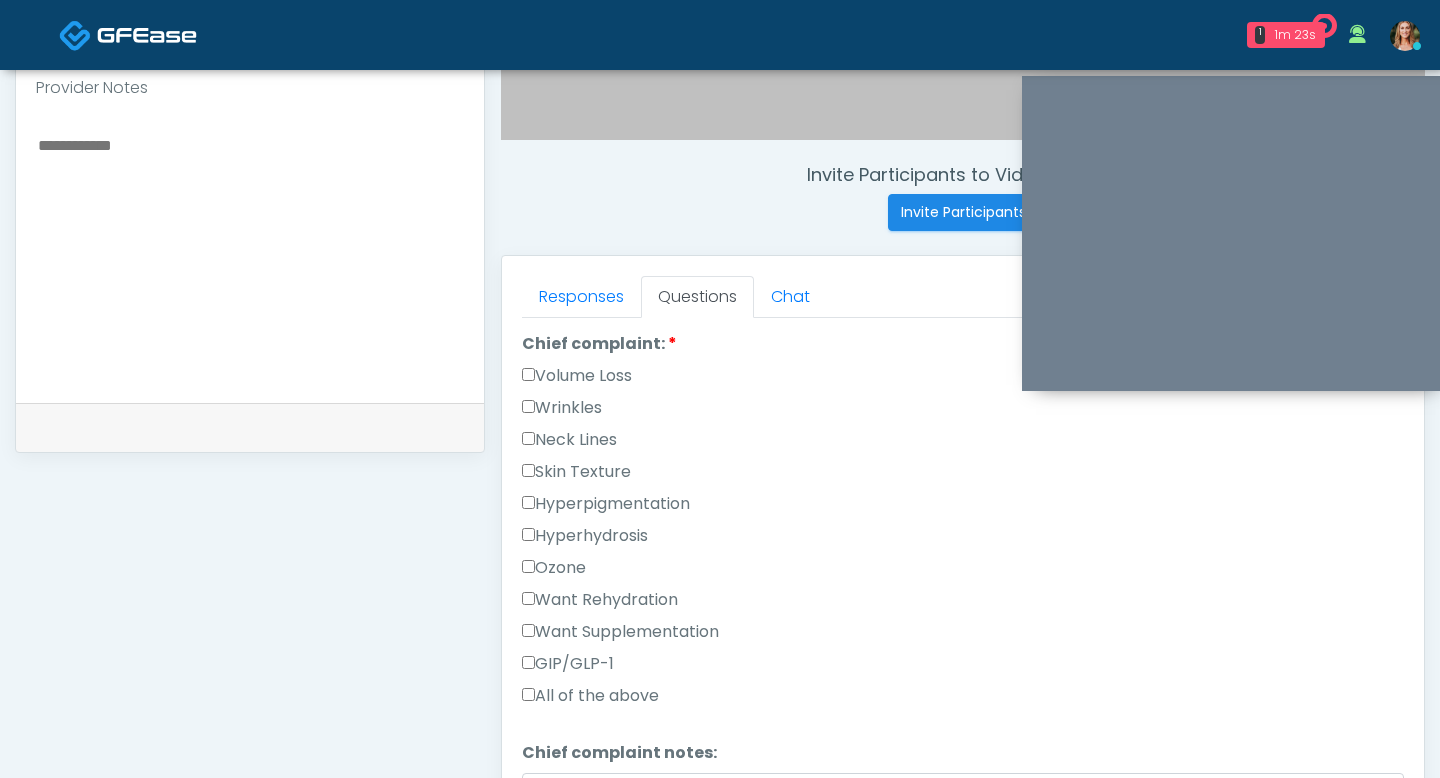 scroll, scrollTop: 545, scrollLeft: 0, axis: vertical 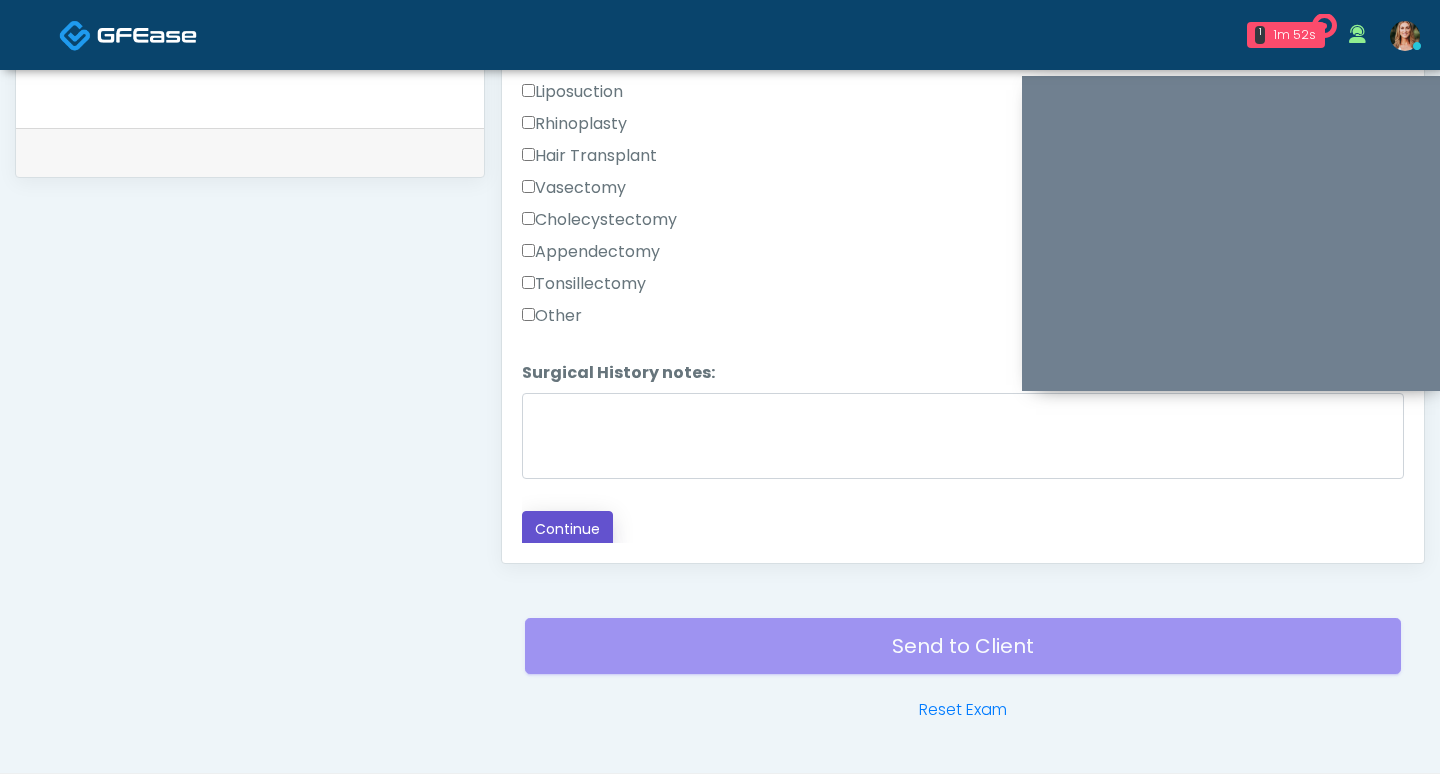 click on "Continue" at bounding box center (567, 529) 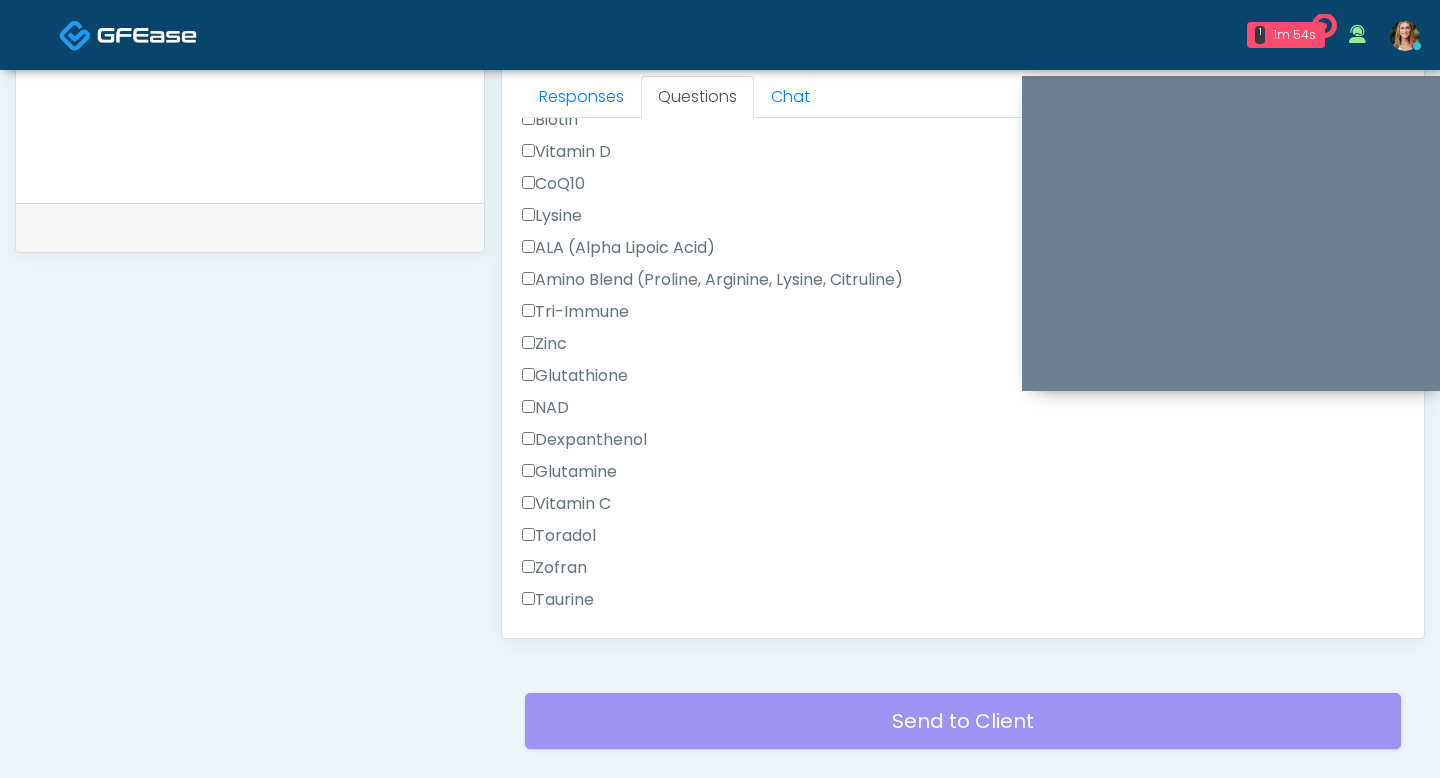 scroll, scrollTop: 858, scrollLeft: 0, axis: vertical 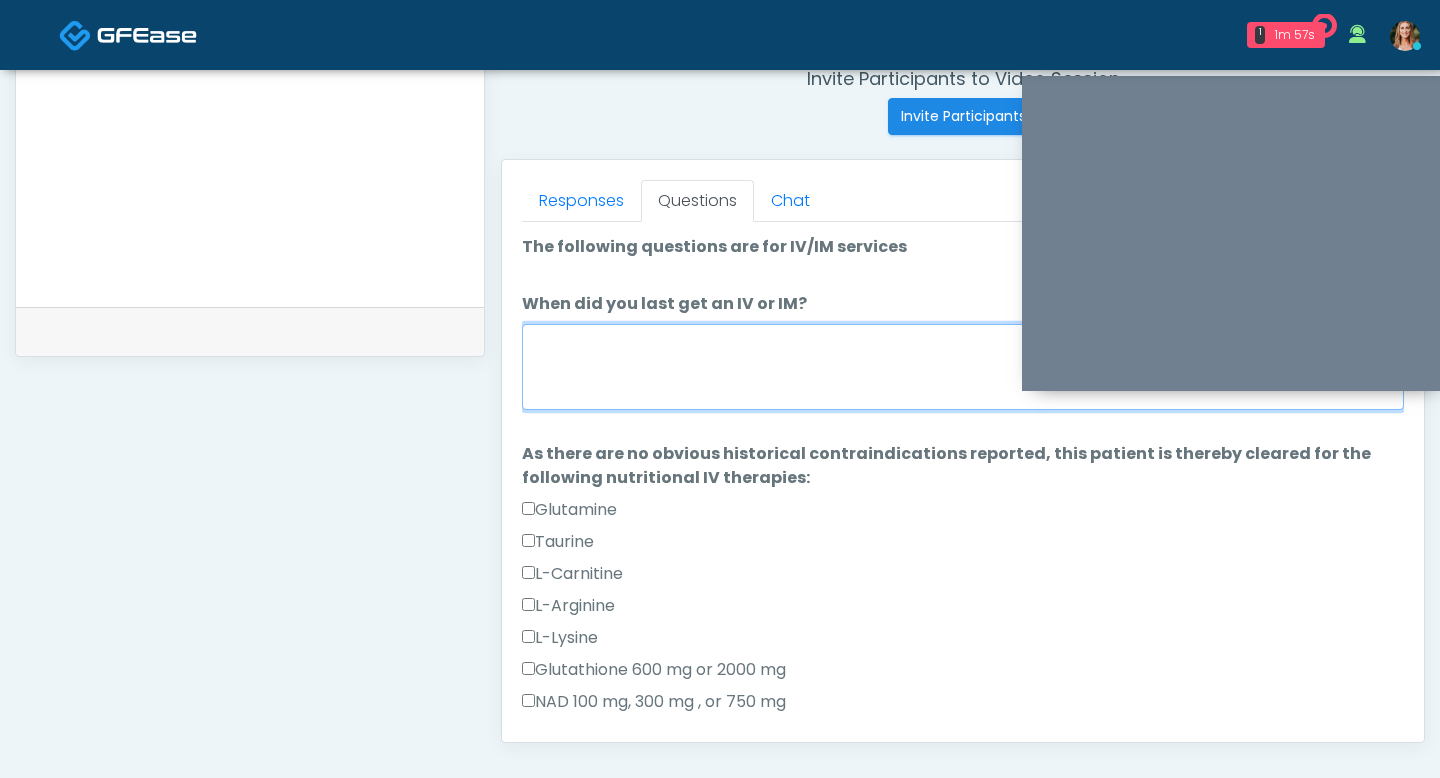 click on "When did you last get an IV or IM?" at bounding box center (963, 367) 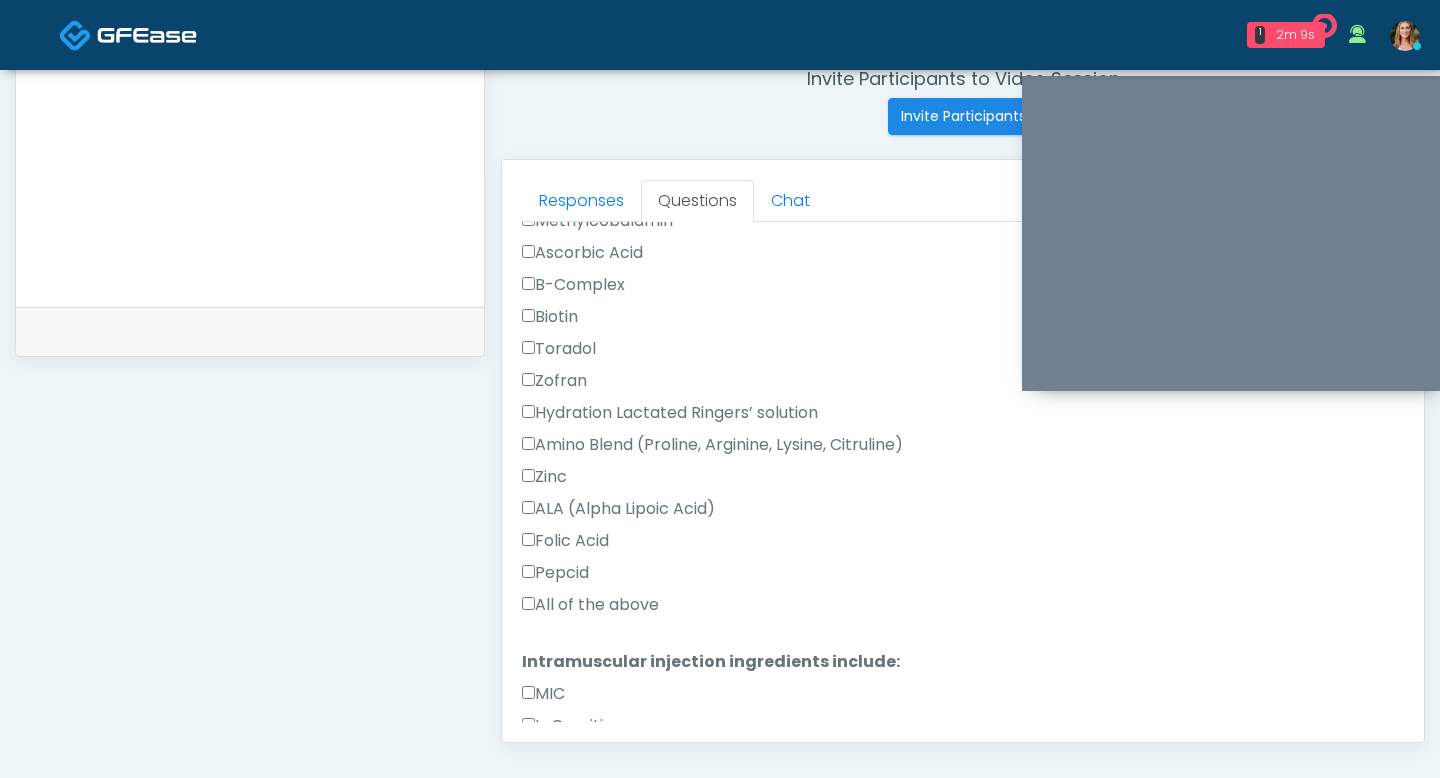 scroll, scrollTop: 747, scrollLeft: 0, axis: vertical 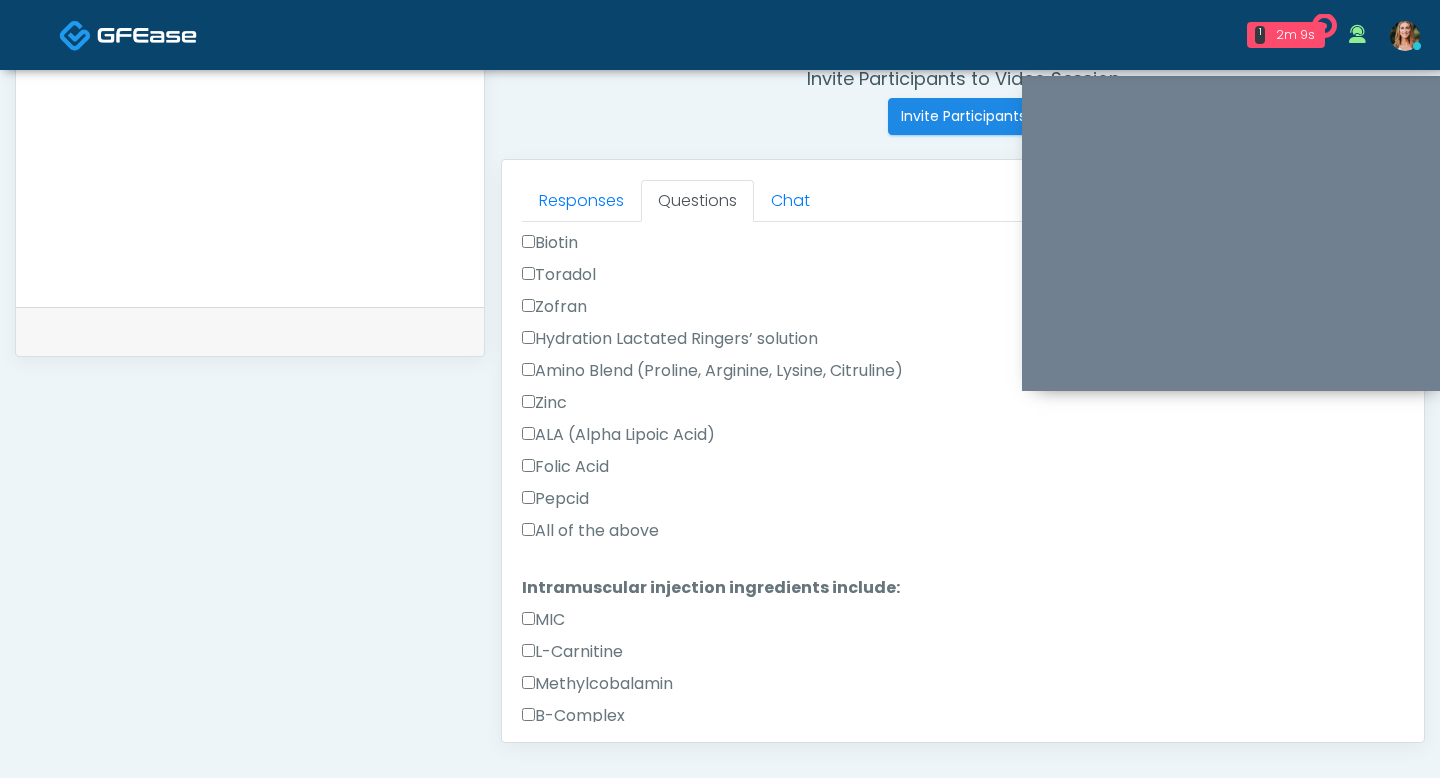 type on "*********" 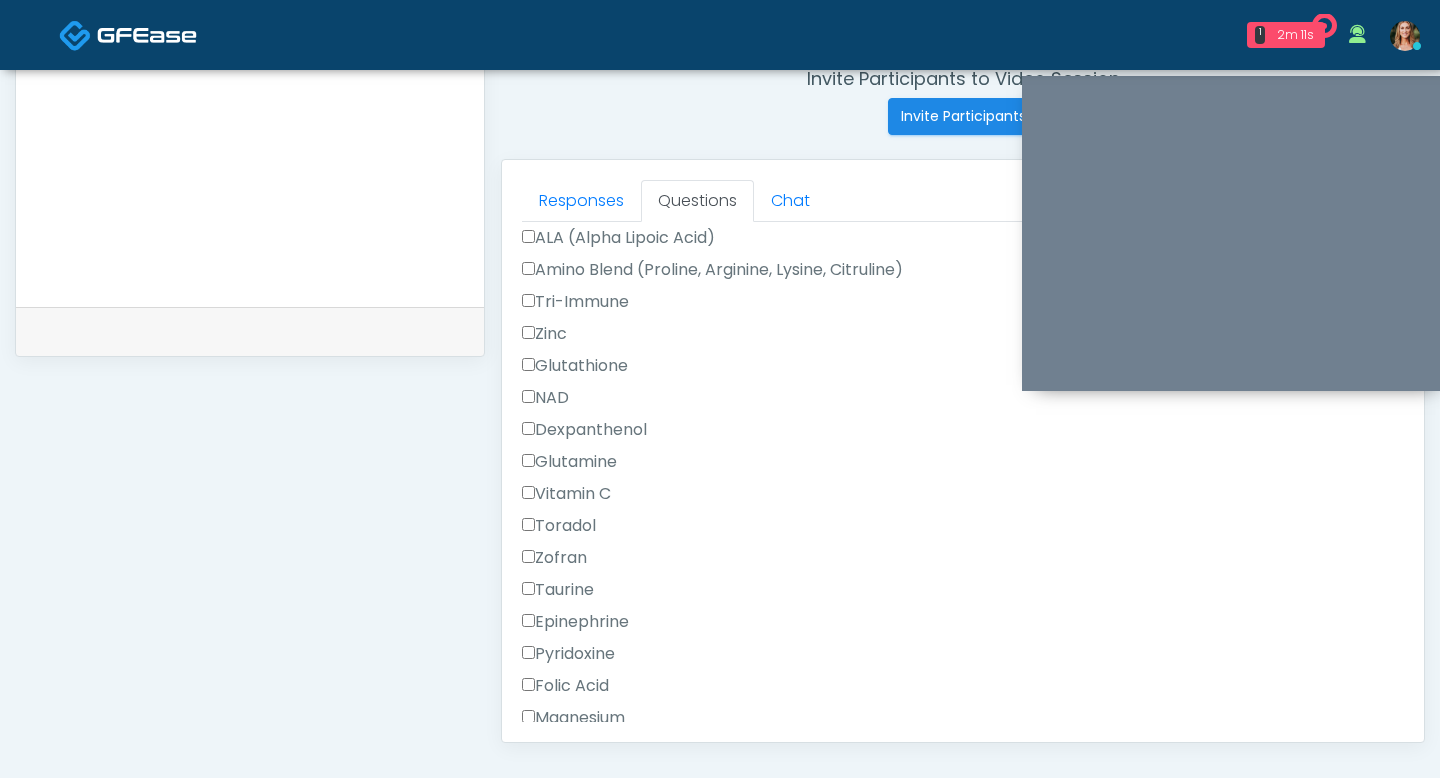 scroll, scrollTop: 1590, scrollLeft: 0, axis: vertical 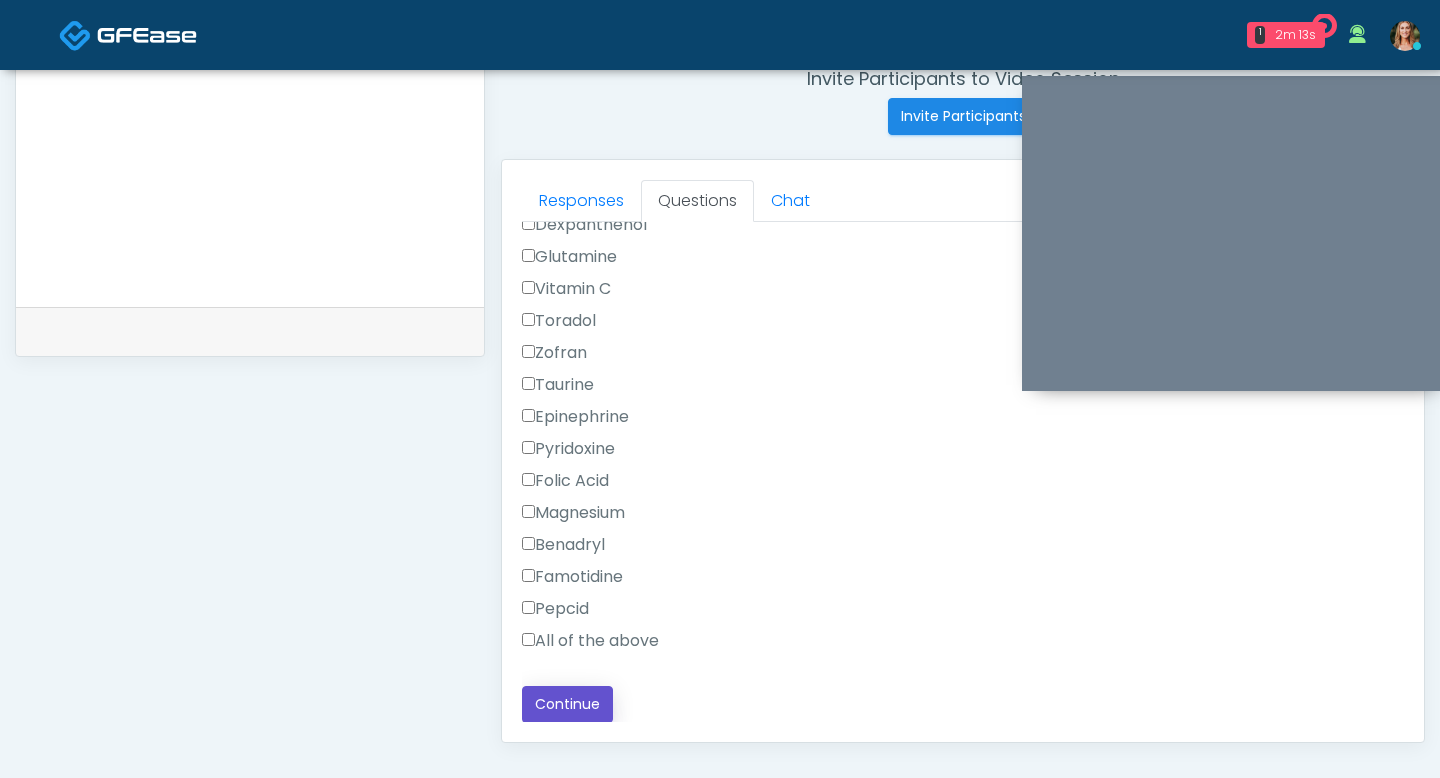 click on "Continue" at bounding box center [567, 704] 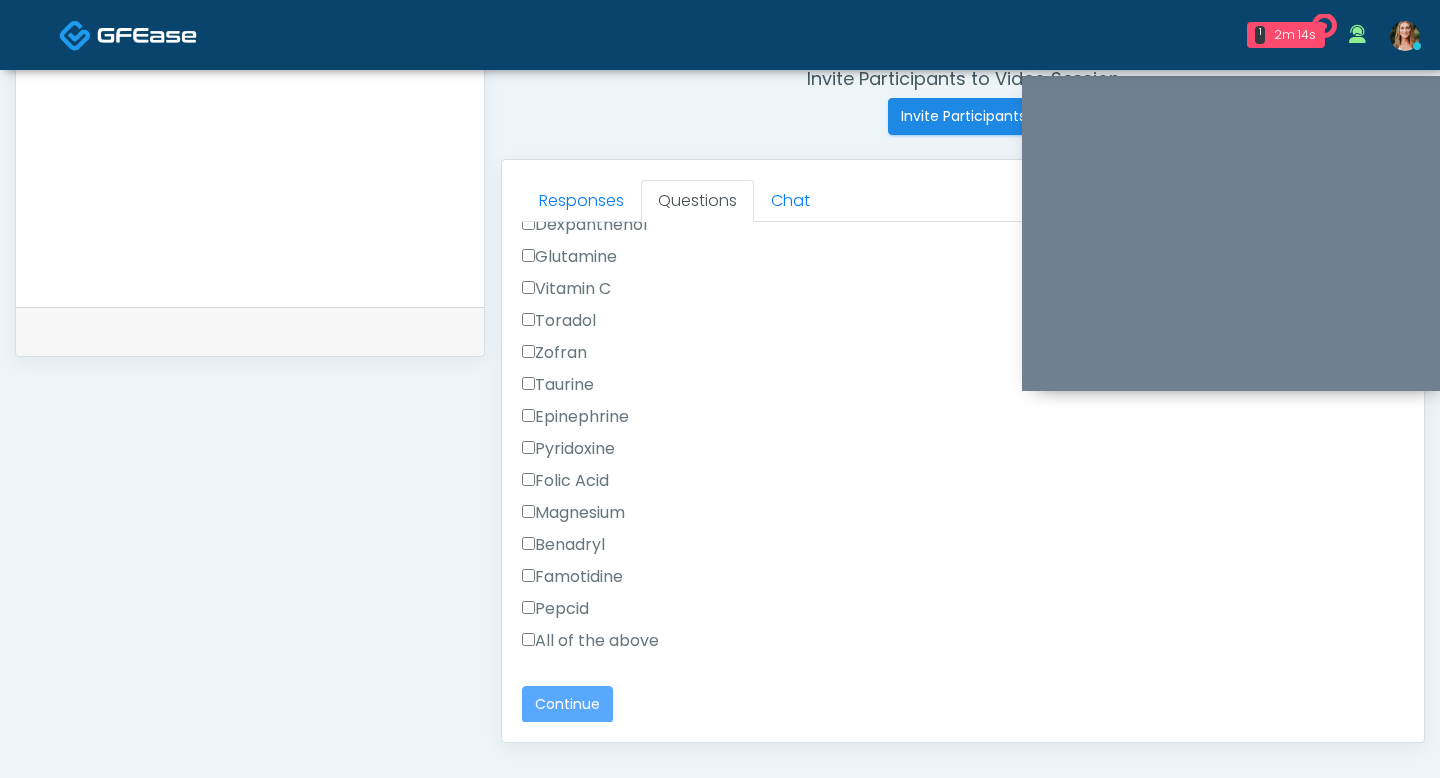 scroll, scrollTop: 1017, scrollLeft: 0, axis: vertical 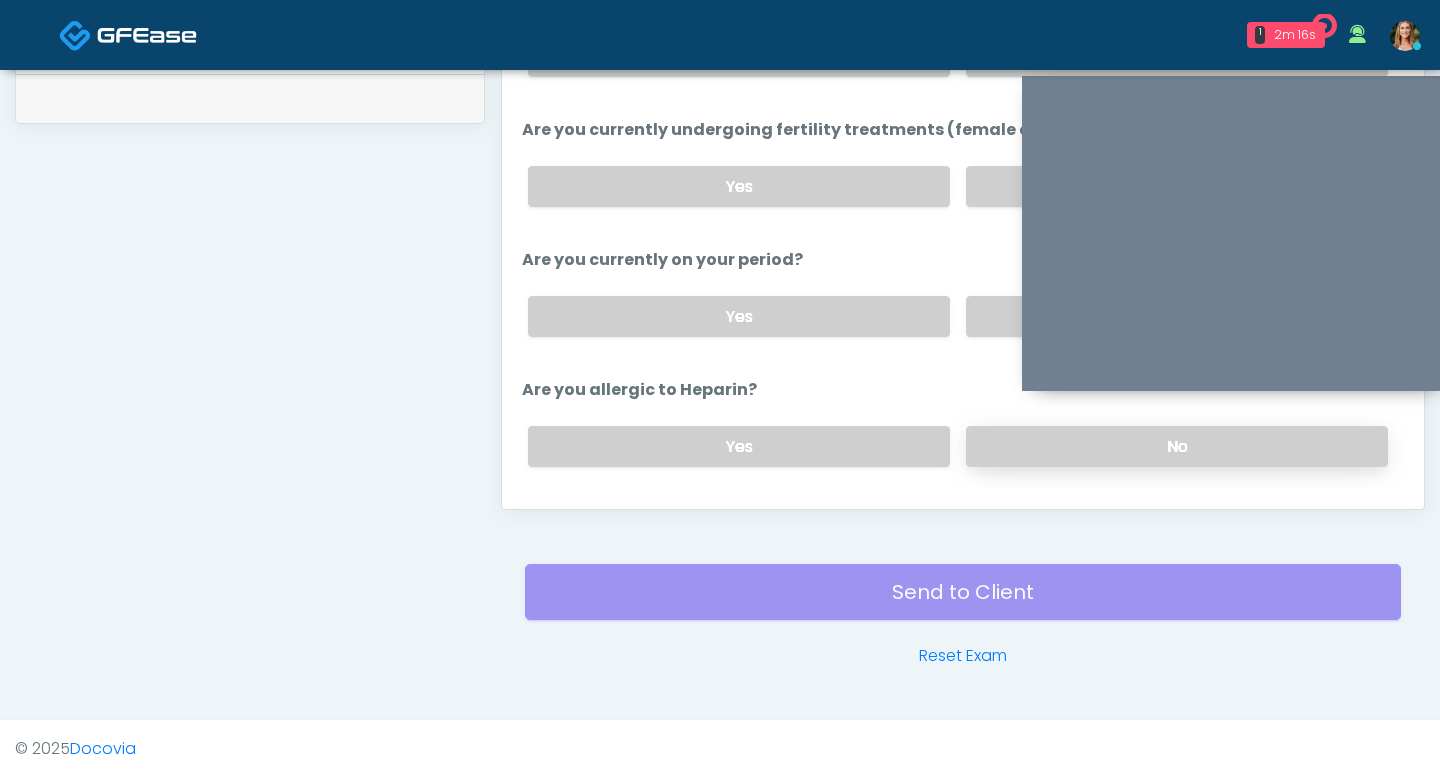 click on "No" at bounding box center [1177, 446] 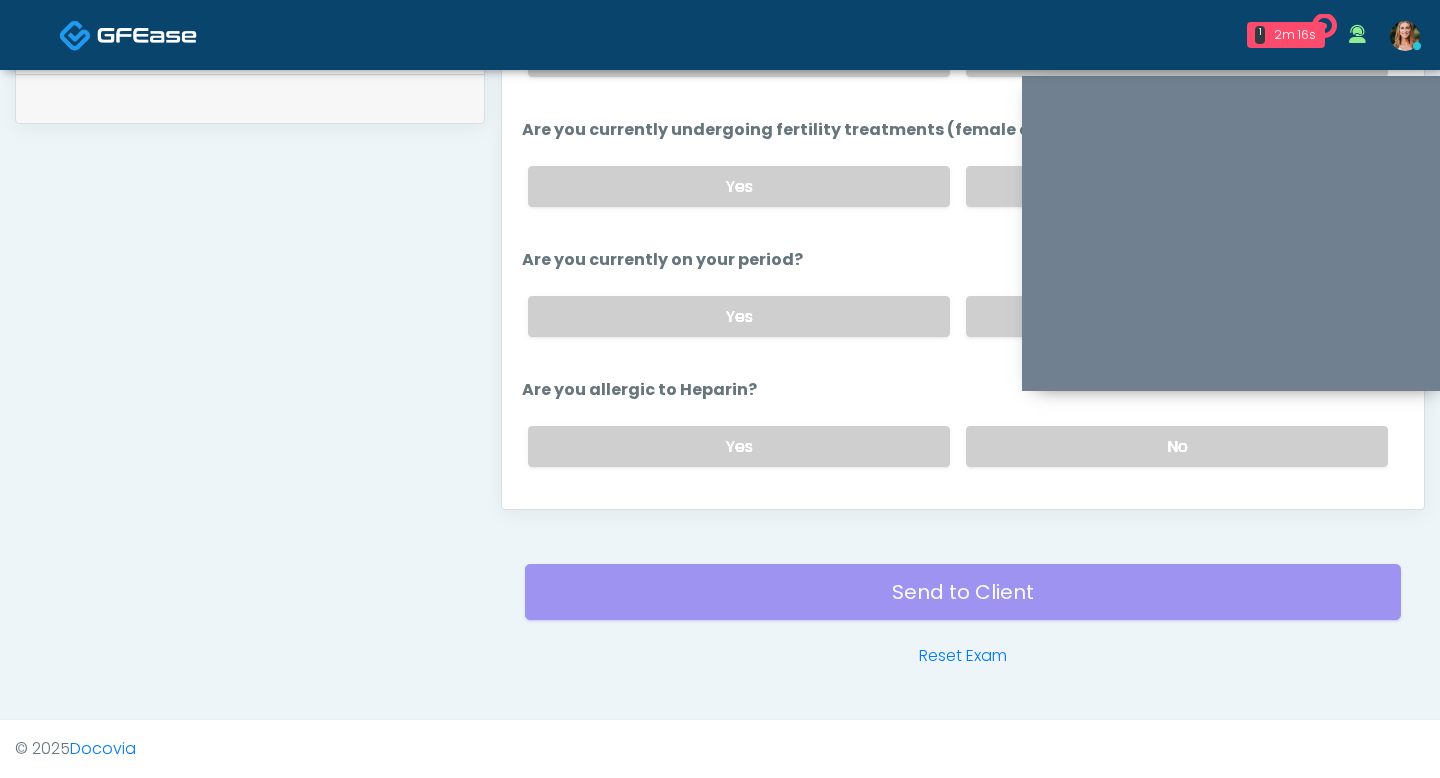 scroll, scrollTop: 0, scrollLeft: 0, axis: both 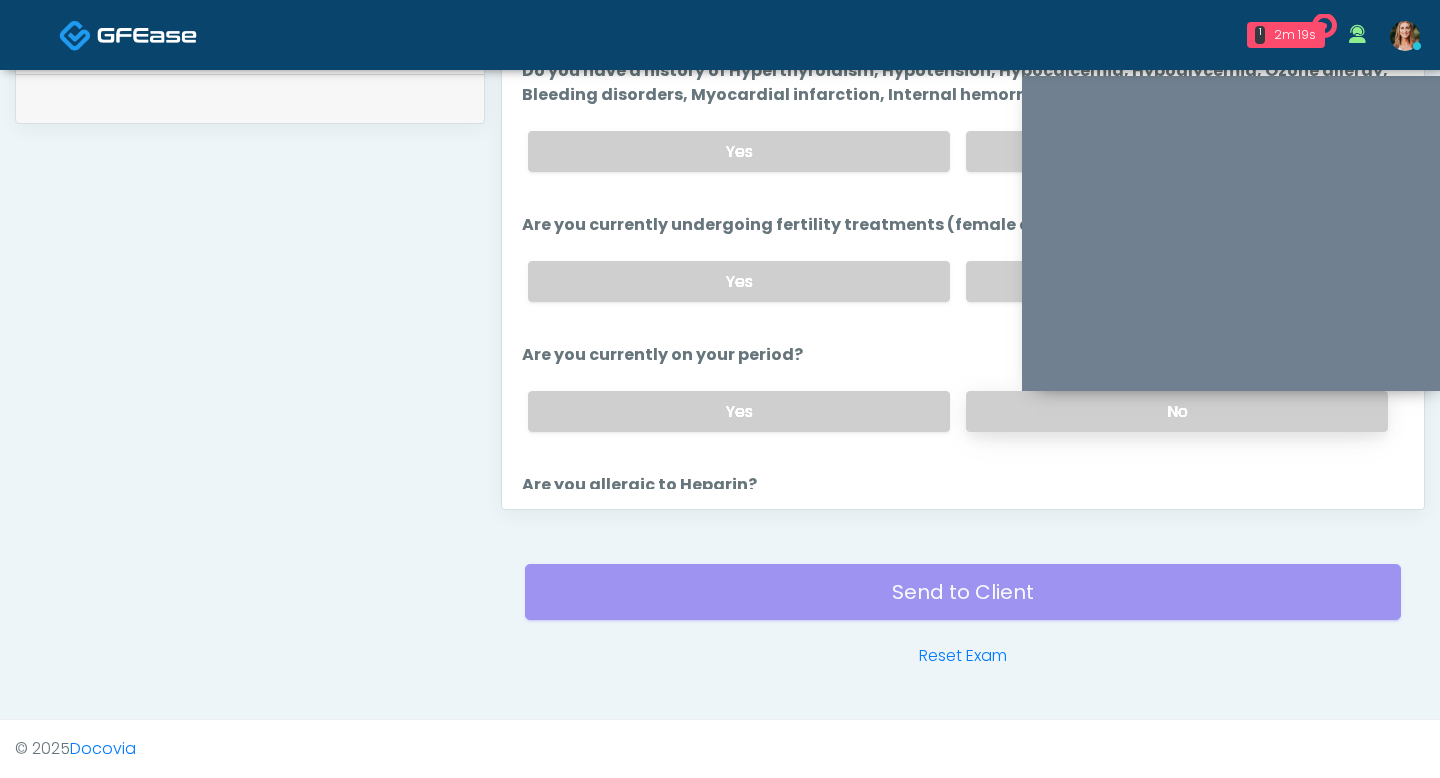 click on "No" at bounding box center (1177, 411) 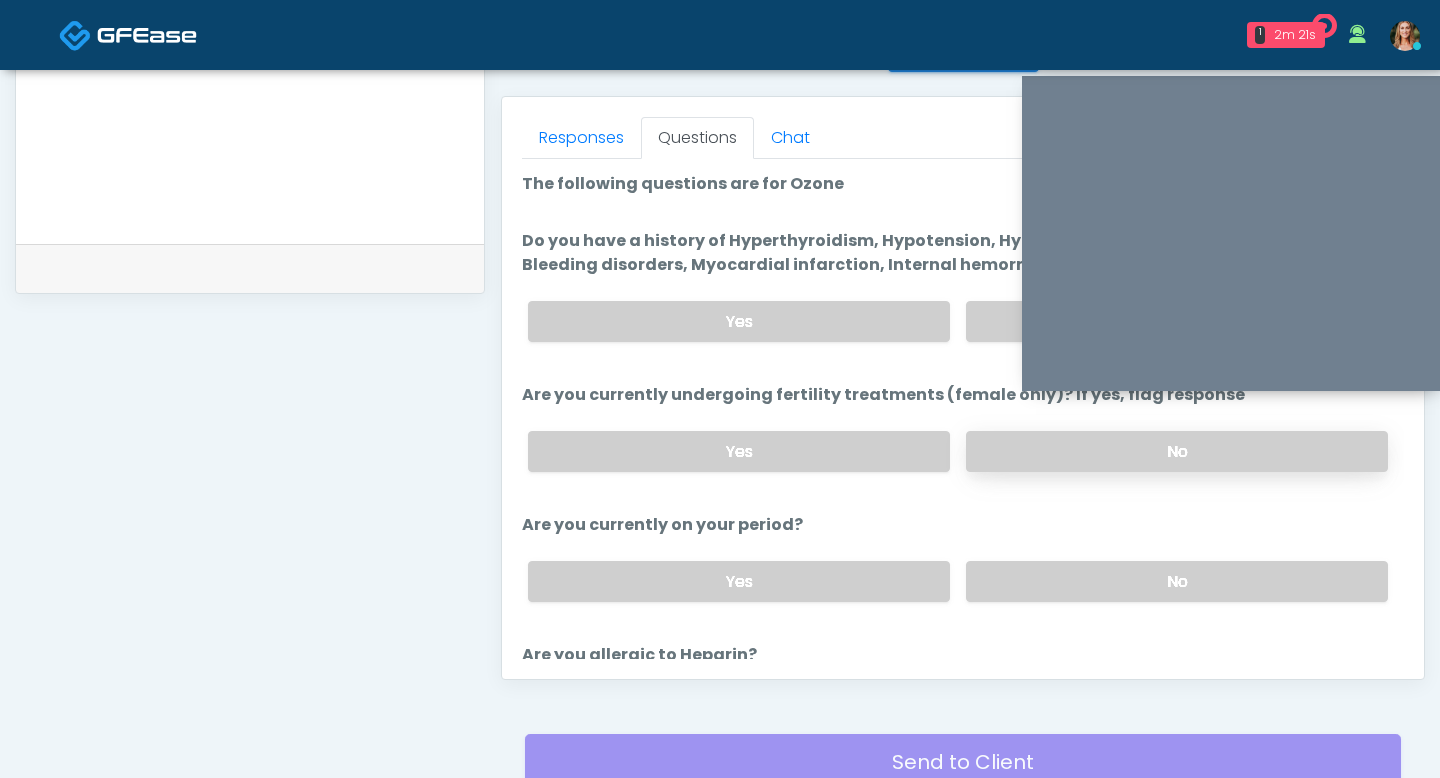 scroll, scrollTop: 851, scrollLeft: 0, axis: vertical 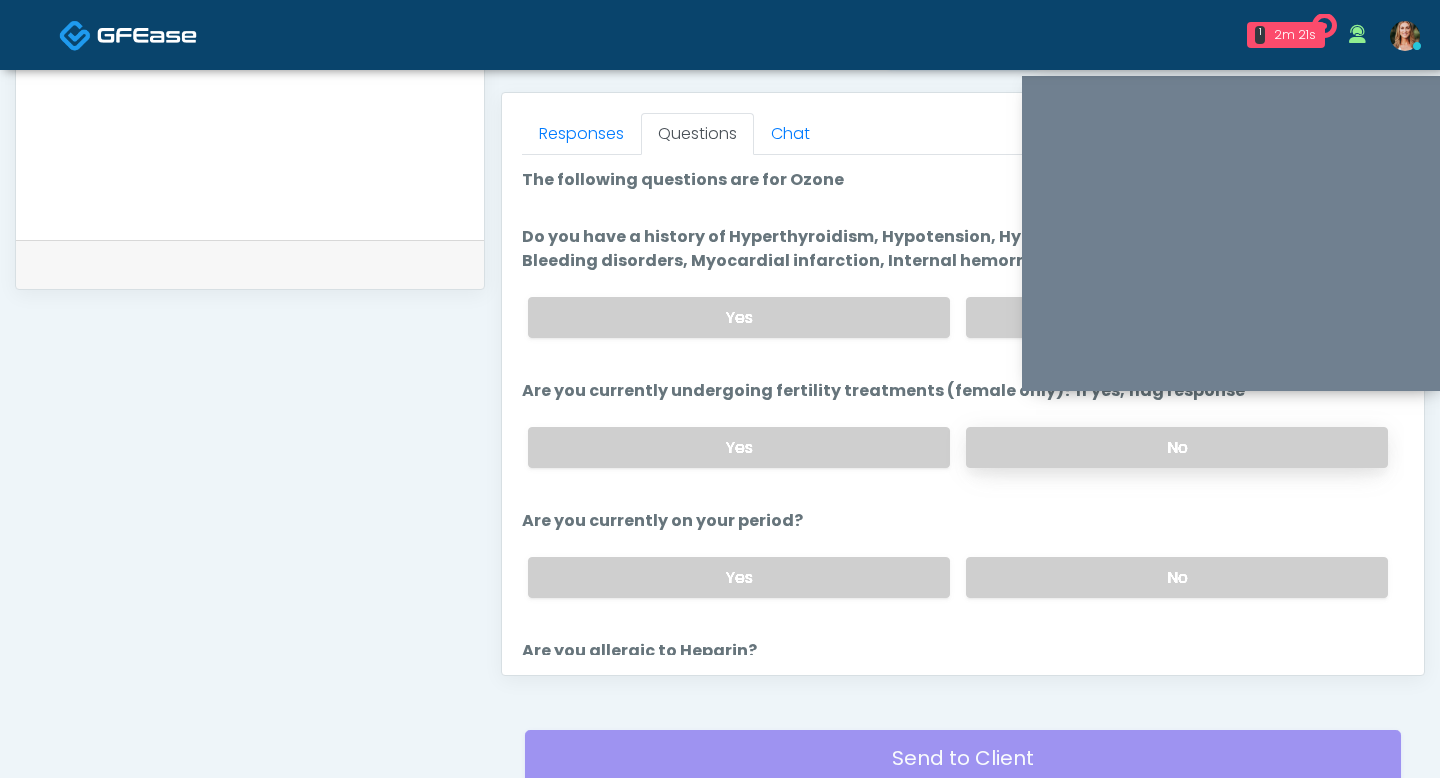 click on "No" at bounding box center (1177, 447) 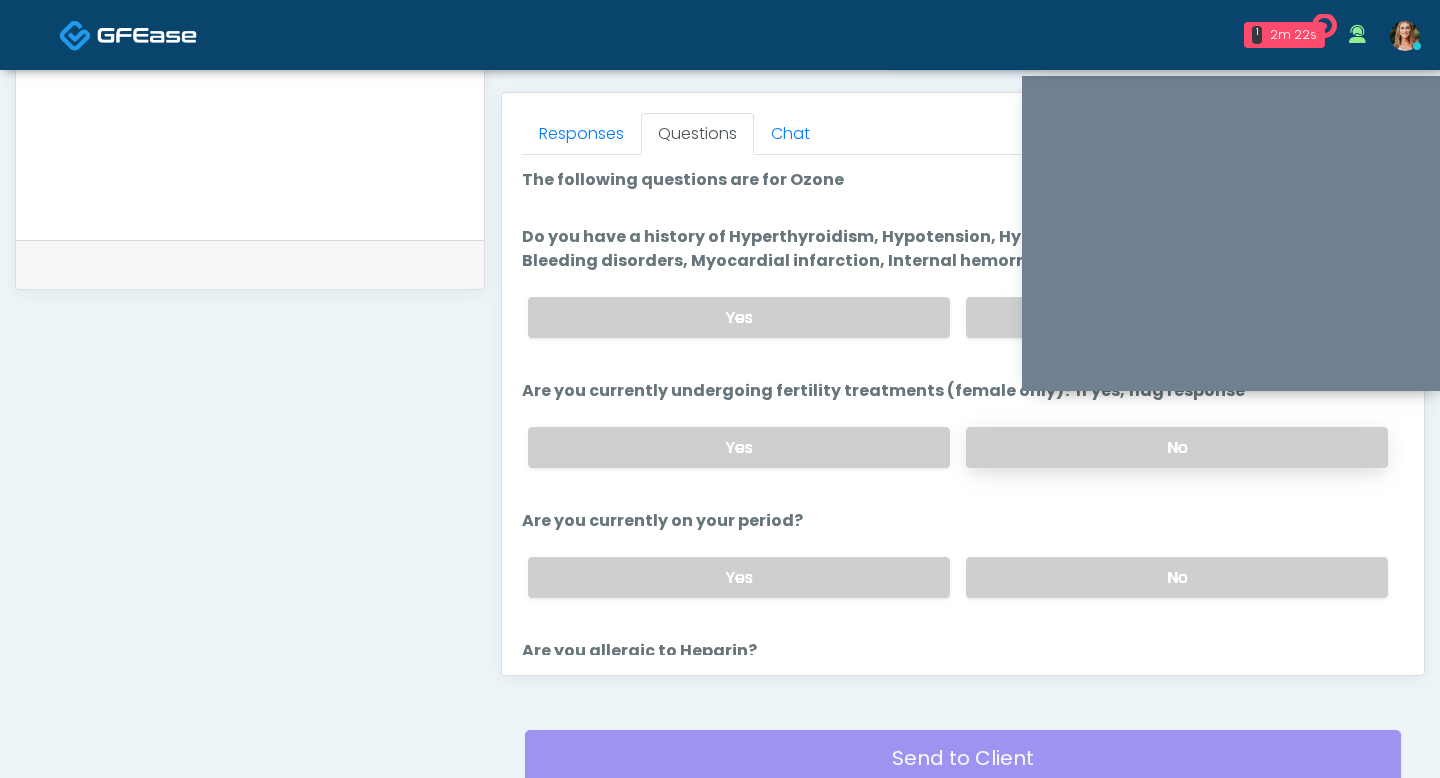 click on "No" at bounding box center (1177, 447) 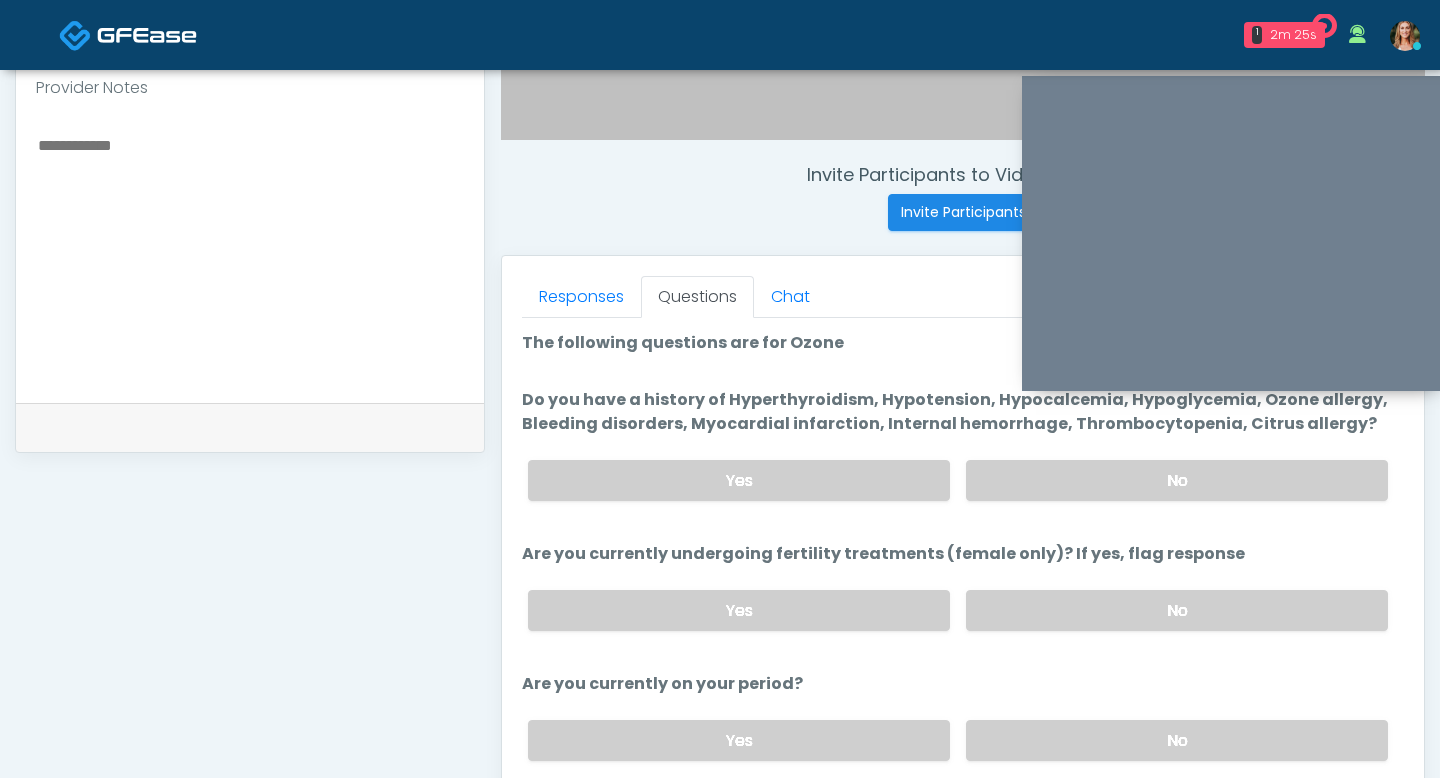 scroll, scrollTop: 670, scrollLeft: 0, axis: vertical 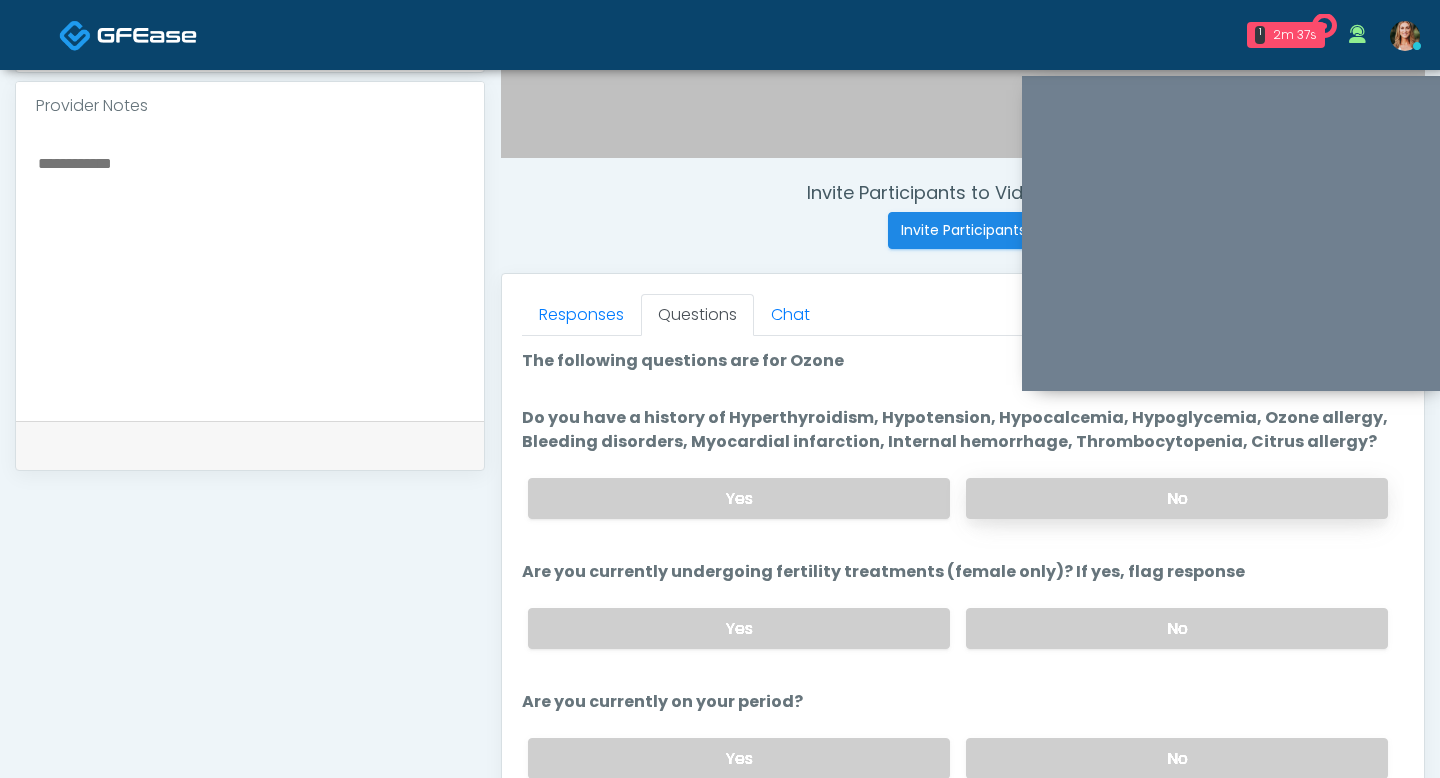 click on "No" at bounding box center (1177, 498) 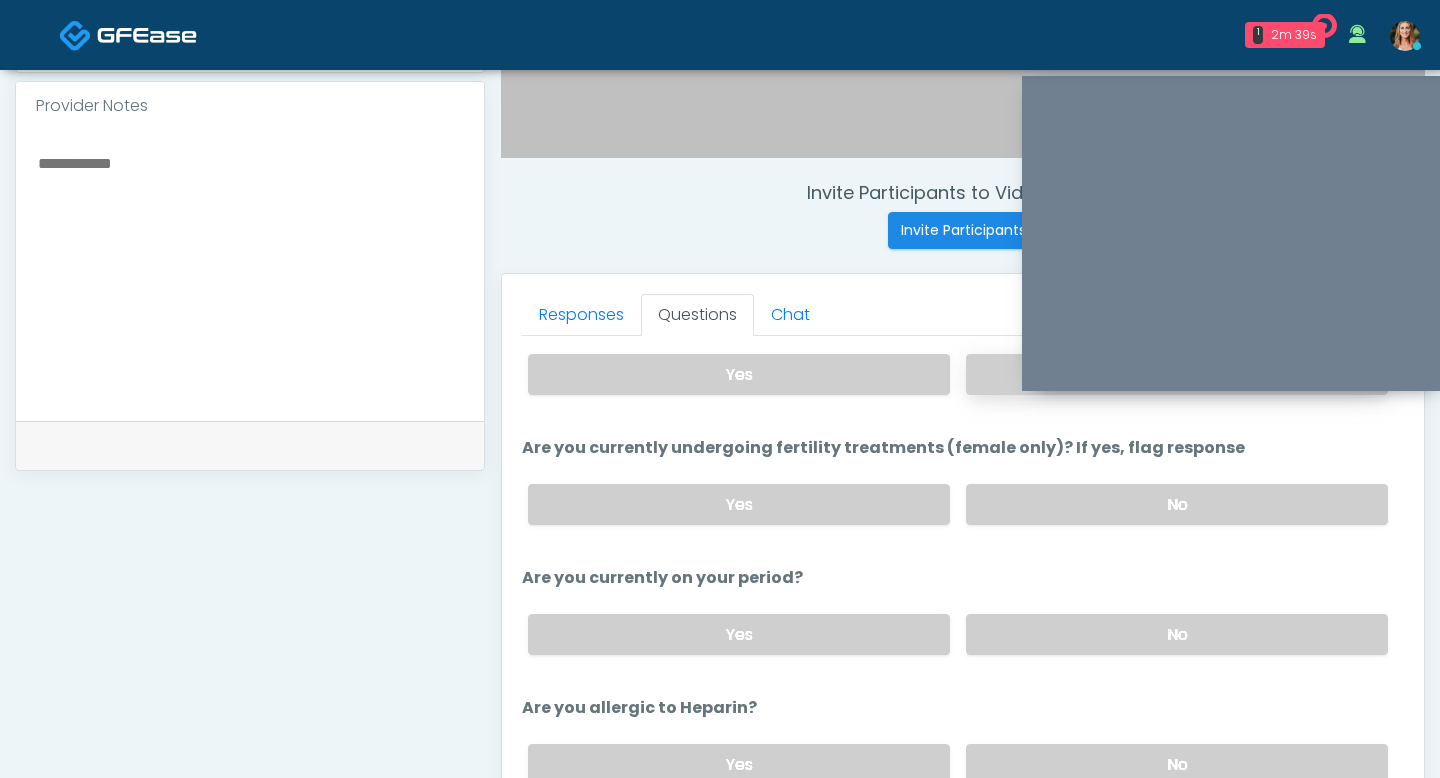 scroll, scrollTop: 147, scrollLeft: 0, axis: vertical 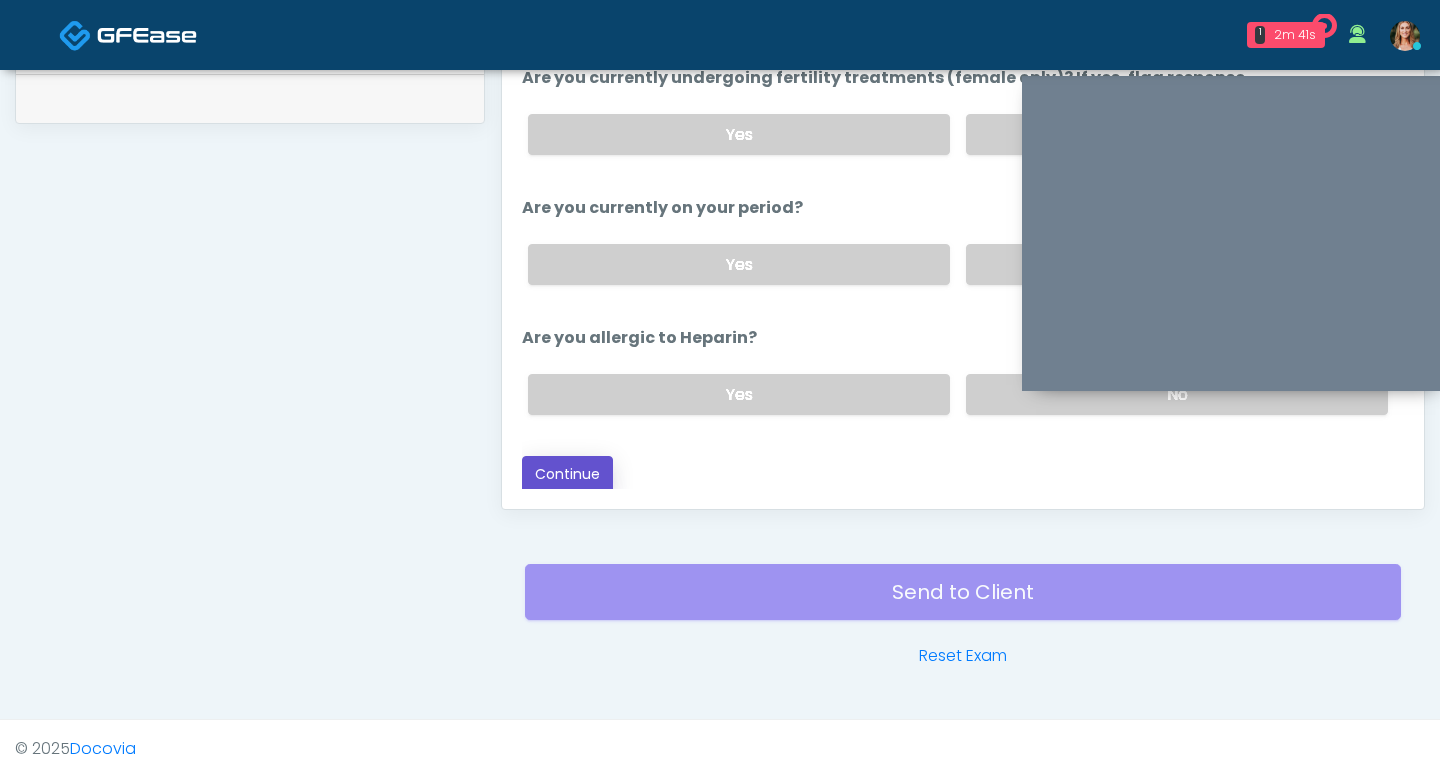 click on "Continue" at bounding box center (567, 474) 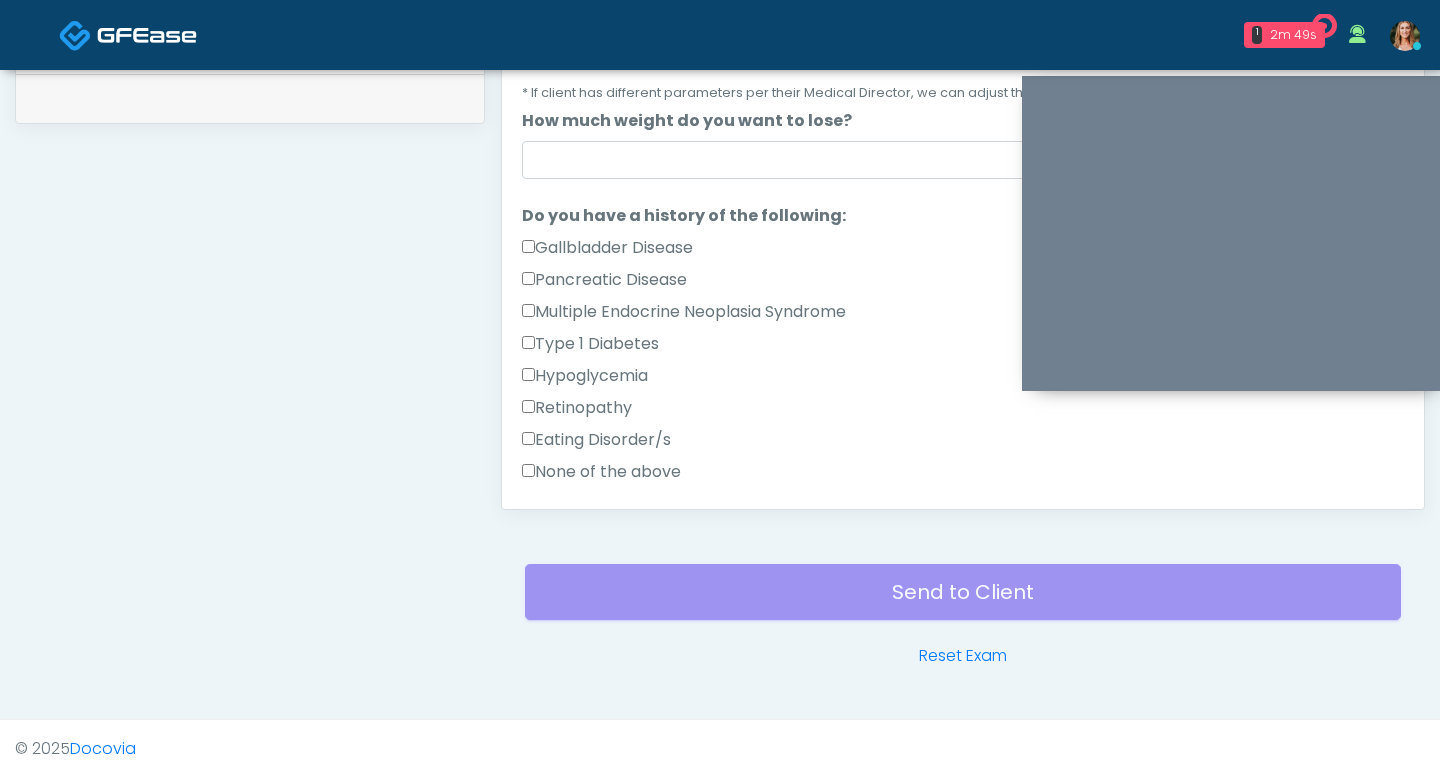scroll, scrollTop: 278, scrollLeft: 0, axis: vertical 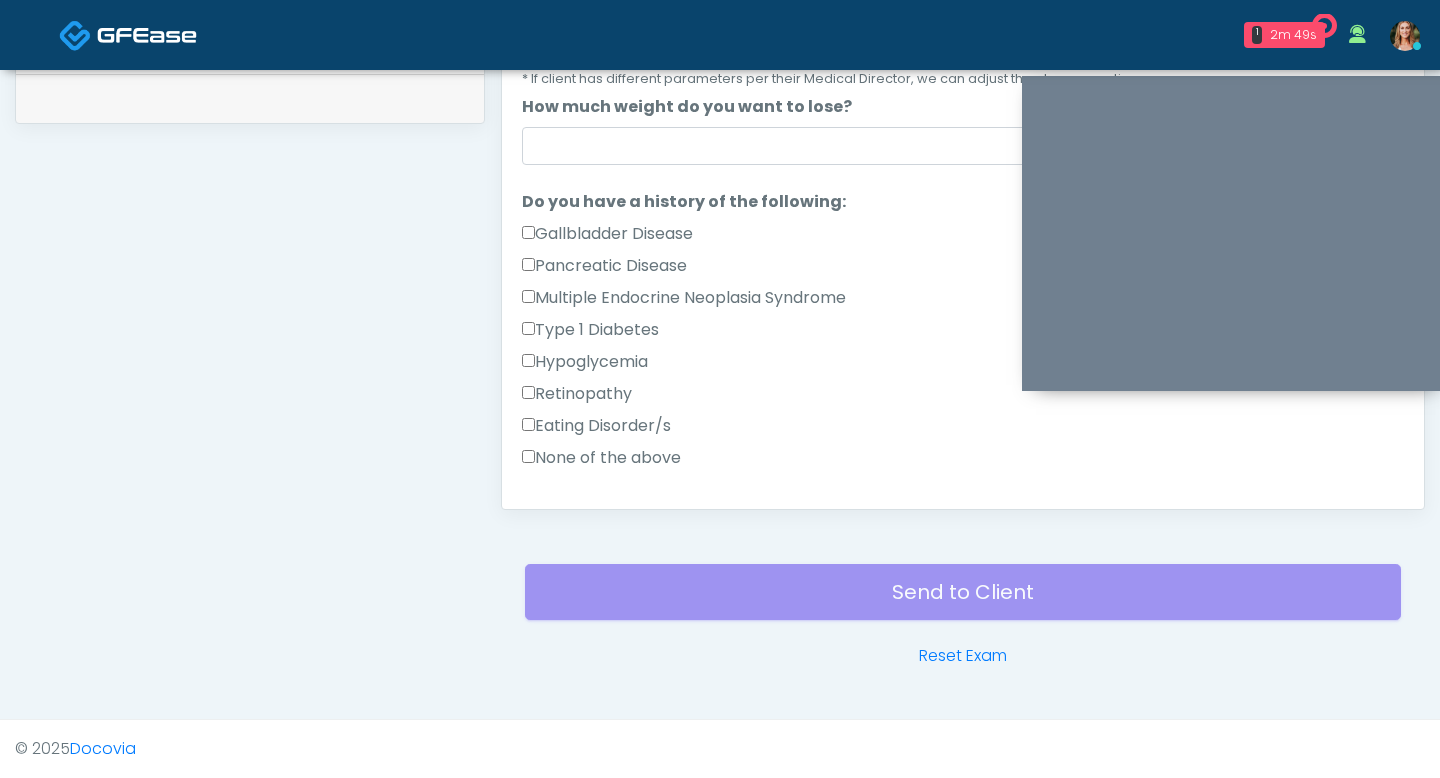 click on "Eating Disorder/s" at bounding box center (963, 430) 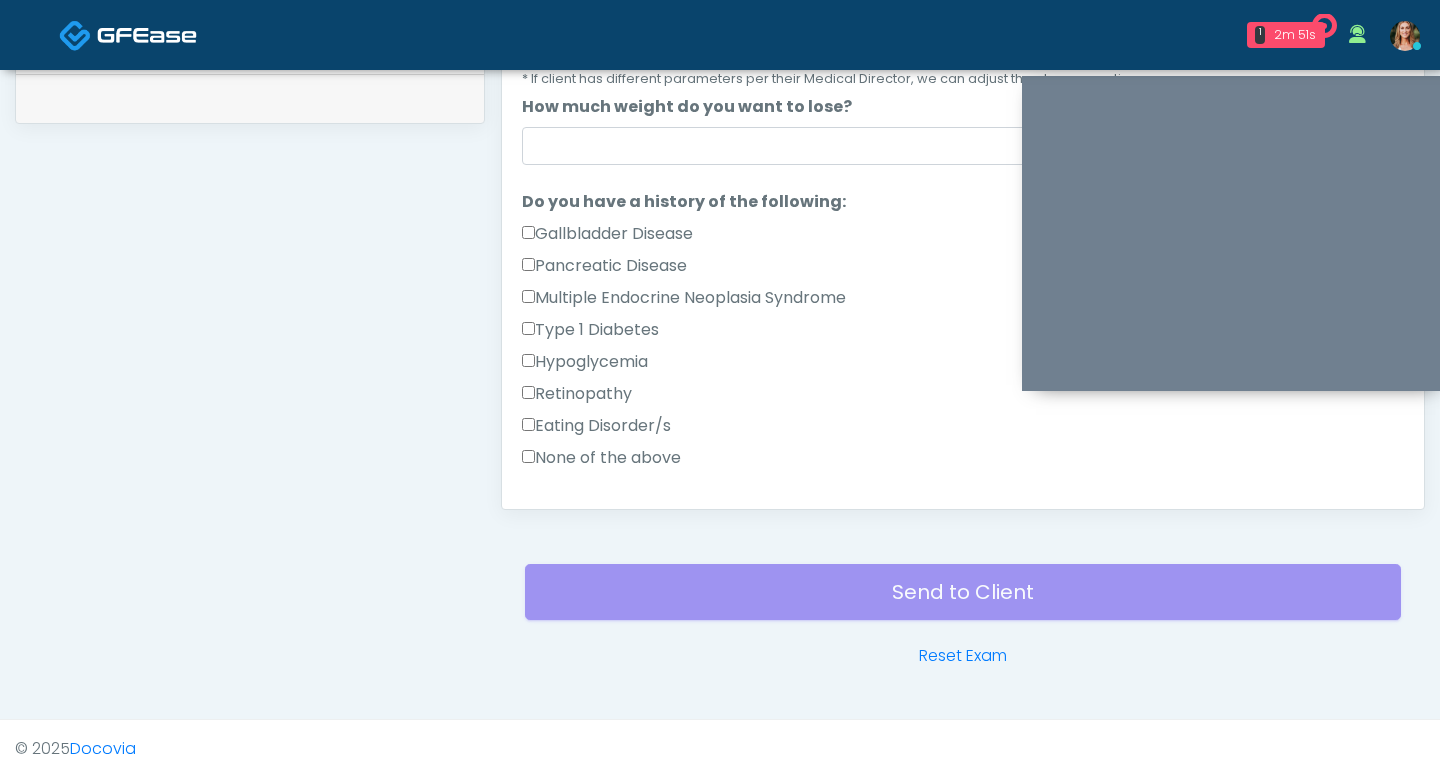 click on "None of the above" at bounding box center [601, 458] 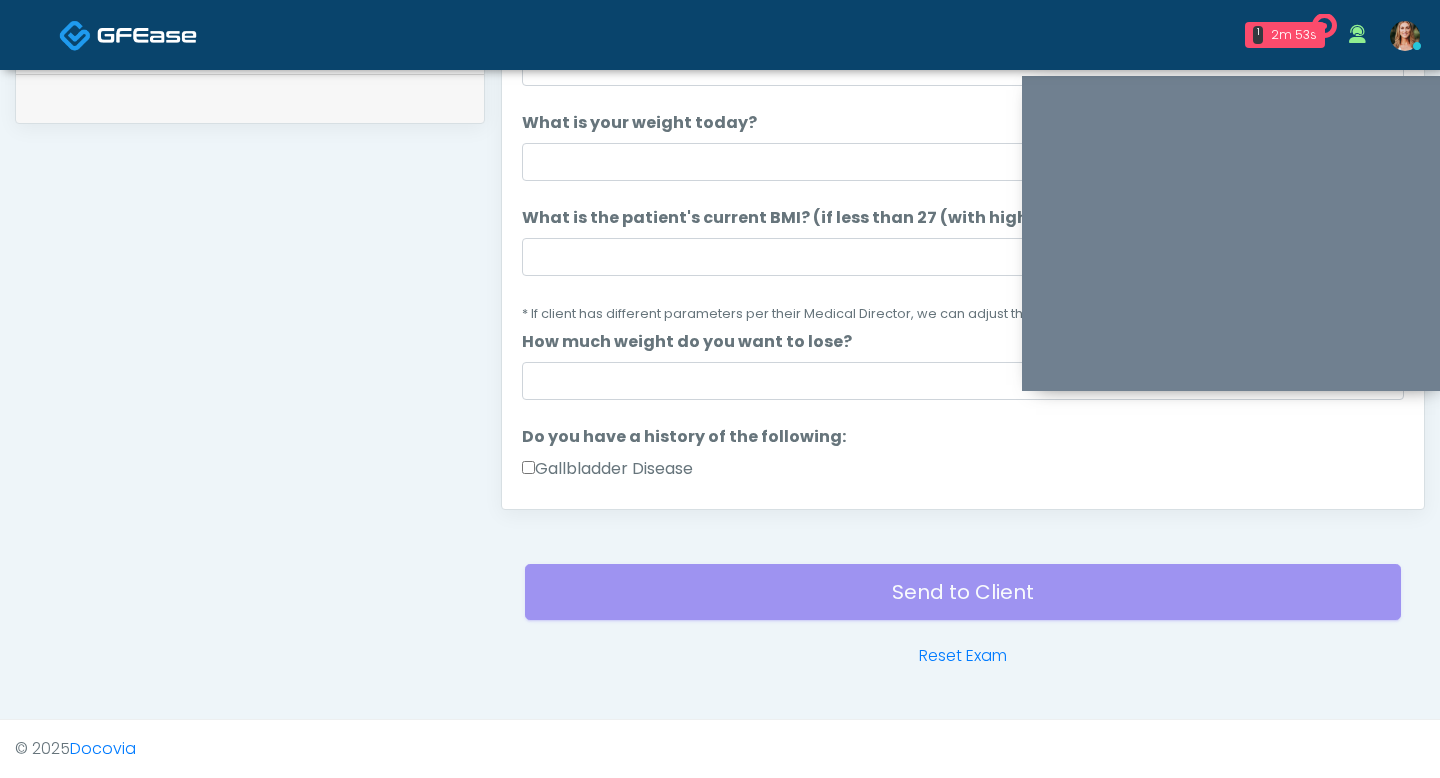 scroll, scrollTop: 0, scrollLeft: 0, axis: both 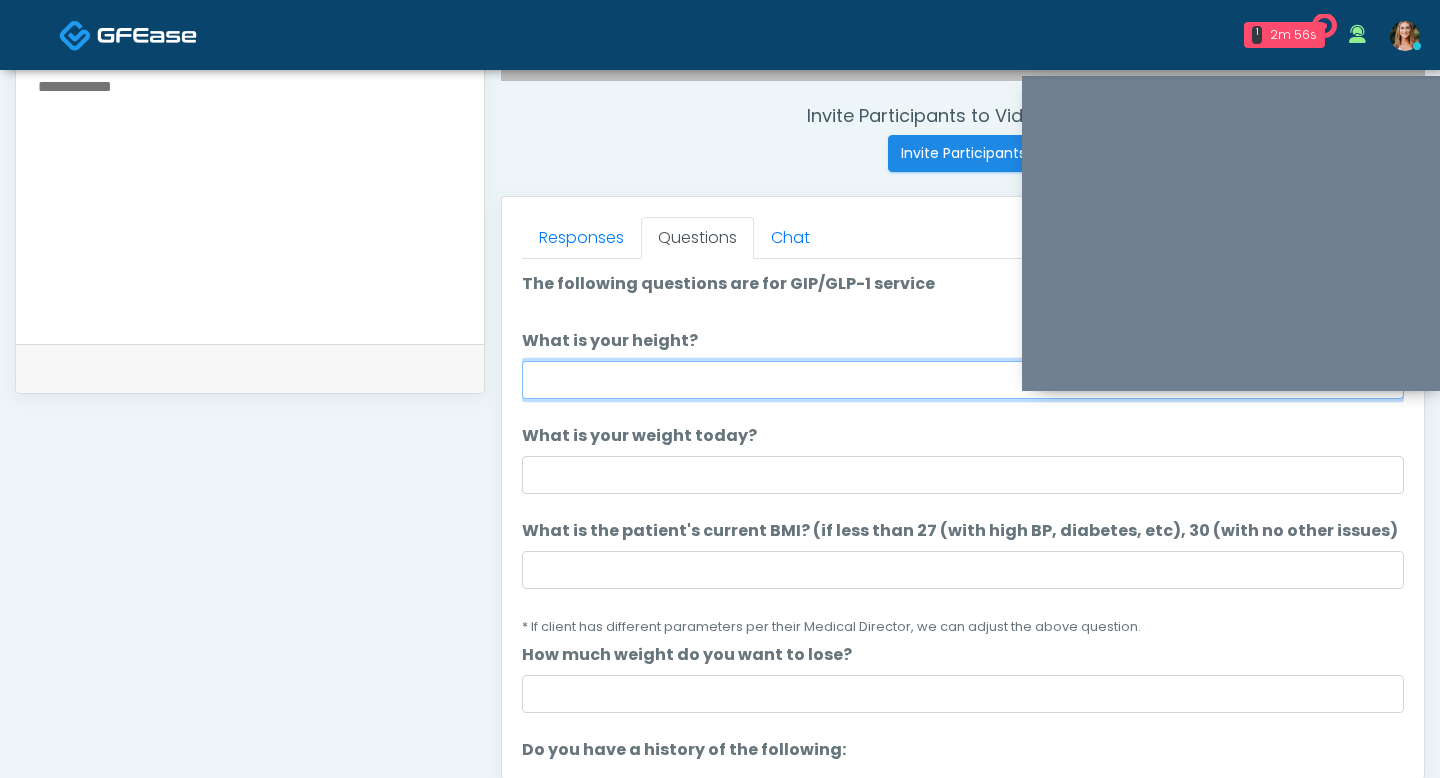 click on "What is your height?" at bounding box center (963, 380) 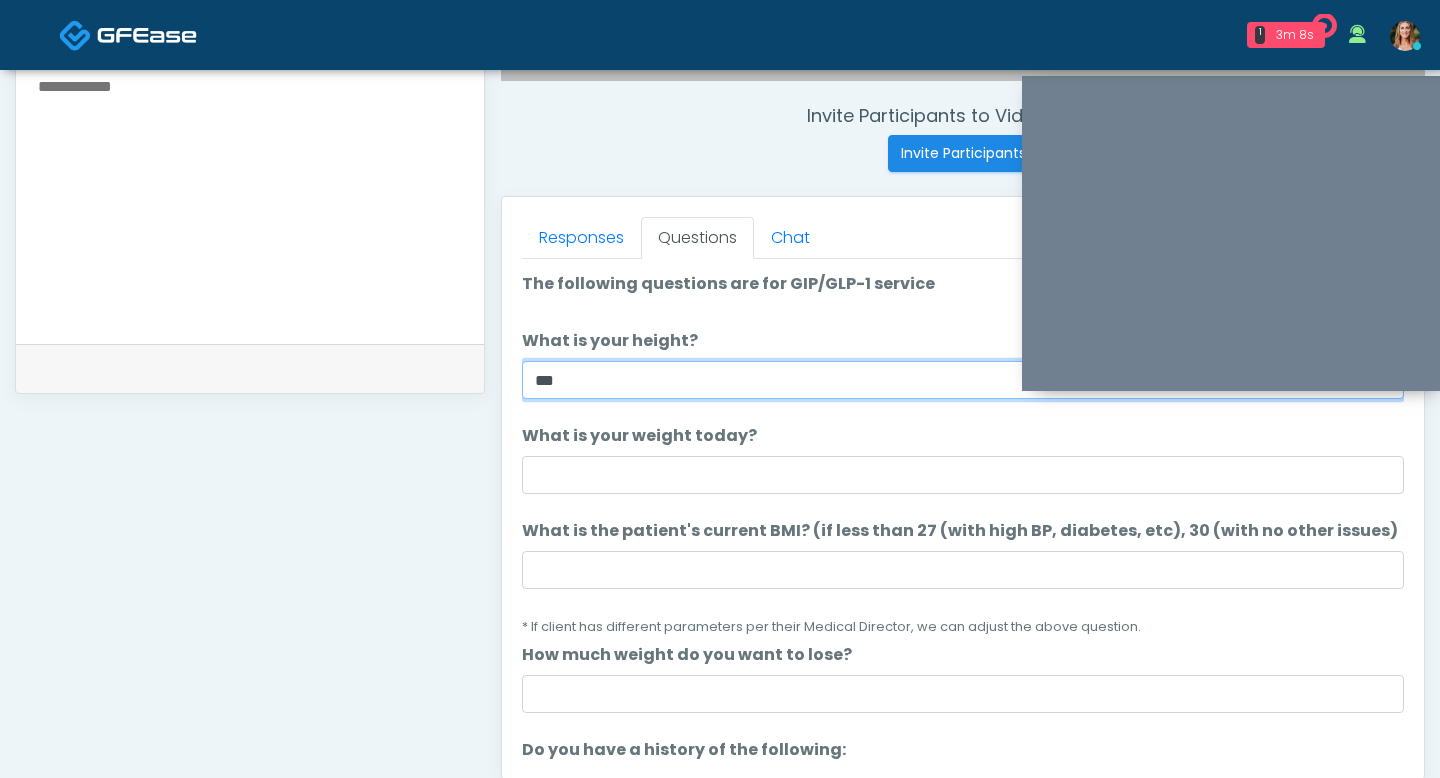 type on "***" 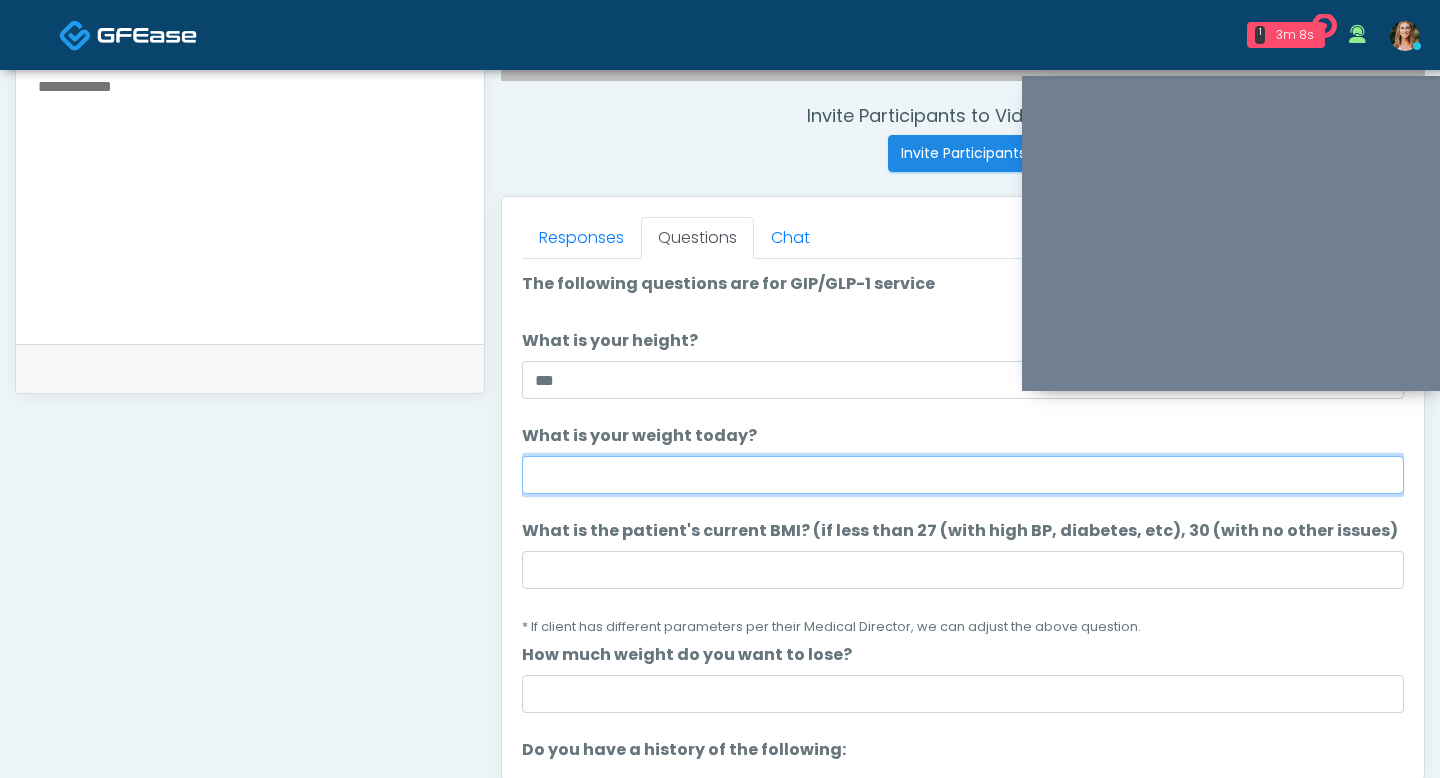 click on "What is your weight today?" at bounding box center (963, 475) 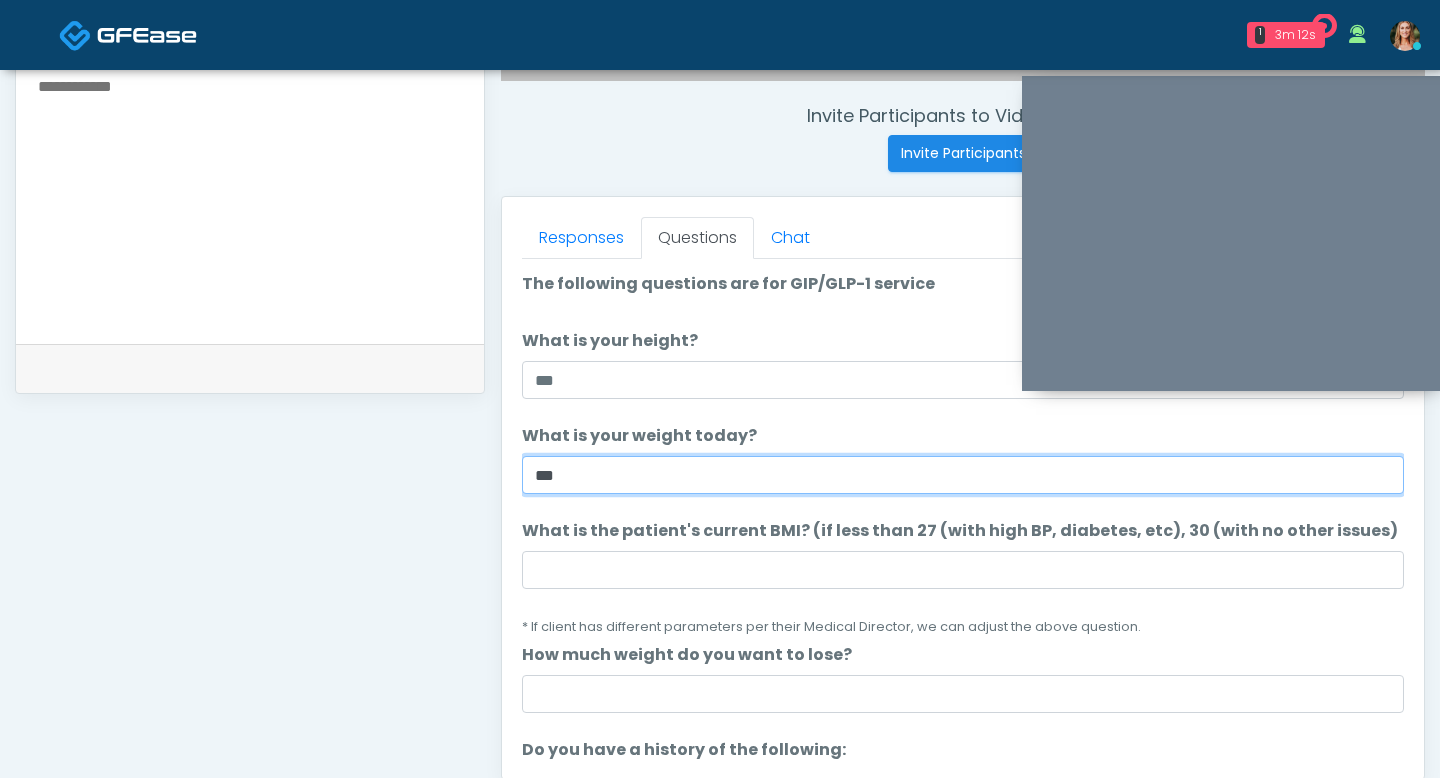 type on "***" 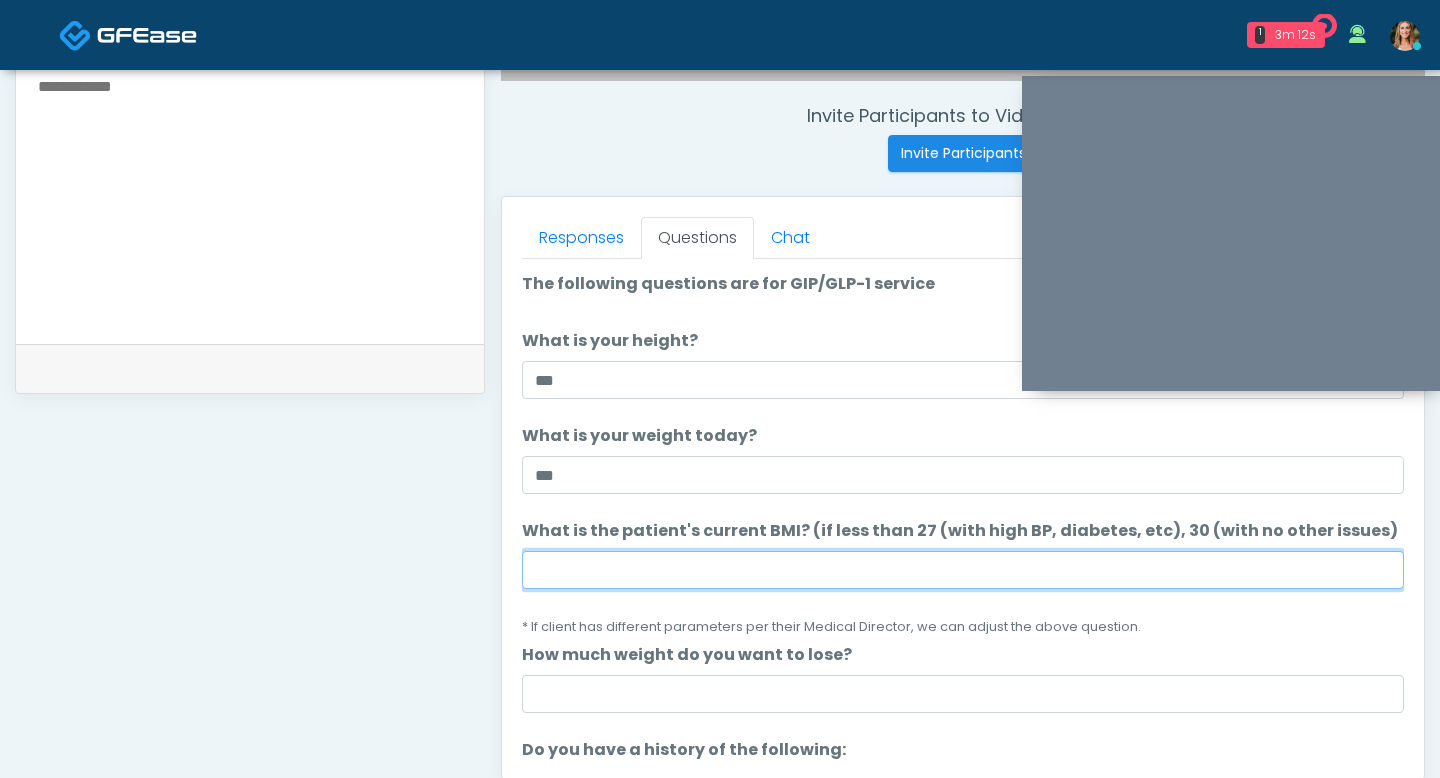 click on "What is the patient's current BMI? (if less than 27 (with high BP, diabetes, etc), 30 (with no other issues)" at bounding box center [963, 570] 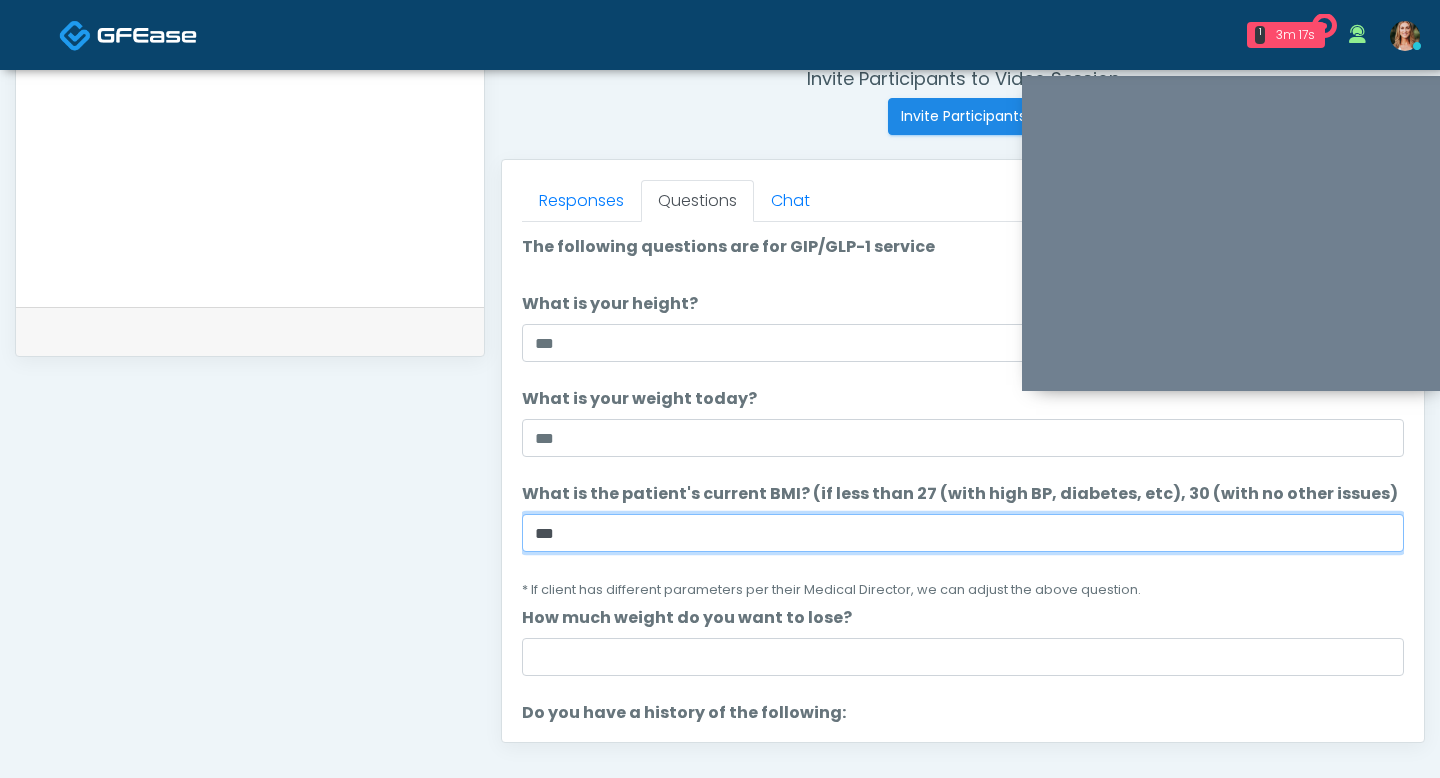 scroll, scrollTop: 833, scrollLeft: 0, axis: vertical 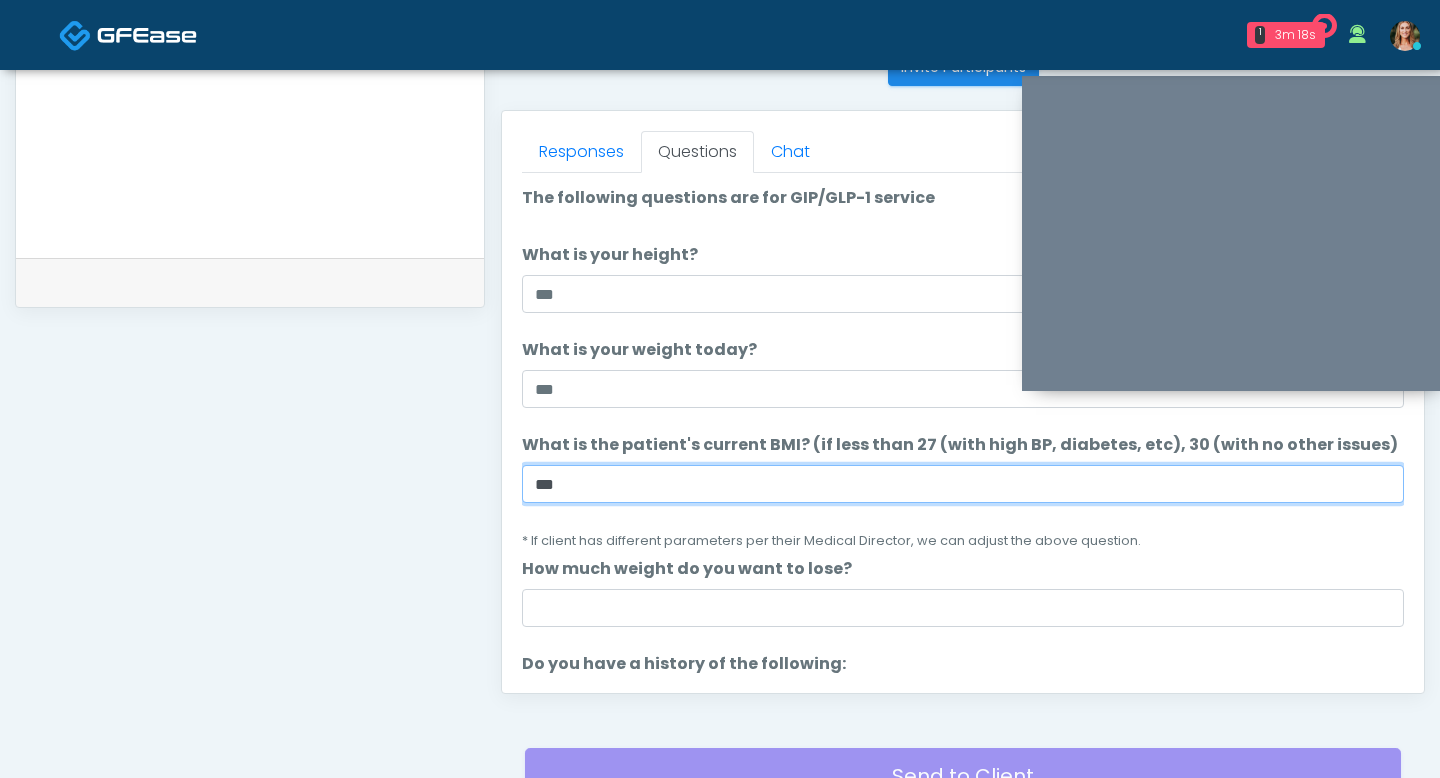 type on "***" 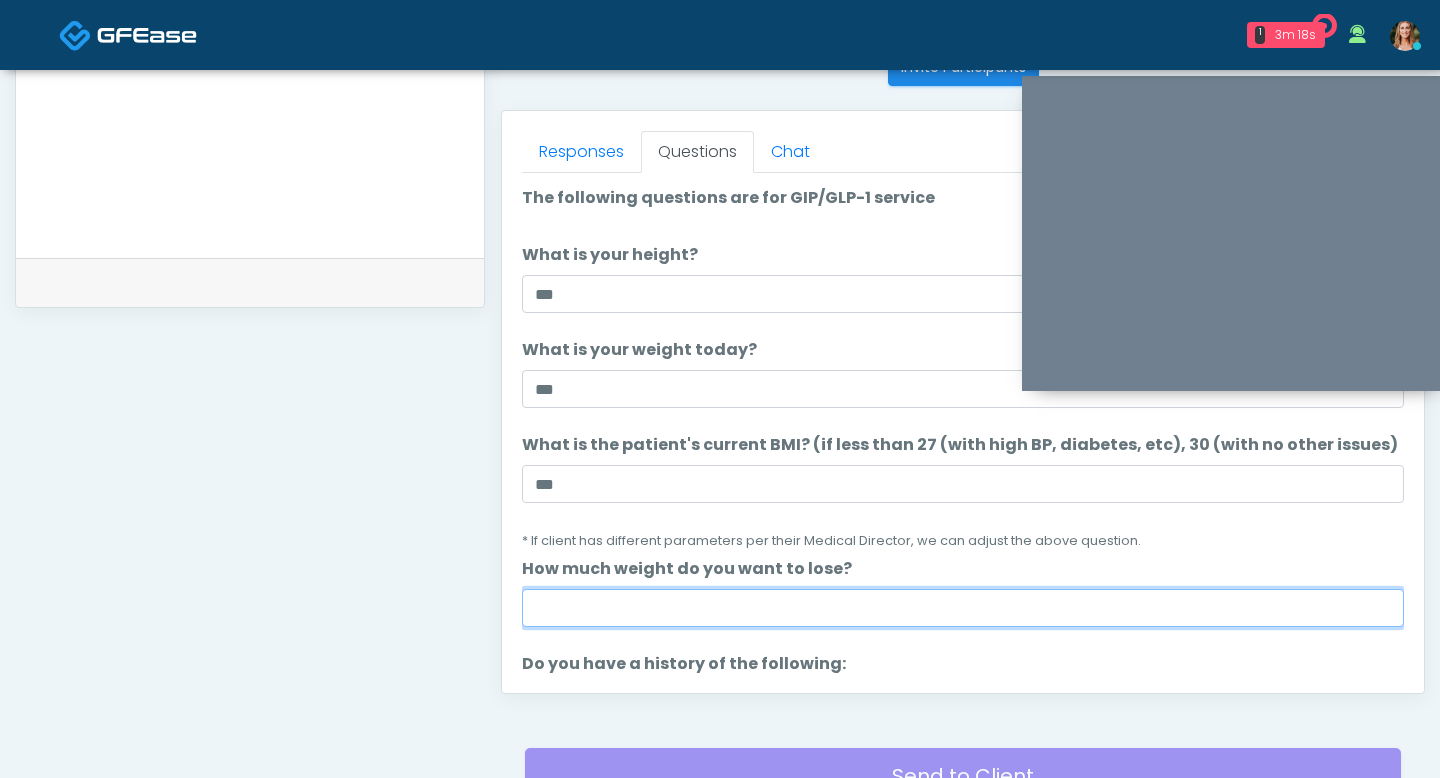click on "How much weight do you want to lose?" at bounding box center [963, 608] 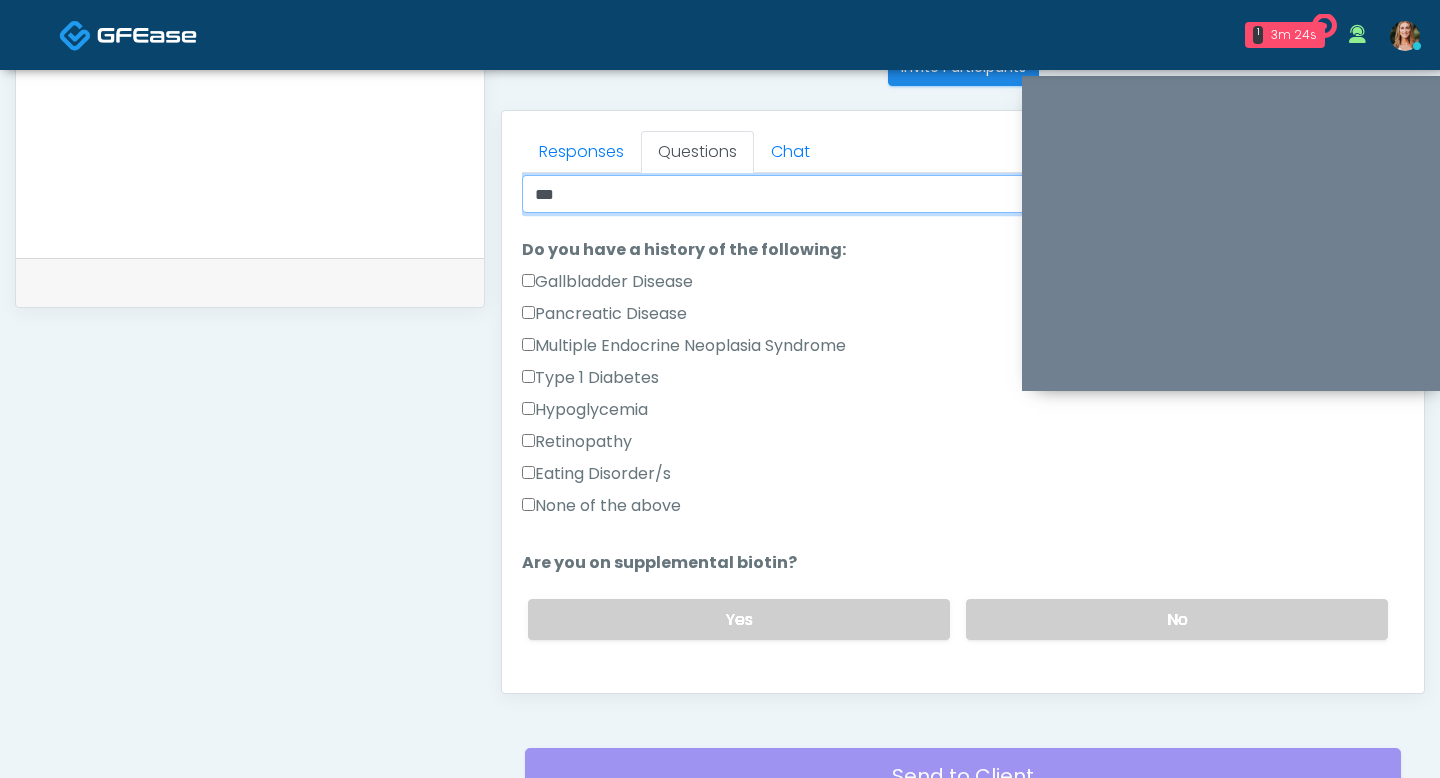 scroll, scrollTop: 486, scrollLeft: 0, axis: vertical 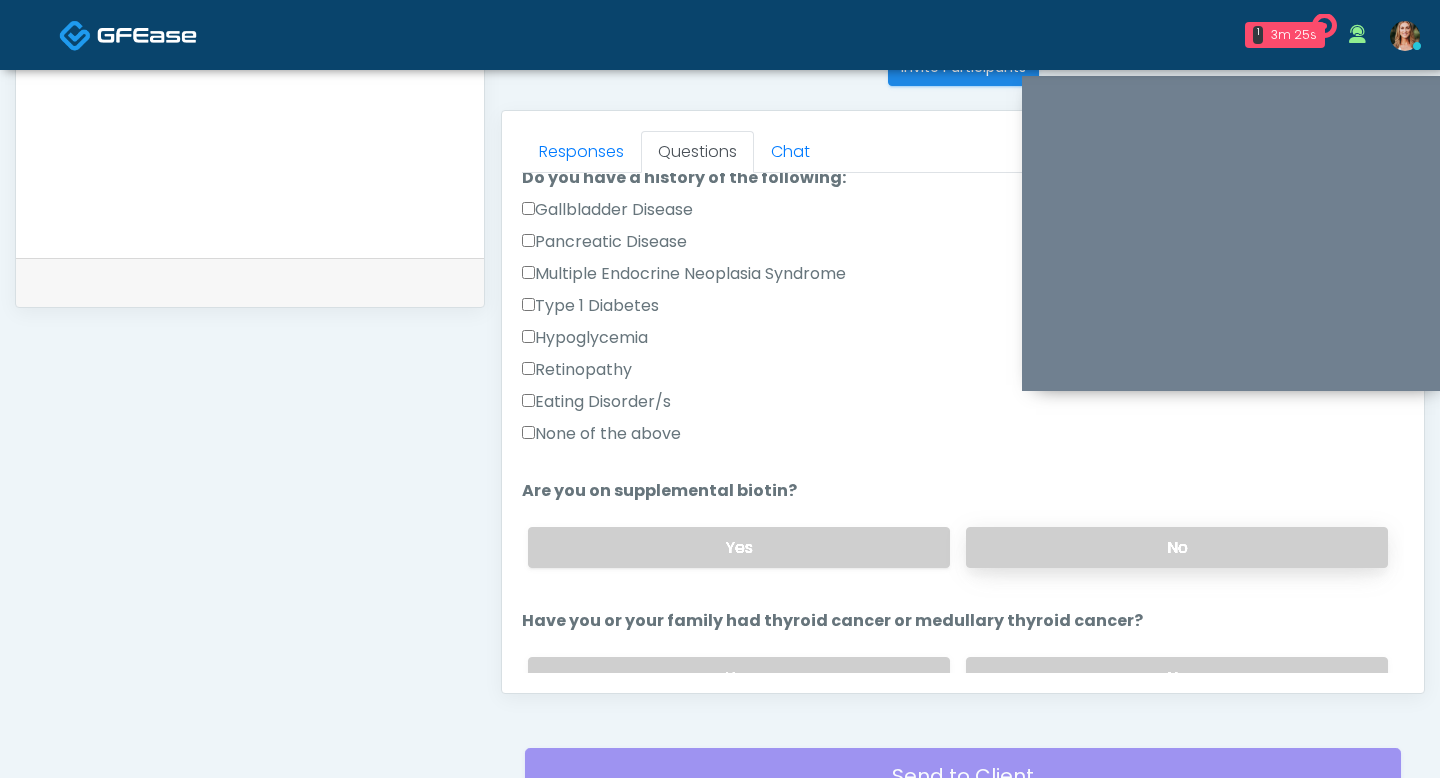 type on "***" 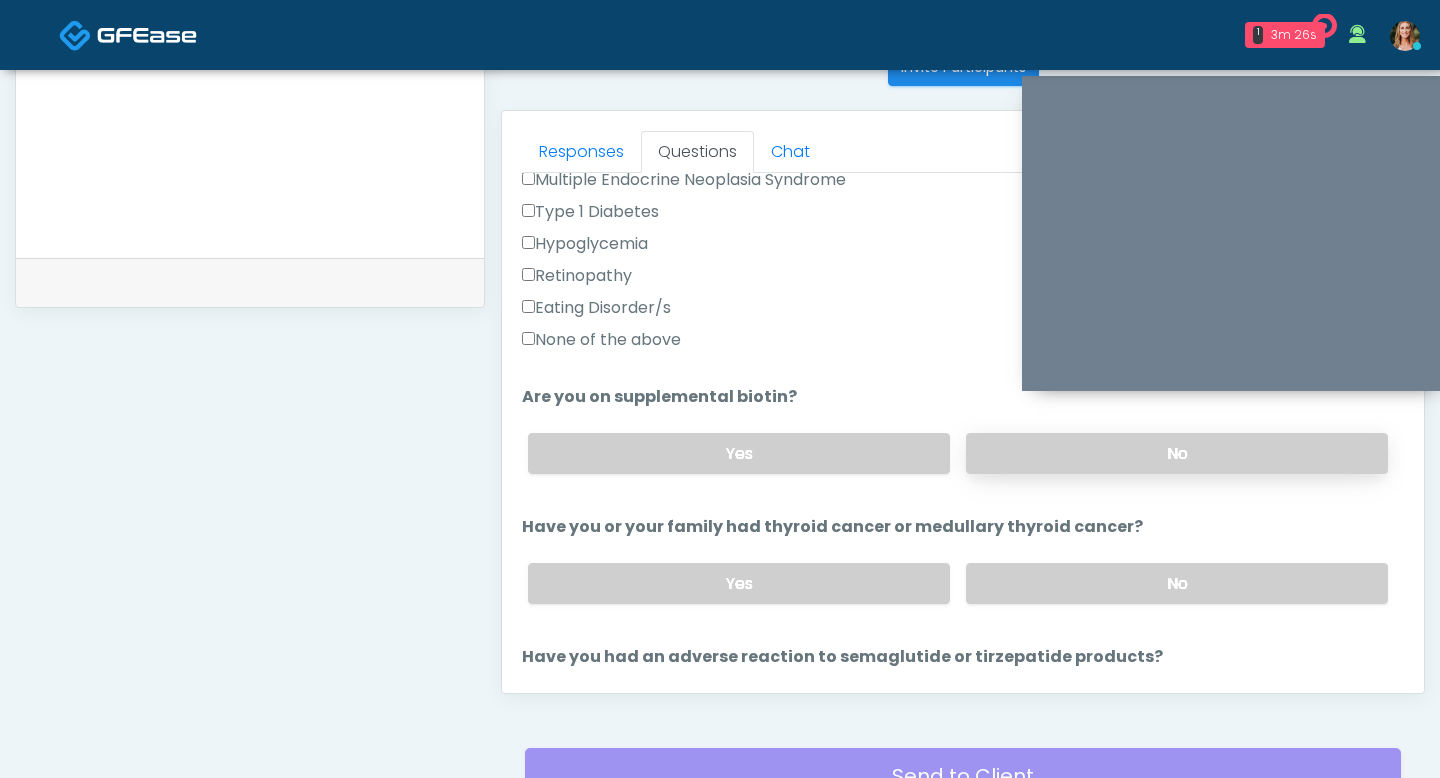 scroll, scrollTop: 613, scrollLeft: 0, axis: vertical 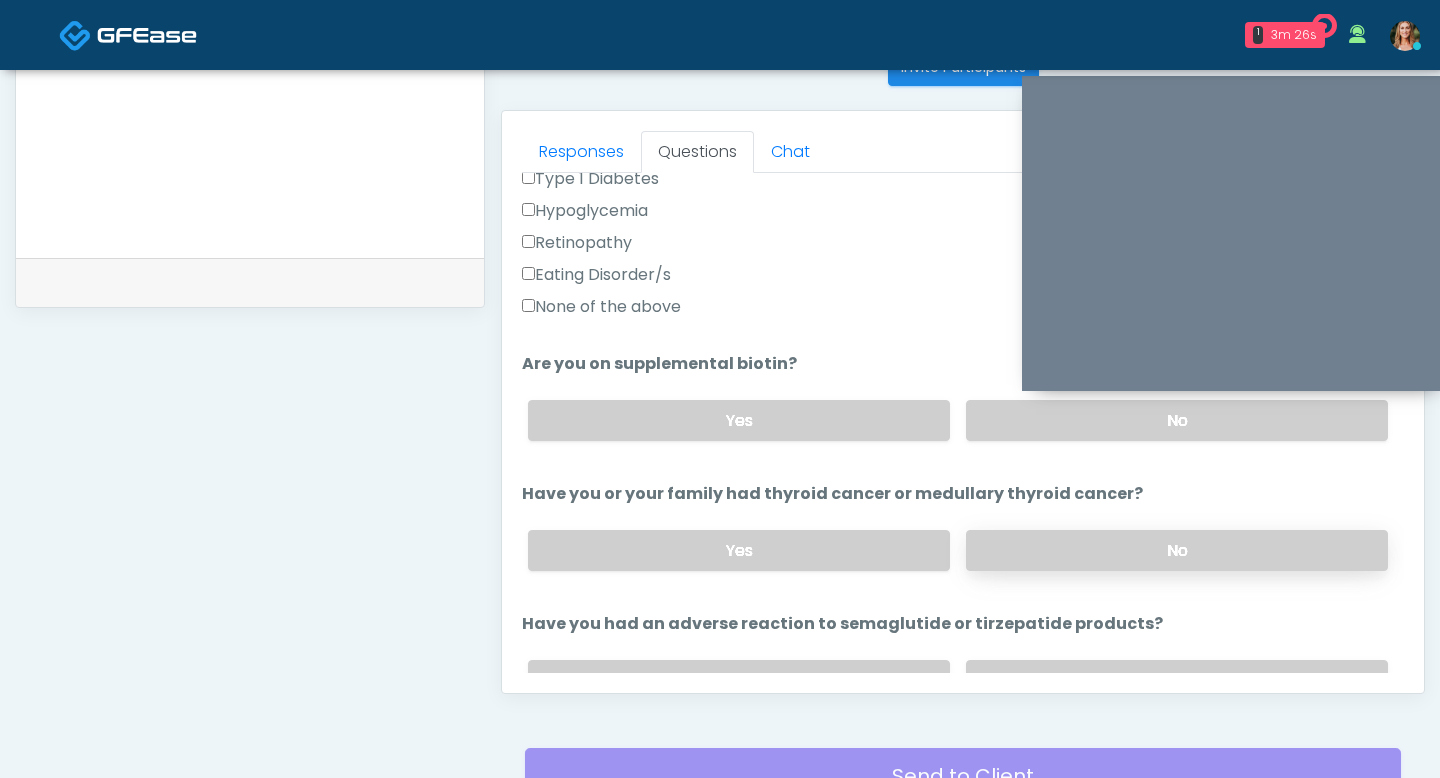 click on "No" at bounding box center [1177, 550] 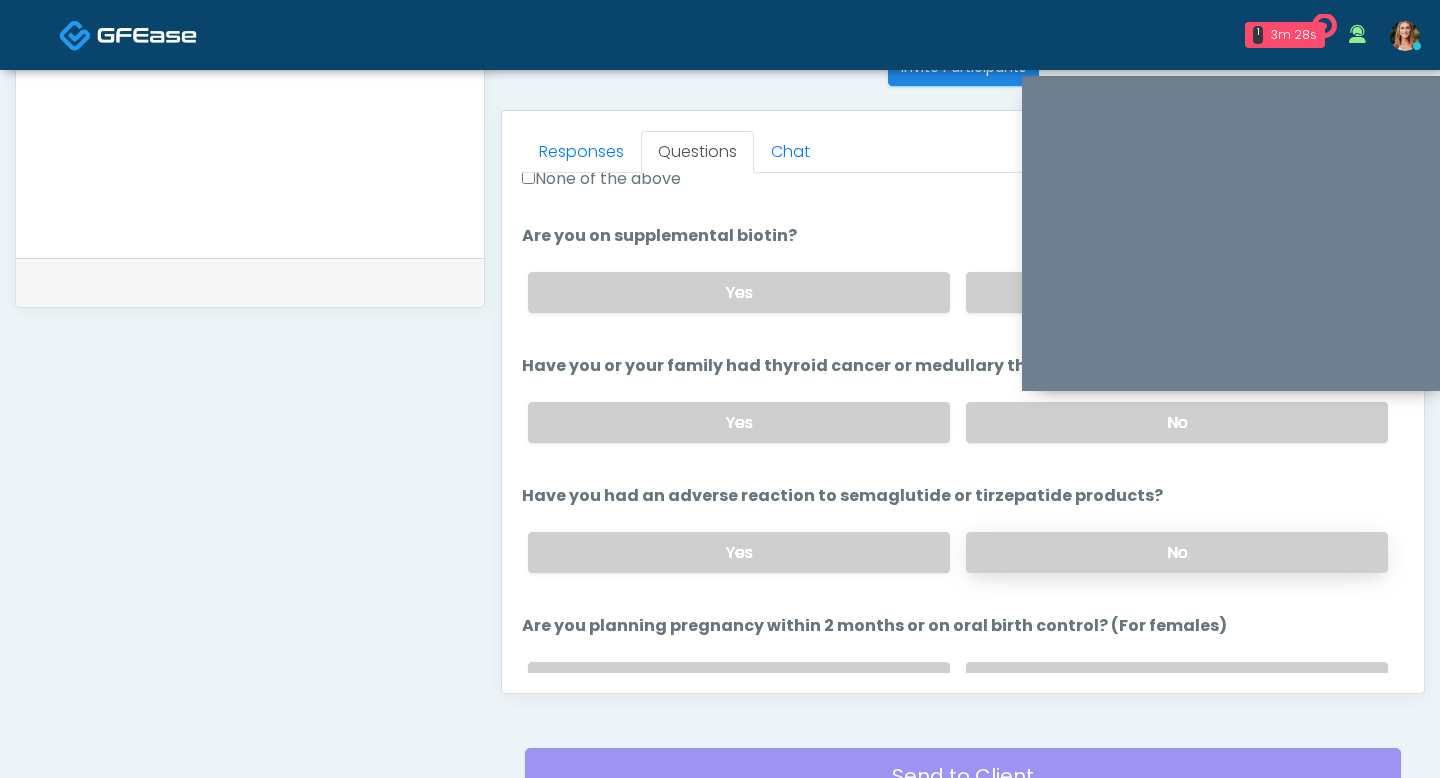 scroll, scrollTop: 738, scrollLeft: 0, axis: vertical 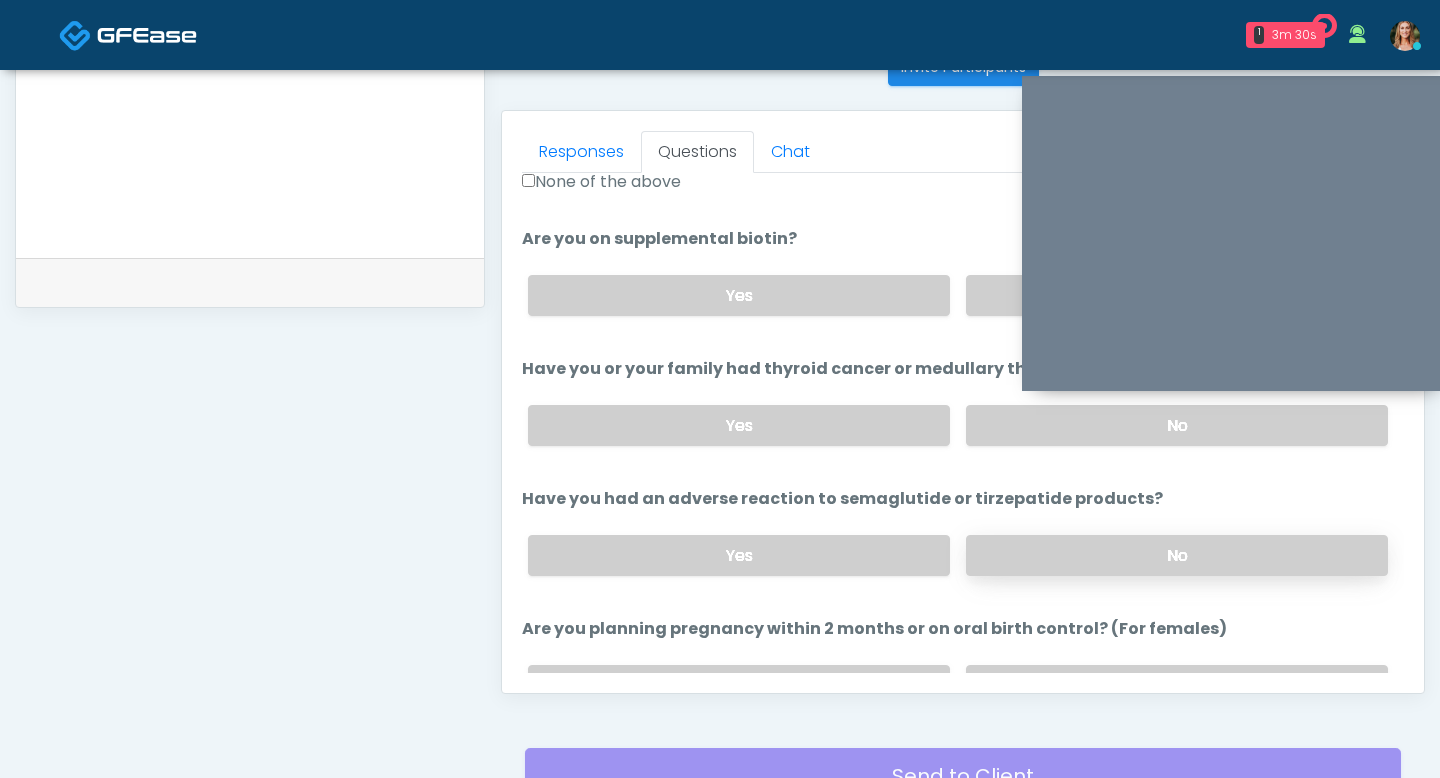 click on "No" at bounding box center [1177, 555] 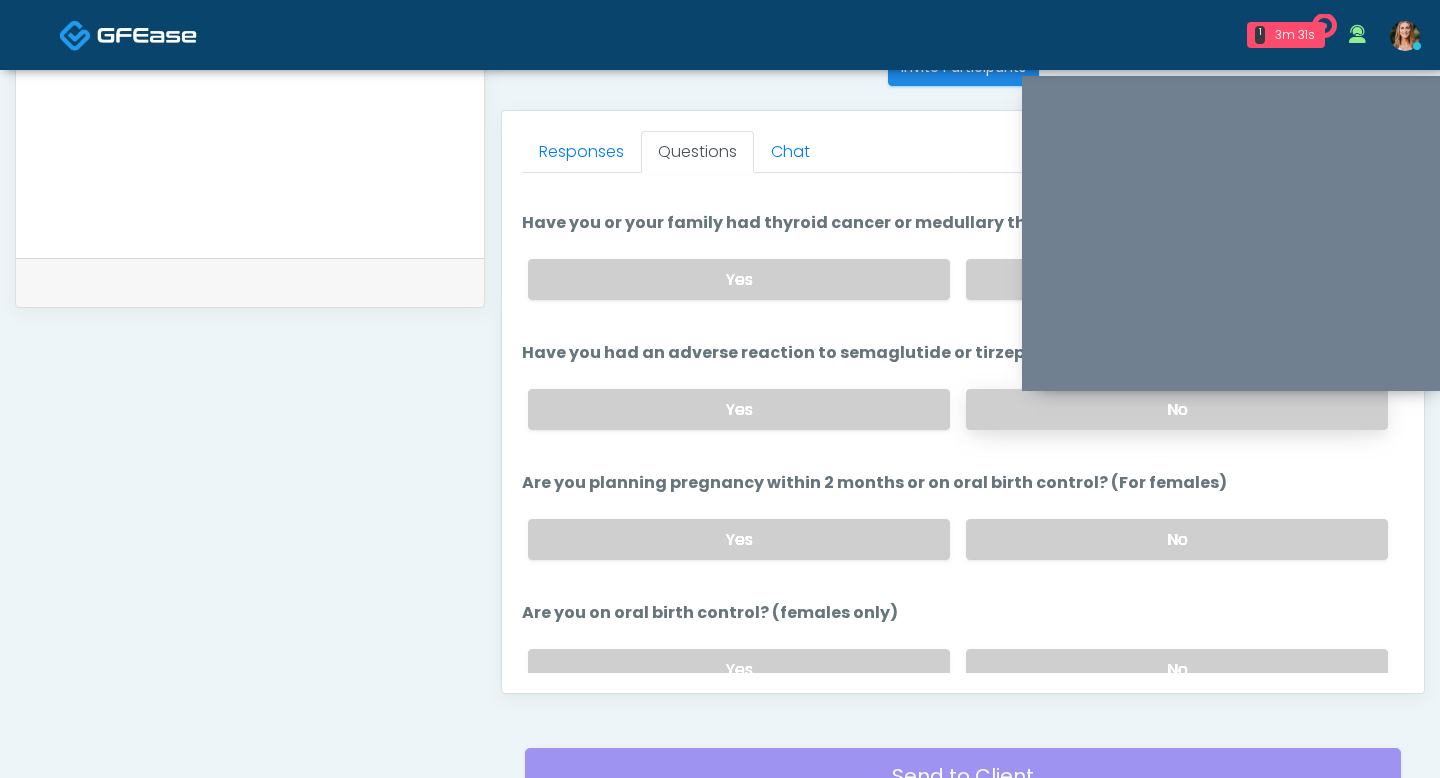 scroll, scrollTop: 904, scrollLeft: 0, axis: vertical 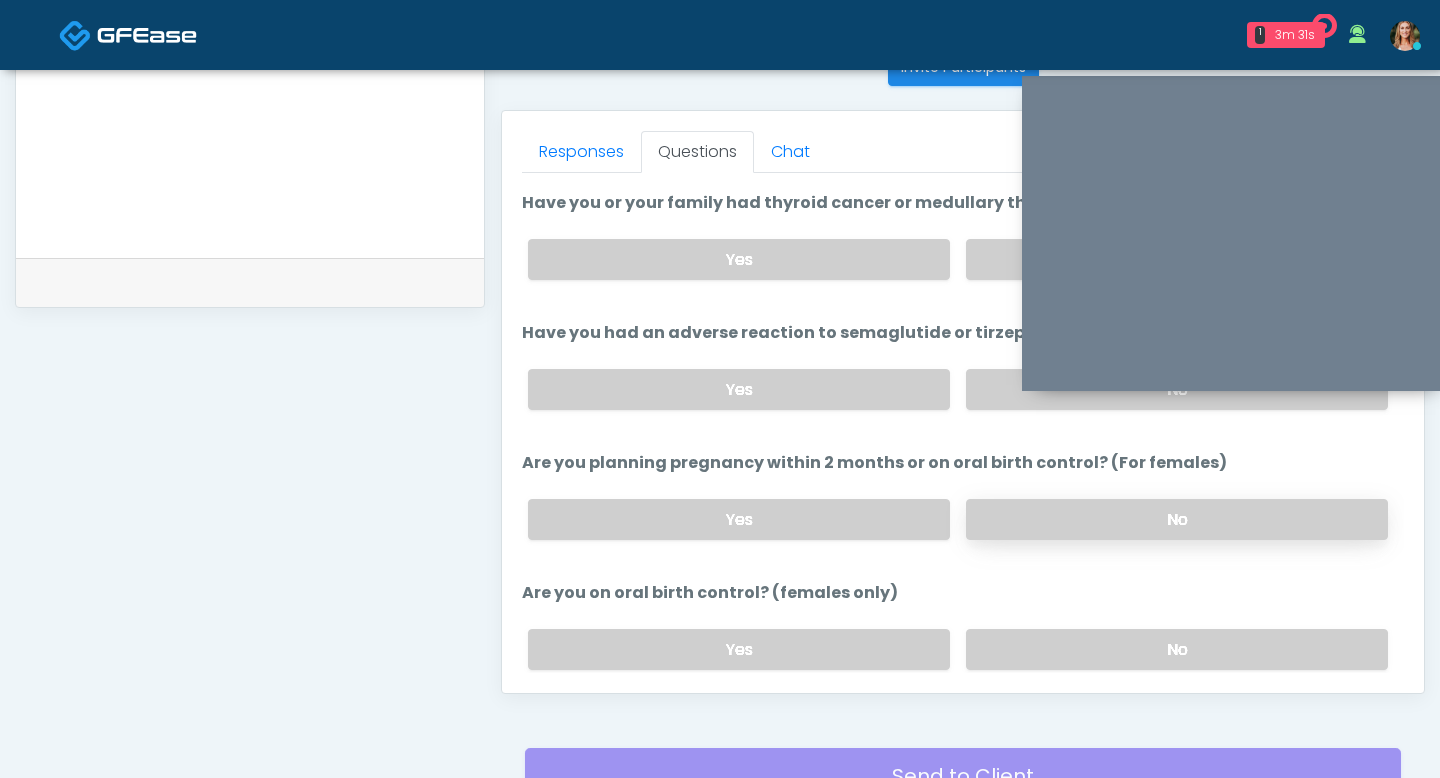 click on "No" at bounding box center (1177, 519) 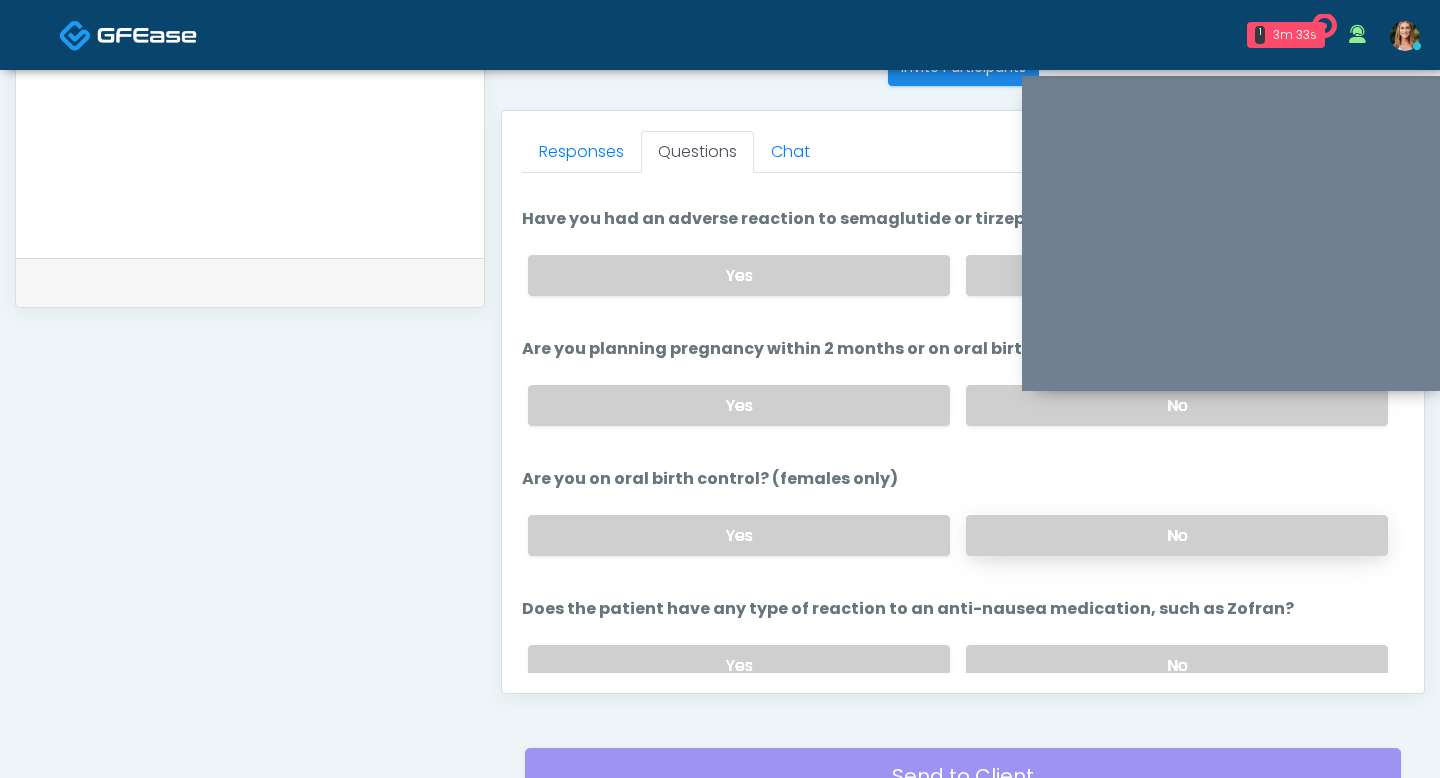 scroll, scrollTop: 995, scrollLeft: 0, axis: vertical 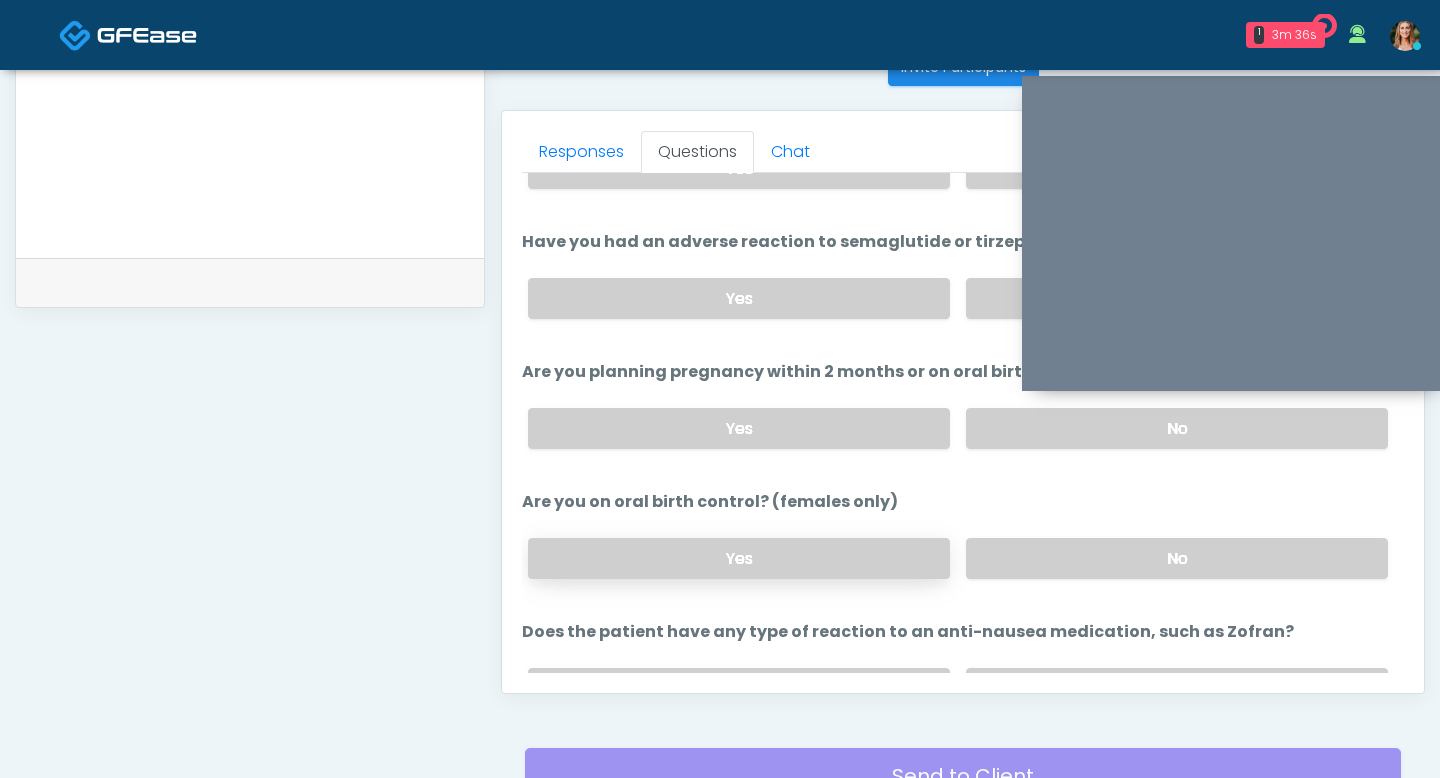 click on "Yes" at bounding box center [739, 558] 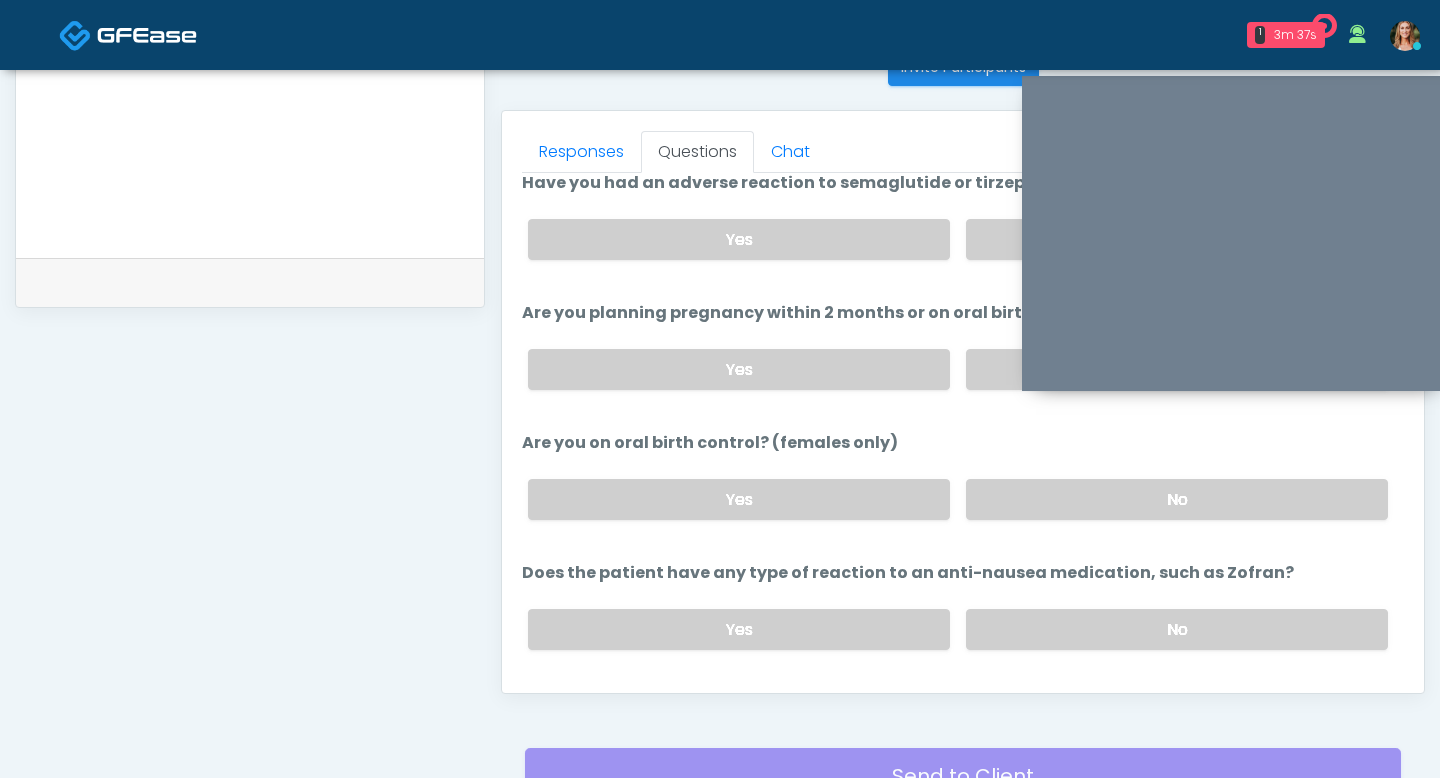 scroll, scrollTop: 1103, scrollLeft: 0, axis: vertical 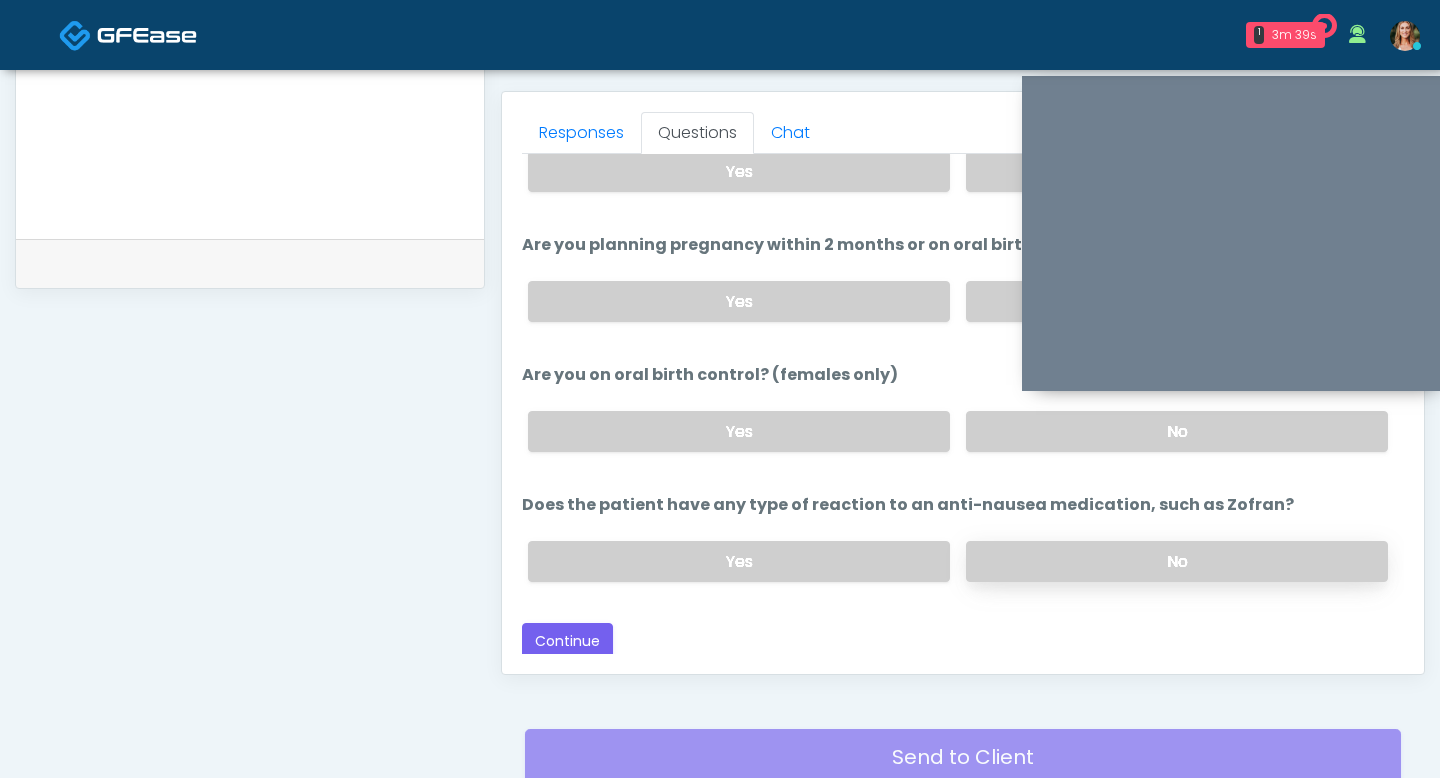 click on "No" at bounding box center (1177, 561) 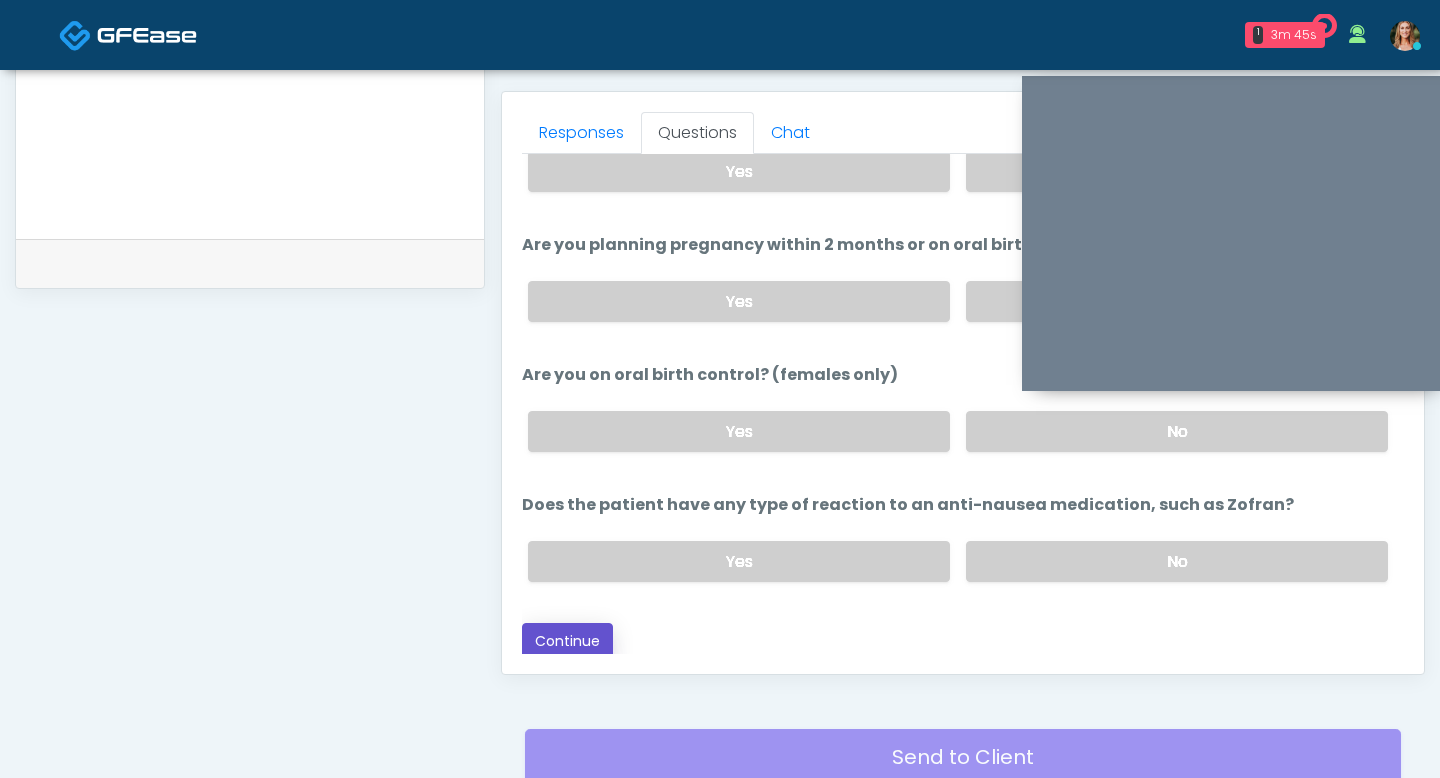 click on "Continue" at bounding box center [567, 641] 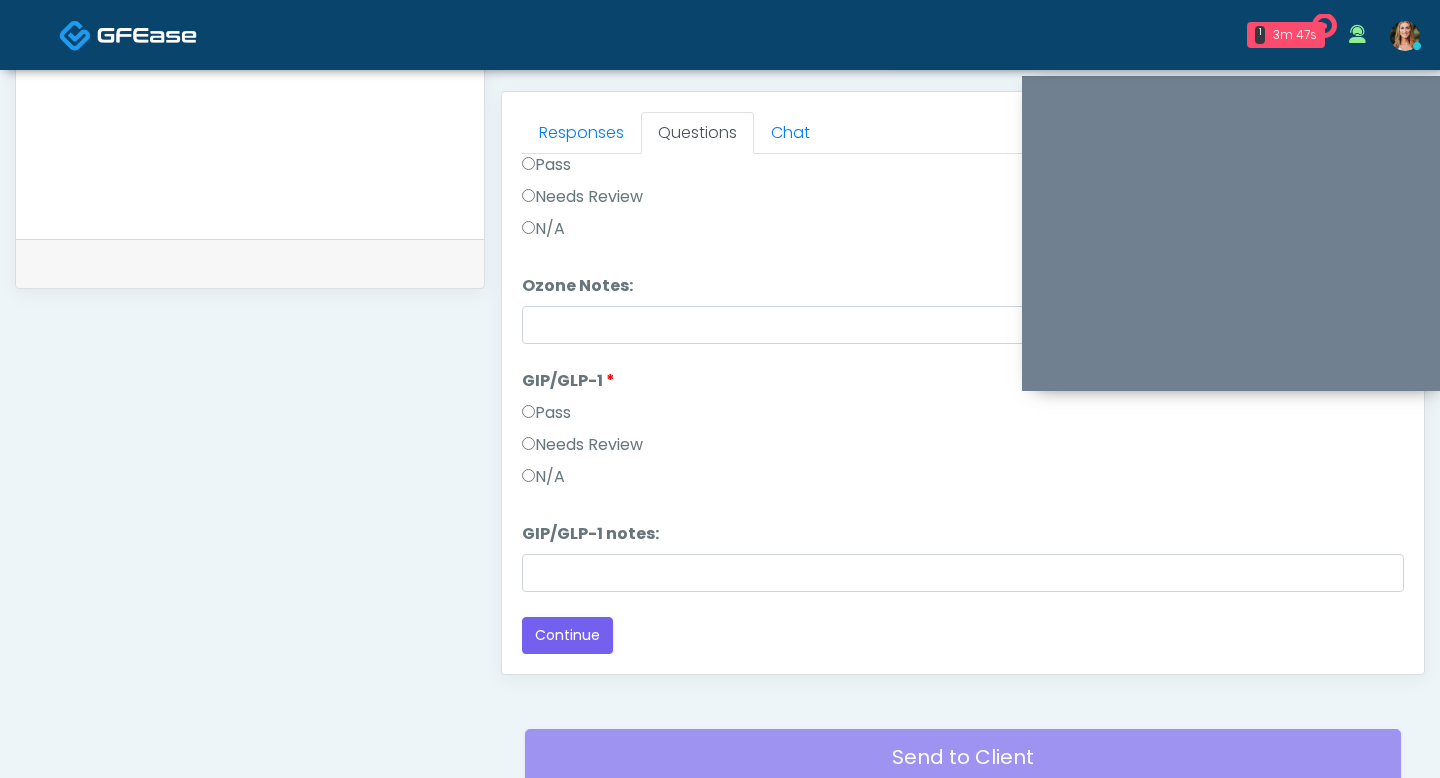 scroll, scrollTop: 1017, scrollLeft: 0, axis: vertical 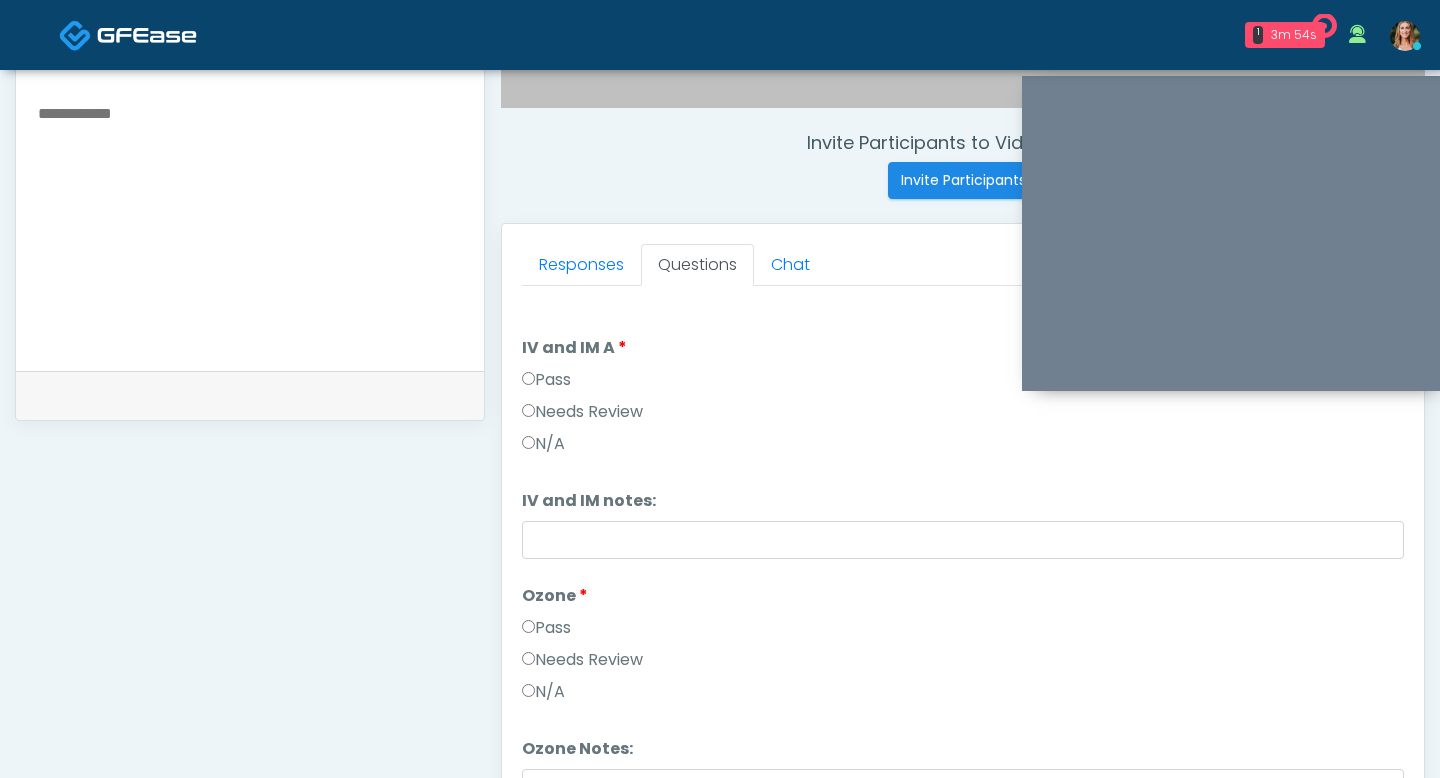 click on "Pass" at bounding box center [546, 380] 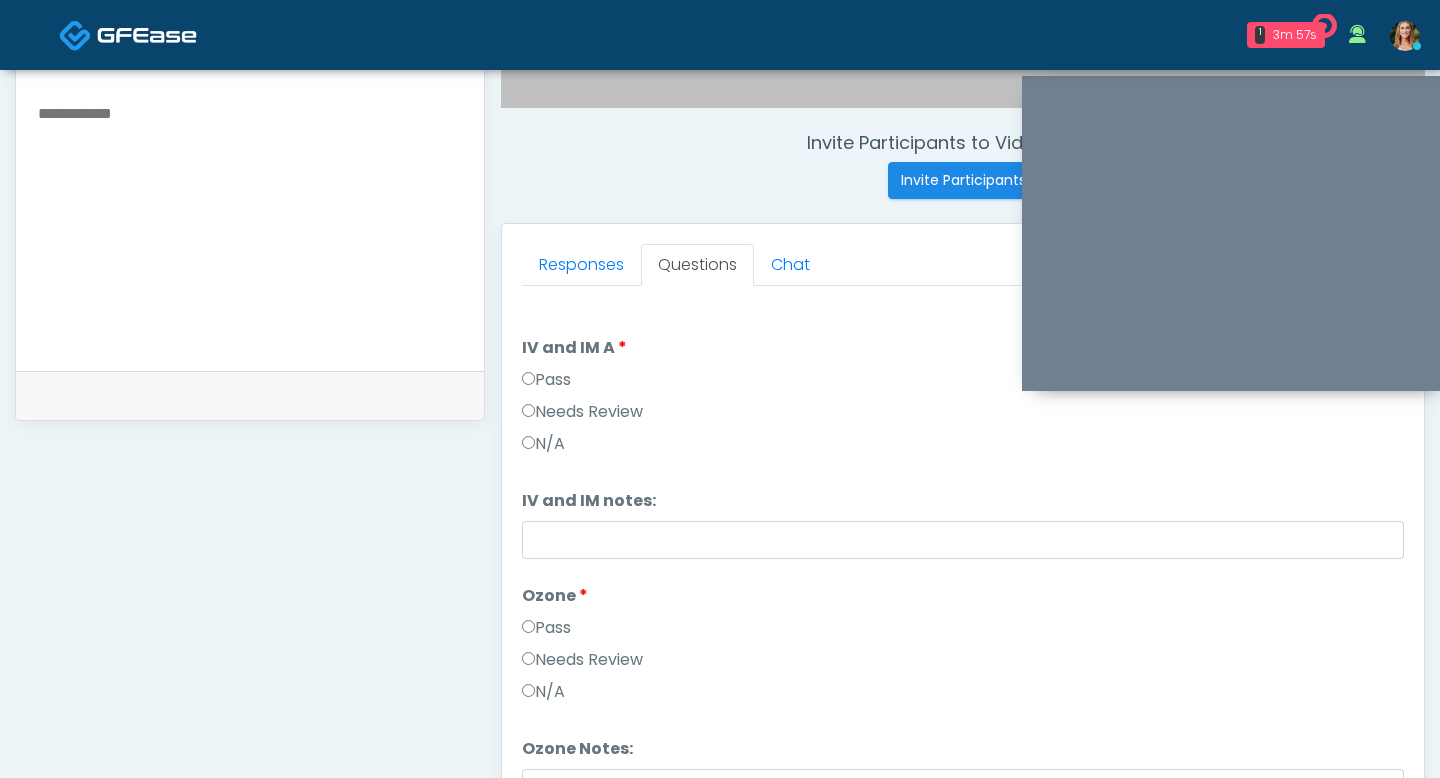 click on "Pass" at bounding box center (546, 628) 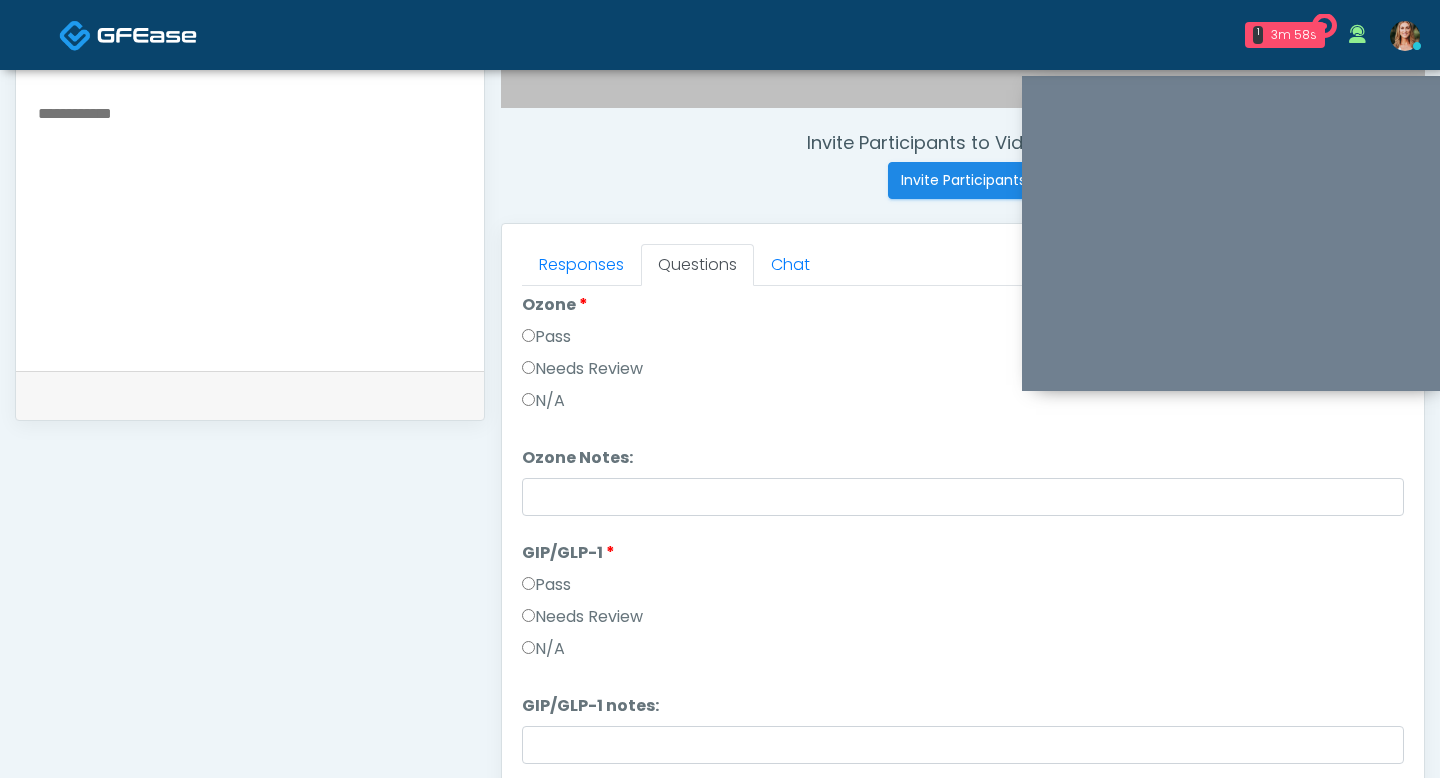 scroll, scrollTop: 295, scrollLeft: 0, axis: vertical 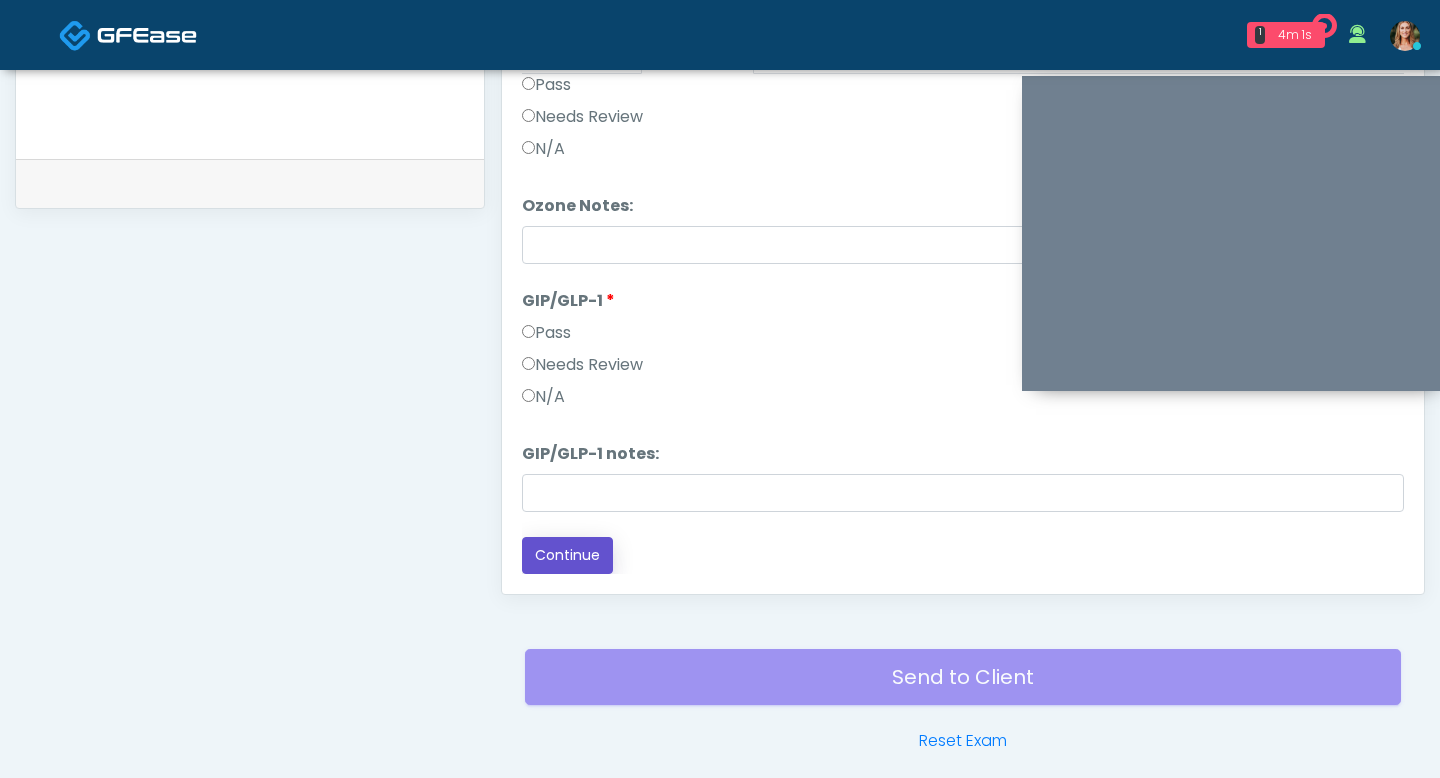 click on "Continue" at bounding box center [567, 555] 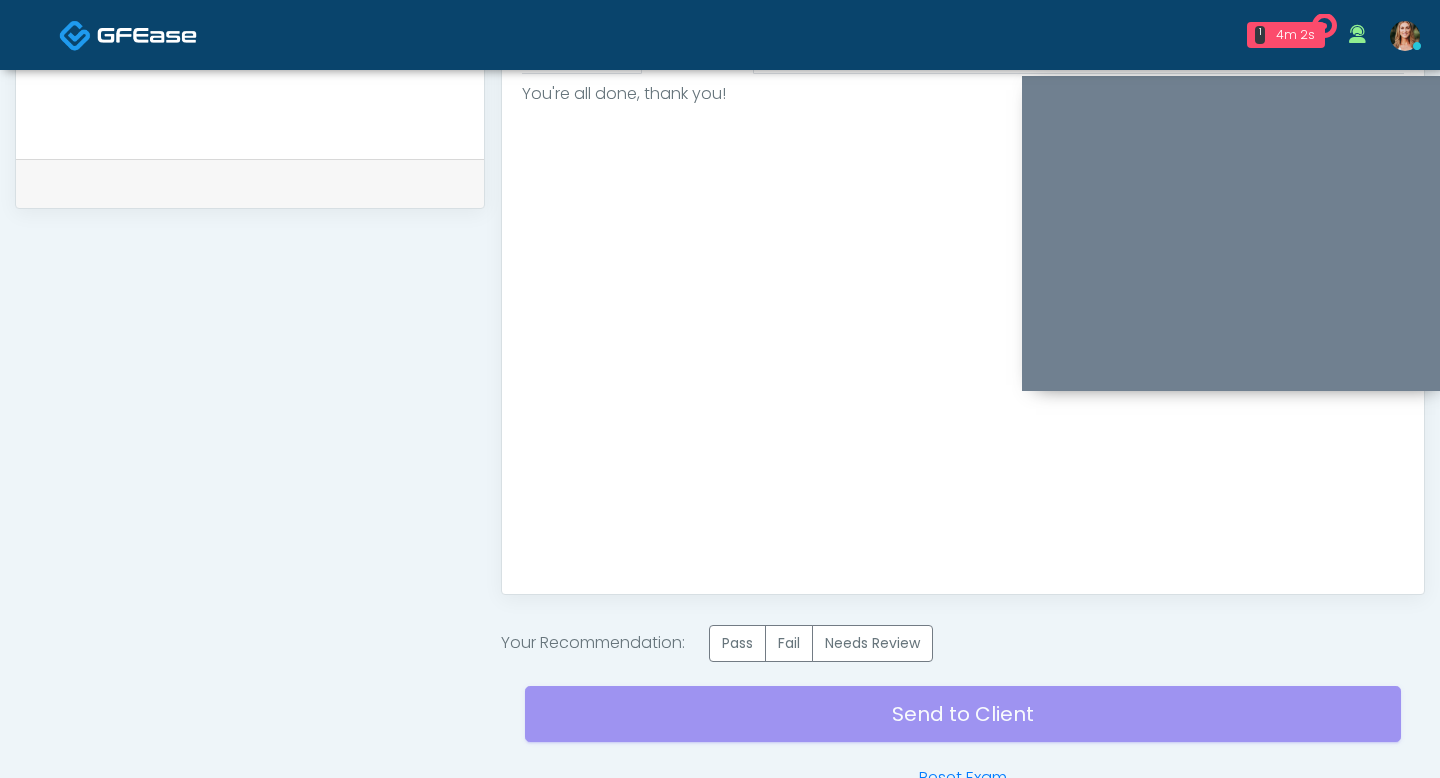 scroll, scrollTop: 0, scrollLeft: 0, axis: both 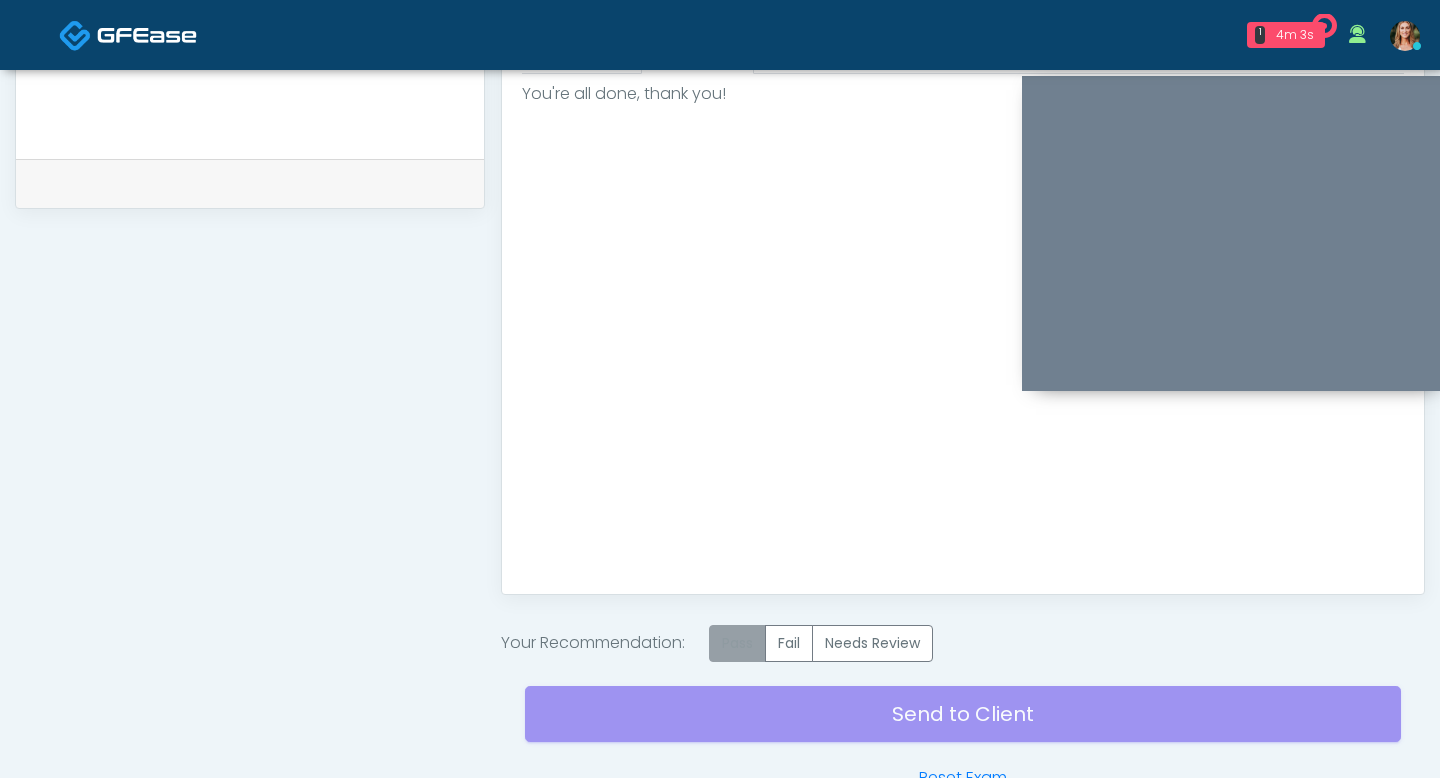 click on "Pass" at bounding box center (737, 643) 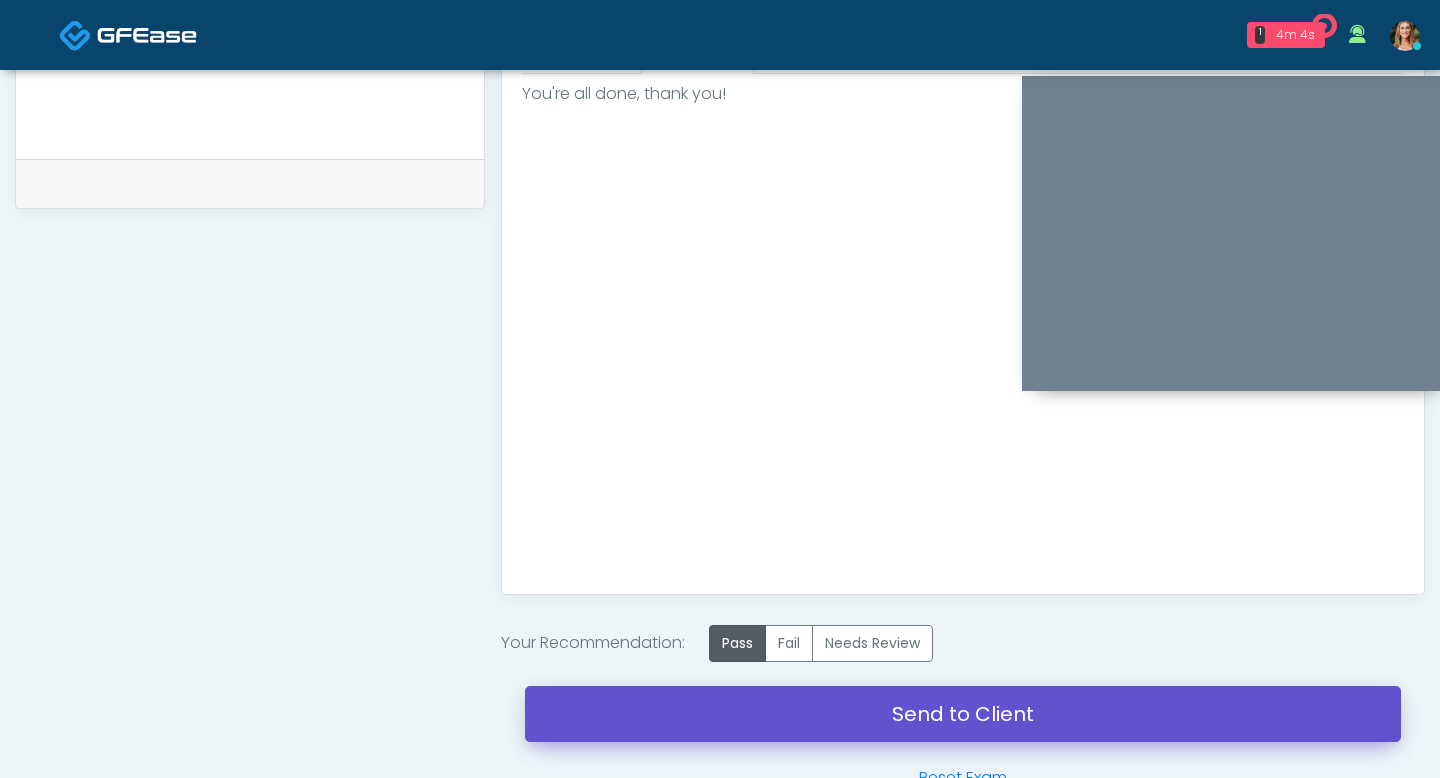 click on "Send to Client" at bounding box center [963, 714] 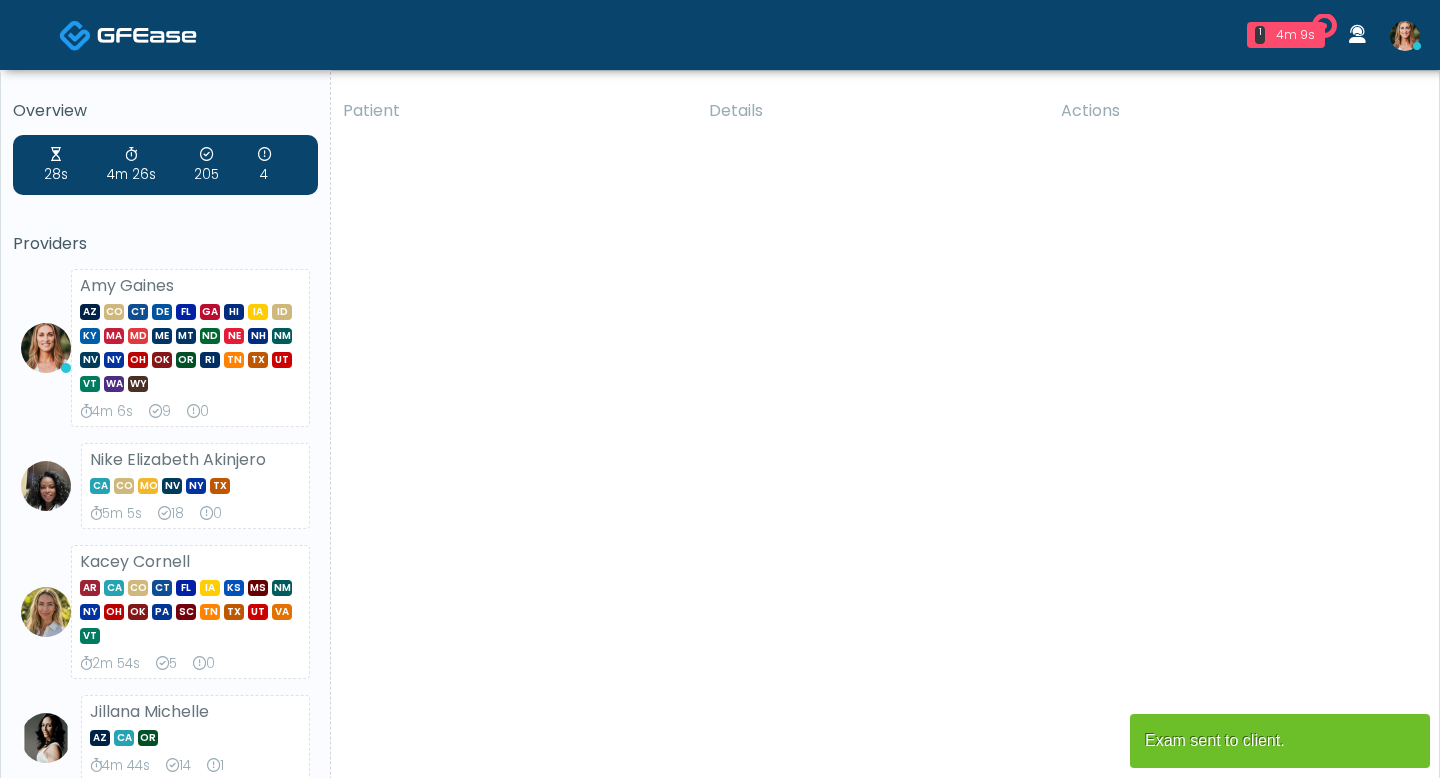 scroll, scrollTop: 0, scrollLeft: 0, axis: both 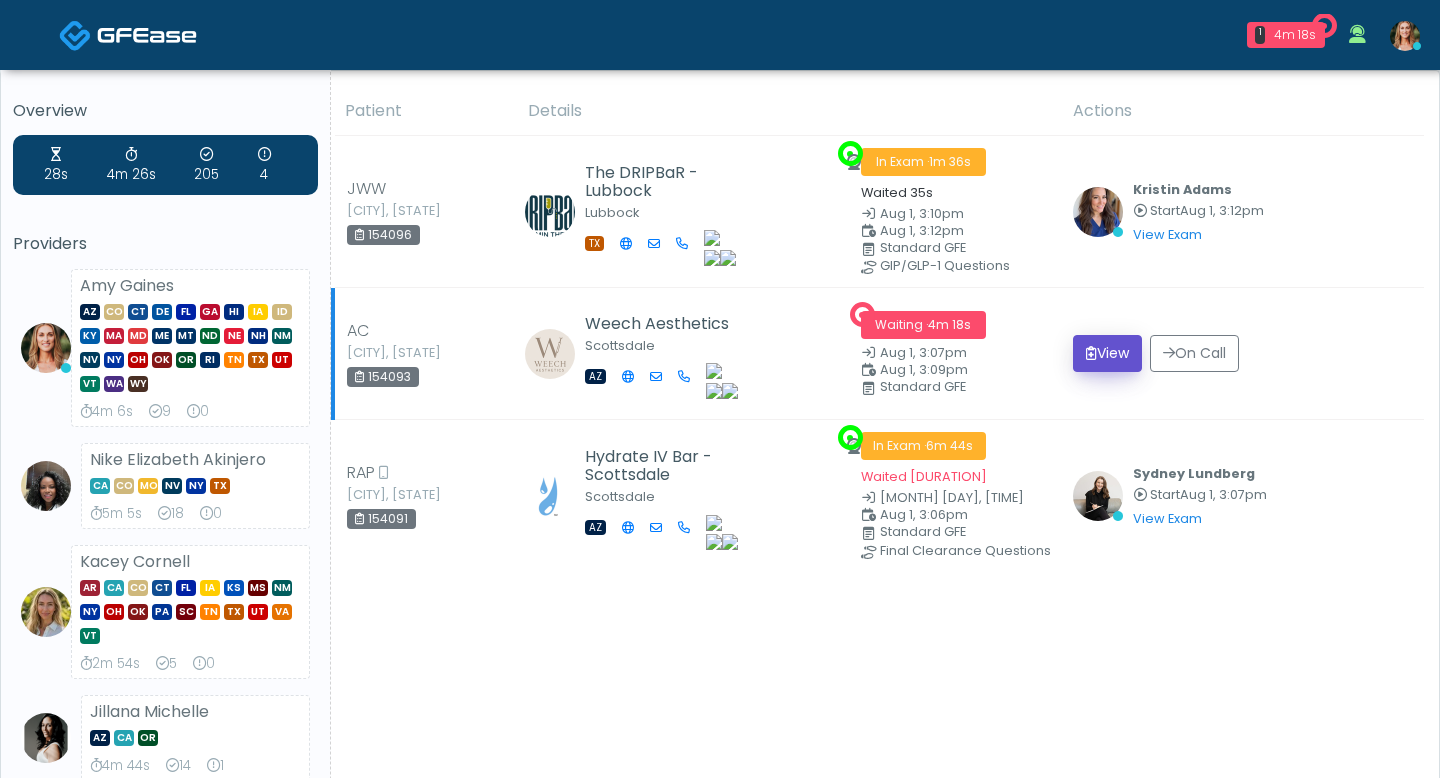 click on "View" at bounding box center [1107, 353] 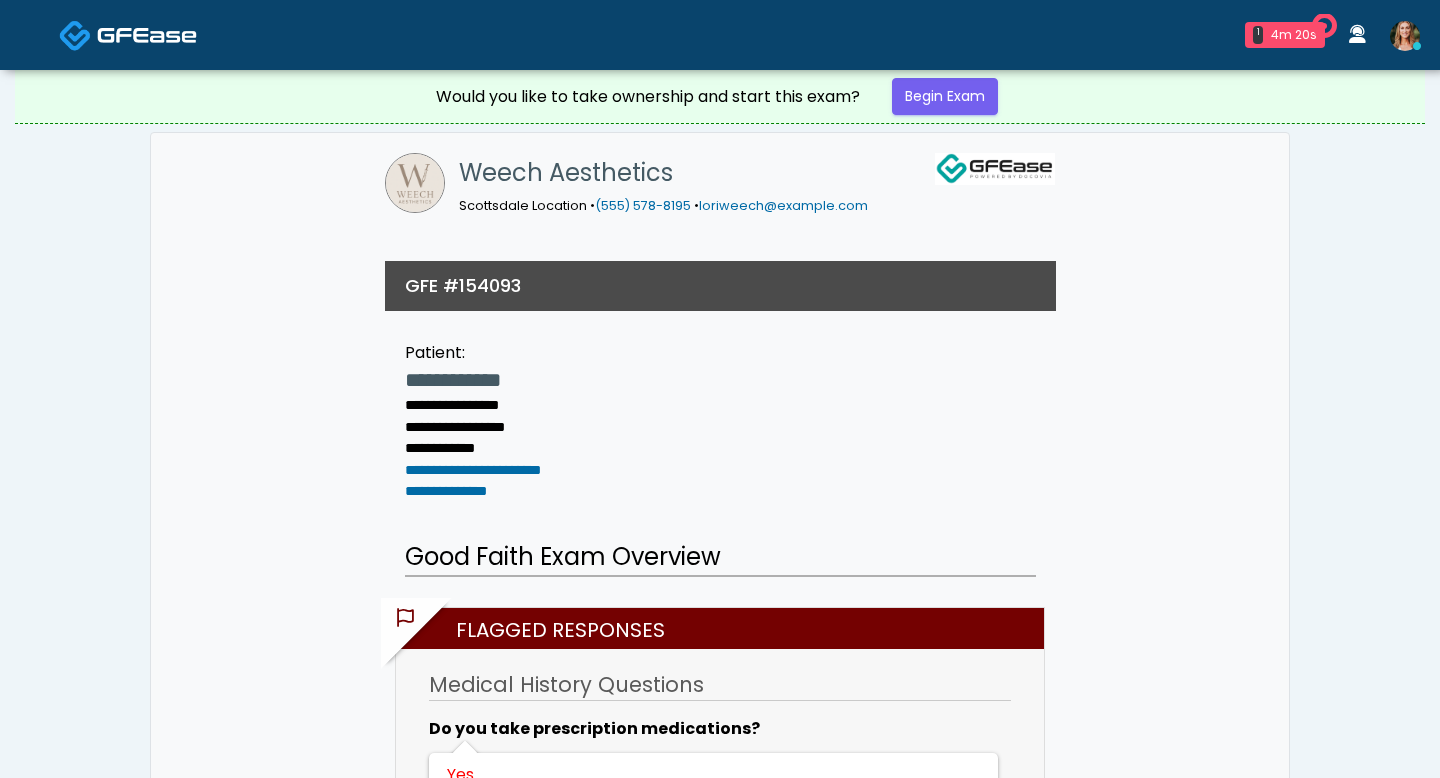 scroll, scrollTop: 0, scrollLeft: 0, axis: both 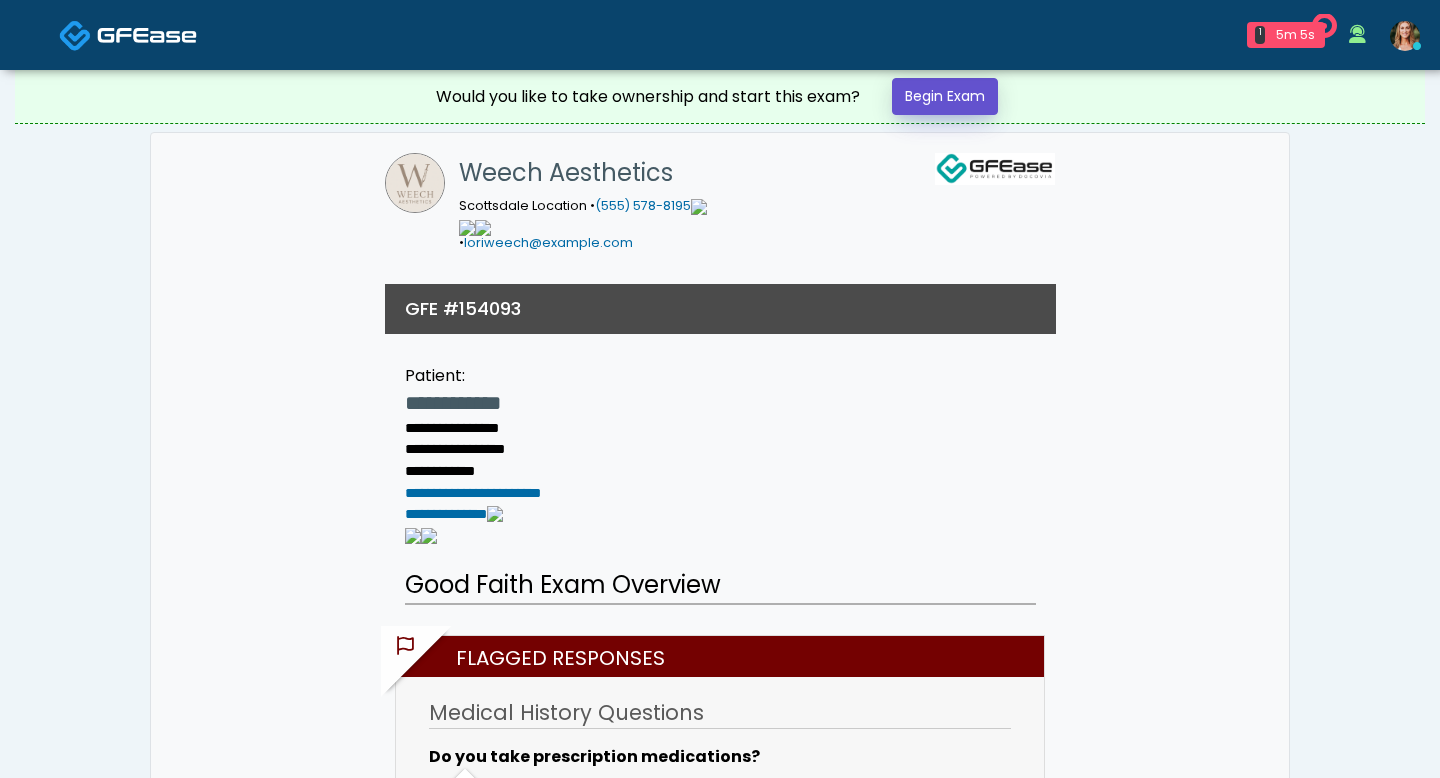 click on "Begin Exam" at bounding box center [945, 96] 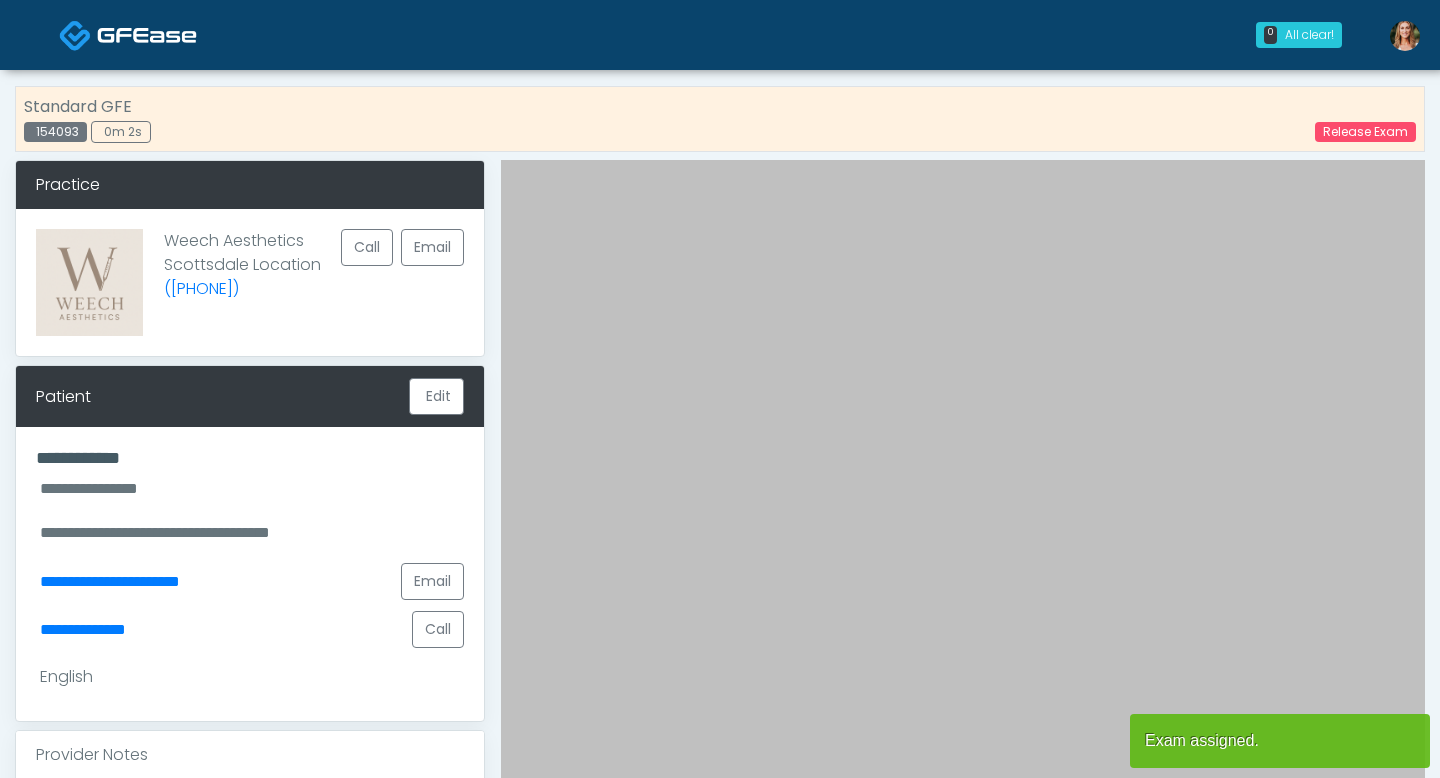 scroll, scrollTop: 0, scrollLeft: 0, axis: both 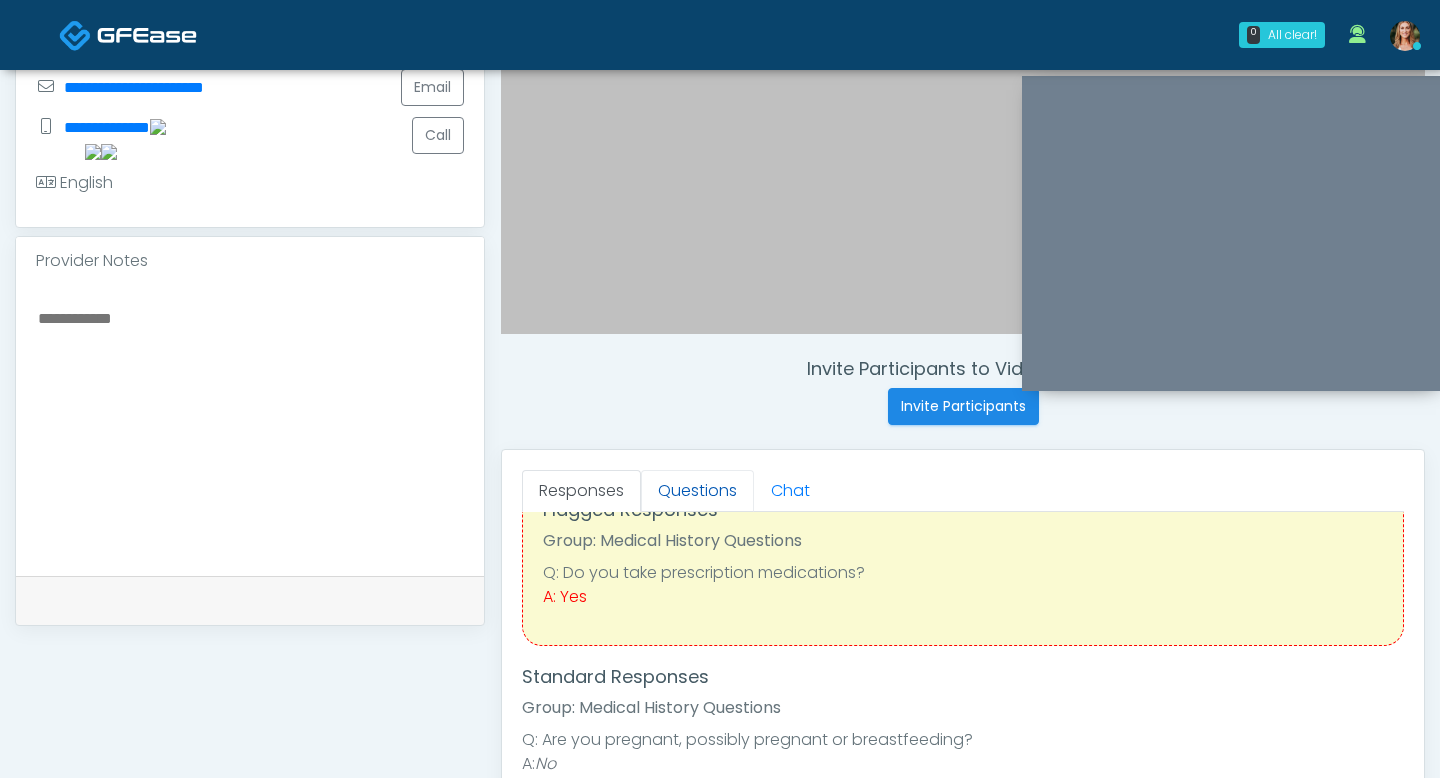 click on "Questions" at bounding box center [697, 491] 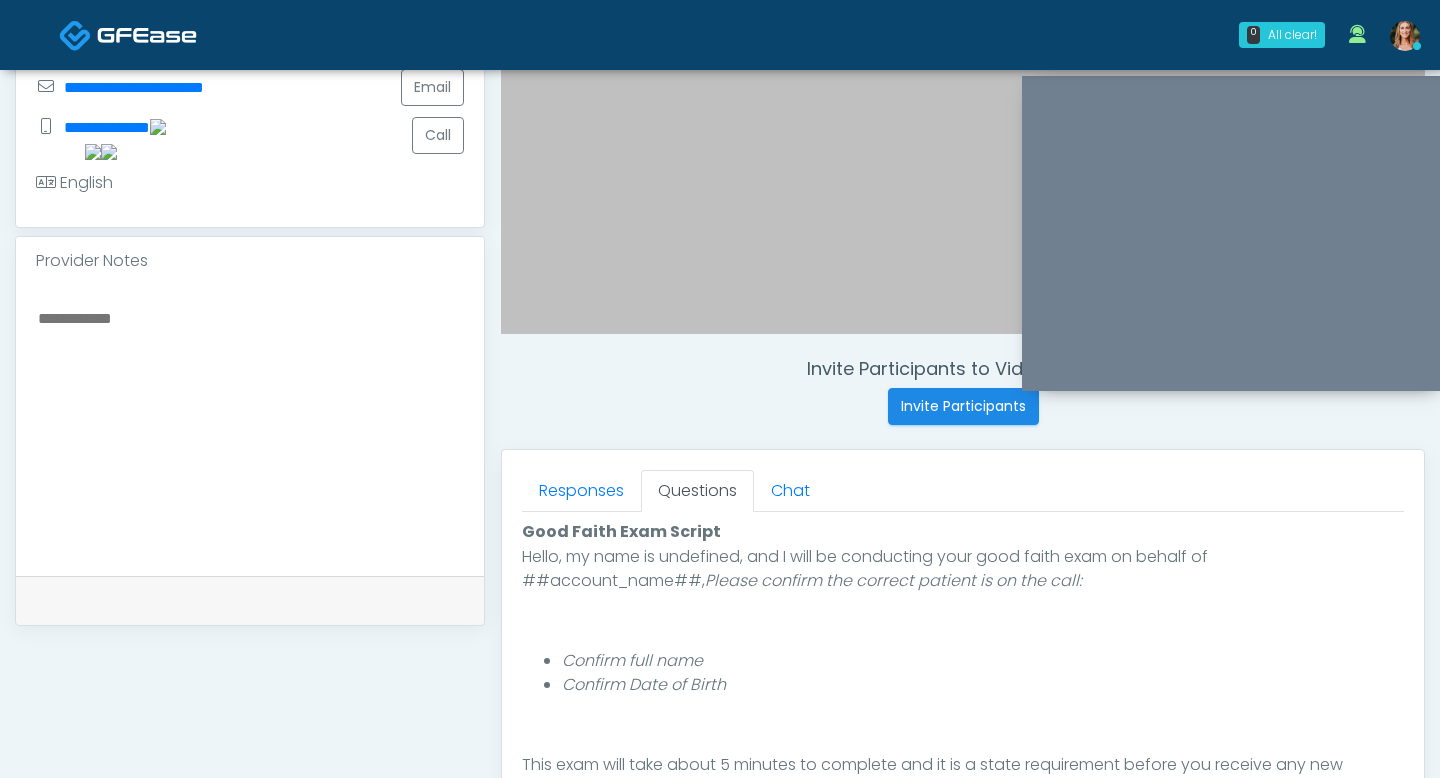 scroll, scrollTop: 208, scrollLeft: 0, axis: vertical 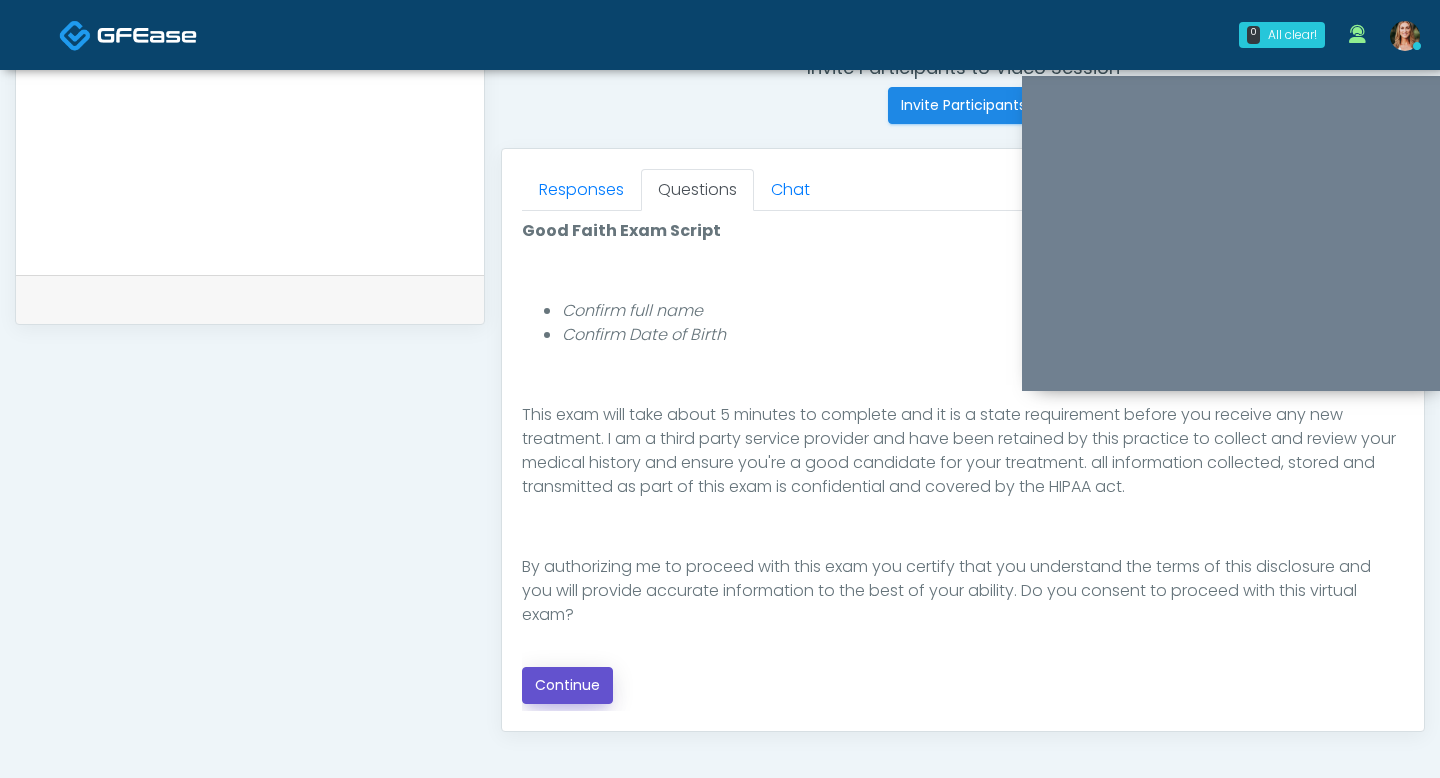 click on "Continue" at bounding box center (567, 685) 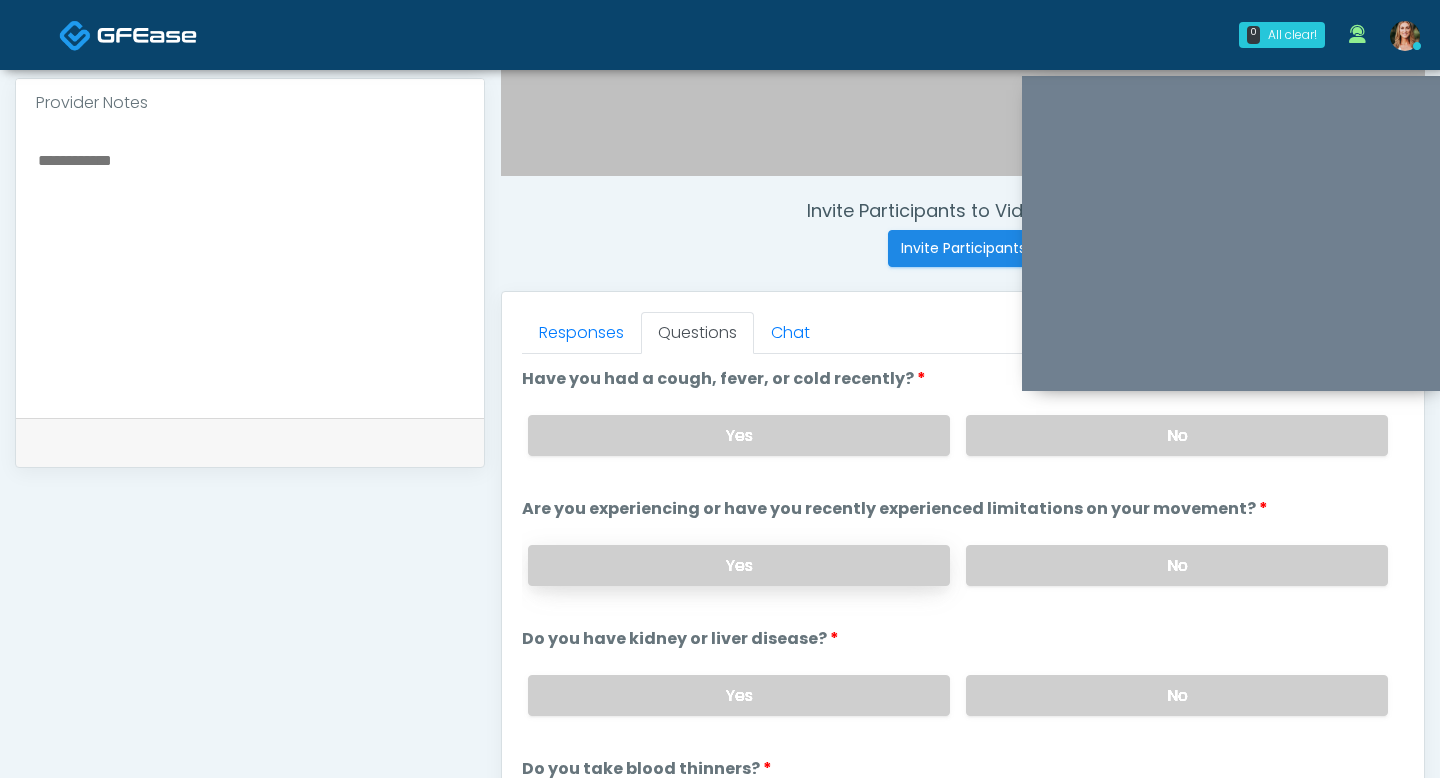 scroll, scrollTop: 651, scrollLeft: 0, axis: vertical 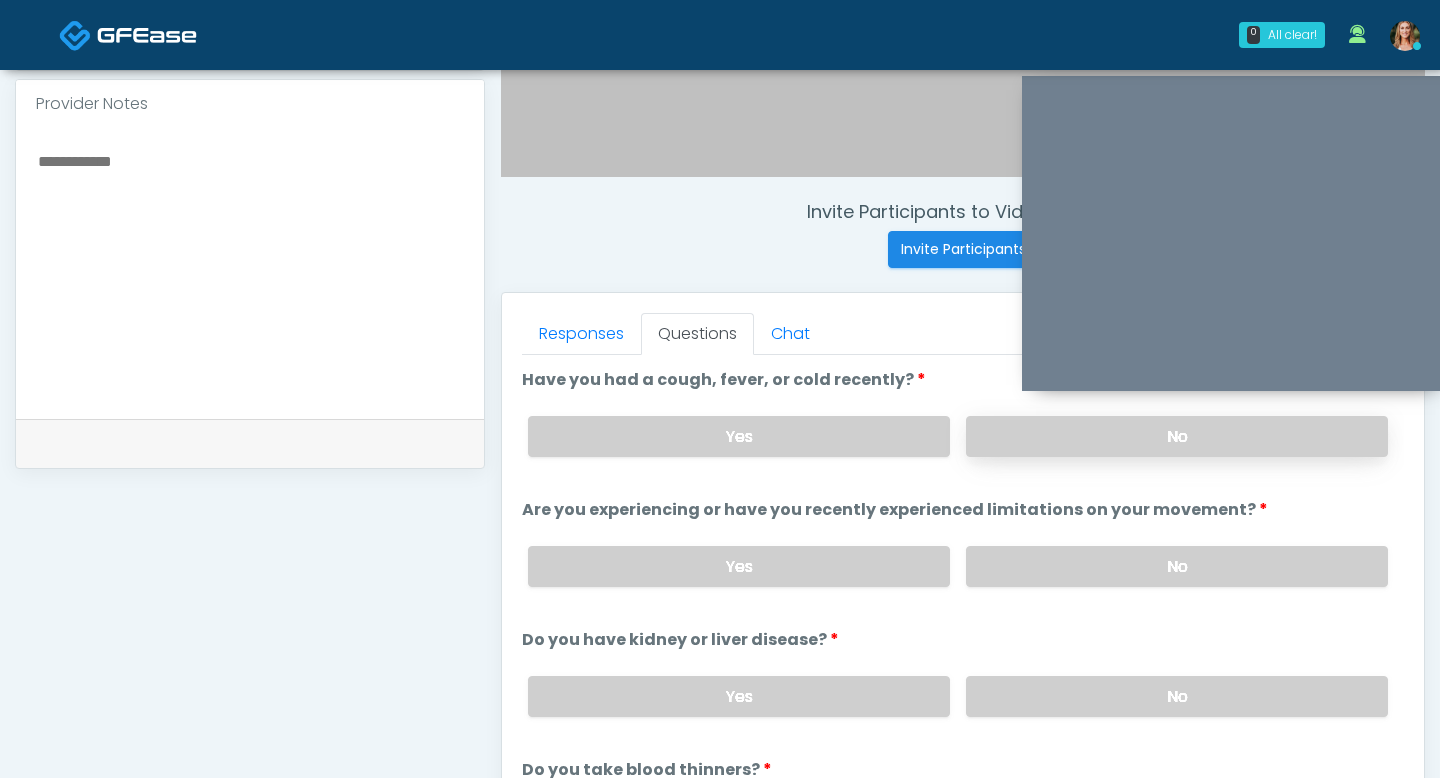 click on "No" at bounding box center [1177, 436] 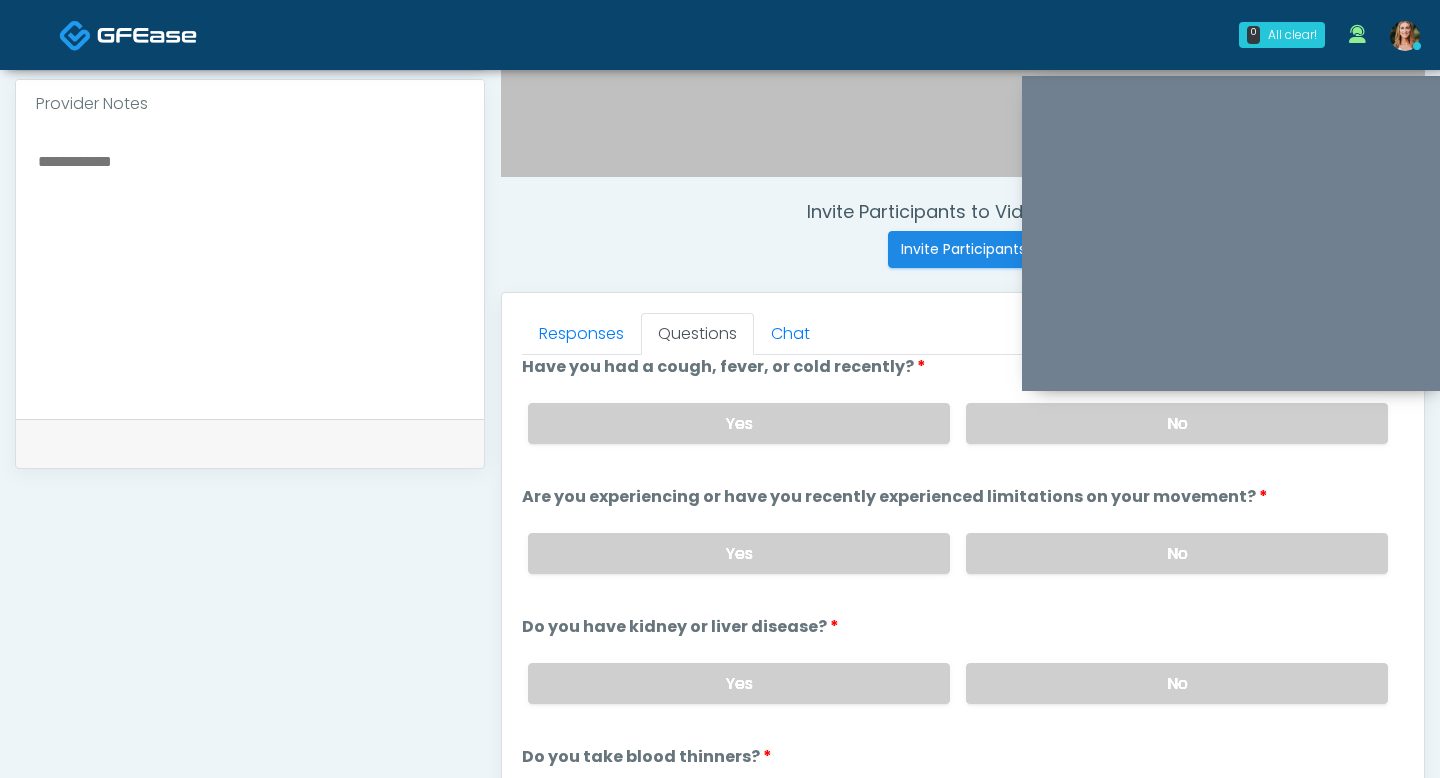 scroll, scrollTop: 3, scrollLeft: 0, axis: vertical 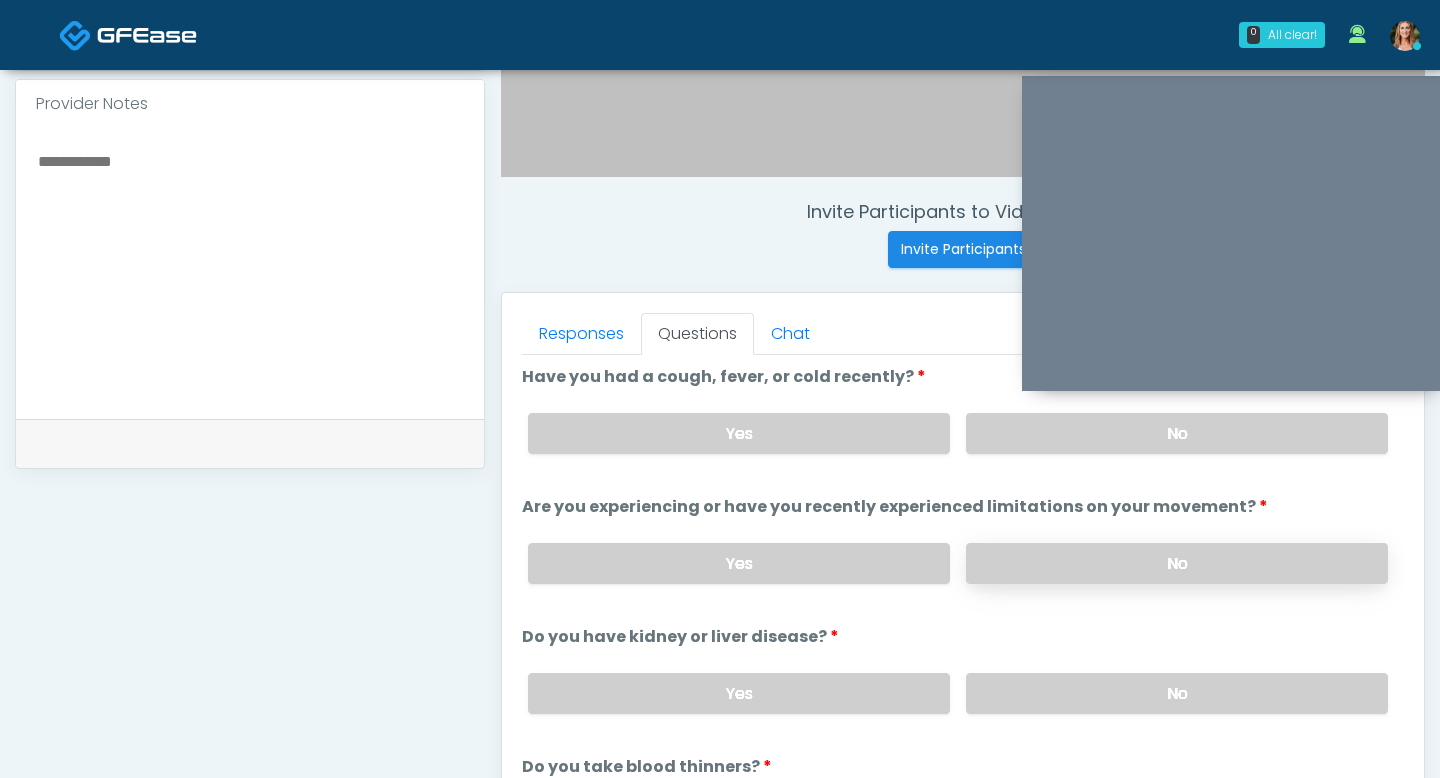 click on "No" at bounding box center (1177, 563) 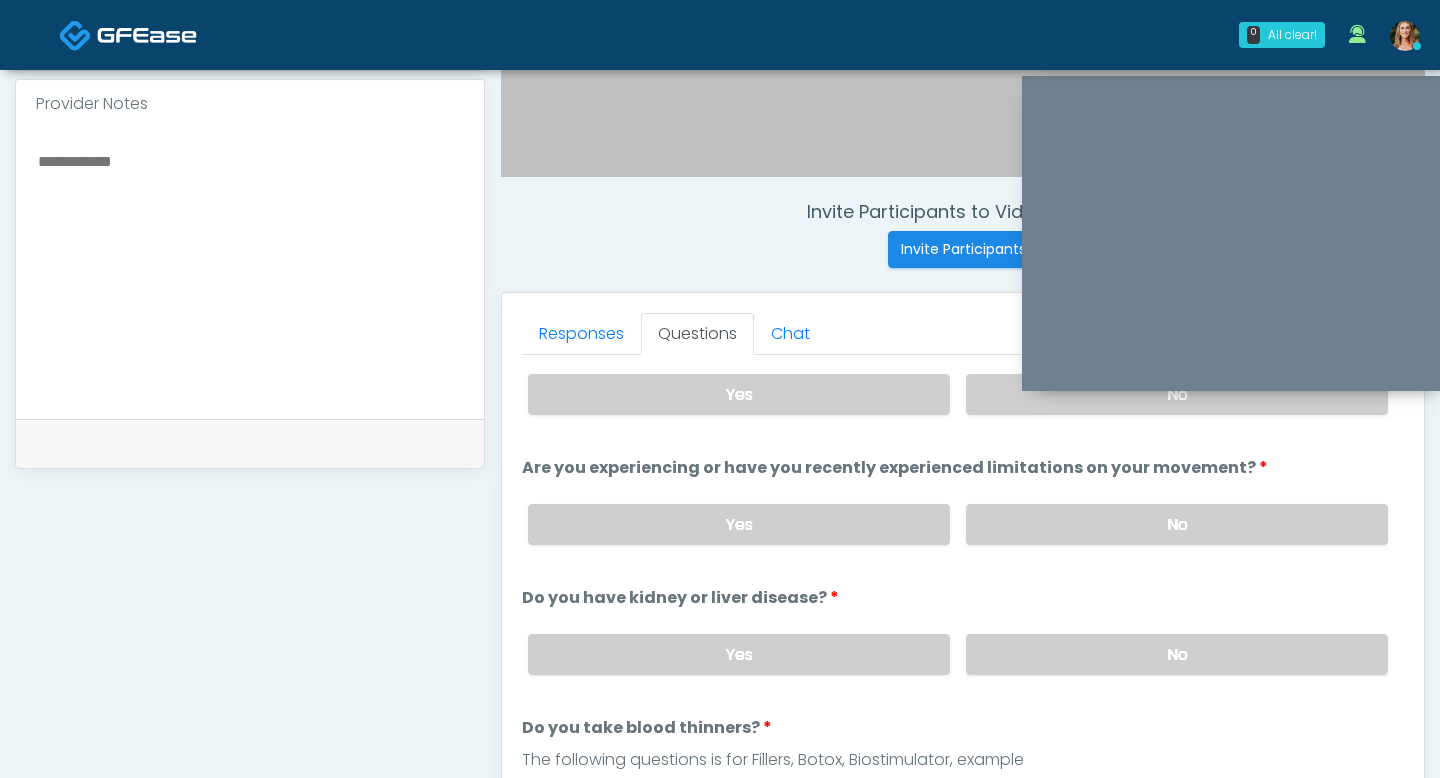 scroll, scrollTop: 44, scrollLeft: 0, axis: vertical 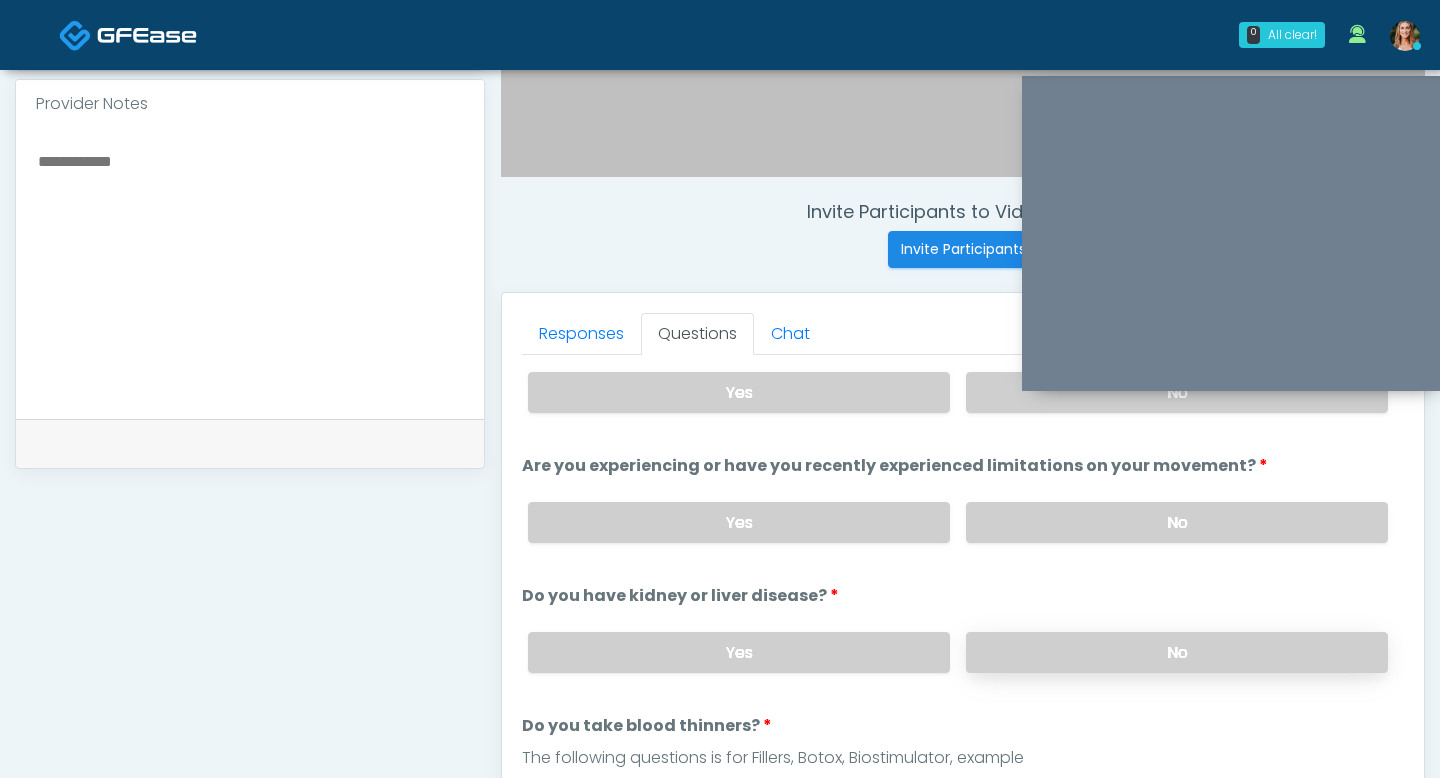 click on "No" at bounding box center [1177, 652] 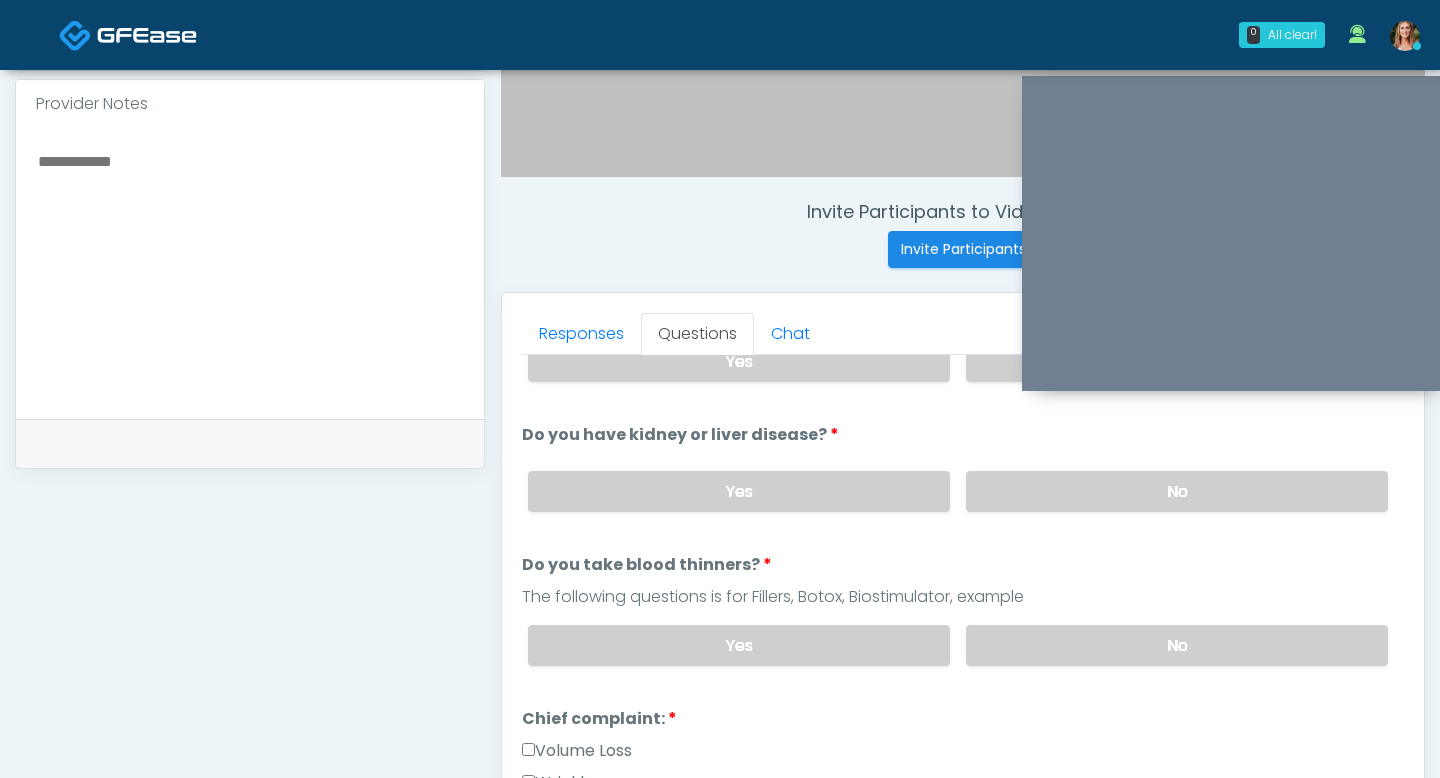scroll, scrollTop: 220, scrollLeft: 0, axis: vertical 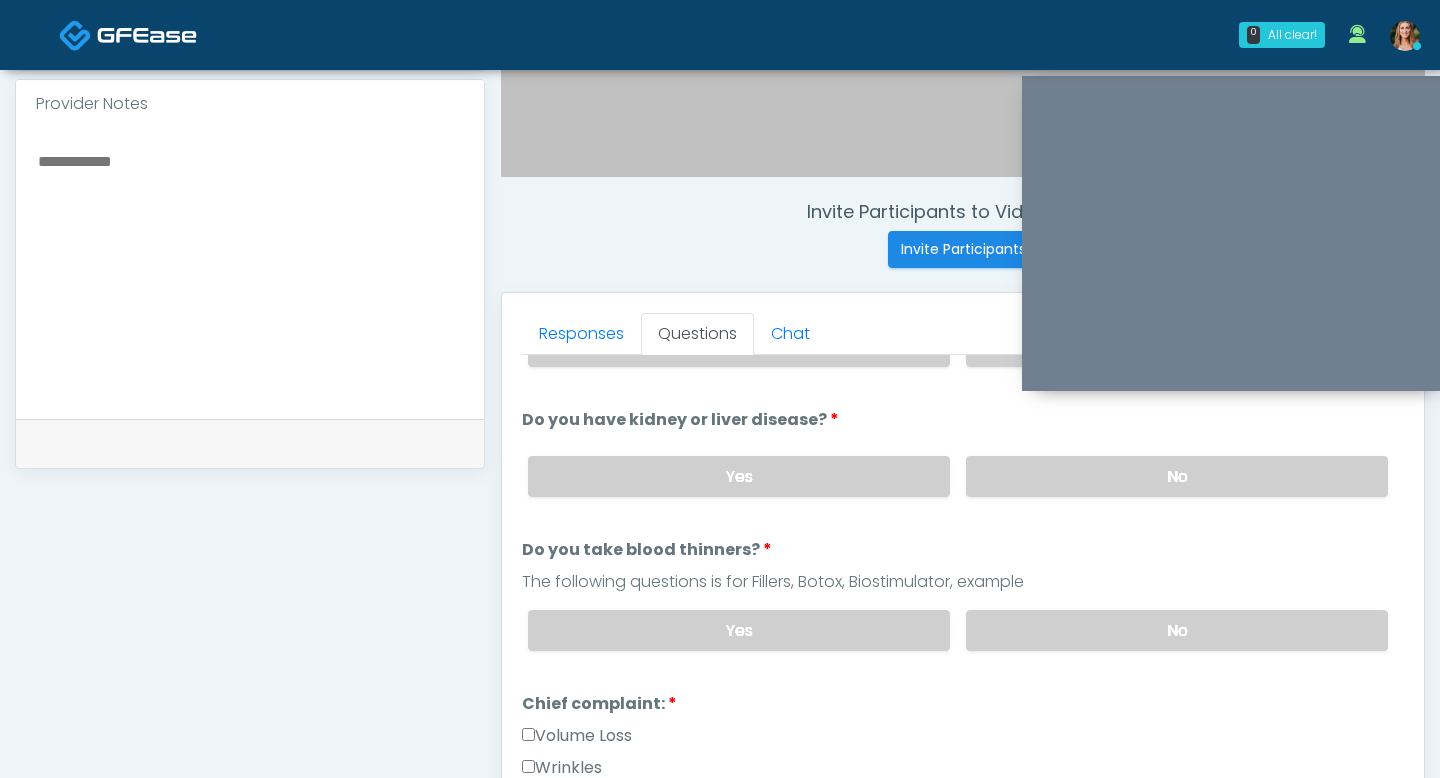 click on "Yes
No" at bounding box center [958, 630] 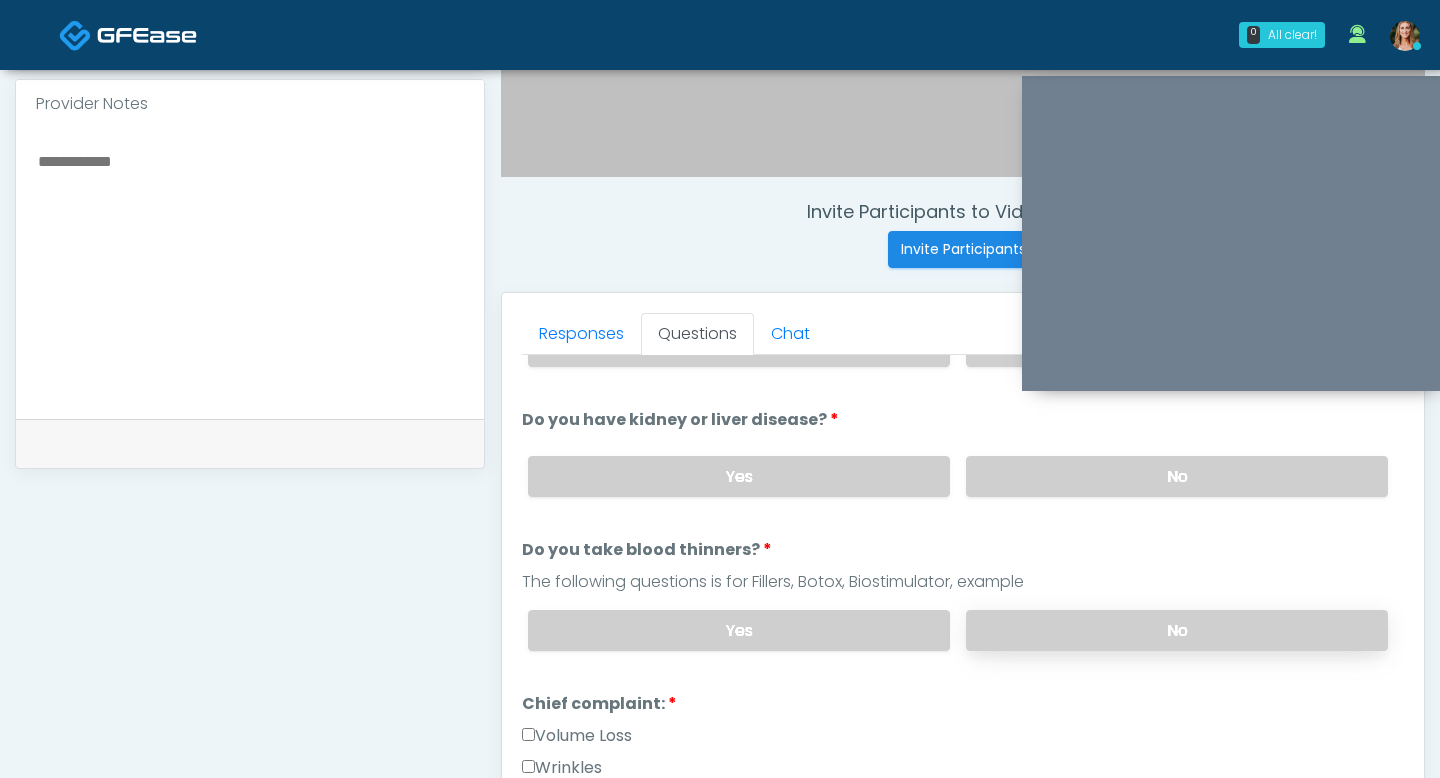 click on "No" at bounding box center (1177, 630) 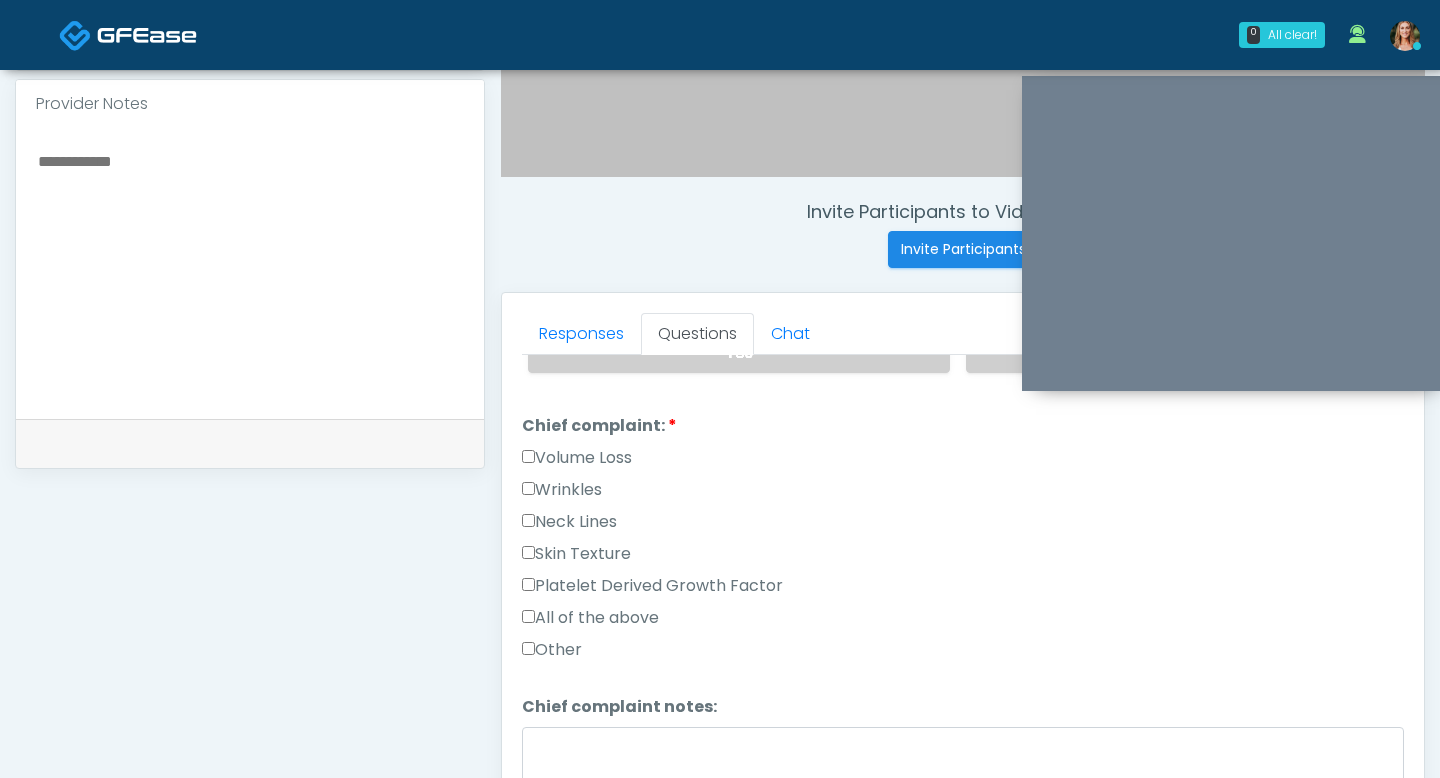 scroll, scrollTop: 510, scrollLeft: 0, axis: vertical 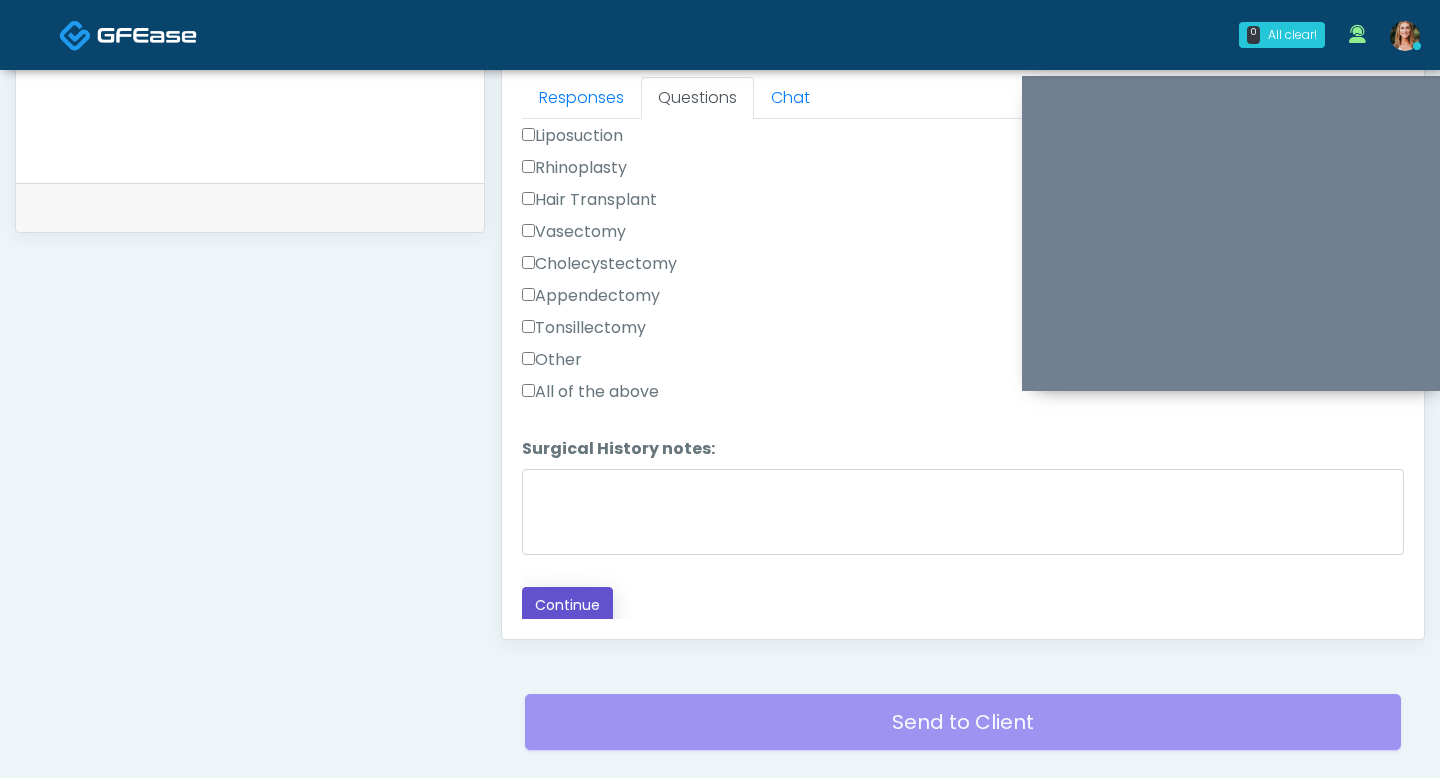 click on "Continue" at bounding box center (567, 605) 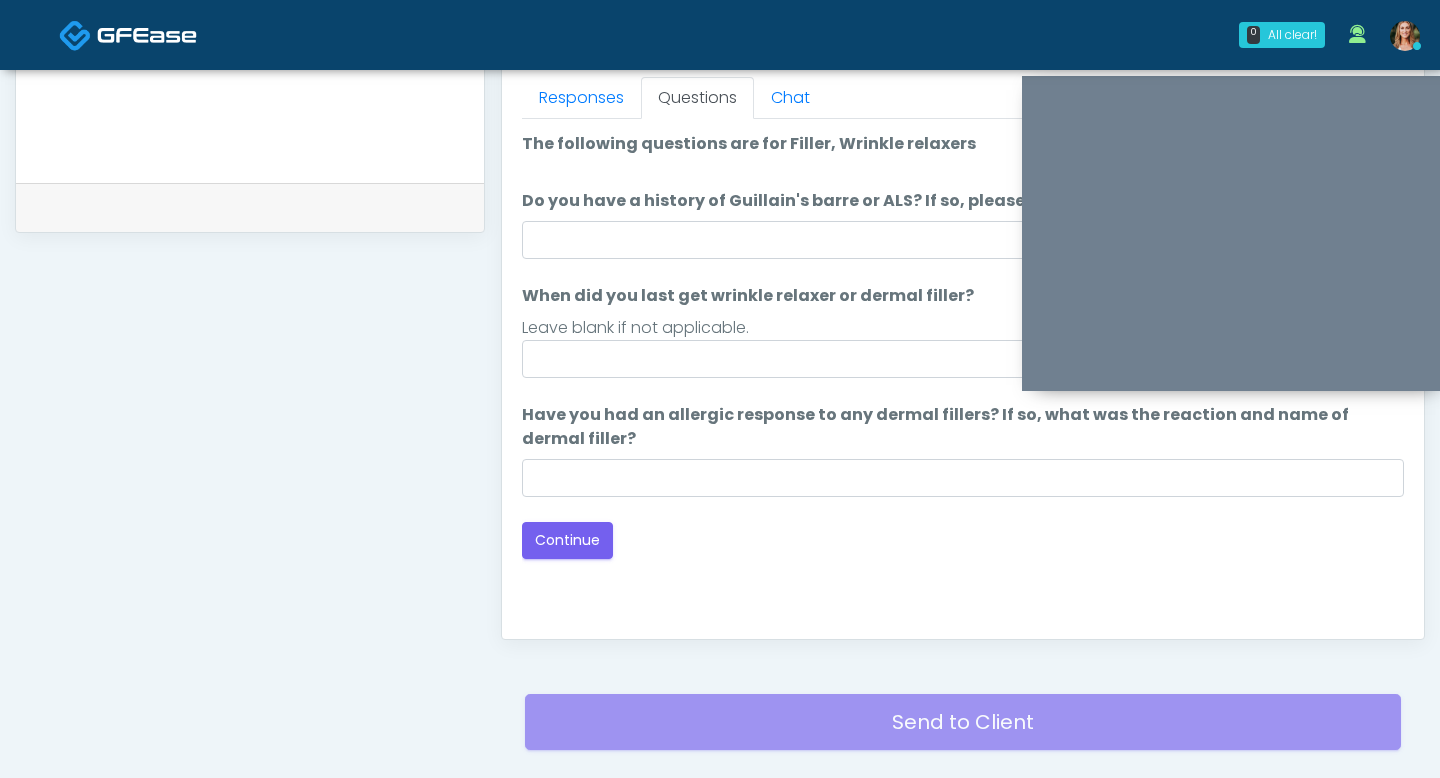 scroll, scrollTop: 1017, scrollLeft: 0, axis: vertical 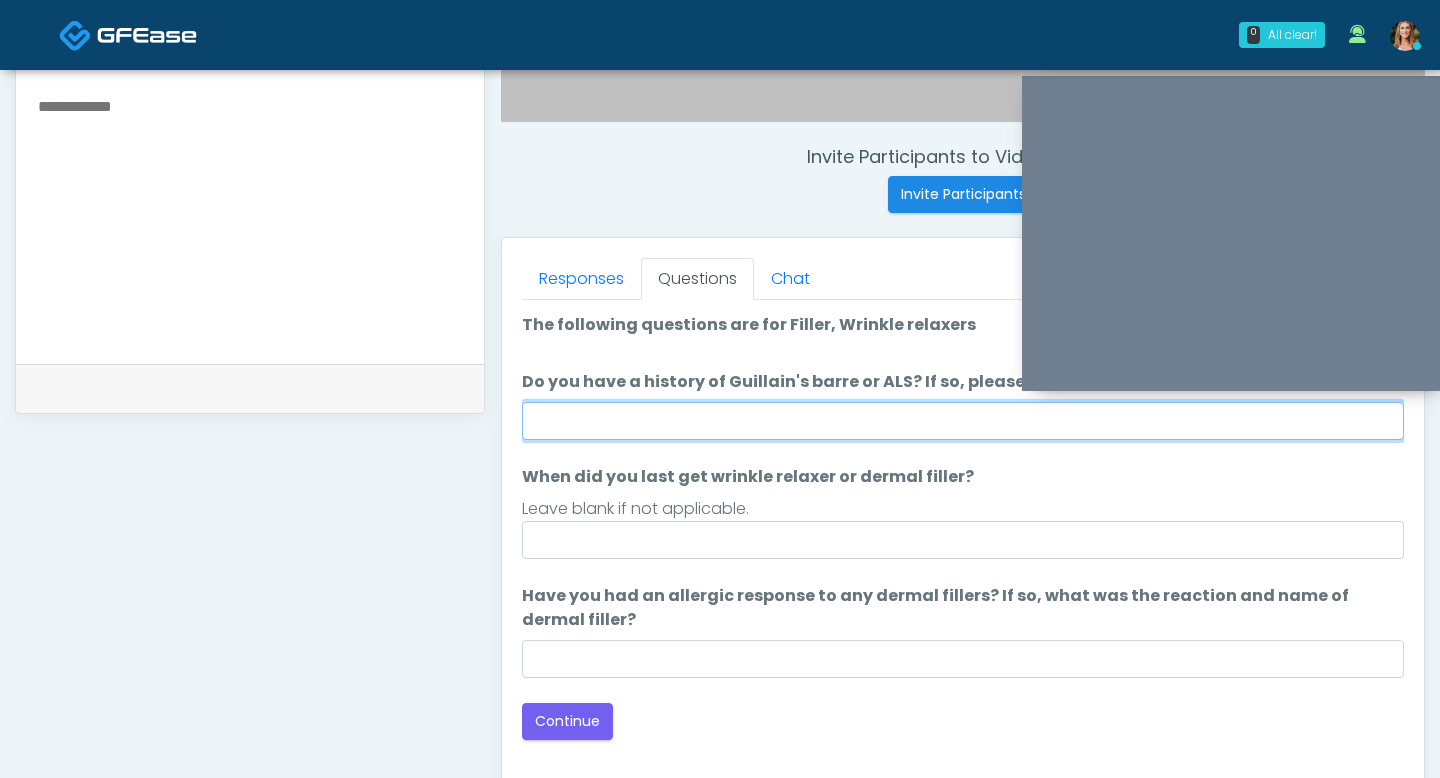 click on "Do you have a history of Guillain's barre or ALS? If so, please provide details." at bounding box center (963, 421) 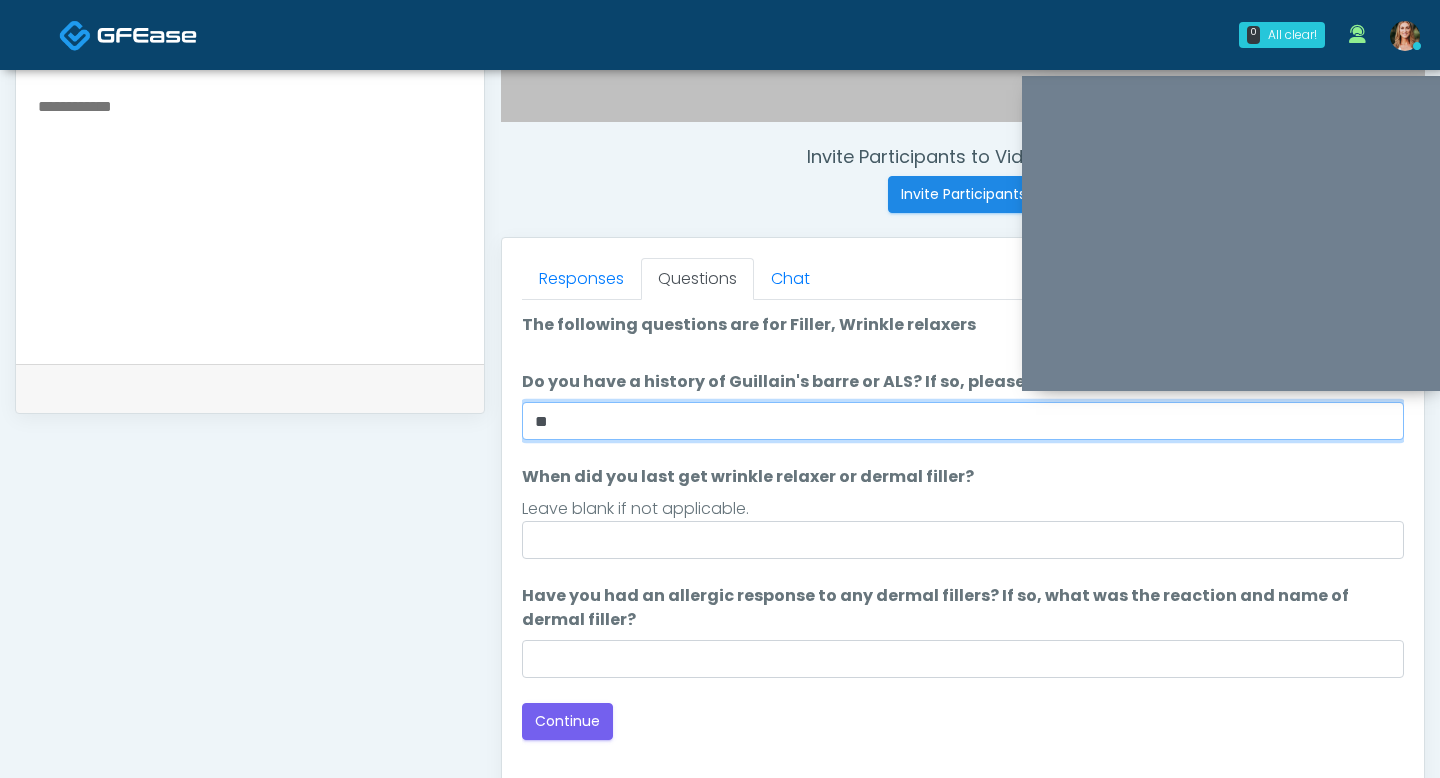 scroll, scrollTop: 800, scrollLeft: 0, axis: vertical 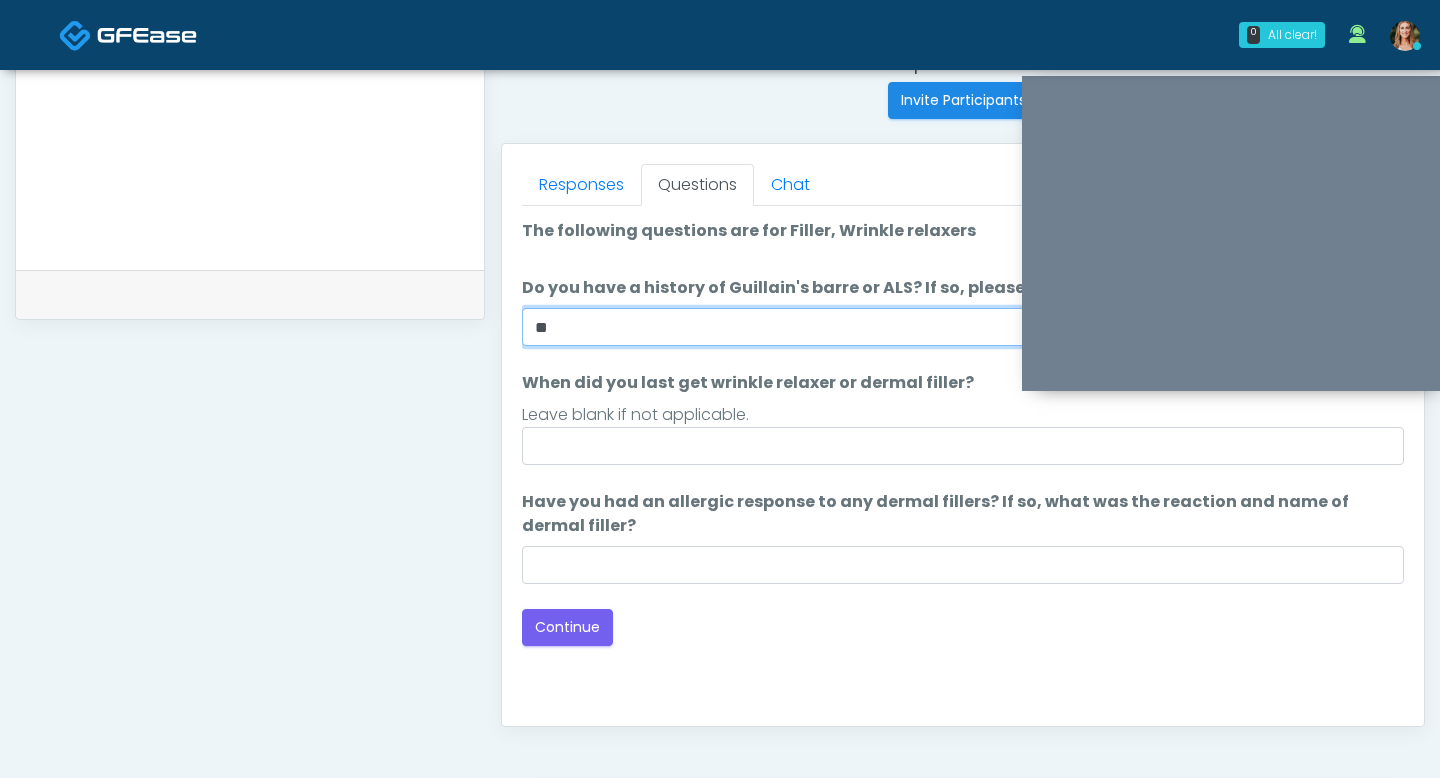 type on "**" 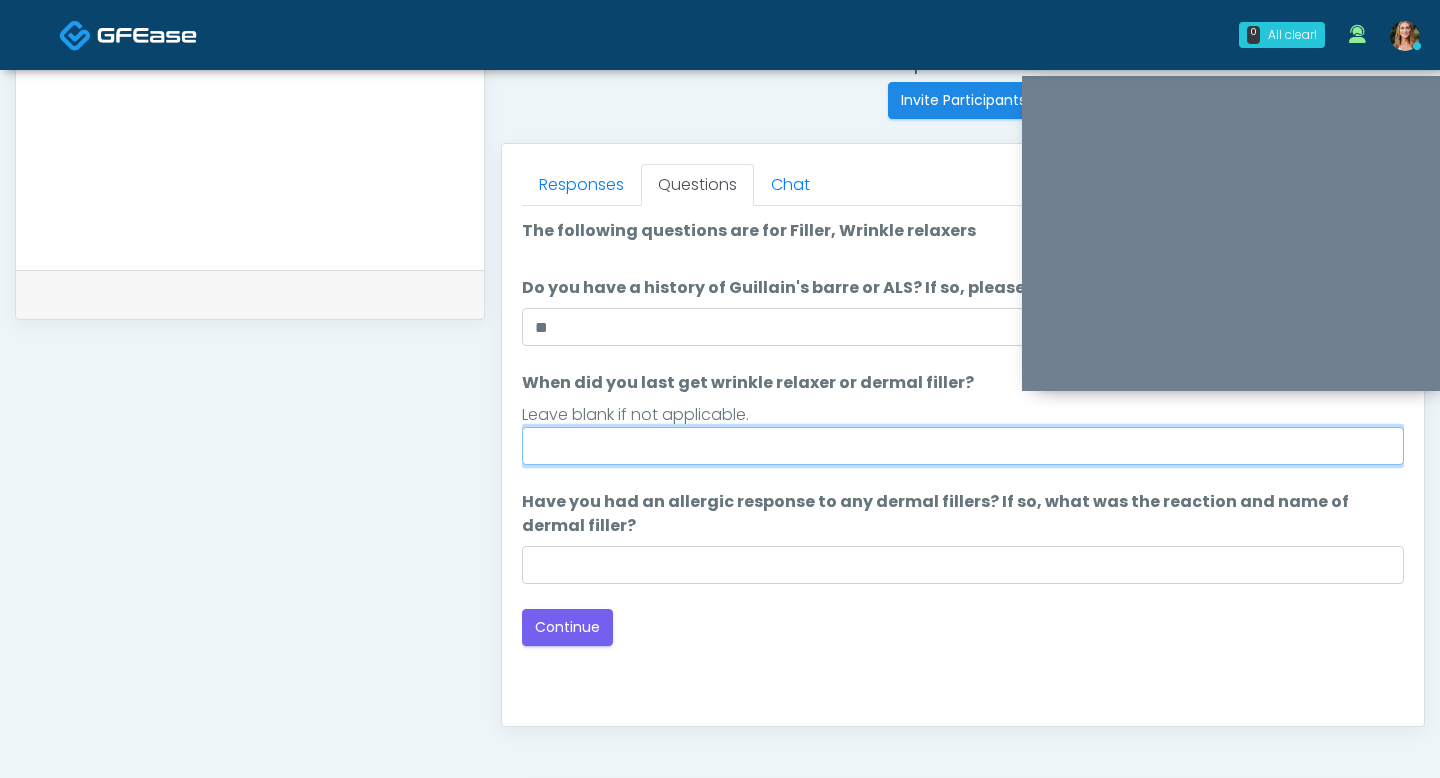 click on "When did you last get wrinkle relaxer or dermal filler?" at bounding box center (963, 446) 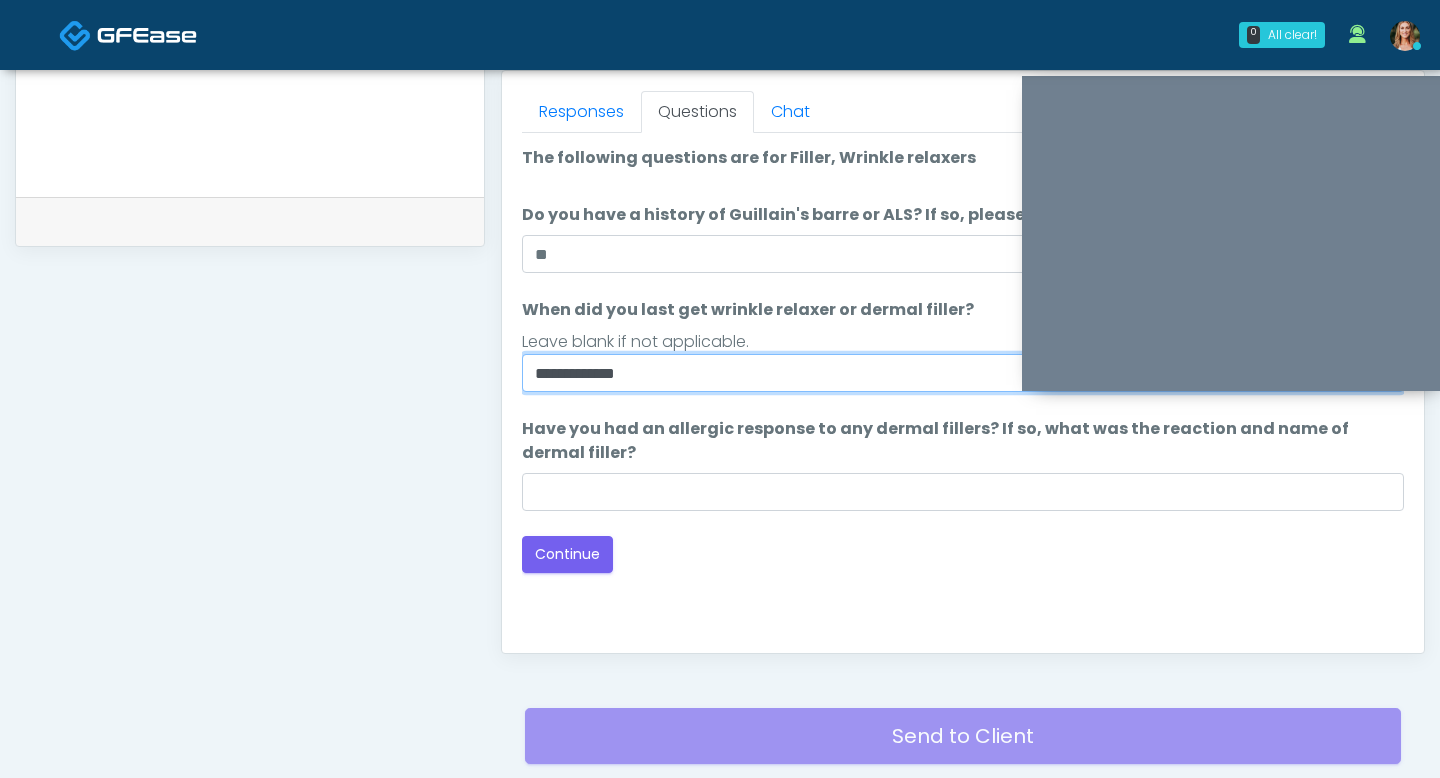 scroll, scrollTop: 878, scrollLeft: 0, axis: vertical 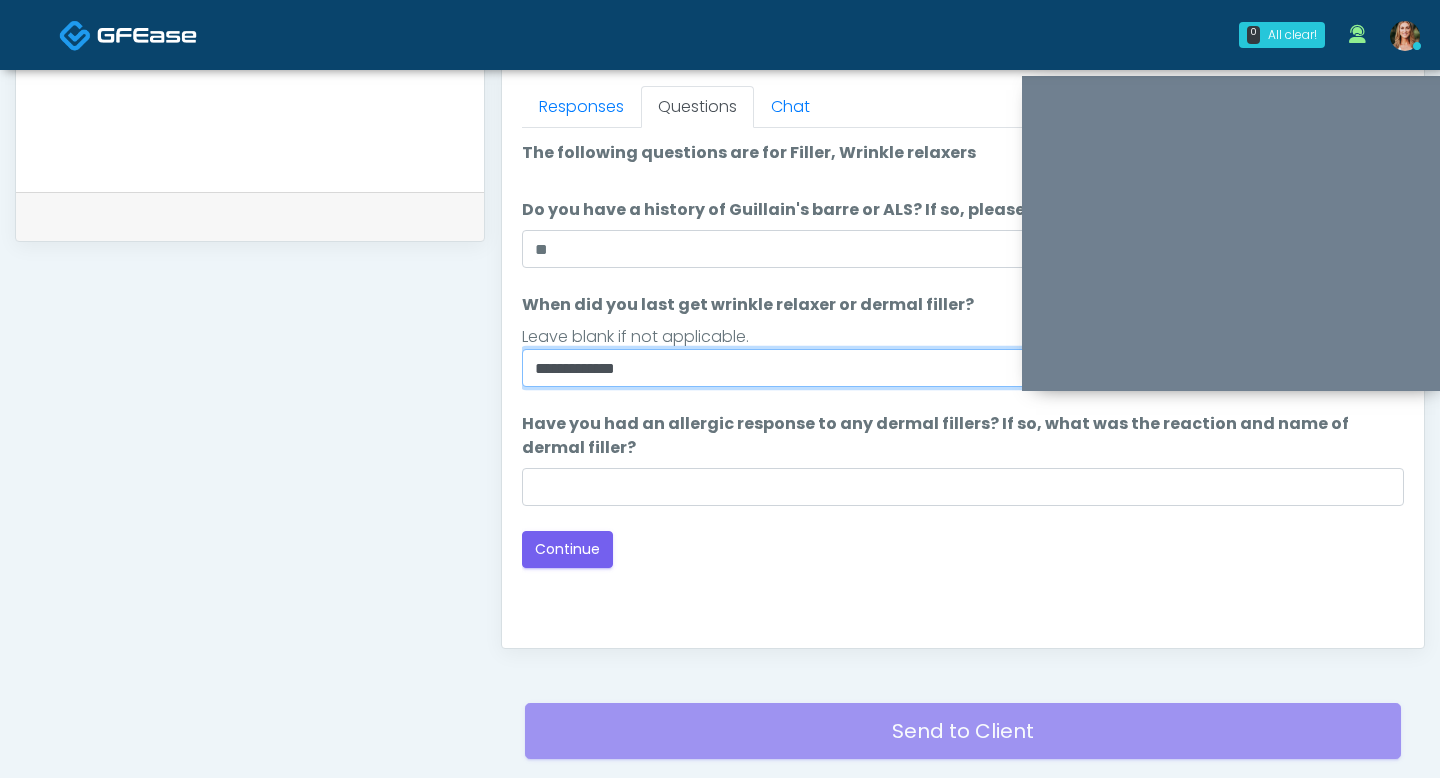 type on "**********" 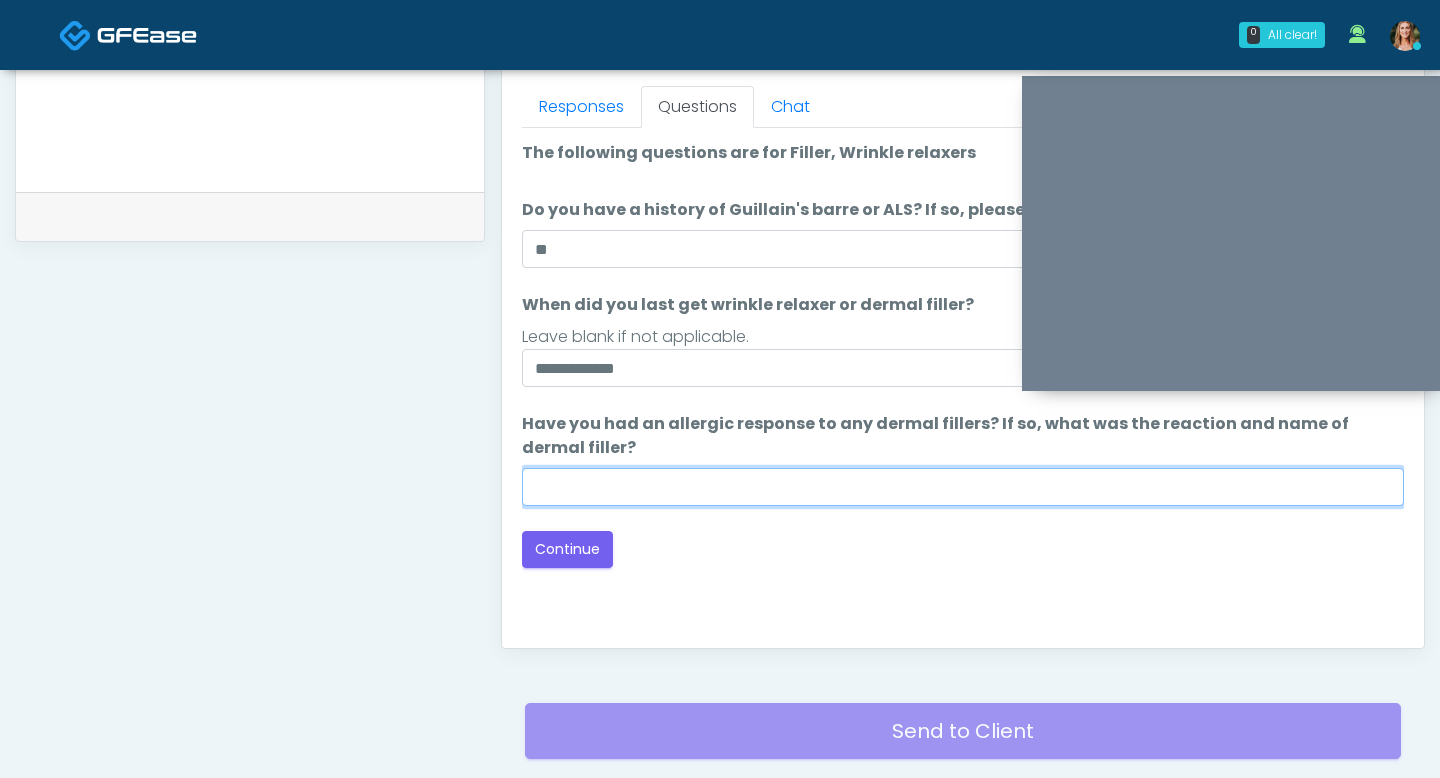 click on "Have you had an allergic response to any dermal fillers? If so, what was the reaction and name of dermal filler?" at bounding box center [963, 487] 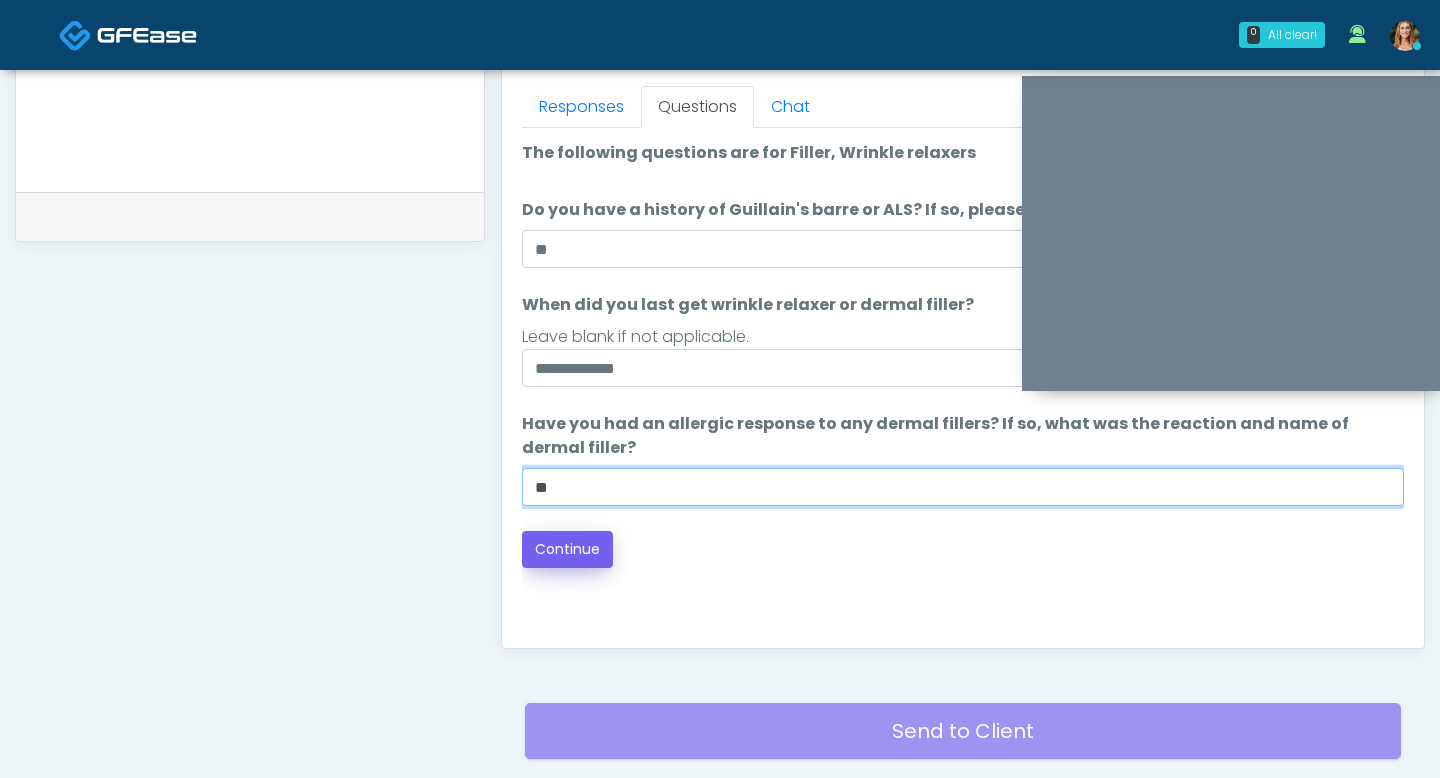 type on "**" 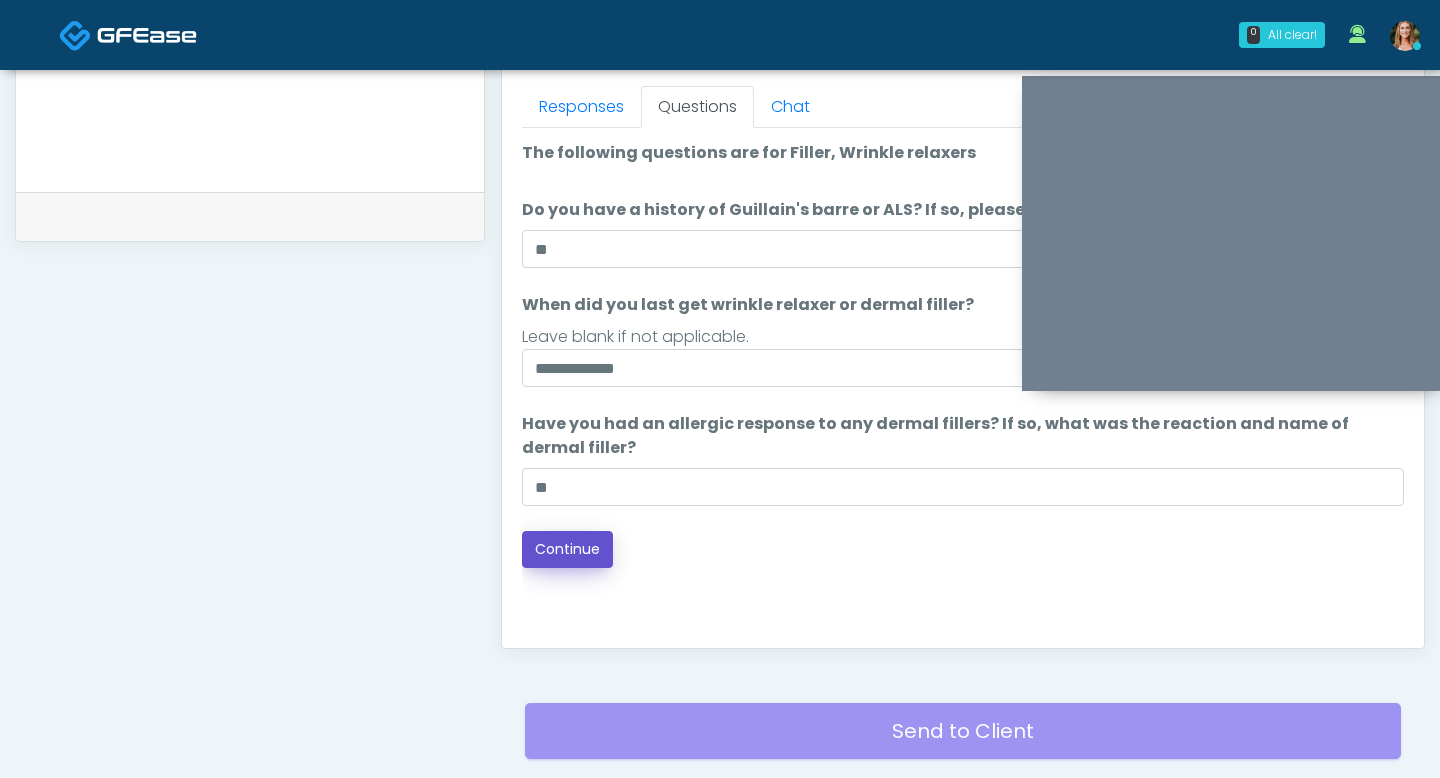 click on "Continue" at bounding box center (567, 549) 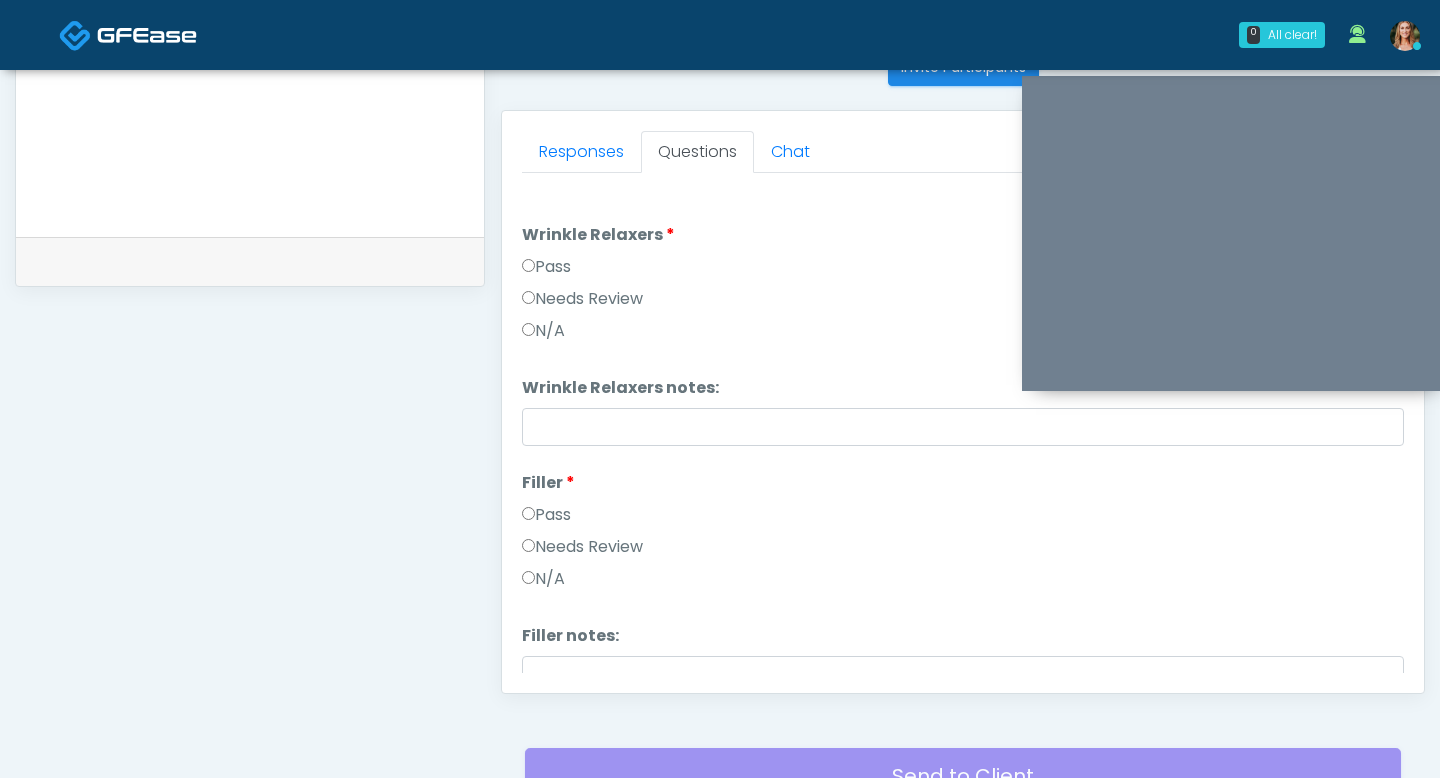 scroll, scrollTop: 846, scrollLeft: 0, axis: vertical 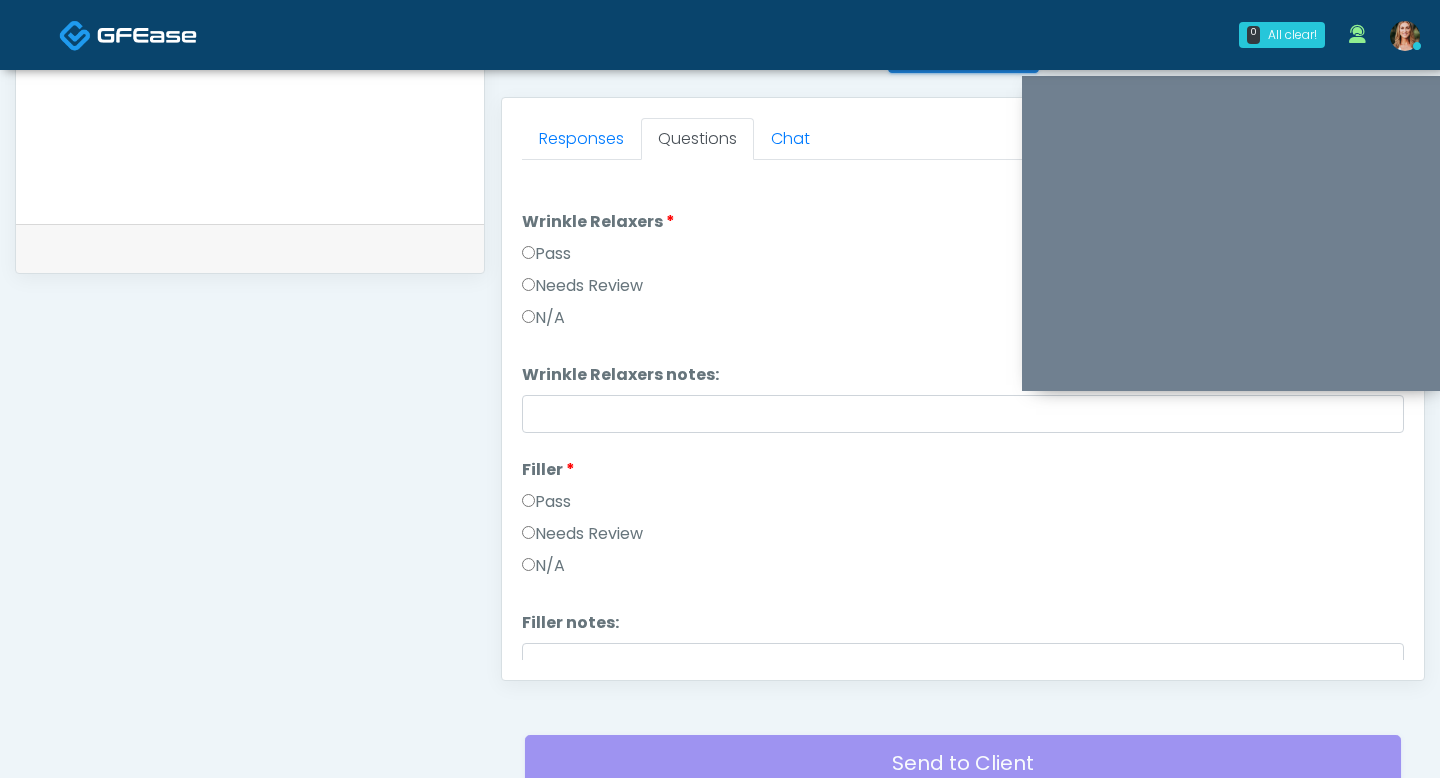 click on "Pass" at bounding box center (546, 254) 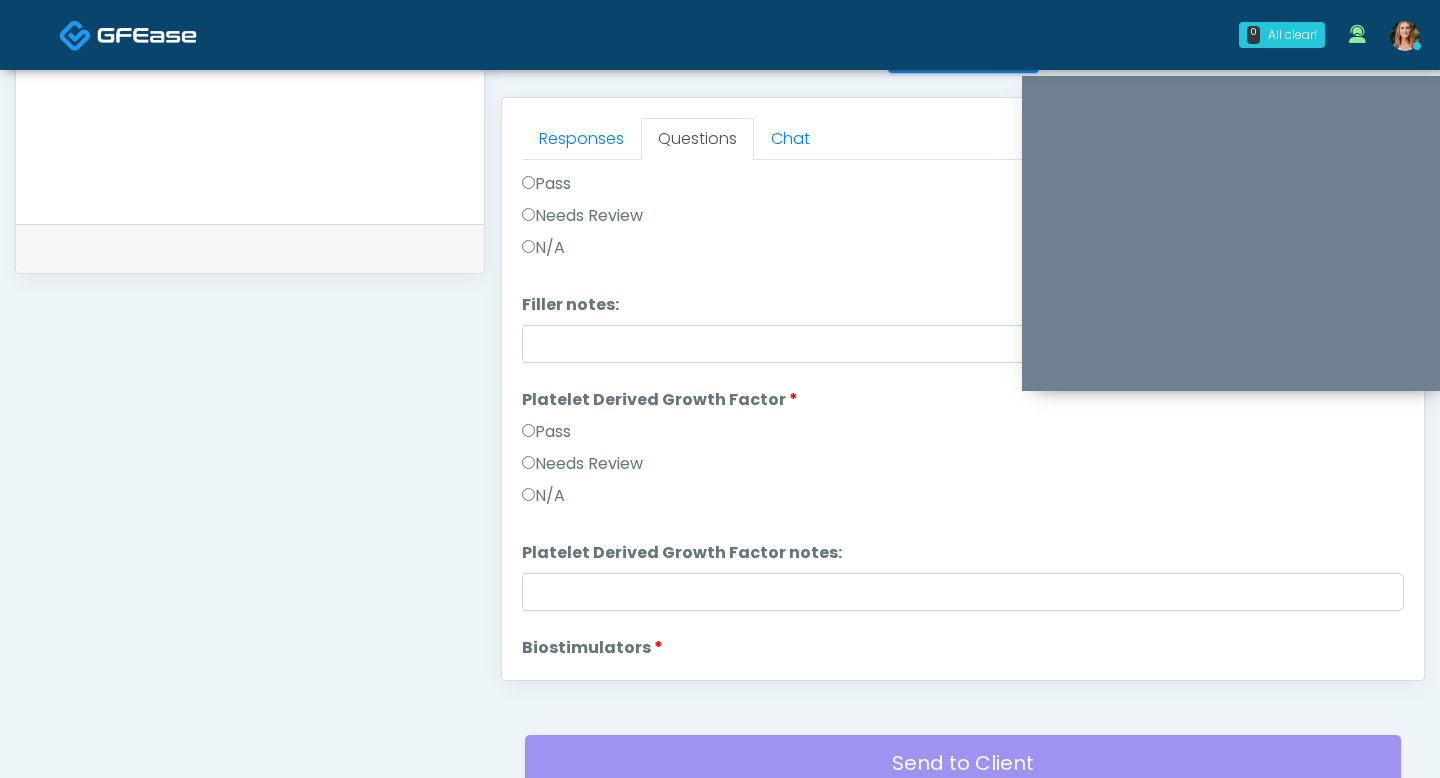 scroll, scrollTop: 343, scrollLeft: 0, axis: vertical 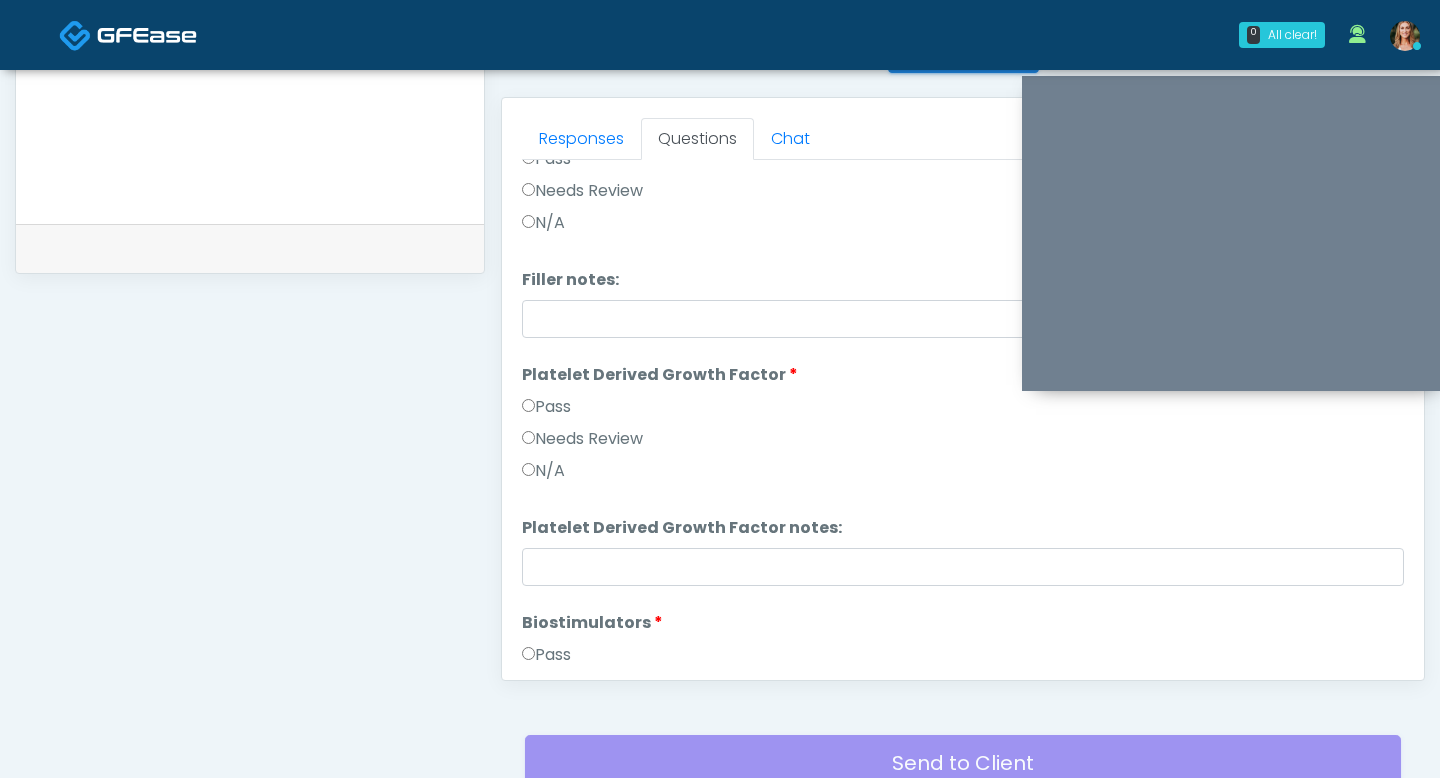 click on "Pass" at bounding box center (546, 407) 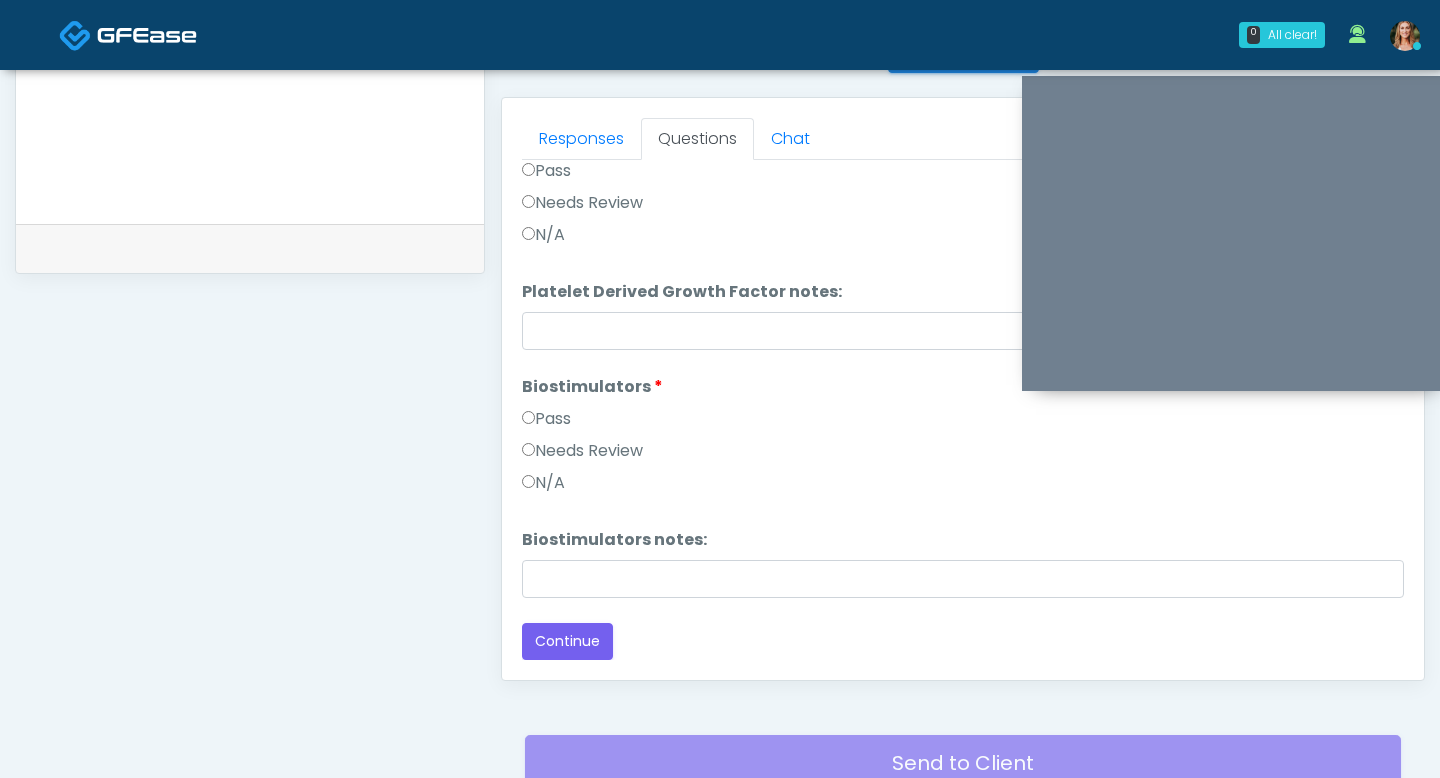 click on "Pass" at bounding box center (546, 419) 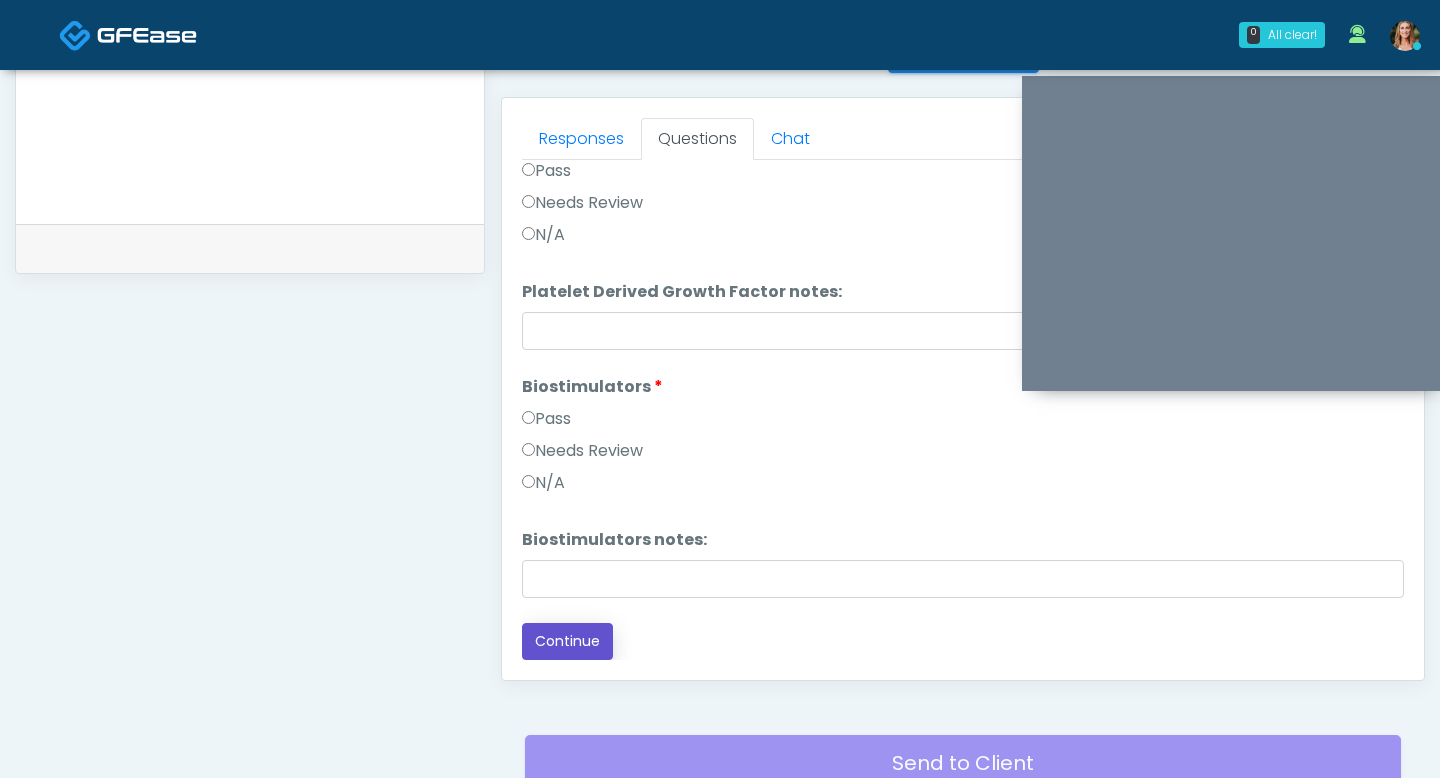 click on "Continue" at bounding box center (567, 641) 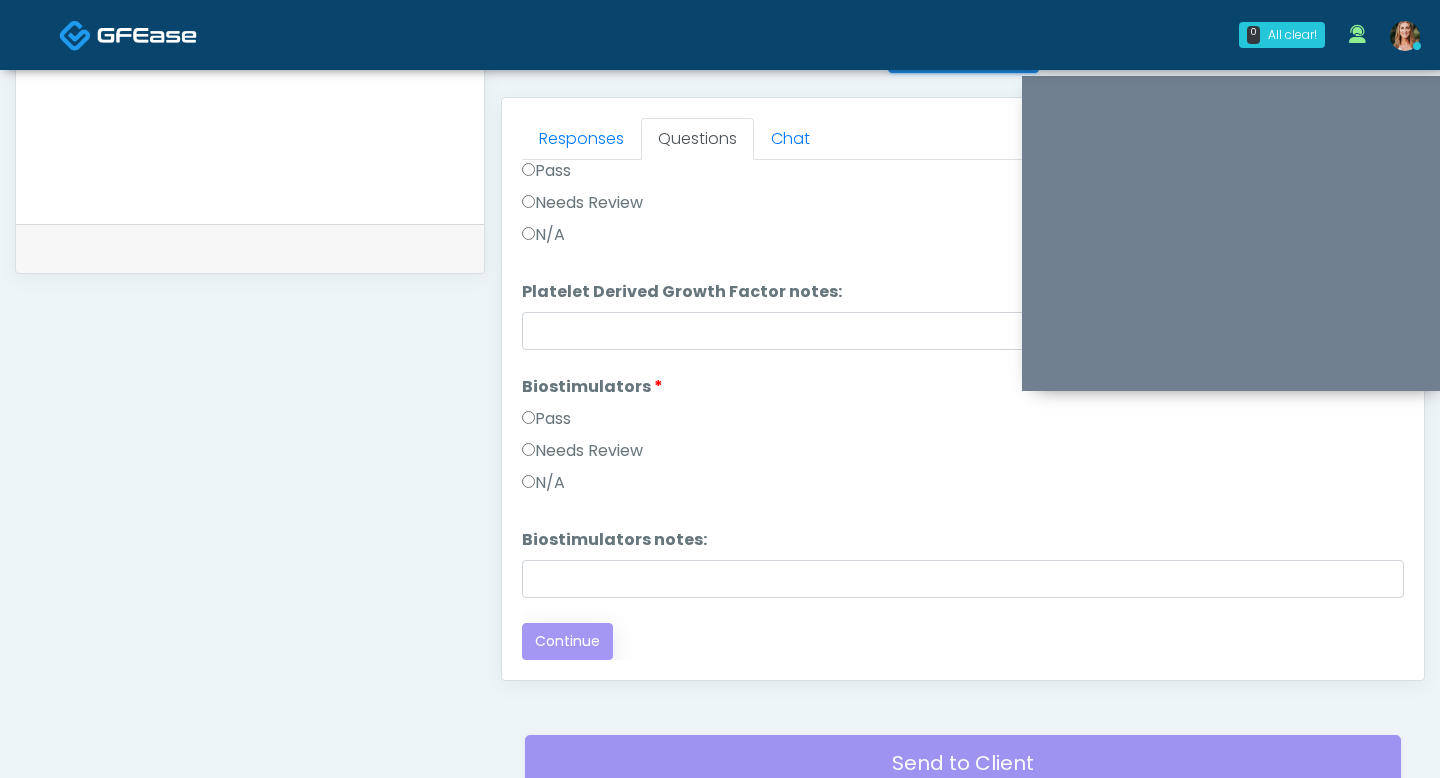 scroll, scrollTop: 0, scrollLeft: 0, axis: both 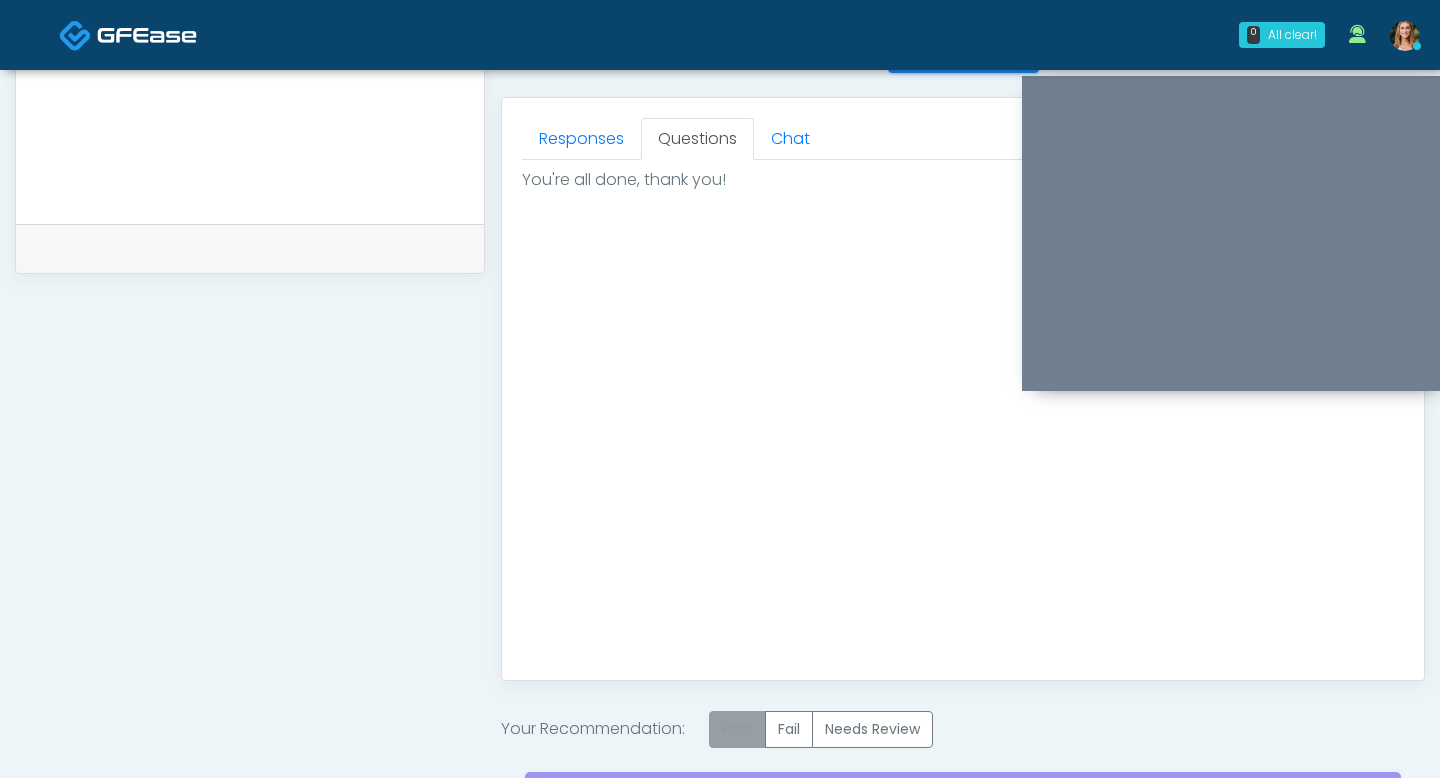 click on "Pass" at bounding box center [737, 729] 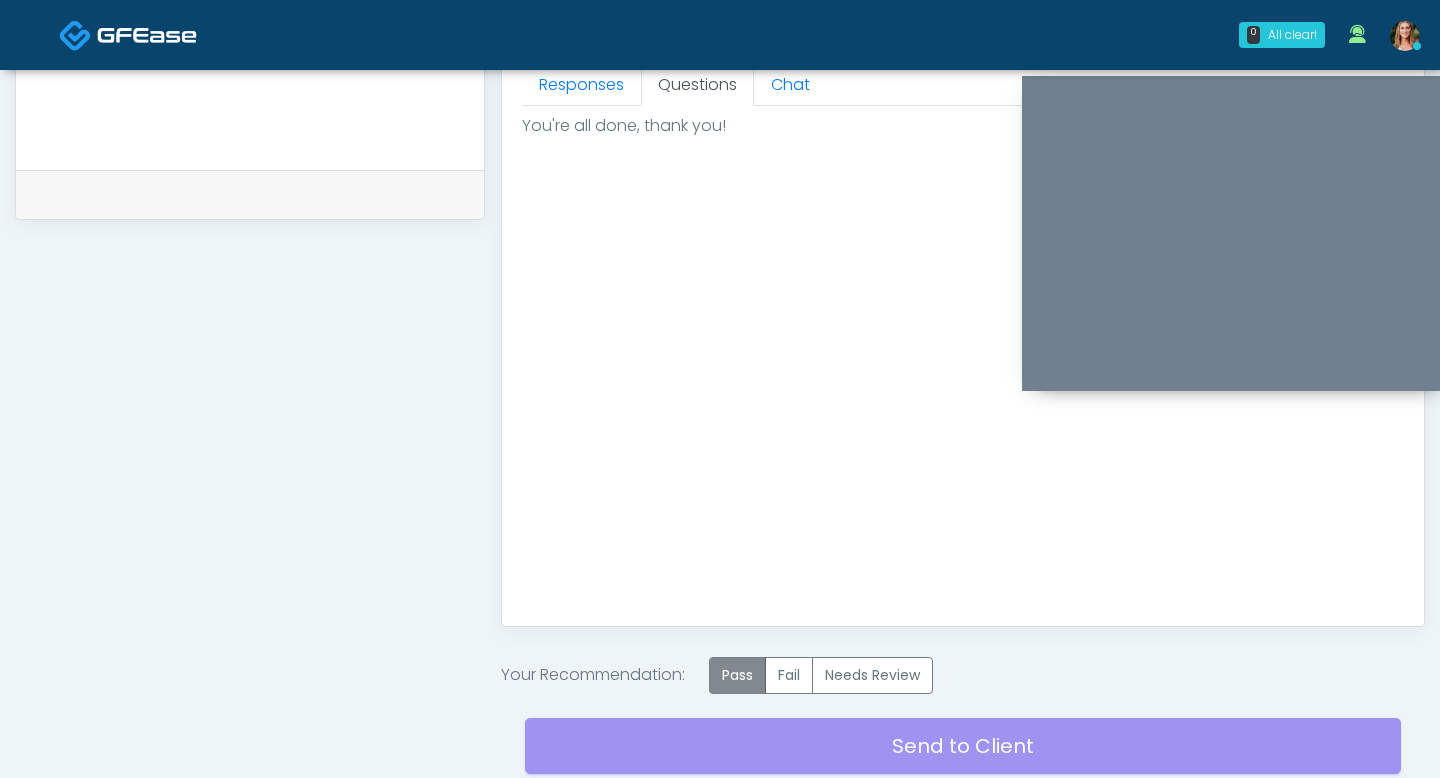 scroll, scrollTop: 986, scrollLeft: 0, axis: vertical 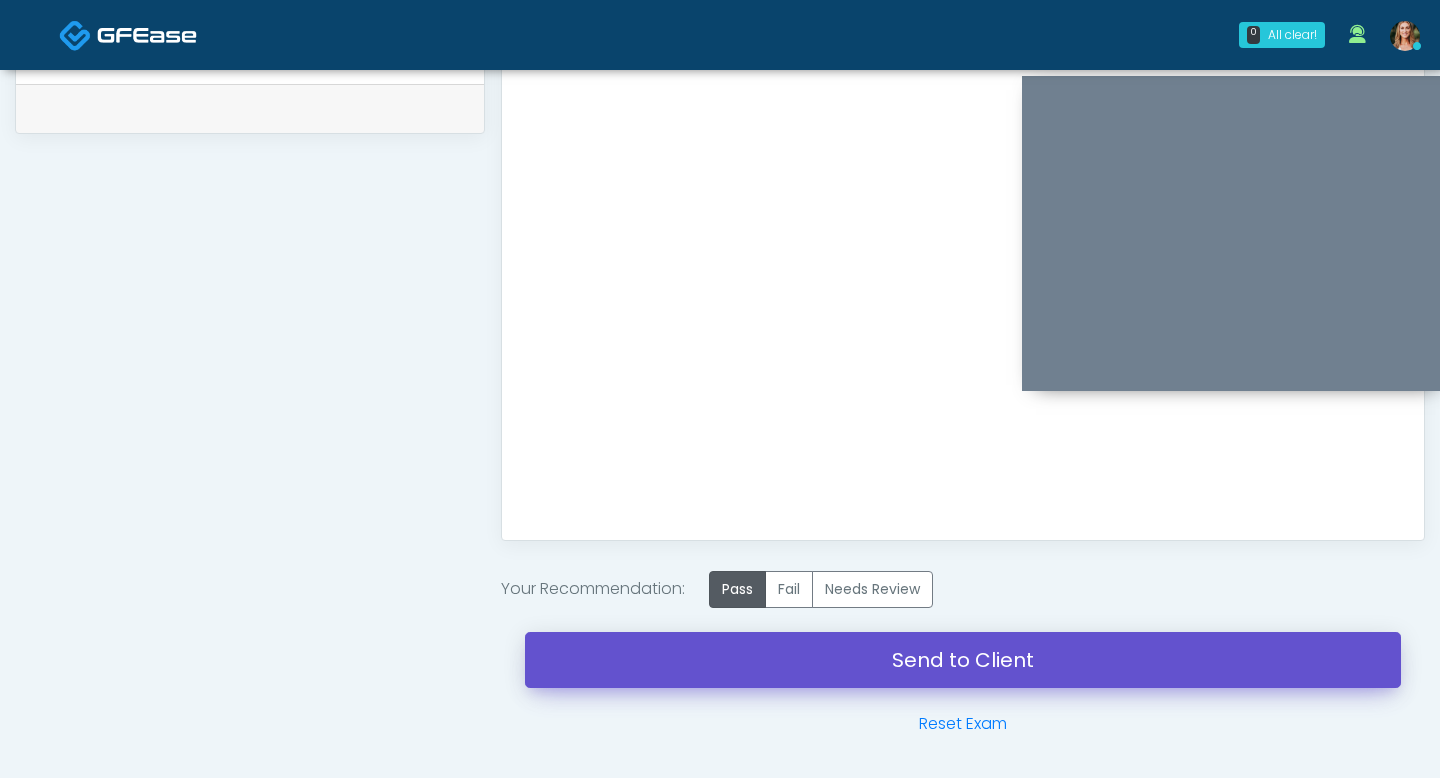 click on "Send to Client" at bounding box center (963, 660) 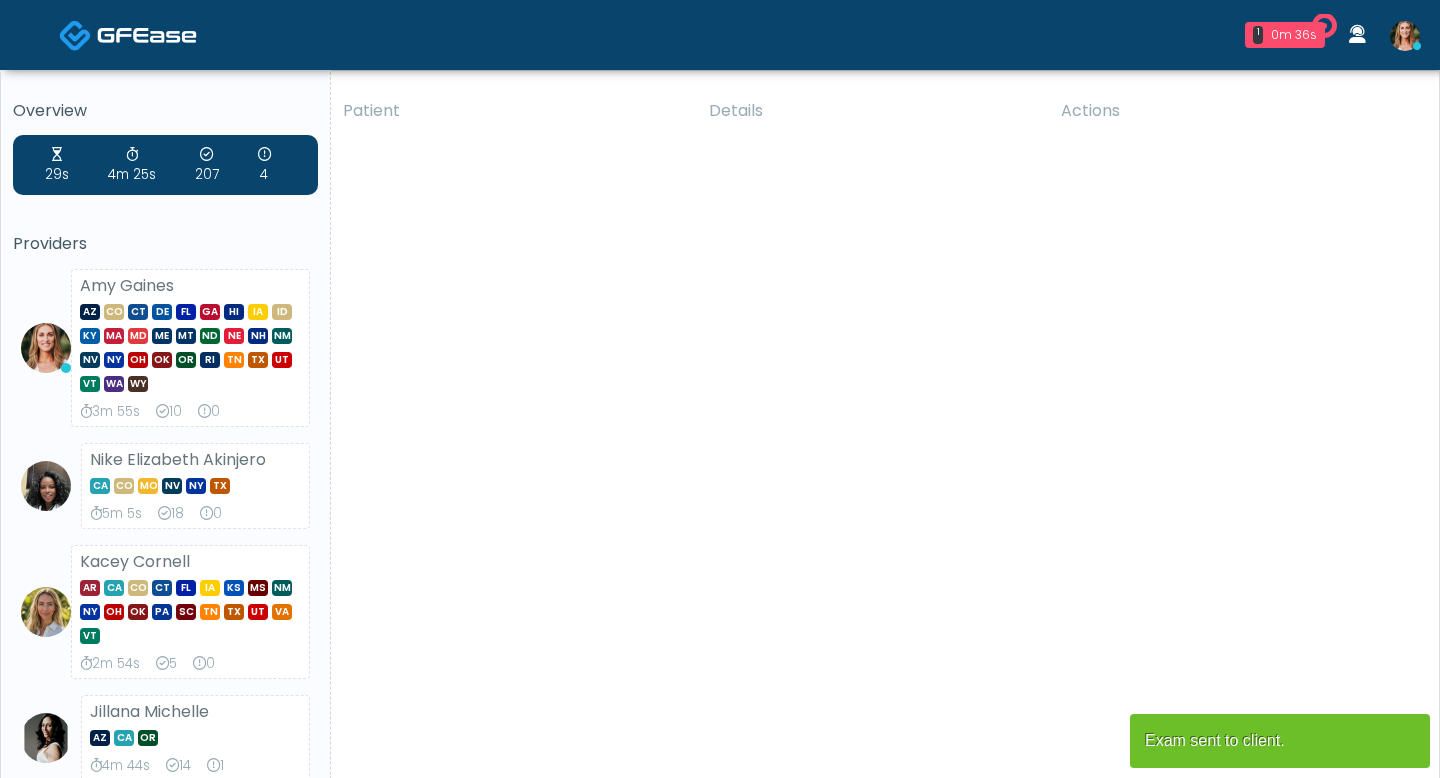 scroll, scrollTop: 0, scrollLeft: 0, axis: both 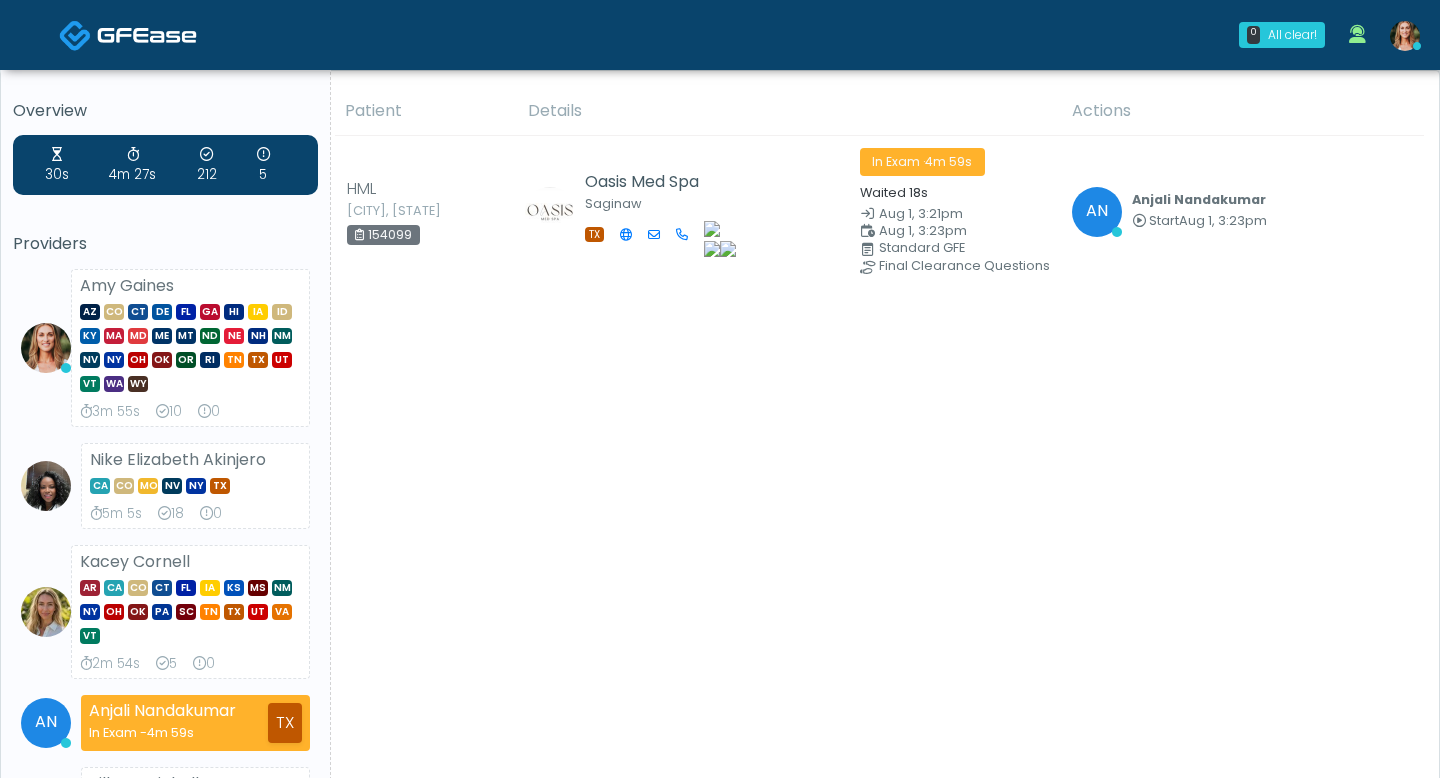 click at bounding box center (1405, 36) 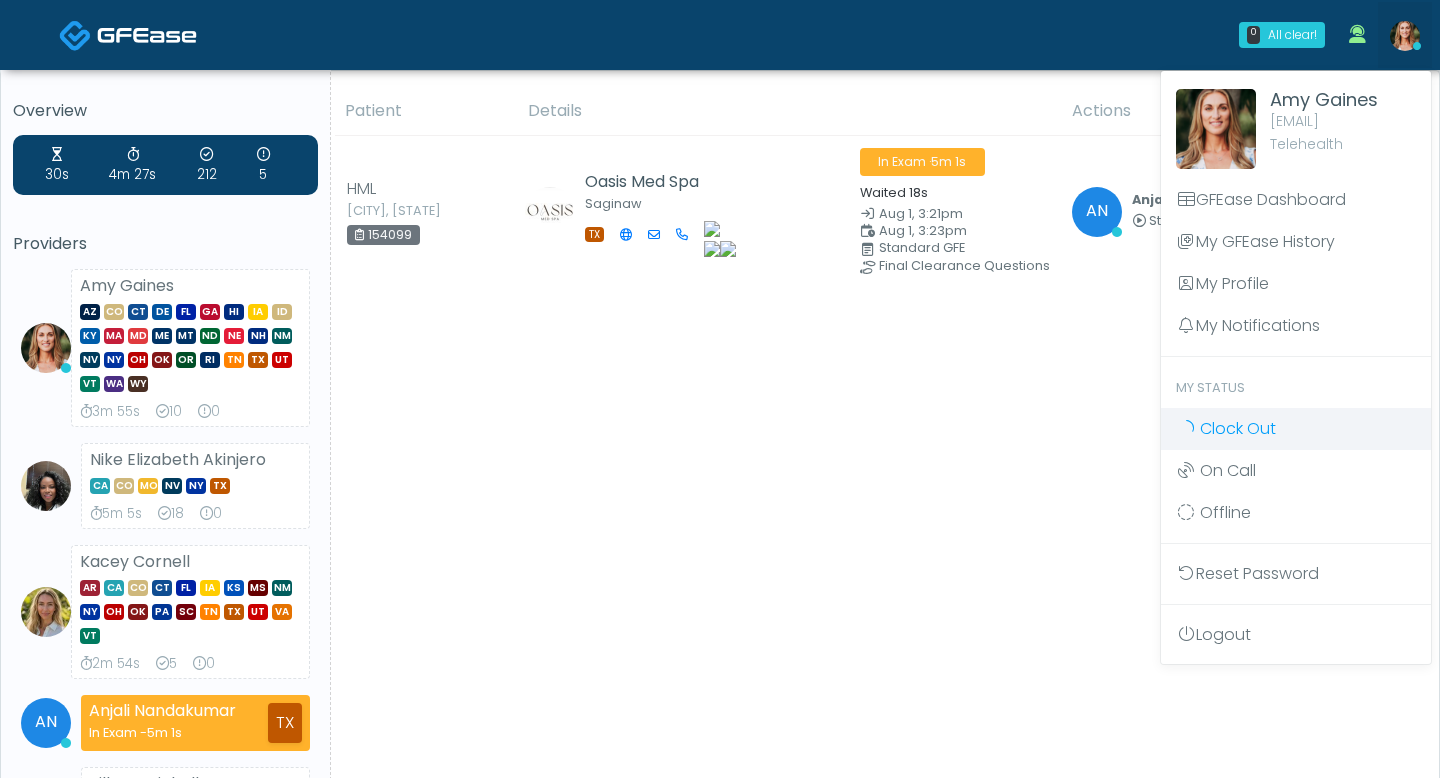 click on "Clock Out" at bounding box center [1238, 428] 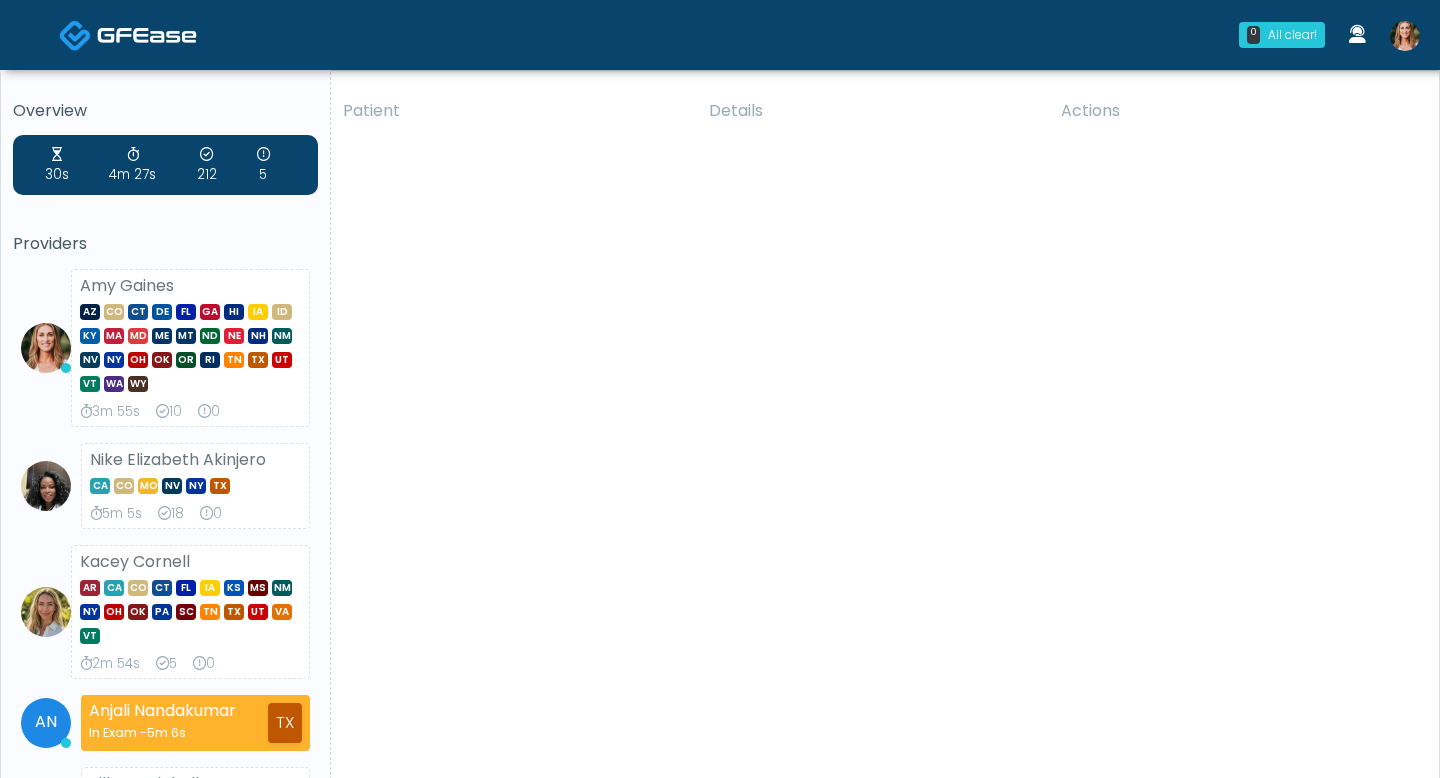 scroll, scrollTop: 0, scrollLeft: 0, axis: both 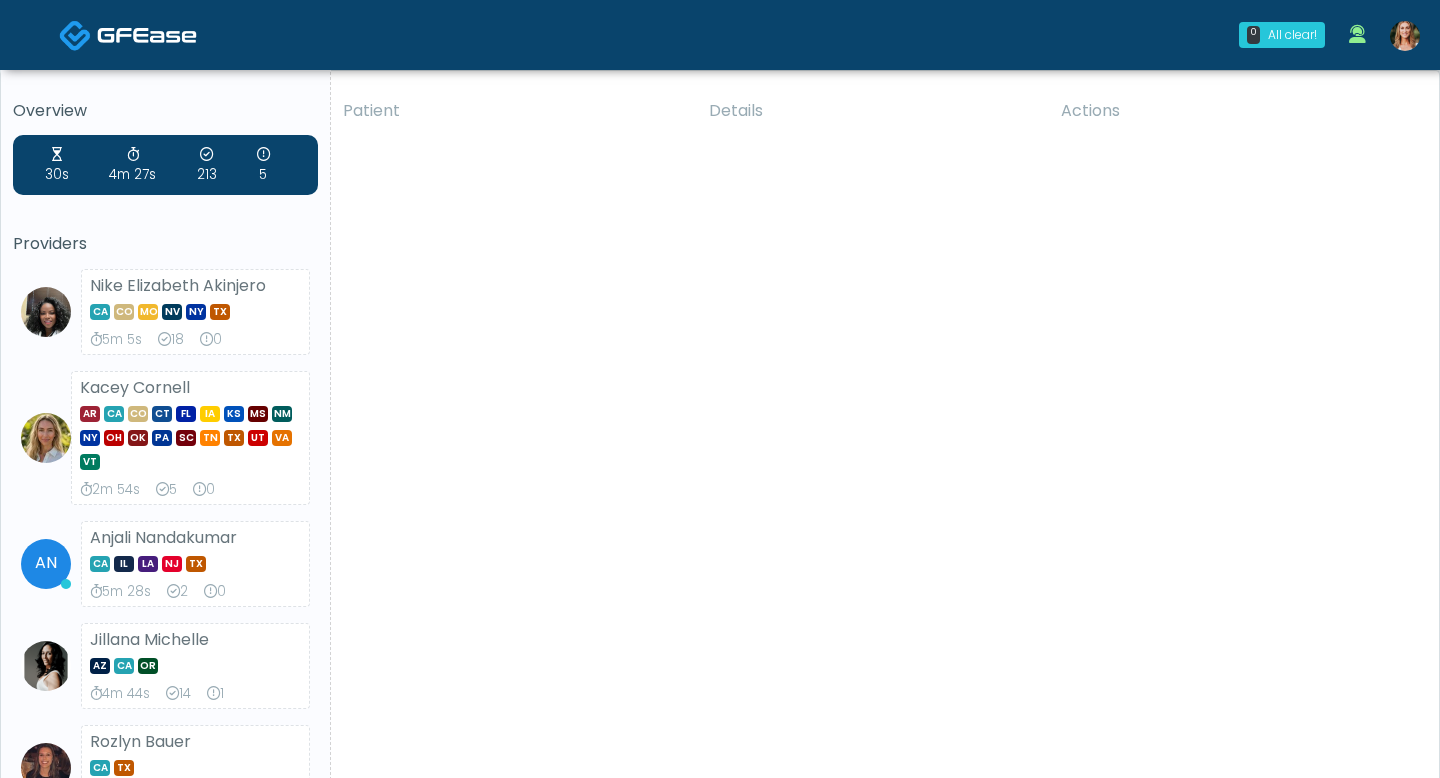 click at bounding box center (1405, 36) 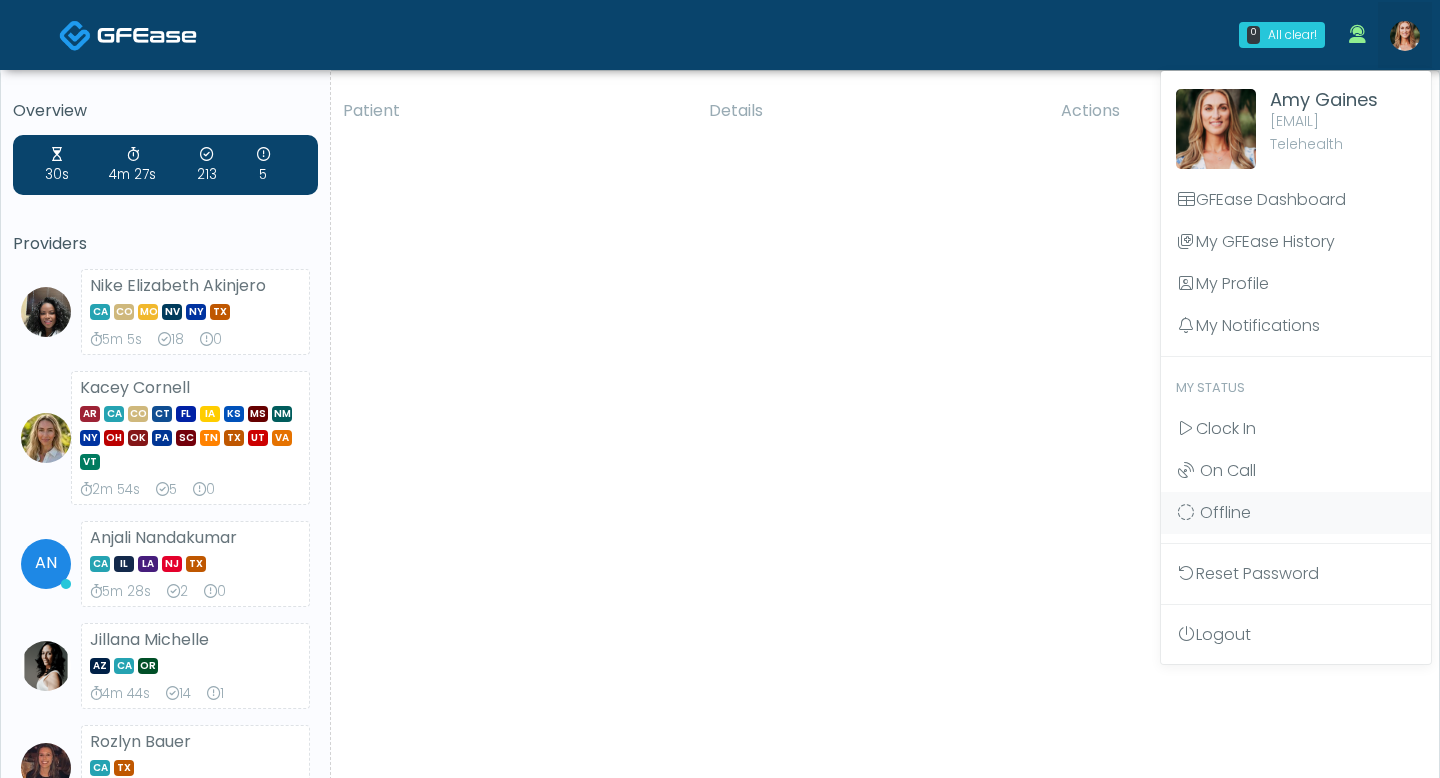 click on "Details" at bounding box center [873, 111] 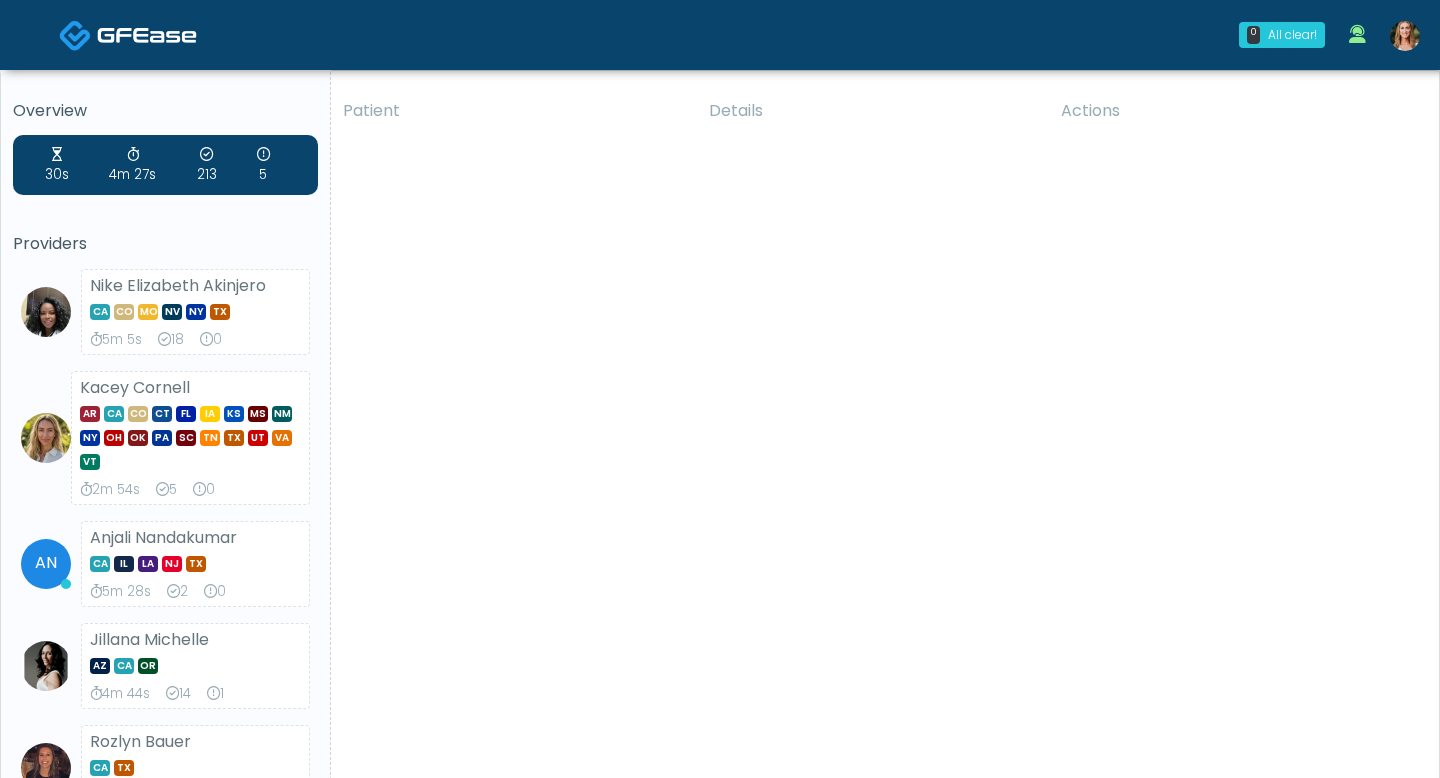 click at bounding box center [1405, 36] 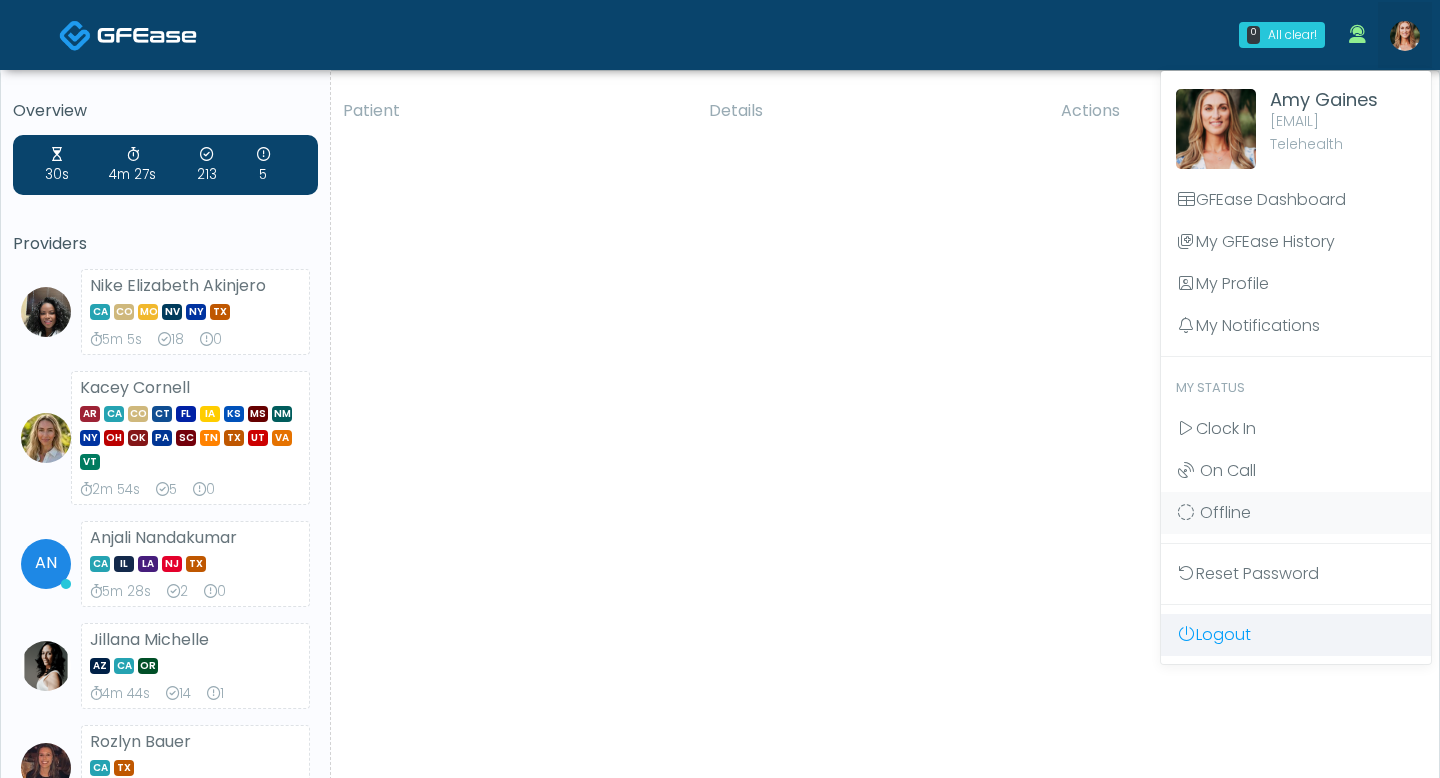 click on "Logout" at bounding box center [1296, 635] 